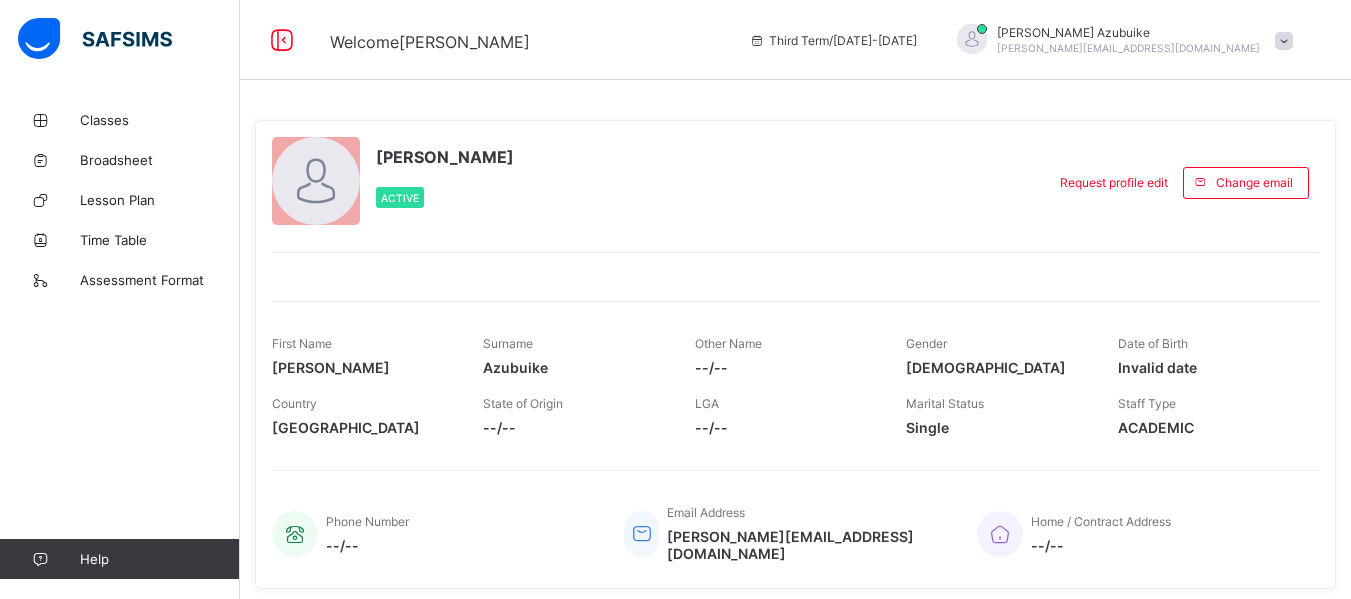 scroll, scrollTop: 0, scrollLeft: 0, axis: both 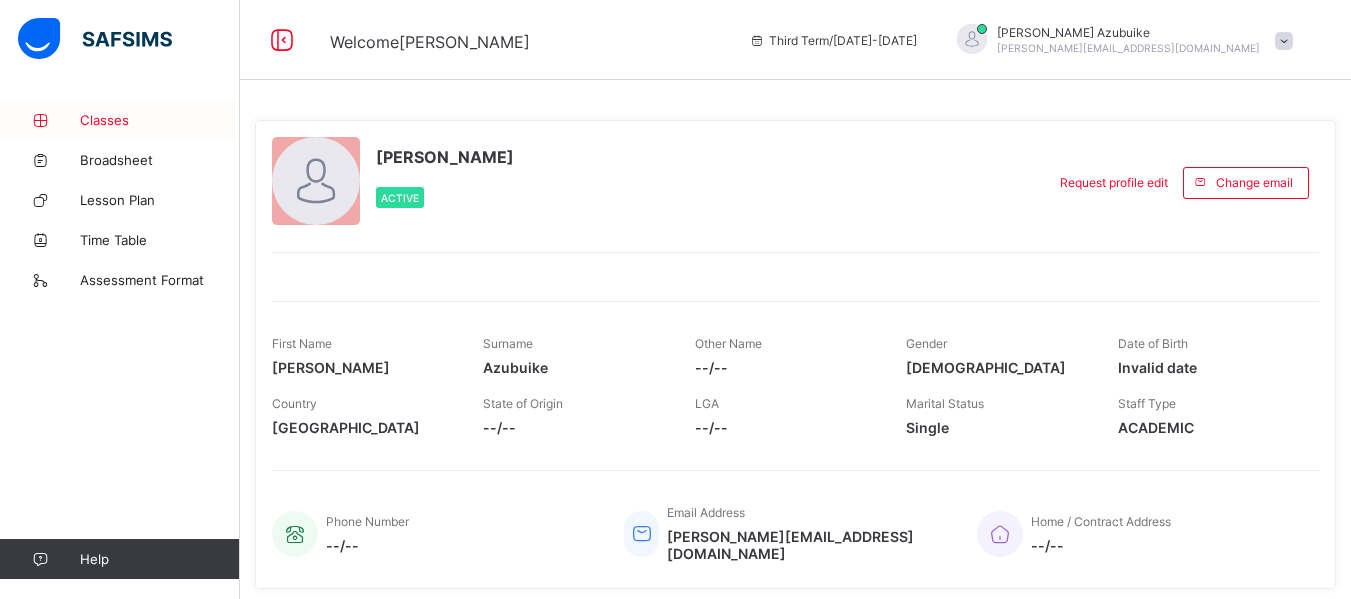 click on "Classes" at bounding box center (120, 120) 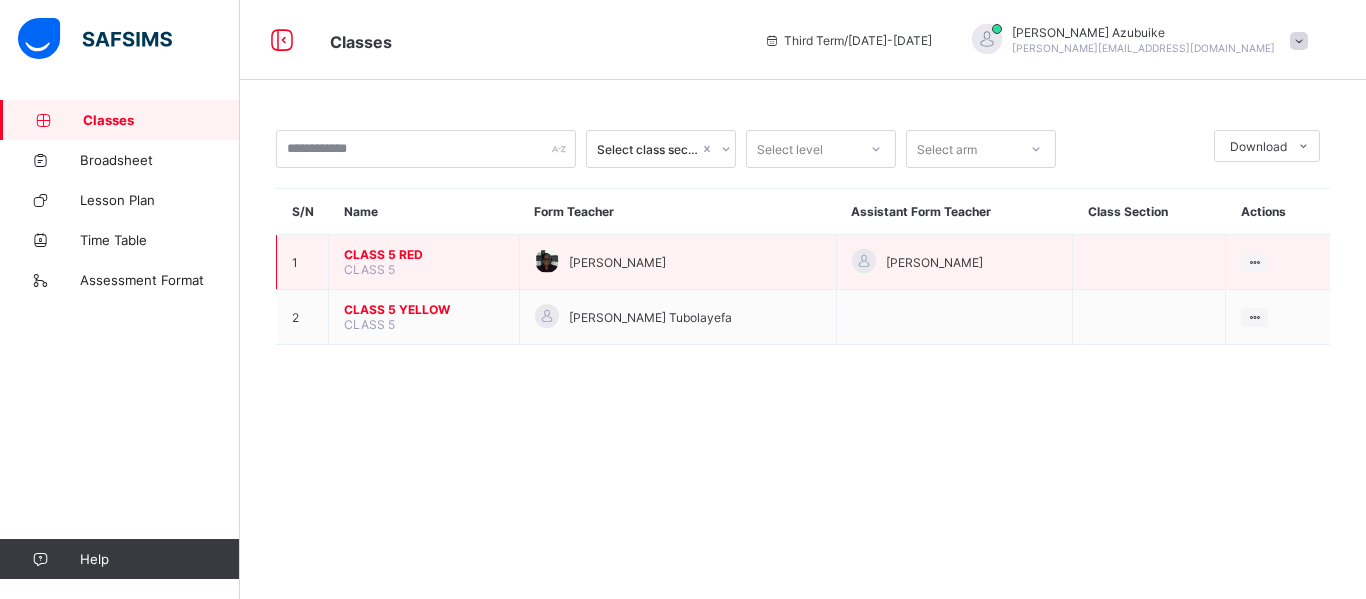 click on "CLASS 5   RED" at bounding box center (424, 254) 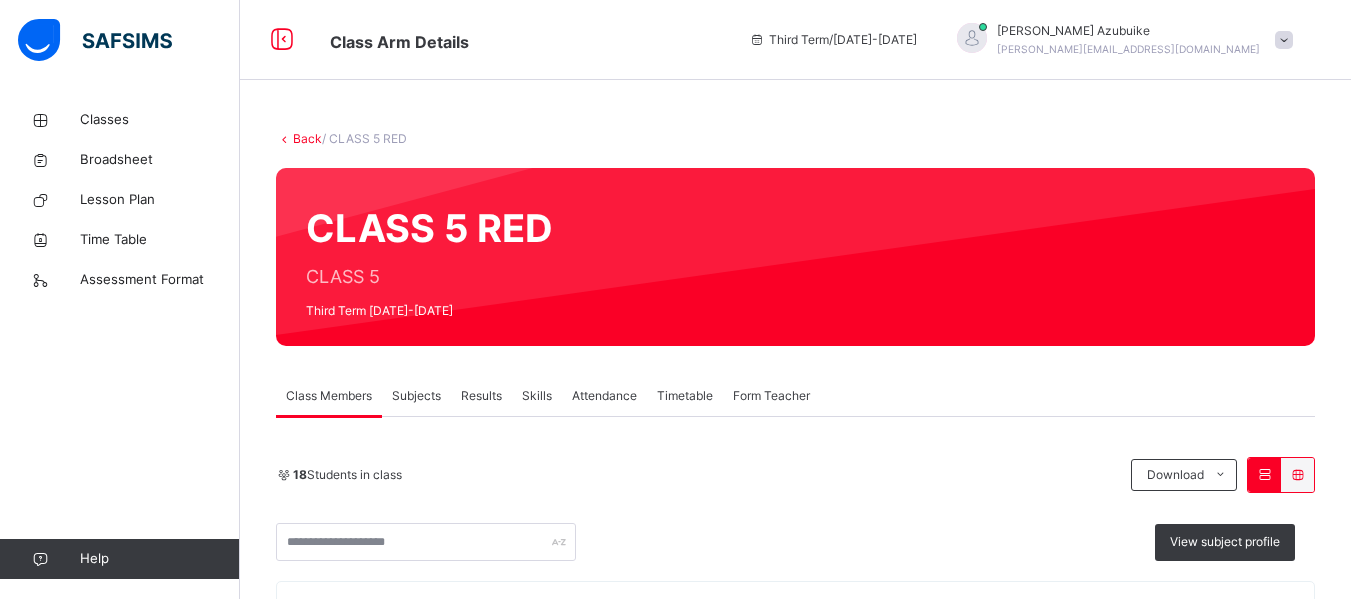 click on "Subjects" at bounding box center [416, 396] 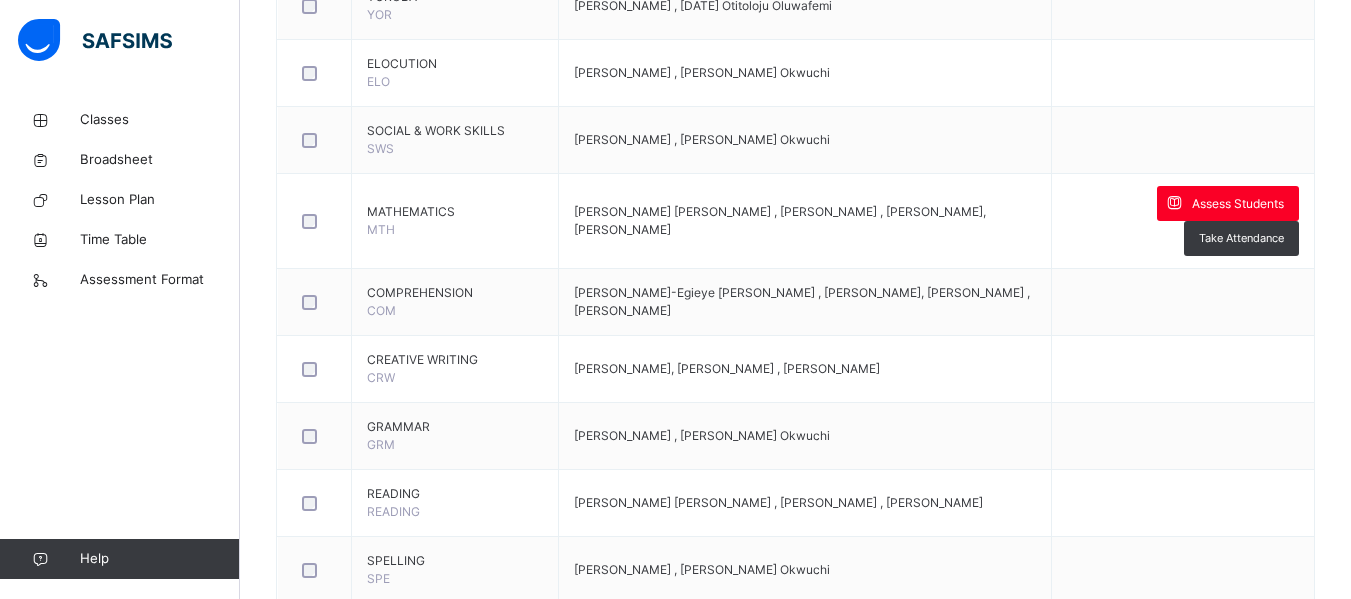 scroll, scrollTop: 1246, scrollLeft: 0, axis: vertical 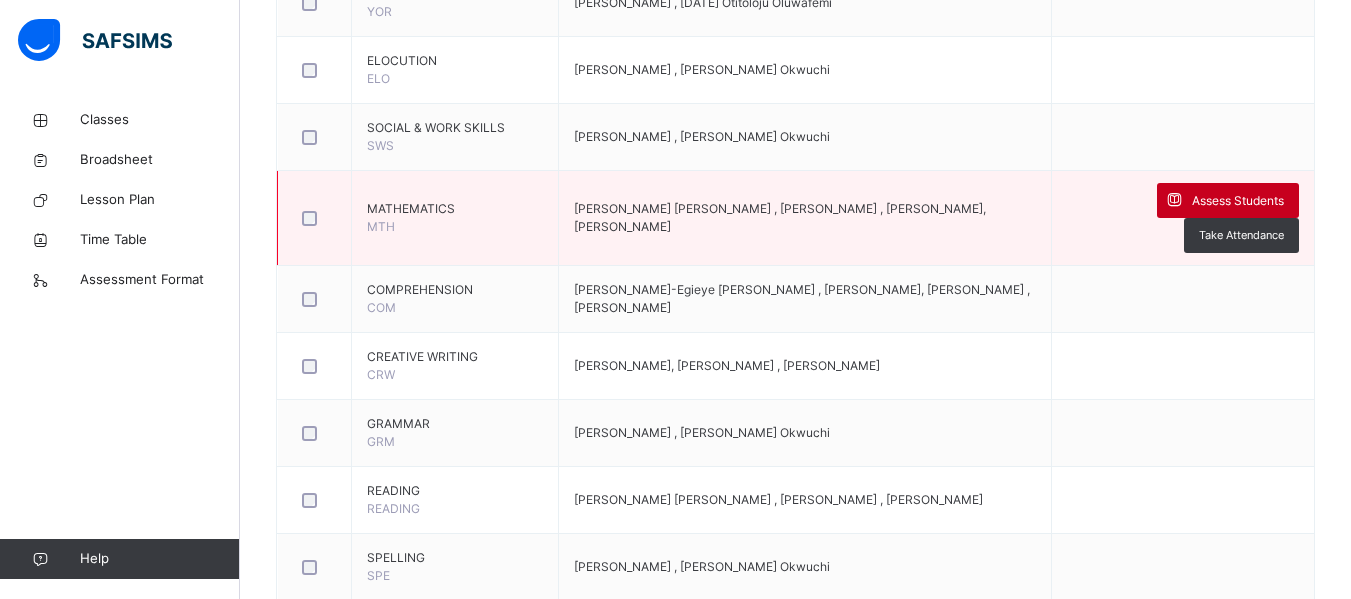 click on "Assess Students" at bounding box center [1238, 201] 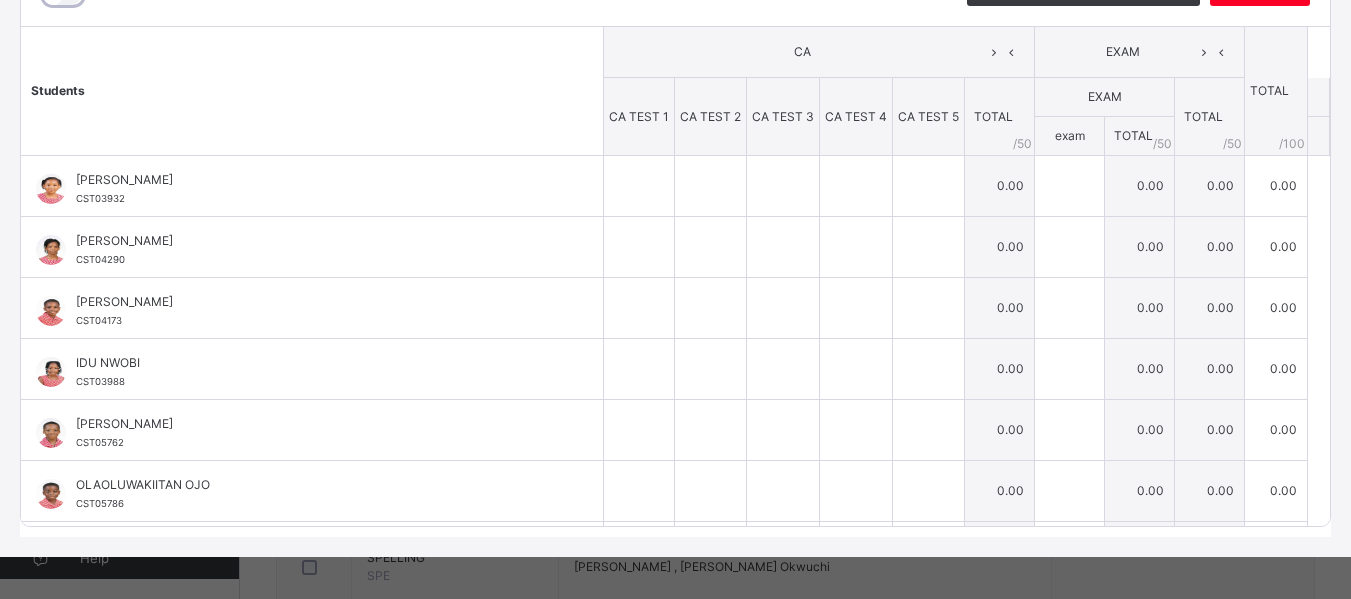 scroll, scrollTop: 306, scrollLeft: 0, axis: vertical 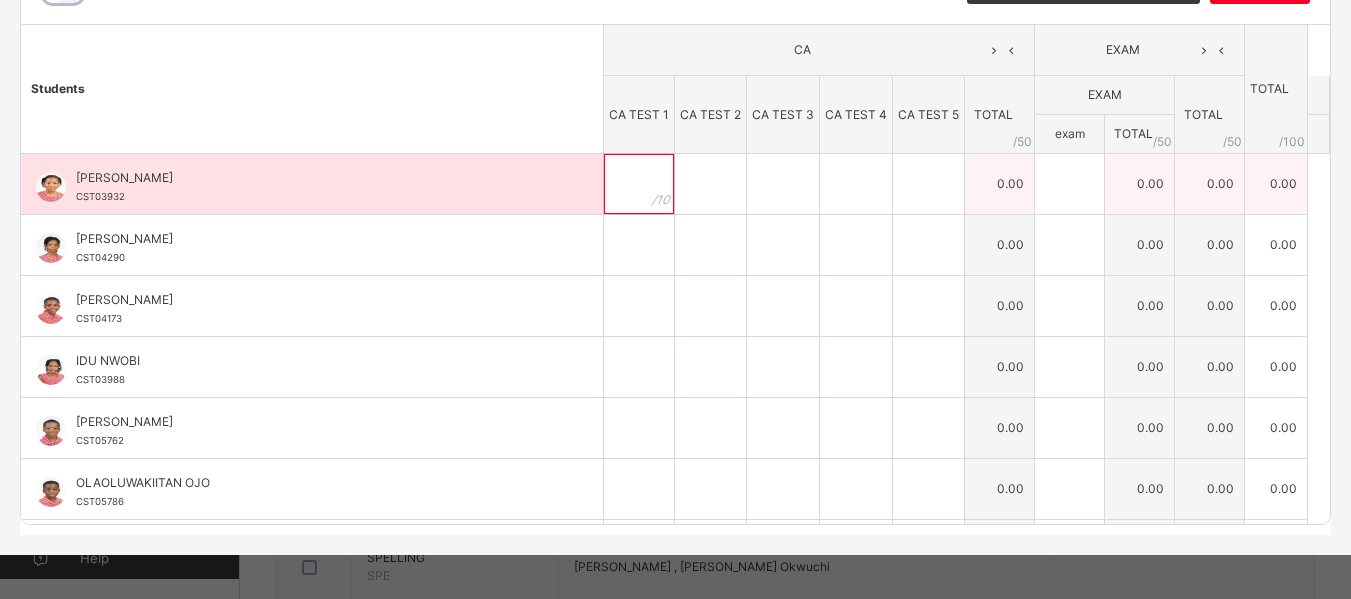 click at bounding box center [639, 184] 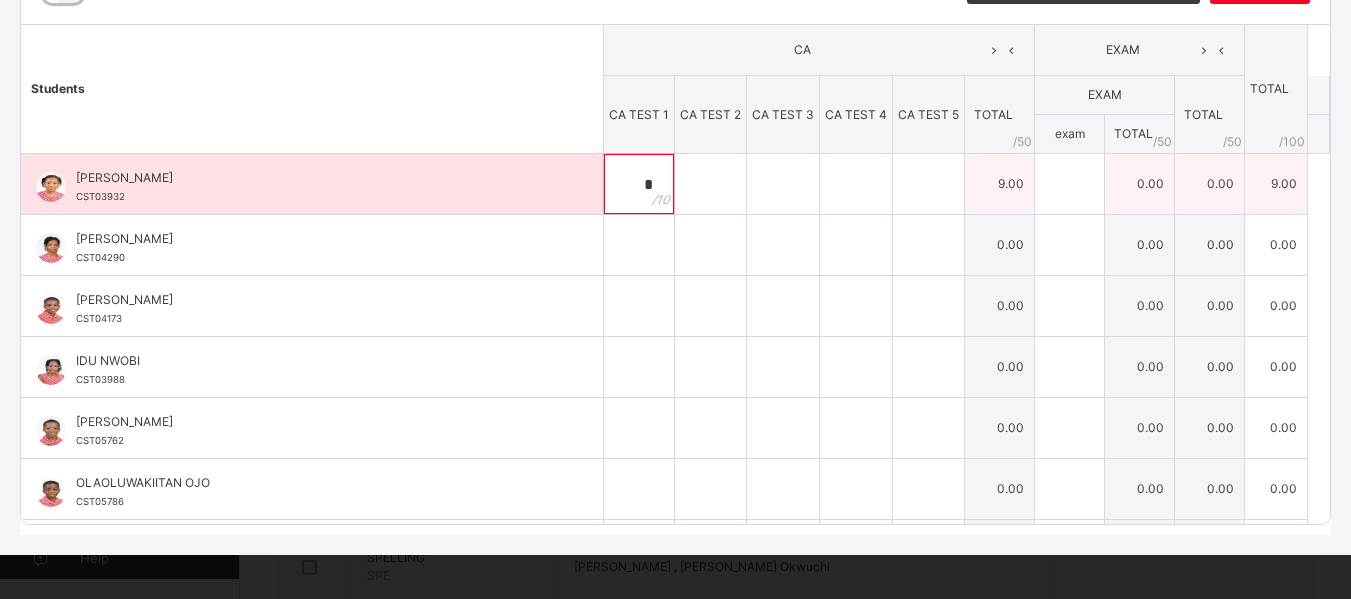 type on "*" 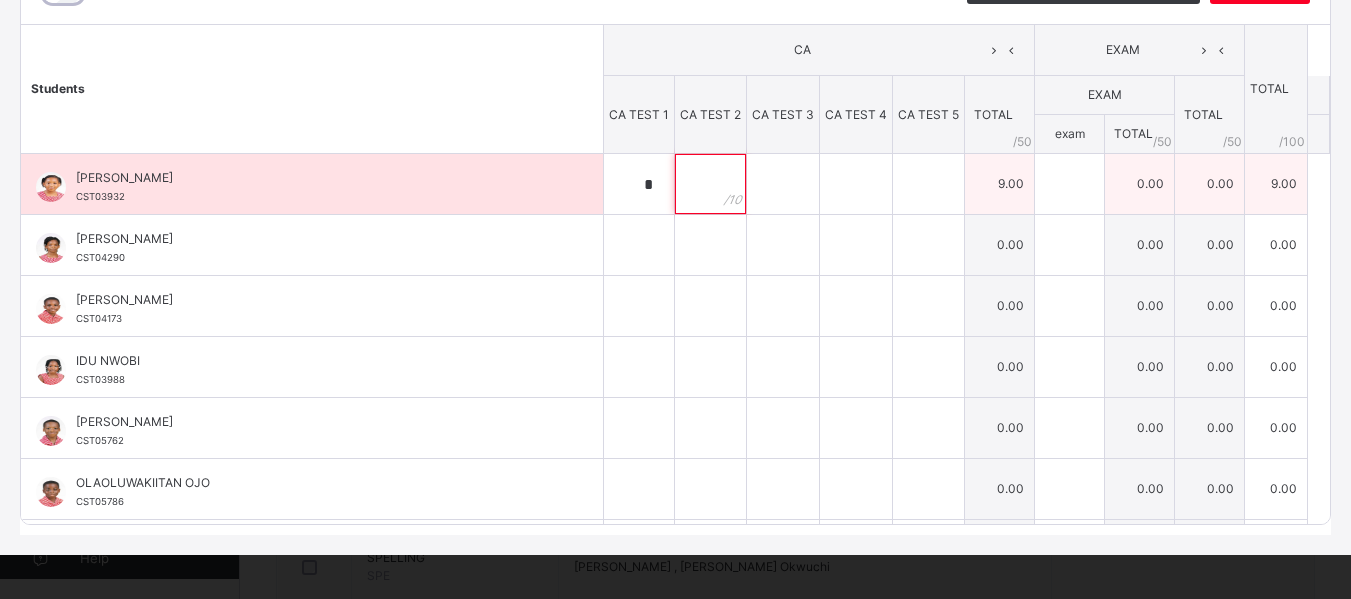 click at bounding box center [710, 184] 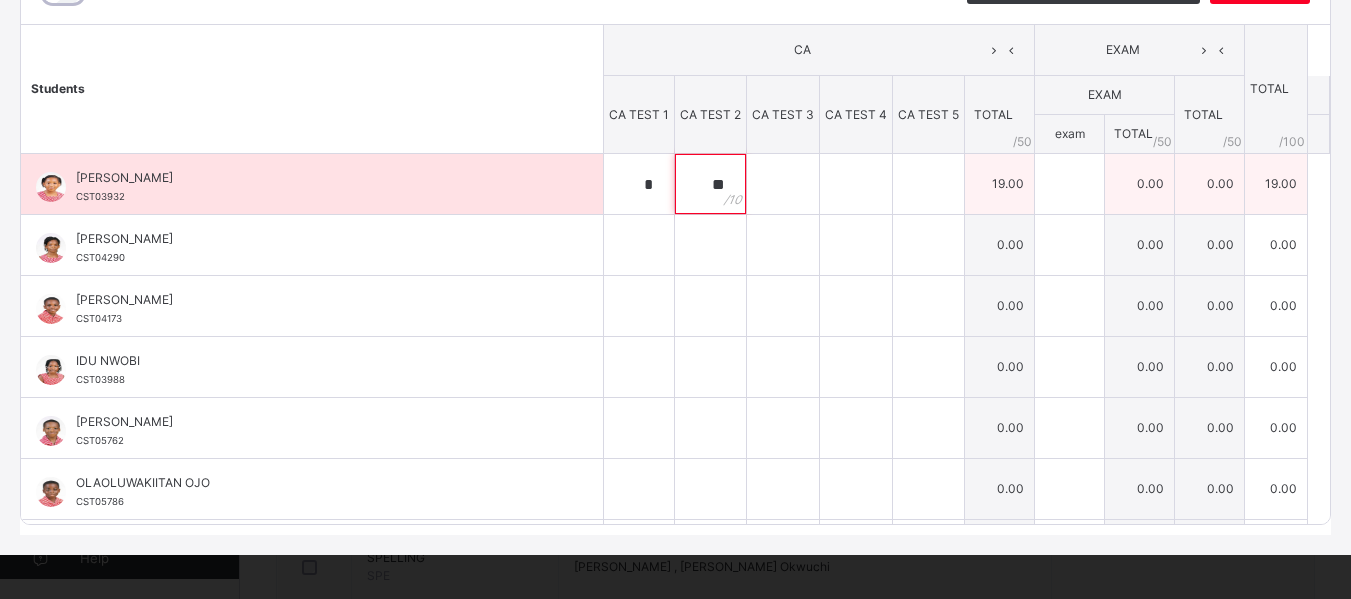 type on "**" 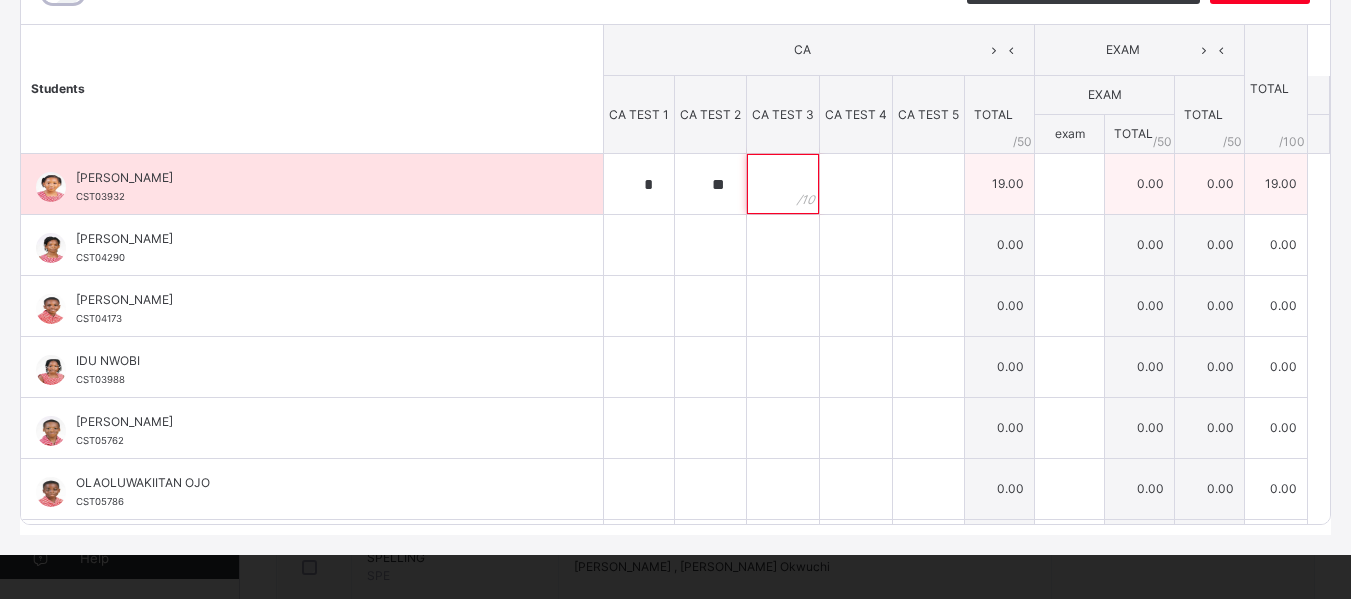 click at bounding box center [783, 184] 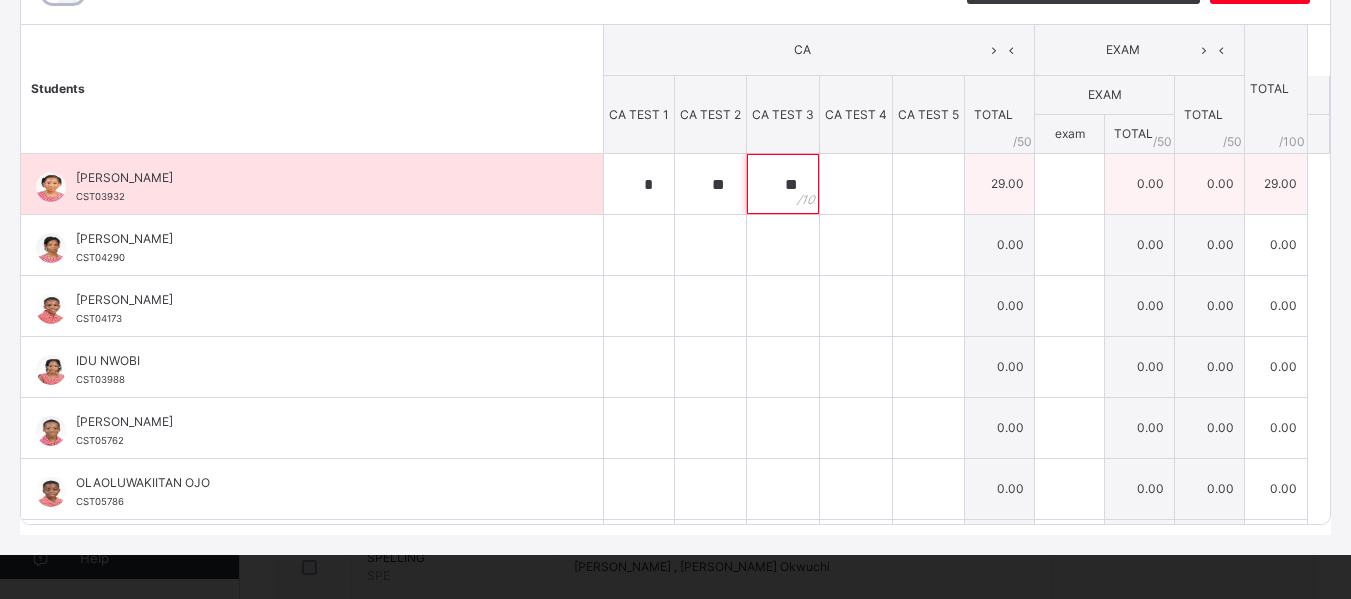 type on "**" 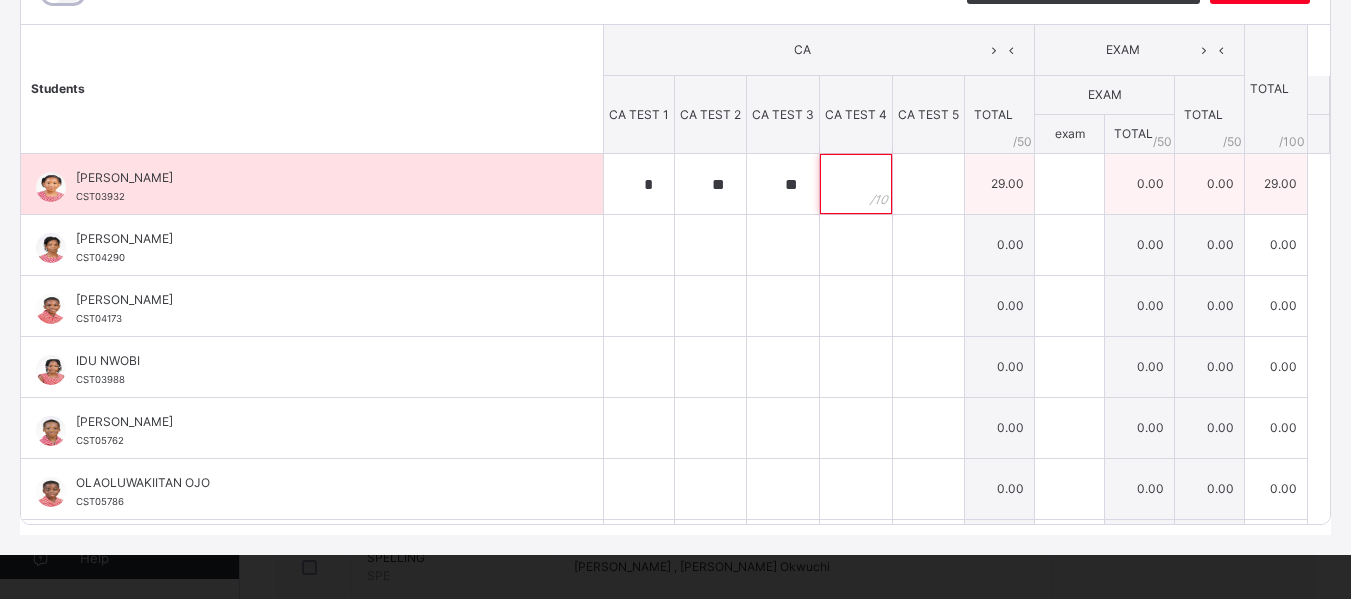 click at bounding box center (856, 184) 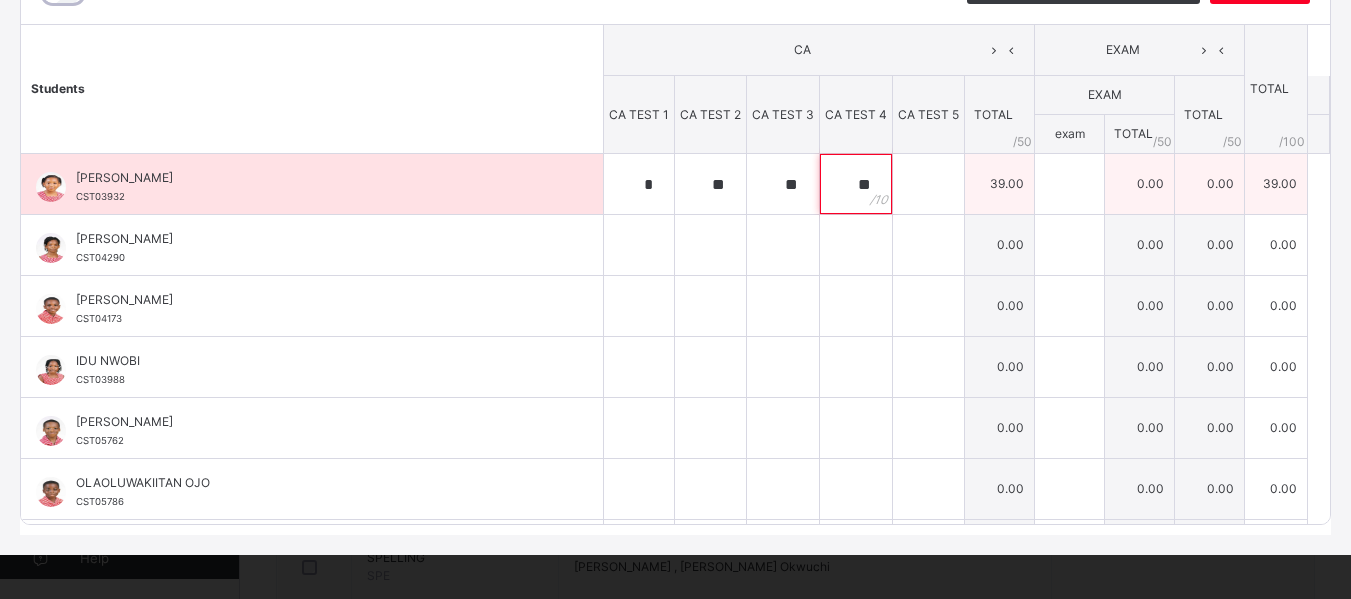 type on "*" 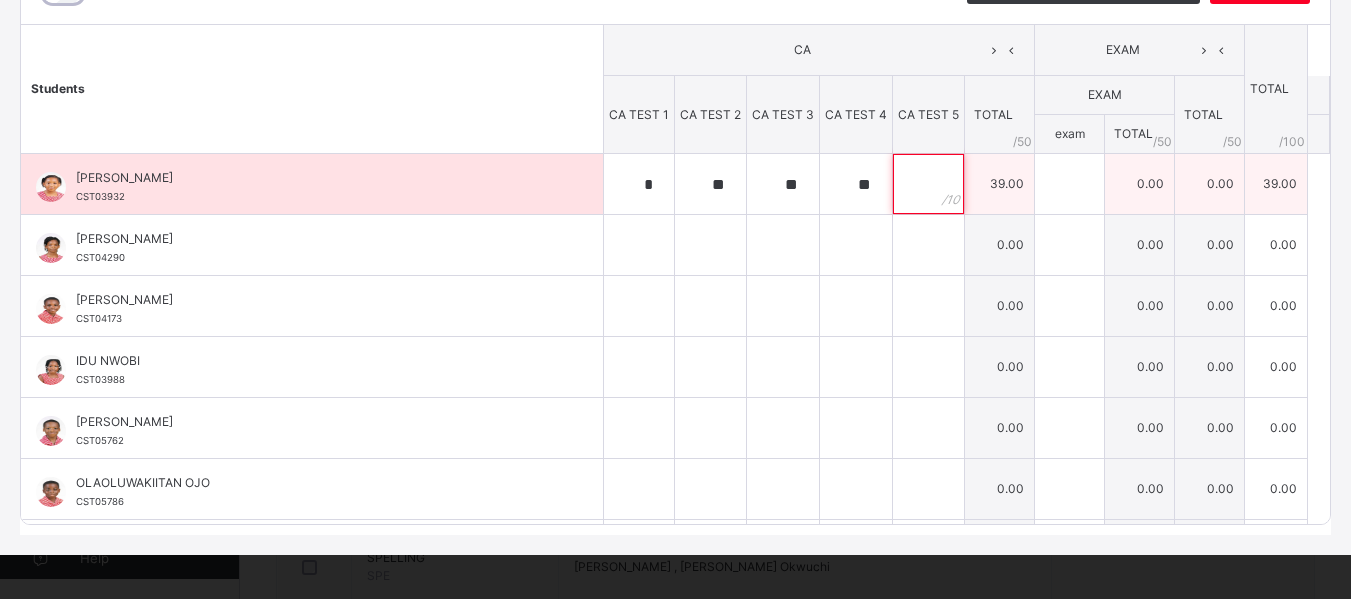 click at bounding box center [928, 184] 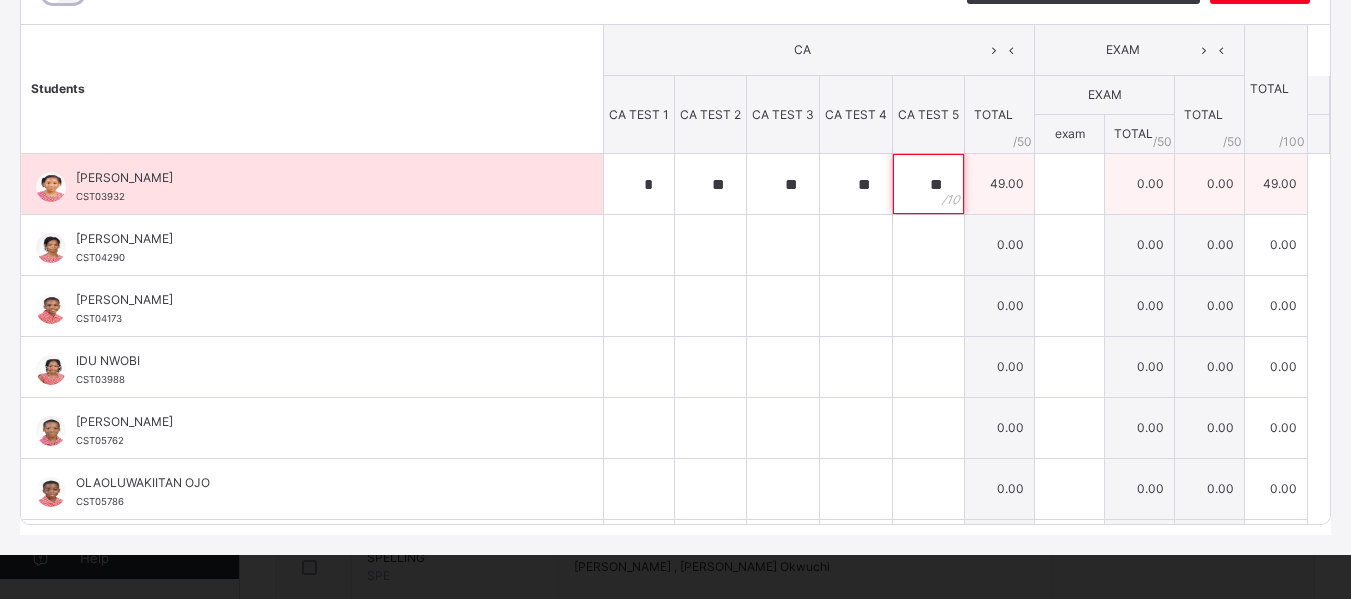 type on "**" 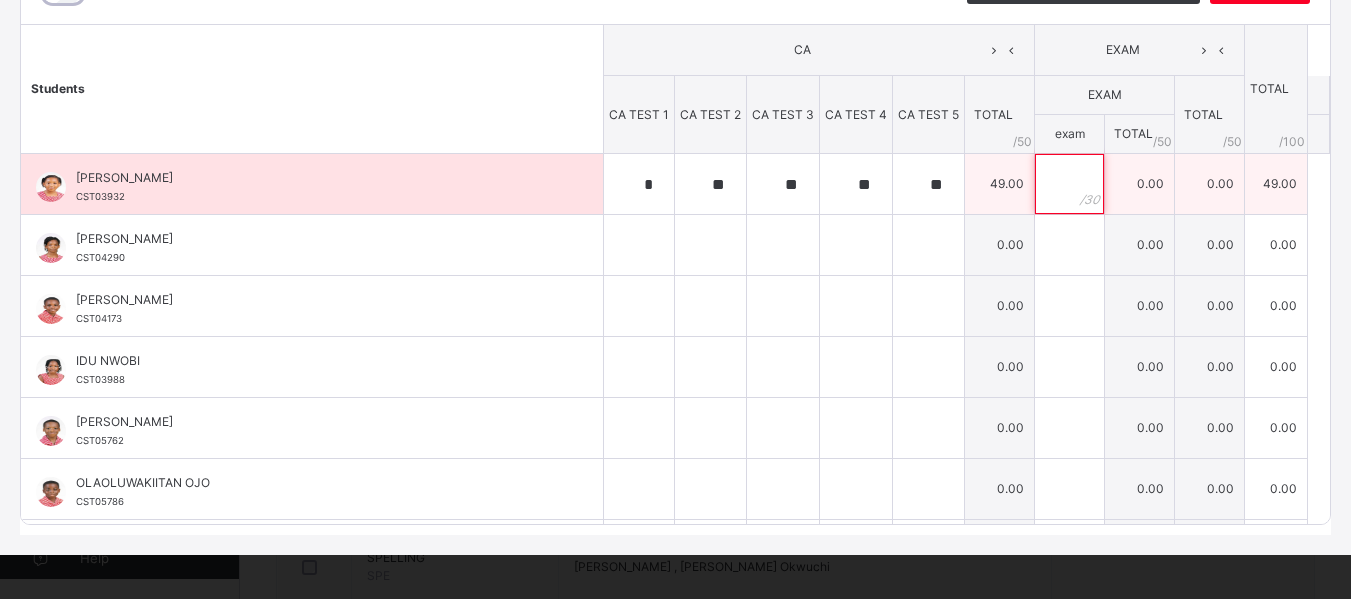 click at bounding box center (1069, 184) 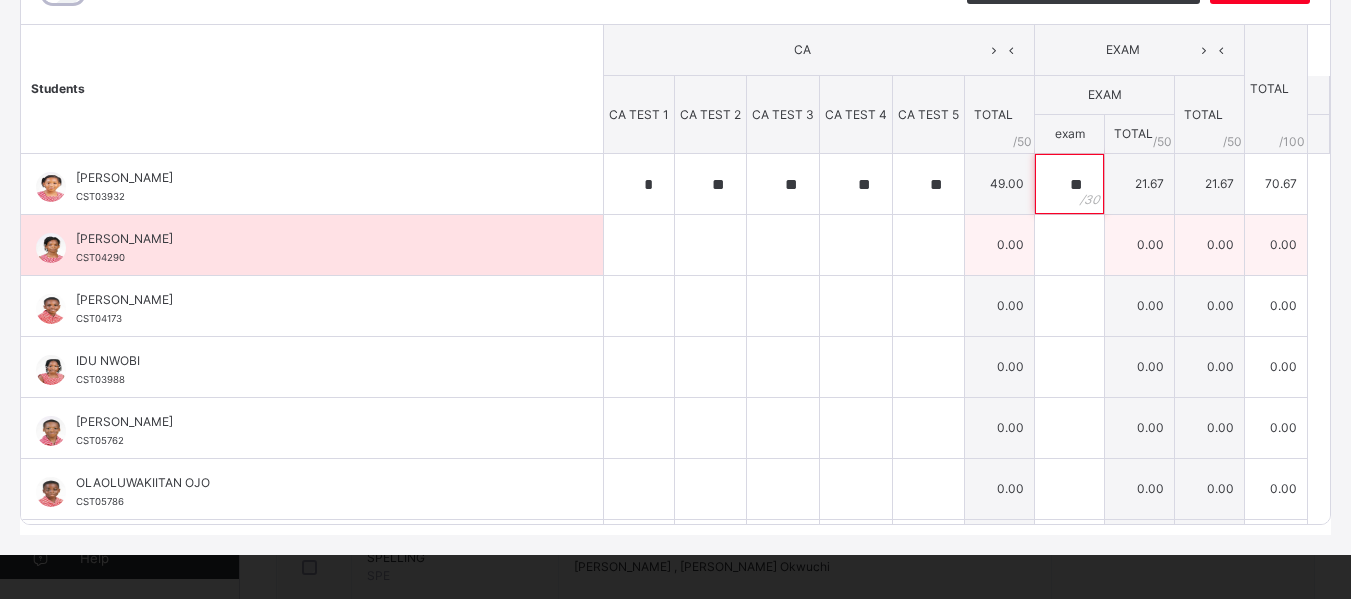 type on "**" 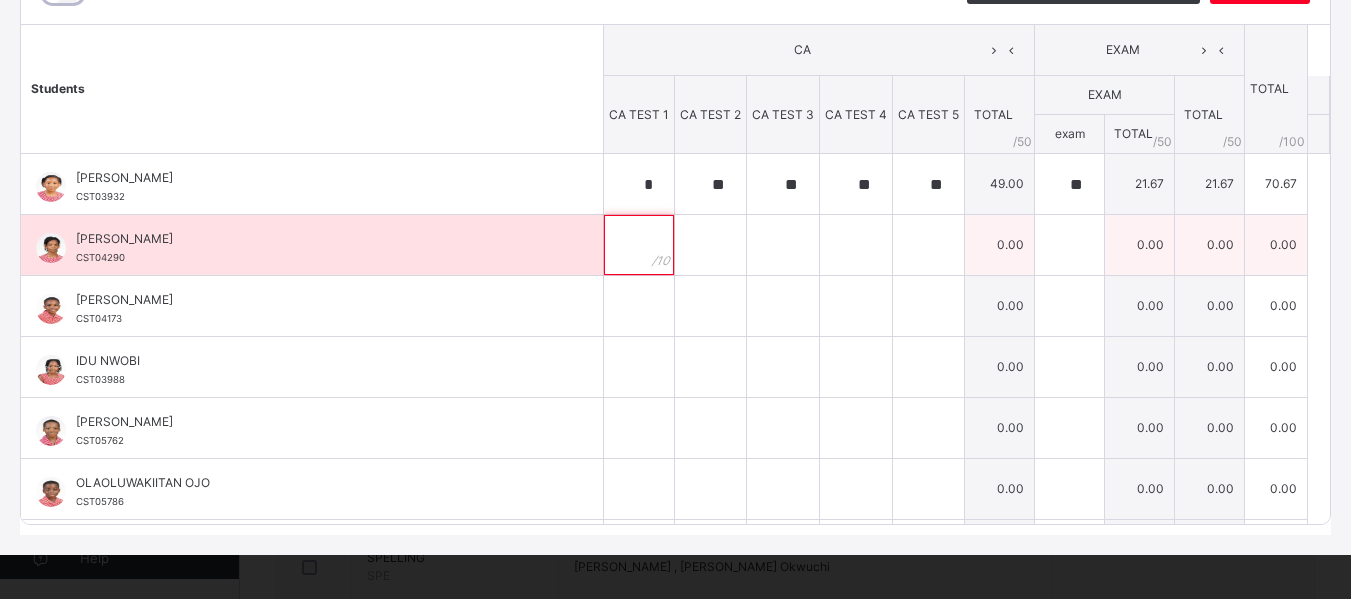 click at bounding box center [639, 245] 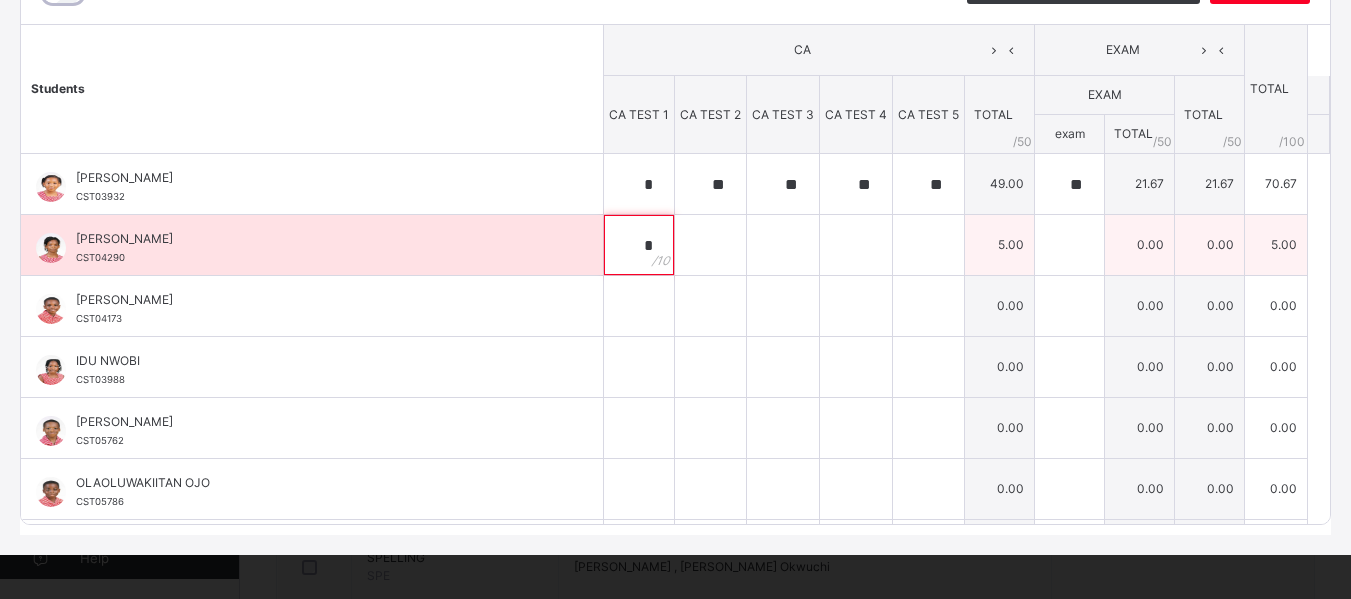 type on "*" 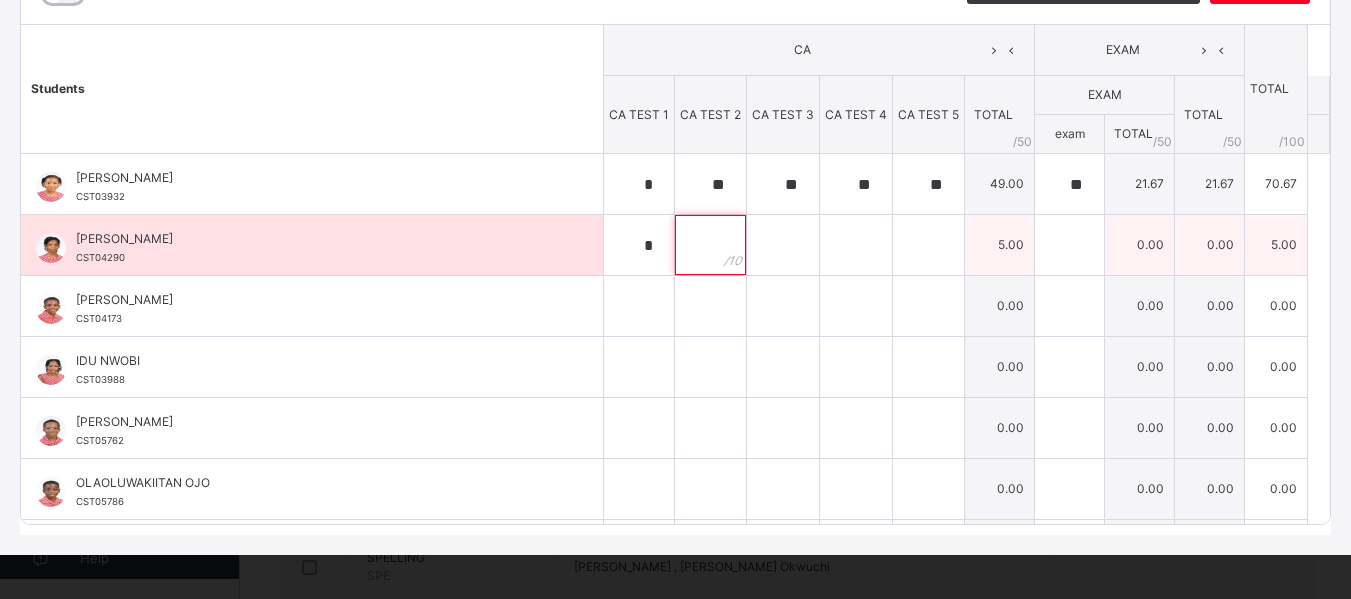 click at bounding box center [710, 245] 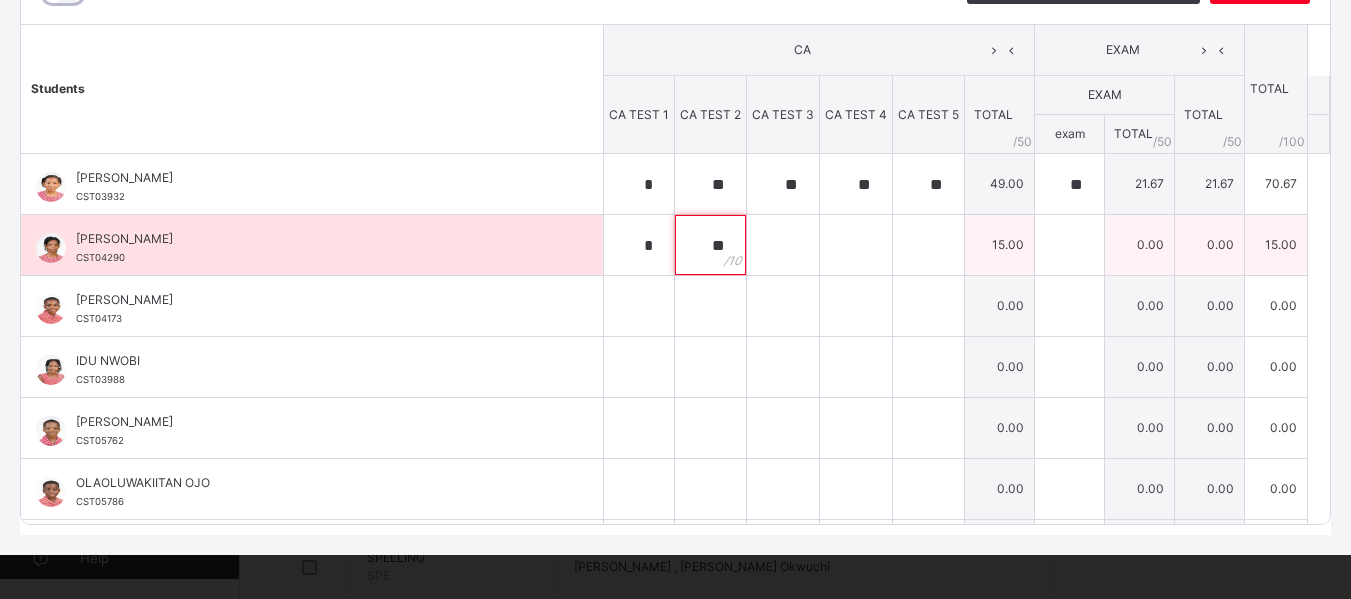 type on "**" 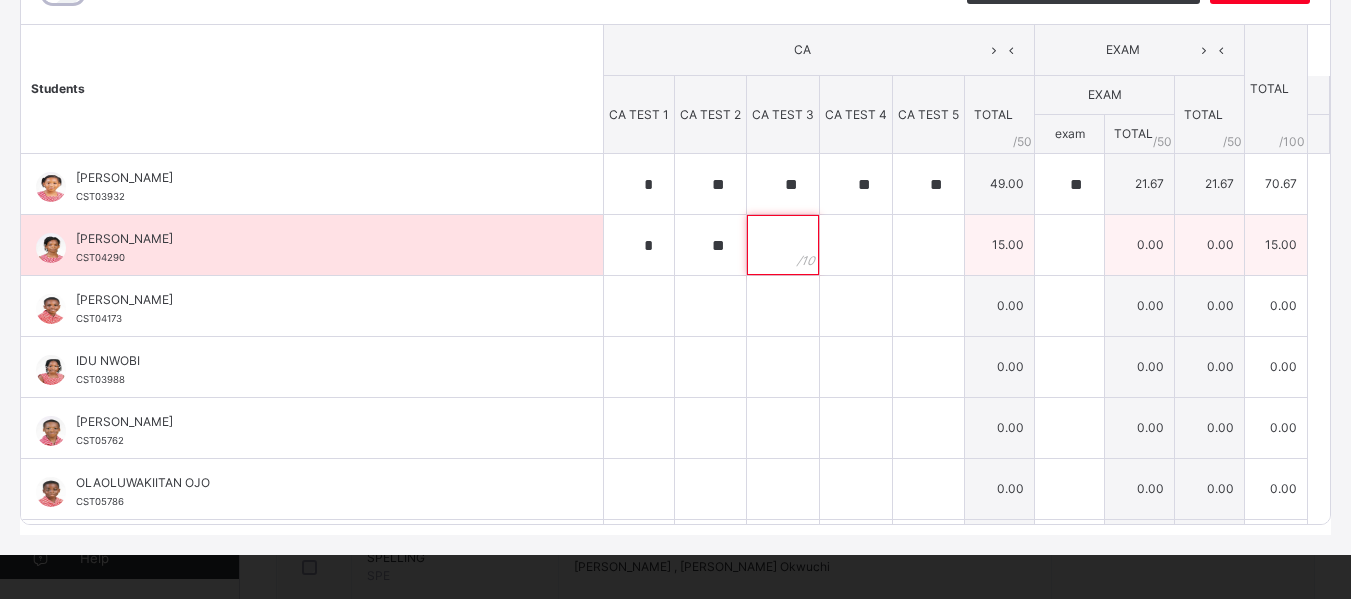 click at bounding box center (783, 245) 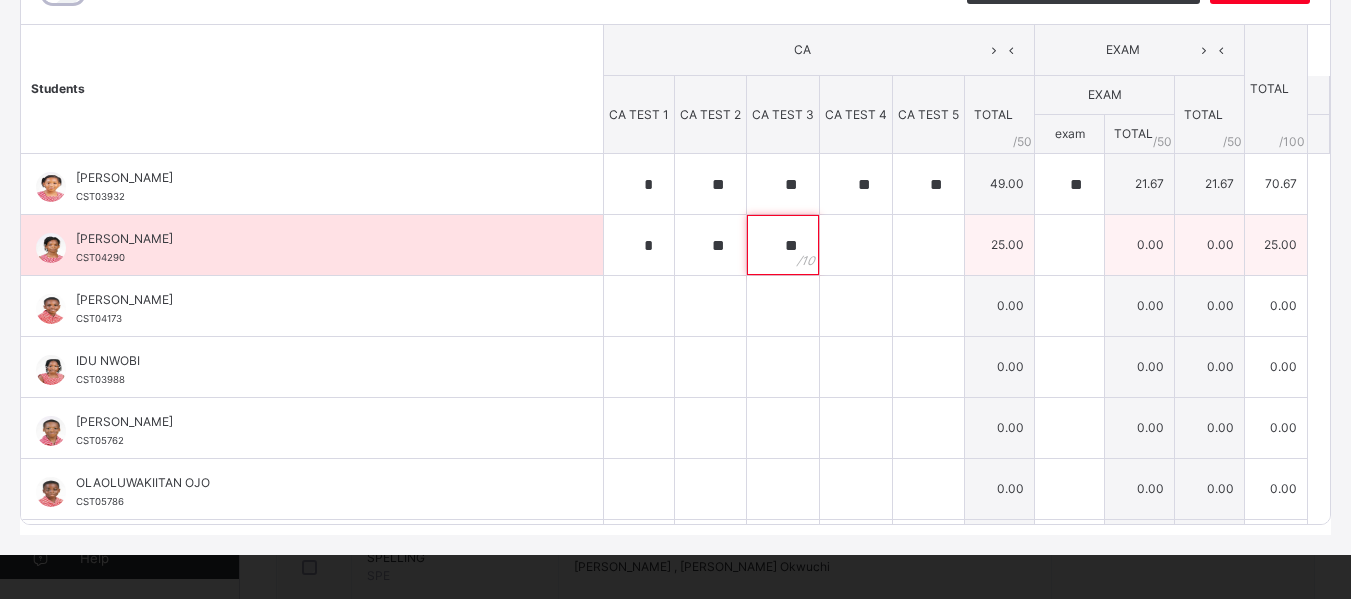 type on "**" 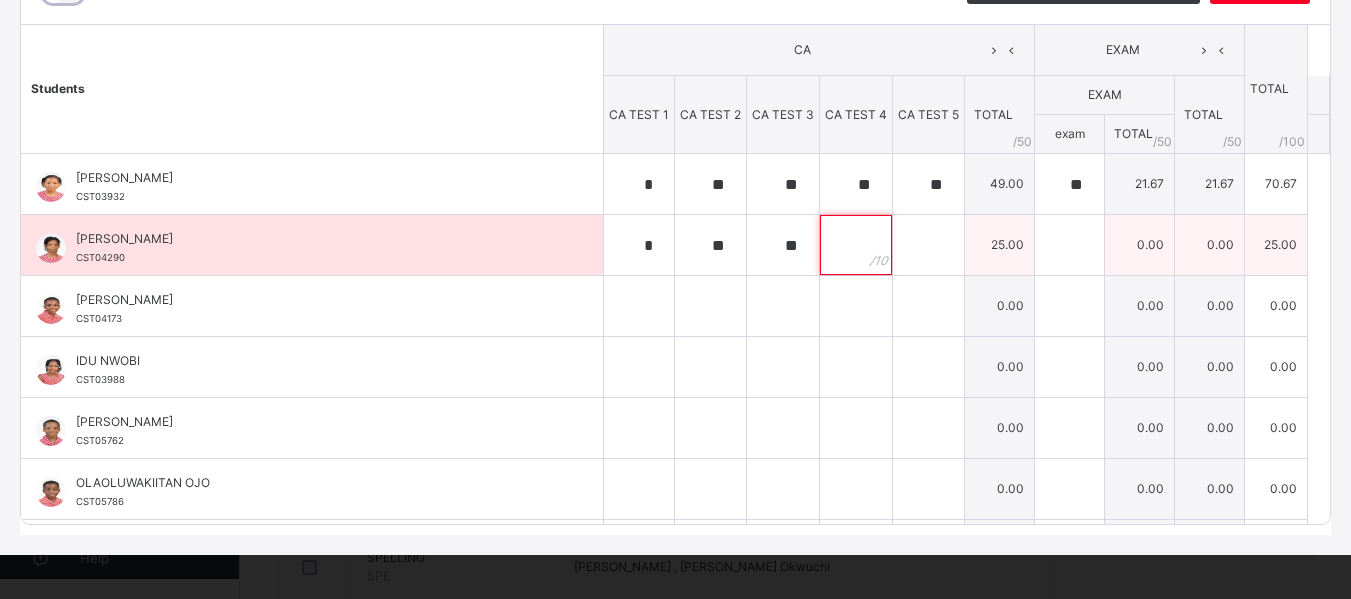 click at bounding box center [856, 245] 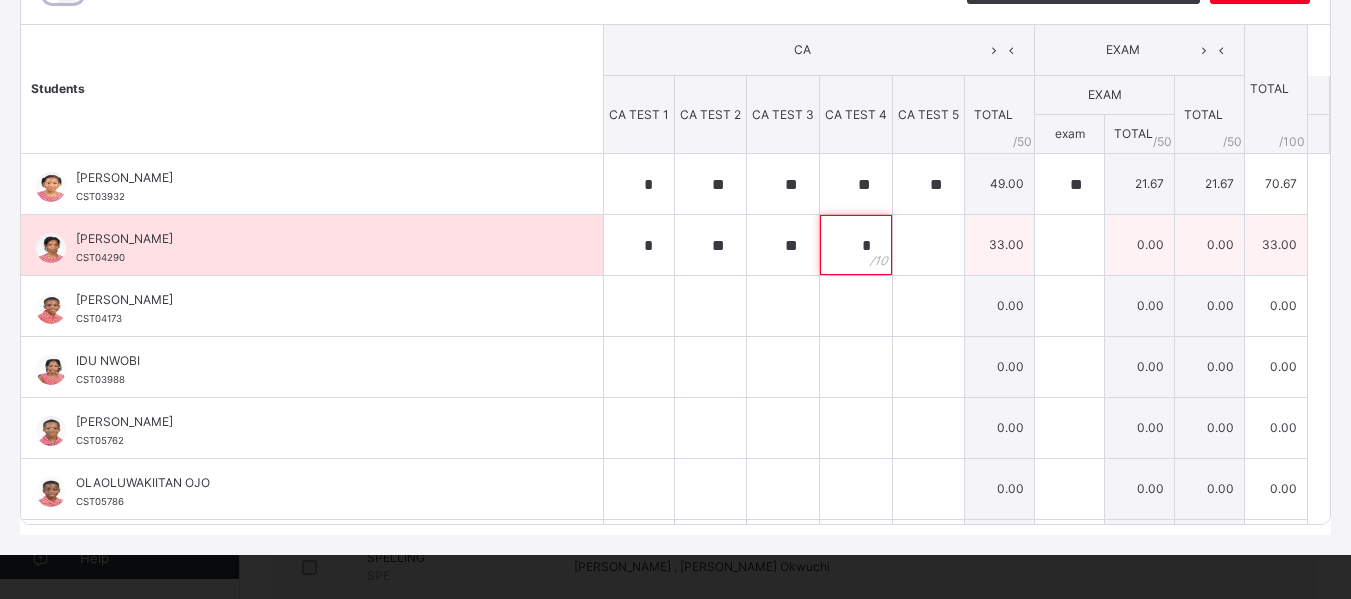 type on "*" 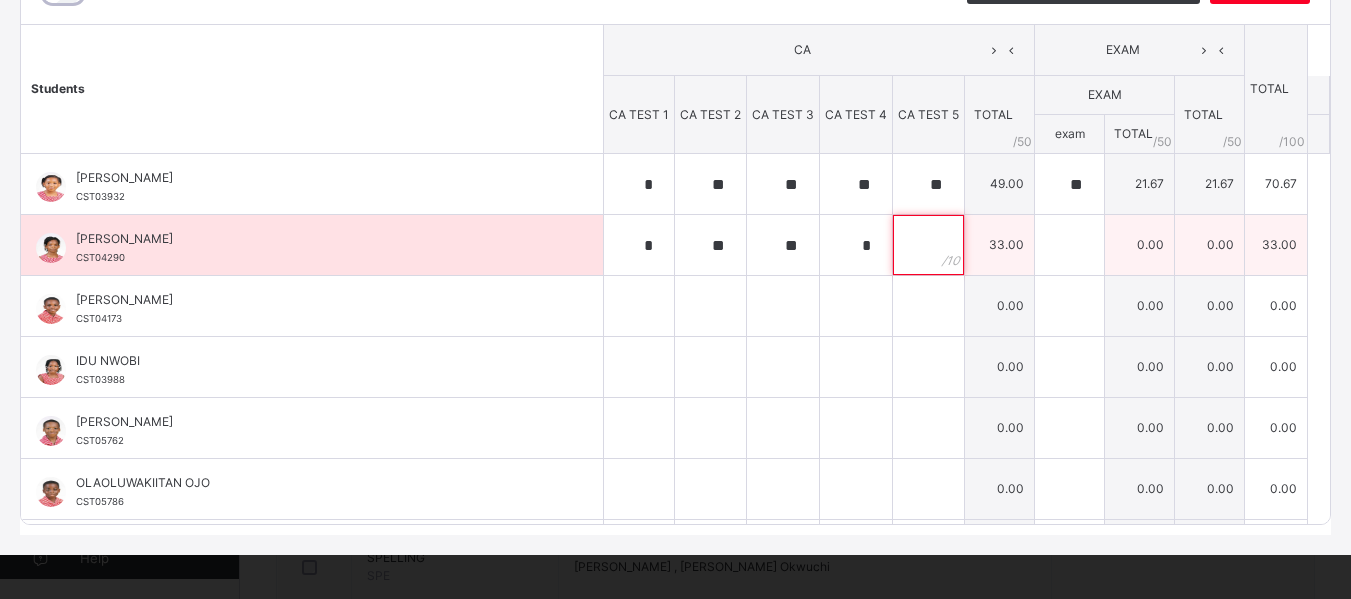 click at bounding box center (928, 245) 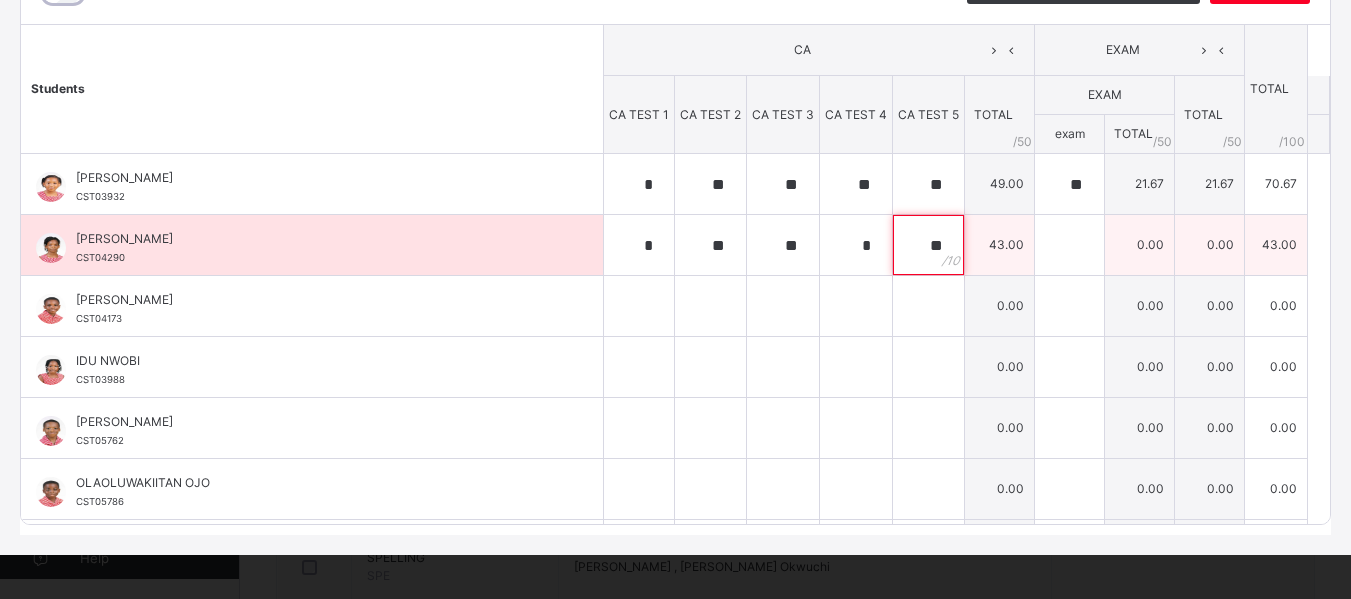type on "**" 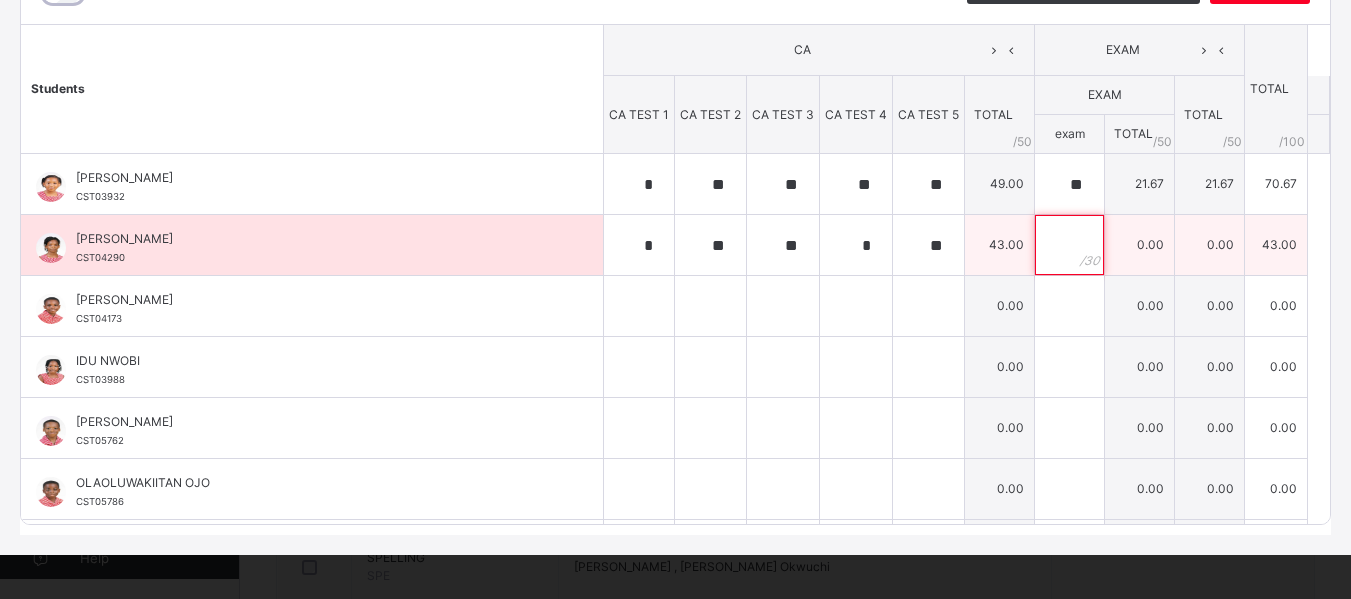 click at bounding box center (1069, 245) 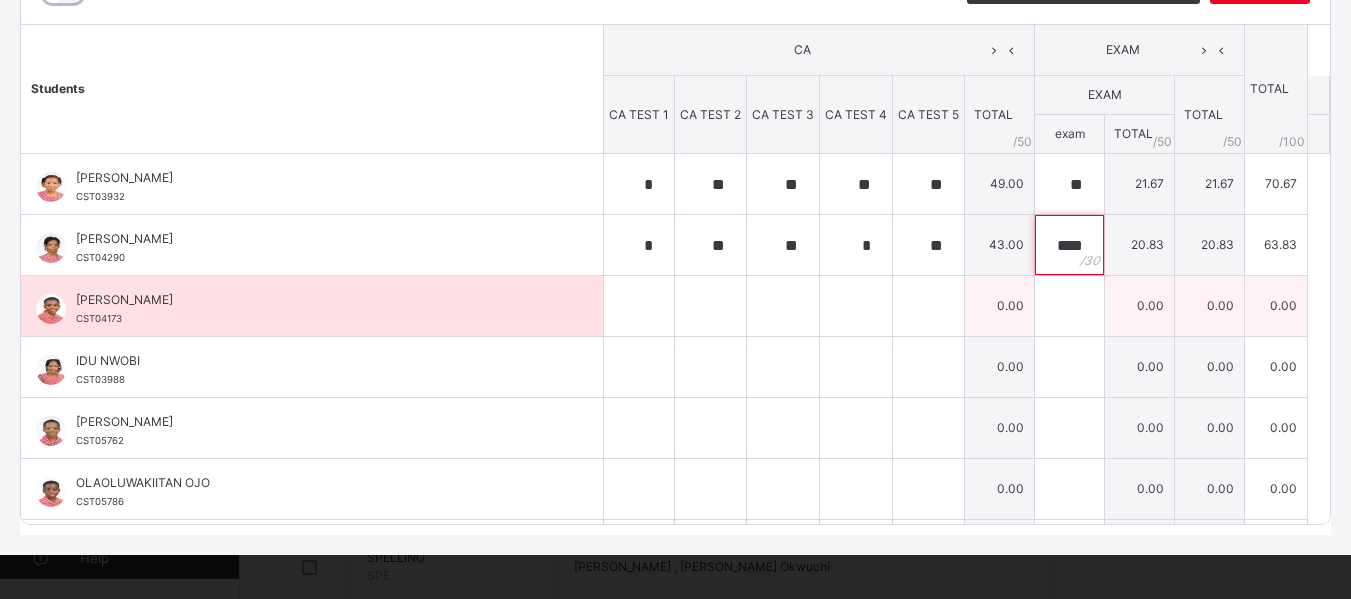 type on "****" 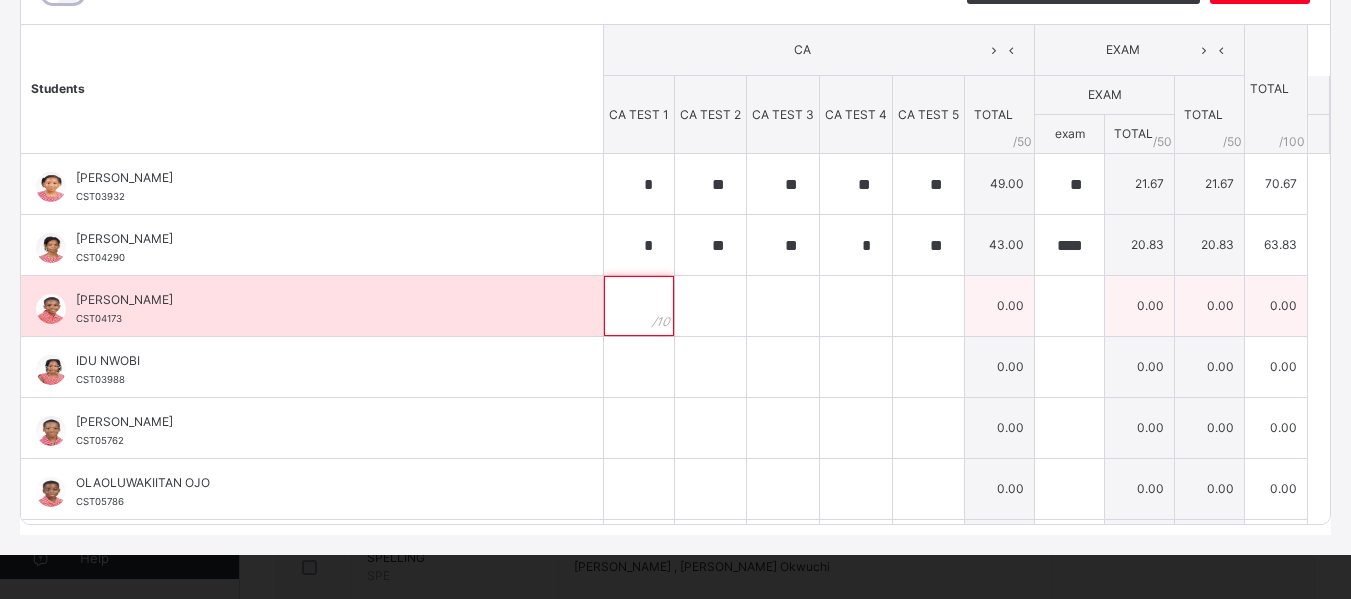 click at bounding box center (639, 306) 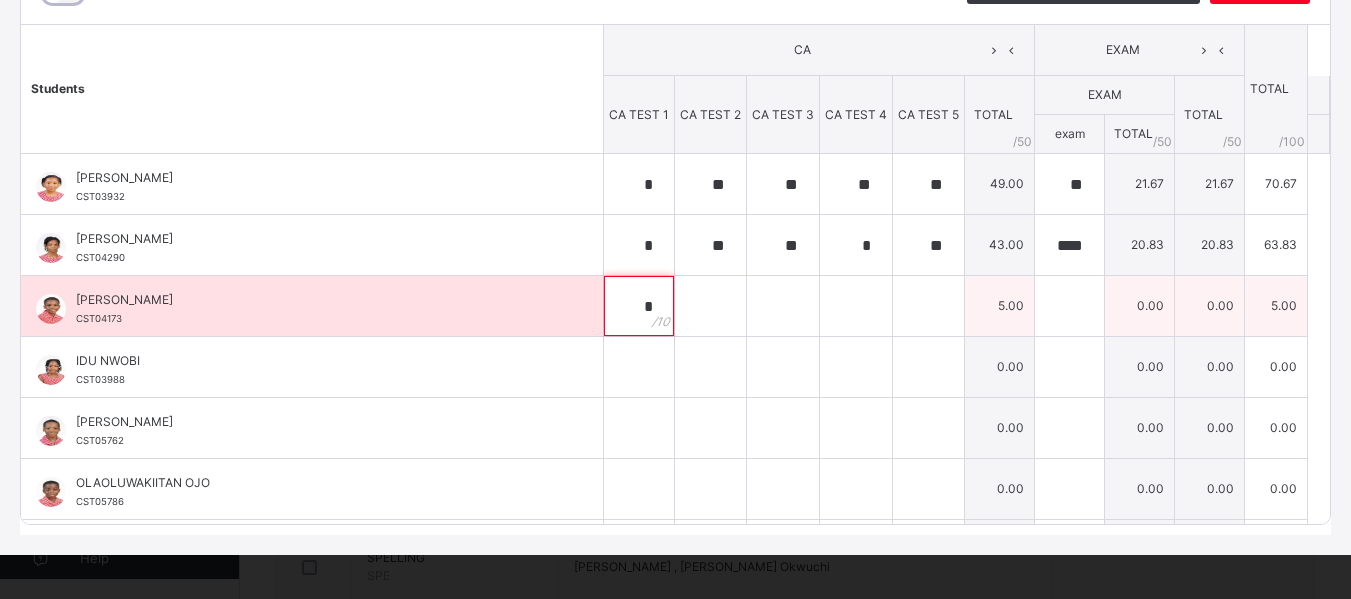 type on "*" 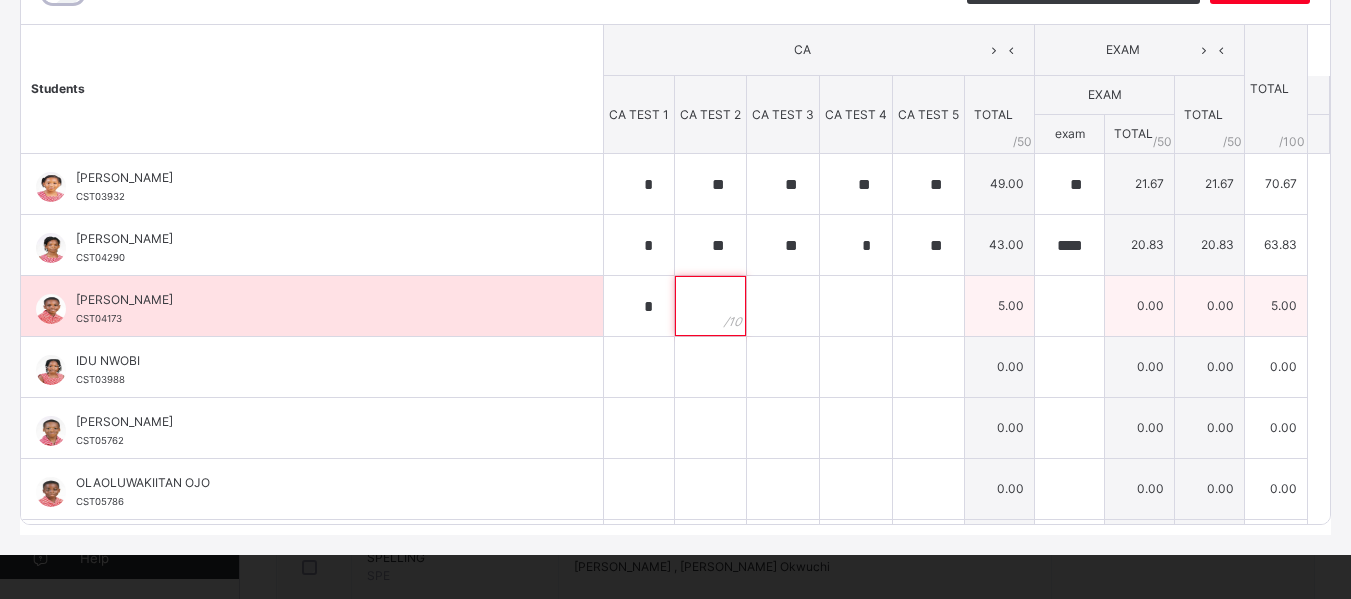 click at bounding box center [710, 306] 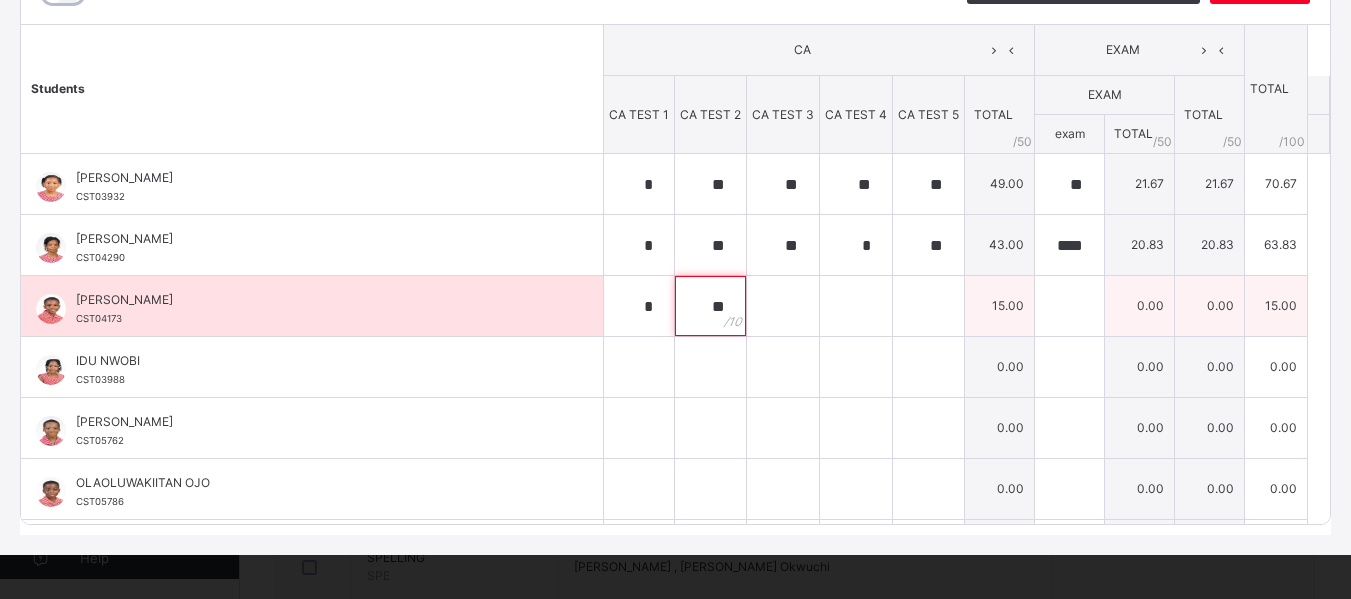 type on "**" 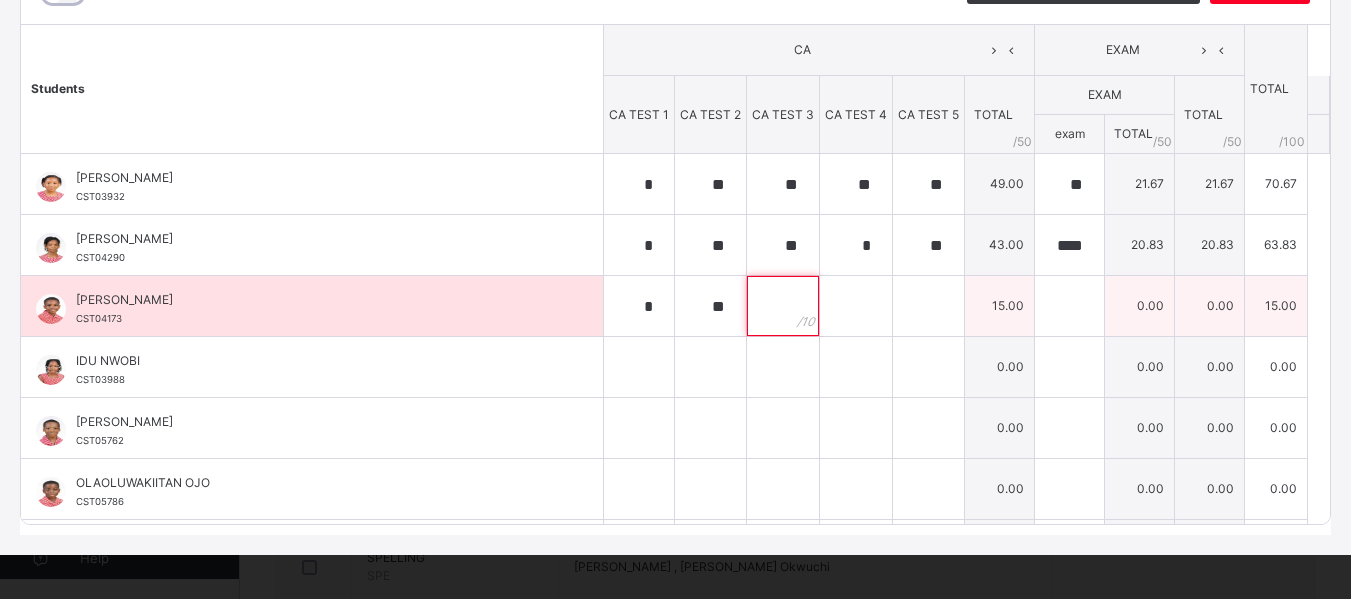 click at bounding box center [783, 306] 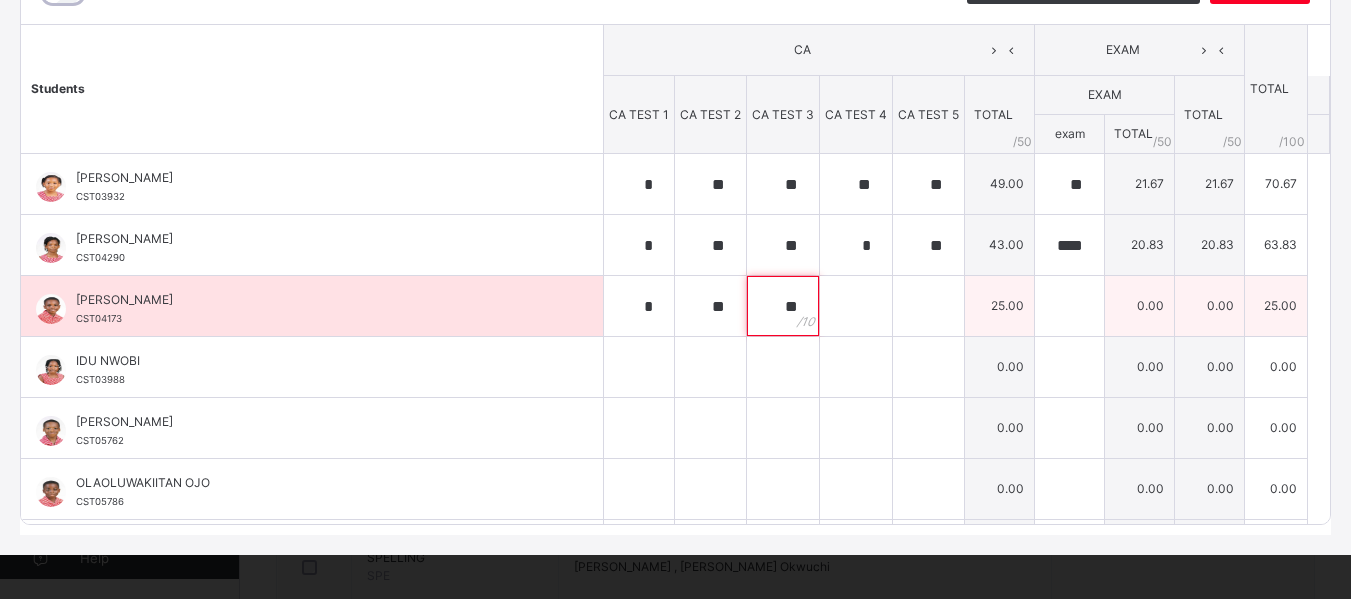 type on "**" 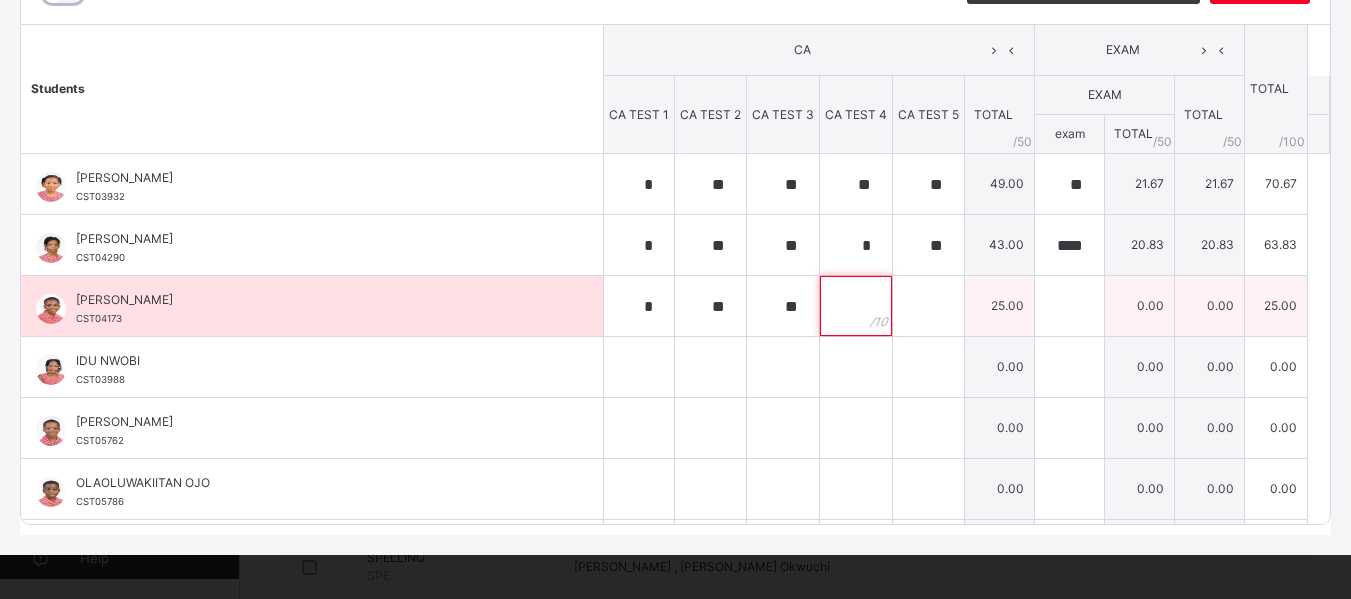 click at bounding box center (856, 306) 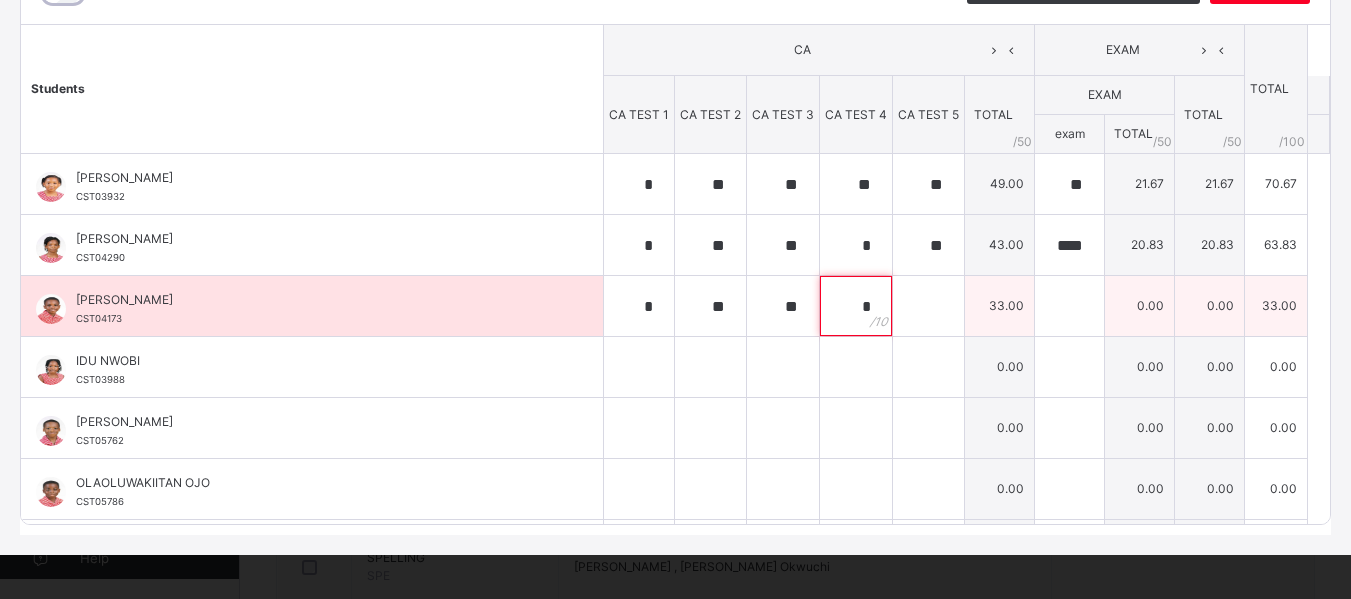 type on "*" 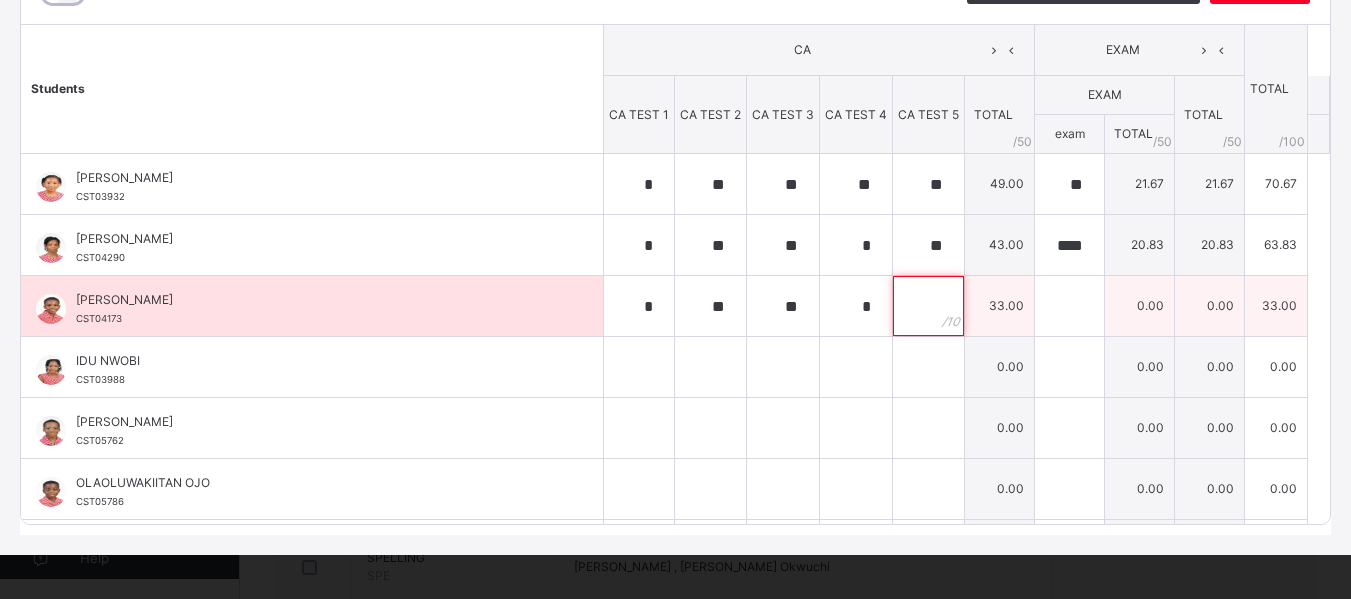 click at bounding box center [928, 306] 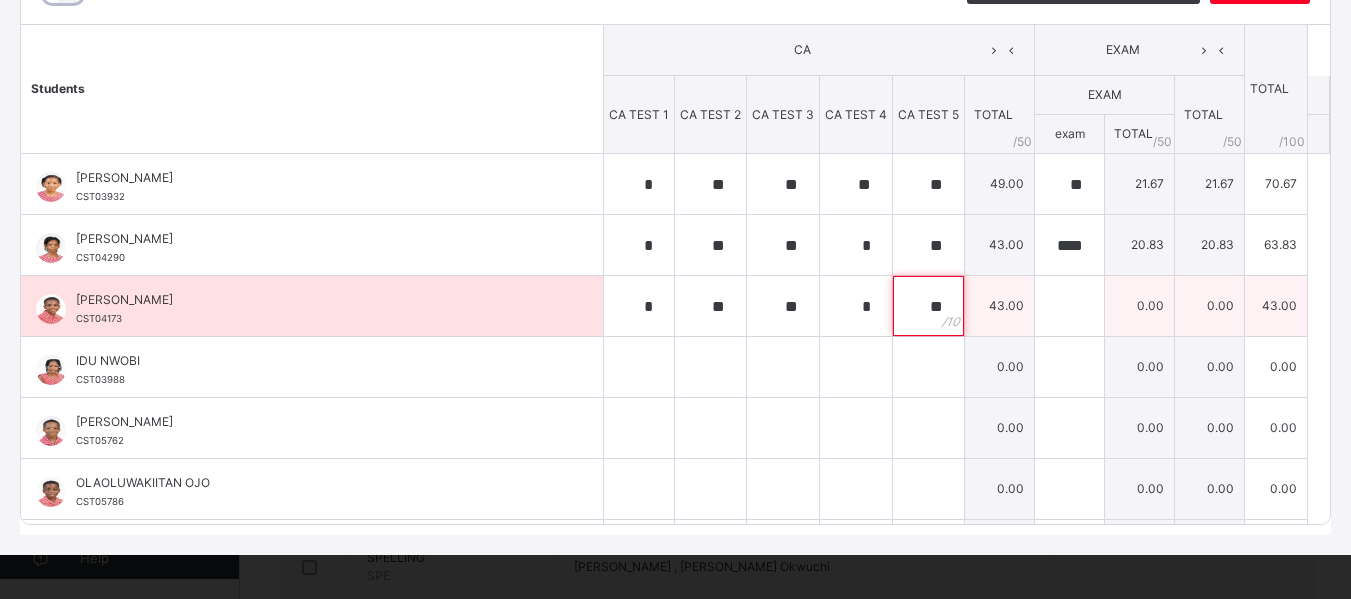 type on "**" 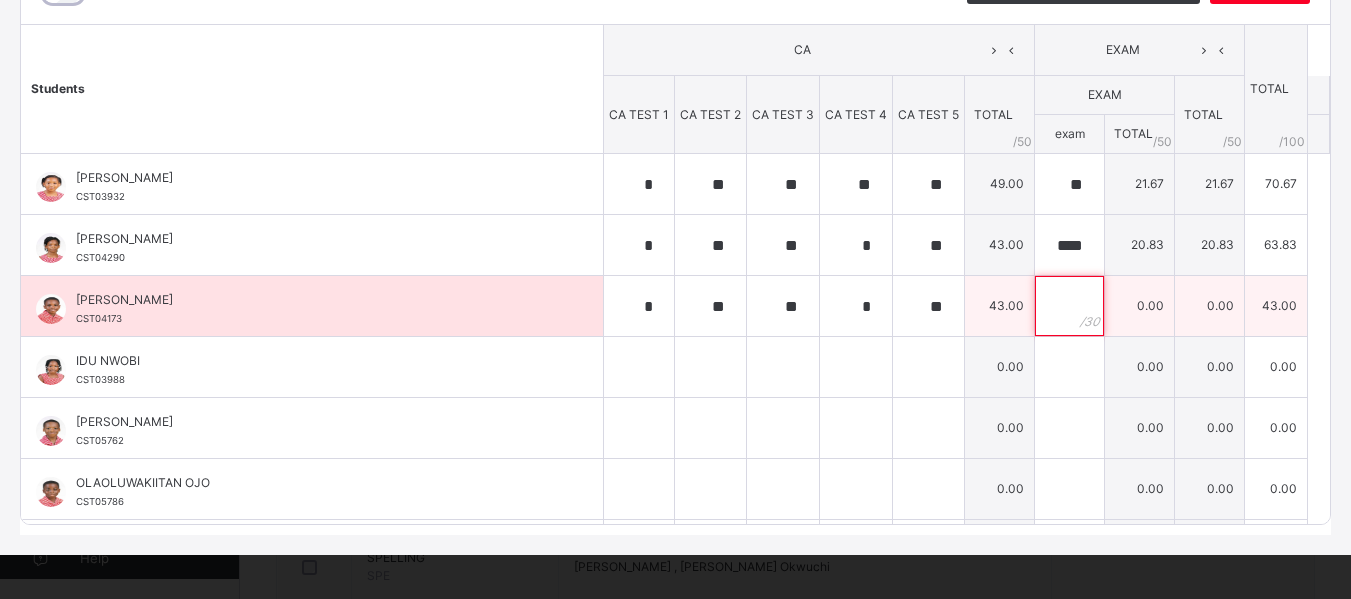 click at bounding box center [1069, 306] 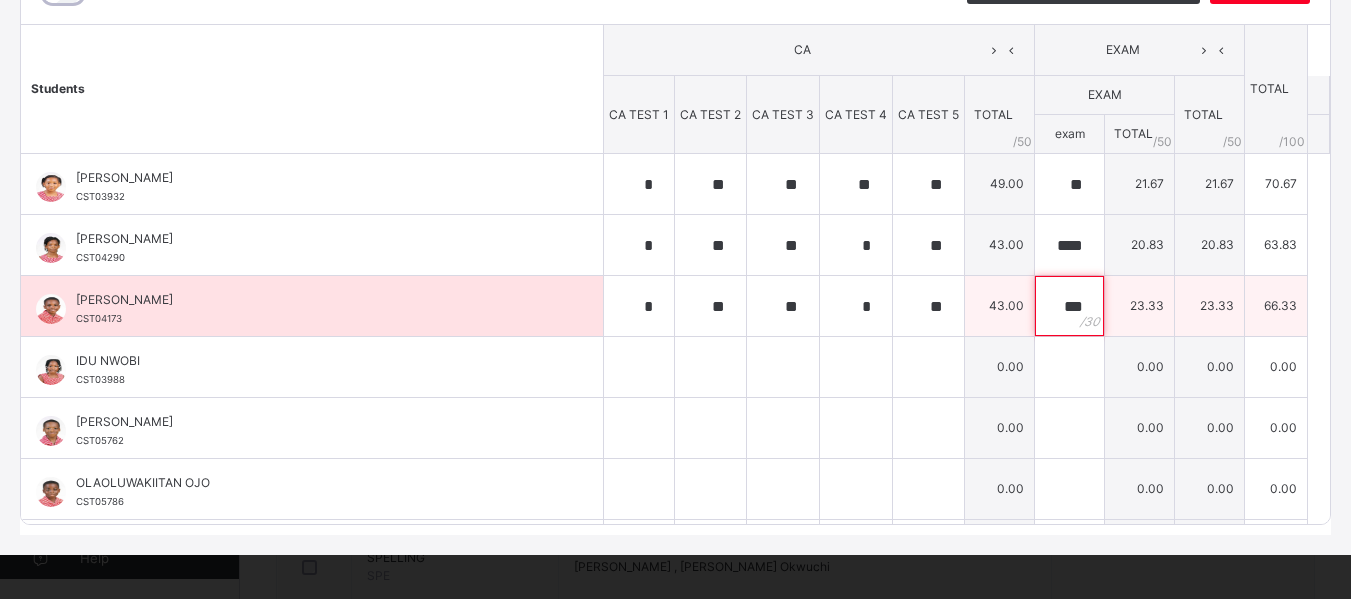 type on "****" 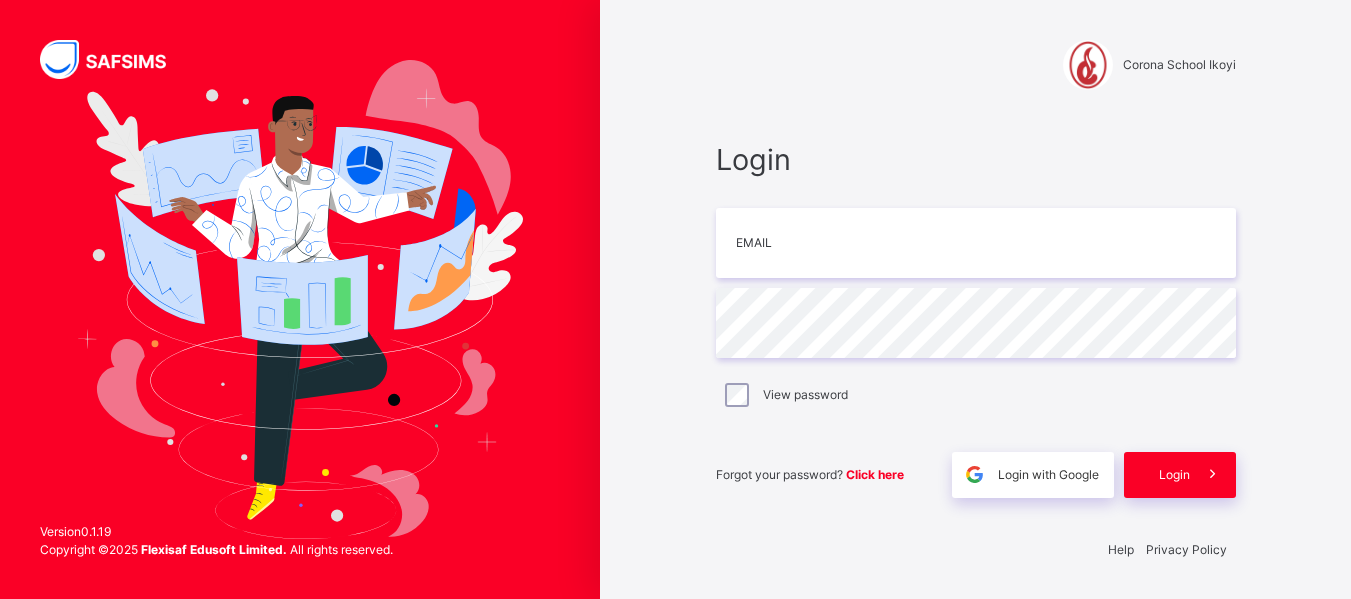 scroll, scrollTop: 0, scrollLeft: 0, axis: both 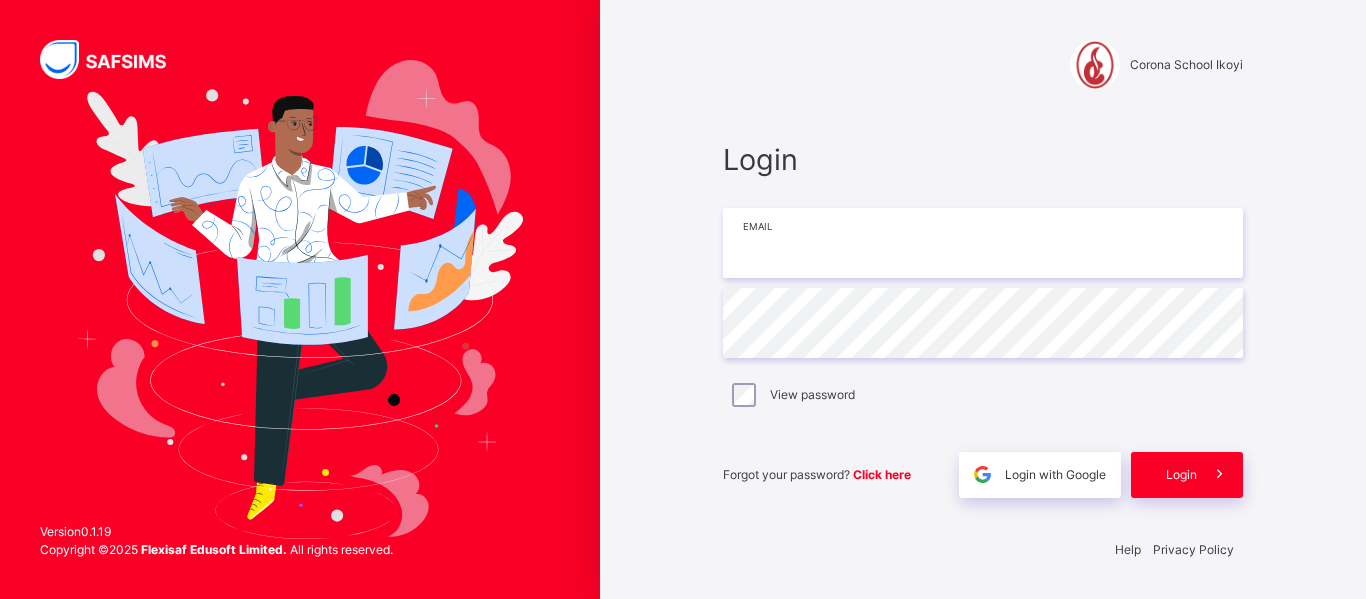 type on "**********" 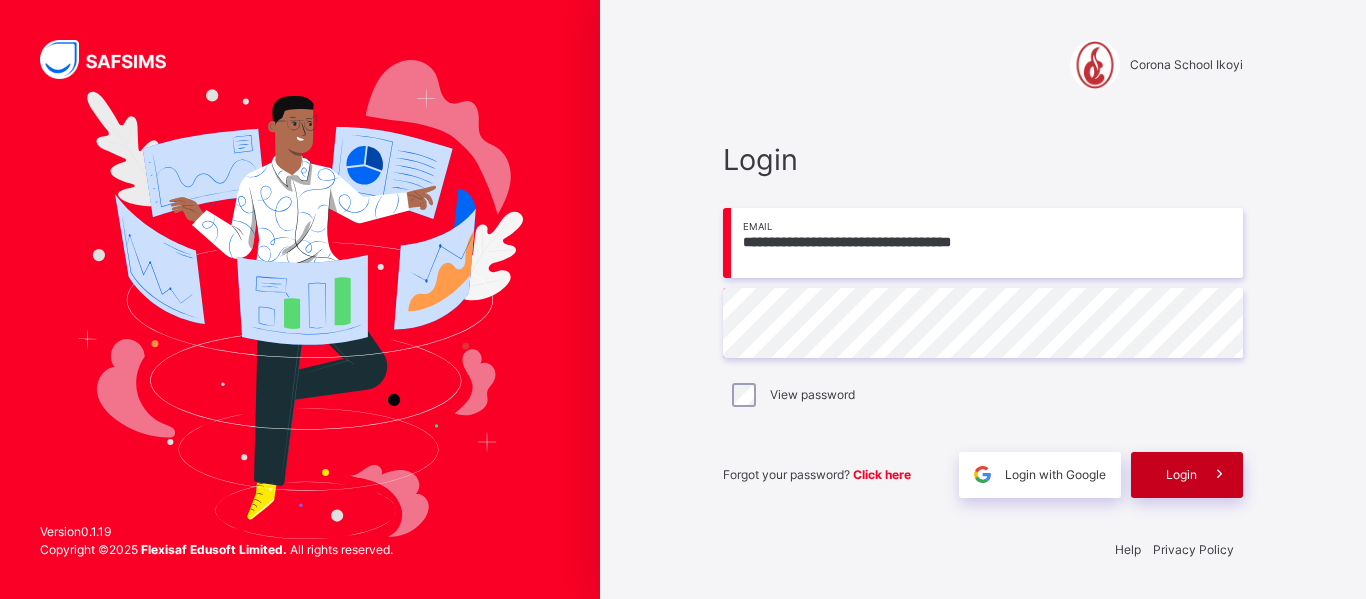 click on "Login" at bounding box center [1181, 475] 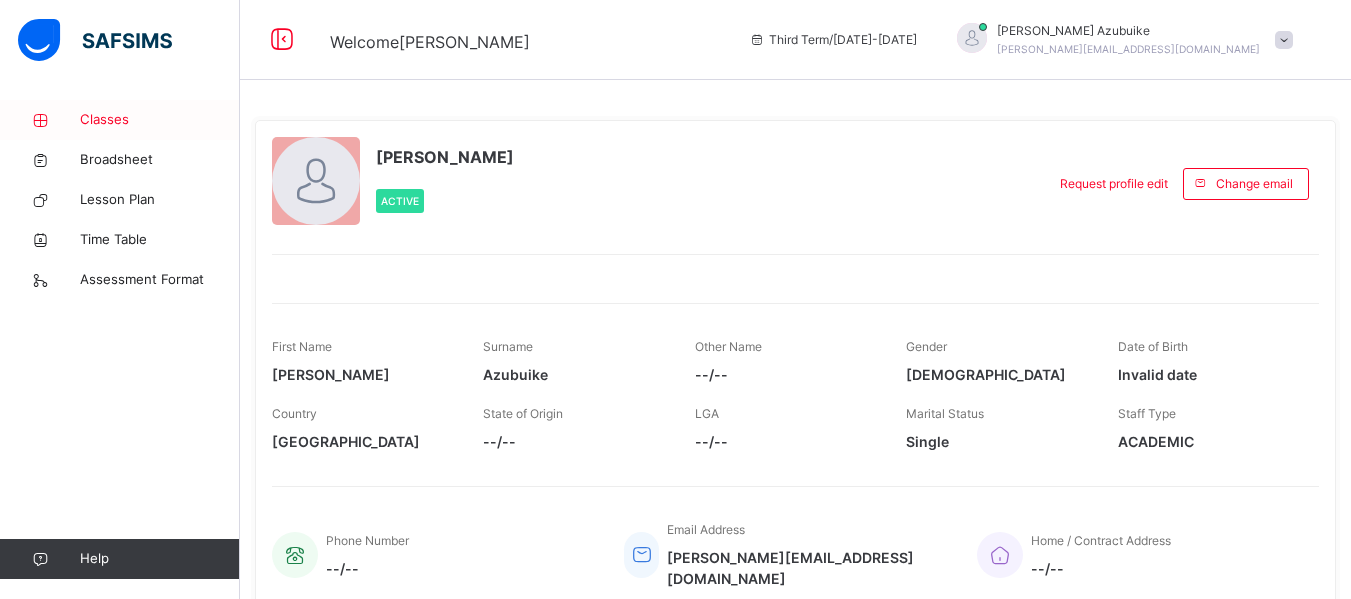 click on "Classes" at bounding box center [160, 120] 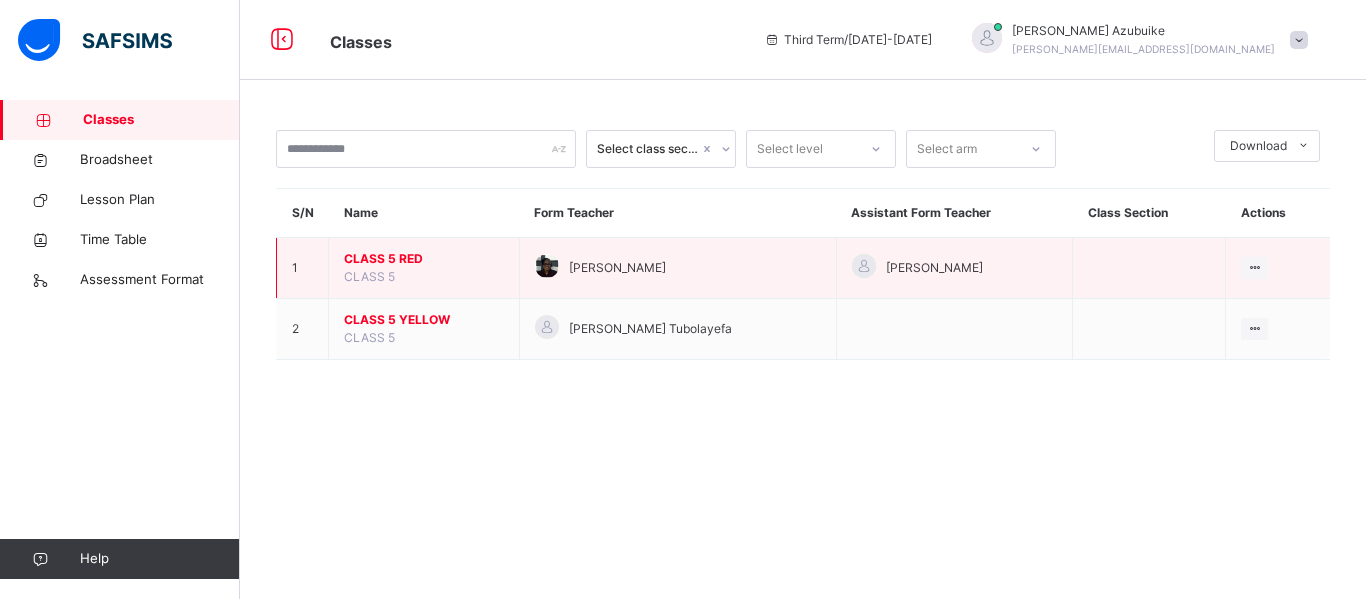 click on "CLASS 5   RED" at bounding box center [424, 259] 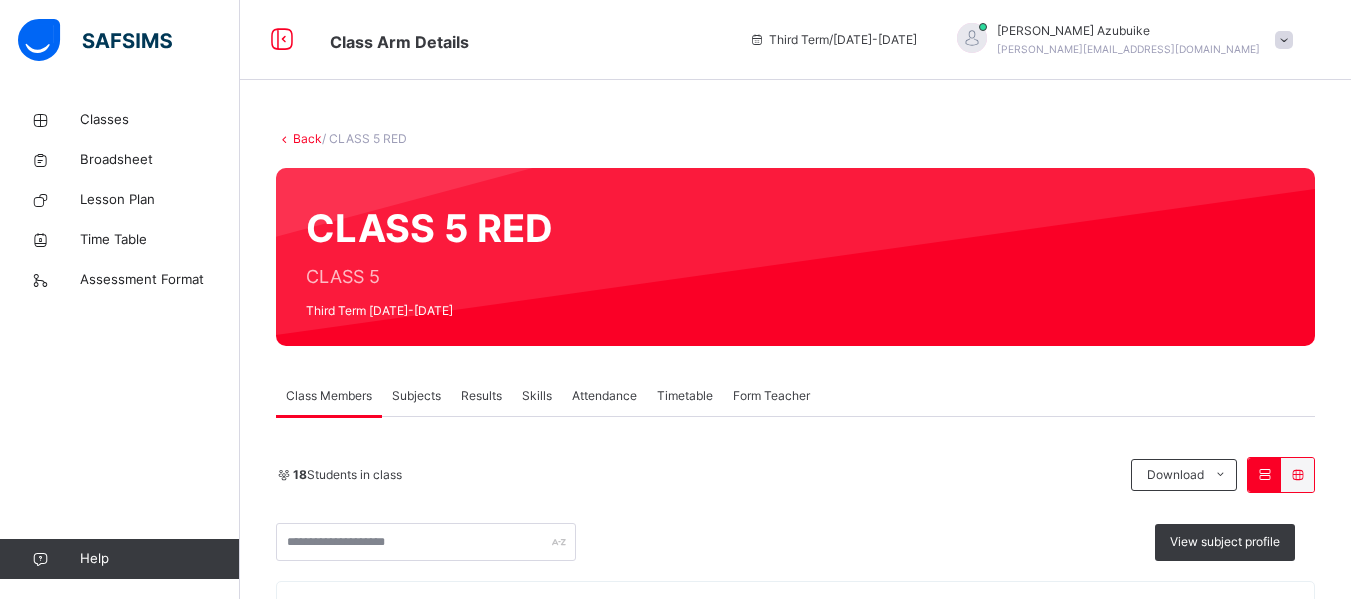 click on "Subjects" at bounding box center [416, 396] 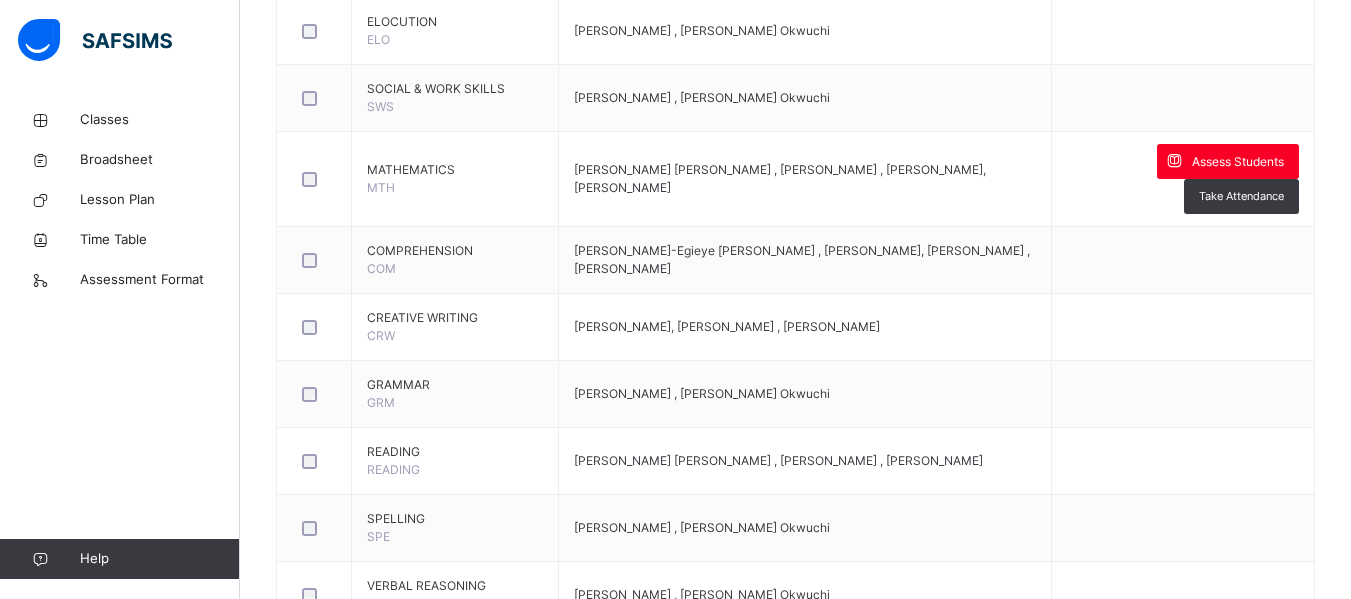 scroll, scrollTop: 1292, scrollLeft: 0, axis: vertical 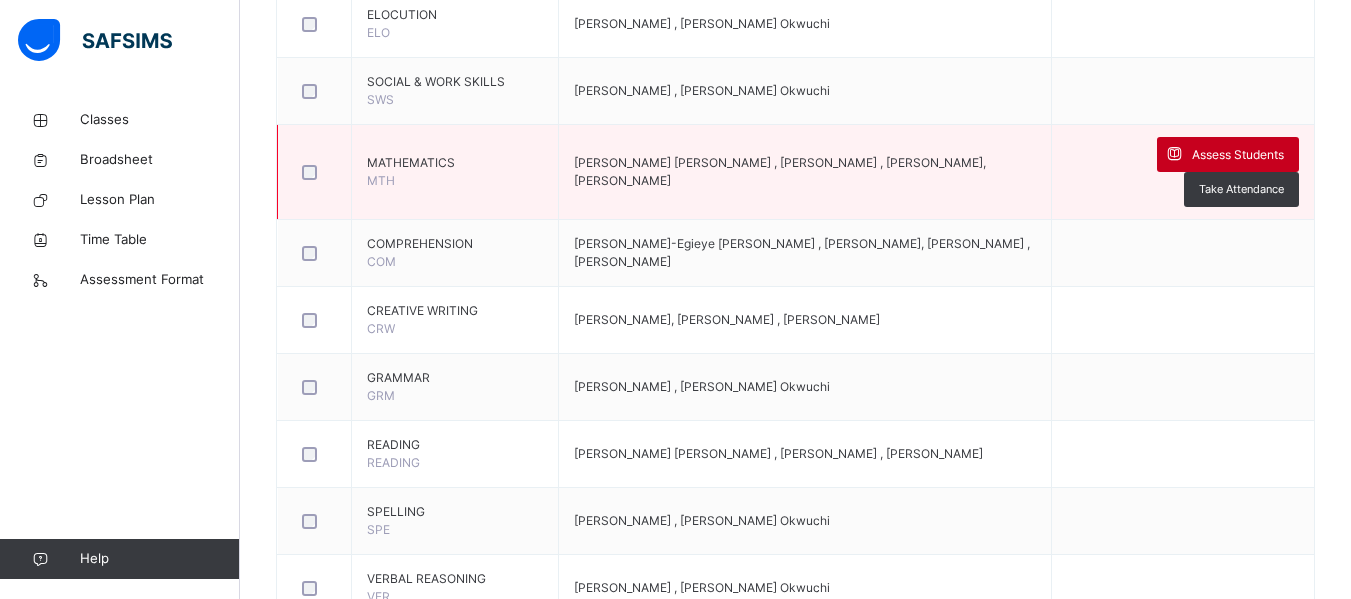 click on "Assess Students" at bounding box center [1238, 155] 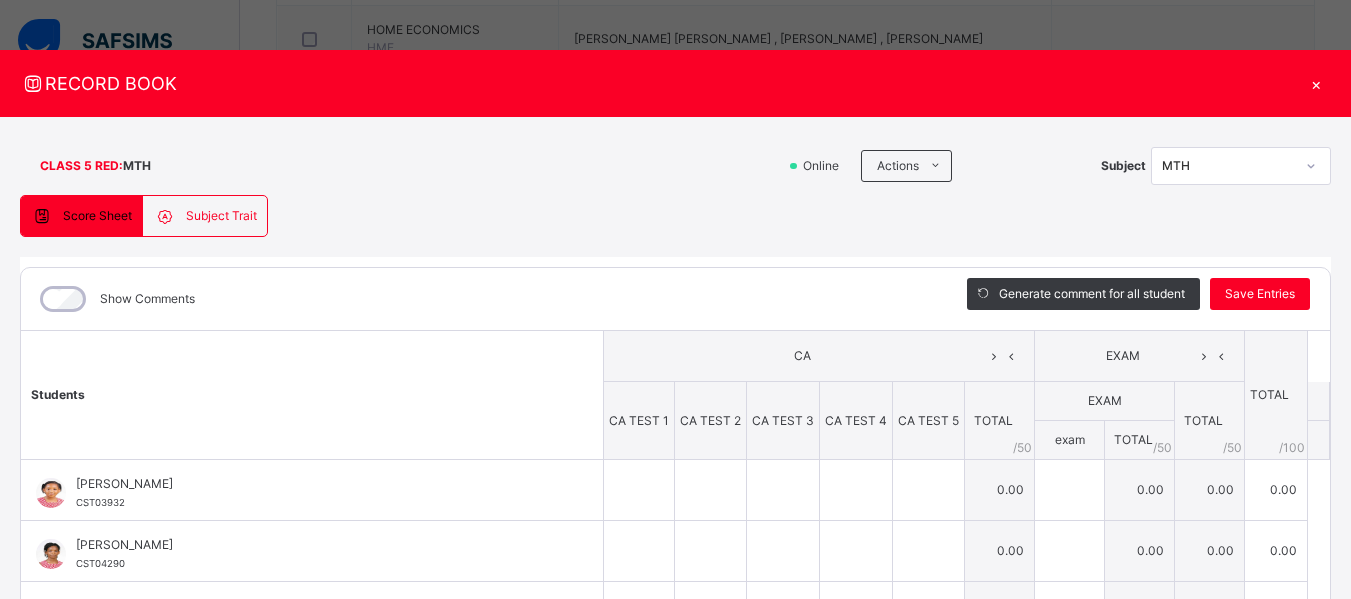 scroll, scrollTop: 593, scrollLeft: 0, axis: vertical 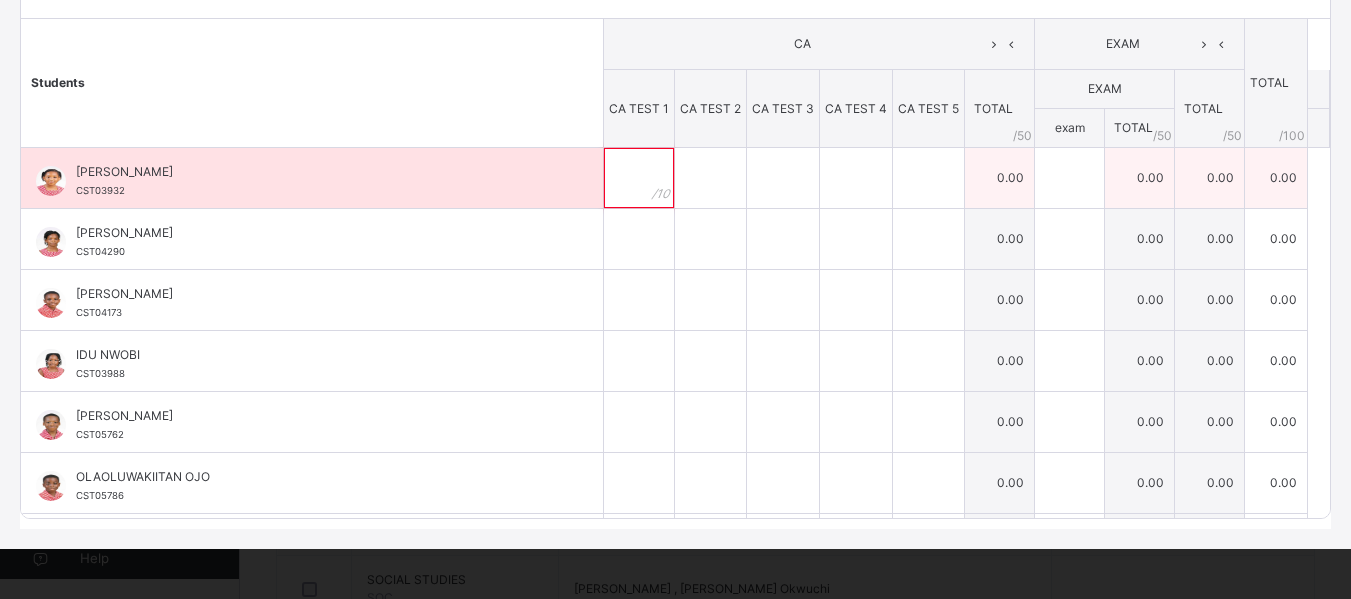 click at bounding box center [639, 178] 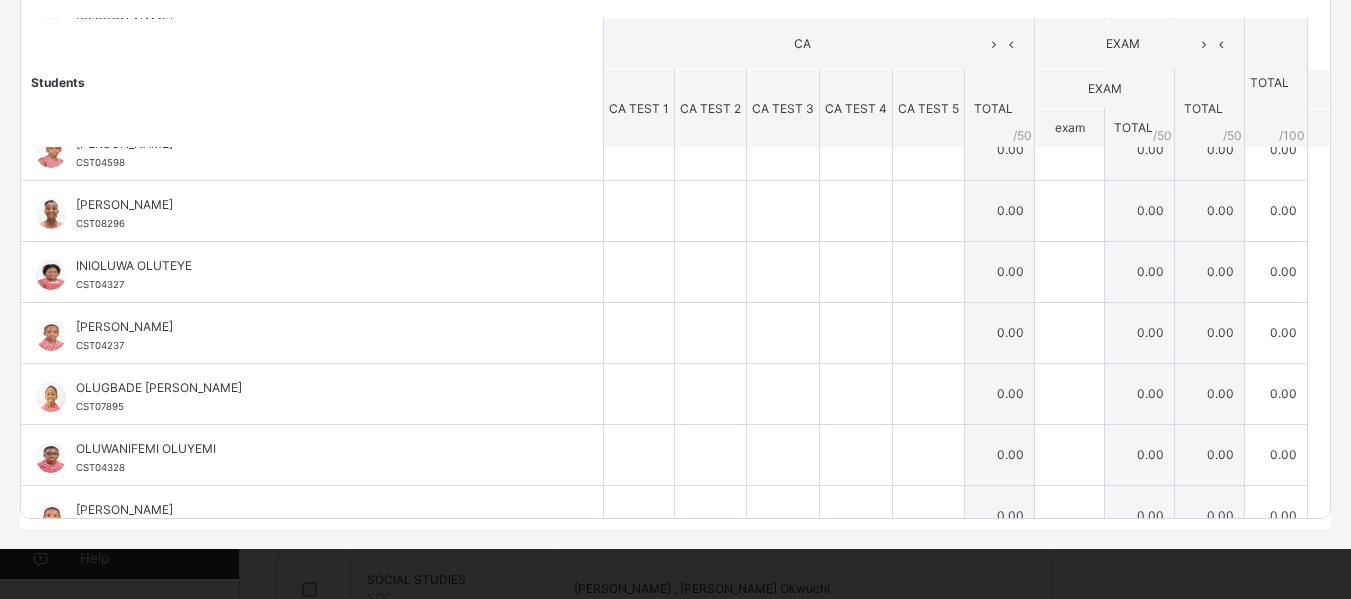 scroll, scrollTop: 728, scrollLeft: 0, axis: vertical 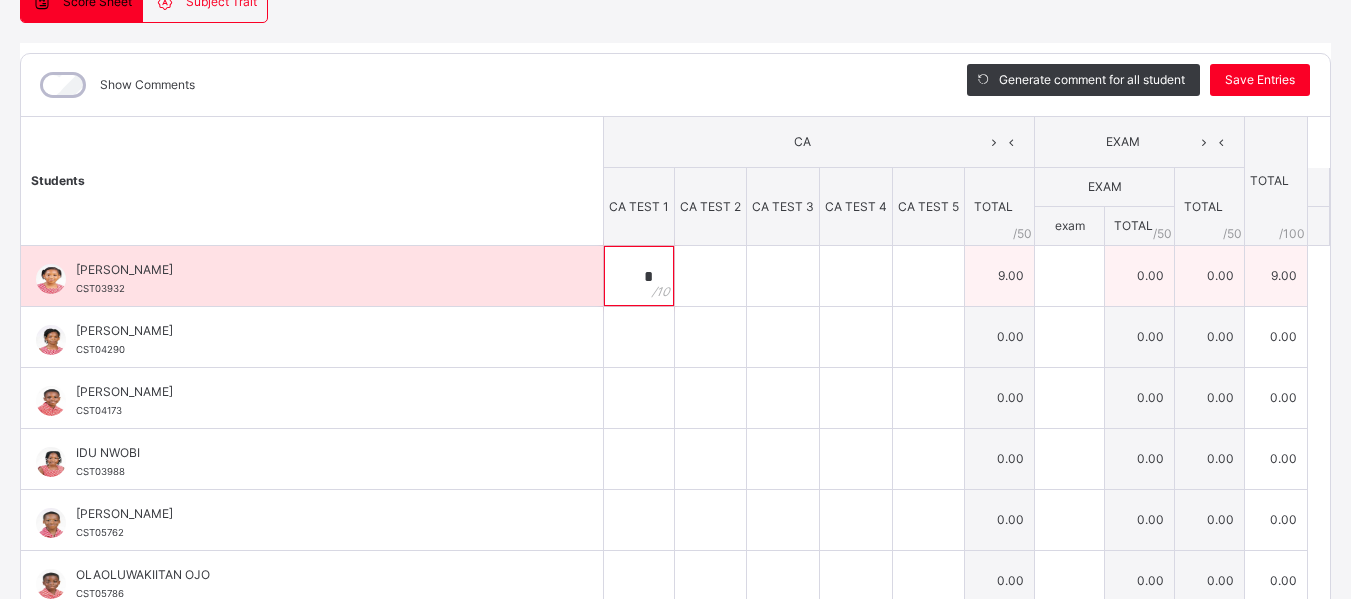 type on "*" 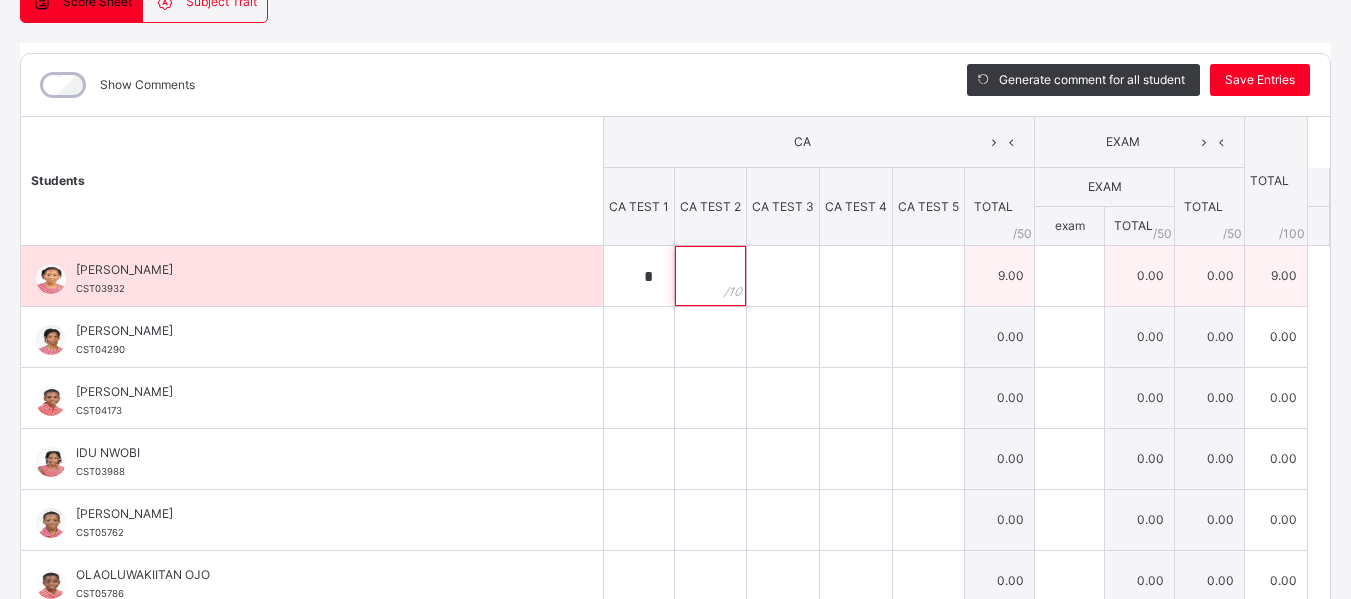 click at bounding box center (710, 276) 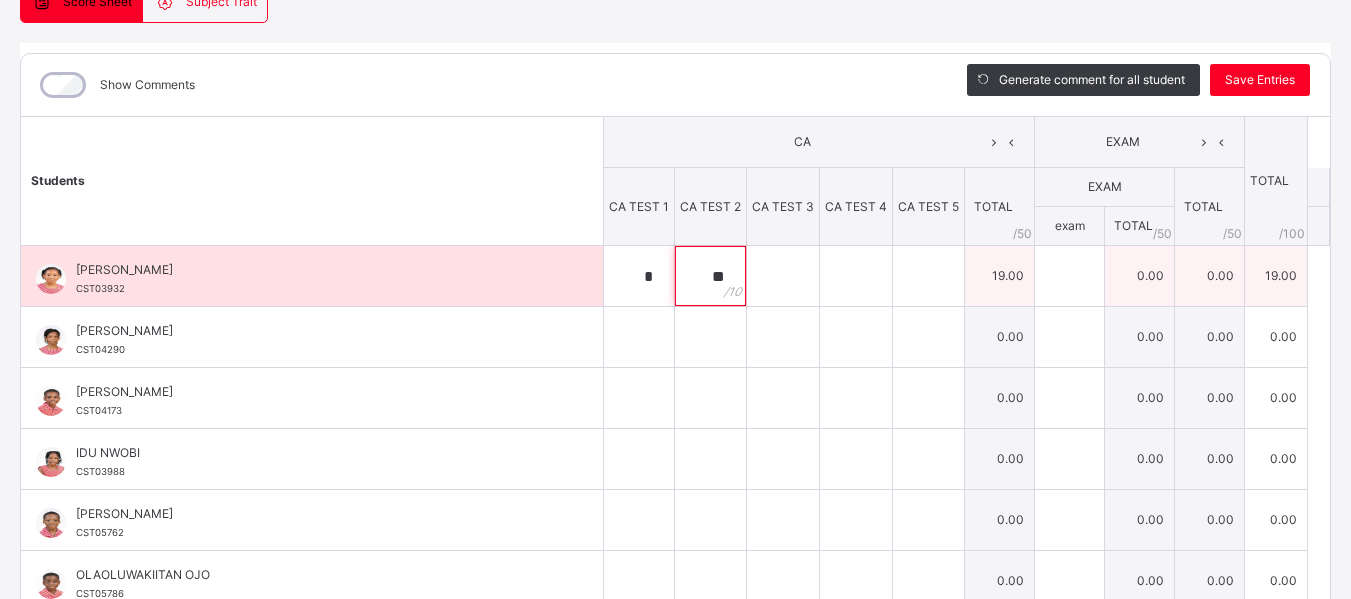 type on "**" 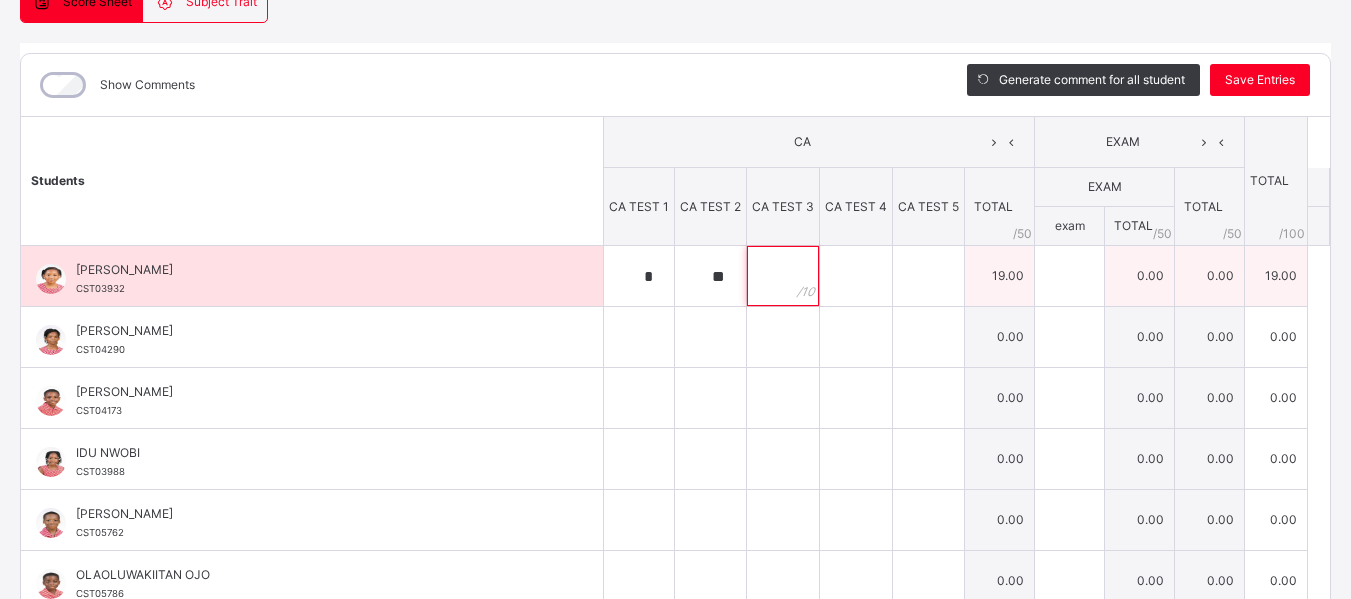click at bounding box center [783, 276] 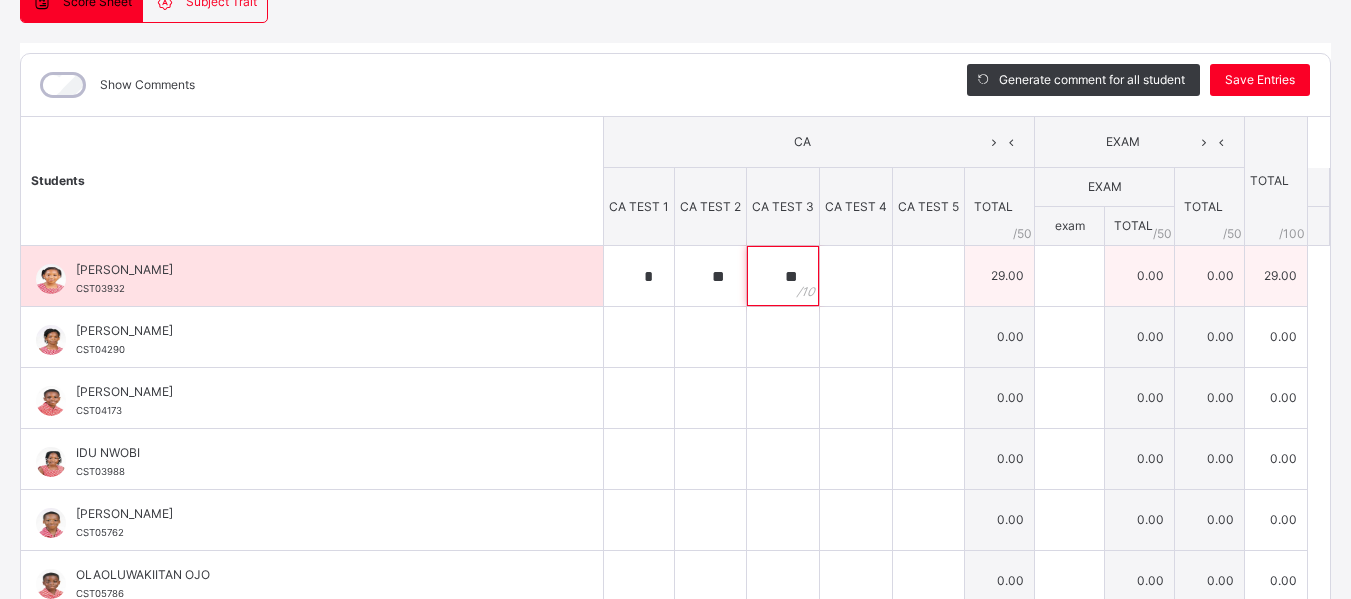 type on "**" 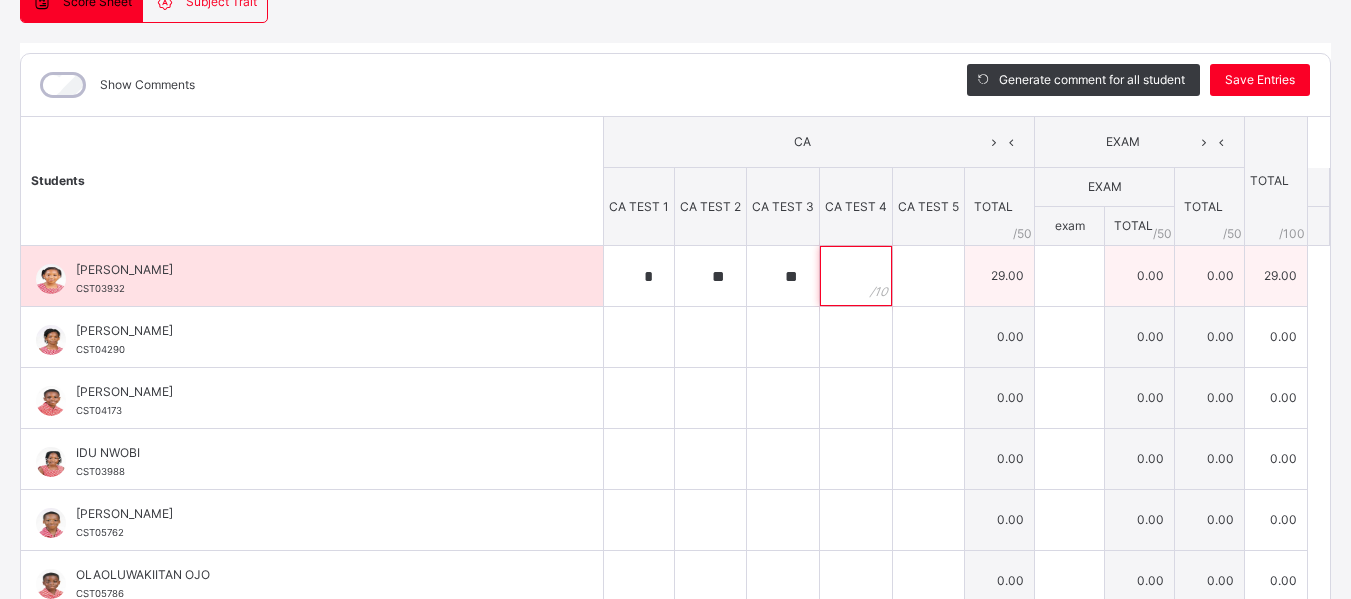 click at bounding box center [856, 276] 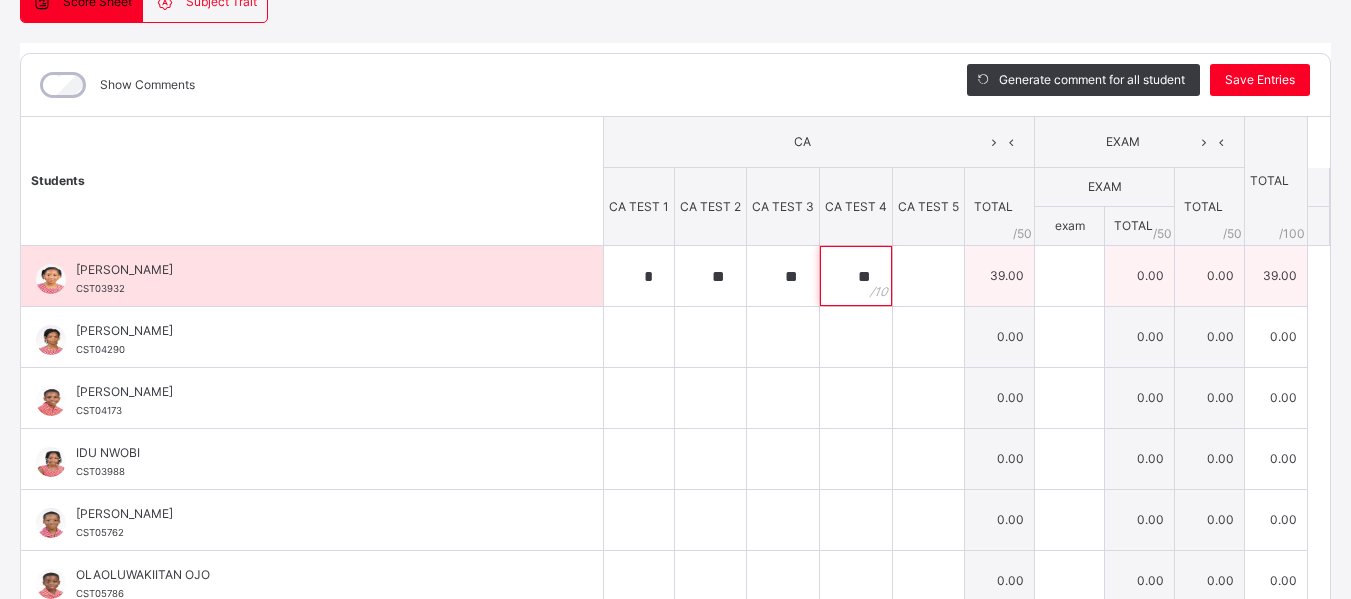 type on "**" 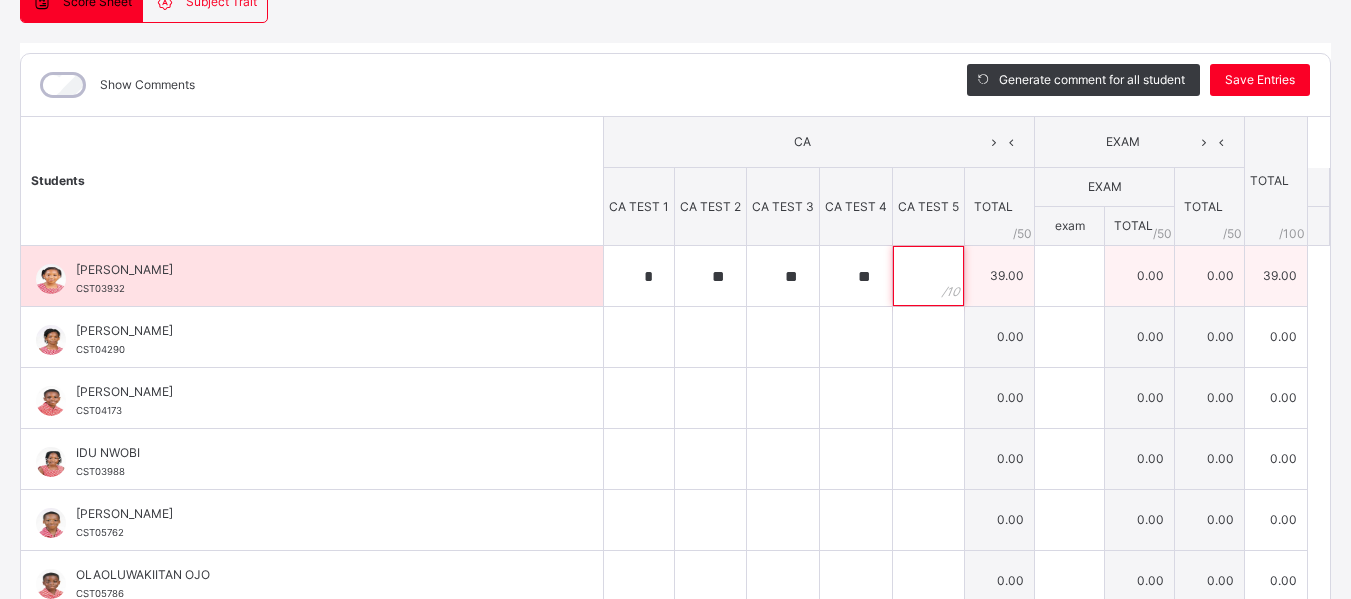 click at bounding box center (928, 276) 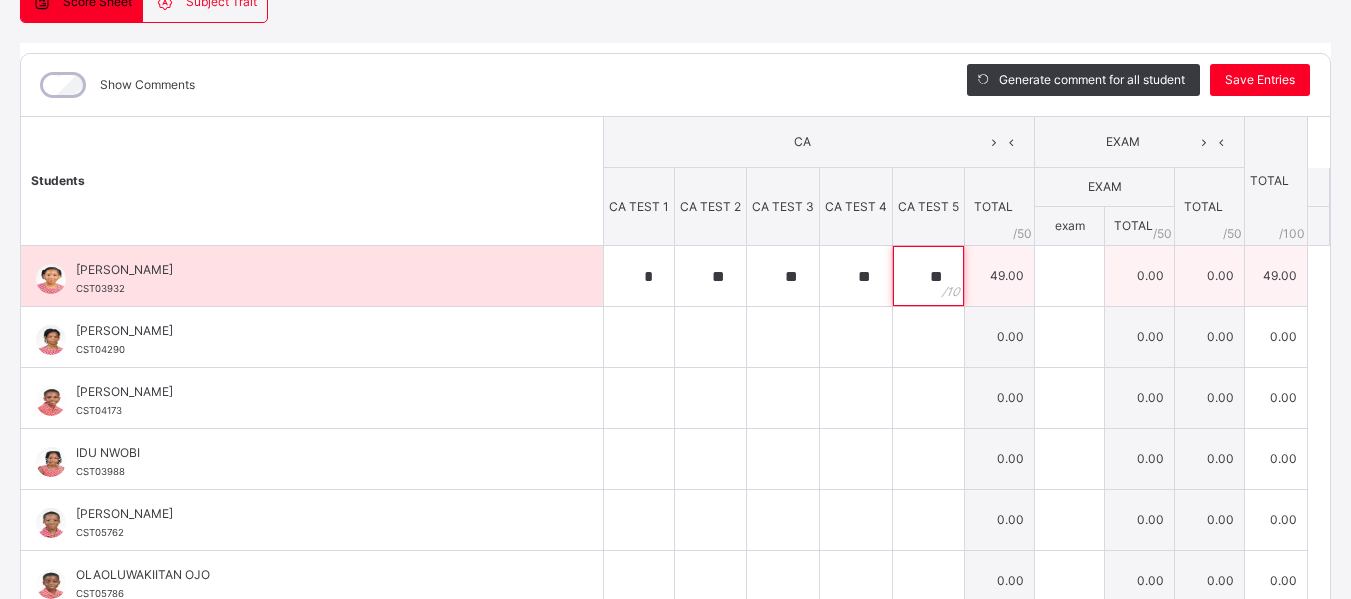 type on "**" 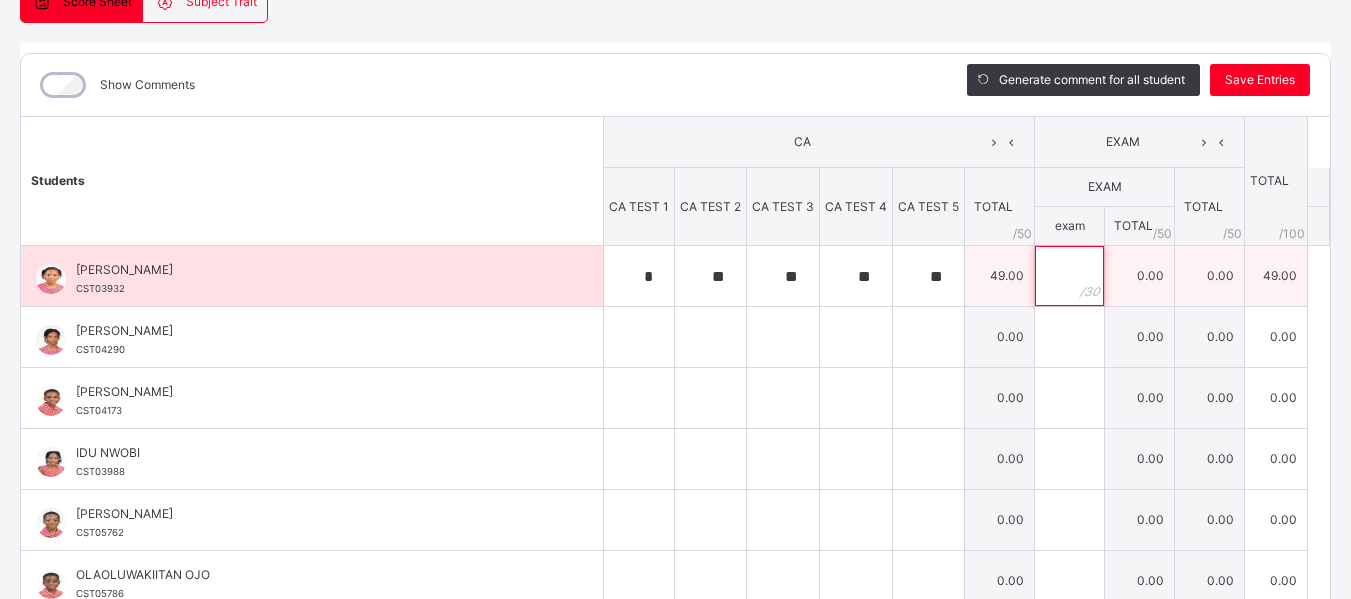 click at bounding box center [1069, 276] 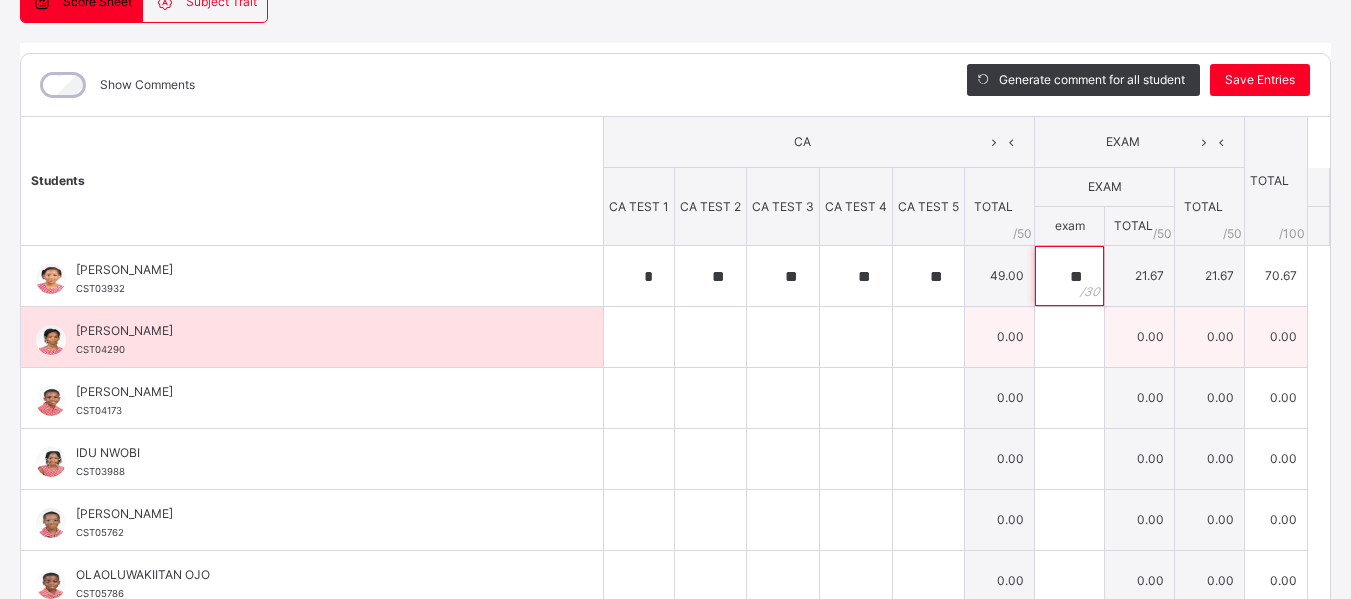 type on "**" 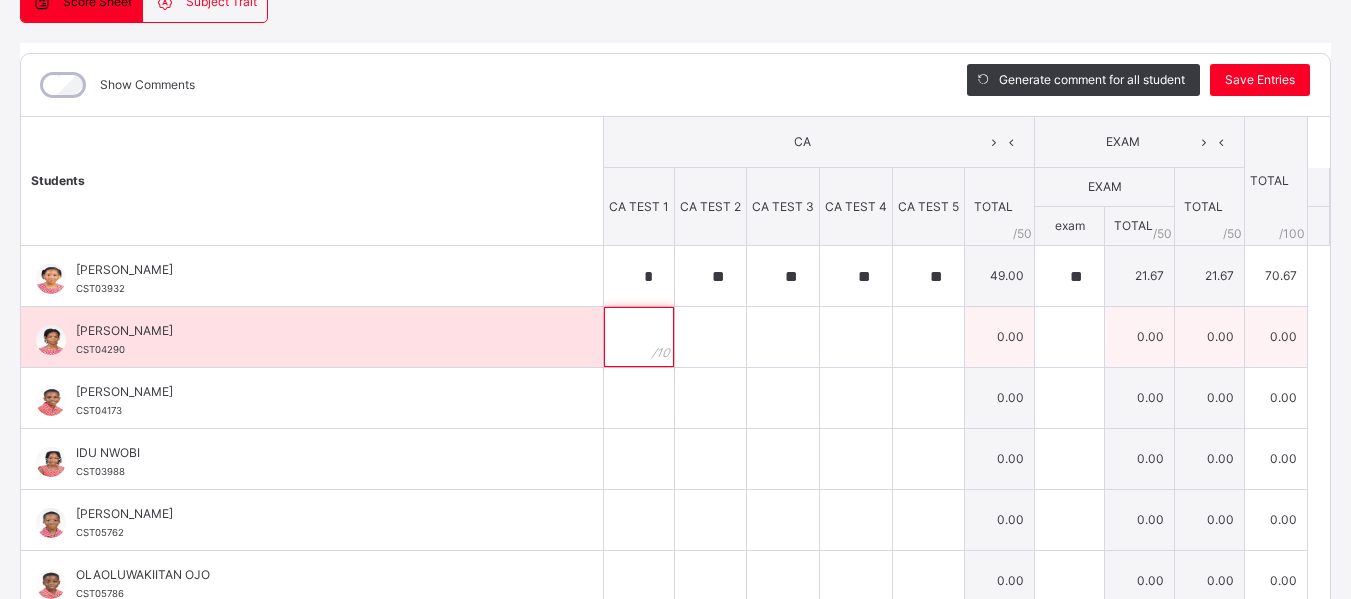 click at bounding box center [639, 337] 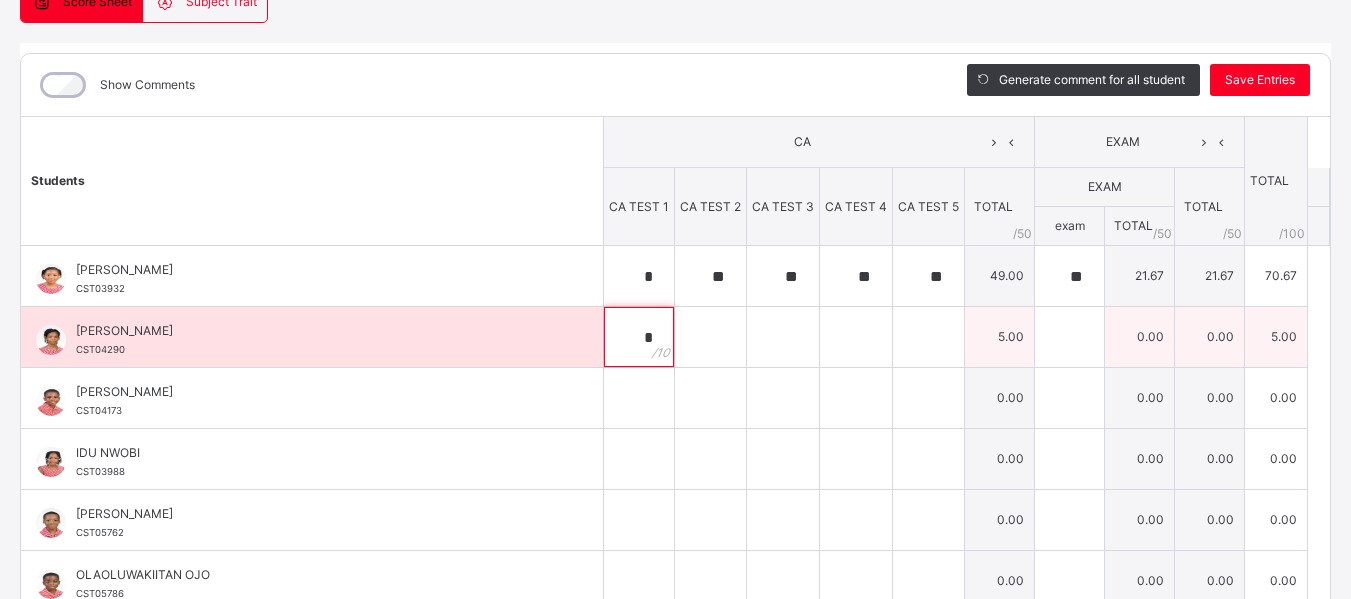 type on "*" 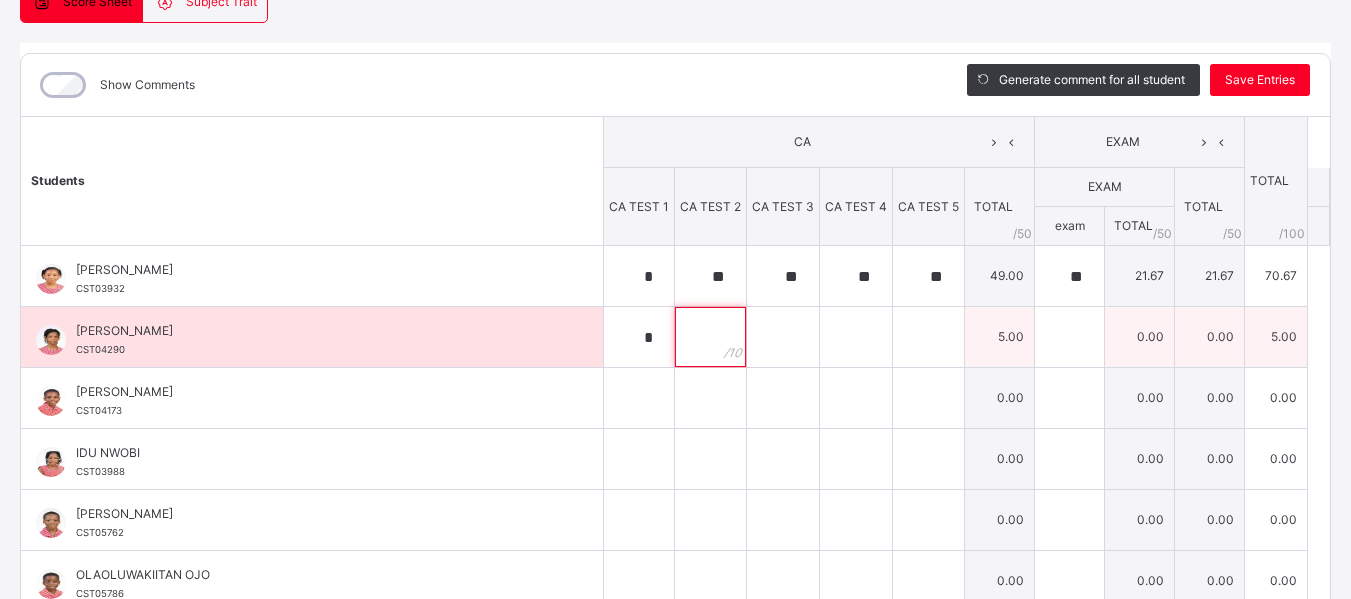 click at bounding box center [710, 337] 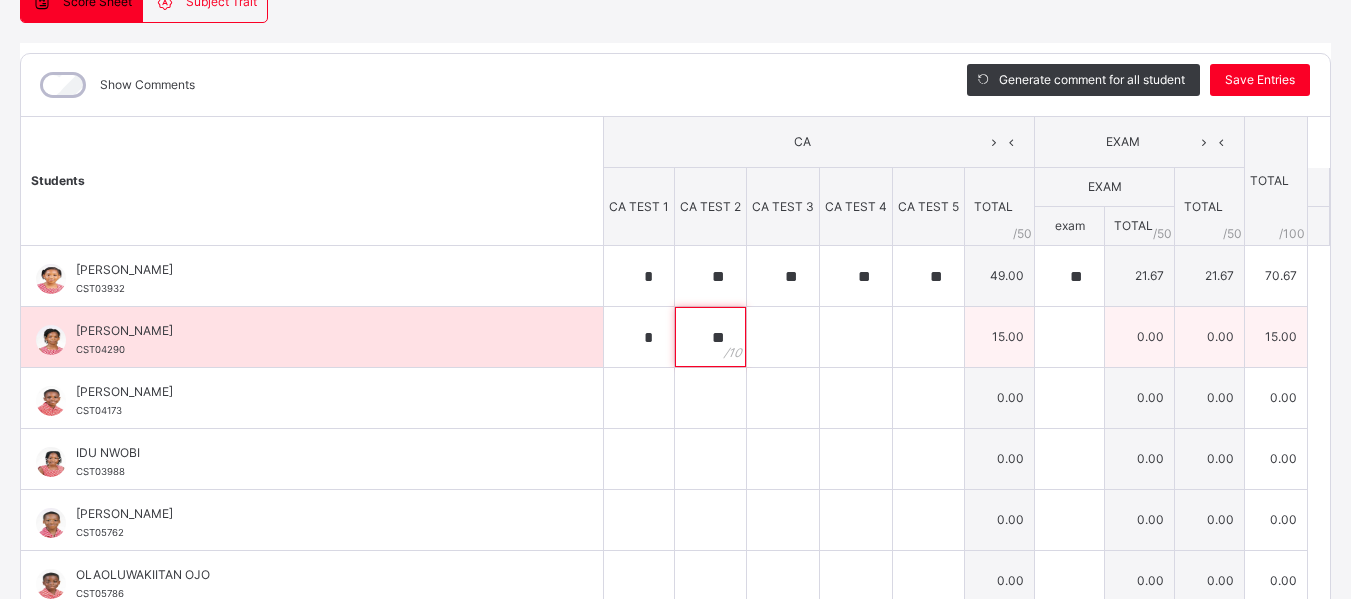 type on "**" 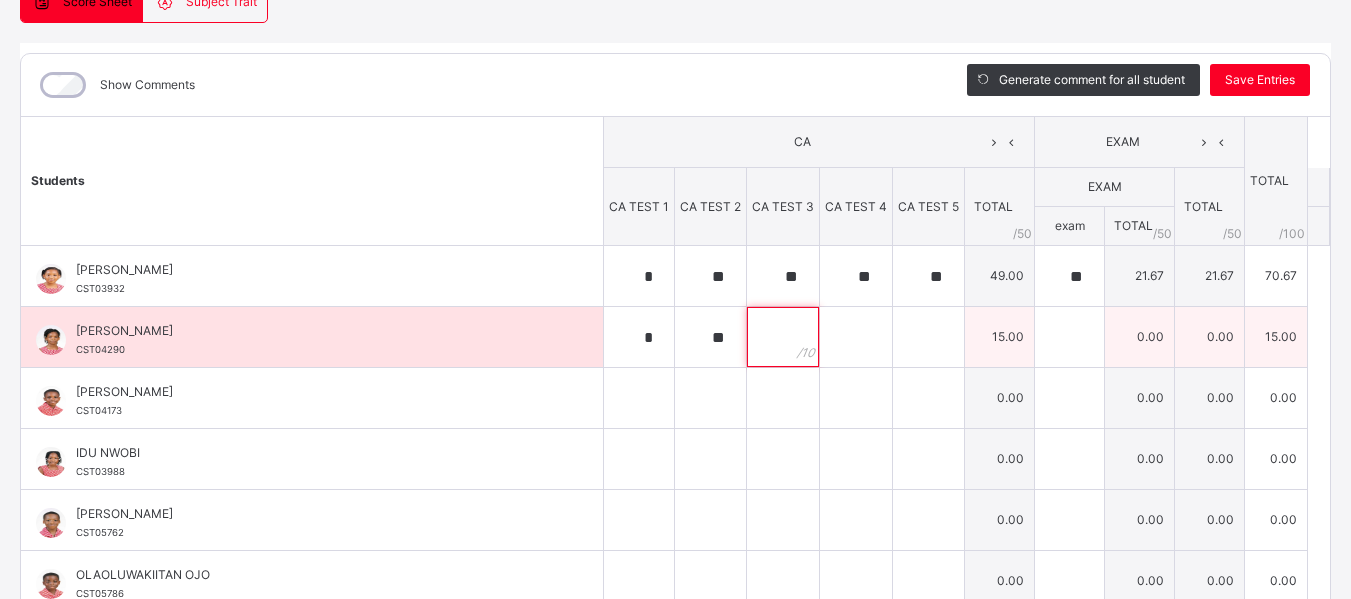 click at bounding box center [783, 337] 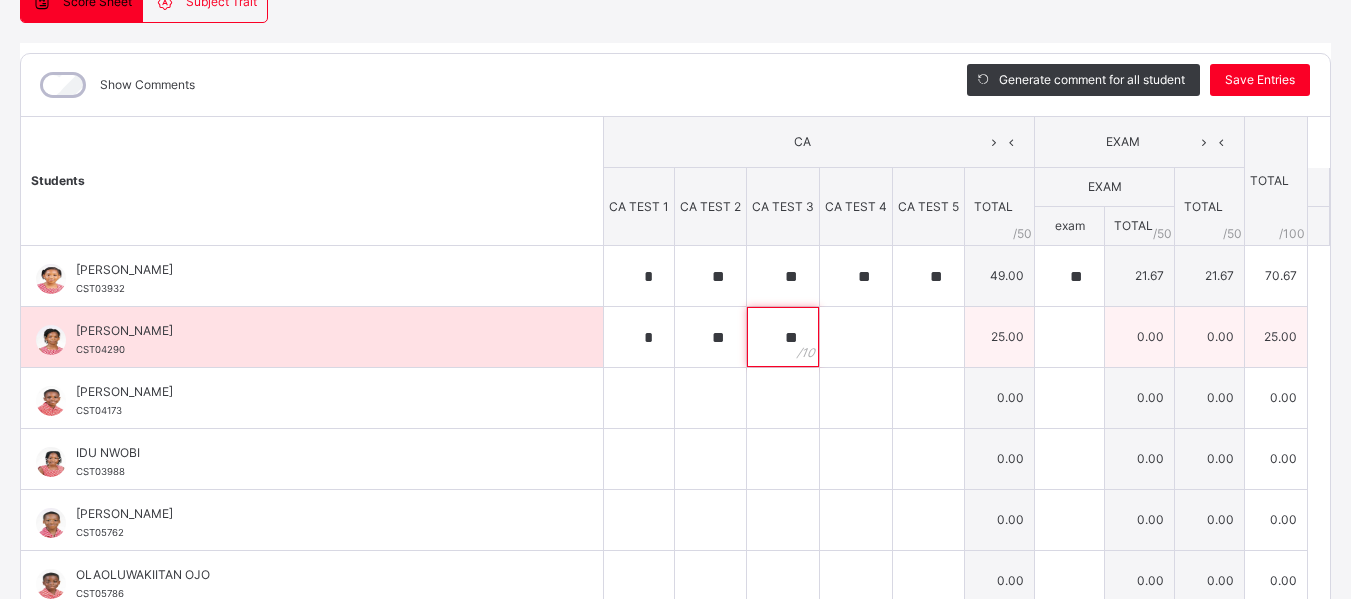 type on "**" 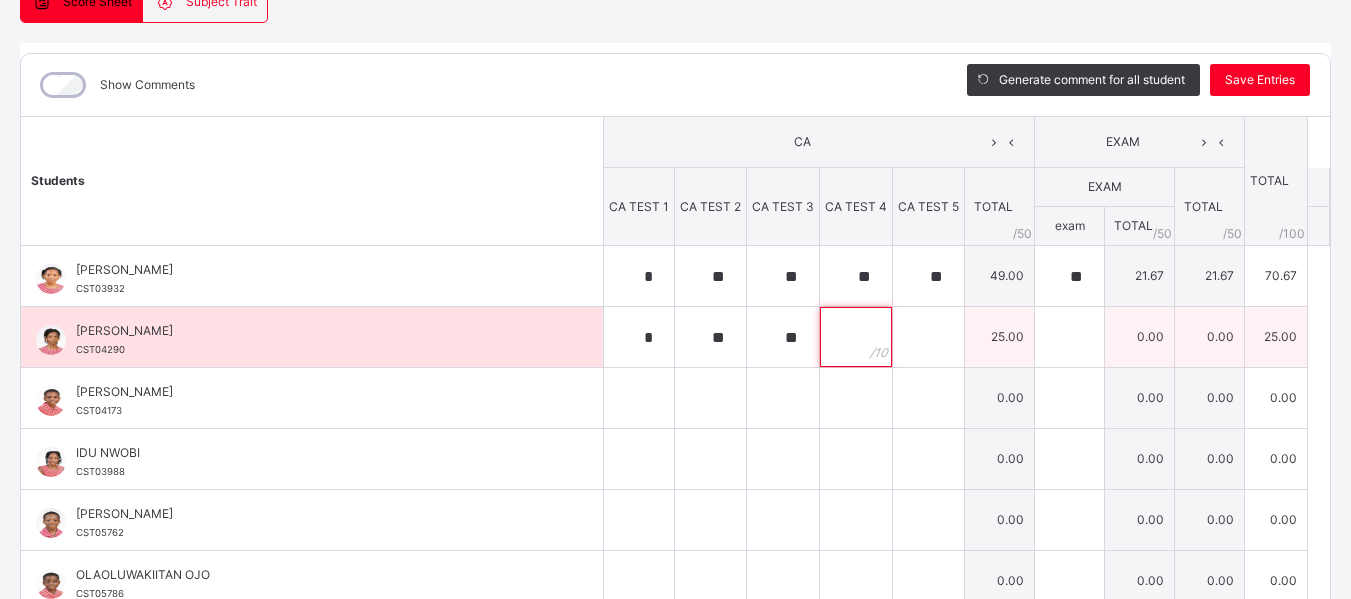 click at bounding box center (856, 337) 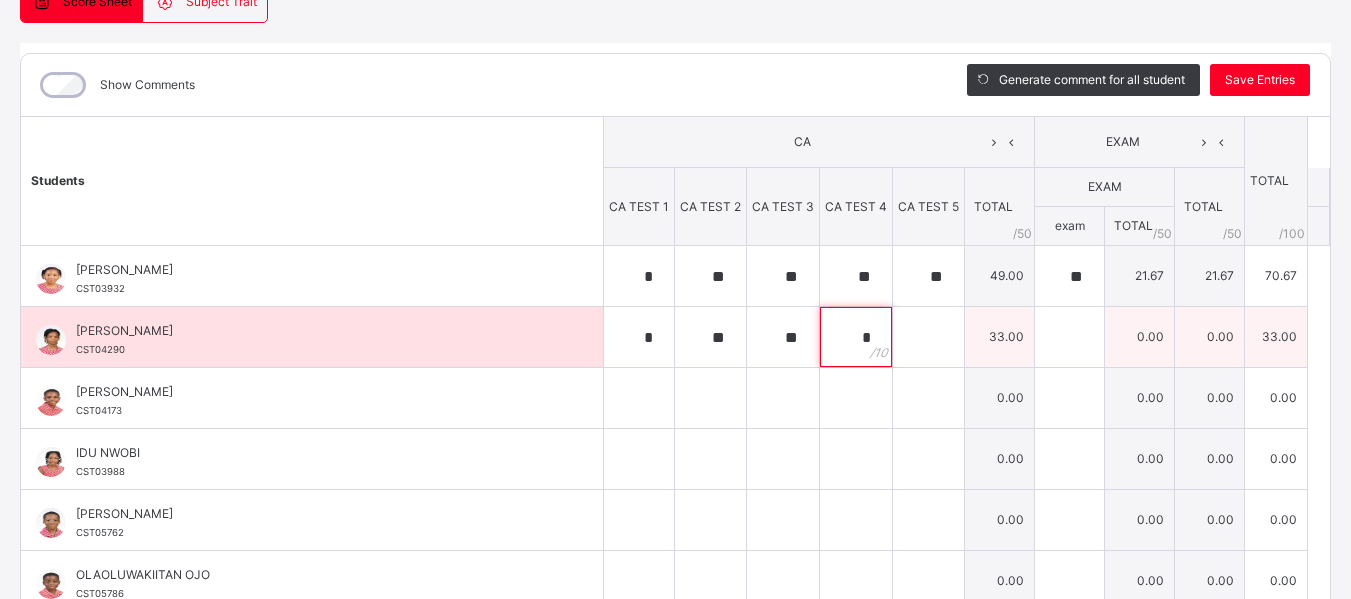type on "*" 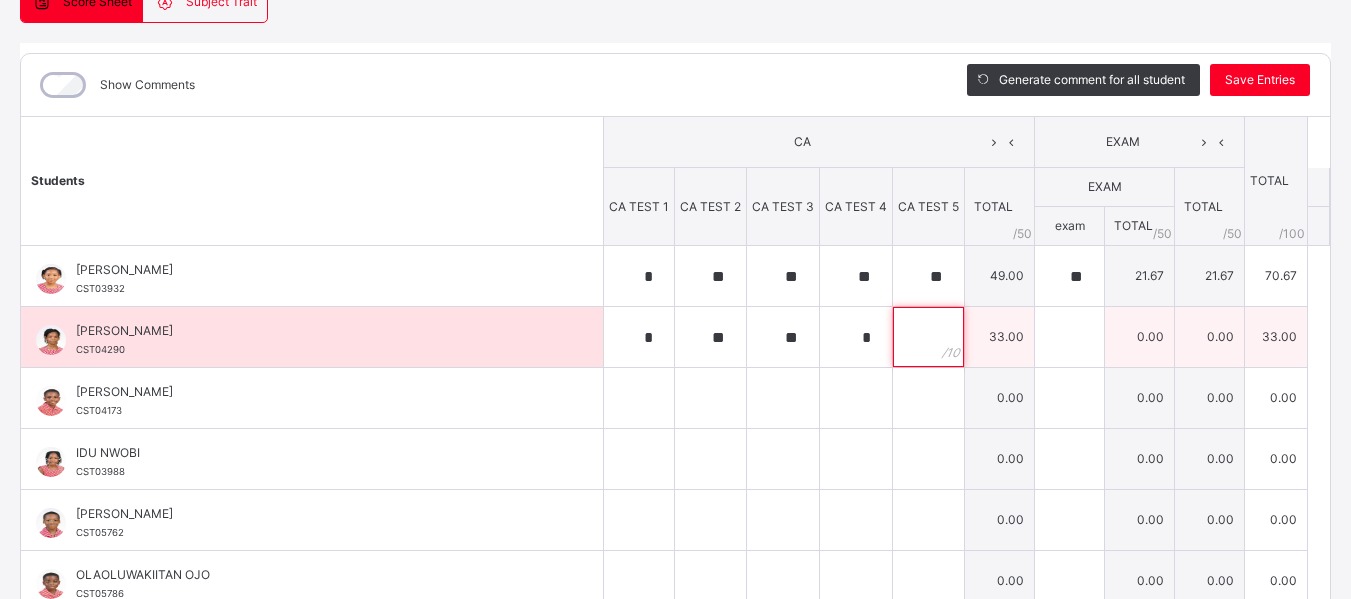 click at bounding box center (928, 337) 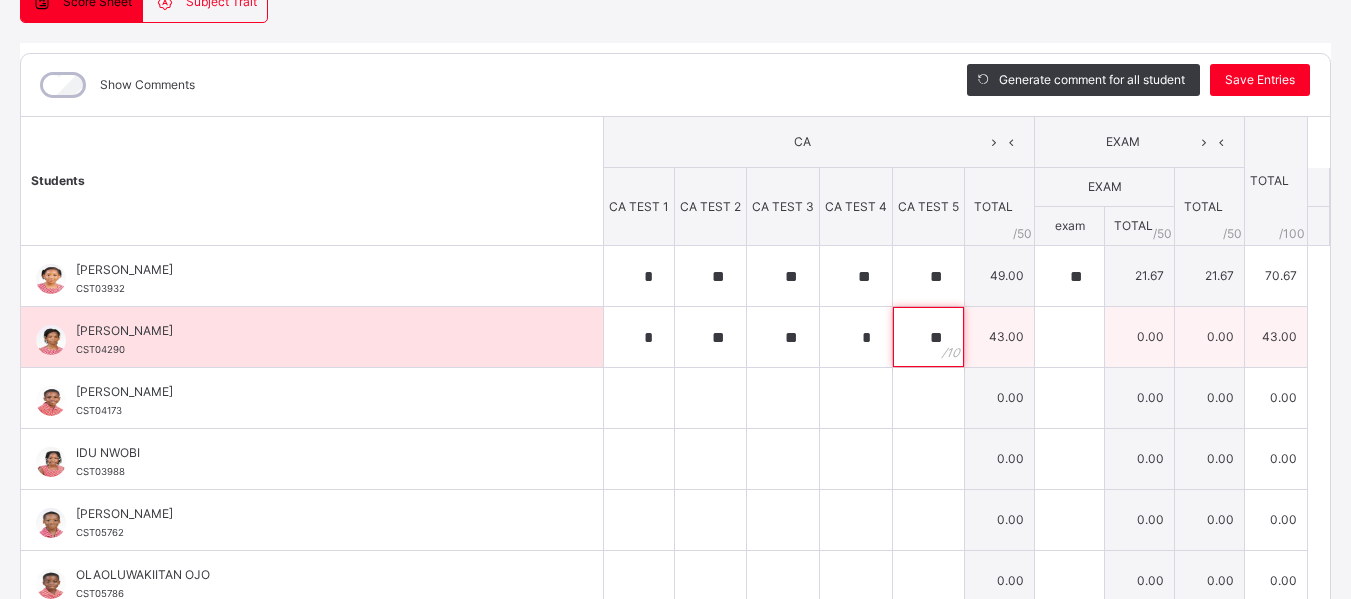 type on "**" 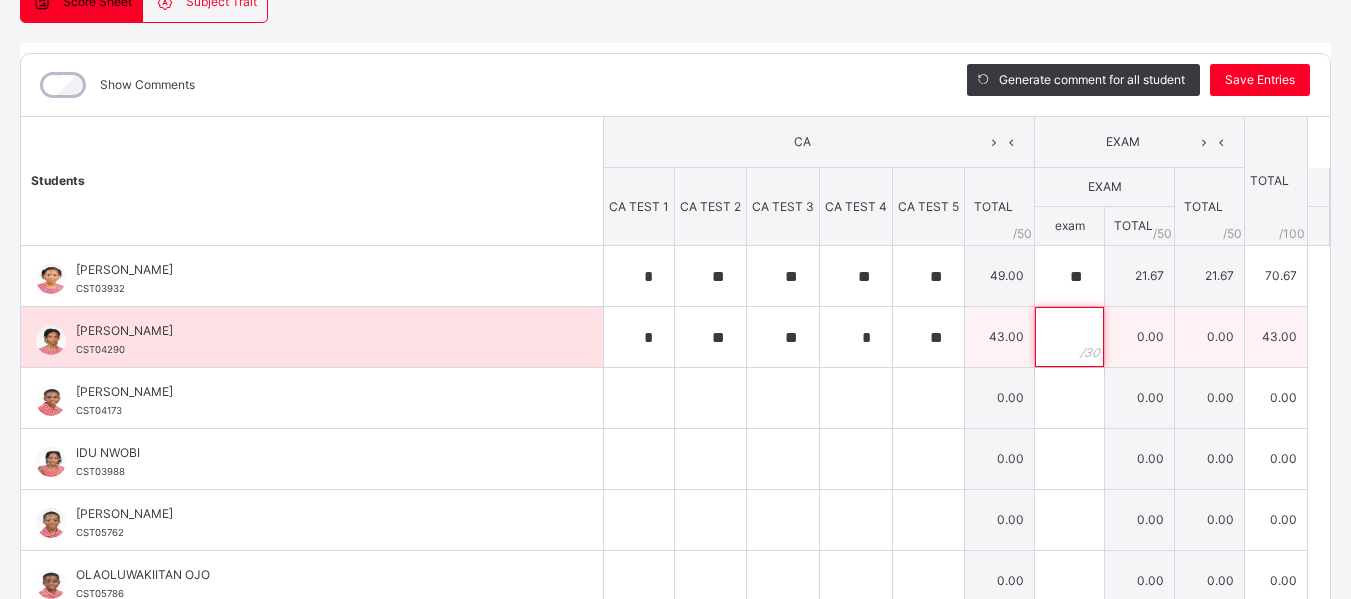 click at bounding box center (1069, 337) 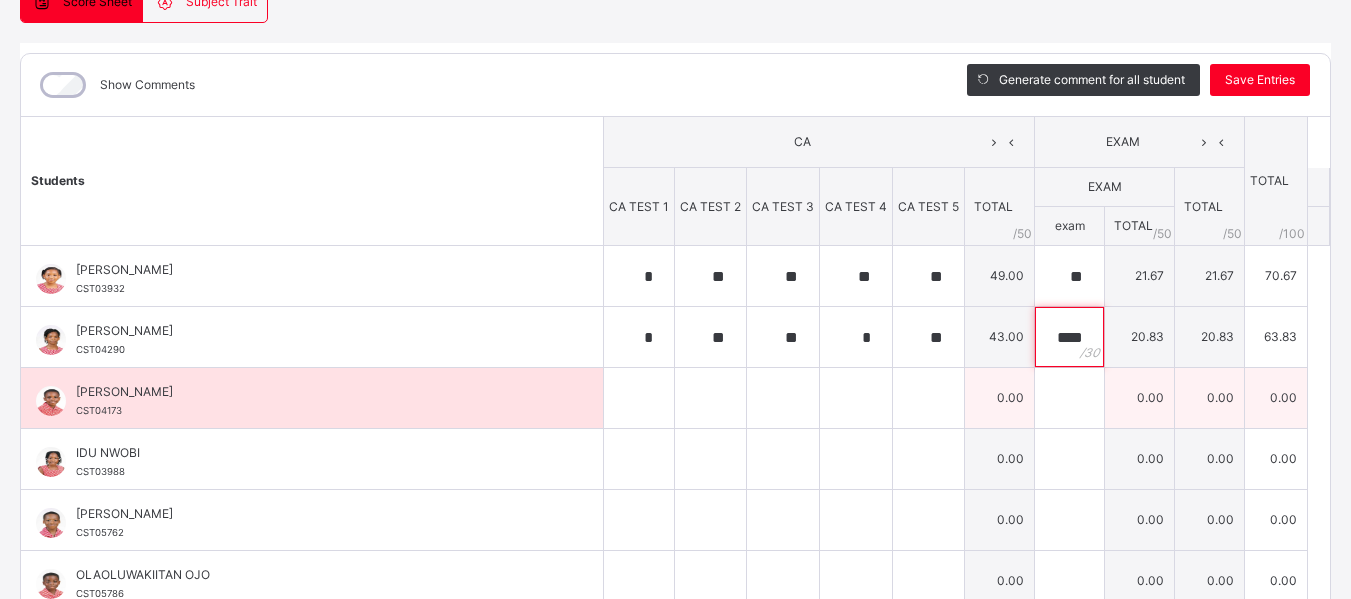 type on "****" 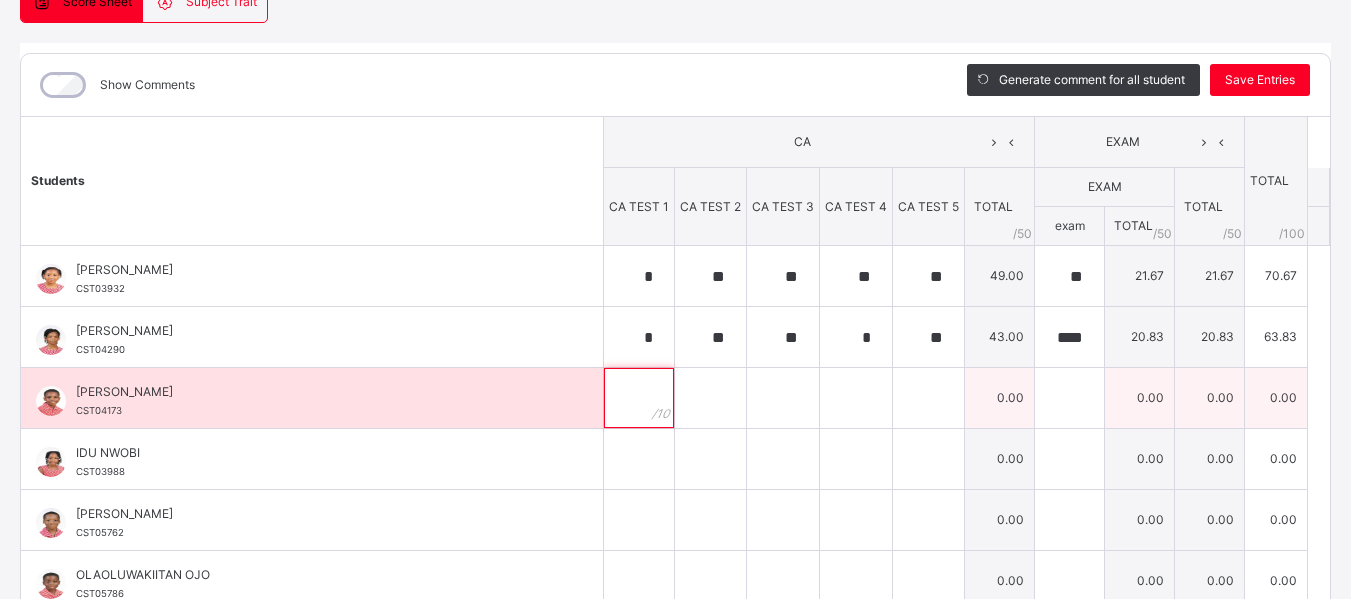 click at bounding box center (639, 398) 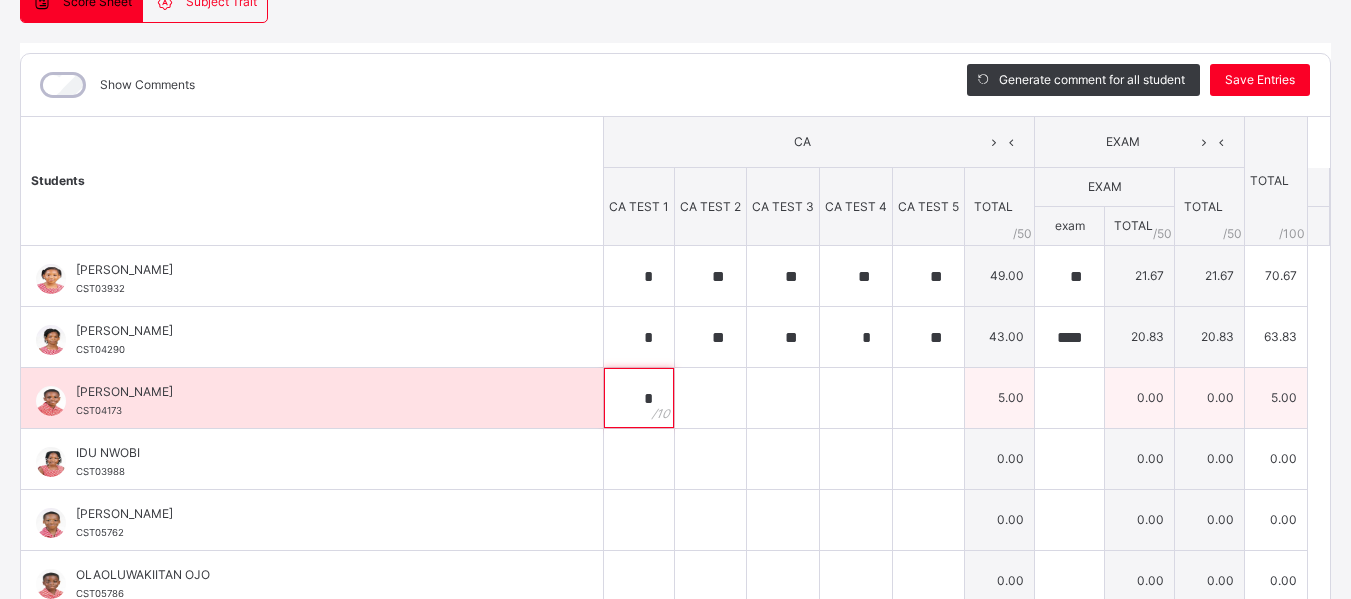 type on "*" 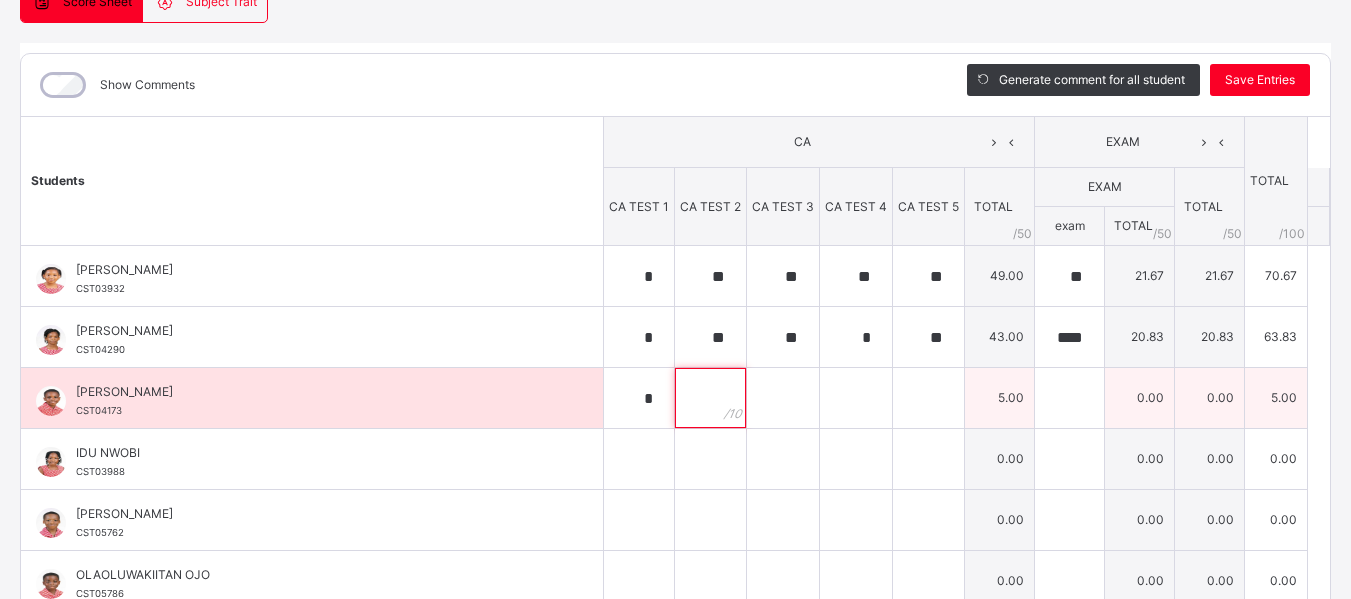 click at bounding box center [710, 398] 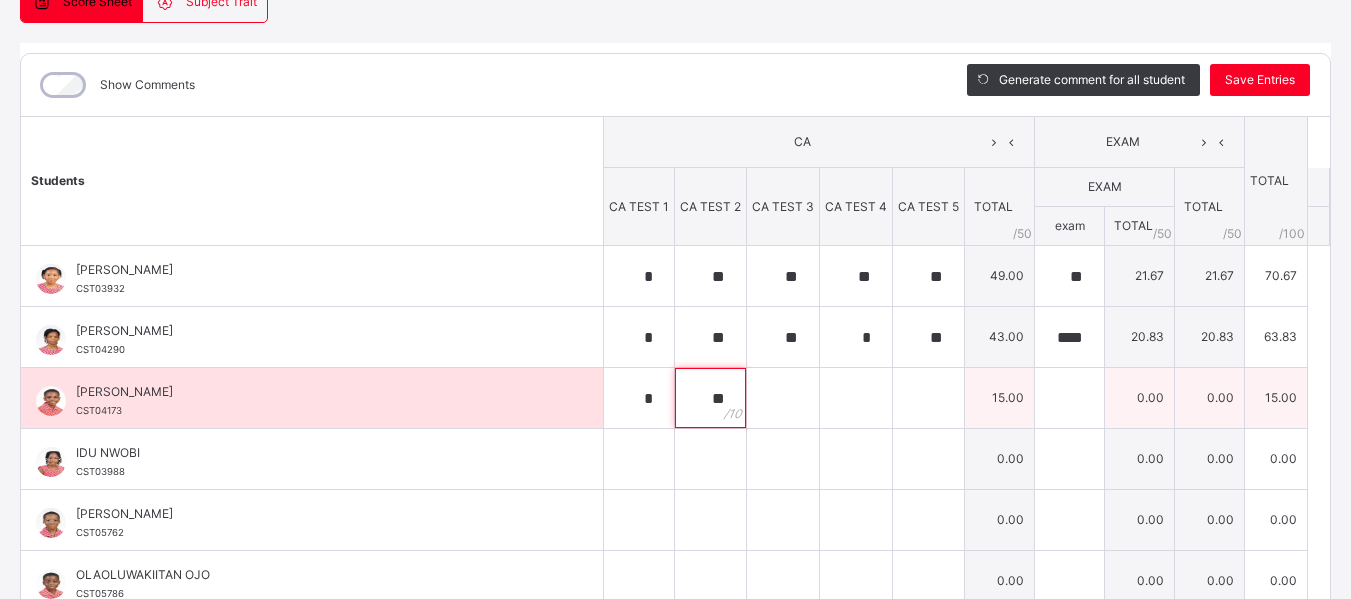 type on "**" 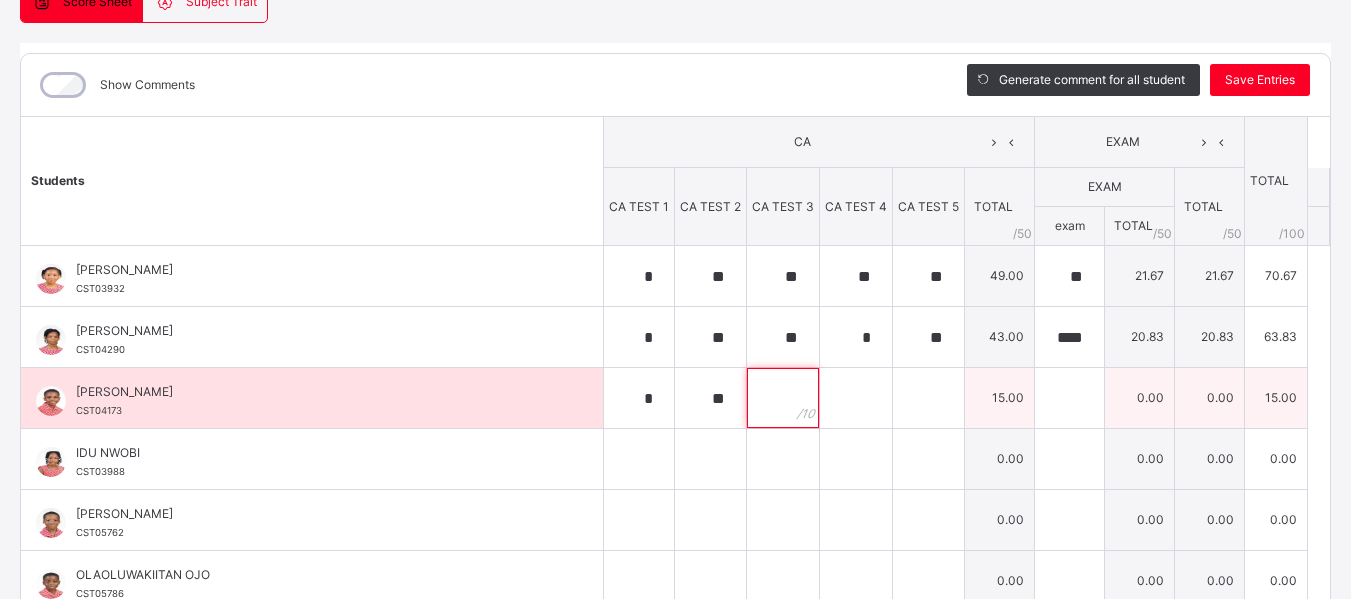 click at bounding box center (783, 398) 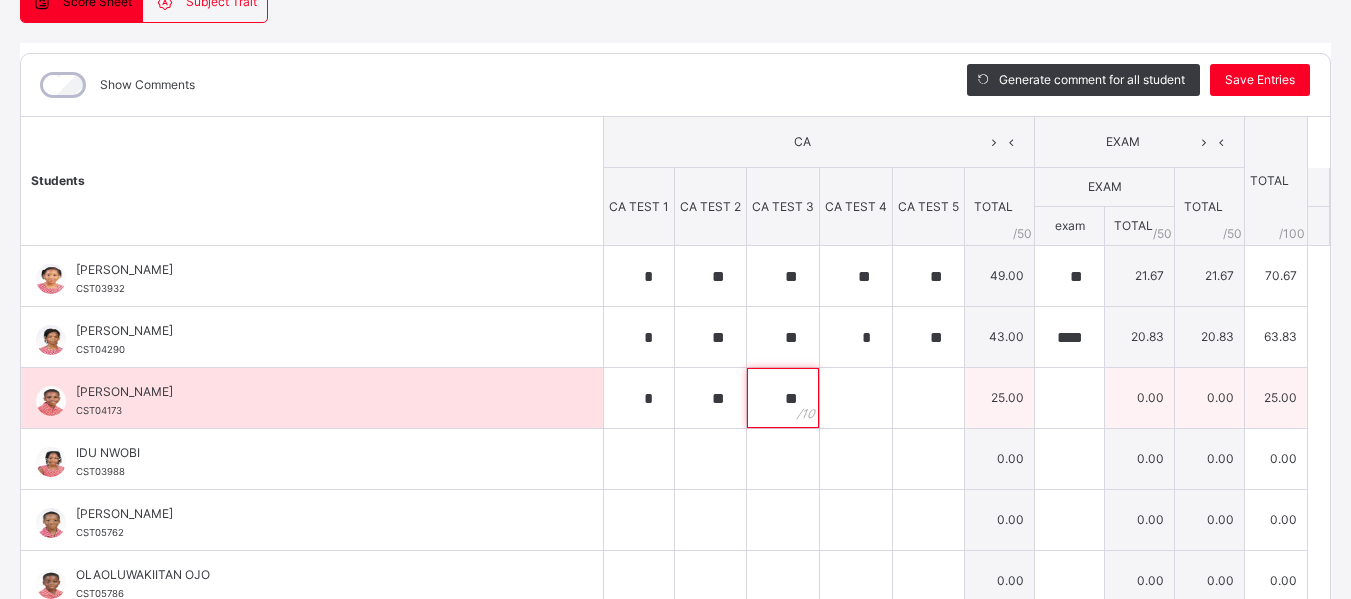 type on "**" 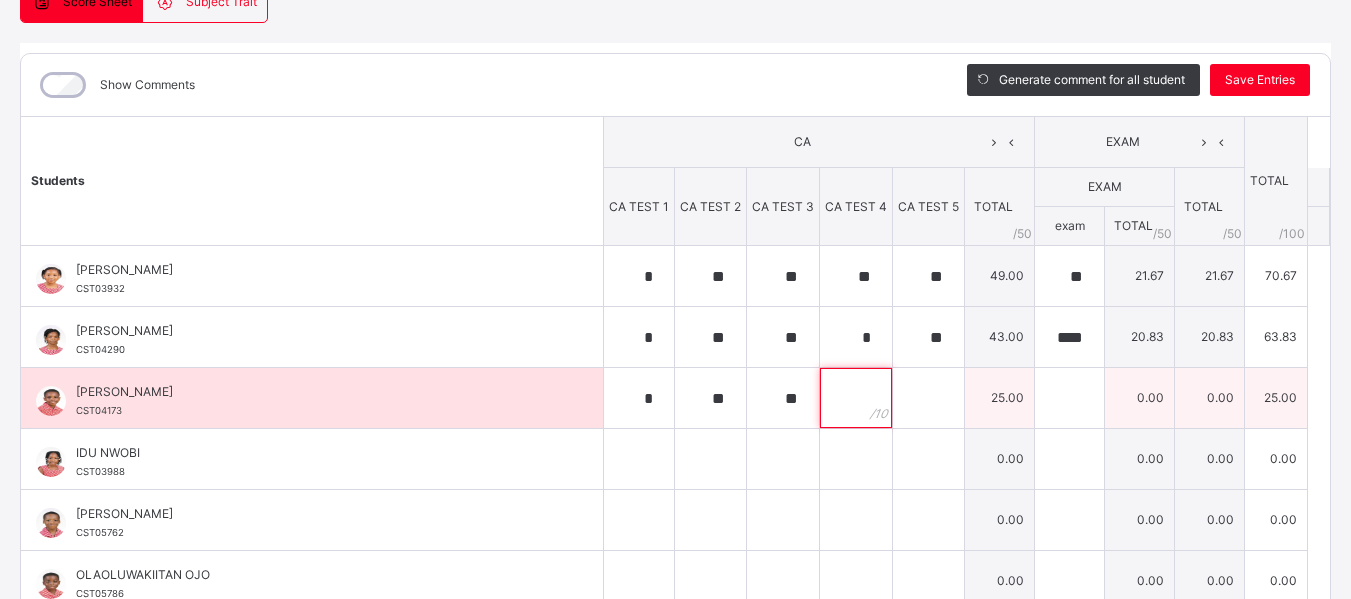 click at bounding box center [856, 398] 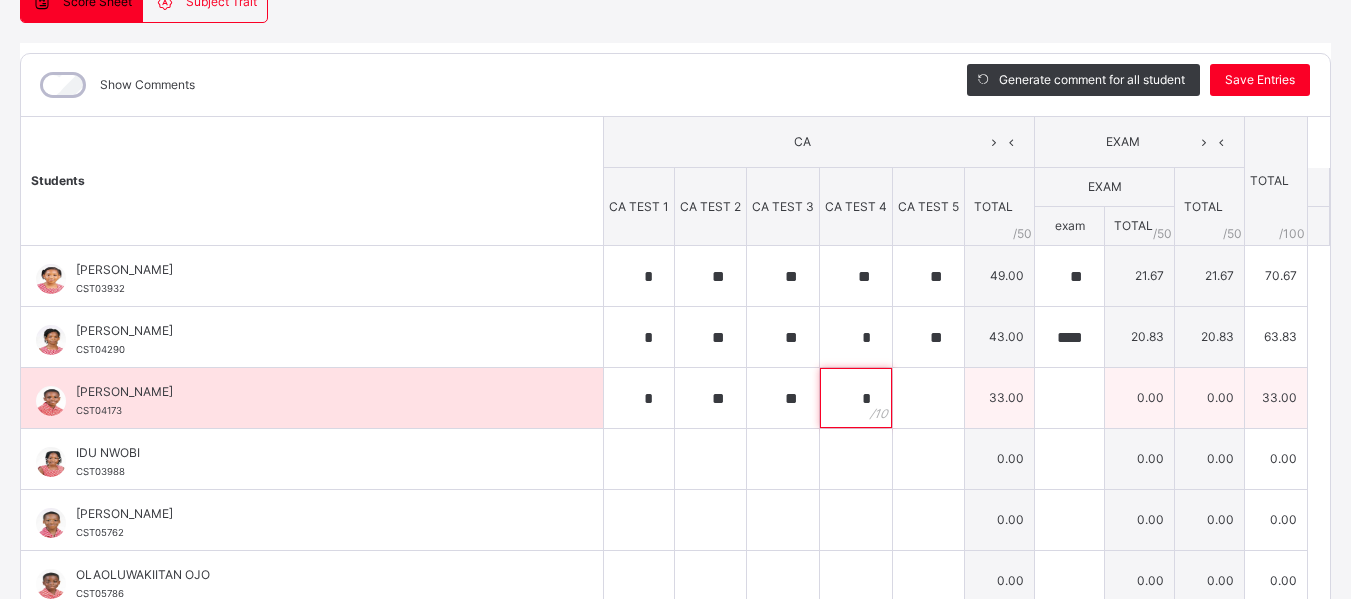 type on "*" 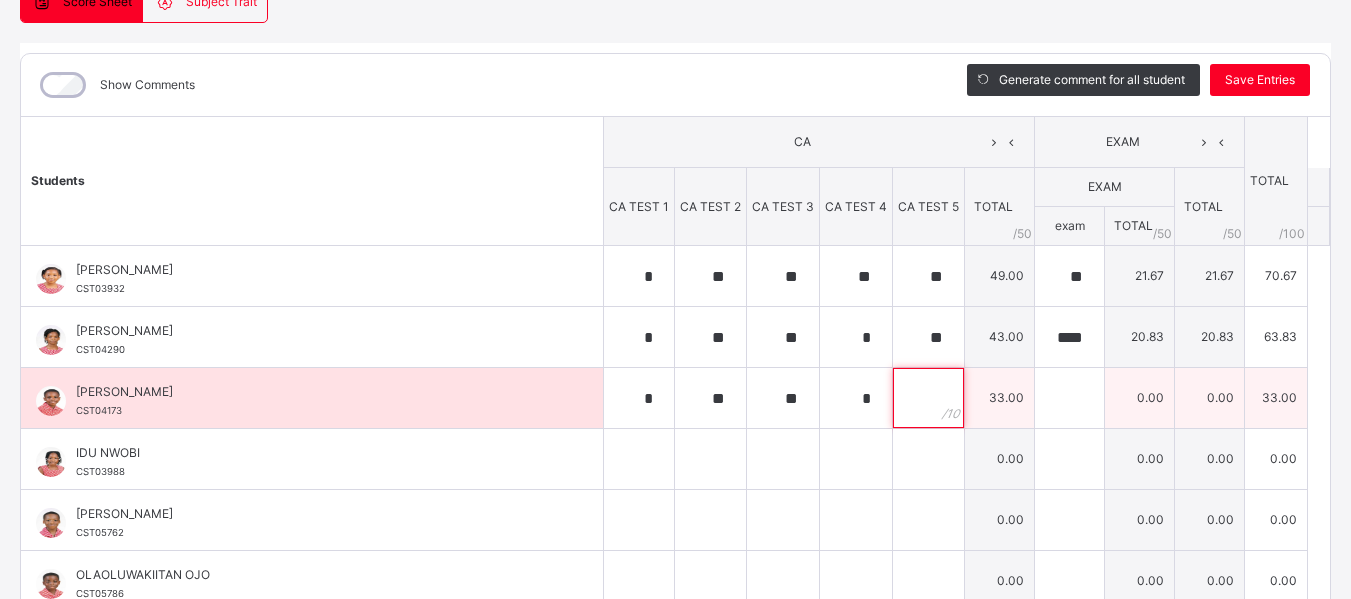 click at bounding box center [928, 398] 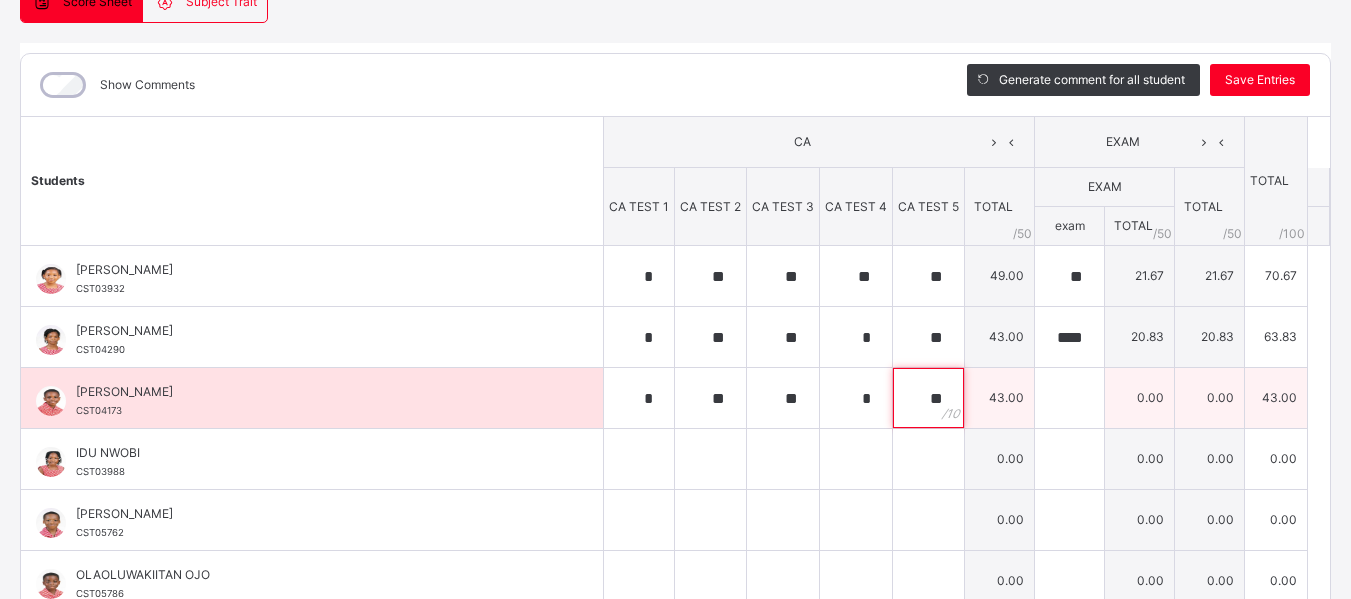 type on "**" 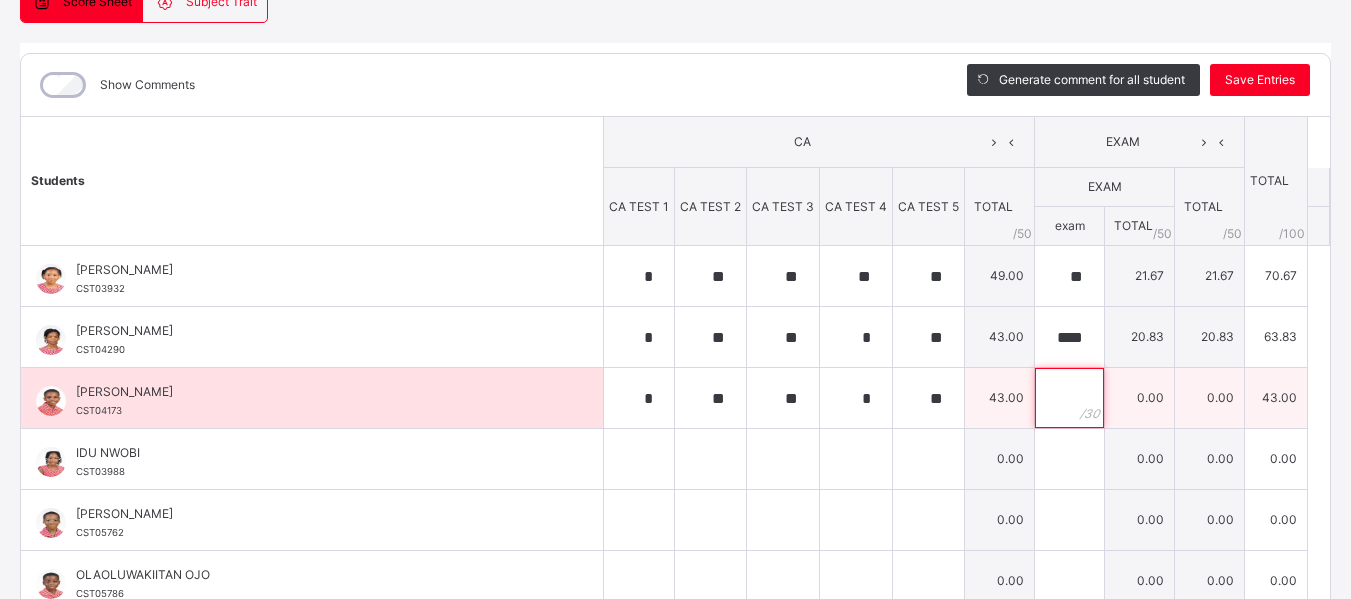 click at bounding box center [1069, 398] 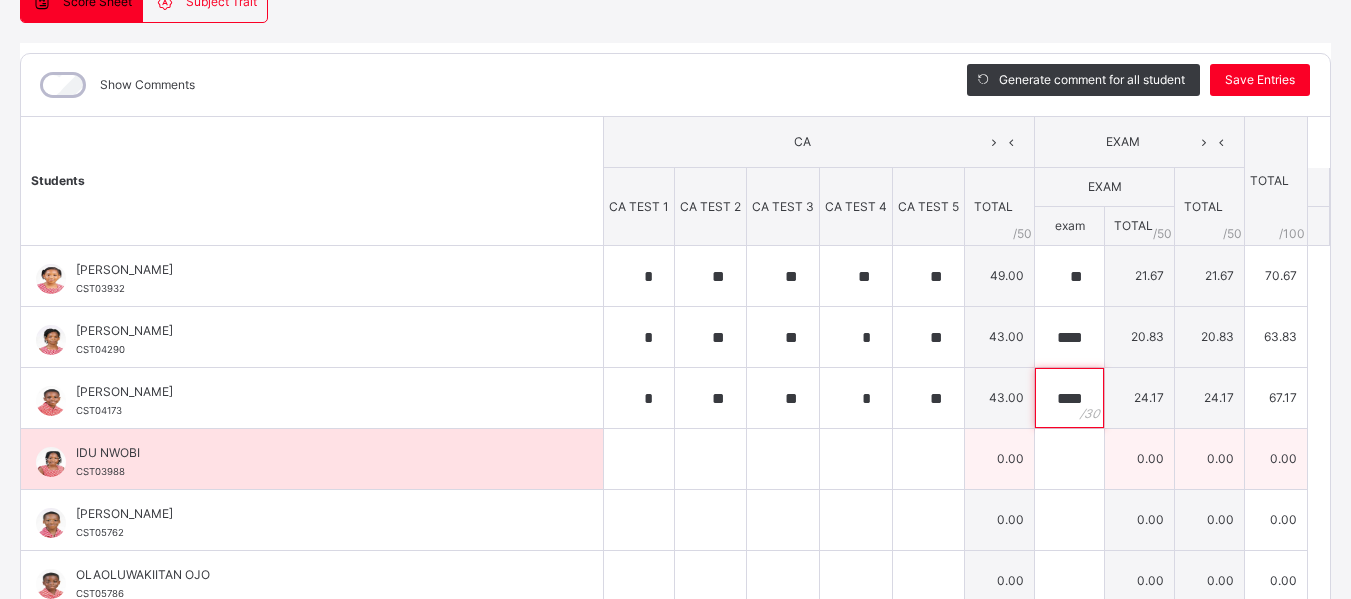 type on "****" 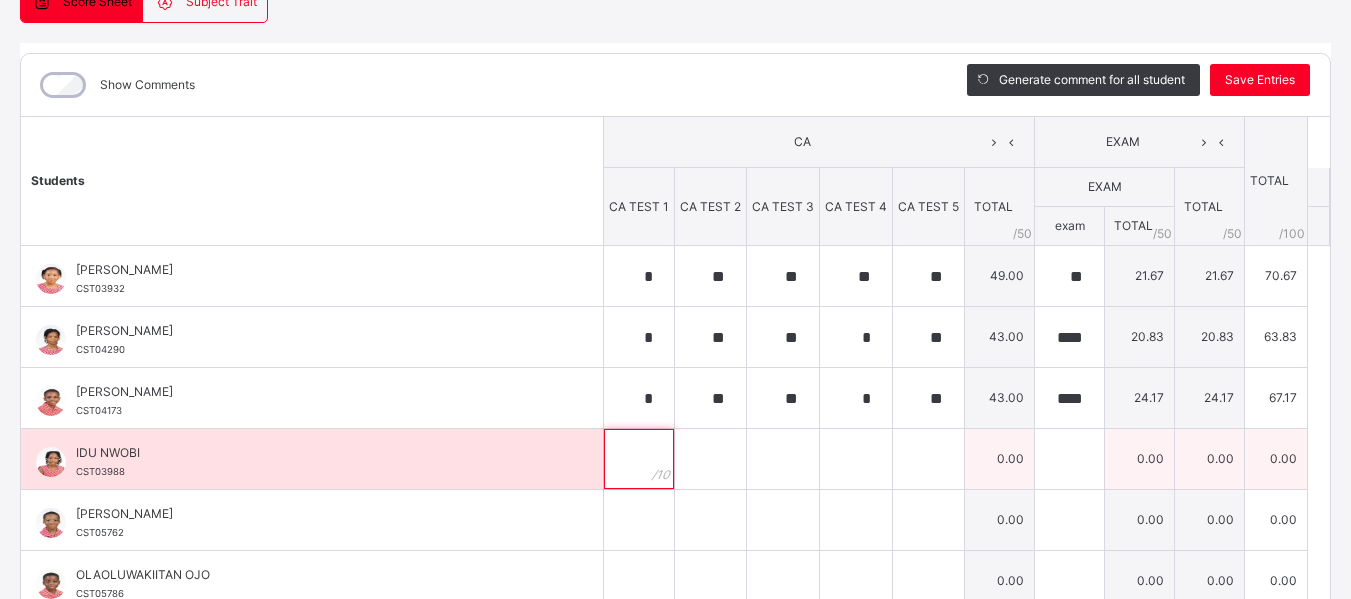 click at bounding box center (639, 459) 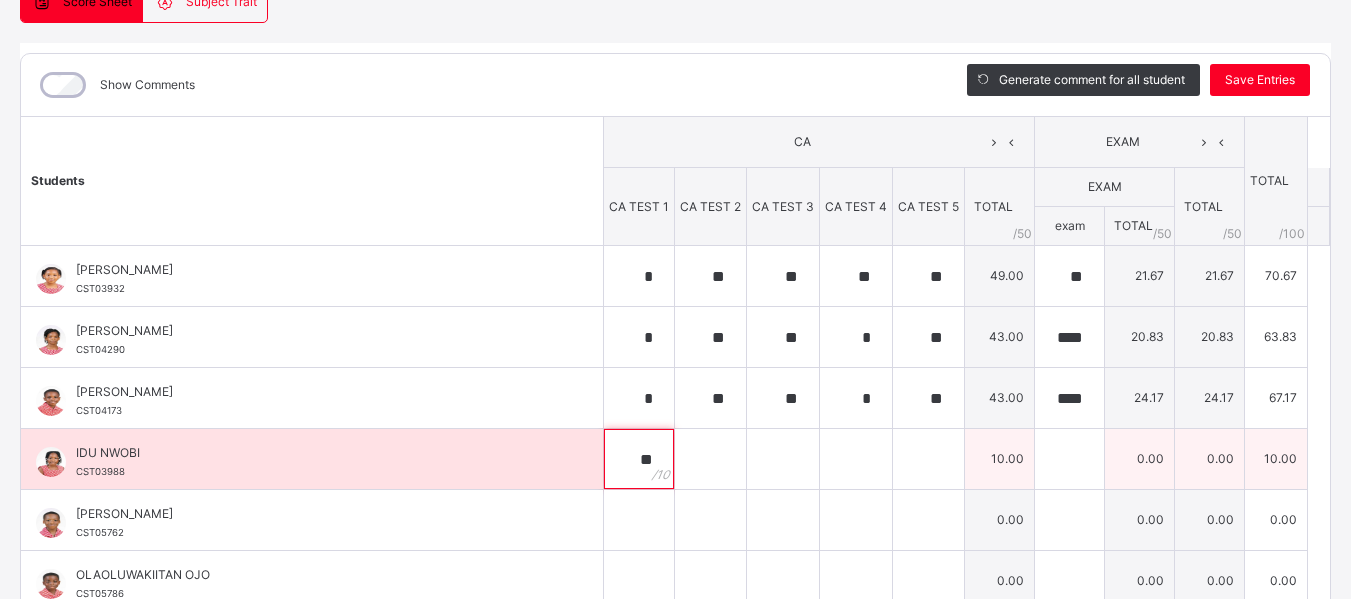 type on "**" 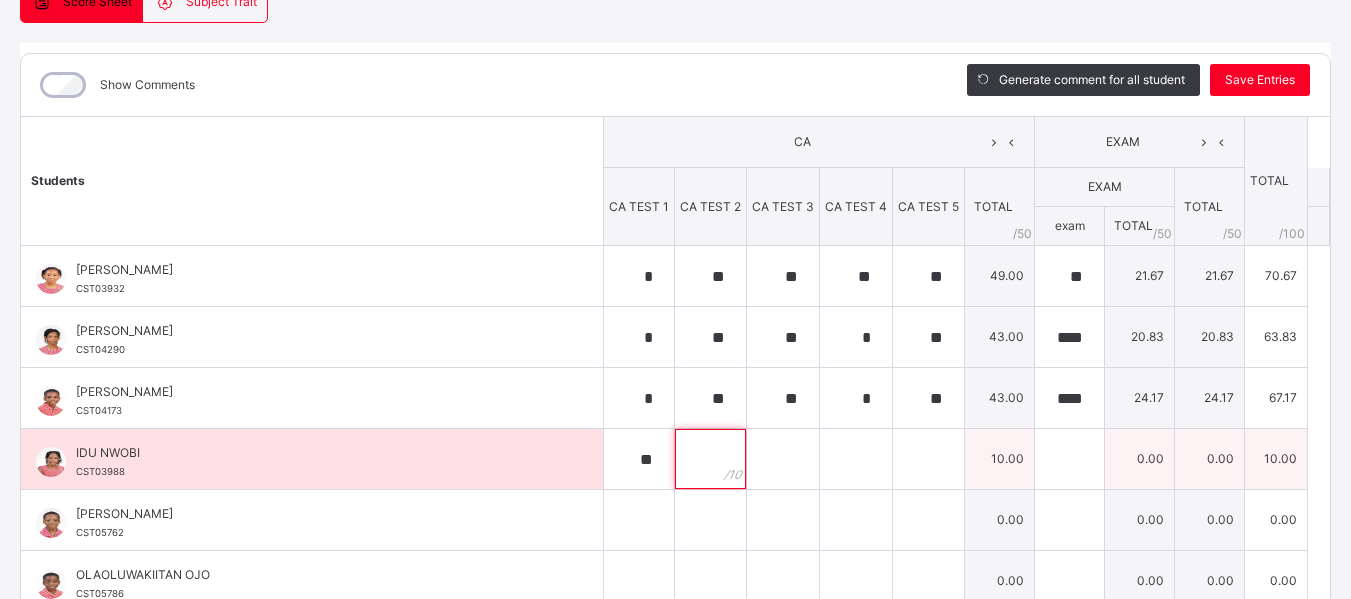 click at bounding box center (710, 459) 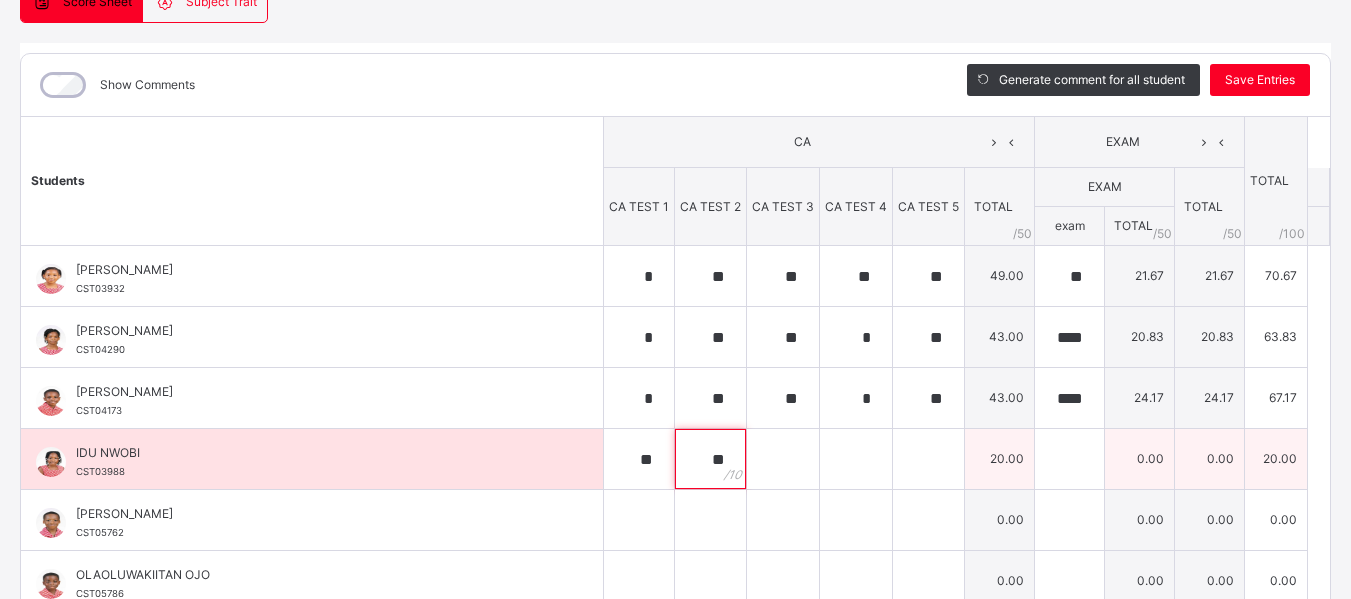 type on "**" 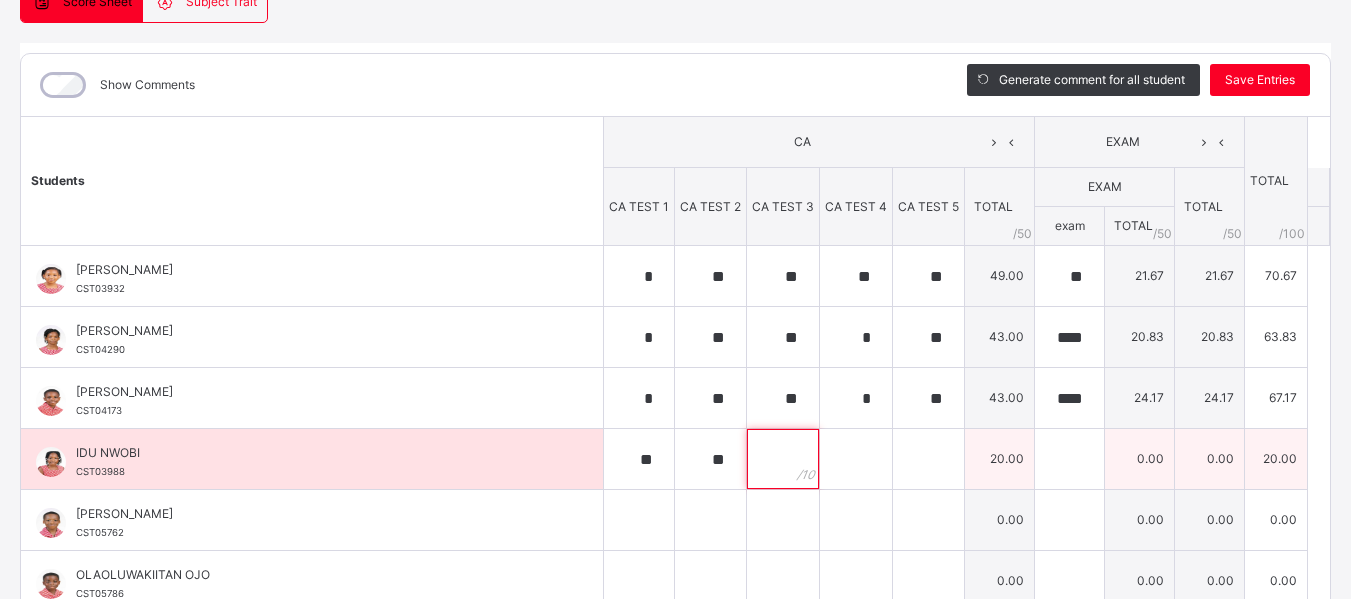 click at bounding box center [783, 459] 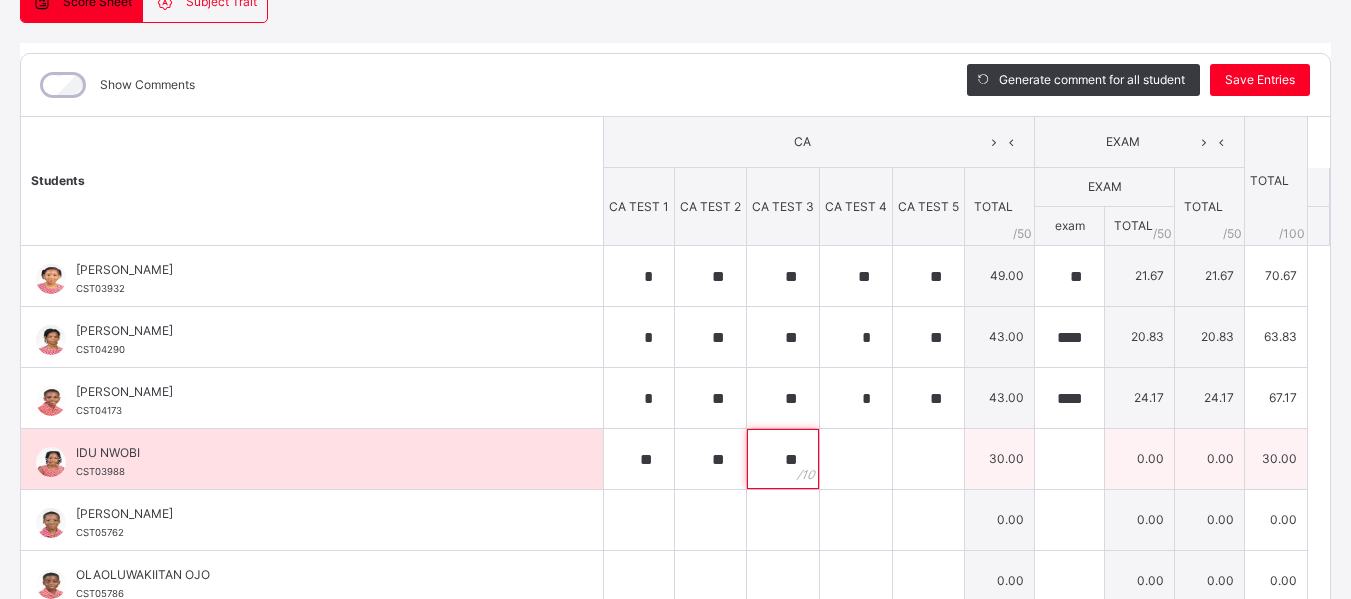 type on "**" 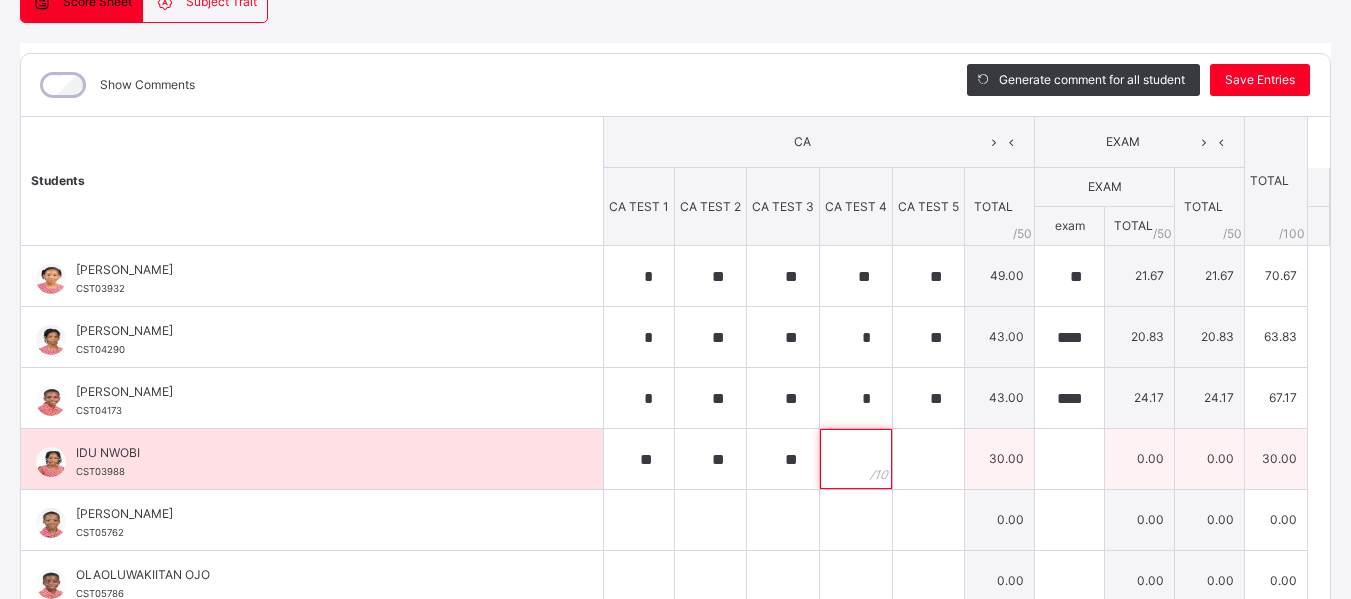 click at bounding box center (856, 459) 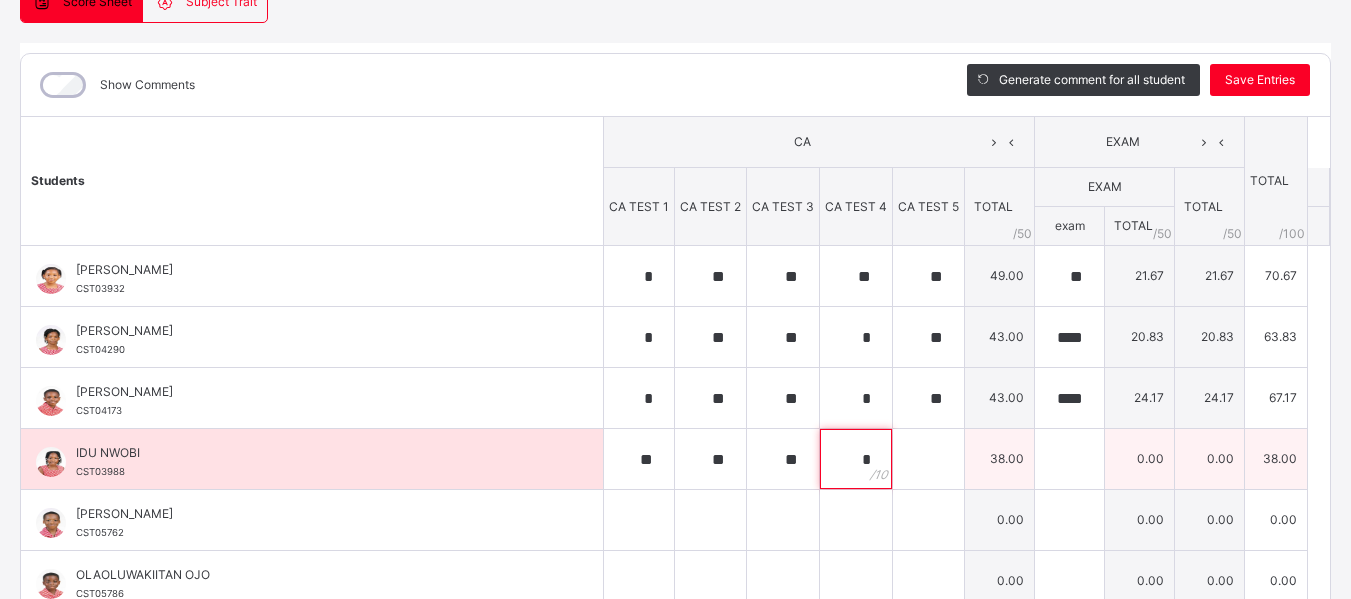 type on "*" 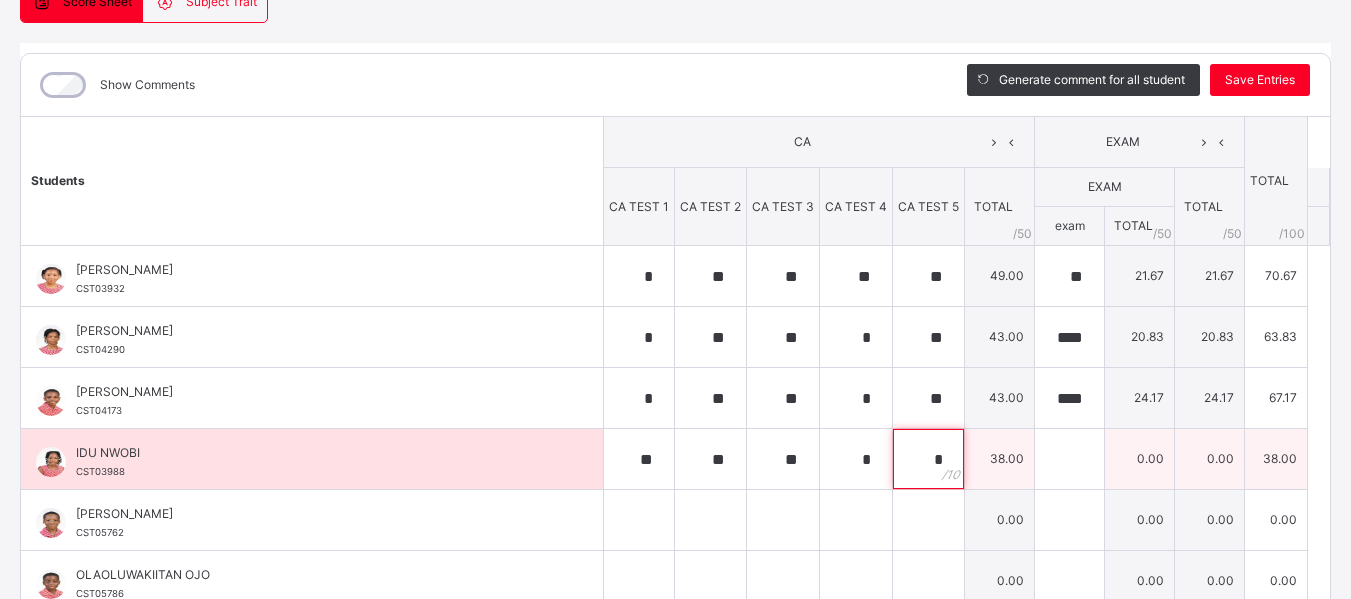 click on "*" at bounding box center (928, 459) 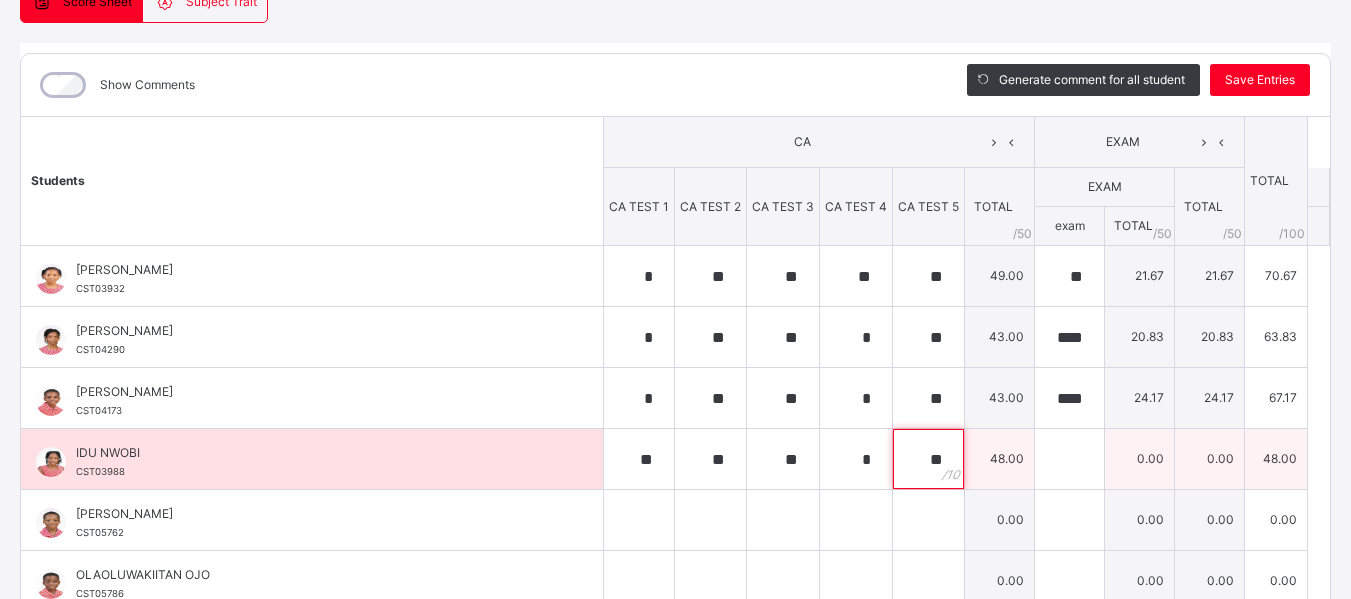 type on "**" 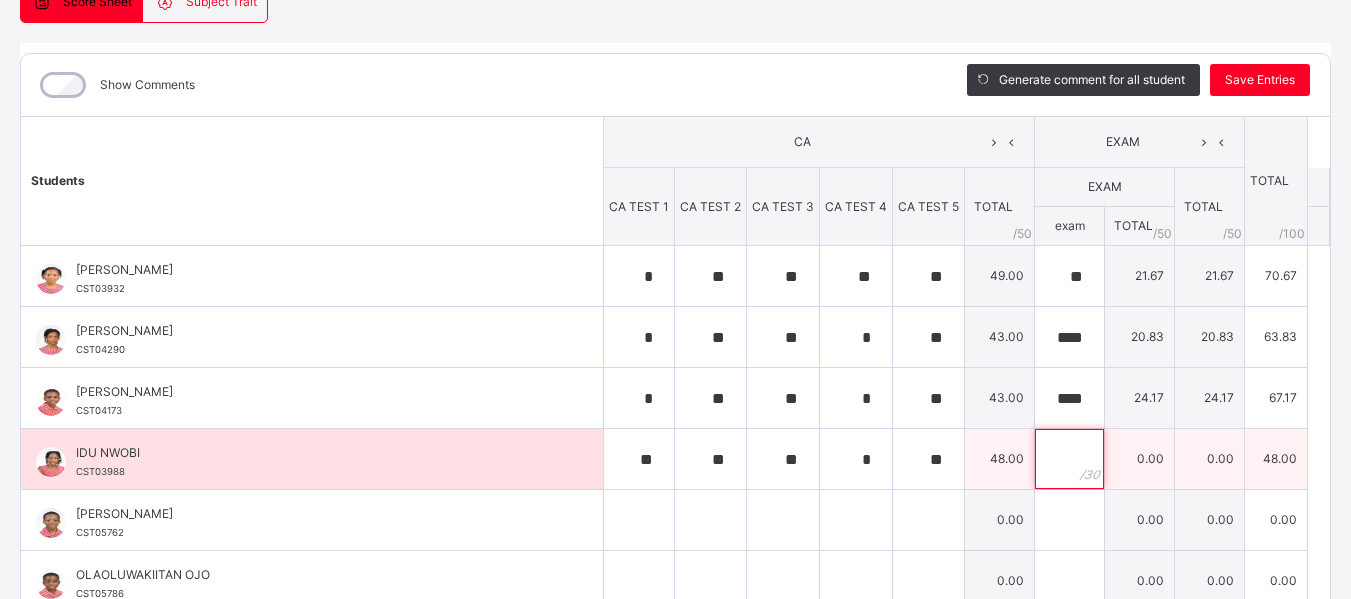 click at bounding box center (1069, 459) 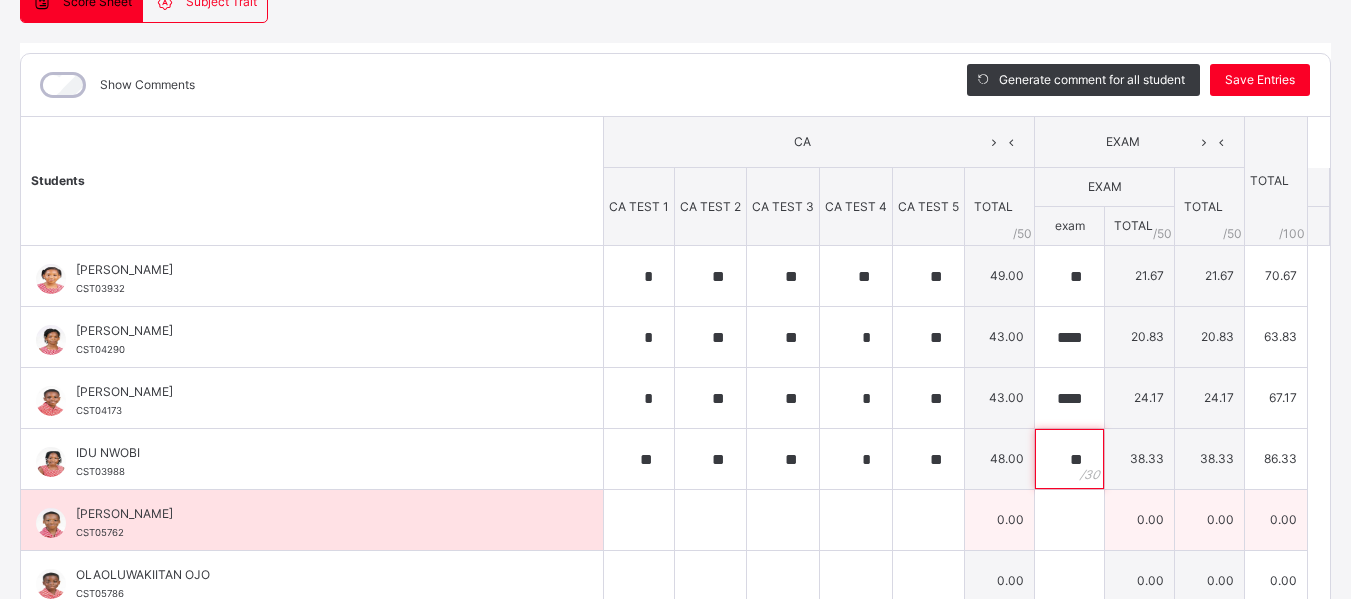 type on "**" 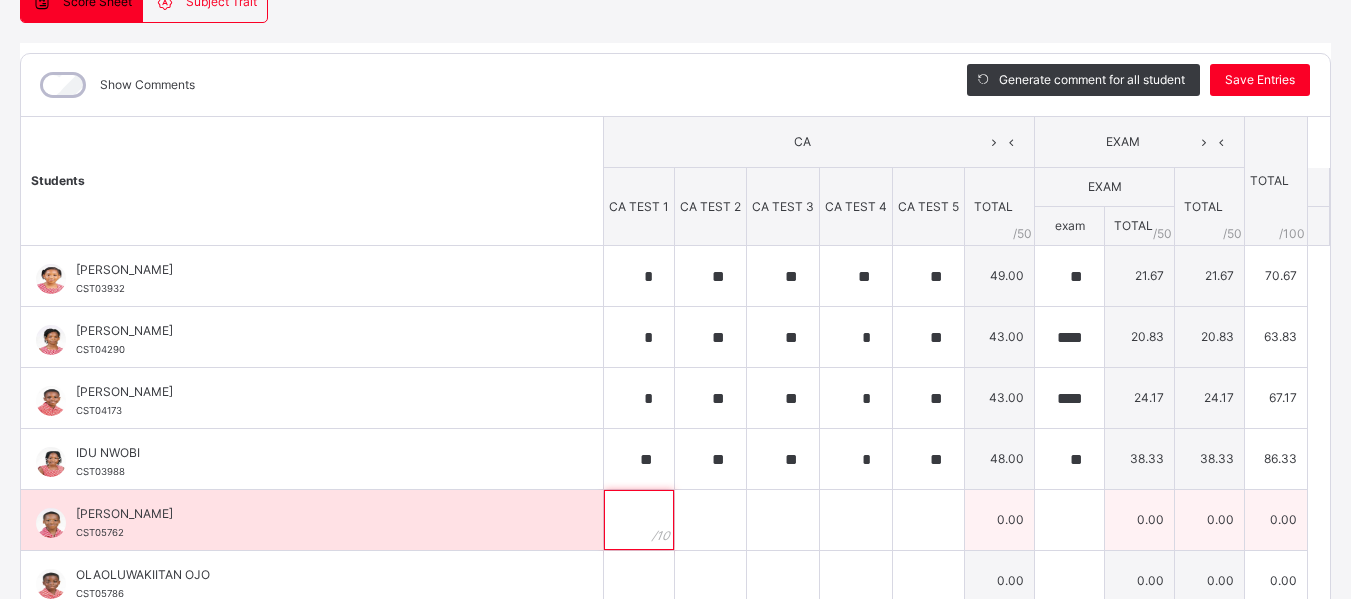 click at bounding box center (639, 520) 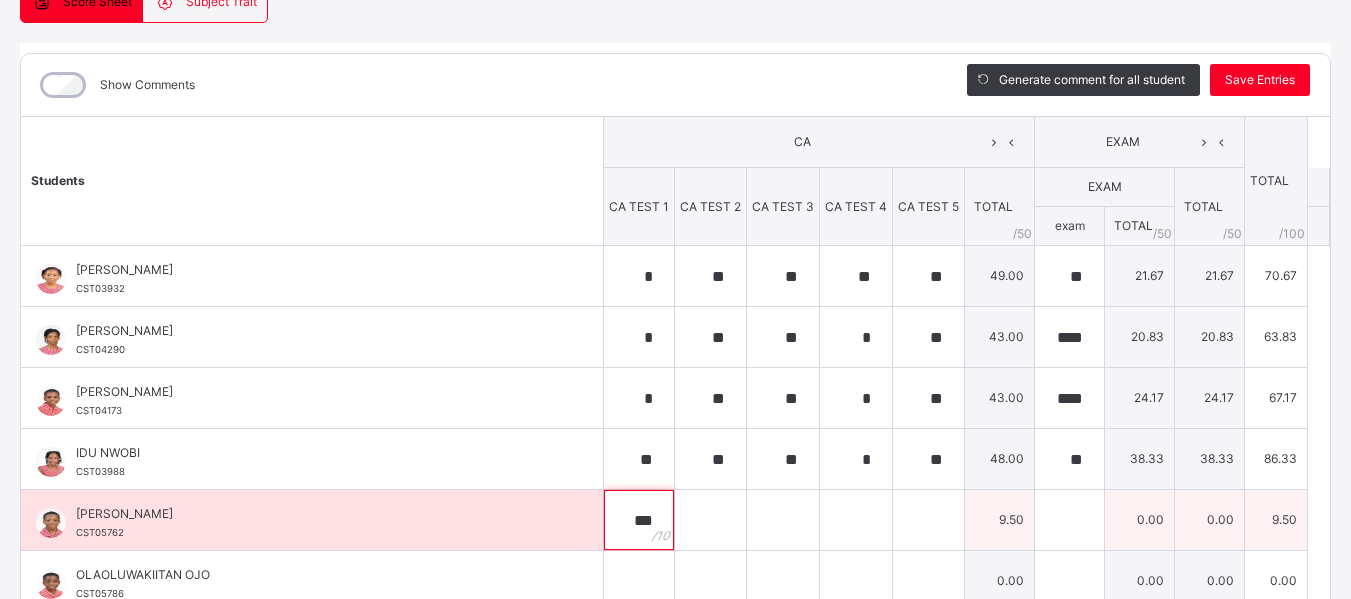 type on "***" 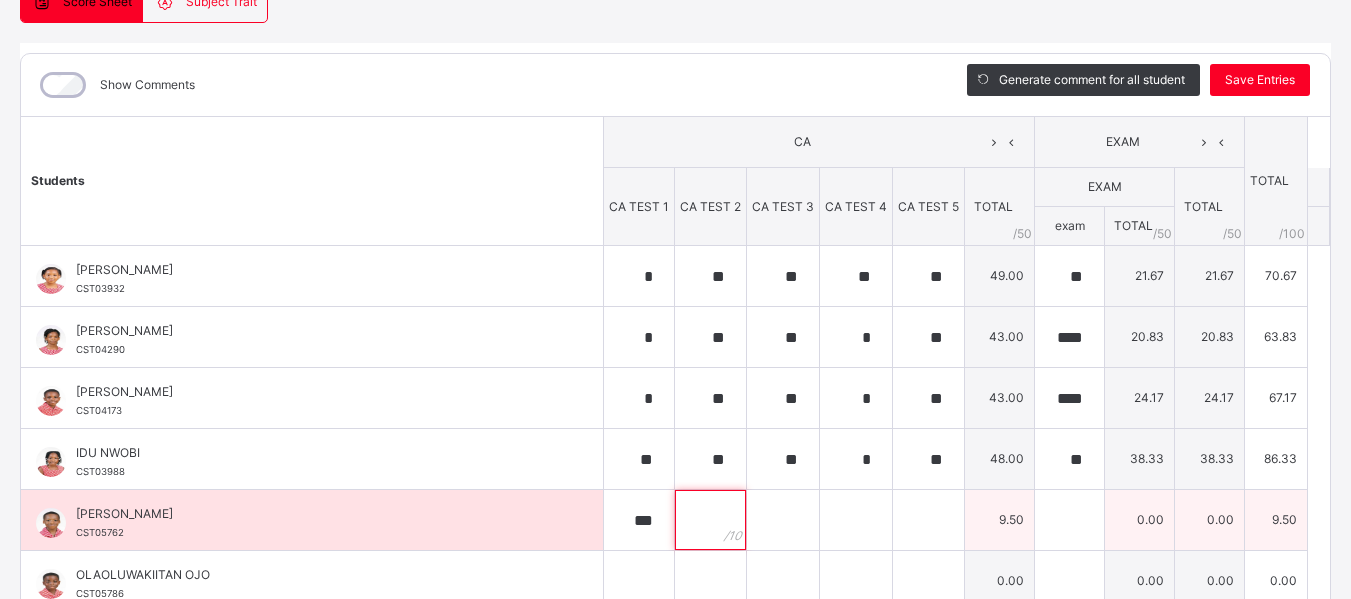 click at bounding box center [710, 520] 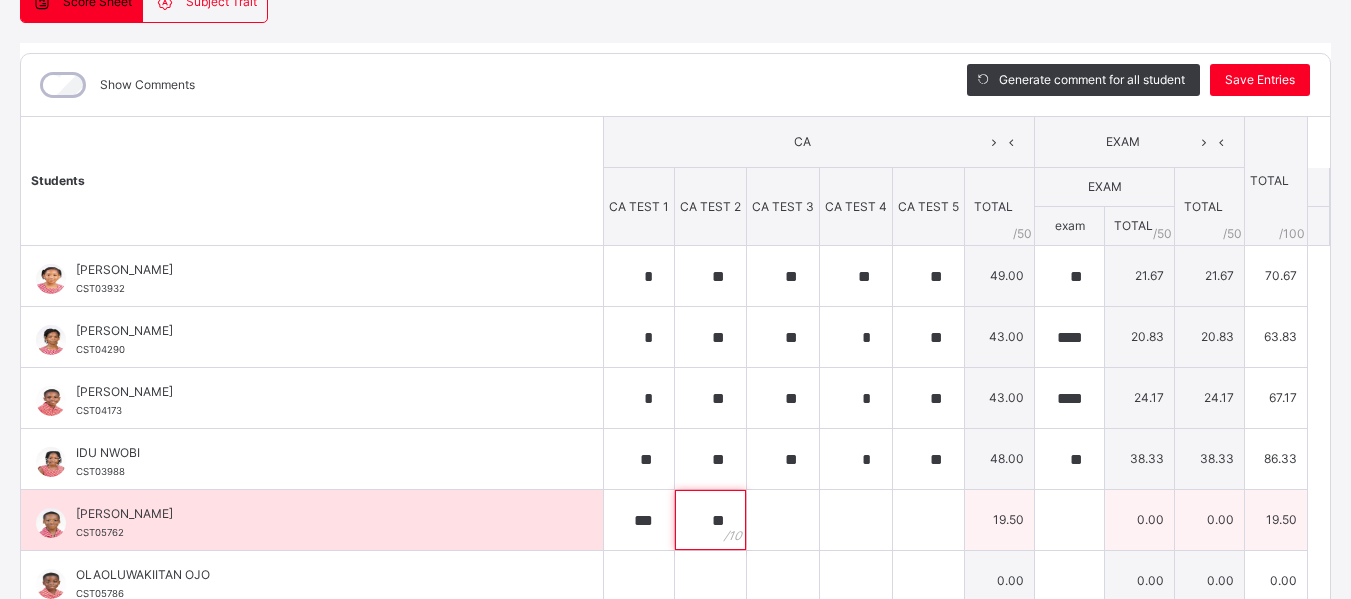 type on "**" 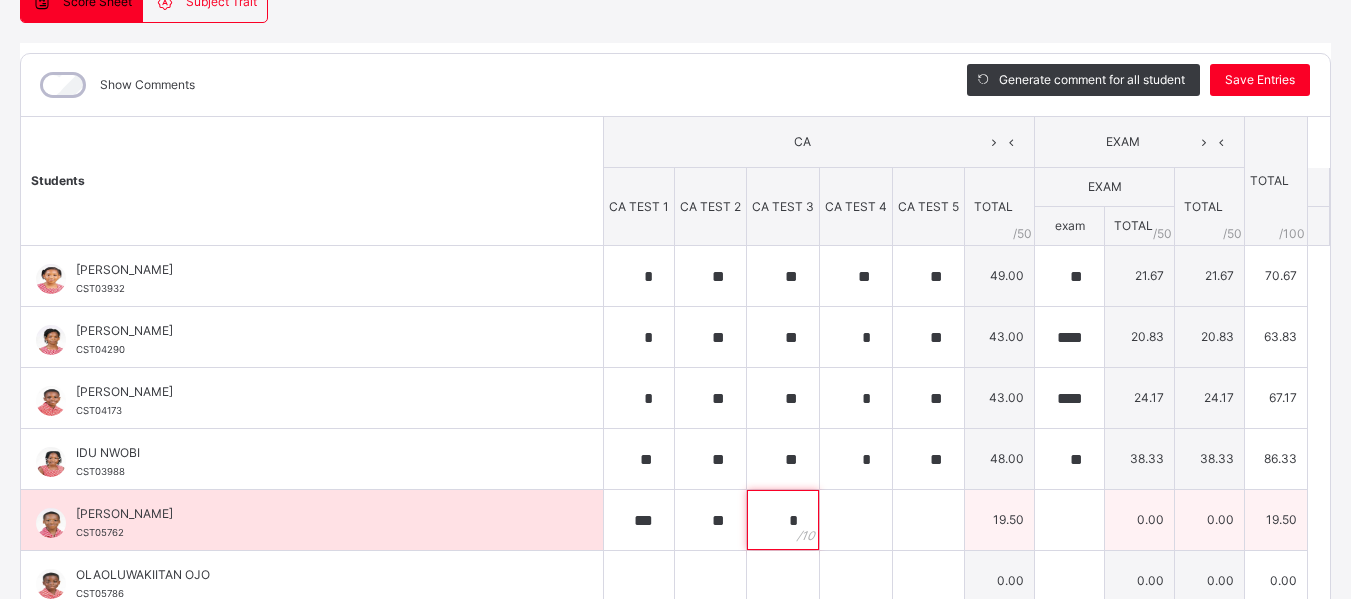 click on "*" at bounding box center [783, 520] 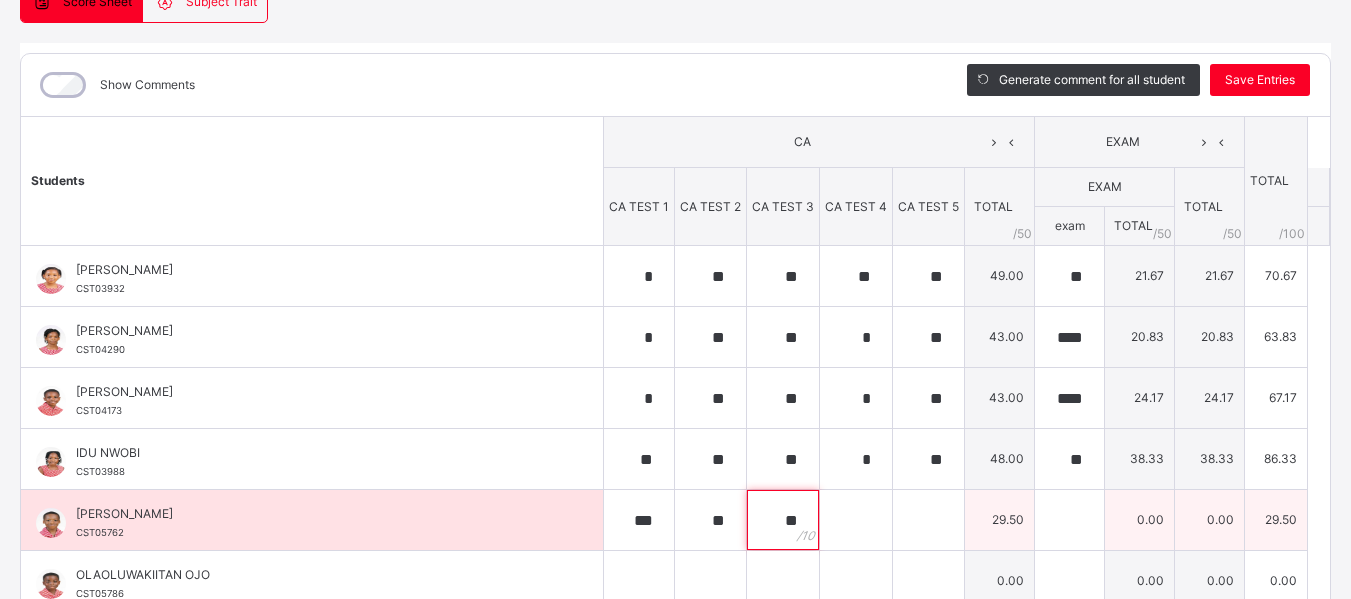 type on "**" 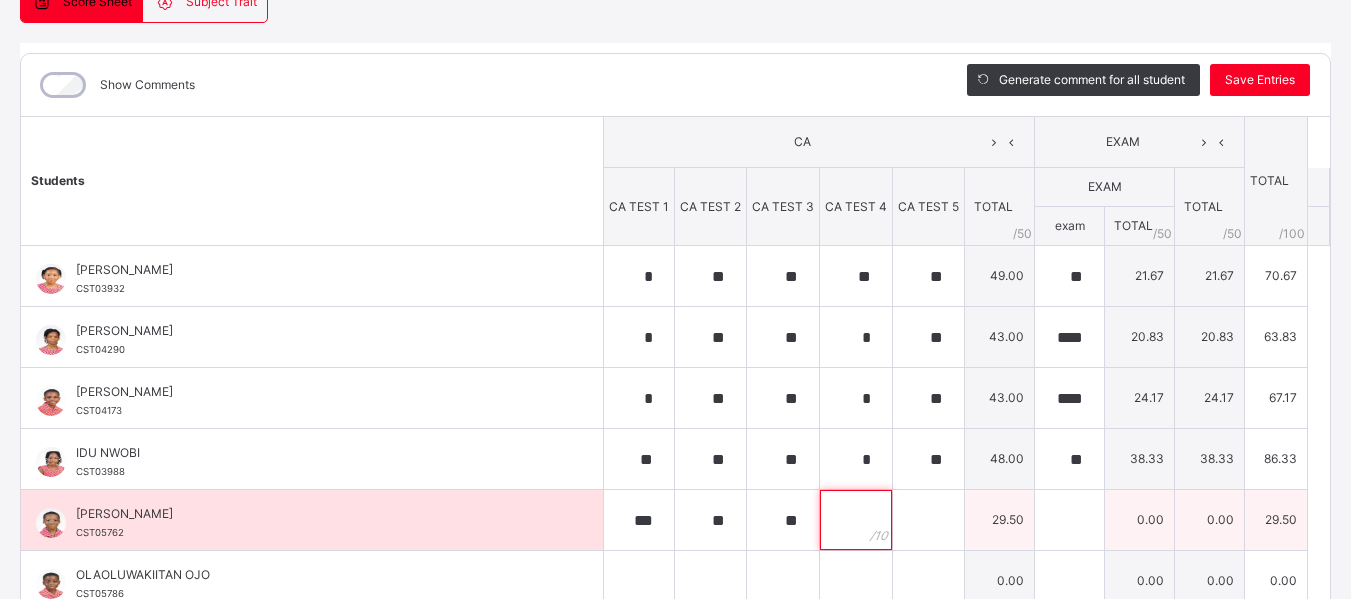 click at bounding box center [856, 520] 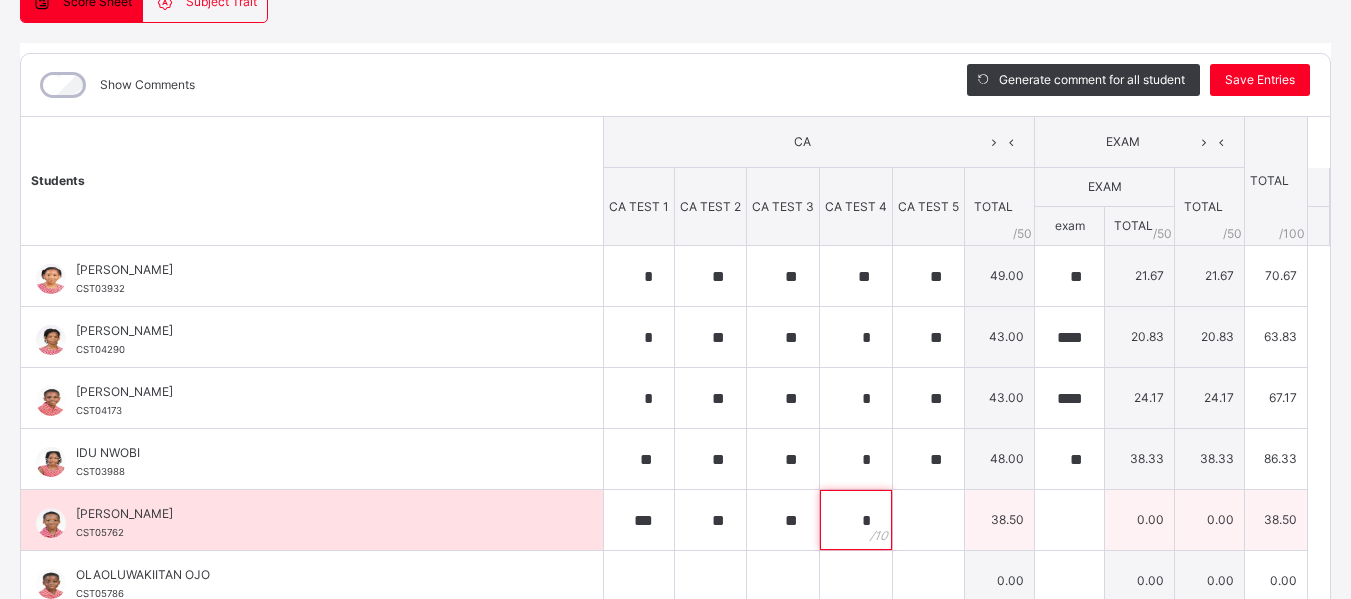 type on "*" 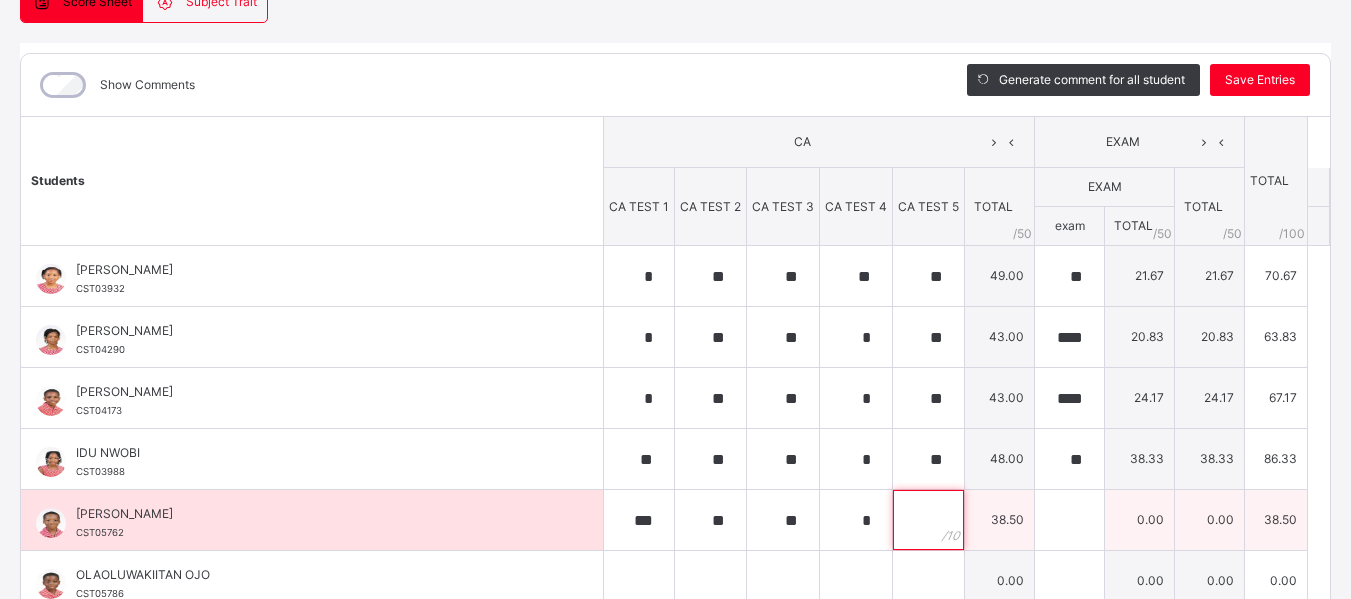 click at bounding box center [928, 520] 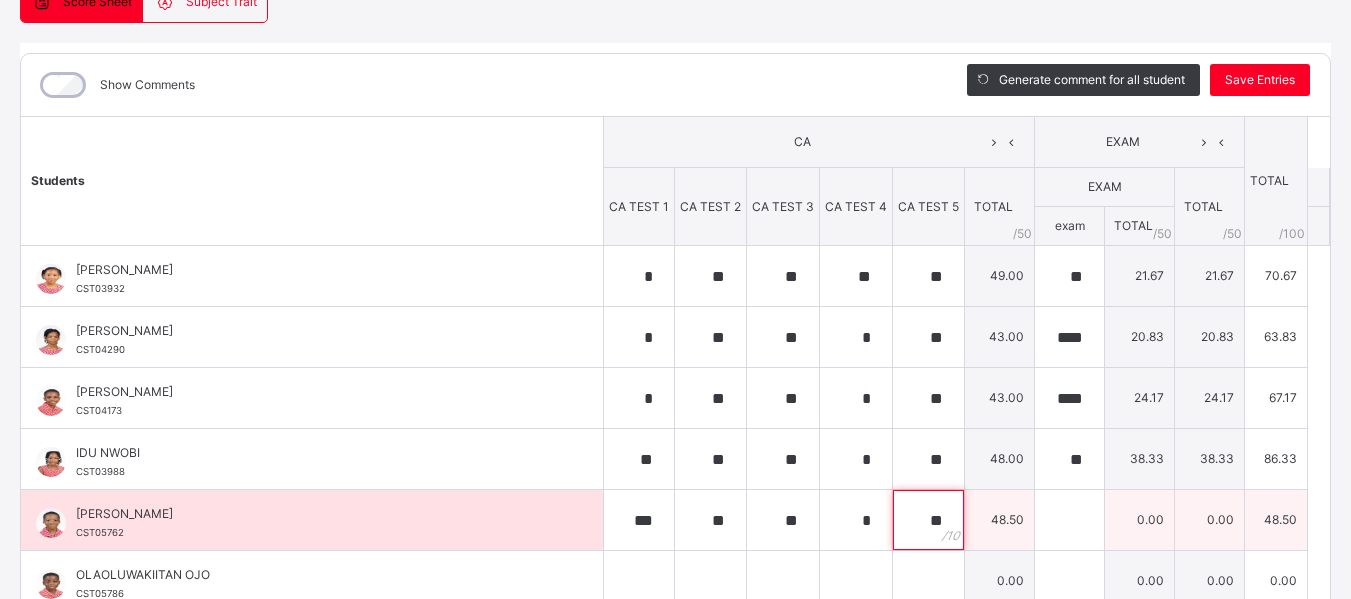 type on "**" 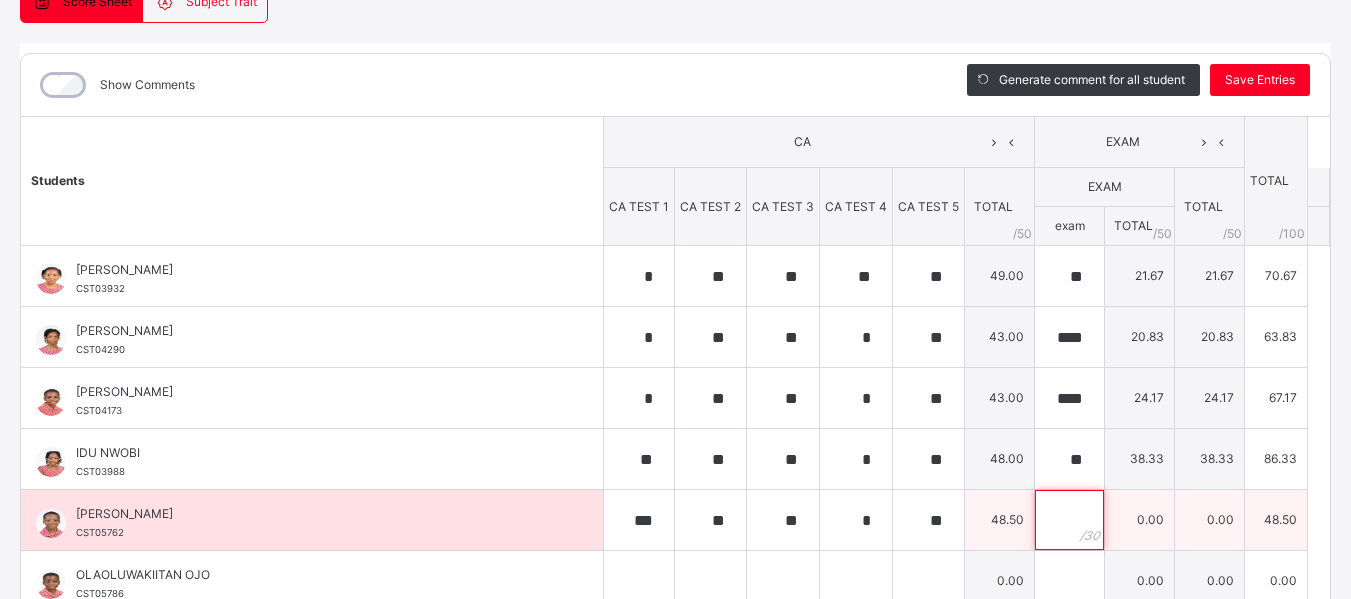 click at bounding box center [1069, 520] 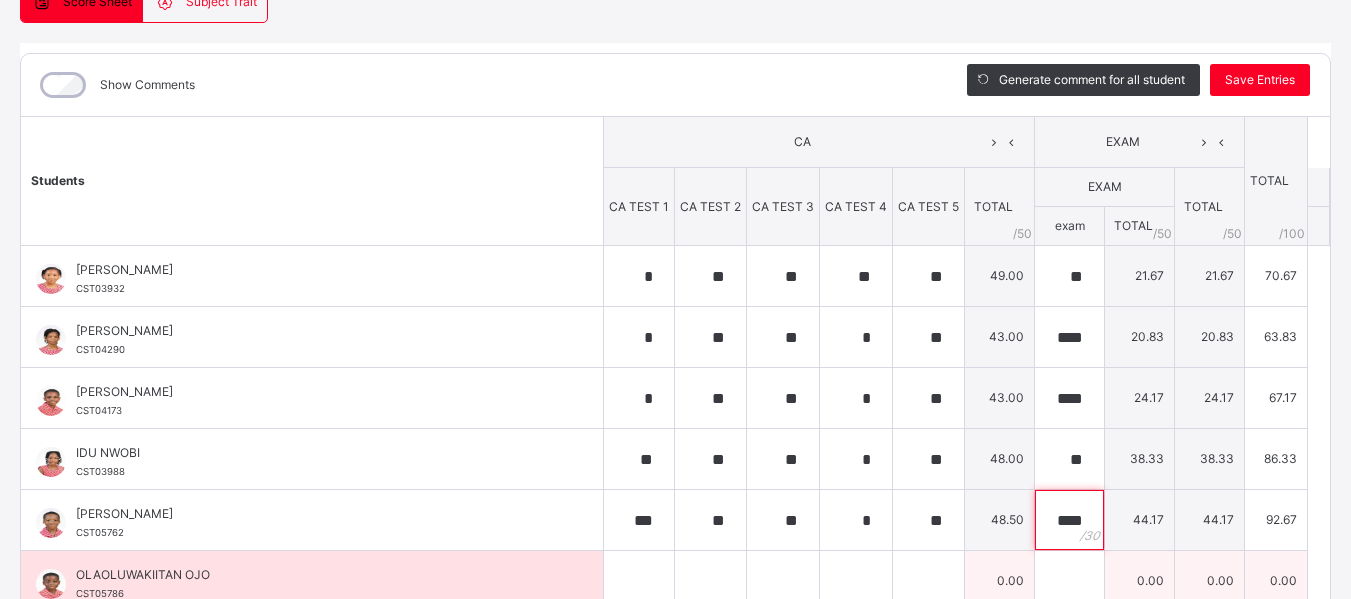 type on "****" 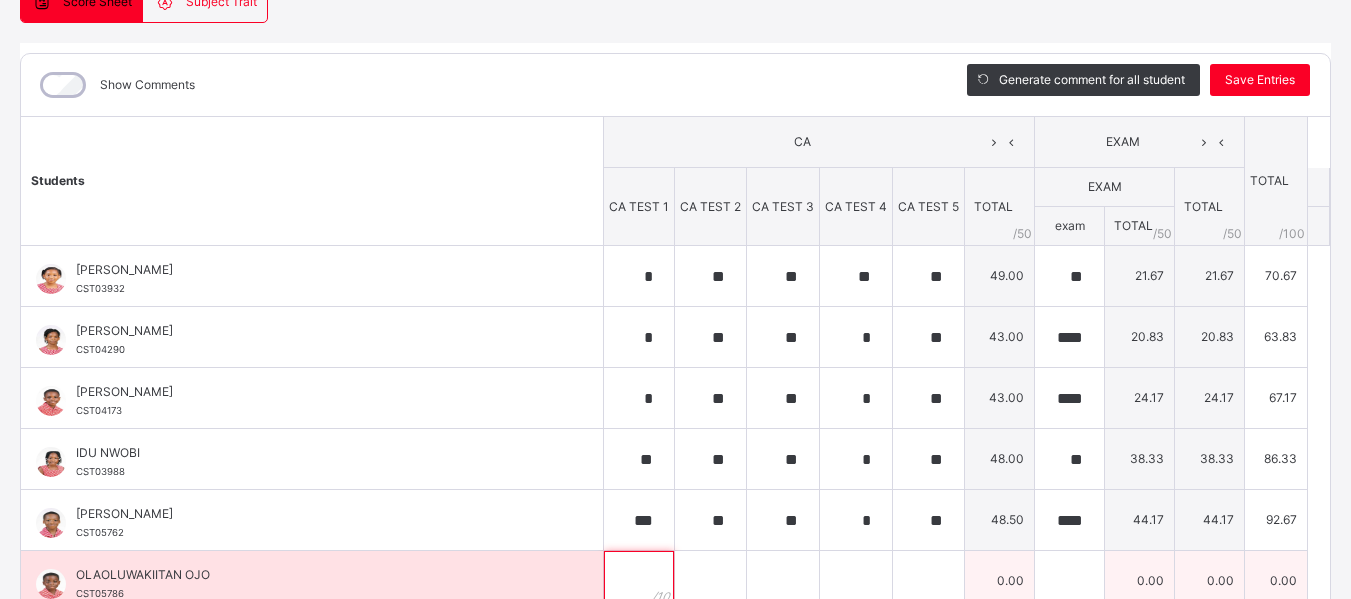 click at bounding box center [639, 581] 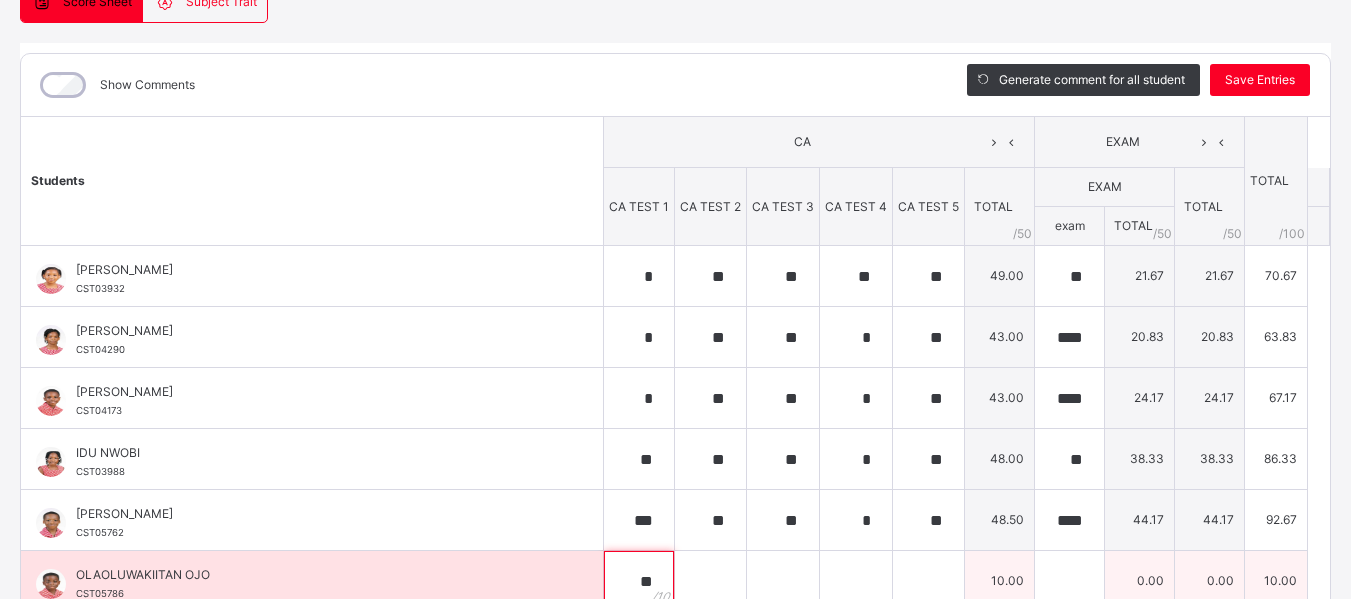 type on "**" 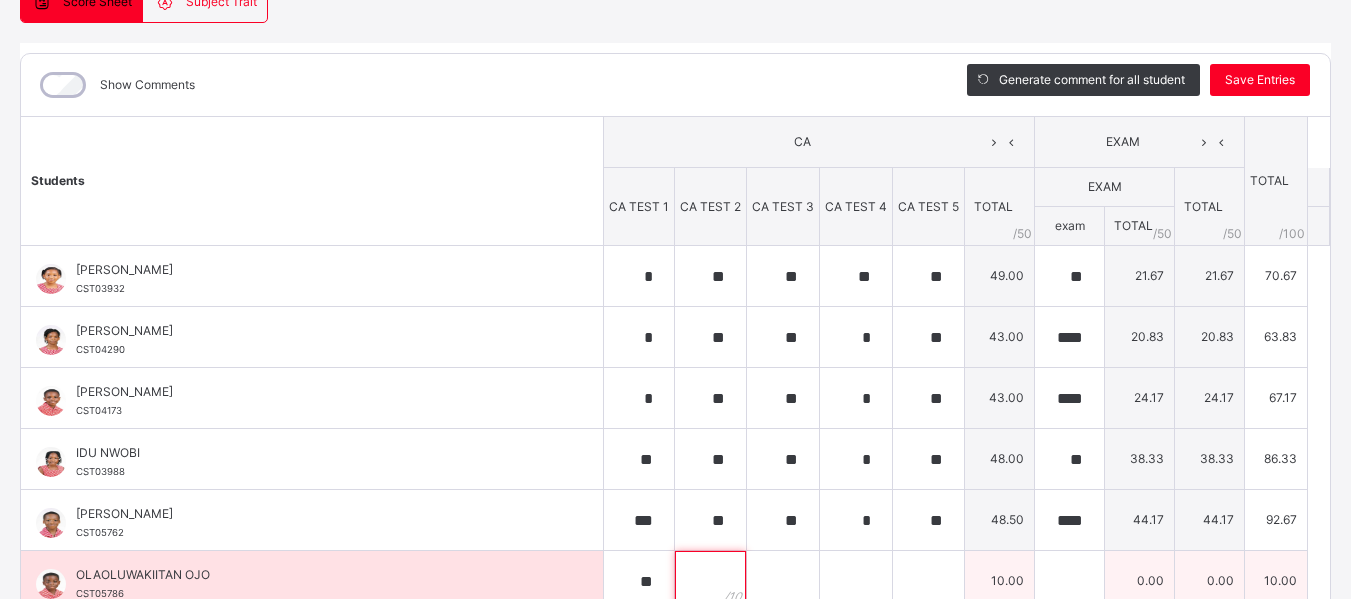 click at bounding box center (710, 581) 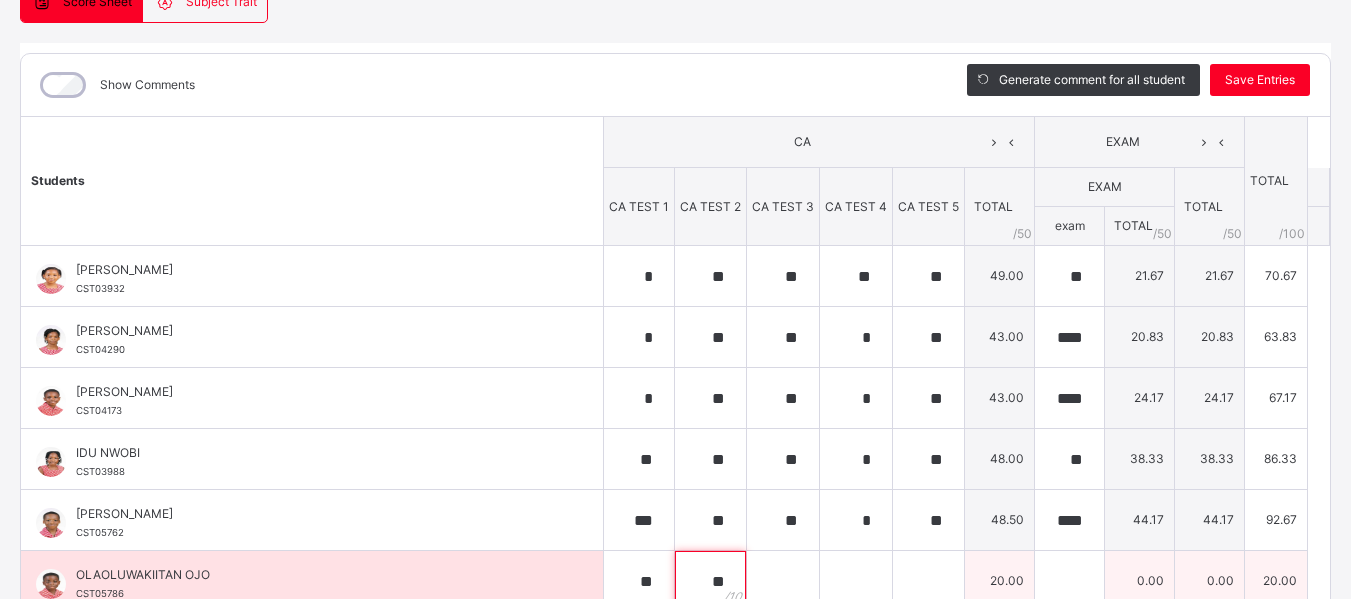 type on "**" 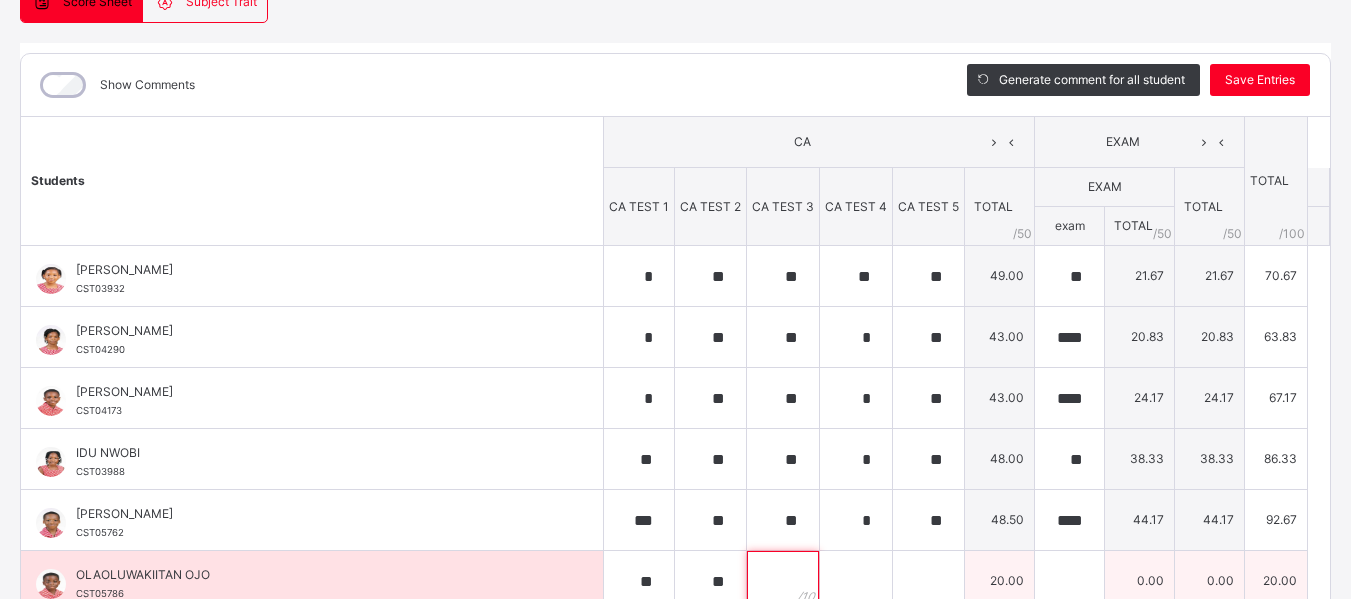 click at bounding box center (783, 581) 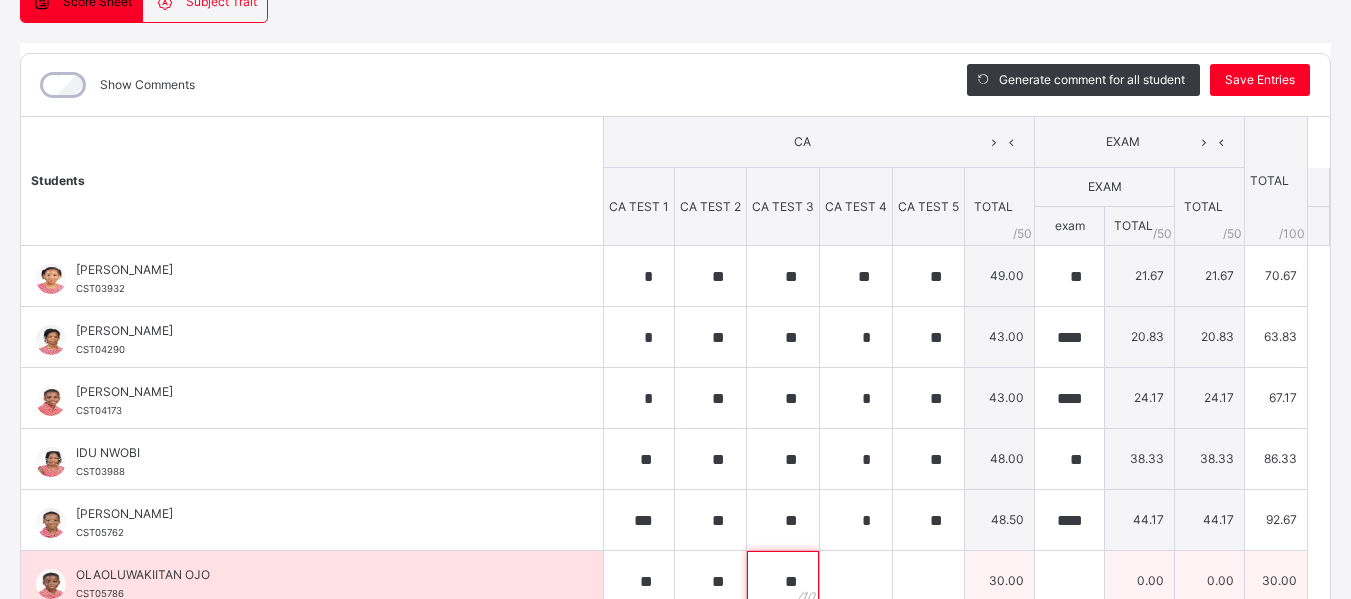 type on "**" 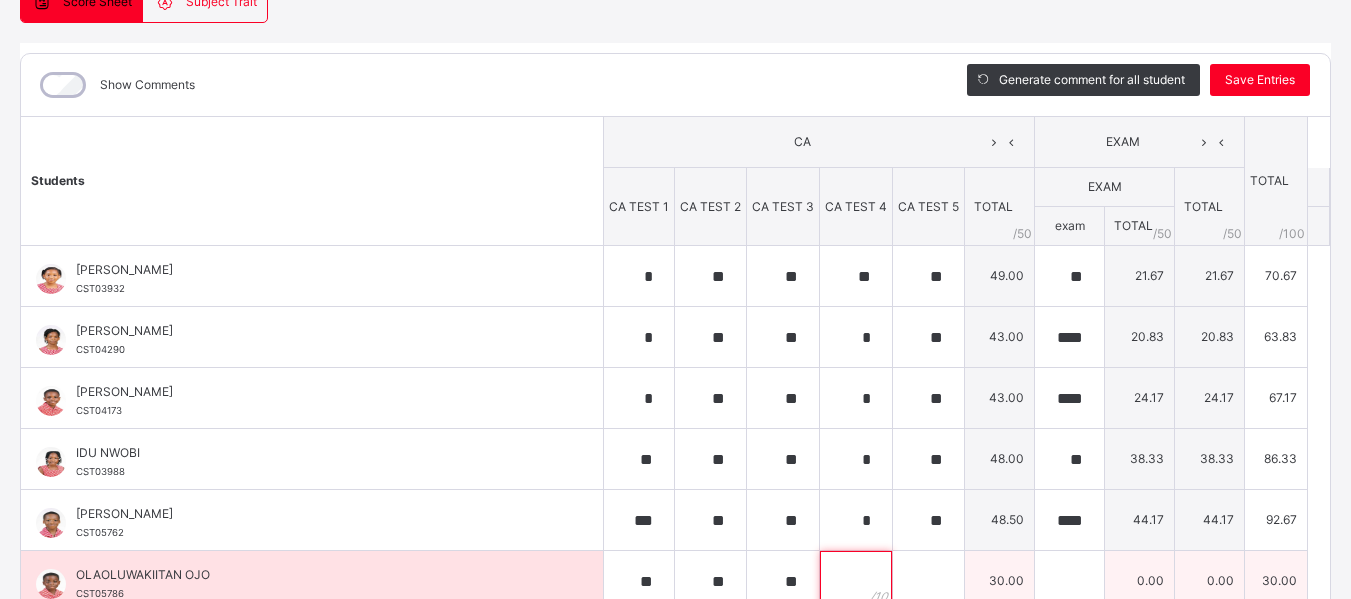 click at bounding box center (856, 581) 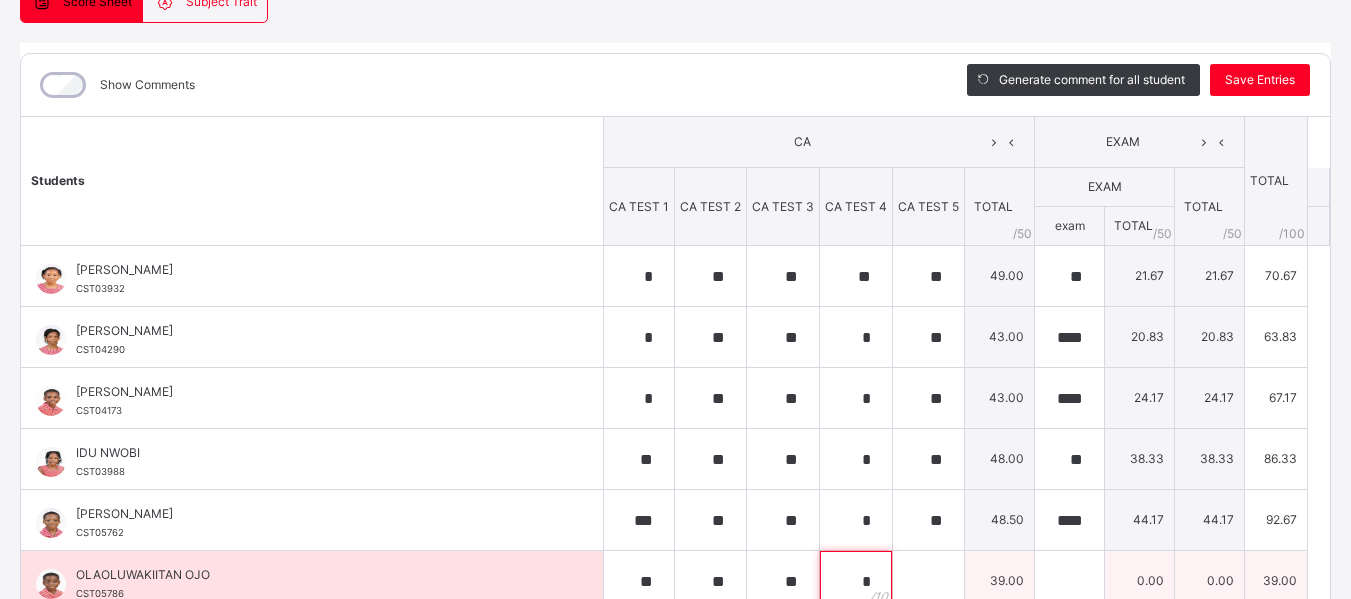 type on "*" 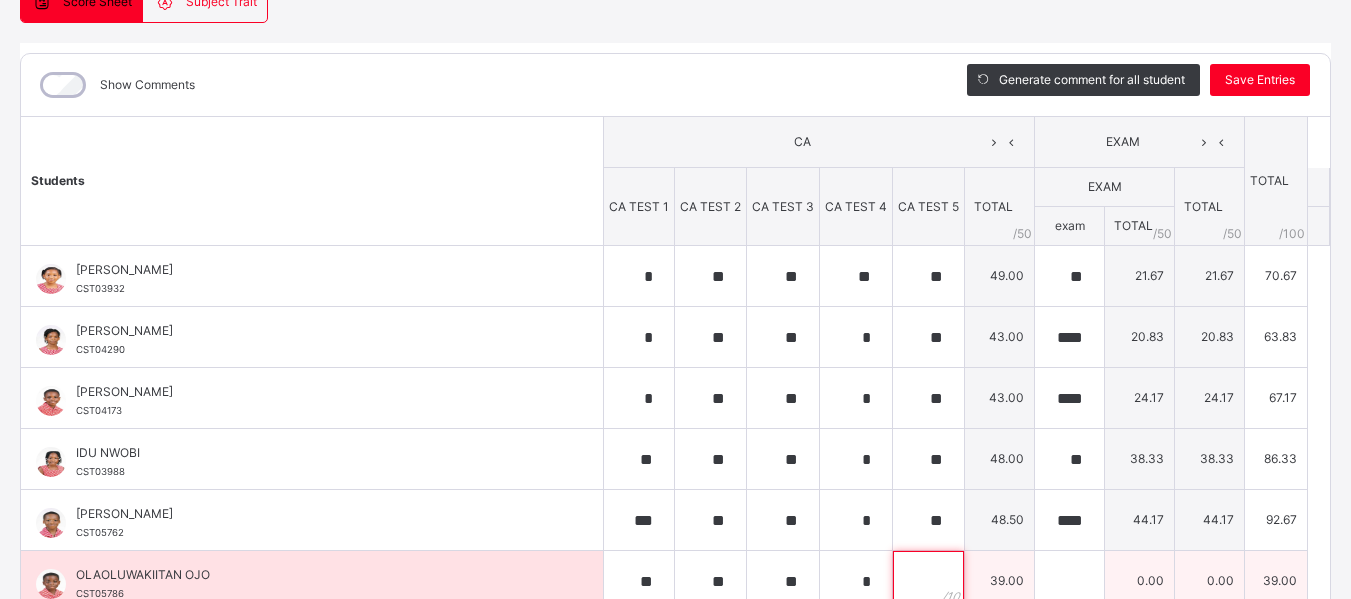 click at bounding box center [928, 581] 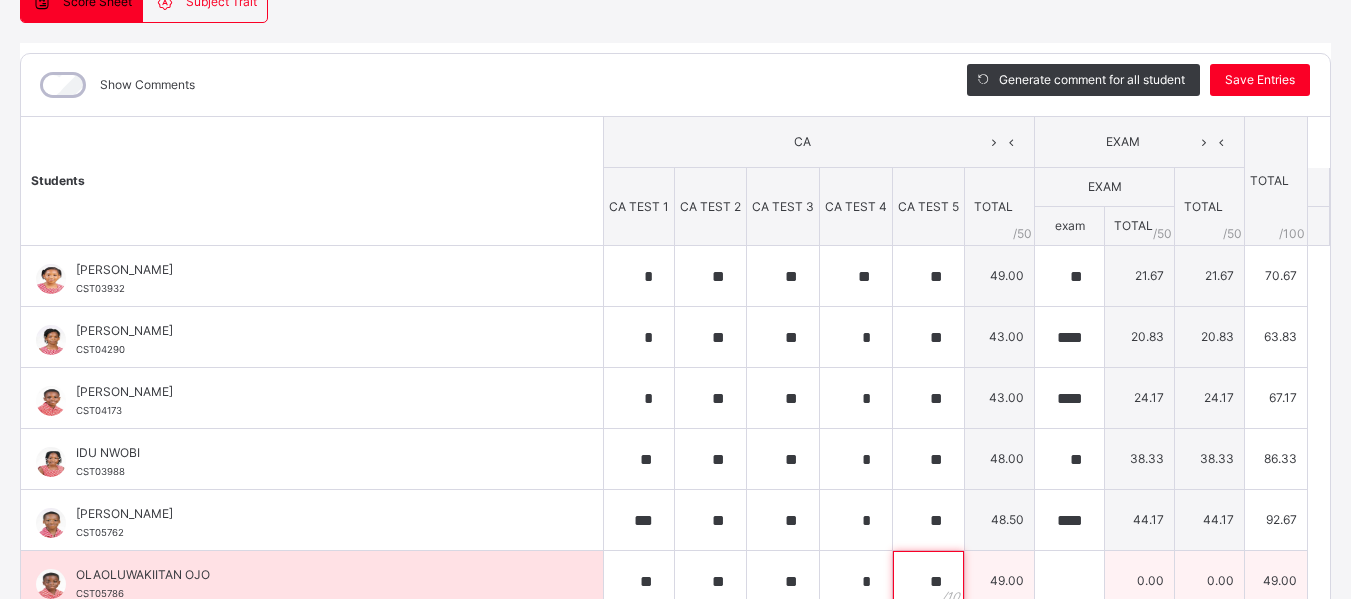 type on "**" 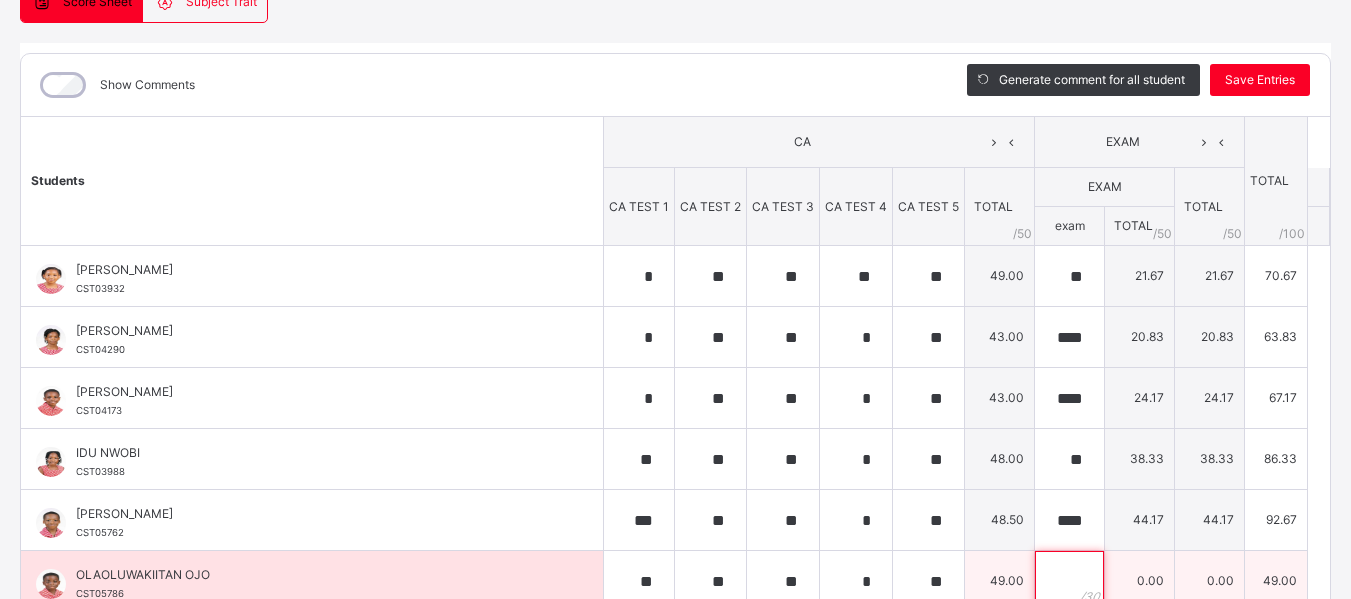 click at bounding box center (1069, 581) 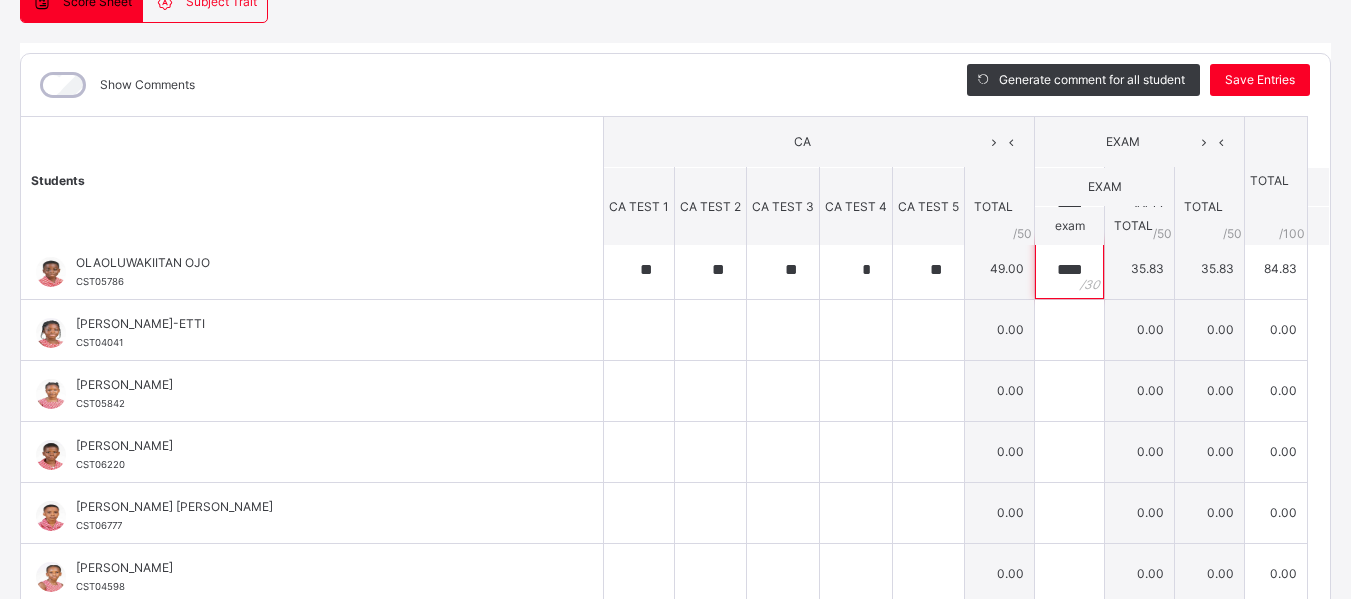 scroll, scrollTop: 315, scrollLeft: 0, axis: vertical 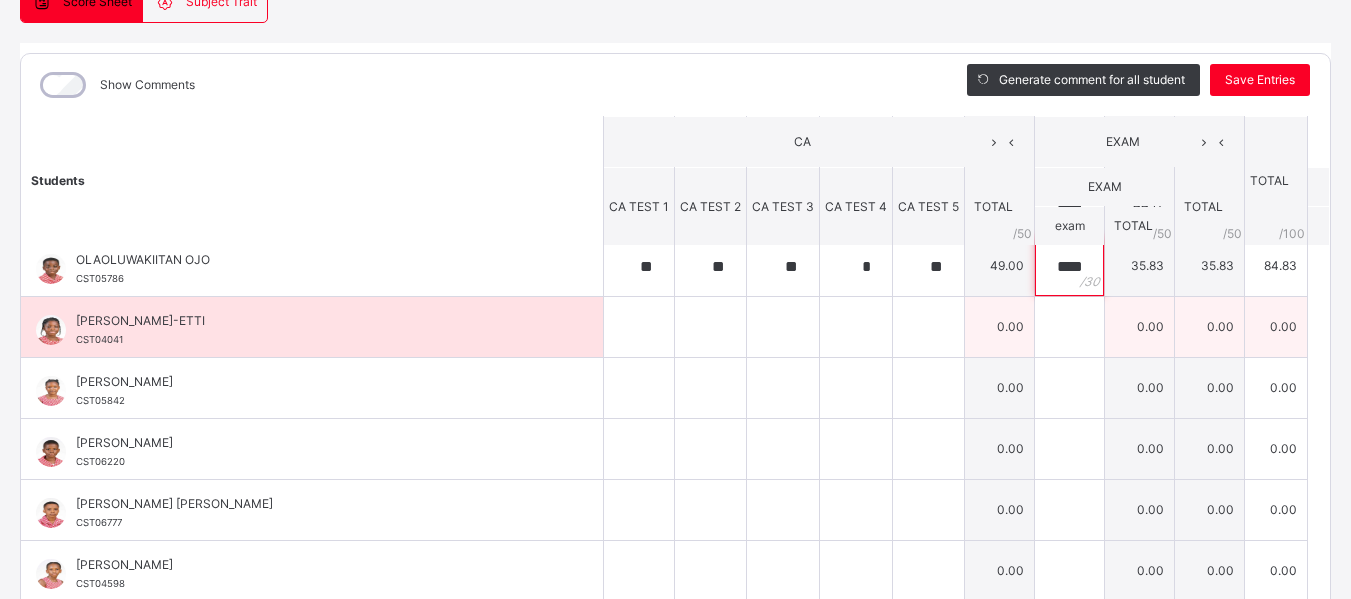 type on "****" 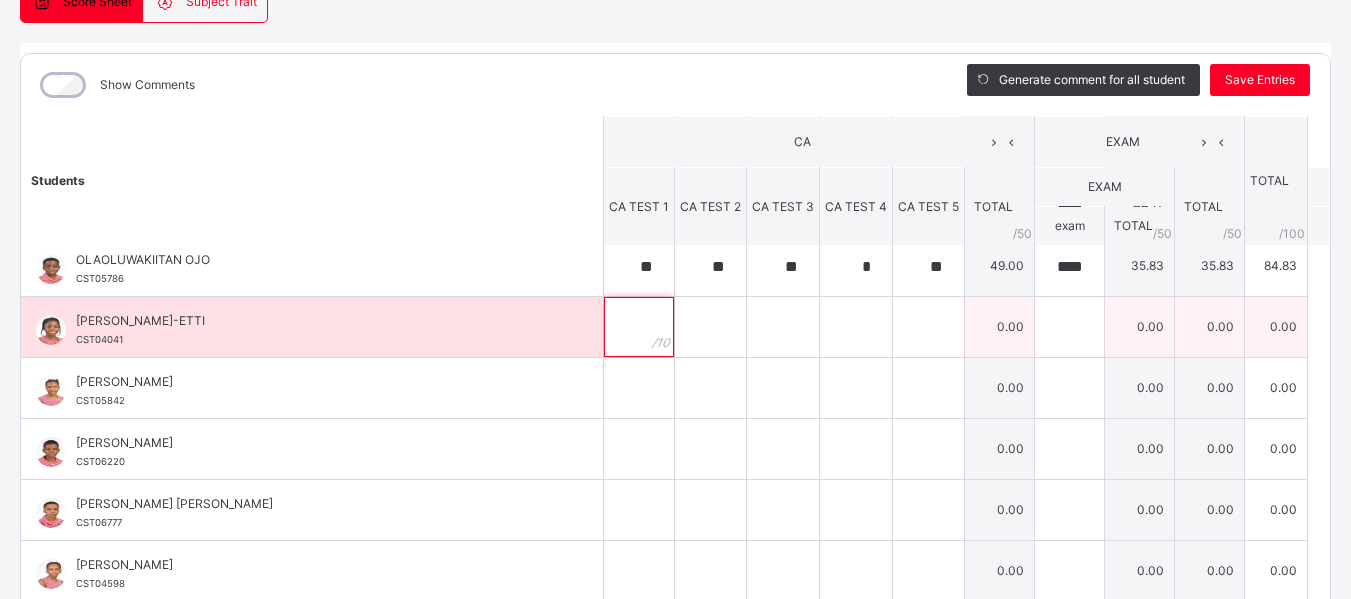 click at bounding box center (639, 327) 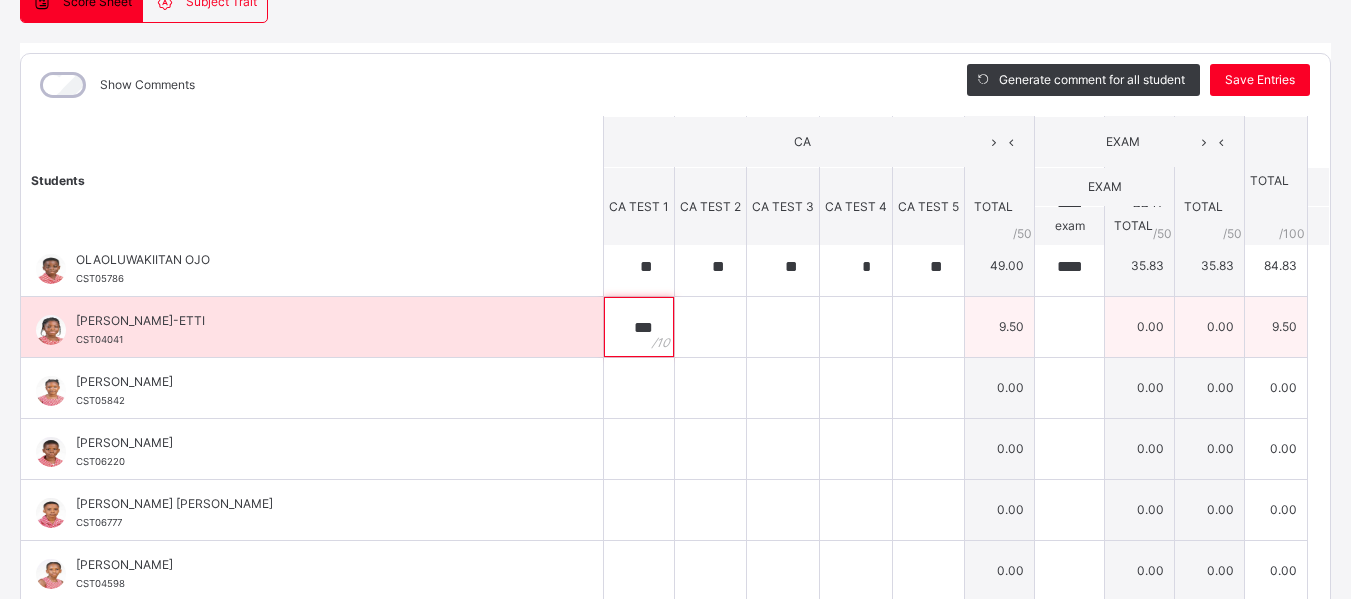 type on "***" 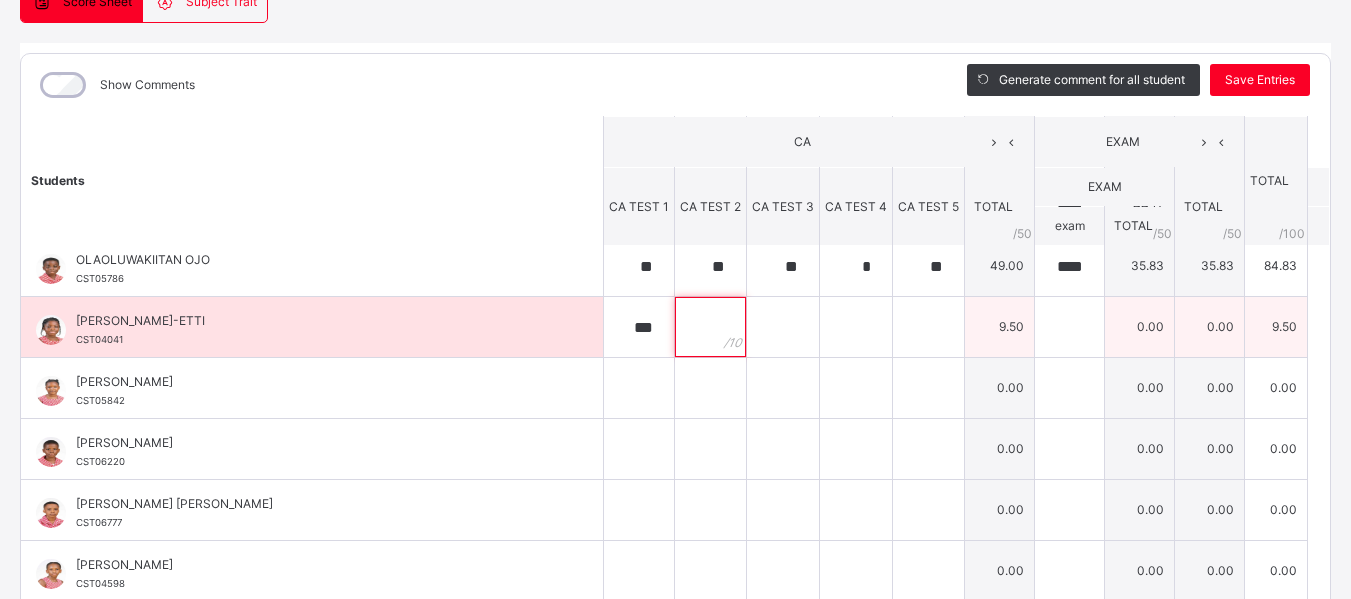 click at bounding box center [710, 327] 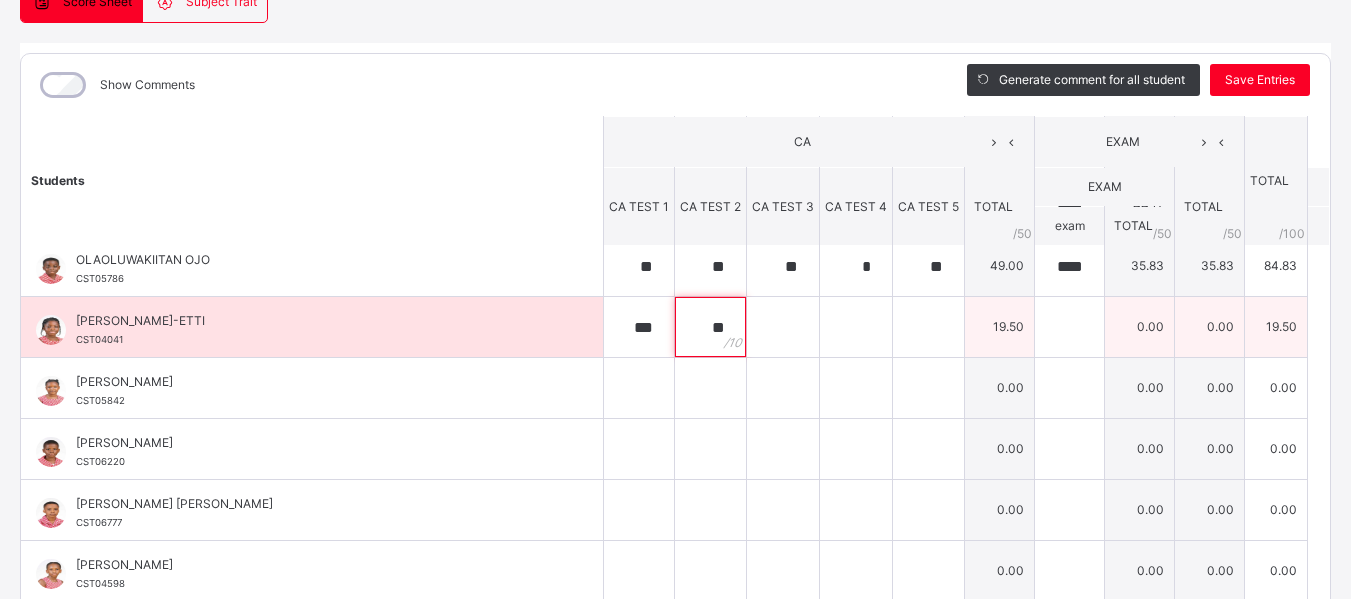 type on "**" 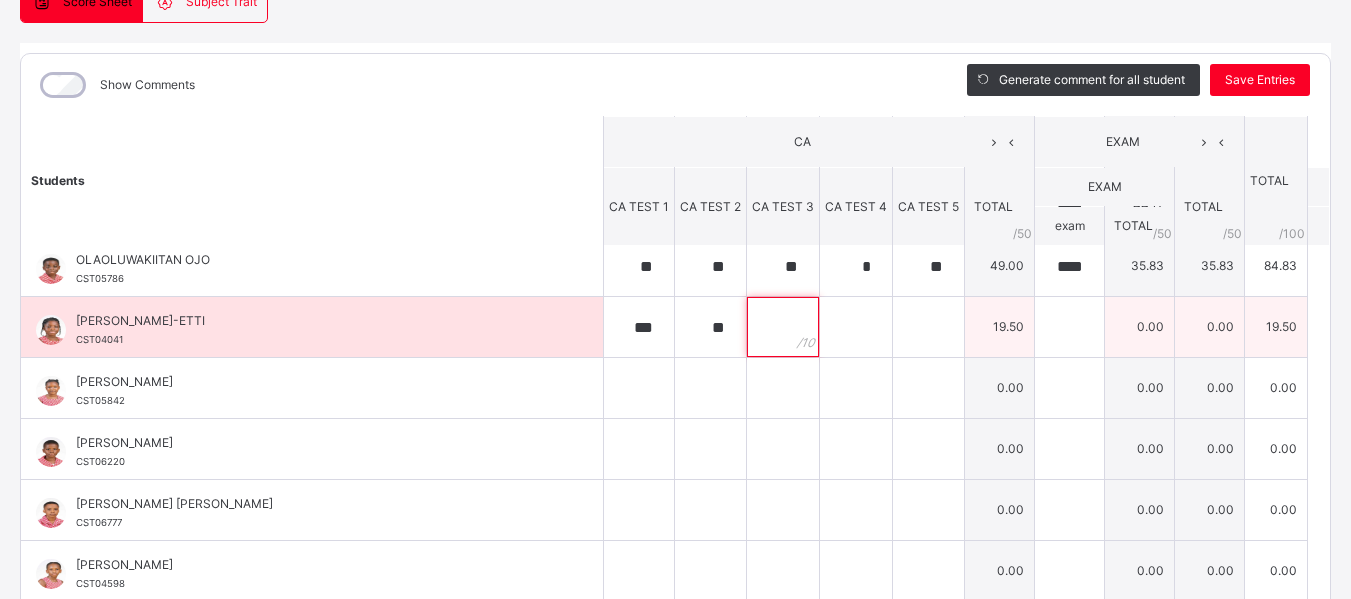 click at bounding box center (783, 327) 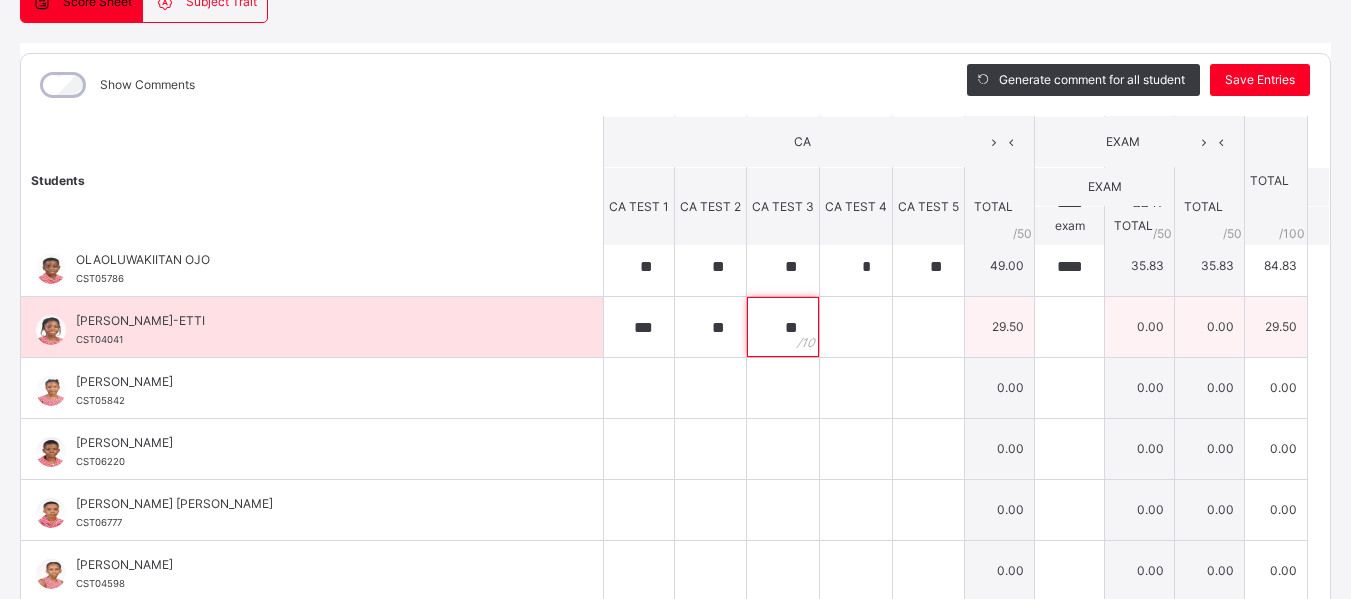 type on "**" 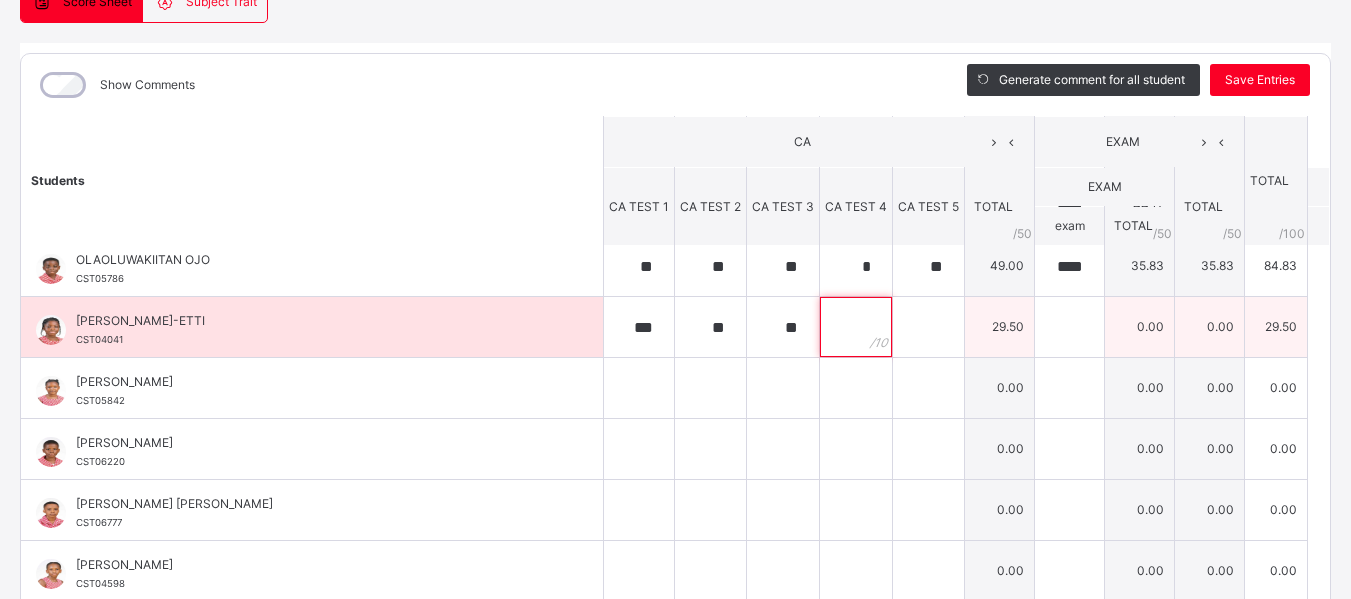 click at bounding box center [856, 327] 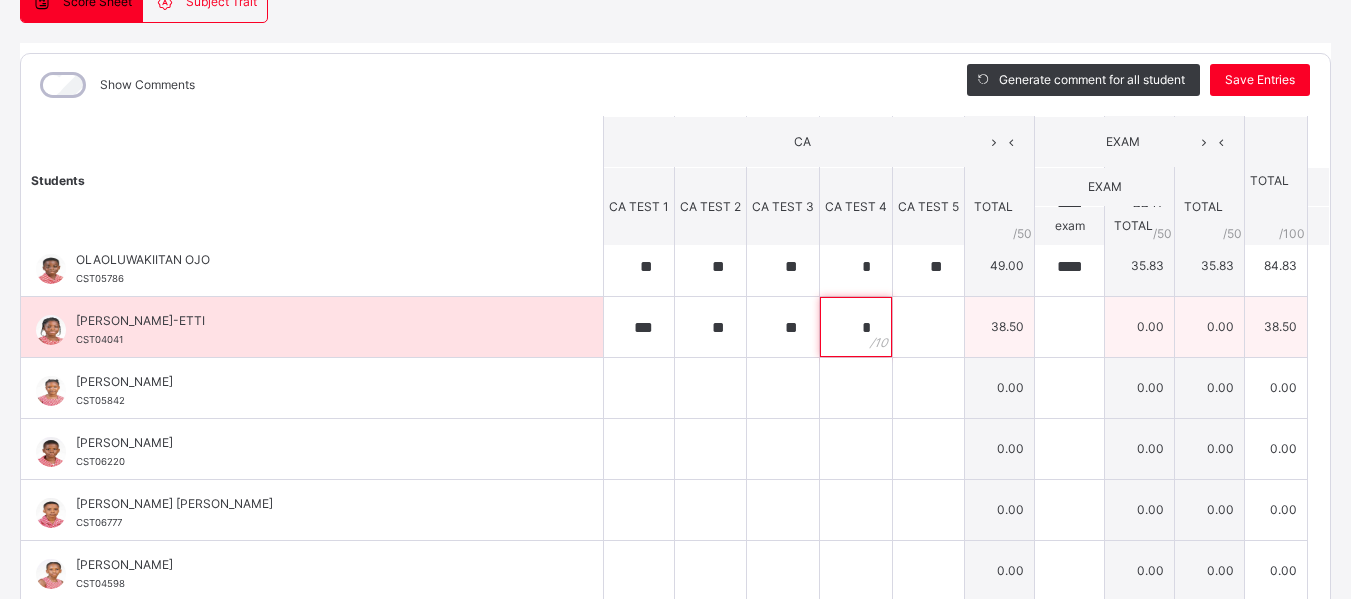 type on "*" 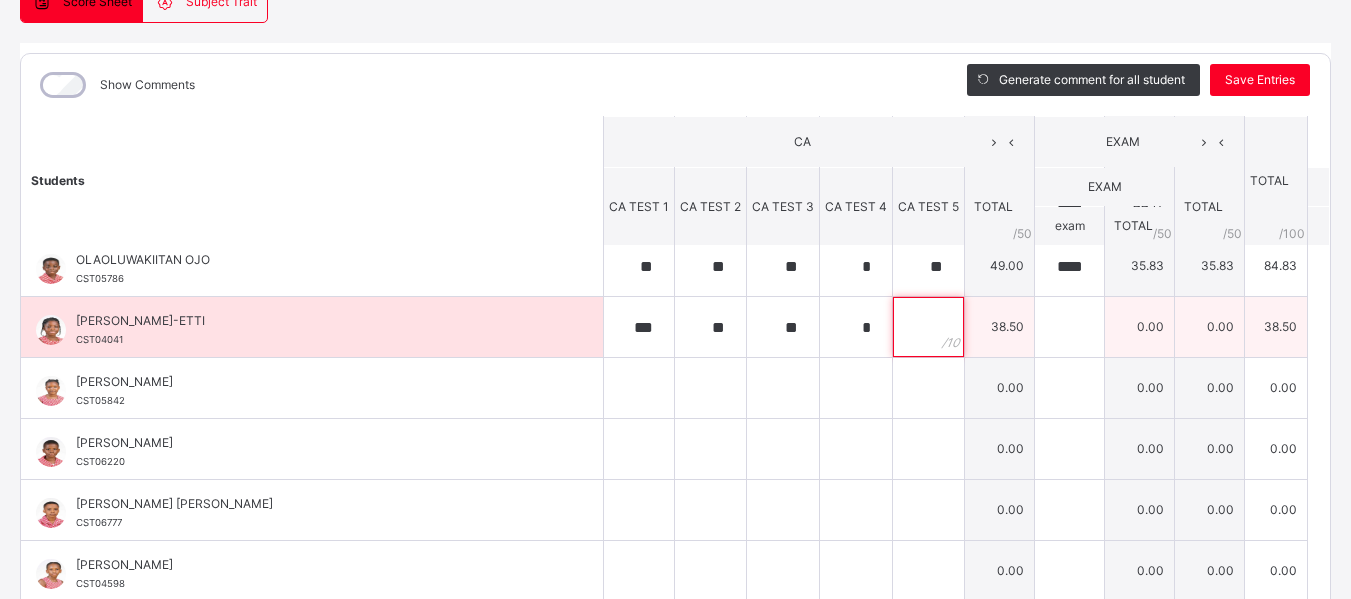 click at bounding box center [928, 327] 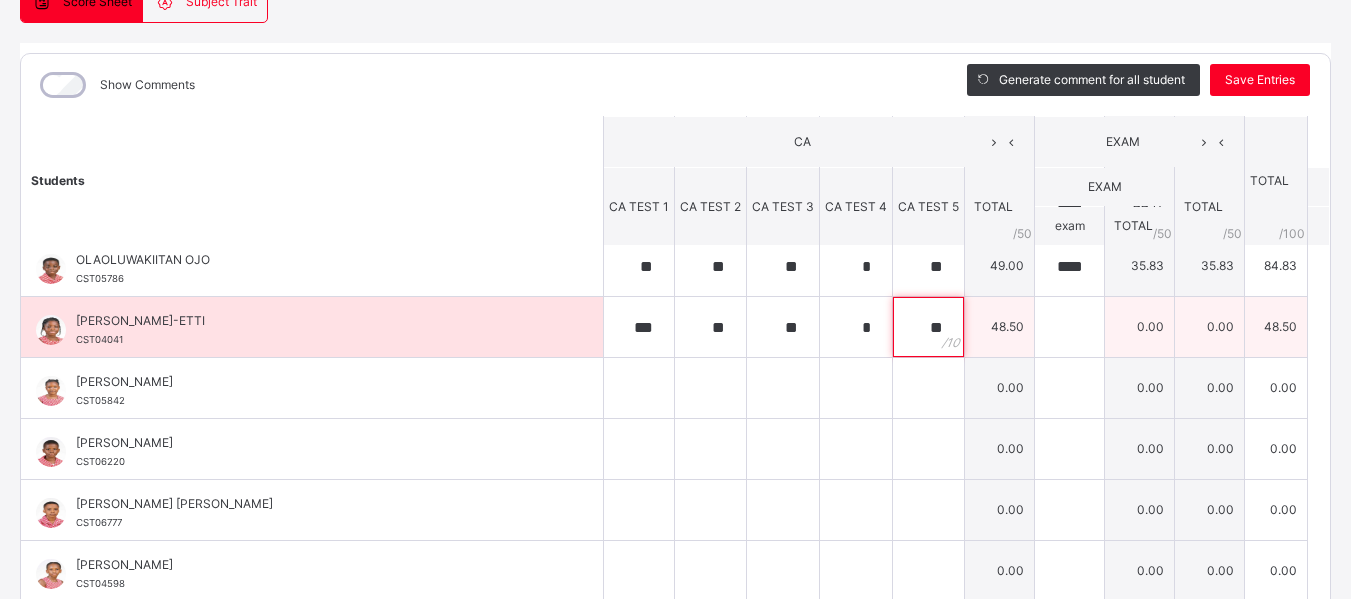 type on "**" 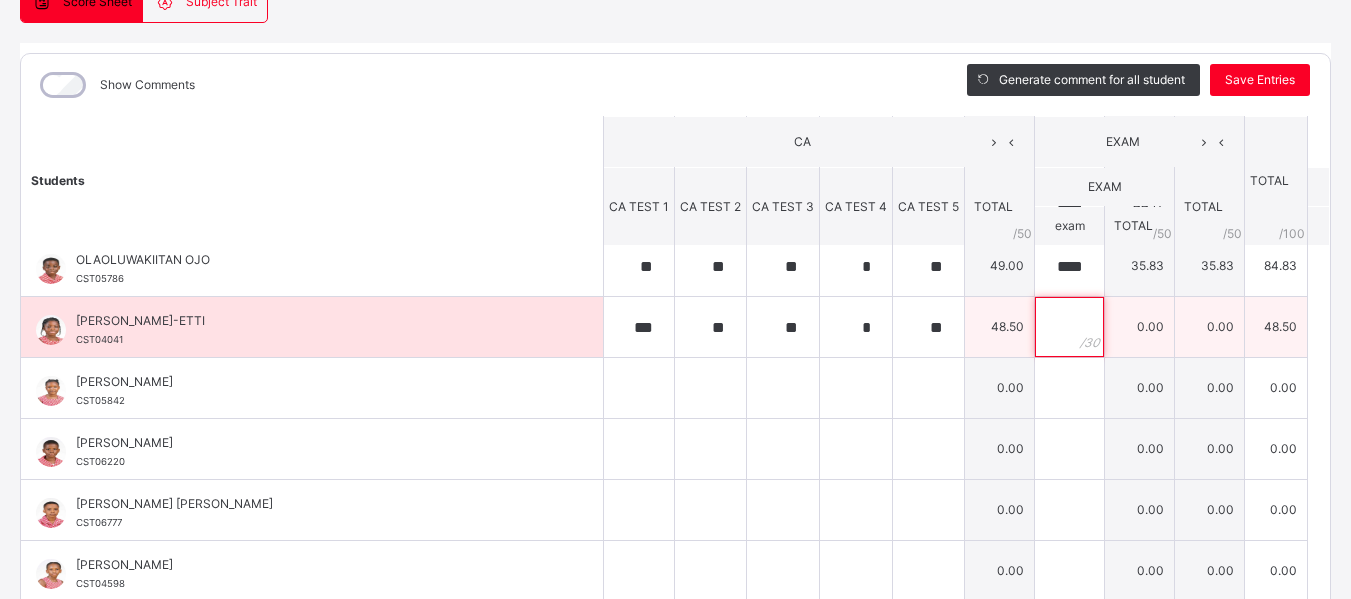 click at bounding box center [1069, 327] 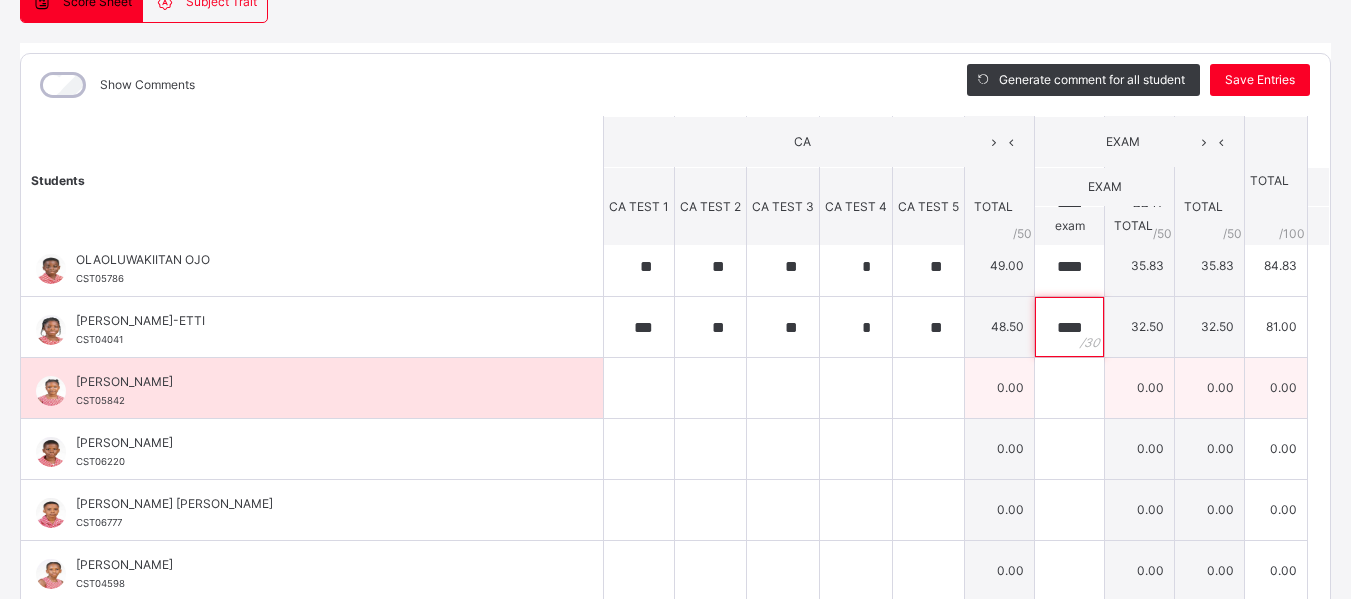 type on "****" 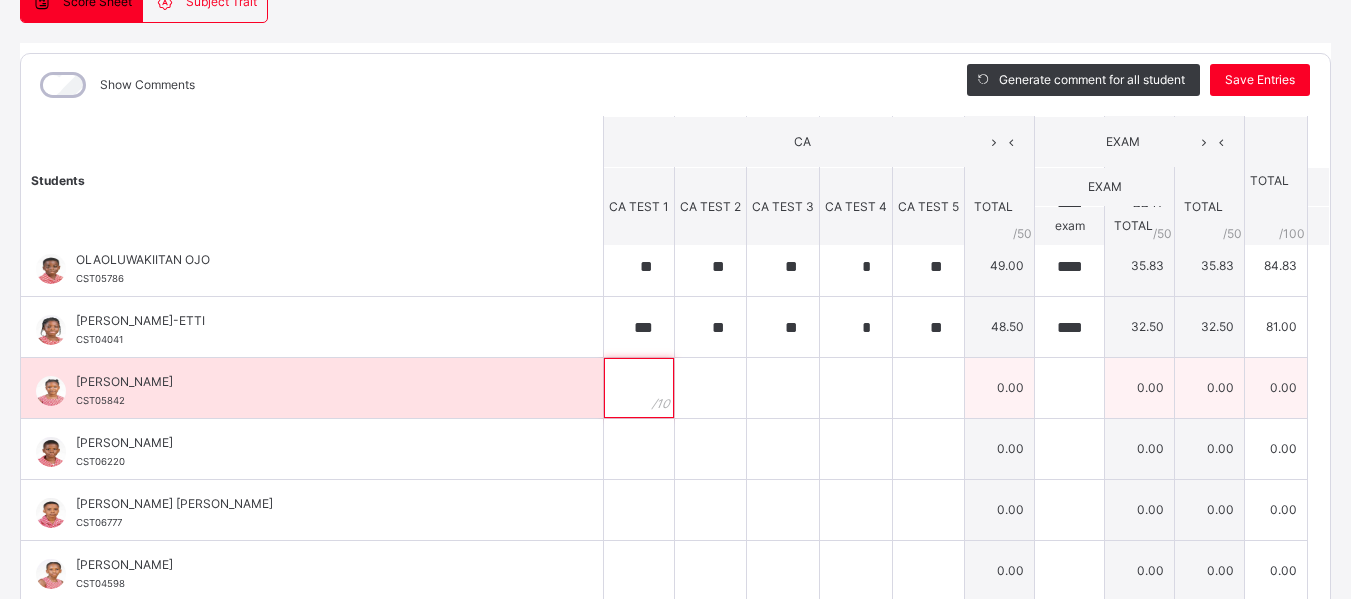 click at bounding box center [639, 388] 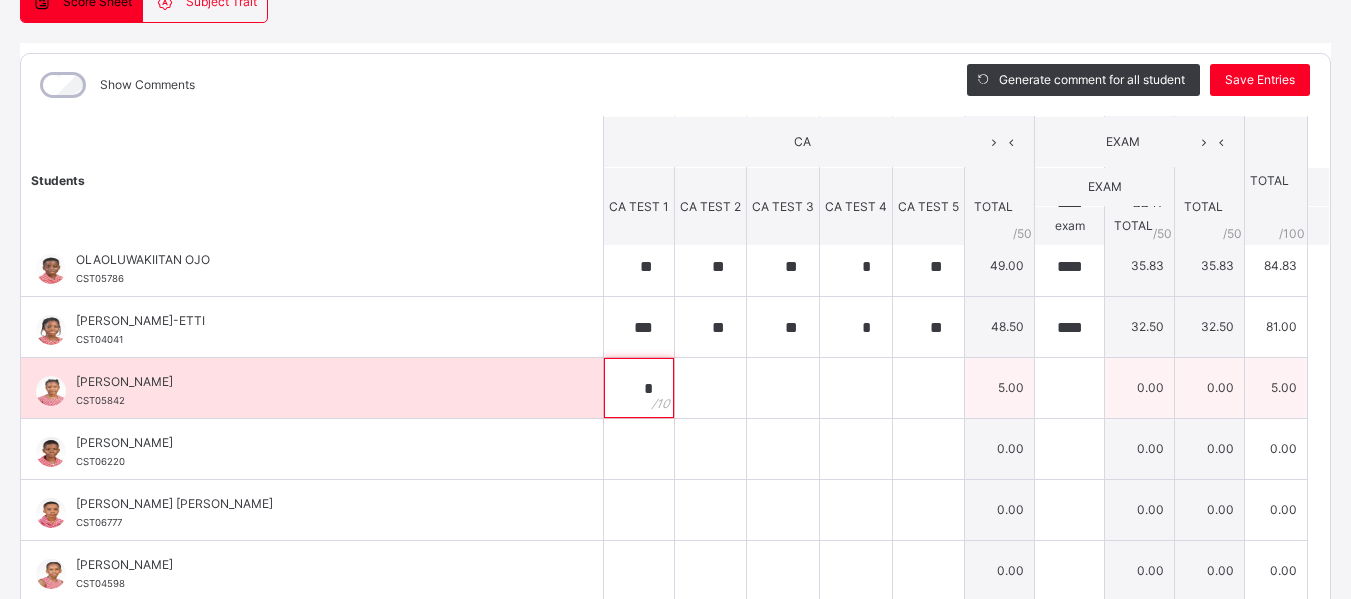 type on "*" 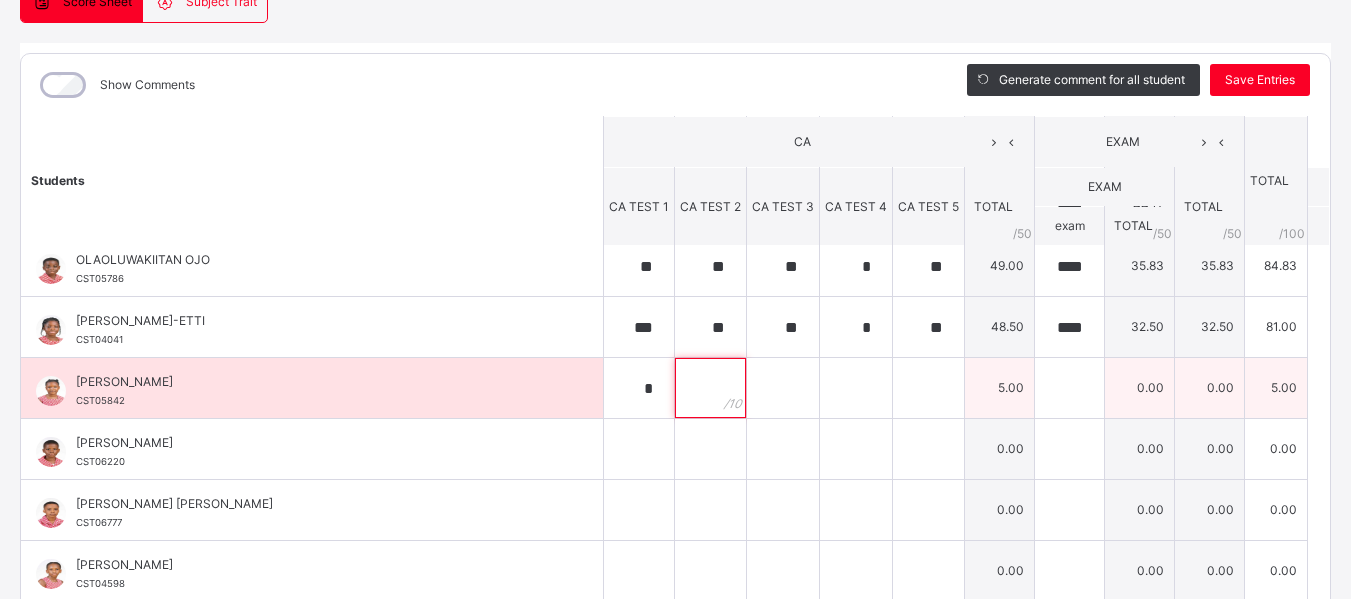 click at bounding box center [710, 388] 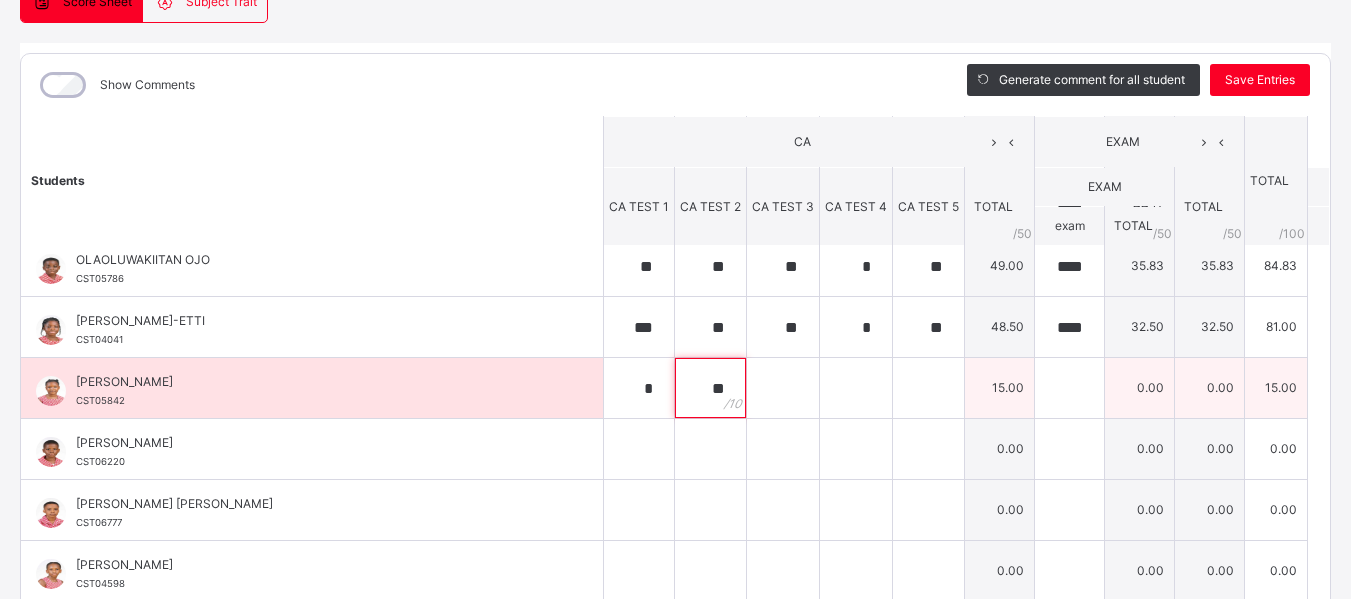 type on "**" 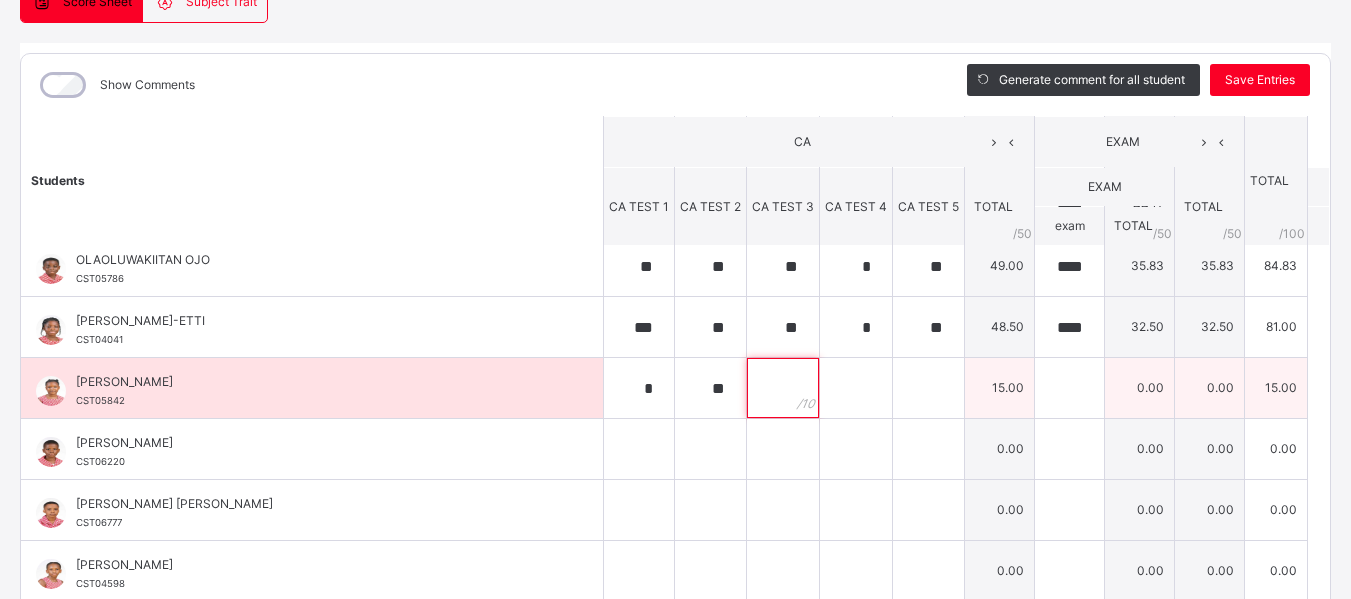 click at bounding box center [783, 388] 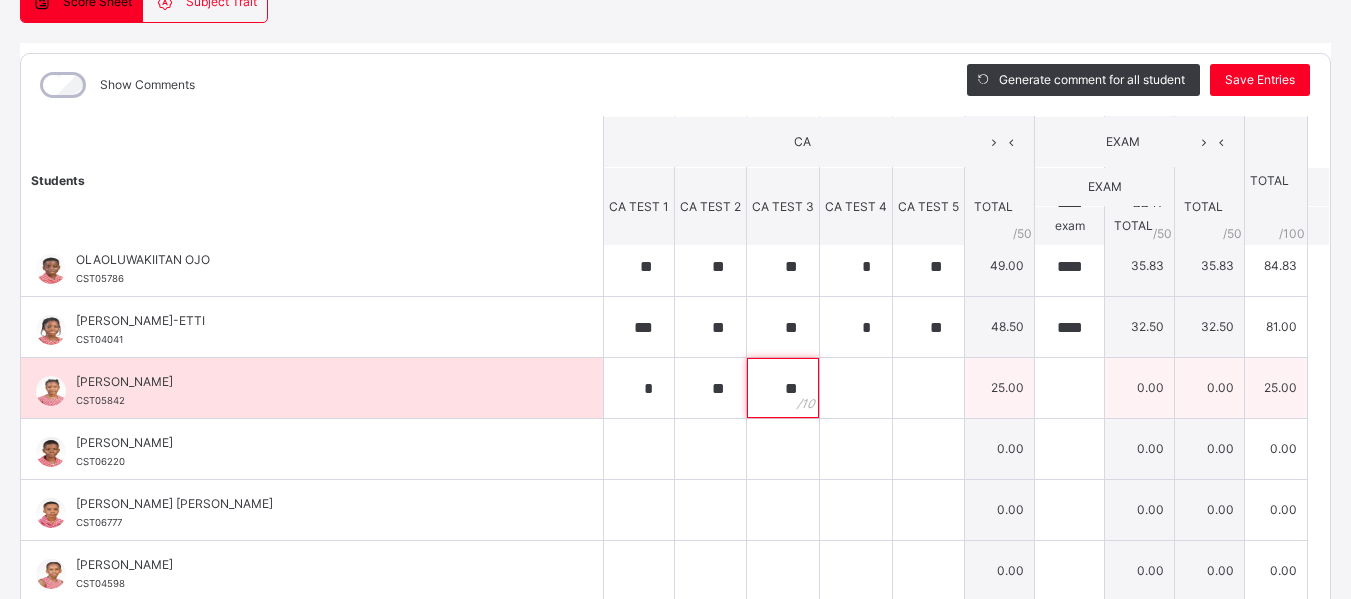type on "**" 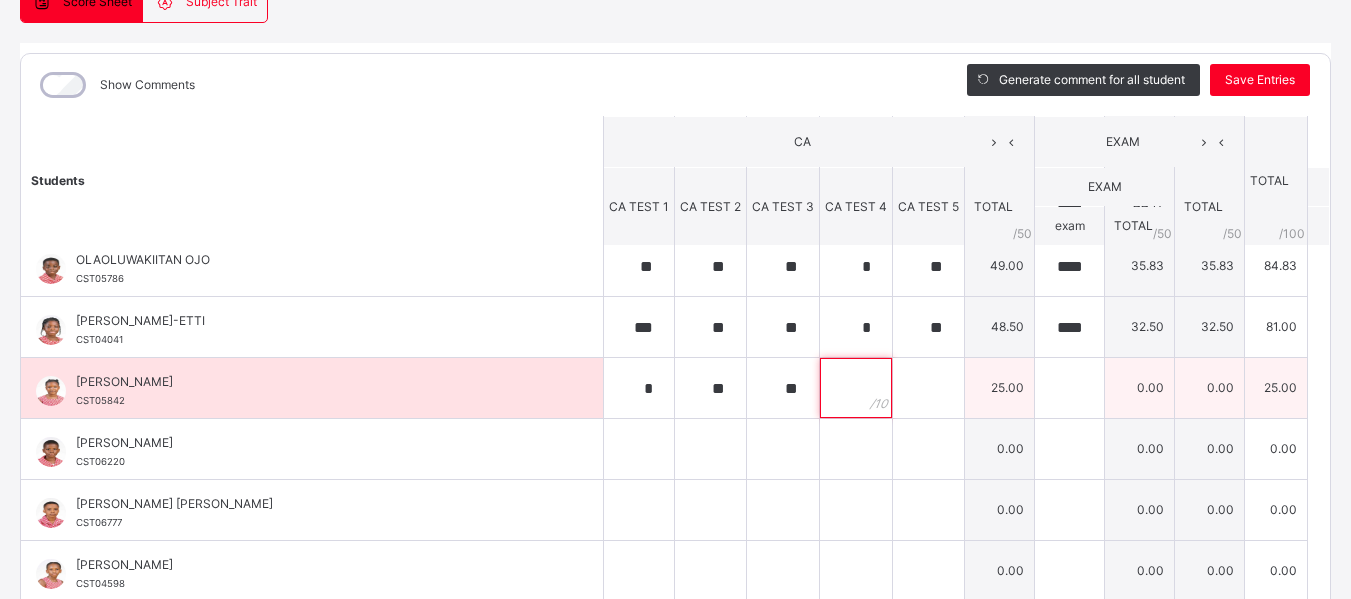 click at bounding box center [856, 388] 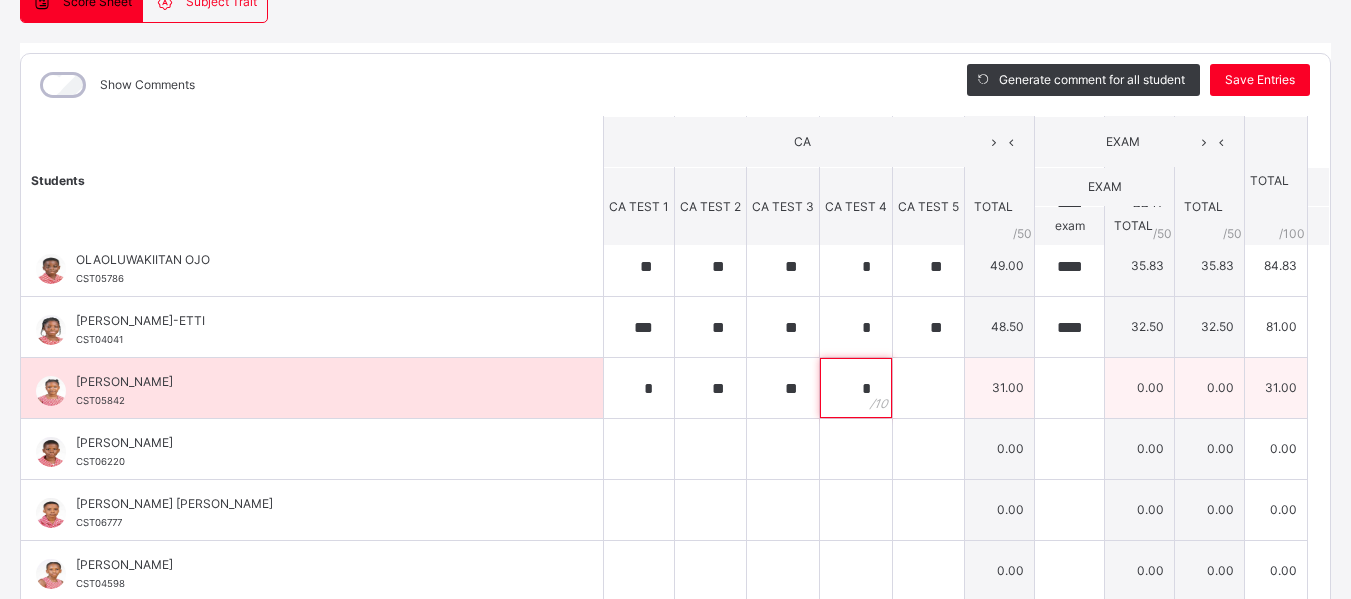 type on "*" 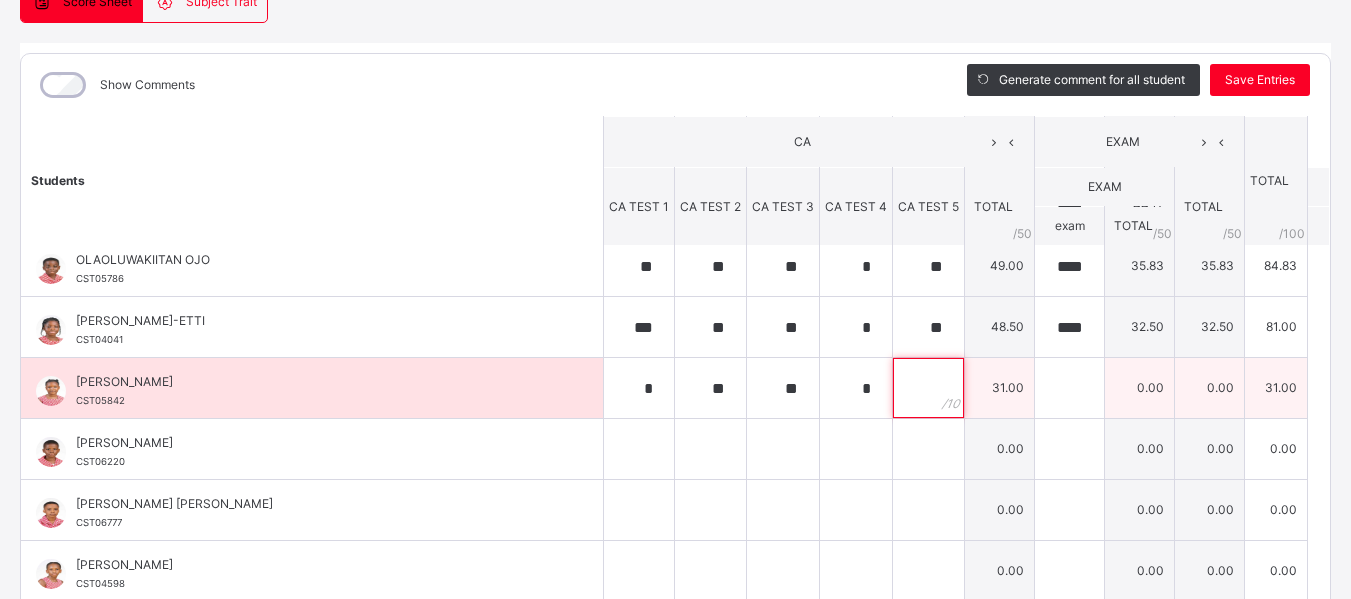 click at bounding box center [928, 388] 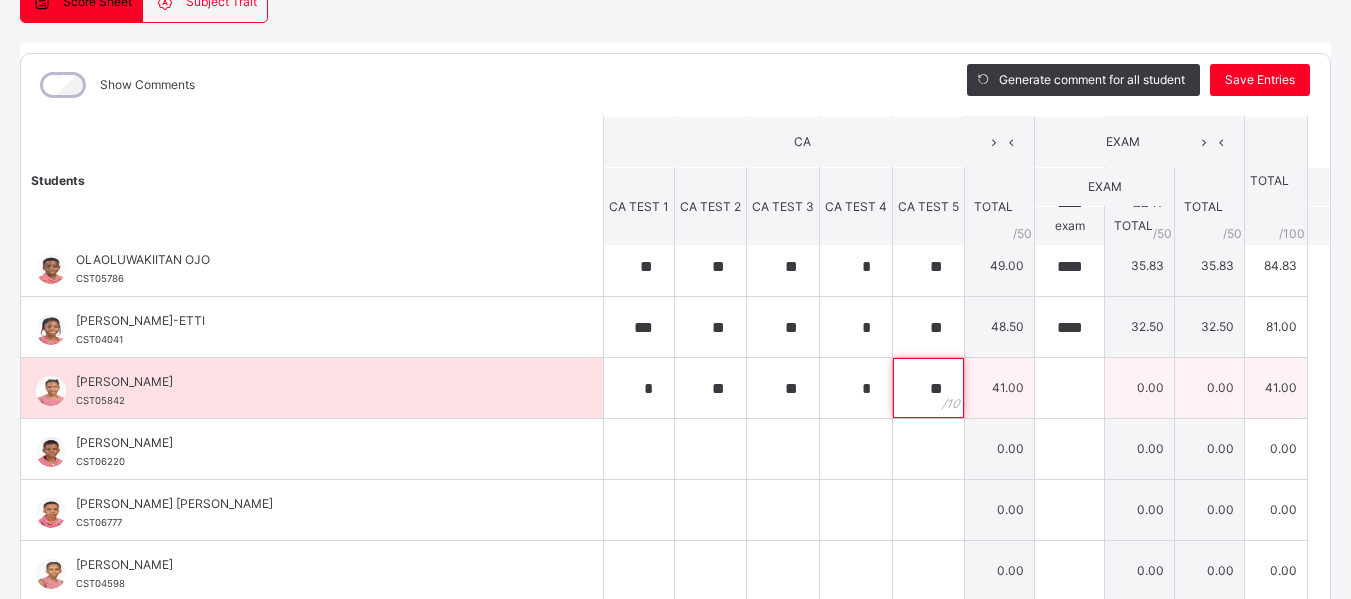 type on "**" 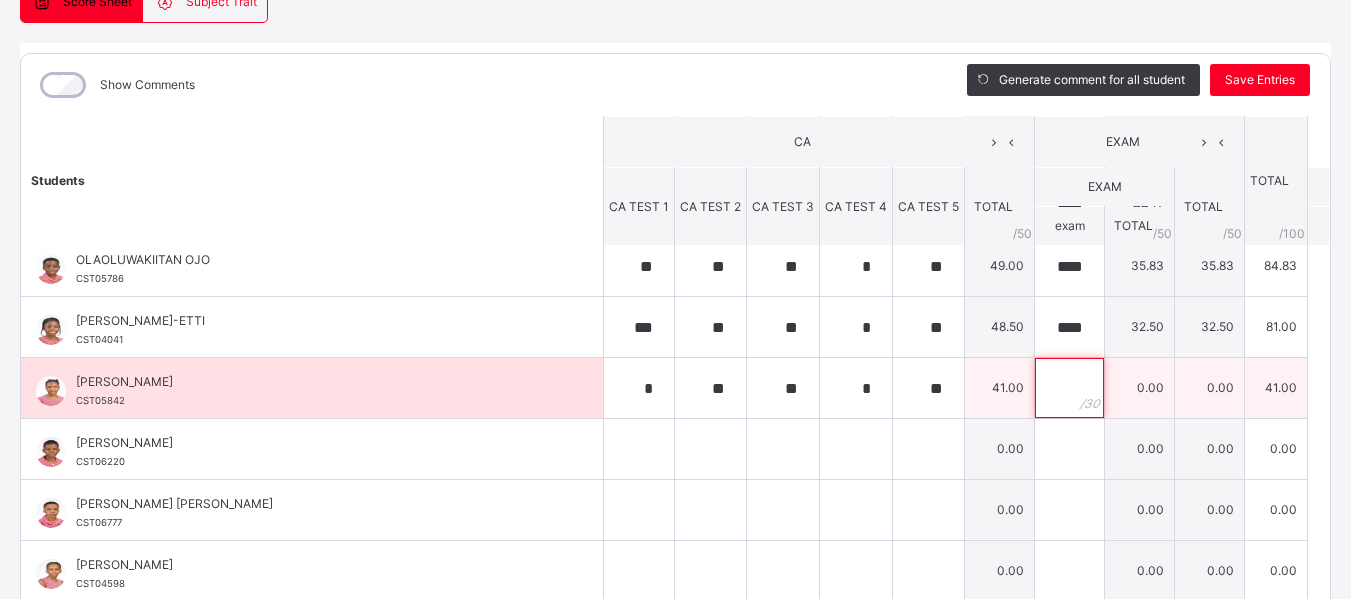 click at bounding box center [1069, 388] 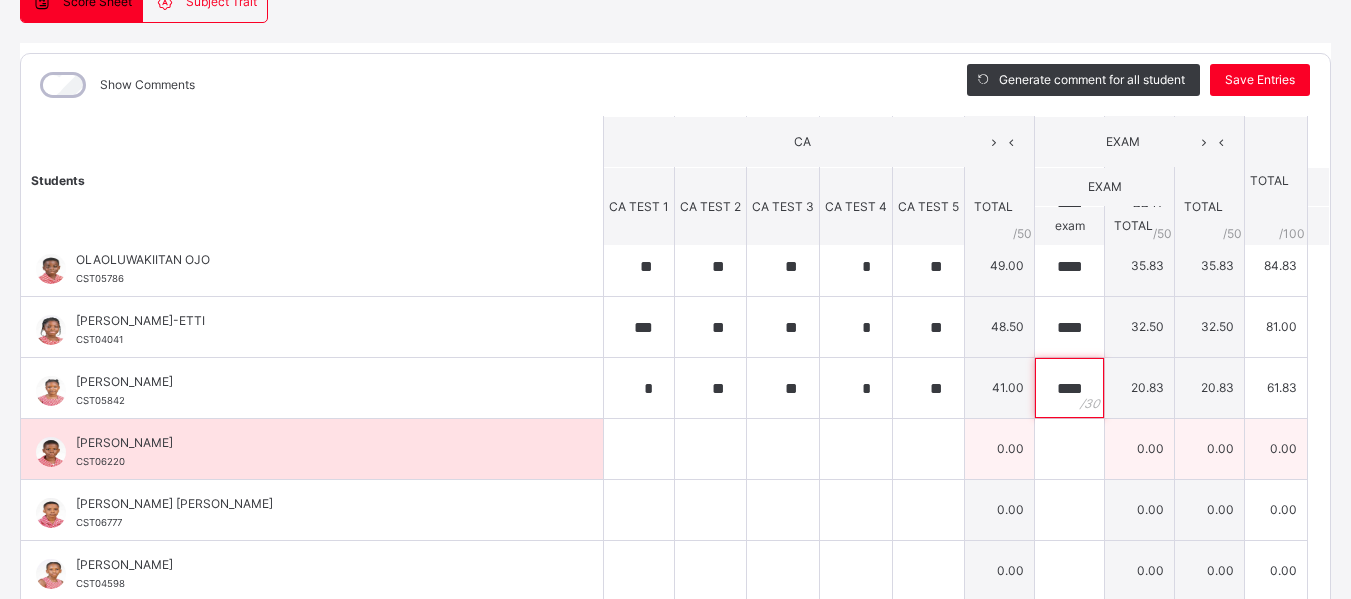 type on "****" 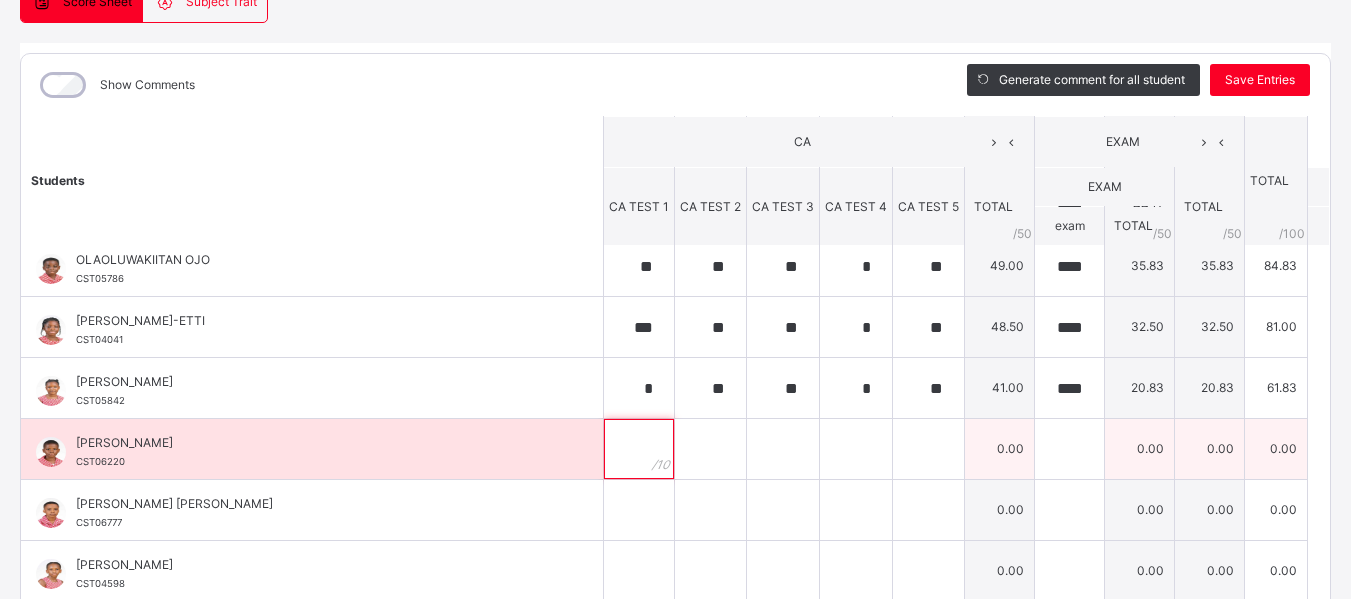 click at bounding box center [639, 449] 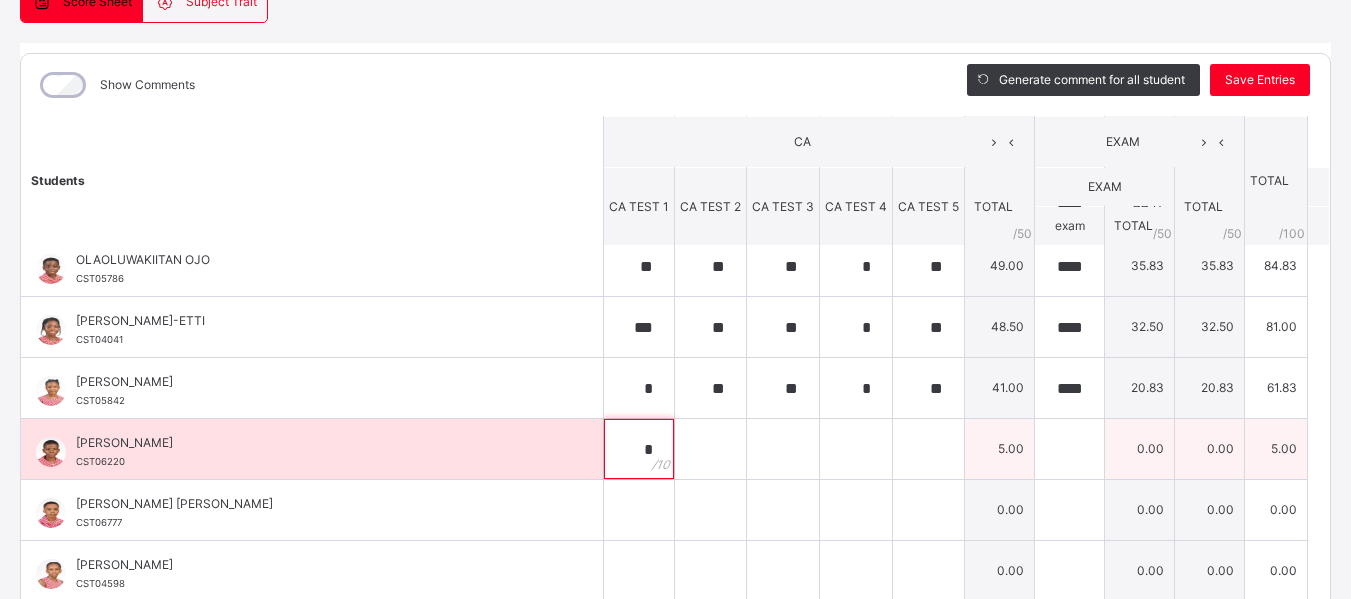 type on "*" 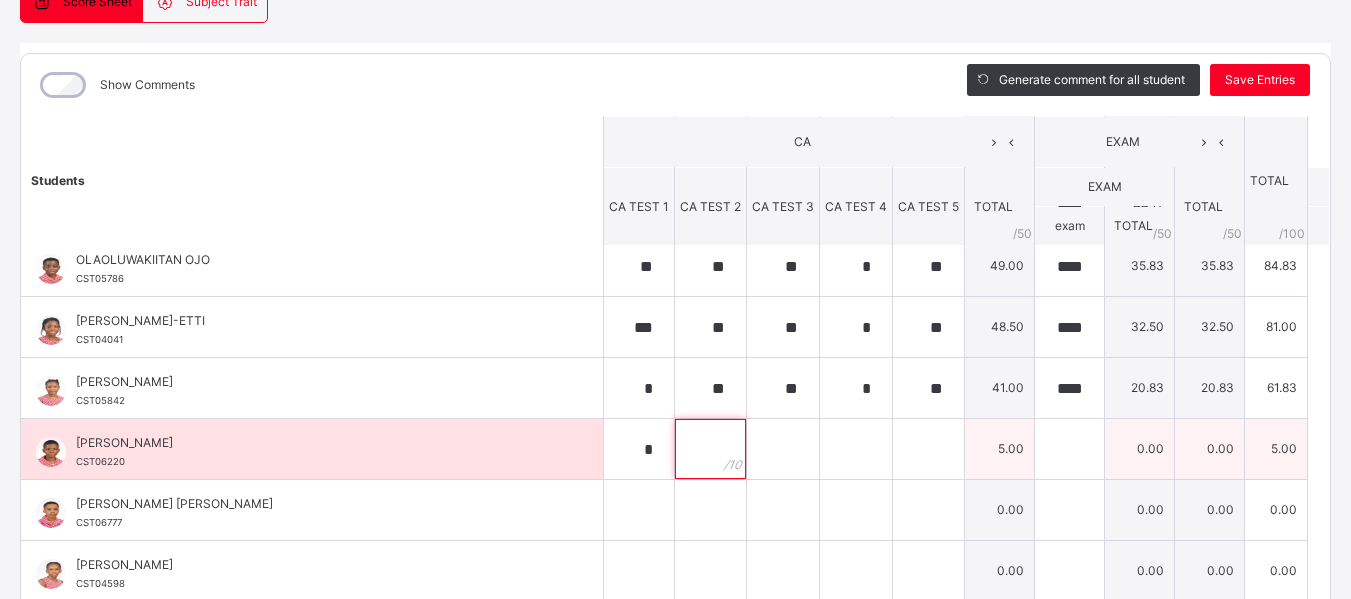 click at bounding box center (710, 449) 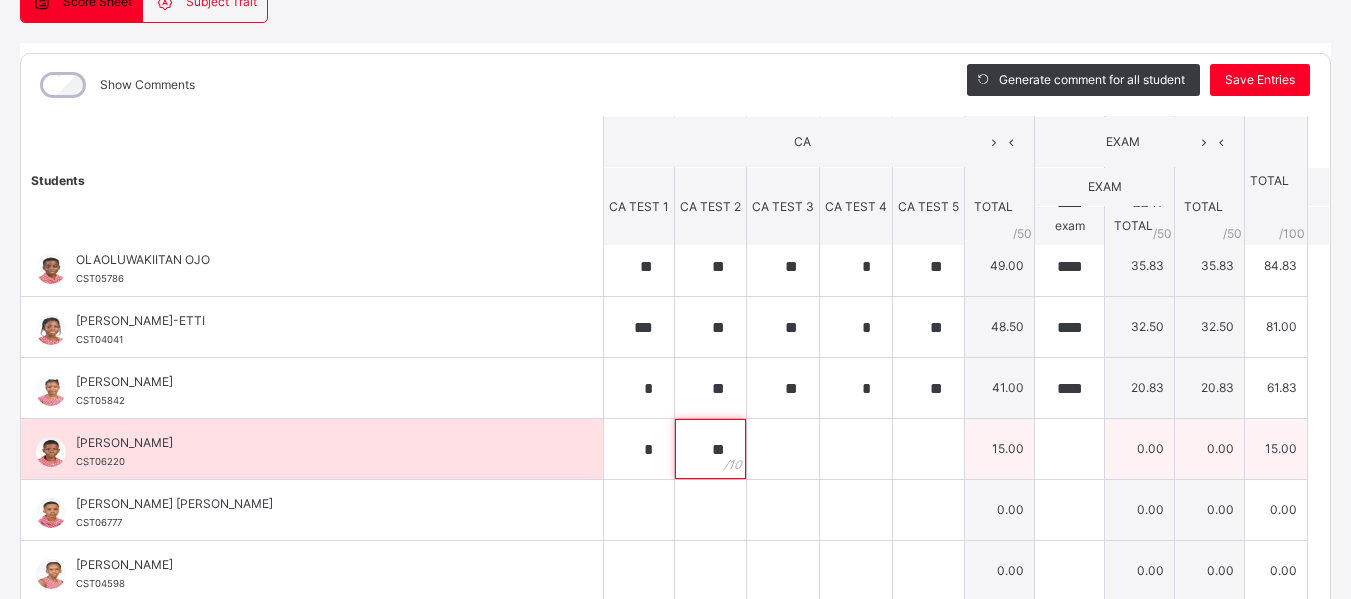 type on "**" 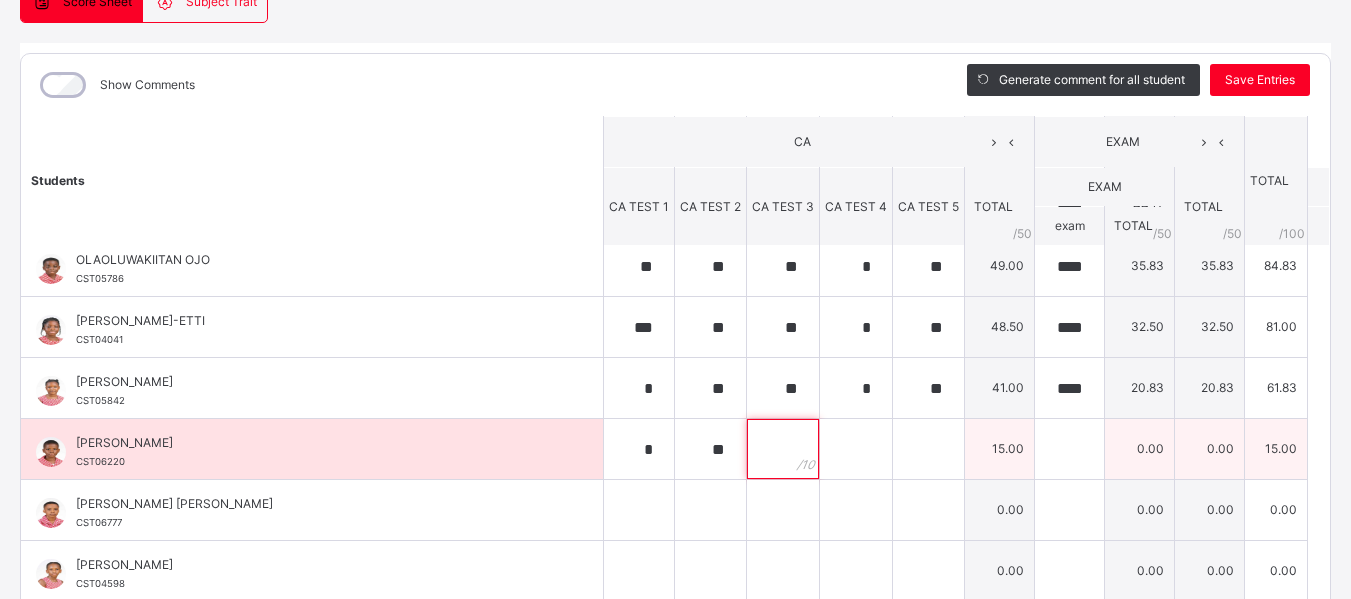 click at bounding box center (783, 449) 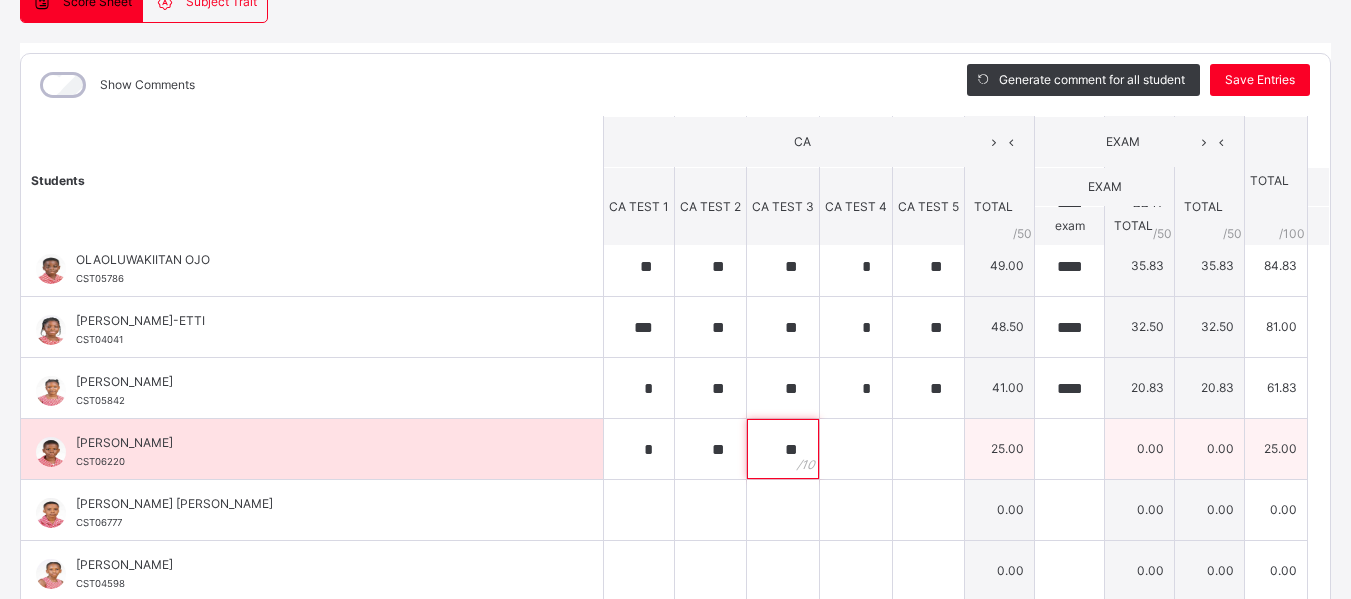 type on "**" 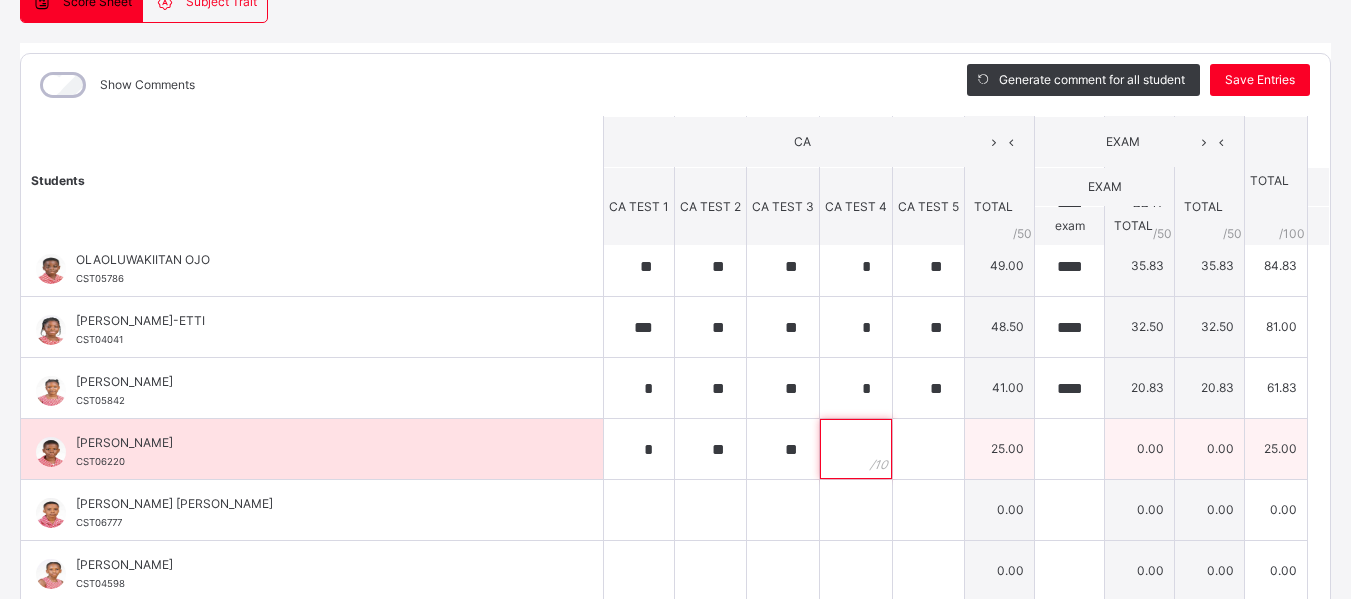 click at bounding box center [856, 449] 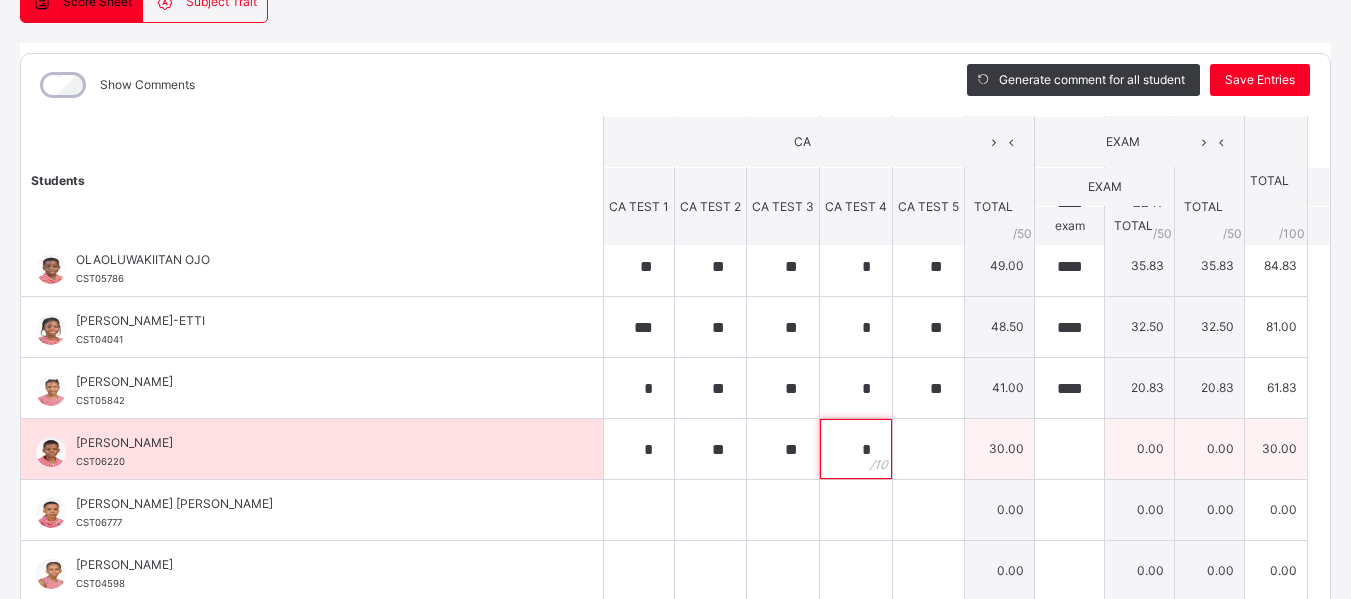 type on "*" 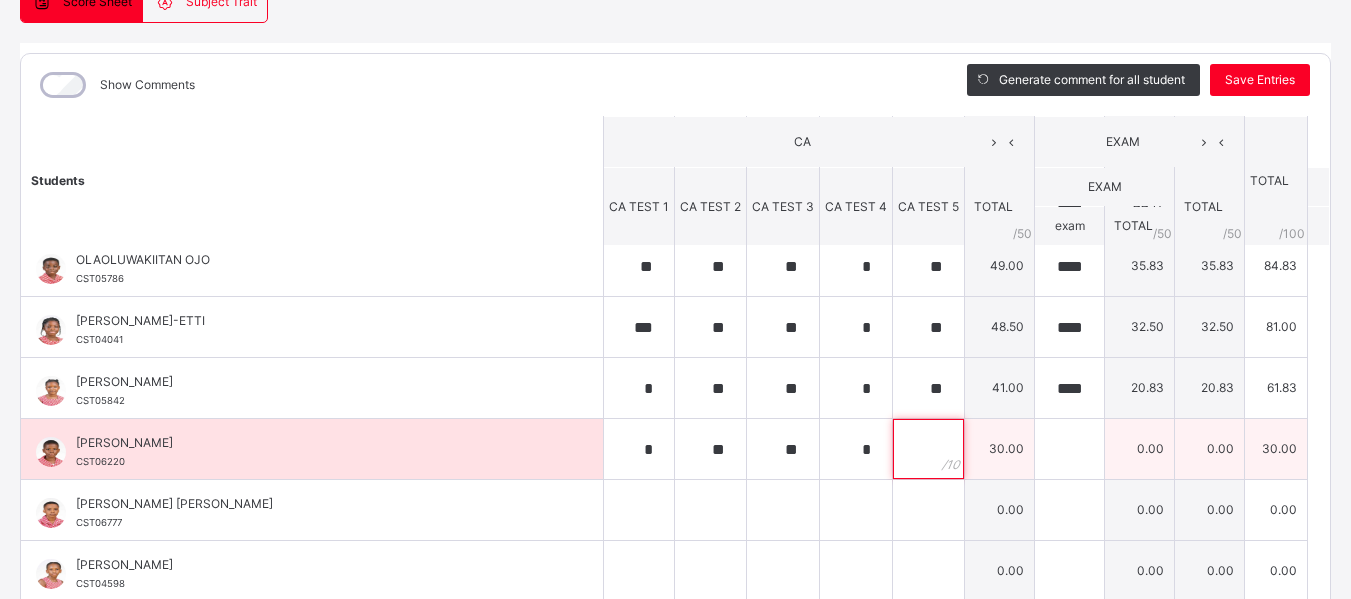 click at bounding box center (928, 449) 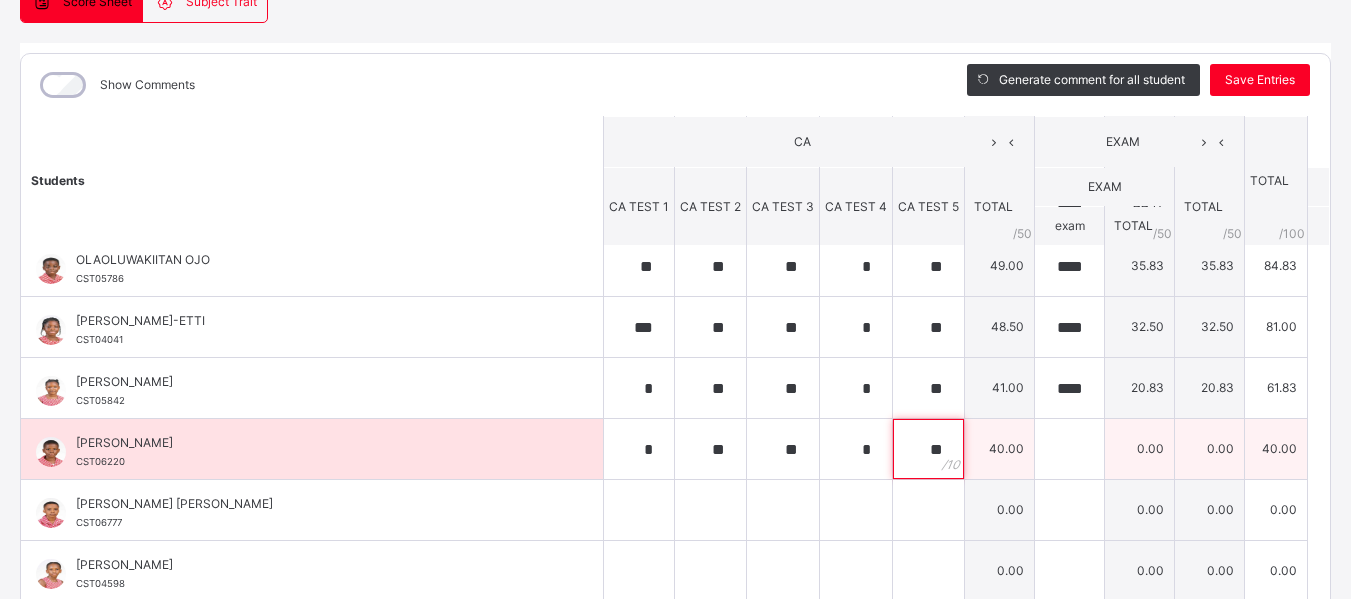 type on "**" 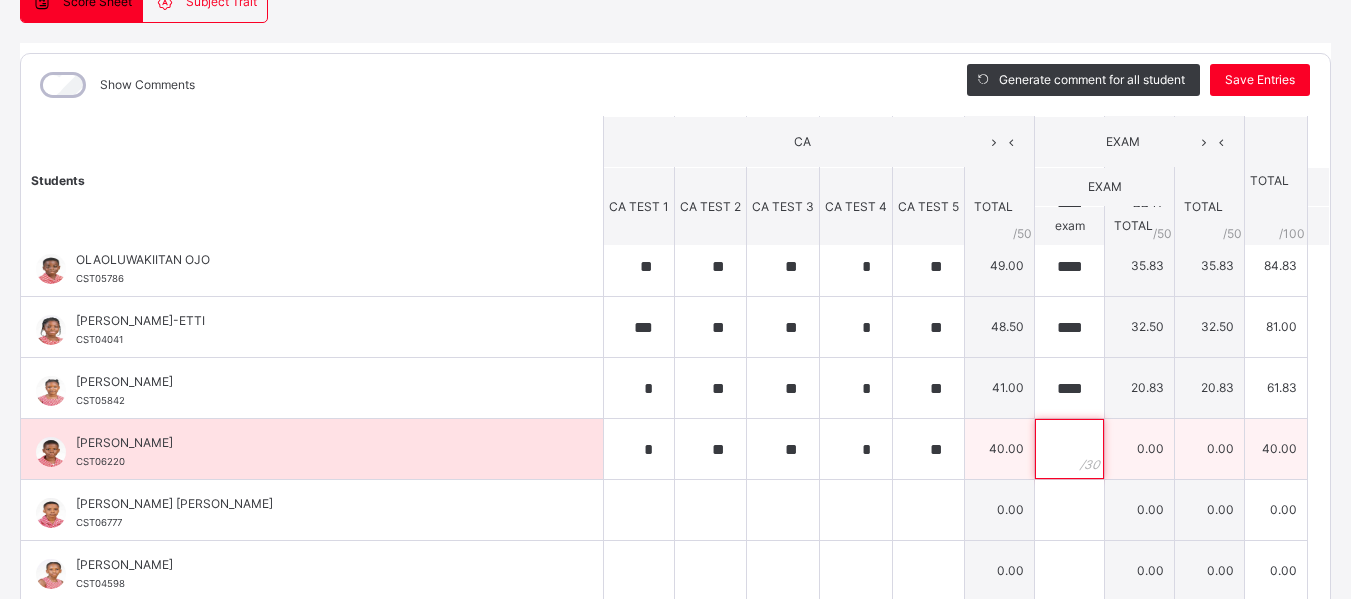 click at bounding box center (1069, 449) 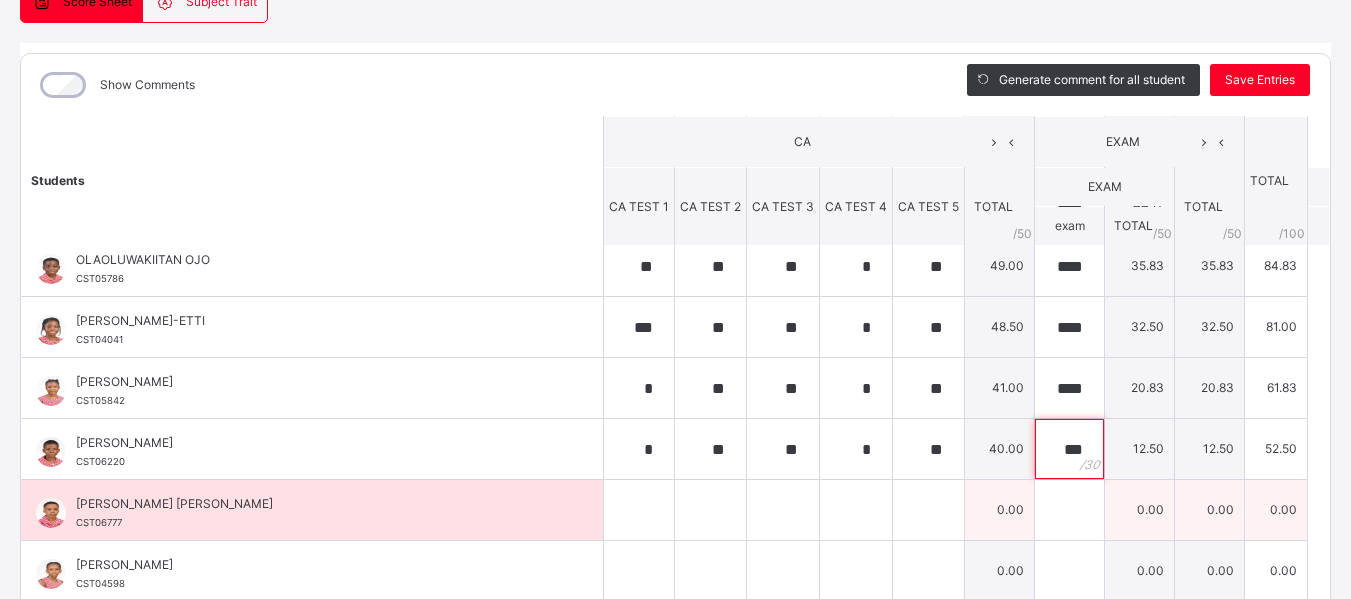 type on "***" 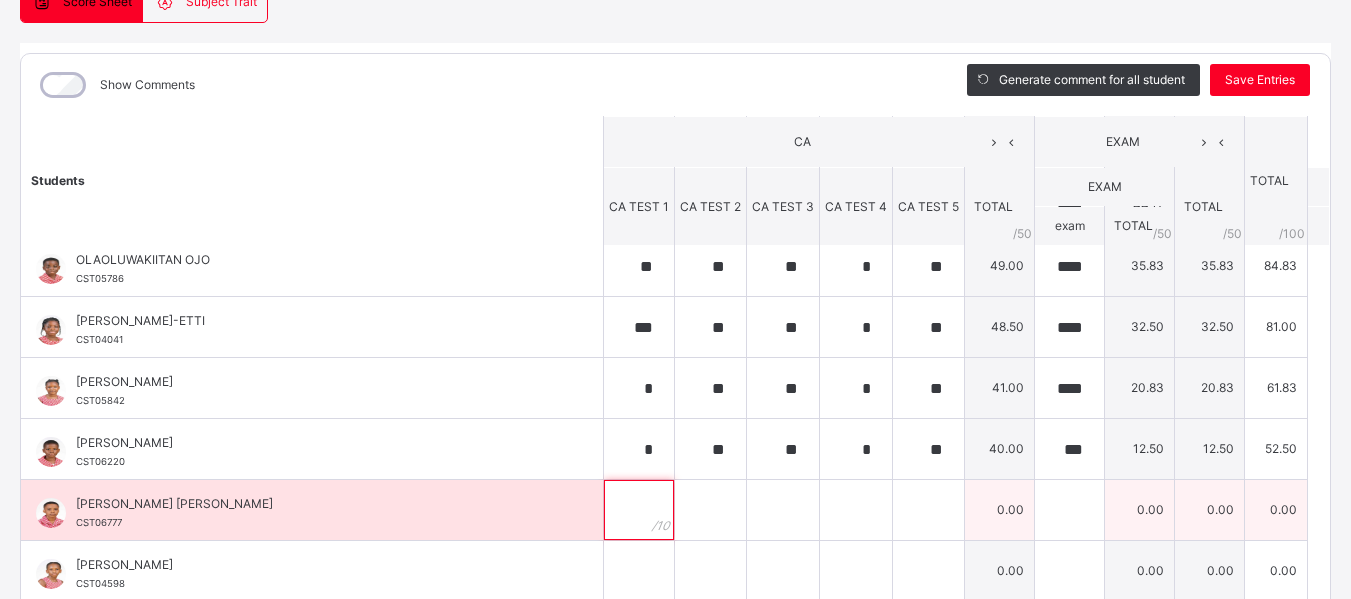 click at bounding box center (639, 510) 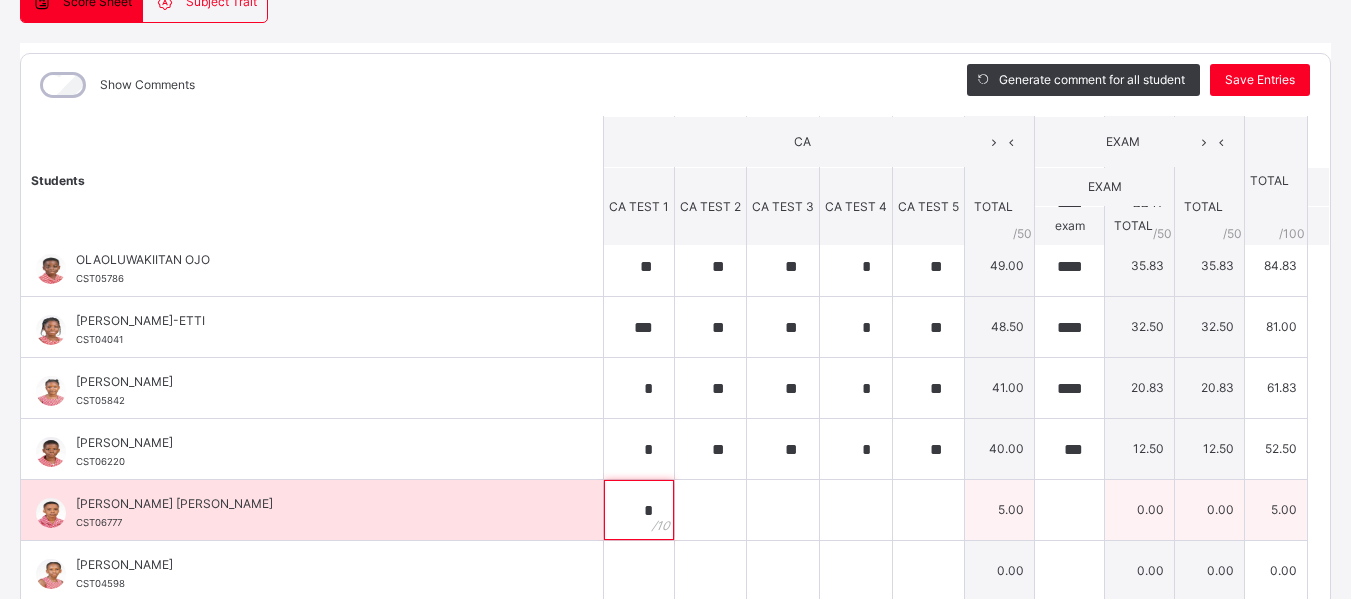 type on "*" 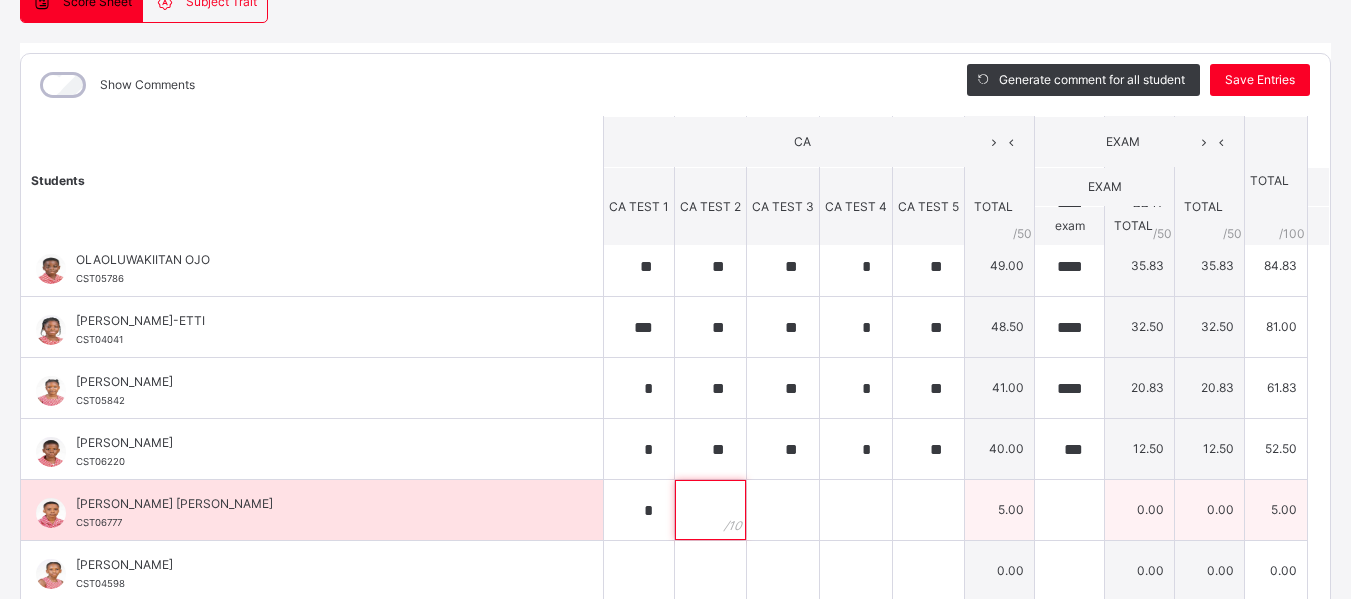 click at bounding box center [710, 510] 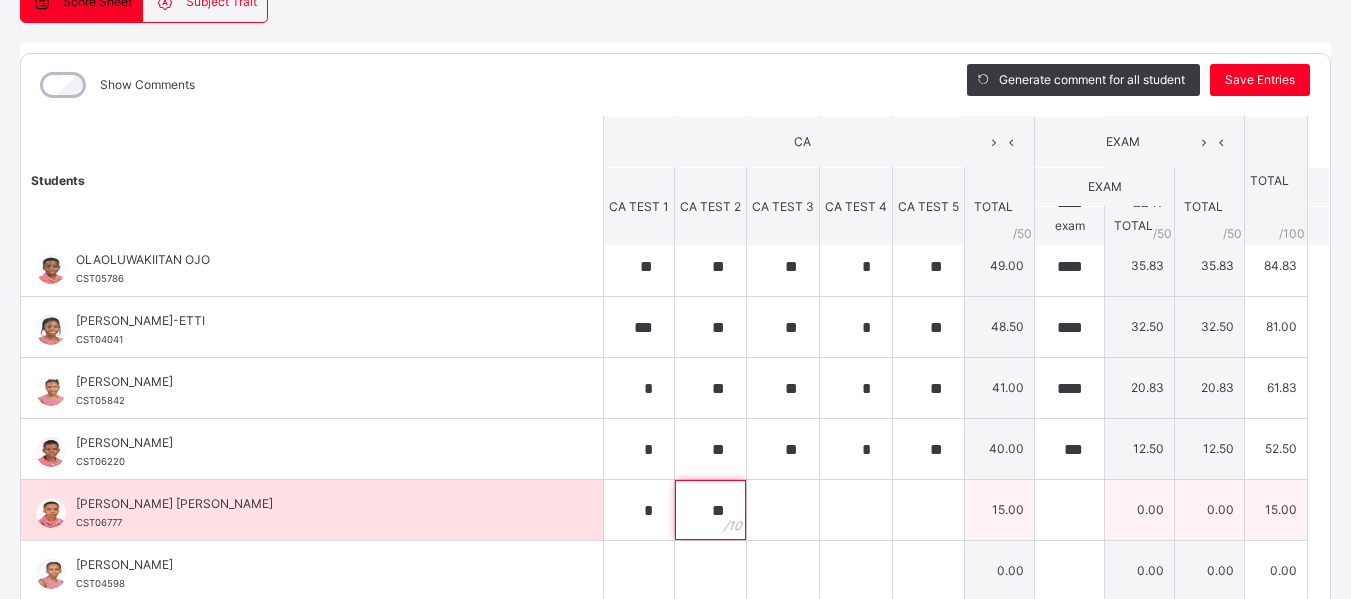 type on "**" 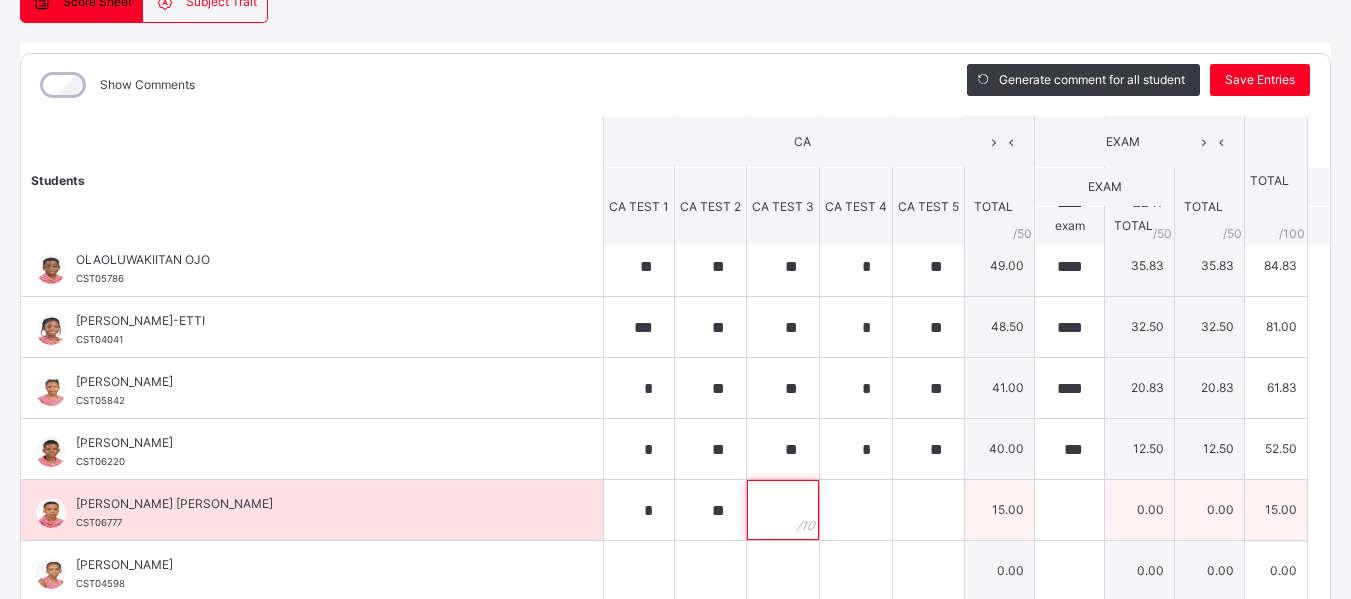 click at bounding box center [783, 510] 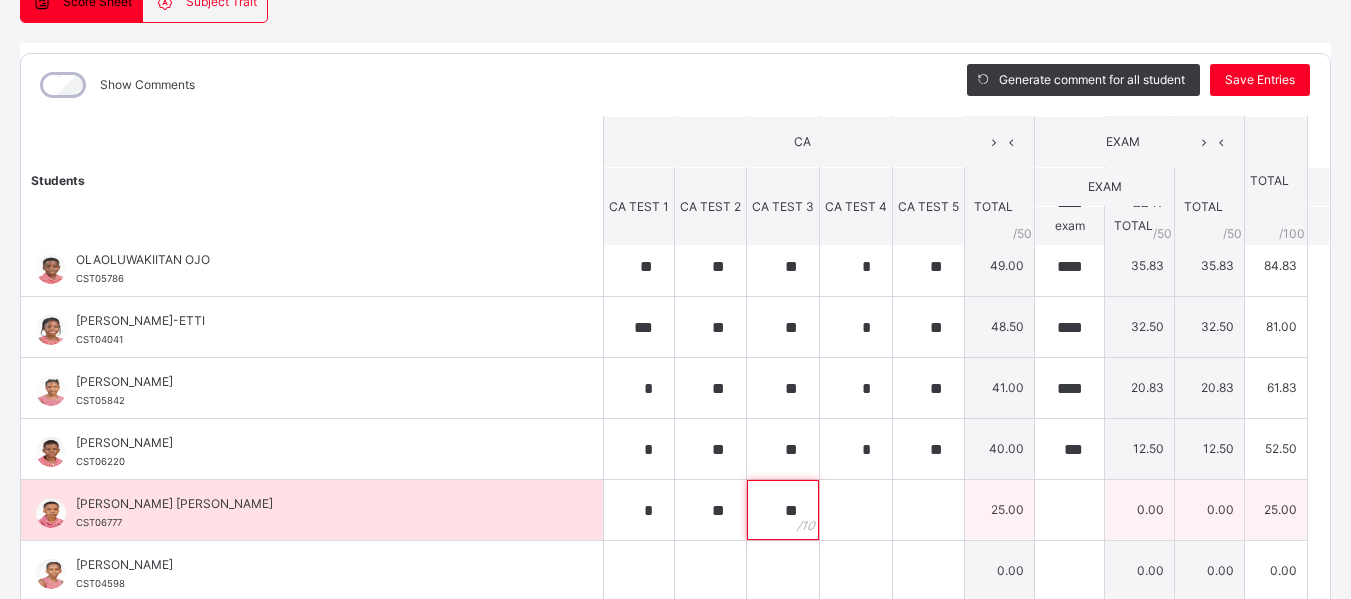type on "**" 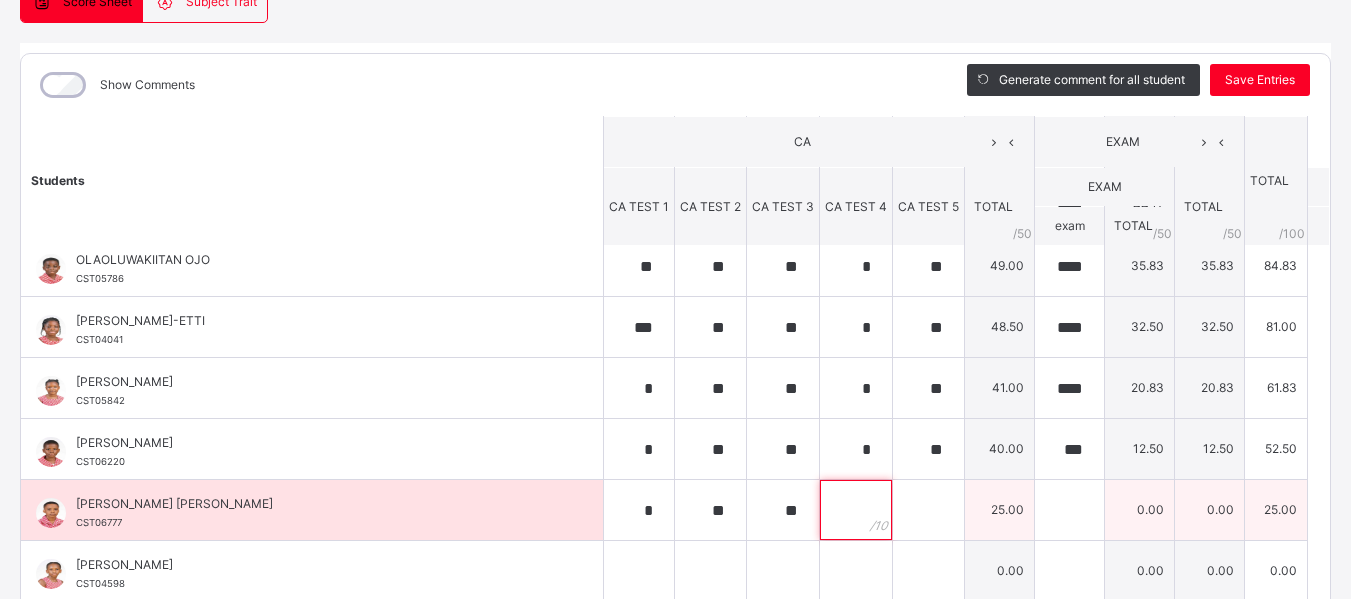 click at bounding box center (856, 510) 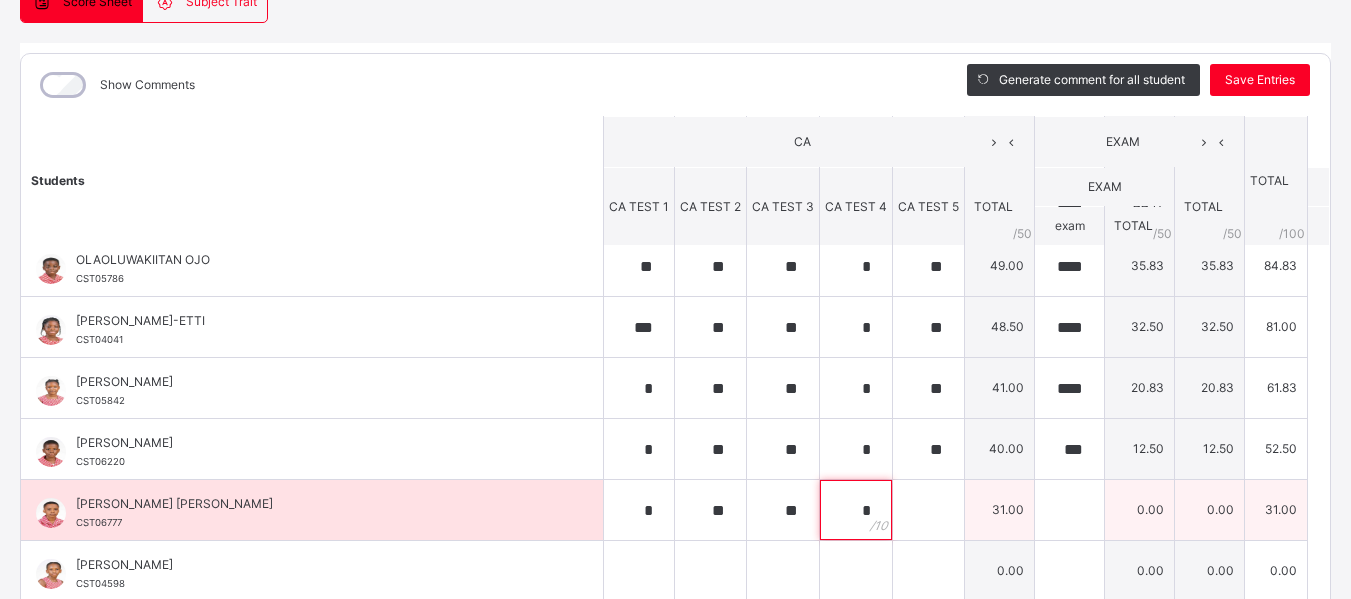 type on "*" 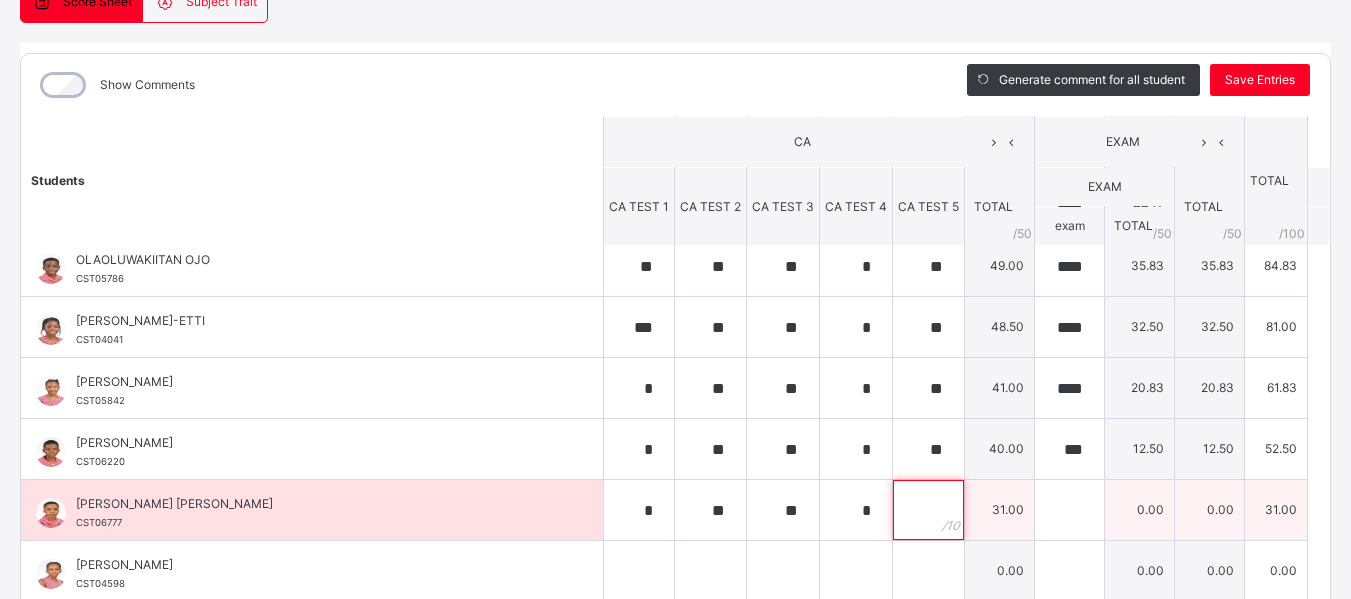 click at bounding box center (928, 510) 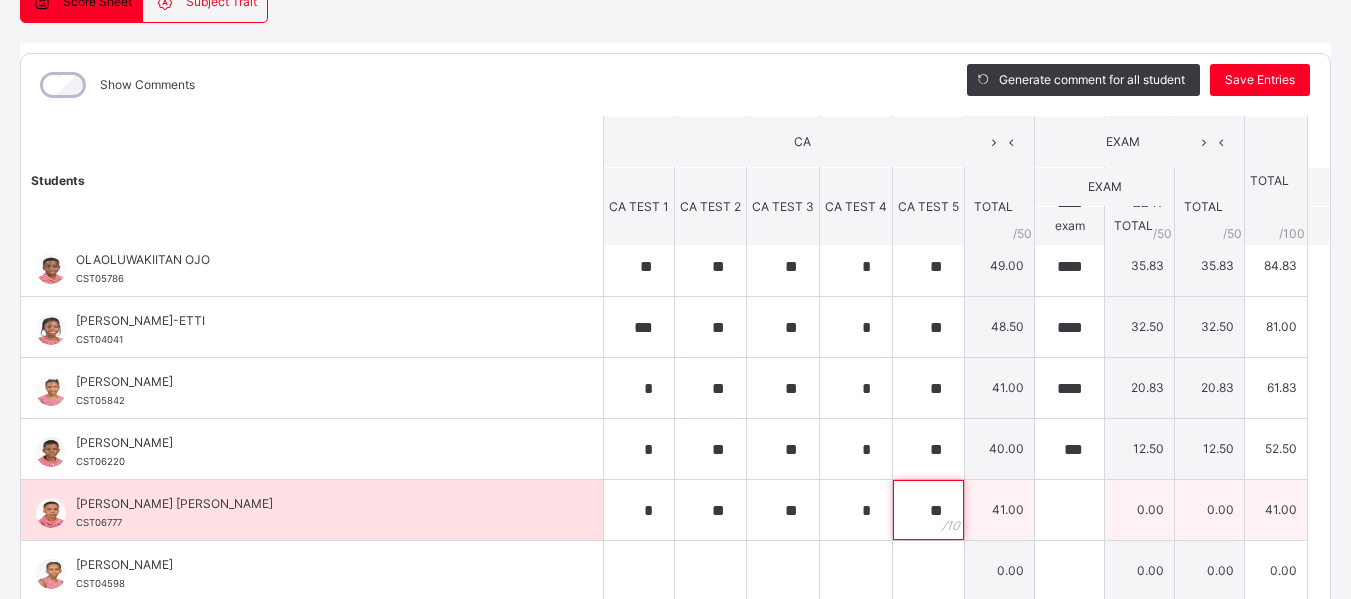 type on "**" 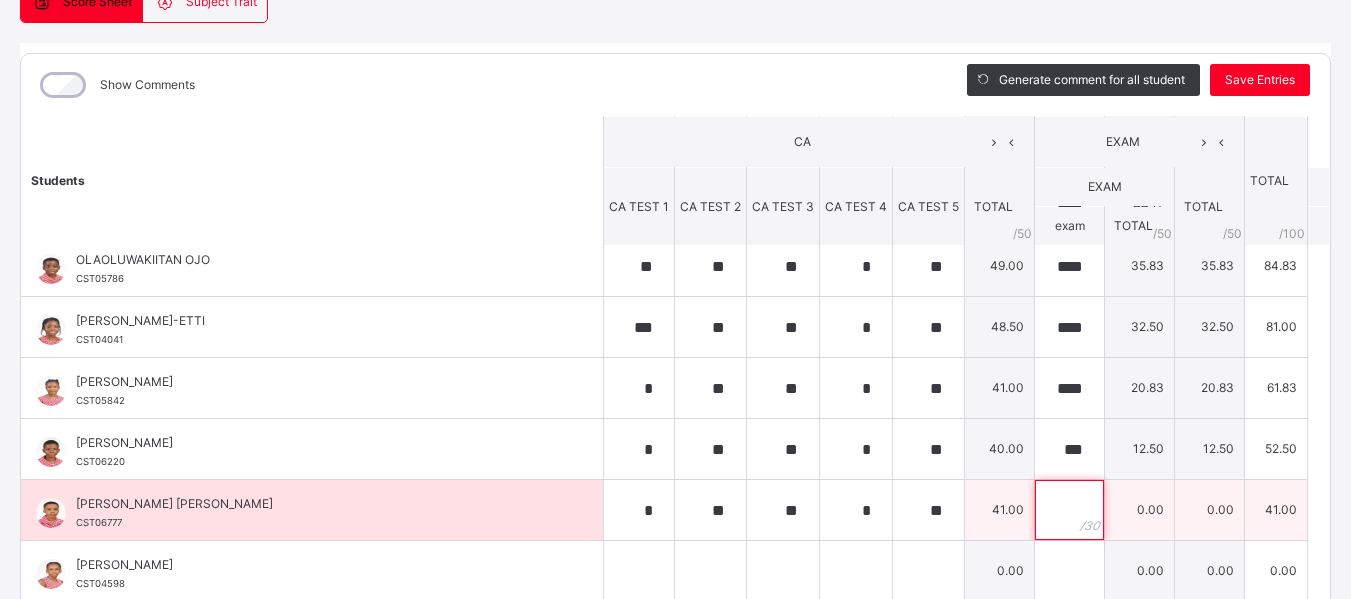 click at bounding box center (1069, 510) 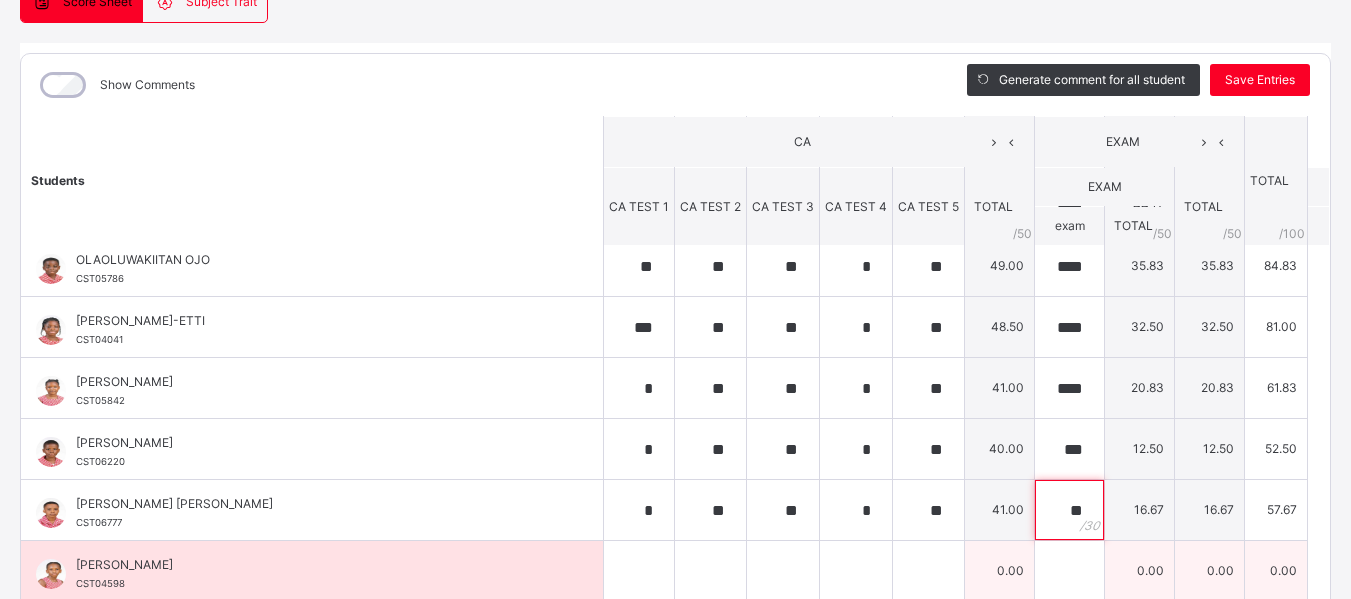 type on "**" 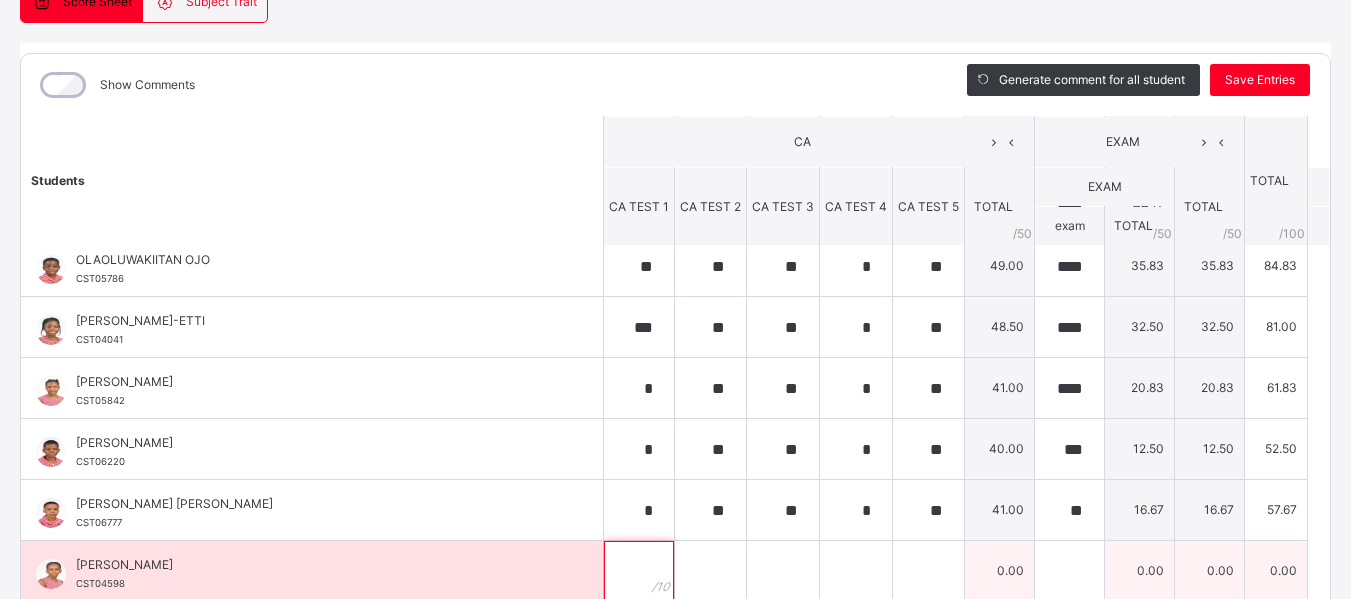 click at bounding box center [639, 571] 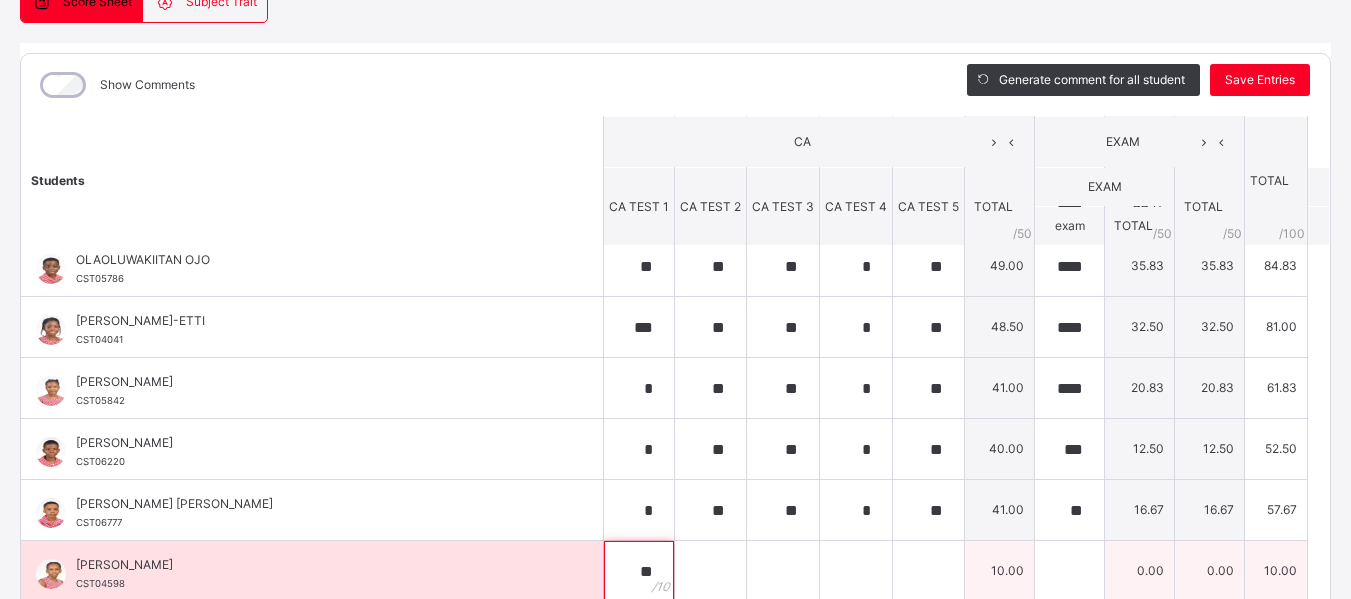 type on "**" 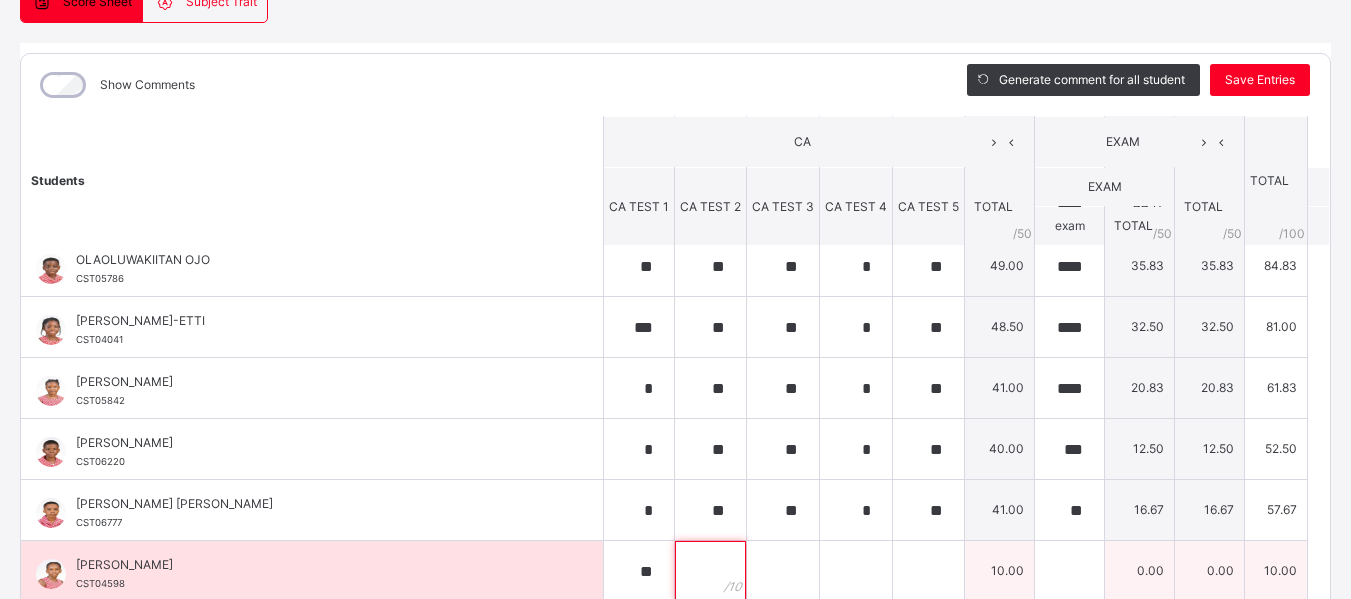 click at bounding box center [710, 571] 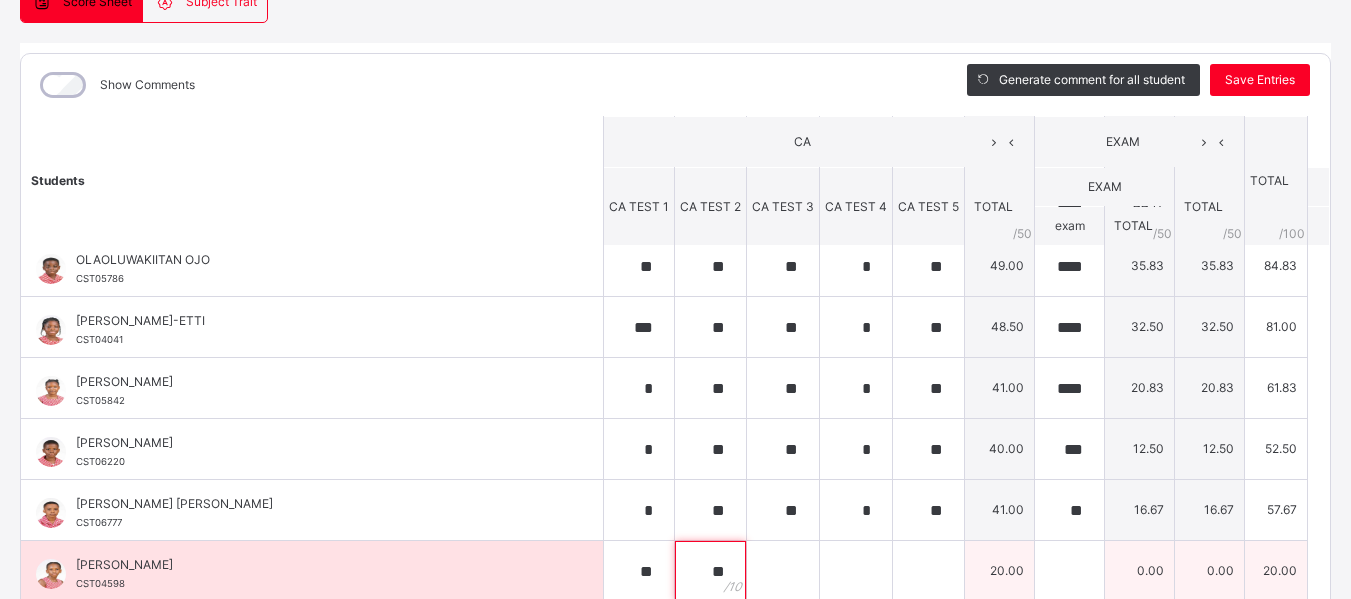type on "**" 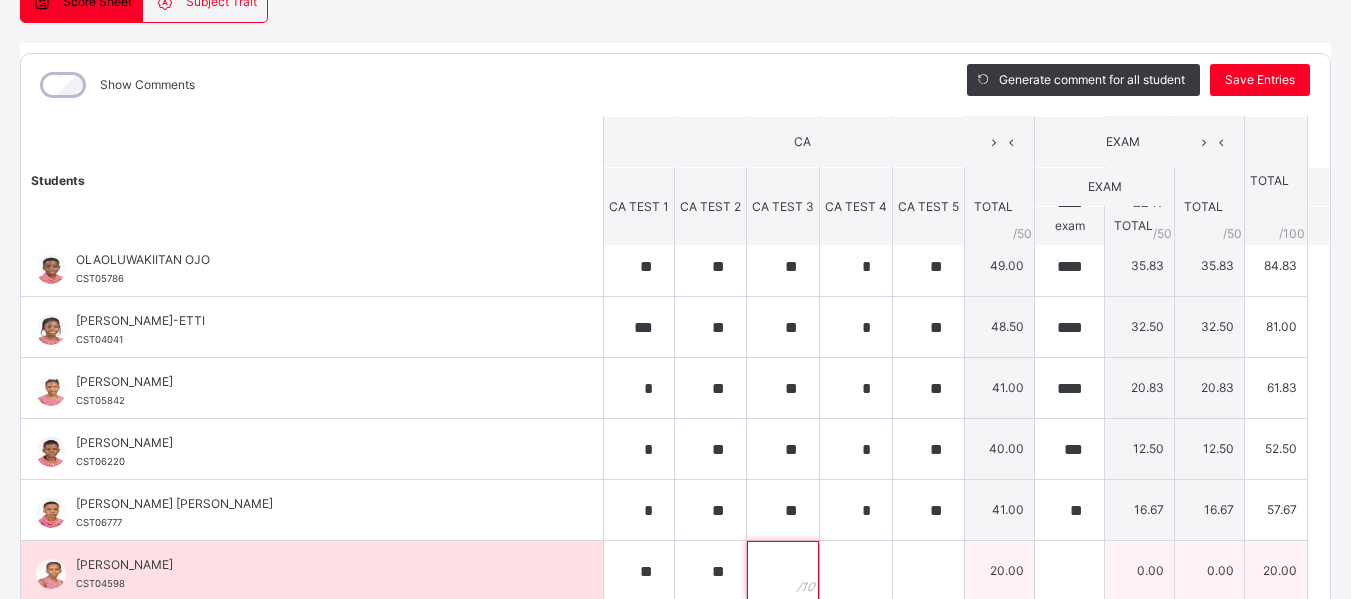 click at bounding box center [783, 571] 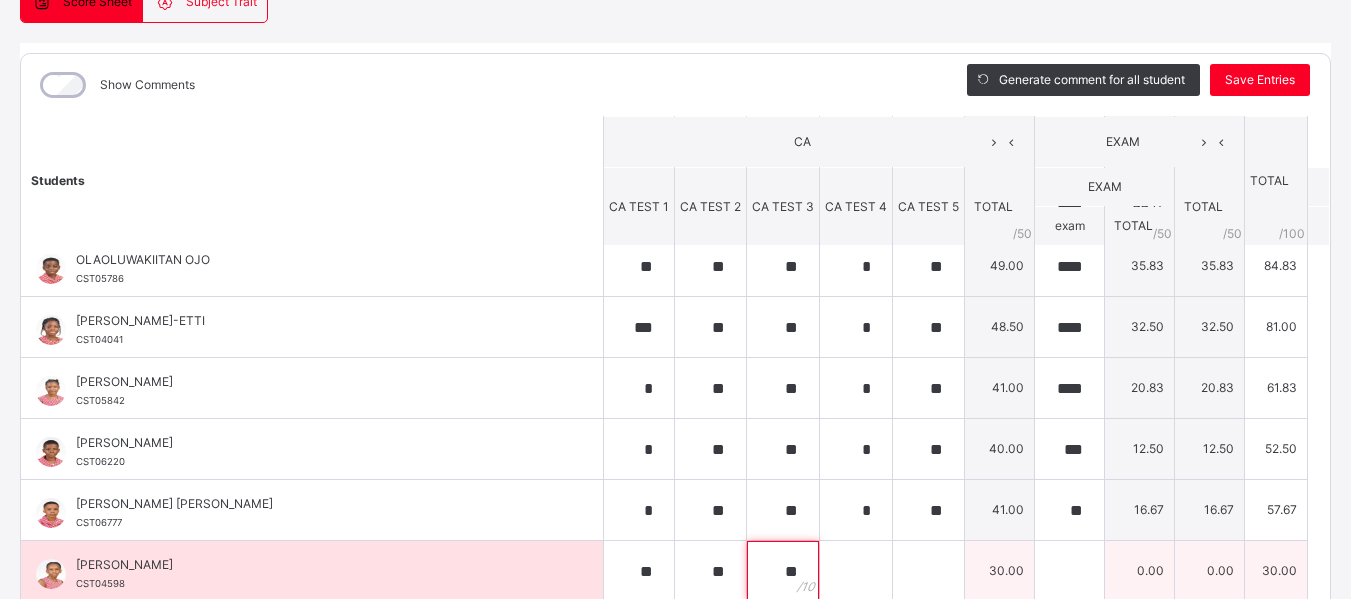type on "**" 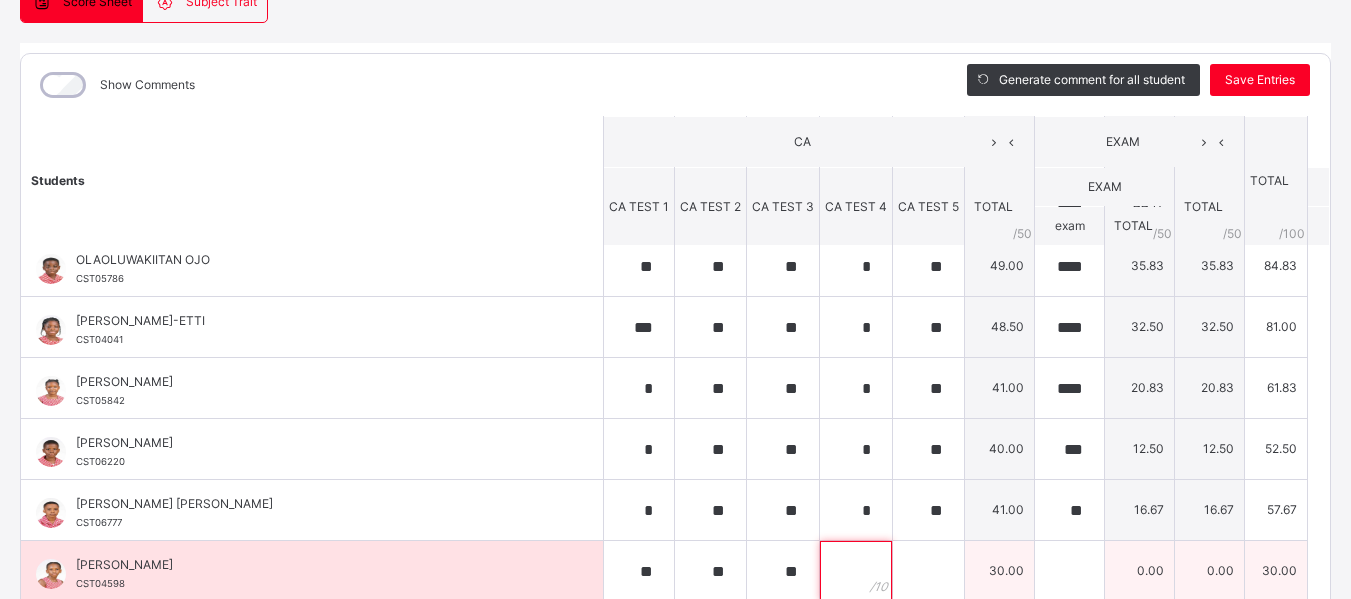 click at bounding box center [856, 571] 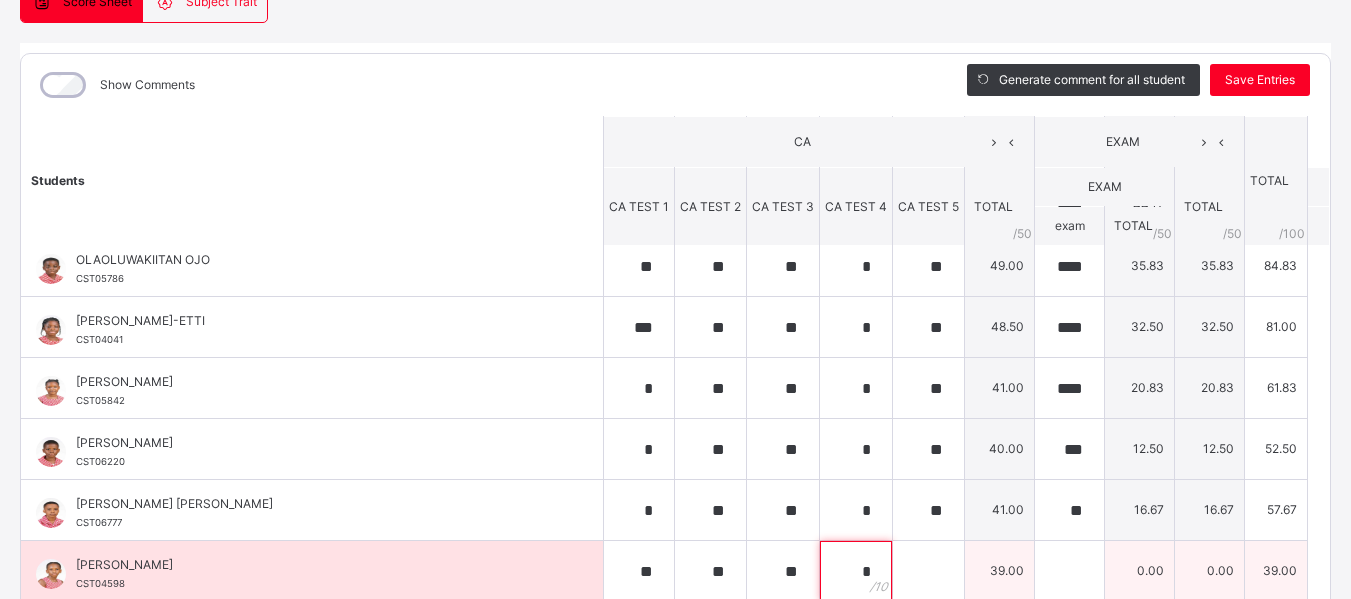 type on "*" 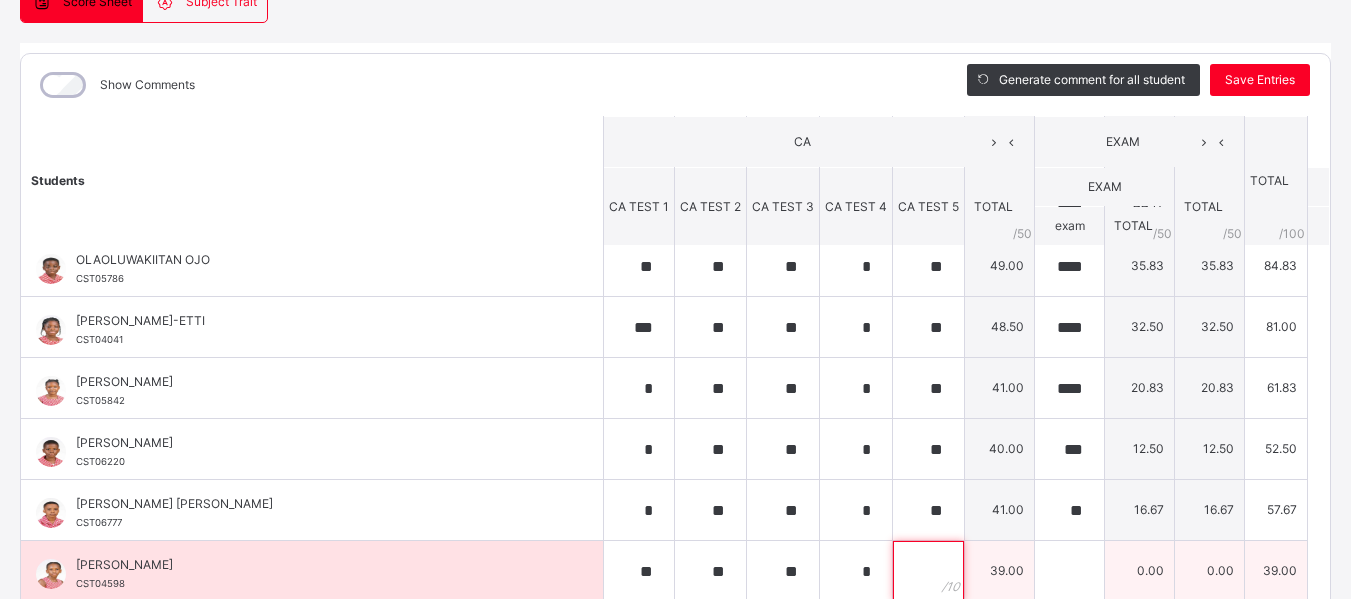 click at bounding box center [928, 571] 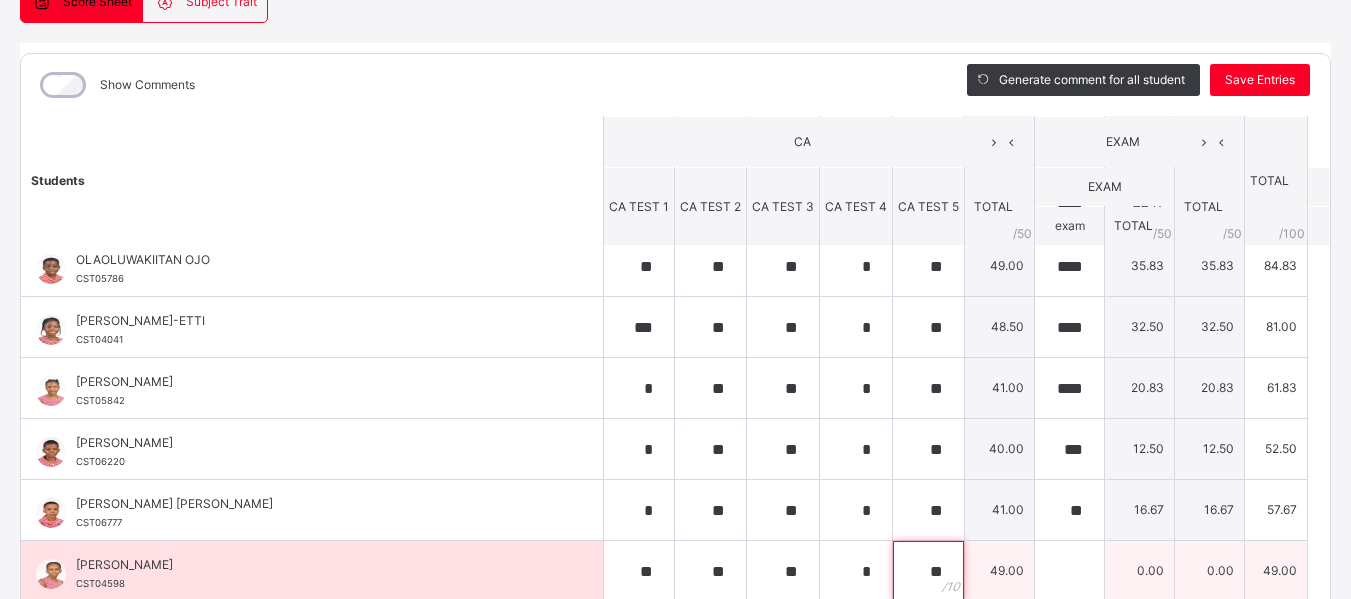 type on "**" 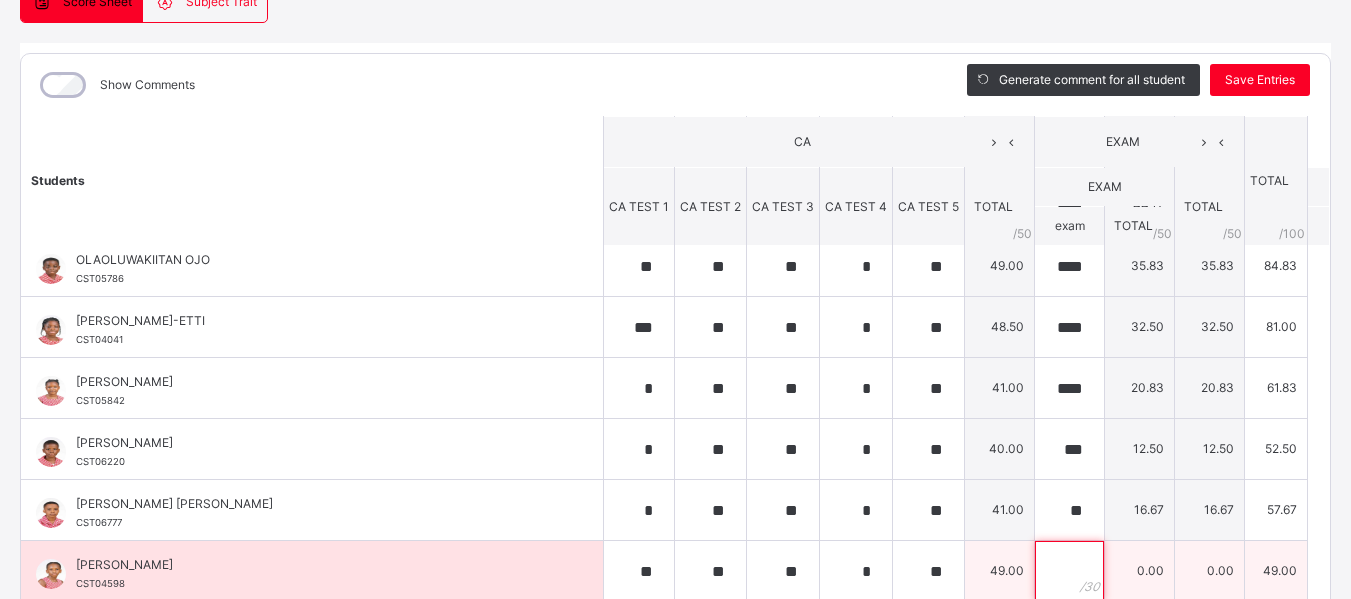 click at bounding box center [1069, 571] 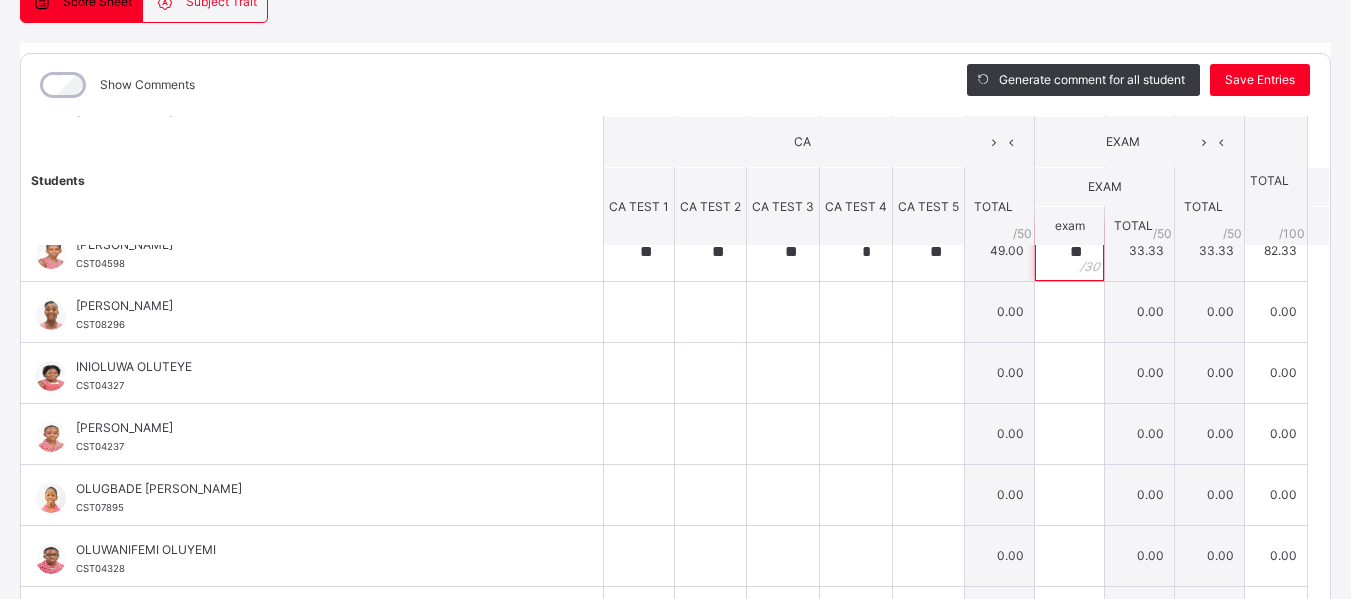 scroll, scrollTop: 641, scrollLeft: 0, axis: vertical 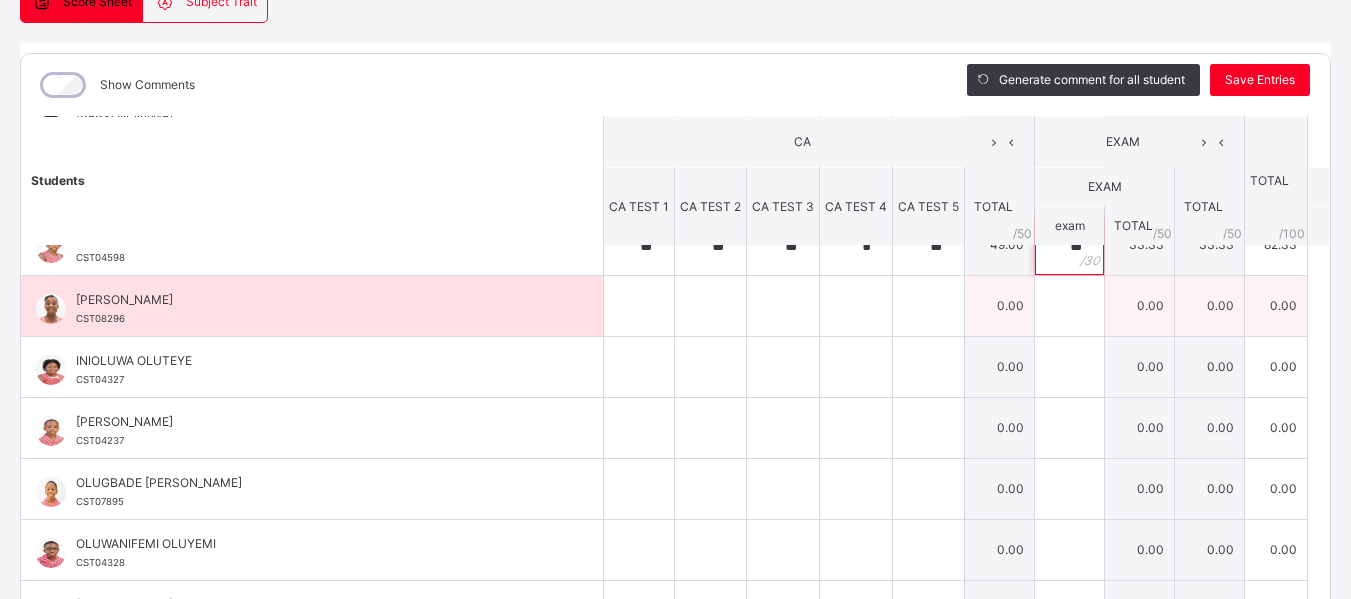 type on "**" 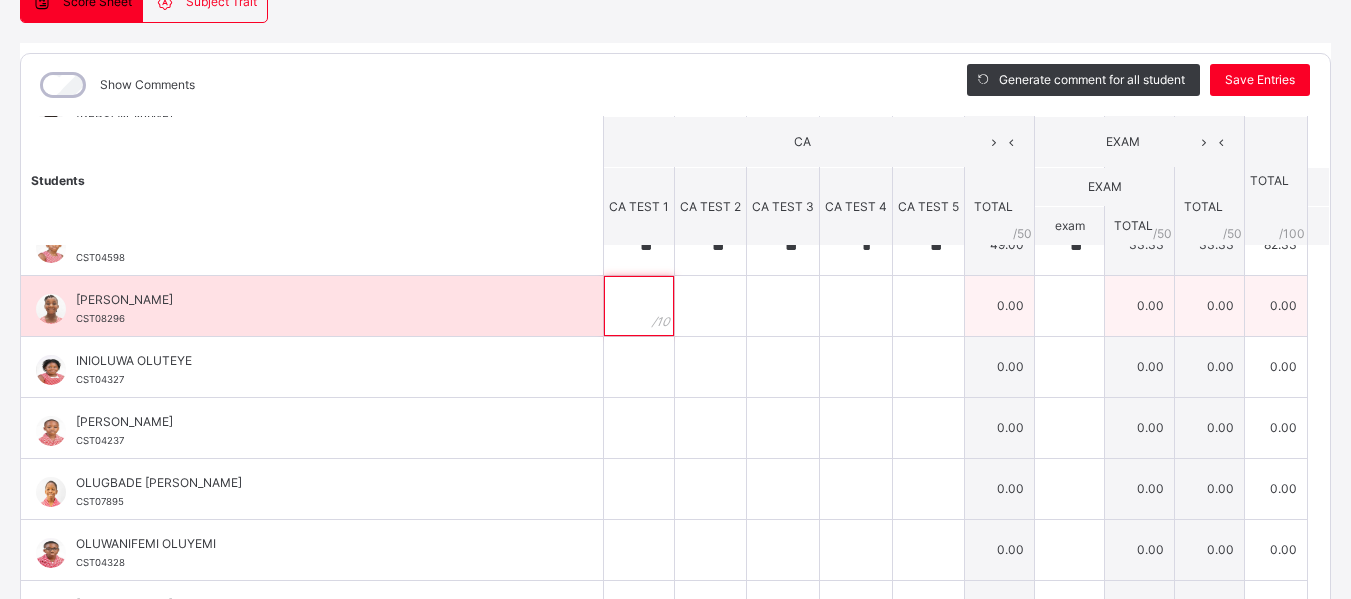 click at bounding box center [639, 306] 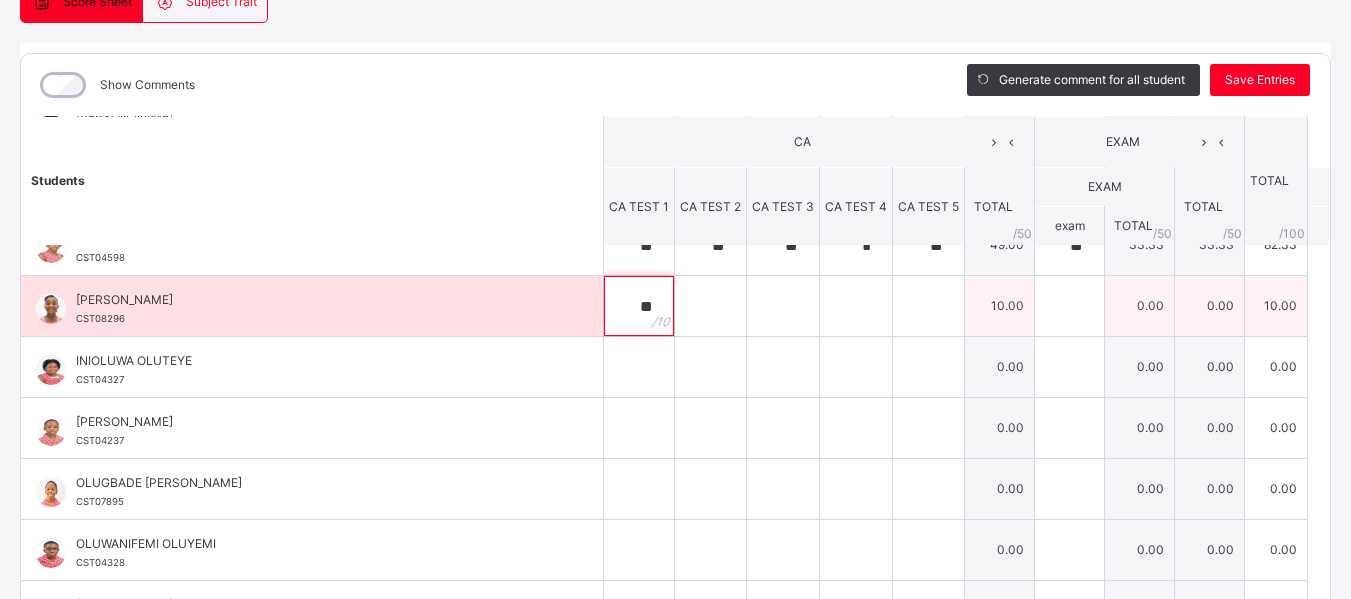 type on "**" 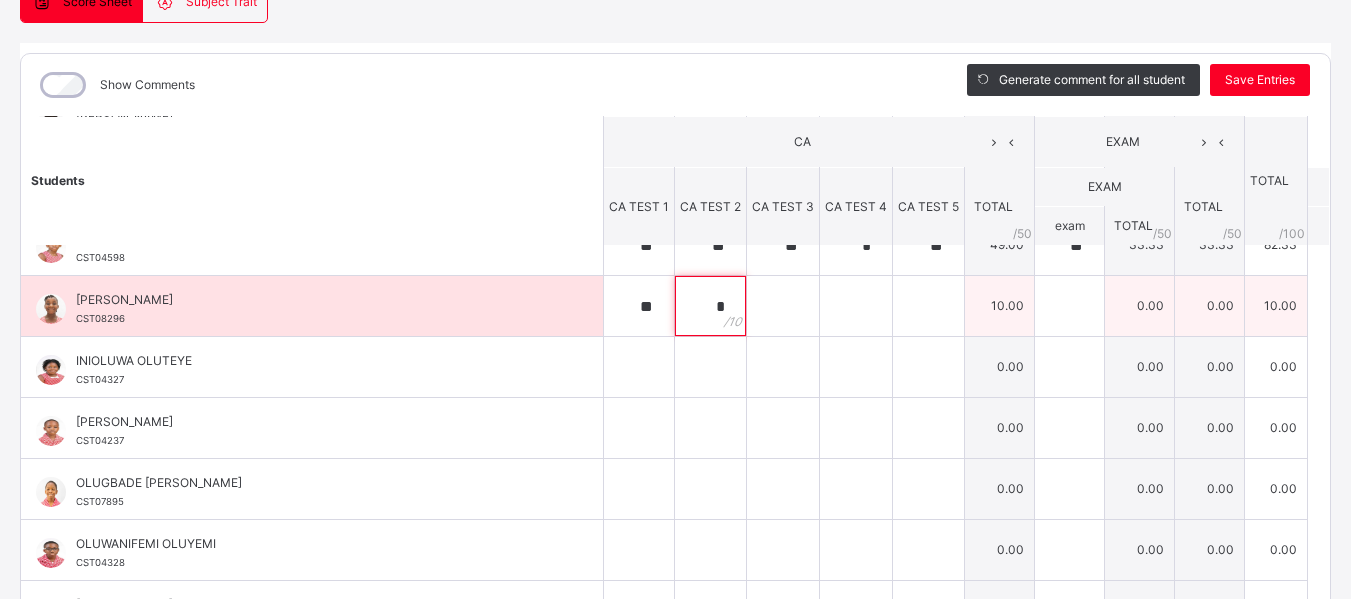click on "*" at bounding box center [710, 306] 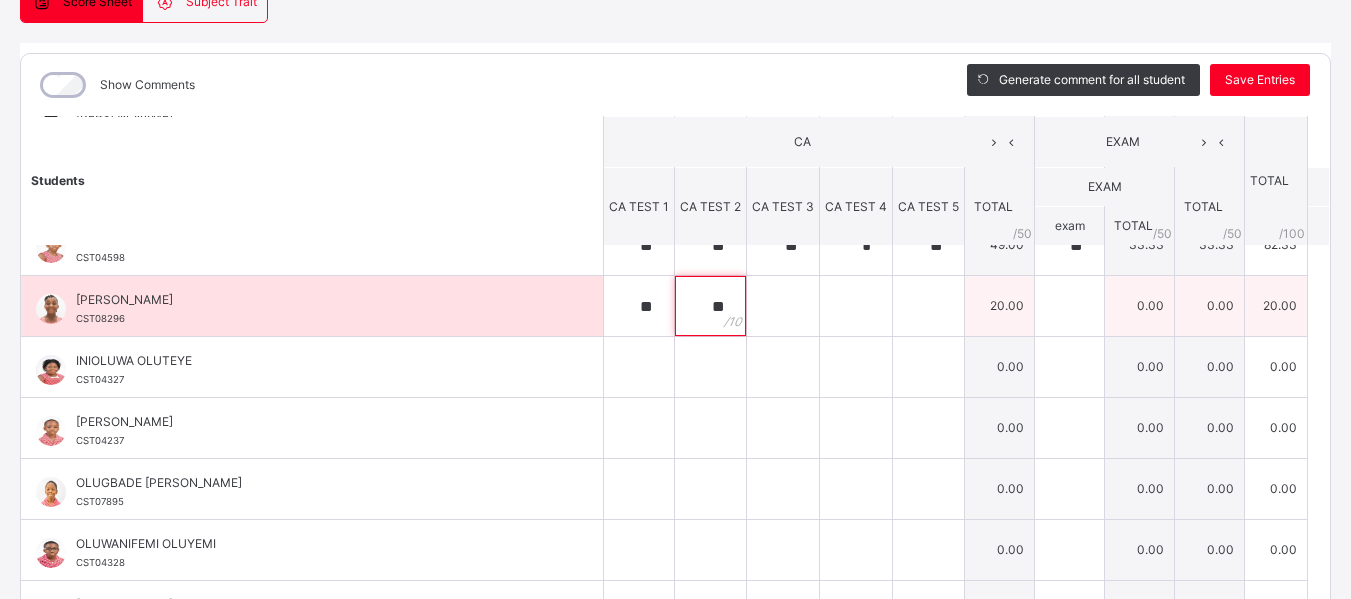 type on "**" 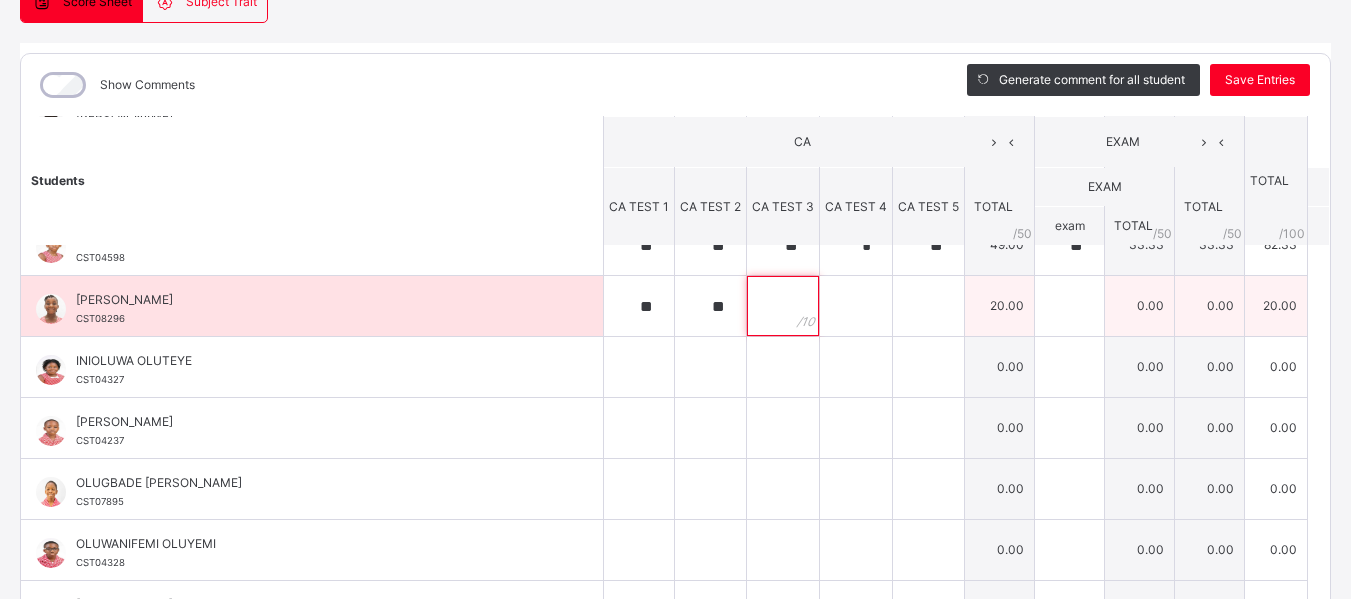 click at bounding box center [783, 306] 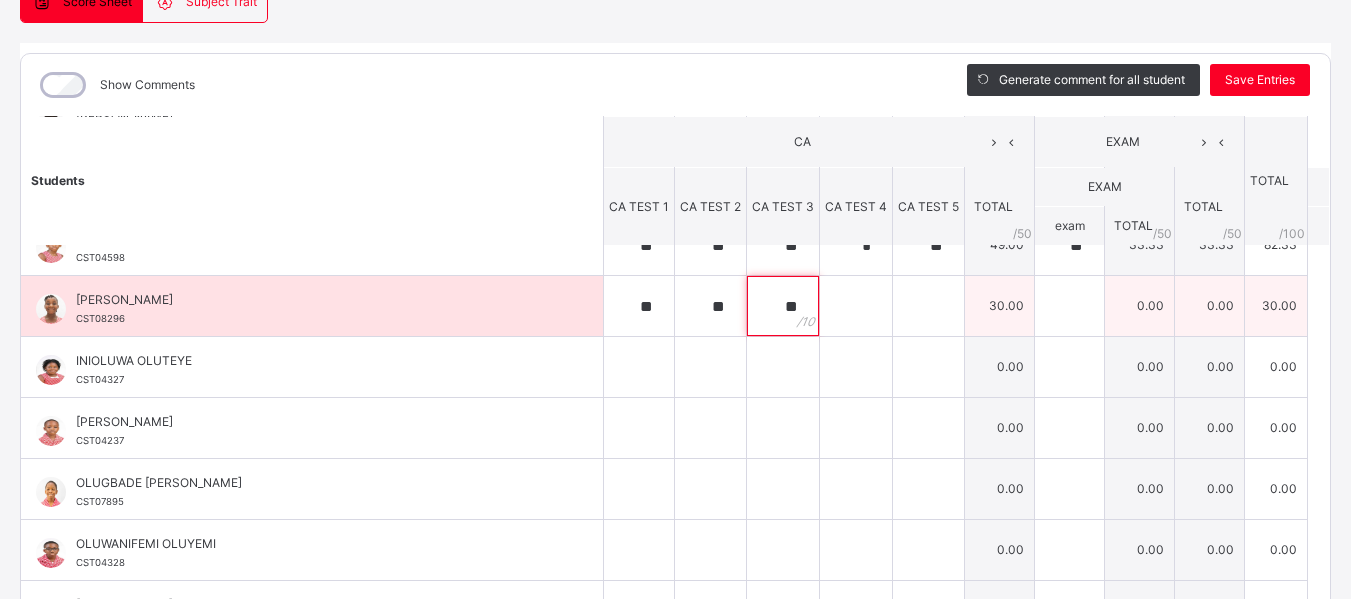 type on "**" 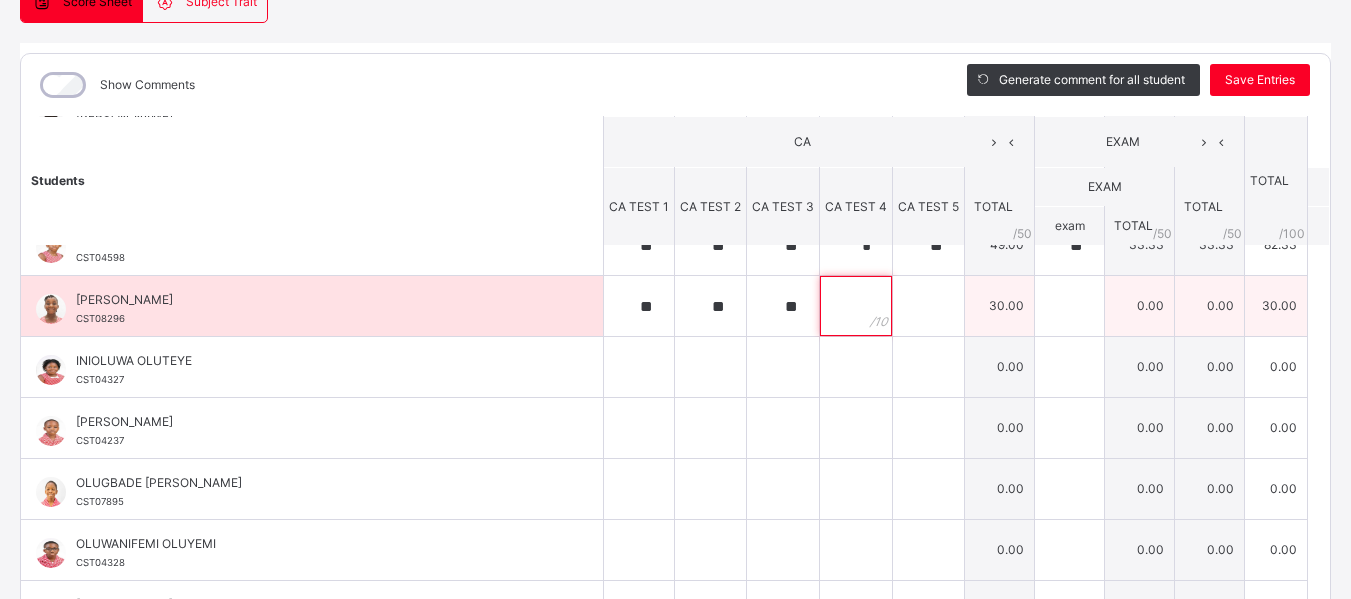 click at bounding box center (856, 306) 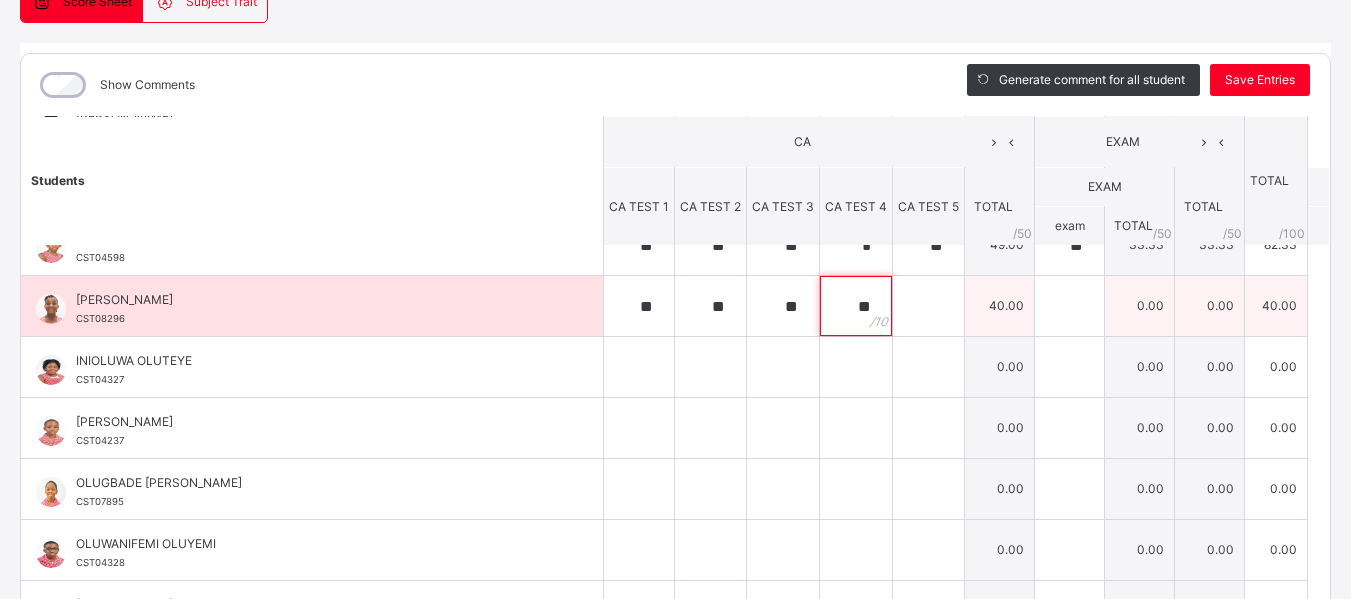 type on "**" 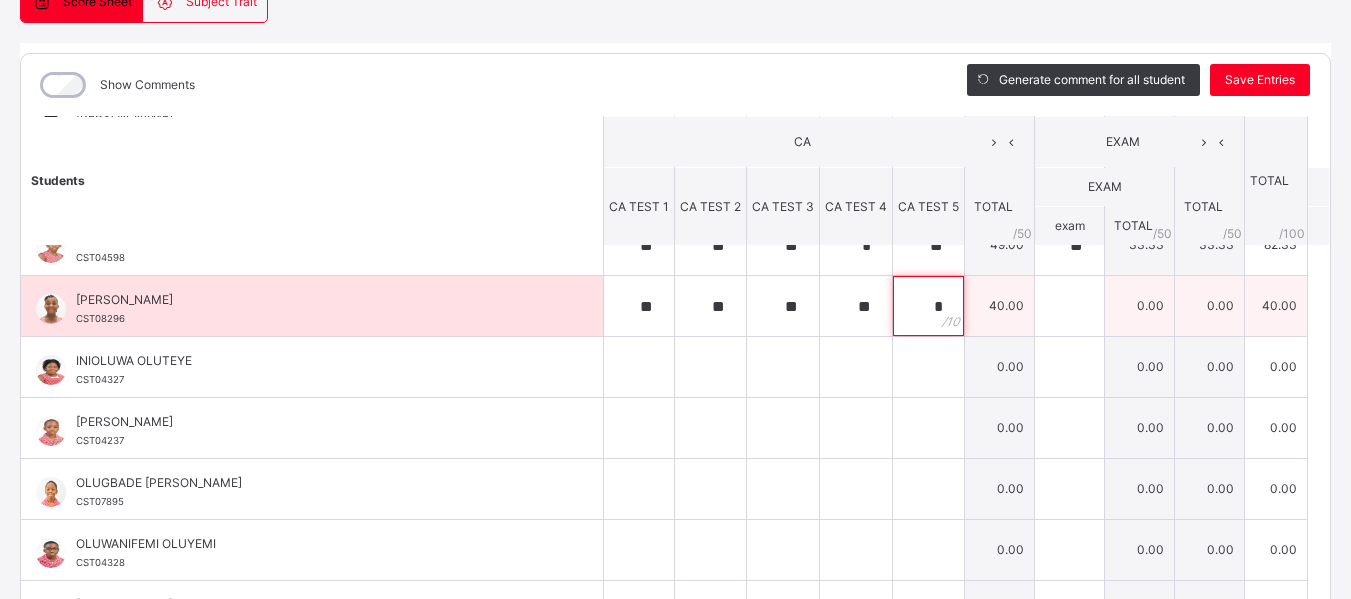 click on "*" at bounding box center (928, 306) 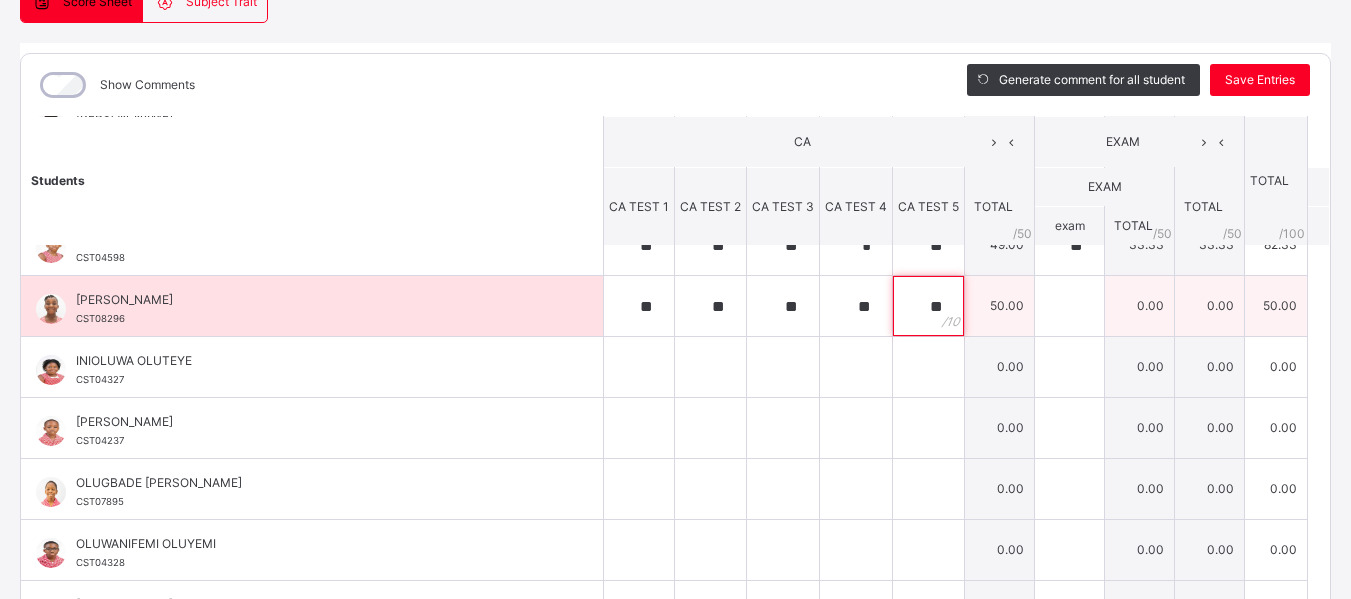 type on "**" 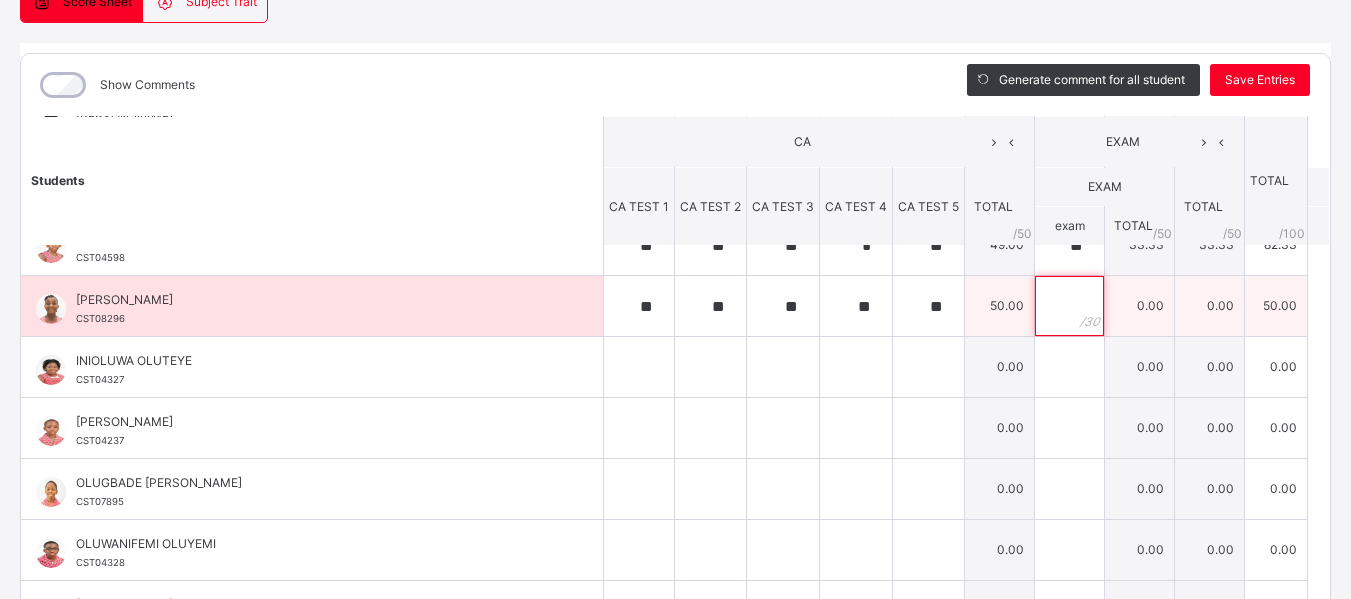 click at bounding box center [1069, 306] 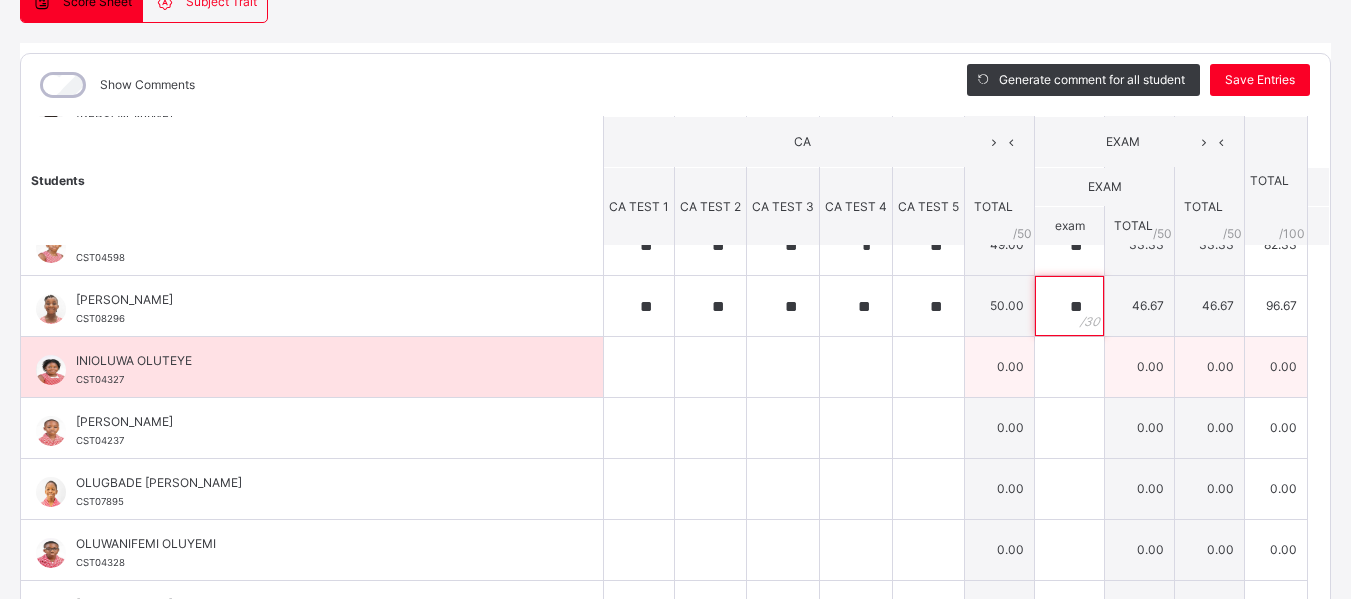 type on "**" 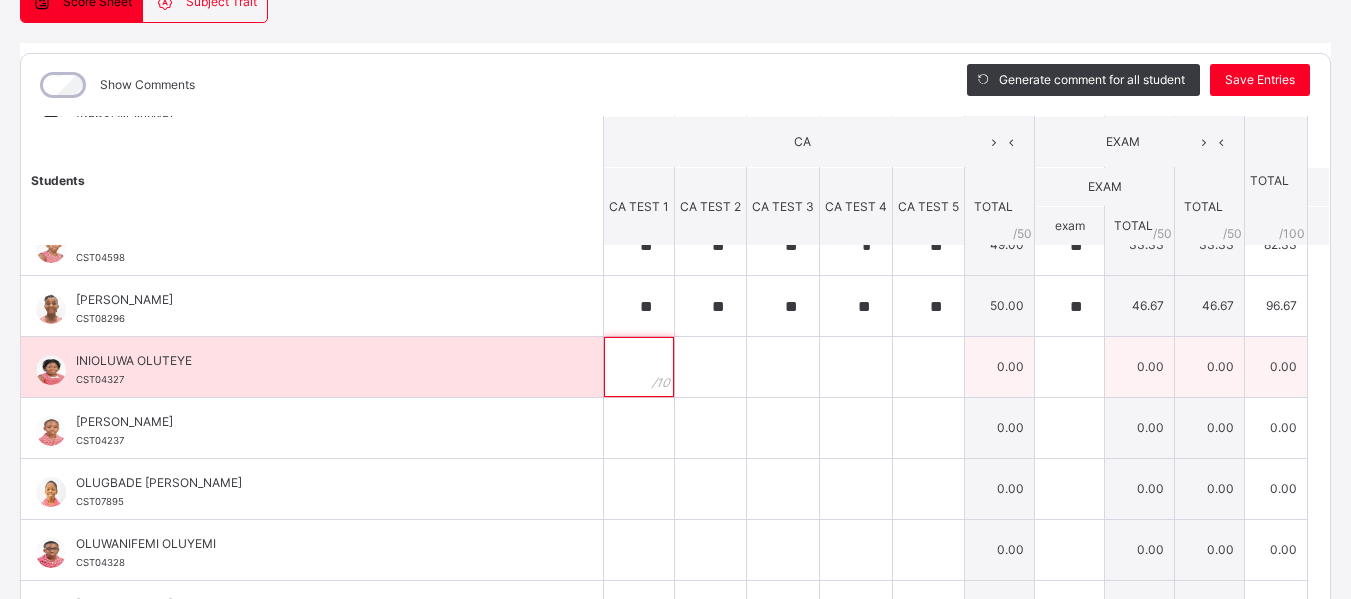 click at bounding box center (639, 367) 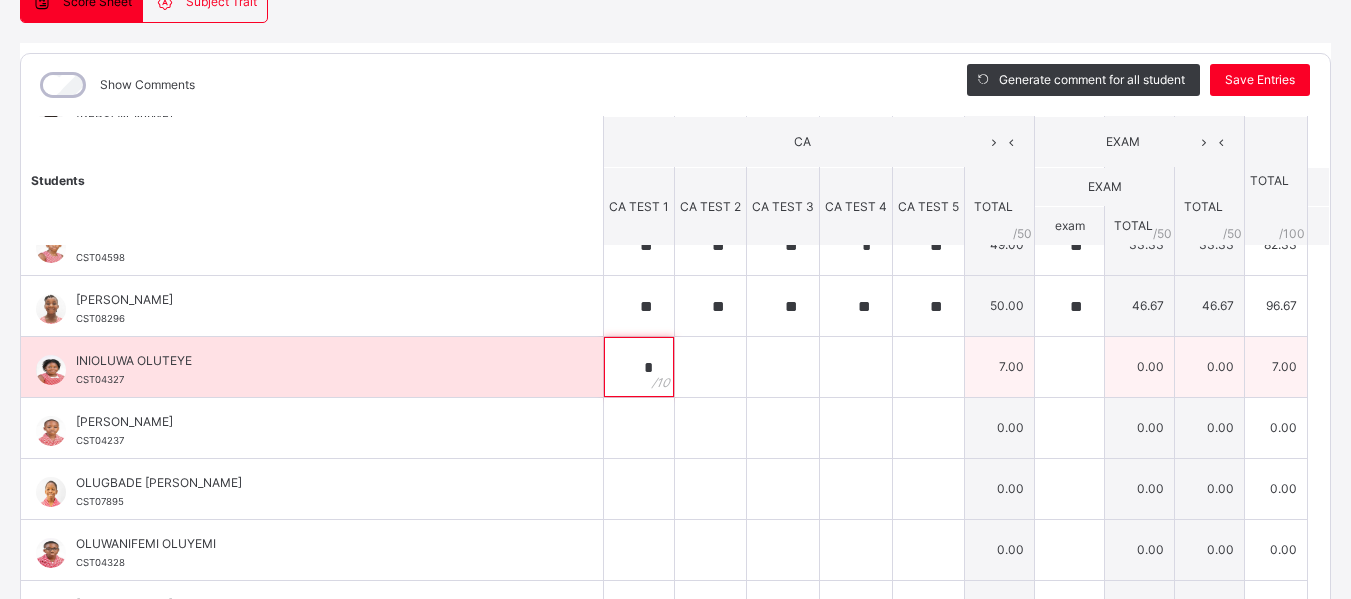 type on "*" 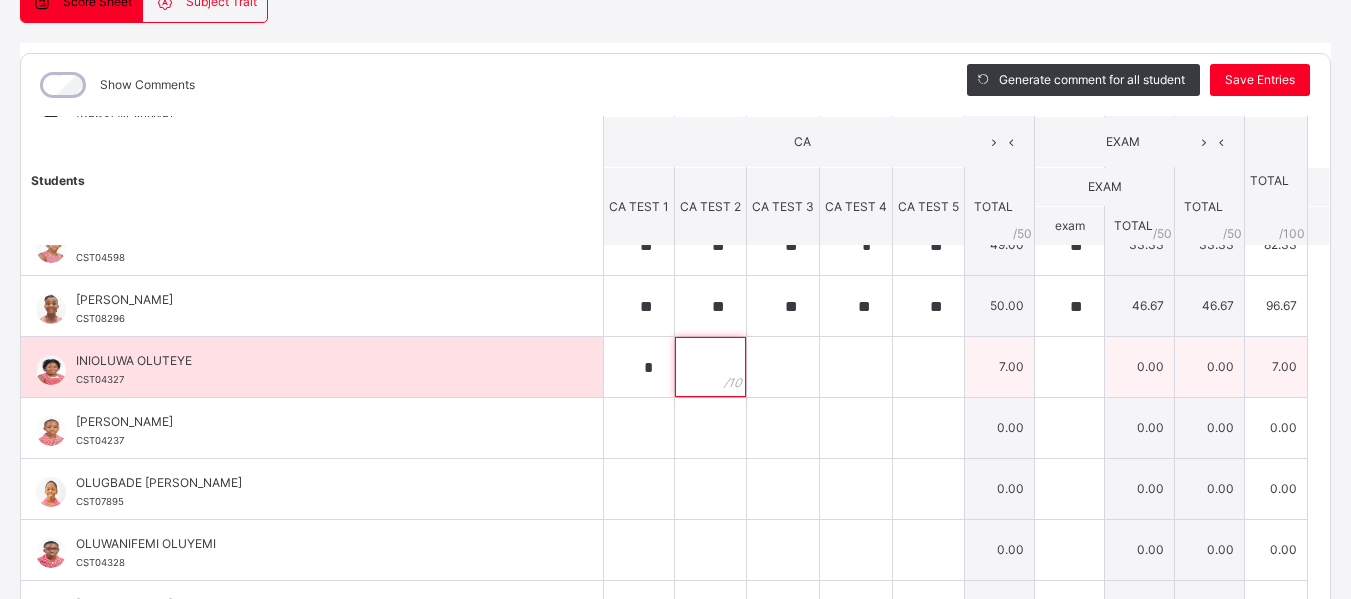 click at bounding box center (710, 367) 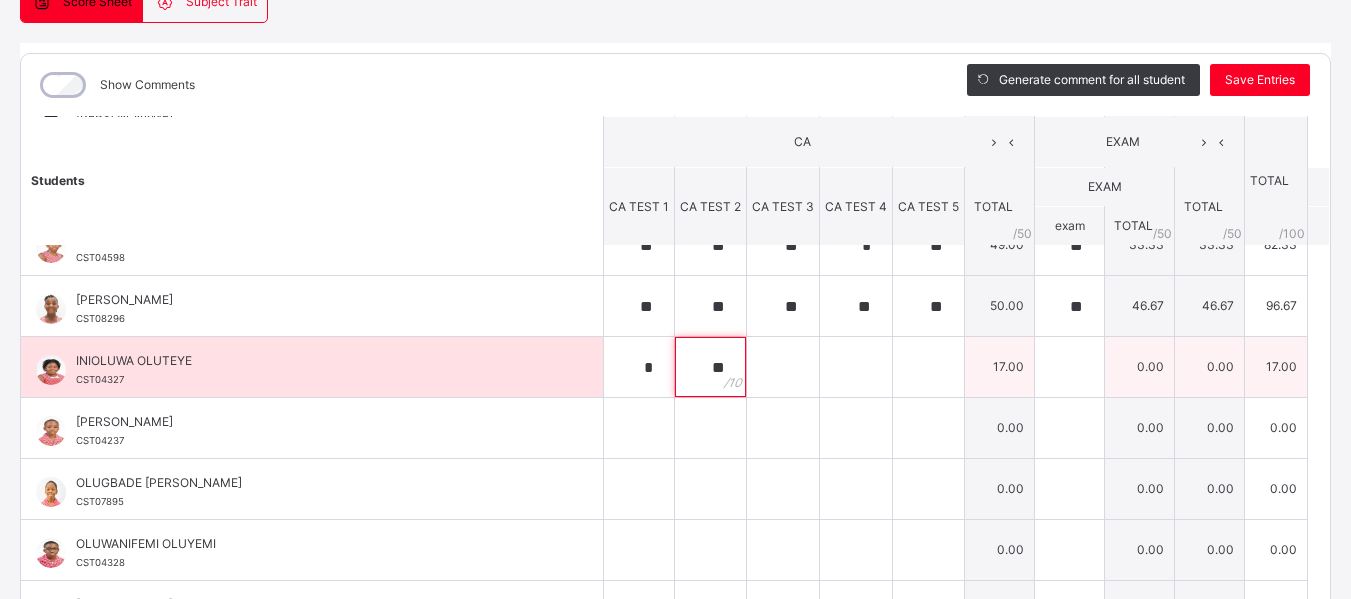 type on "**" 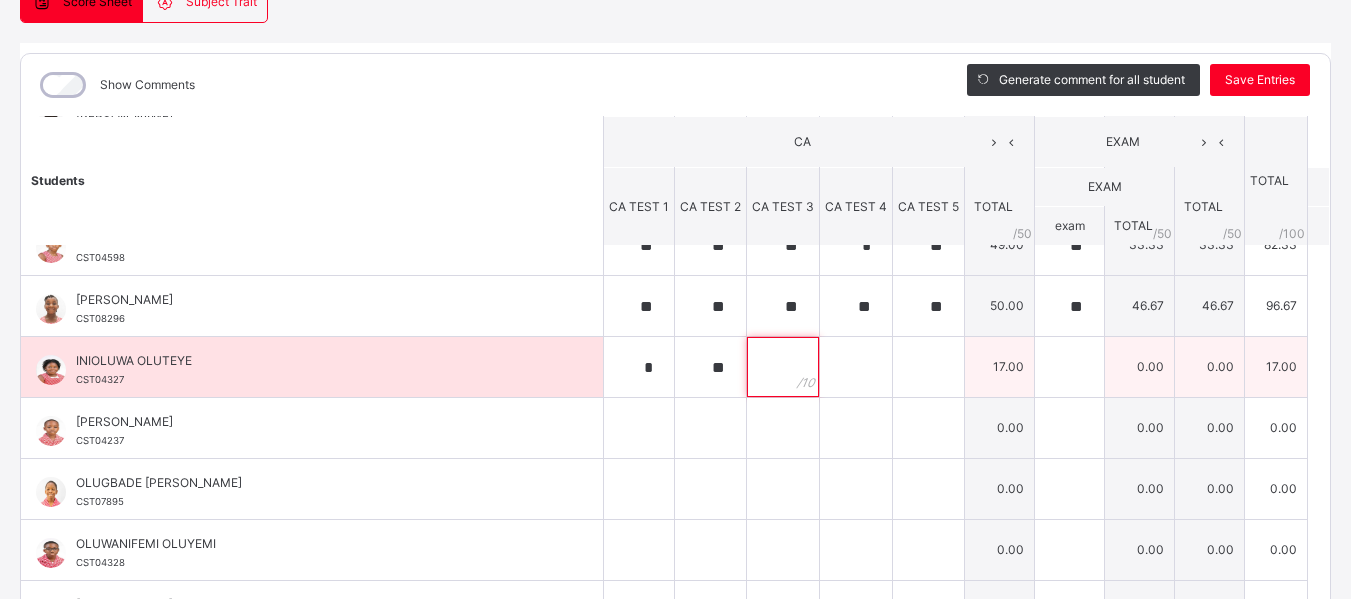 click at bounding box center (783, 367) 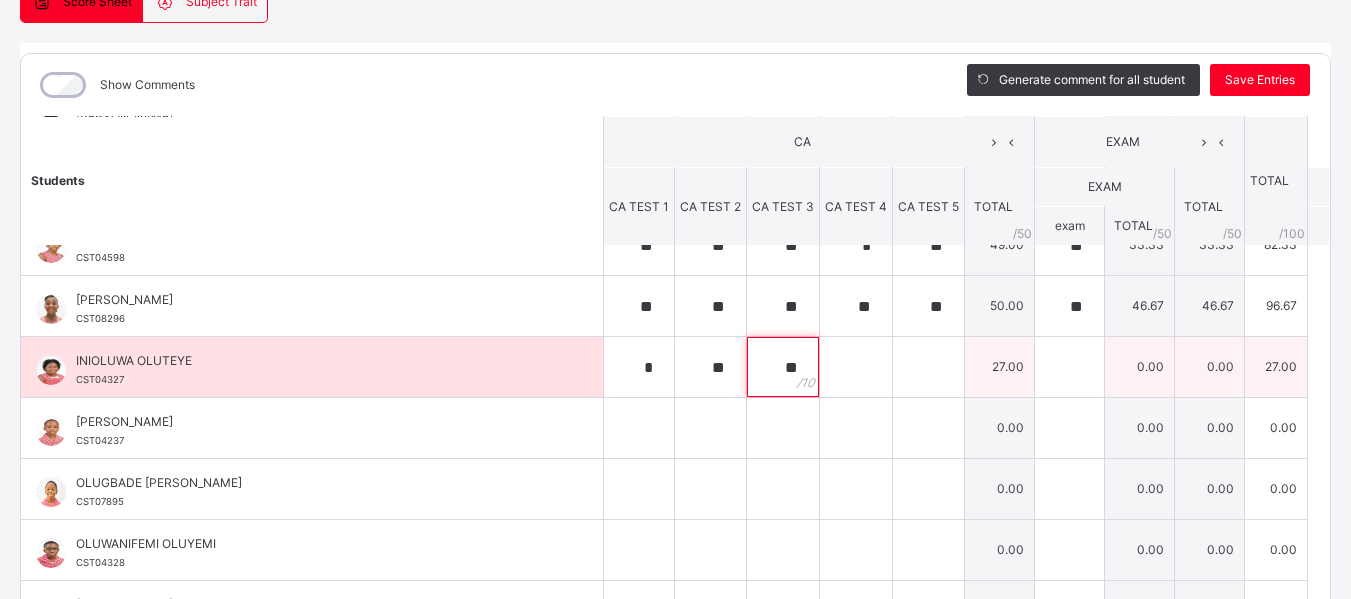 type on "**" 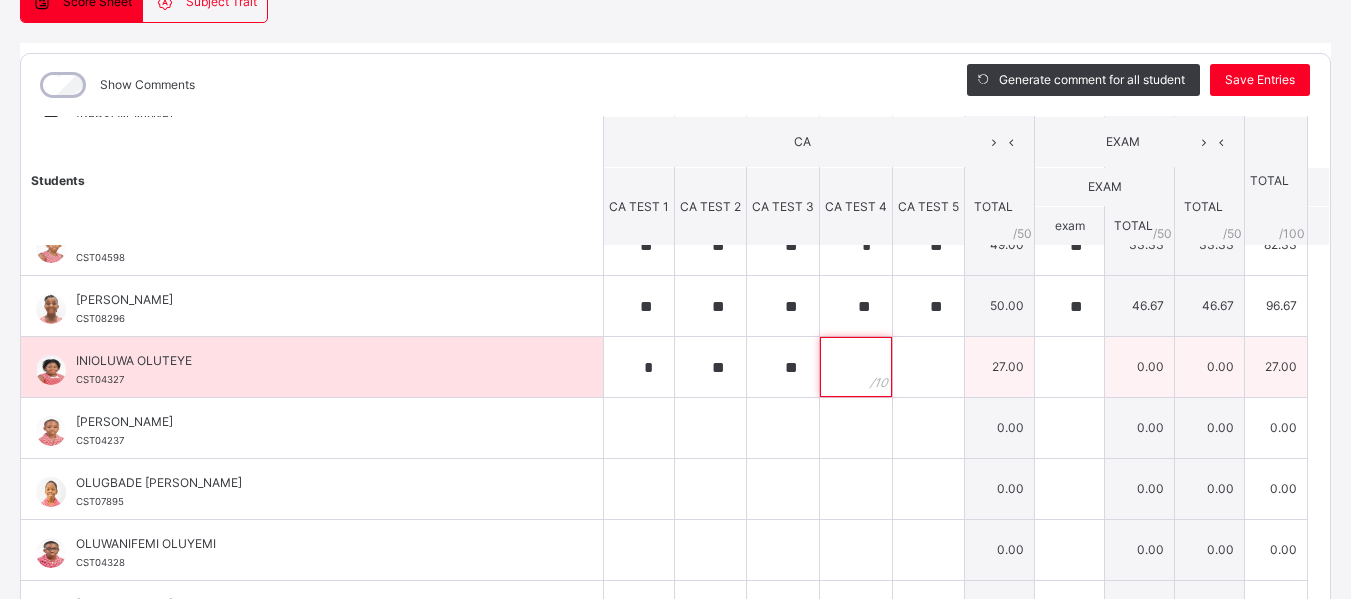 click at bounding box center [856, 367] 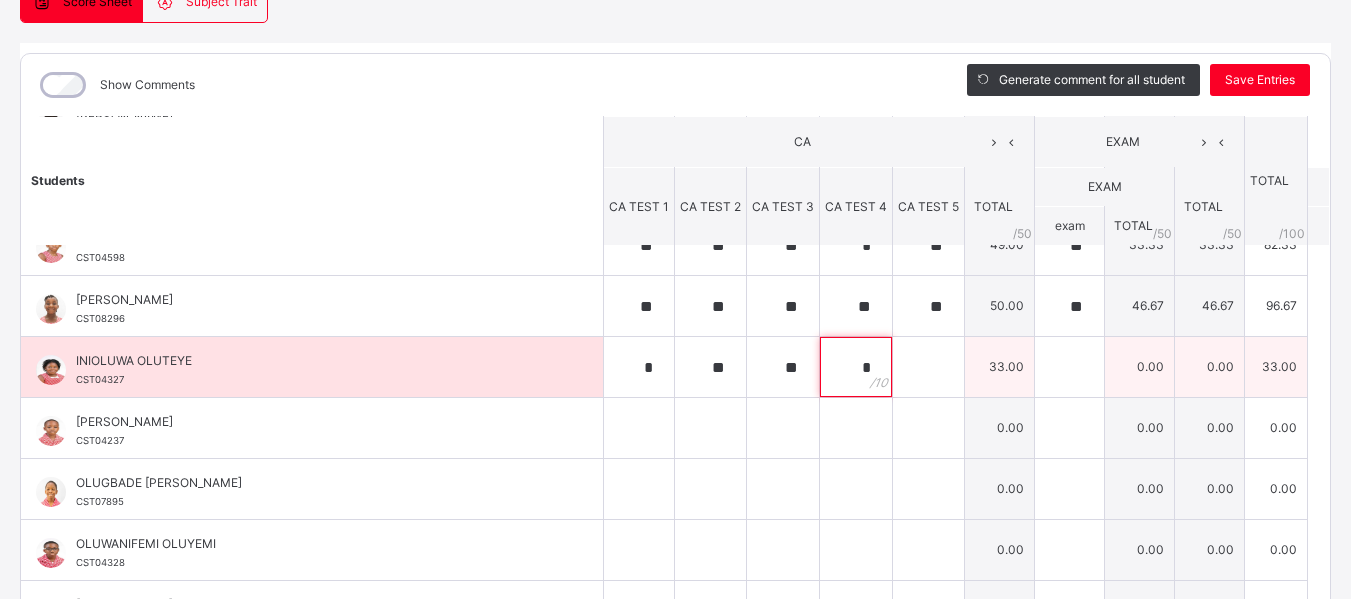 type on "*" 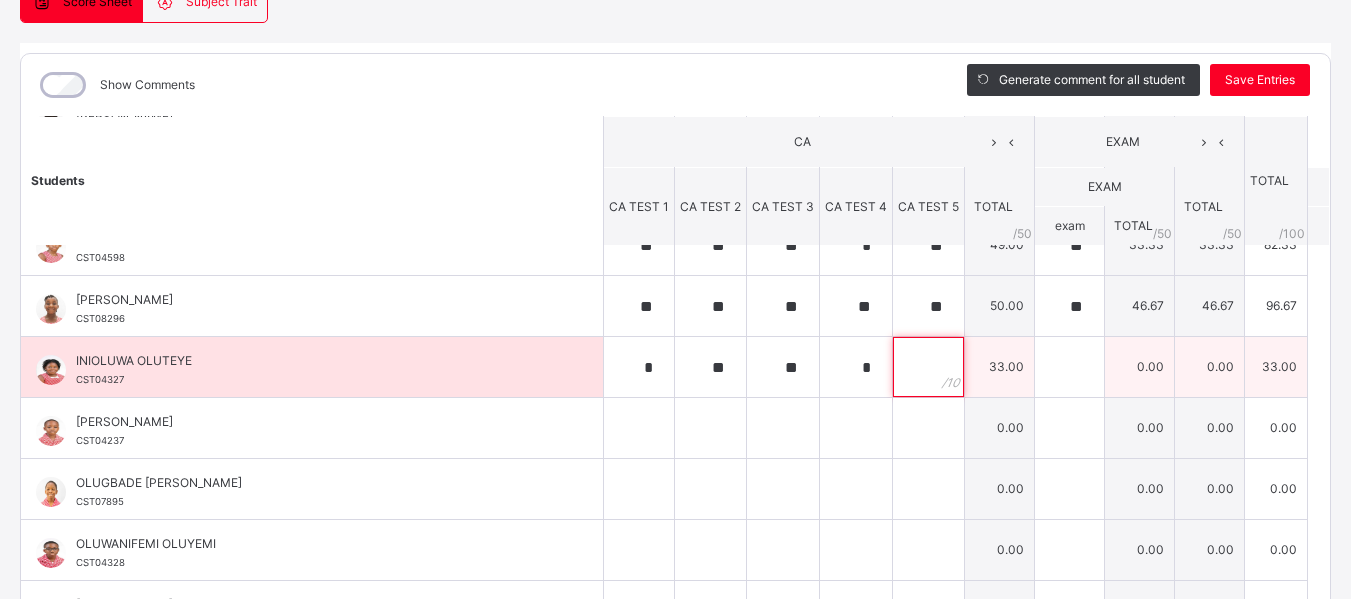click at bounding box center (928, 367) 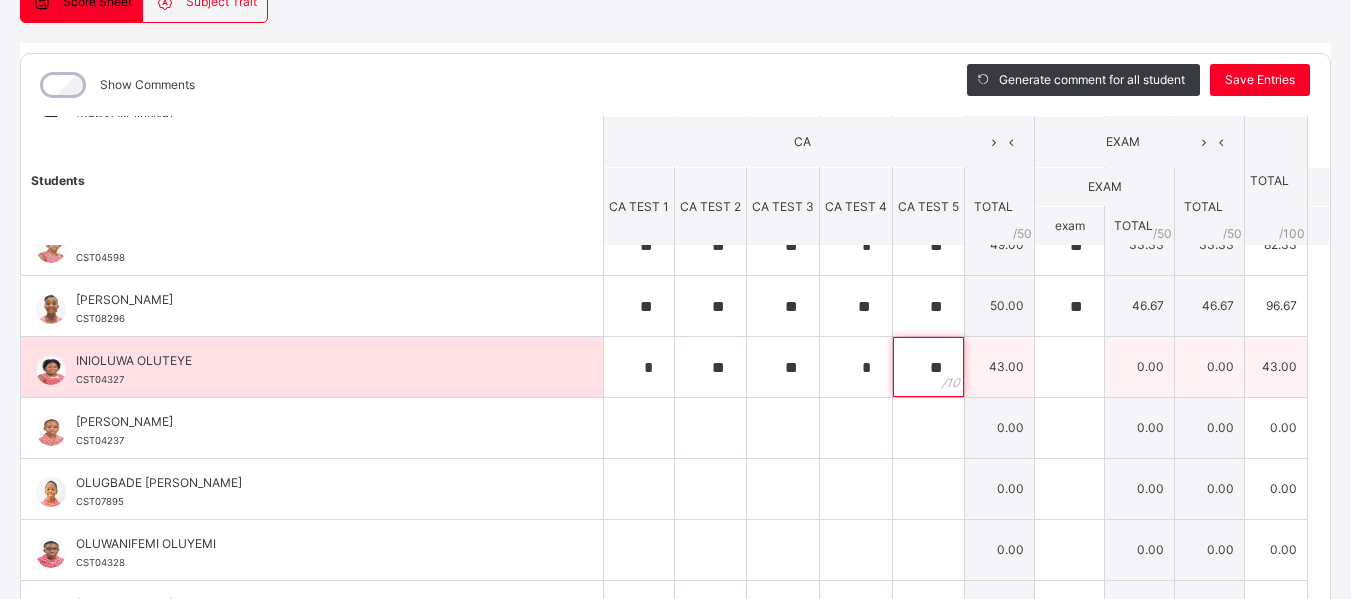 type on "**" 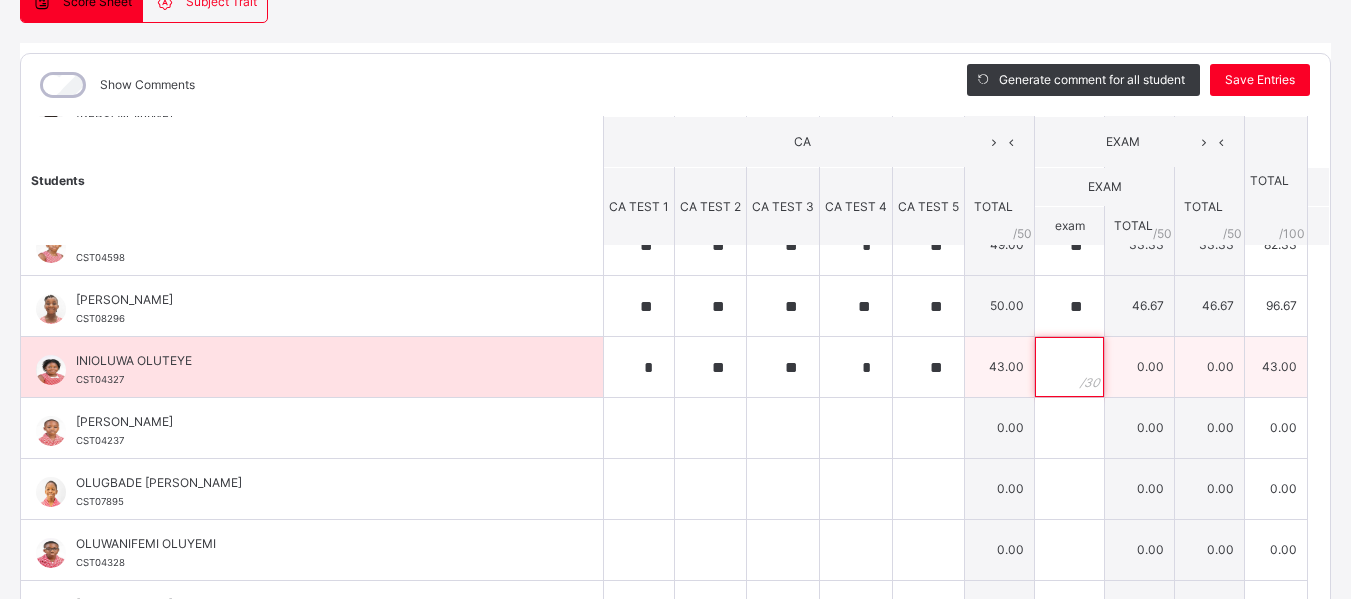 click at bounding box center [1069, 367] 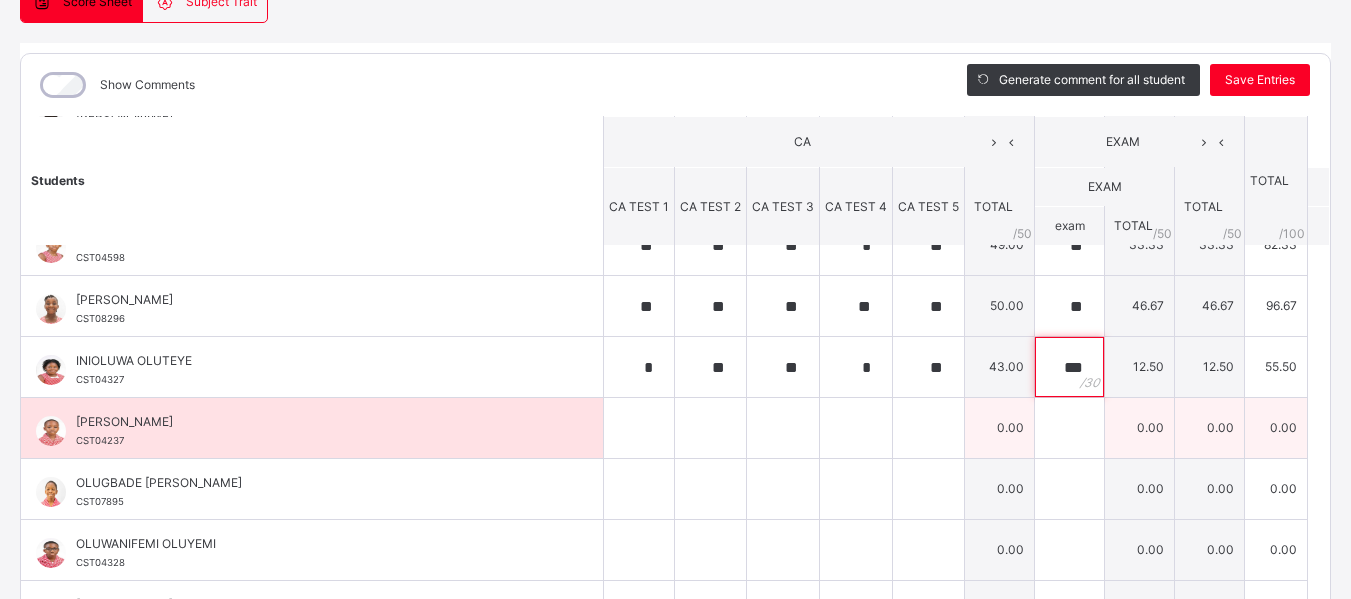 type on "***" 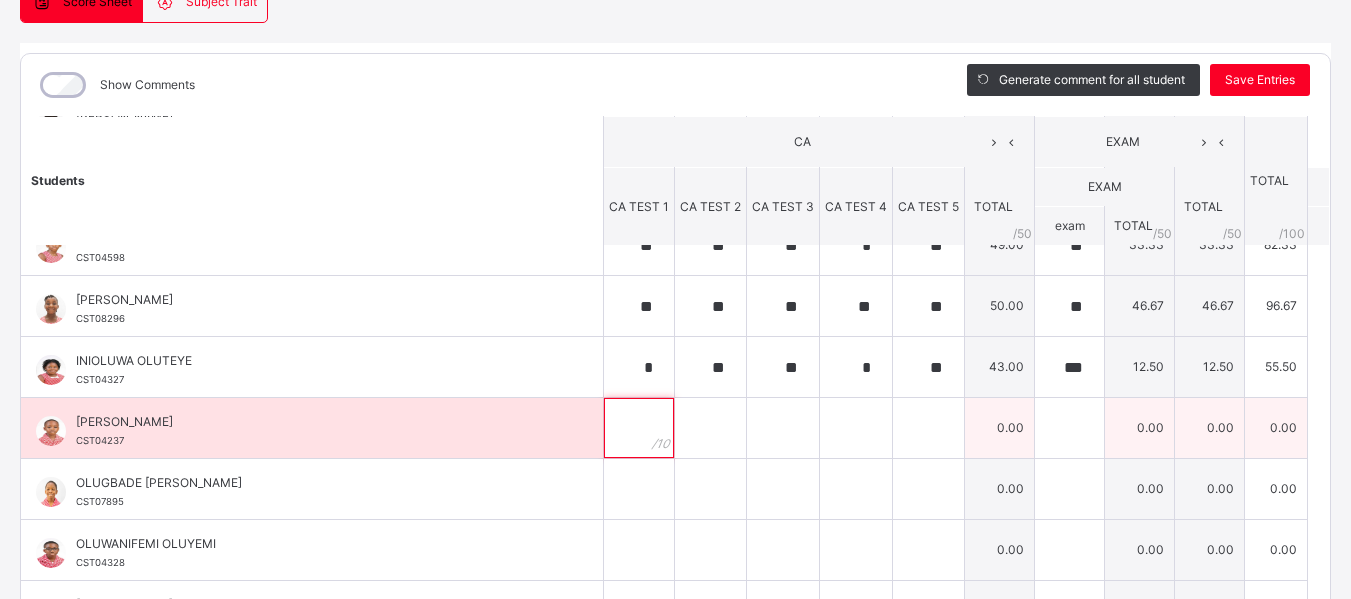 click at bounding box center [639, 428] 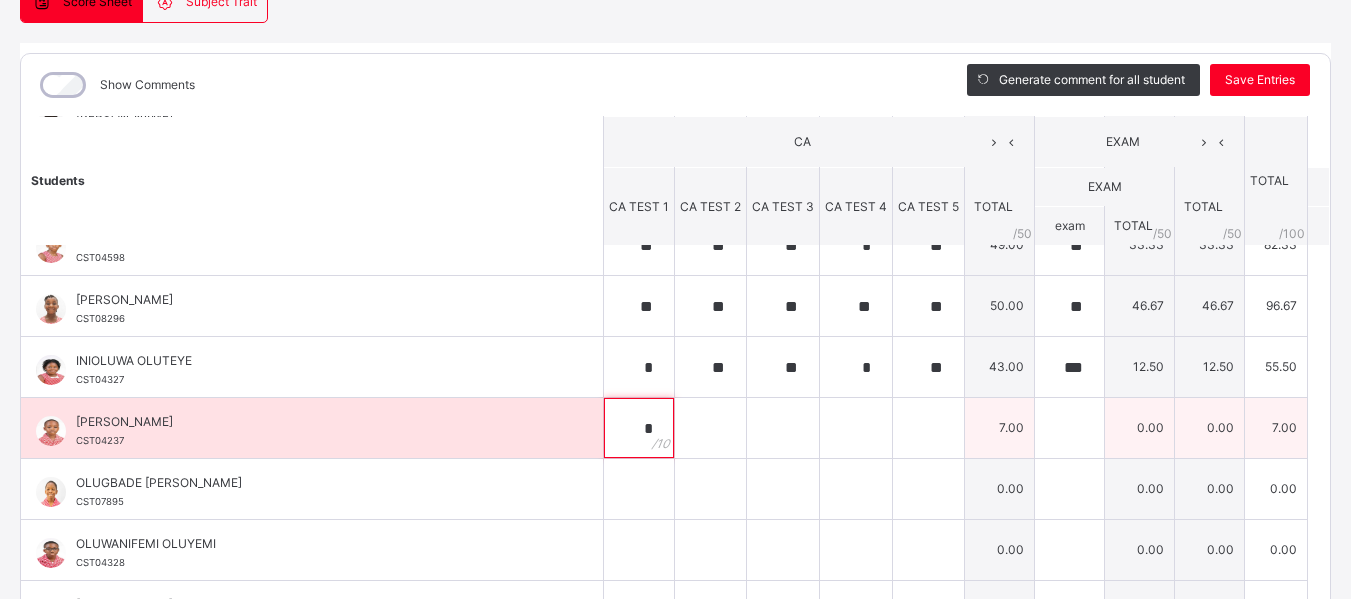 type on "*" 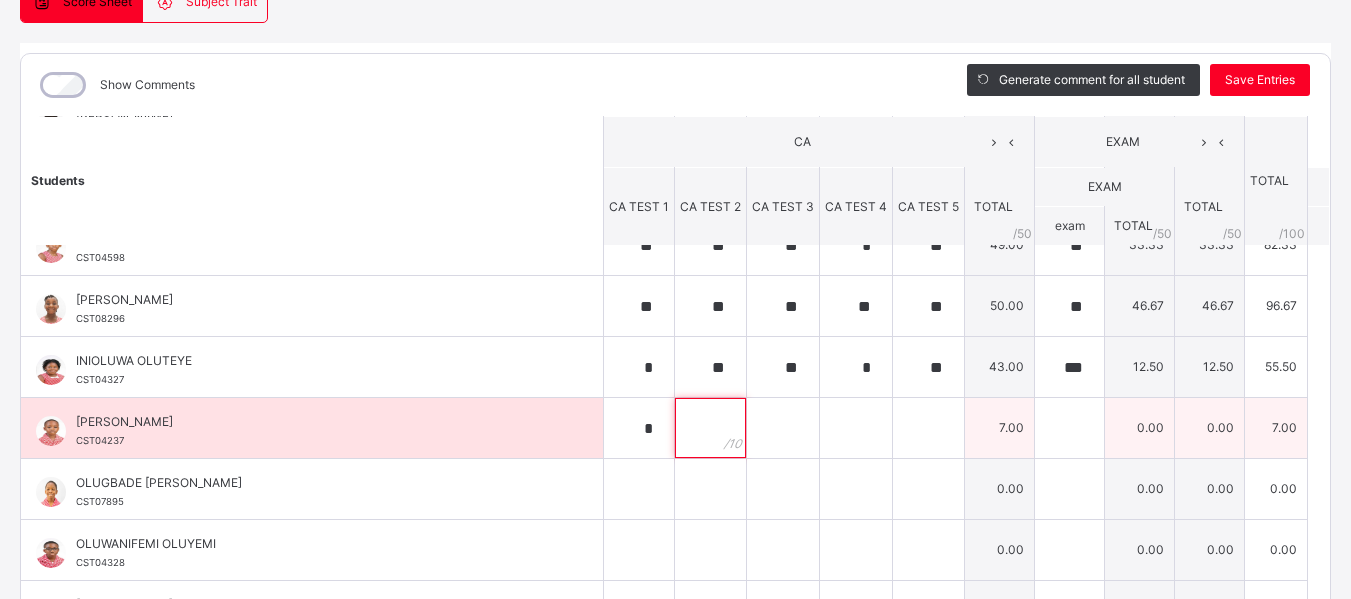 click at bounding box center [710, 428] 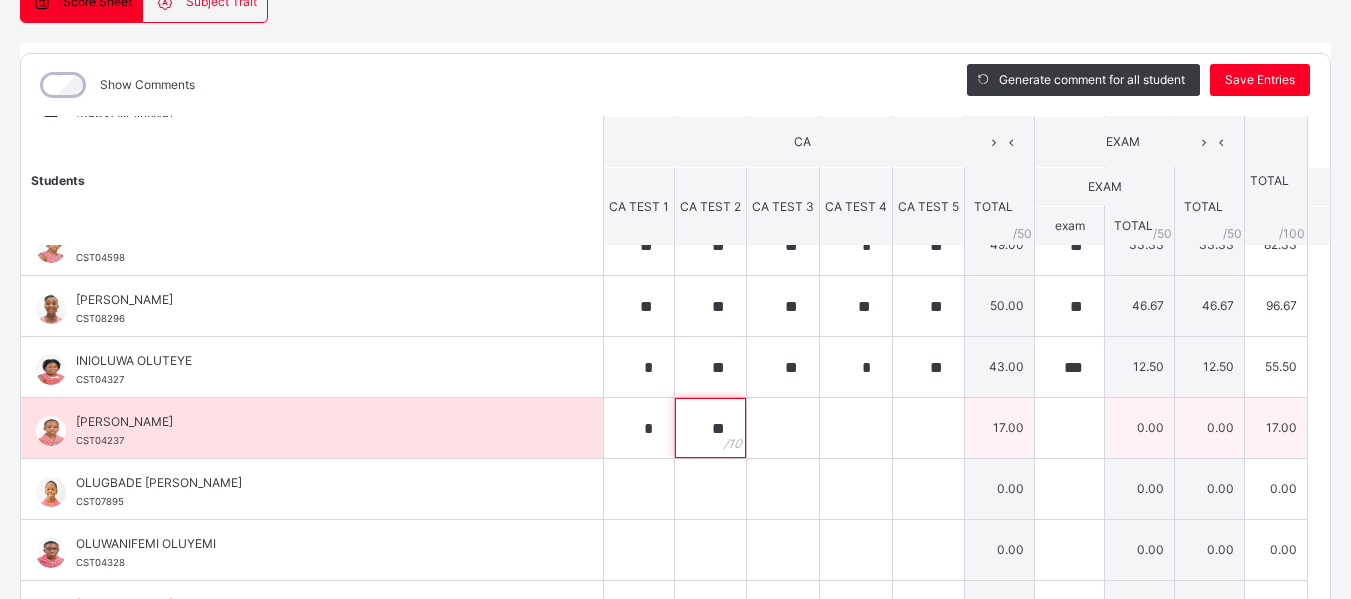 type on "**" 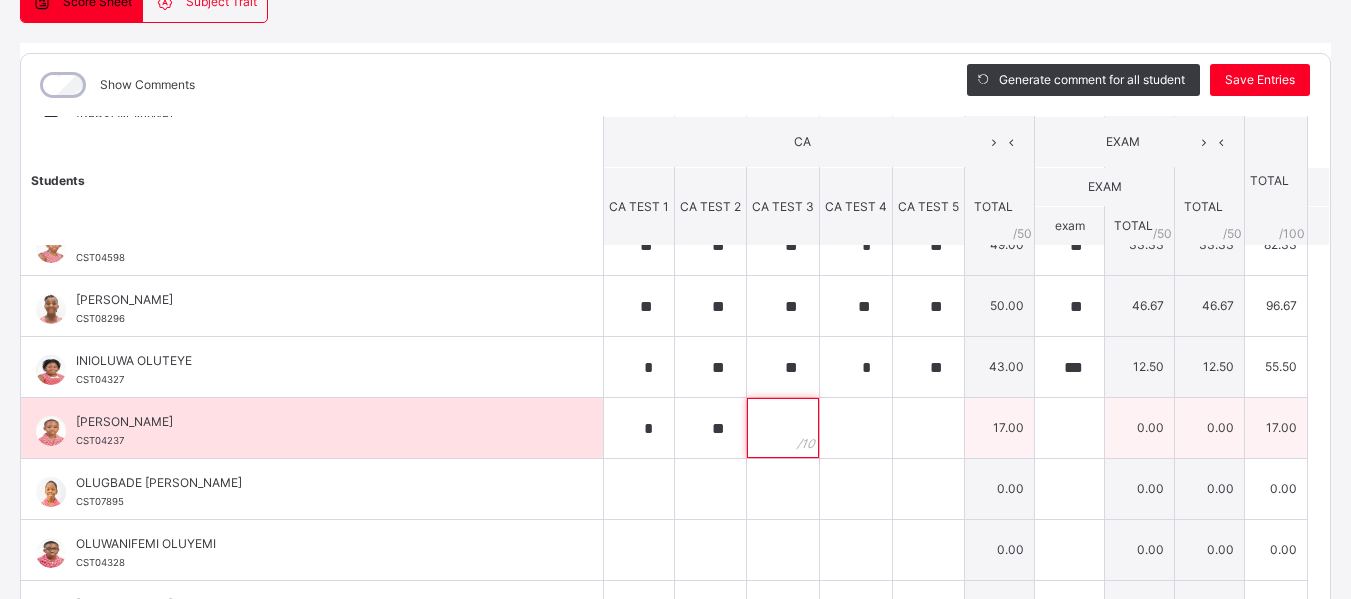 click at bounding box center (783, 428) 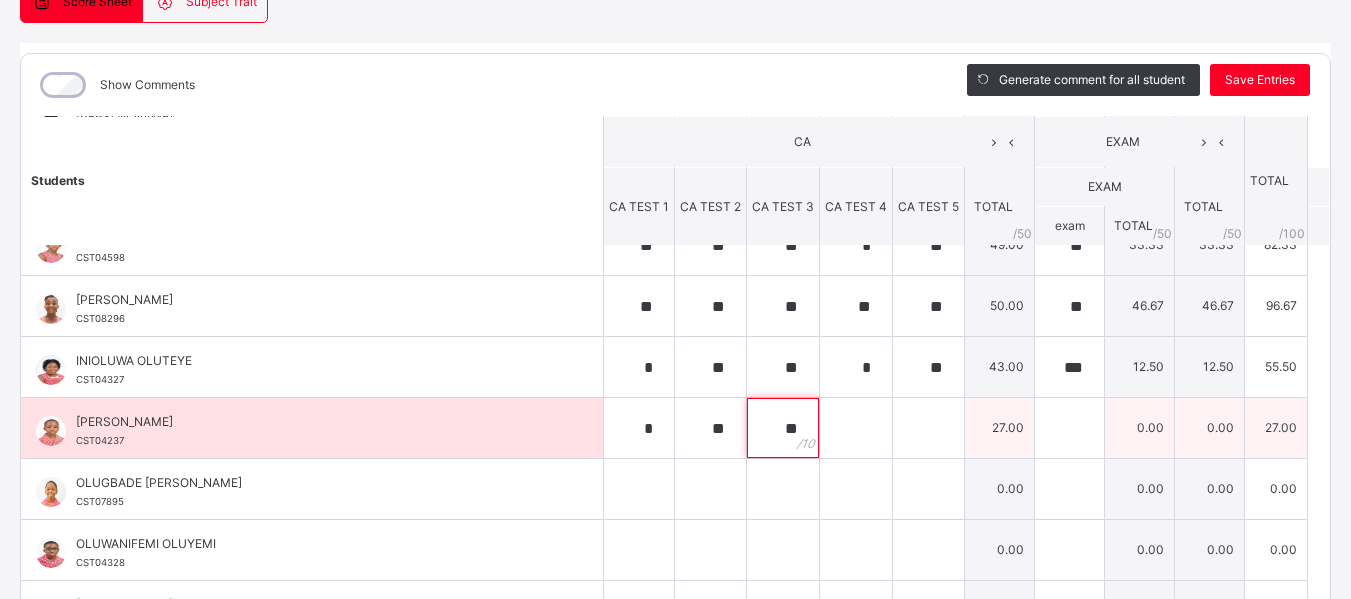 type on "**" 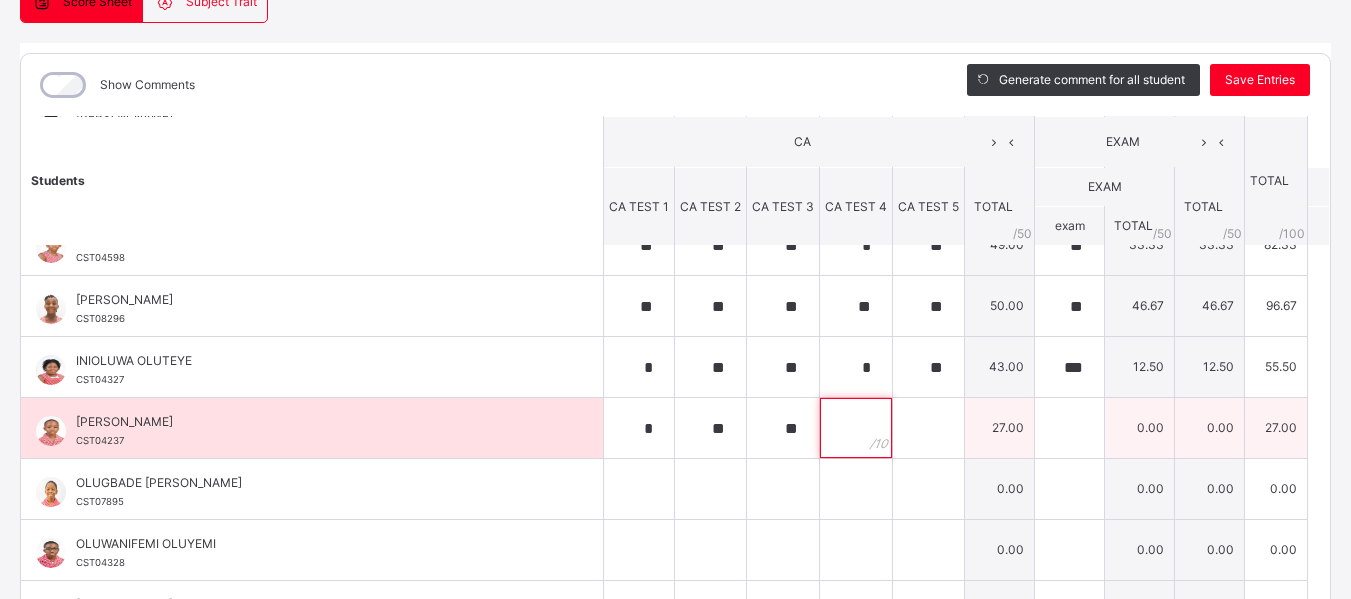 click at bounding box center [856, 428] 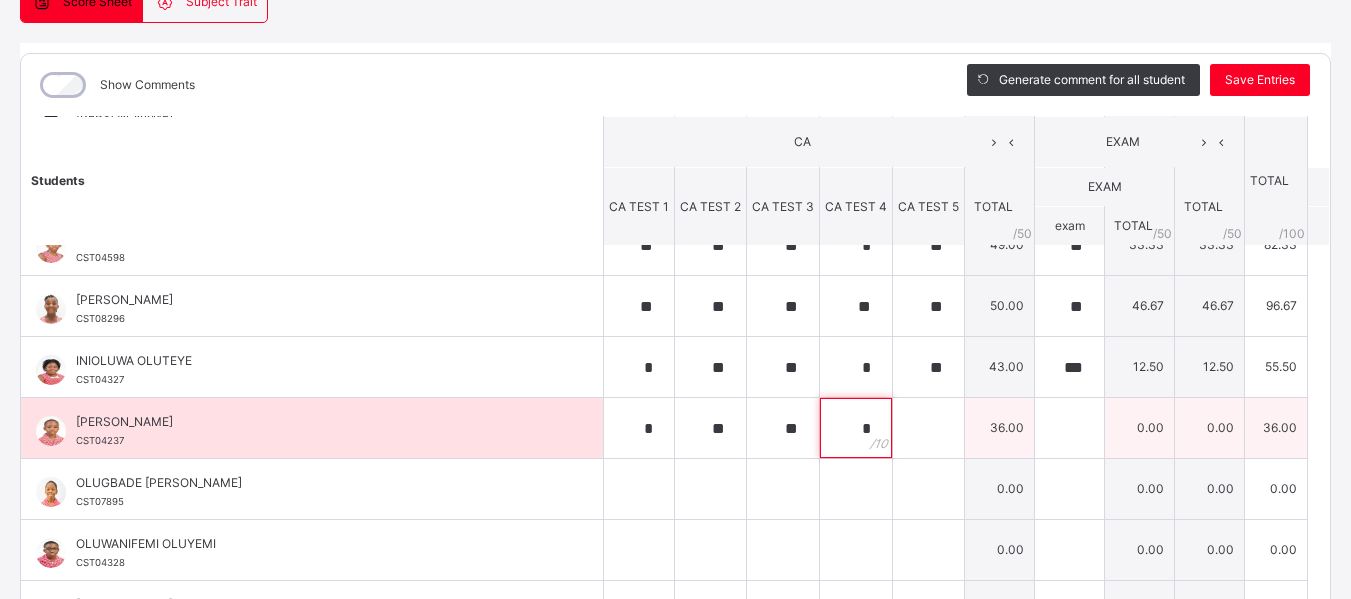 type on "*" 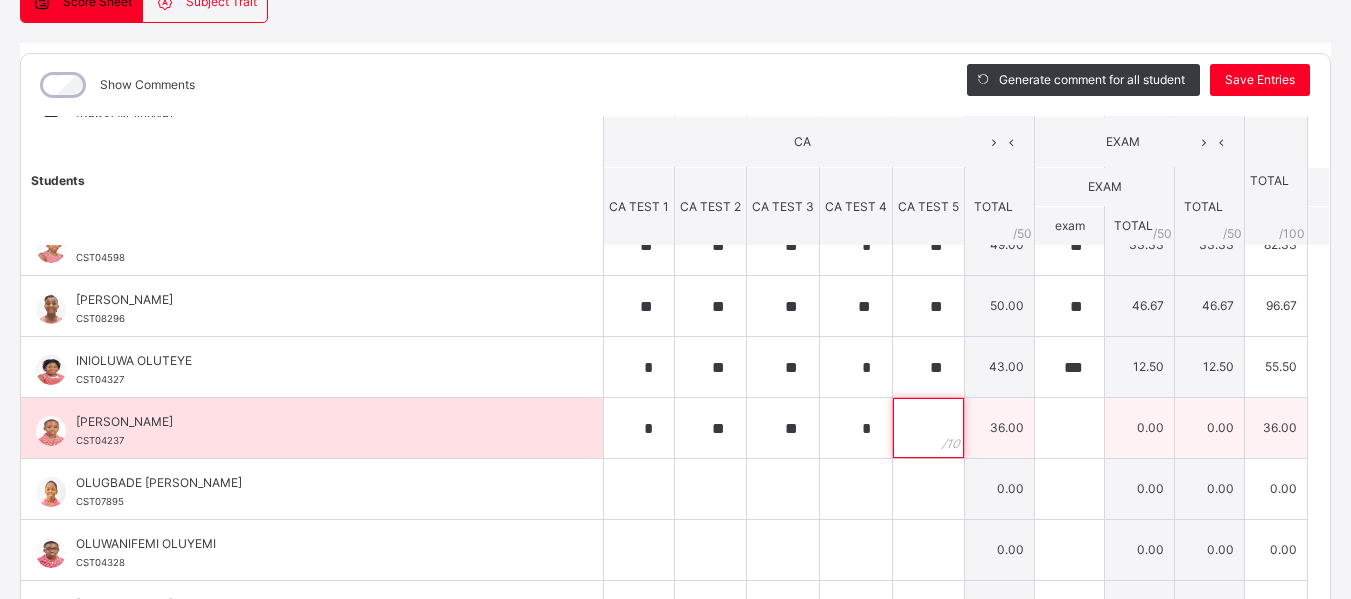 click at bounding box center [928, 428] 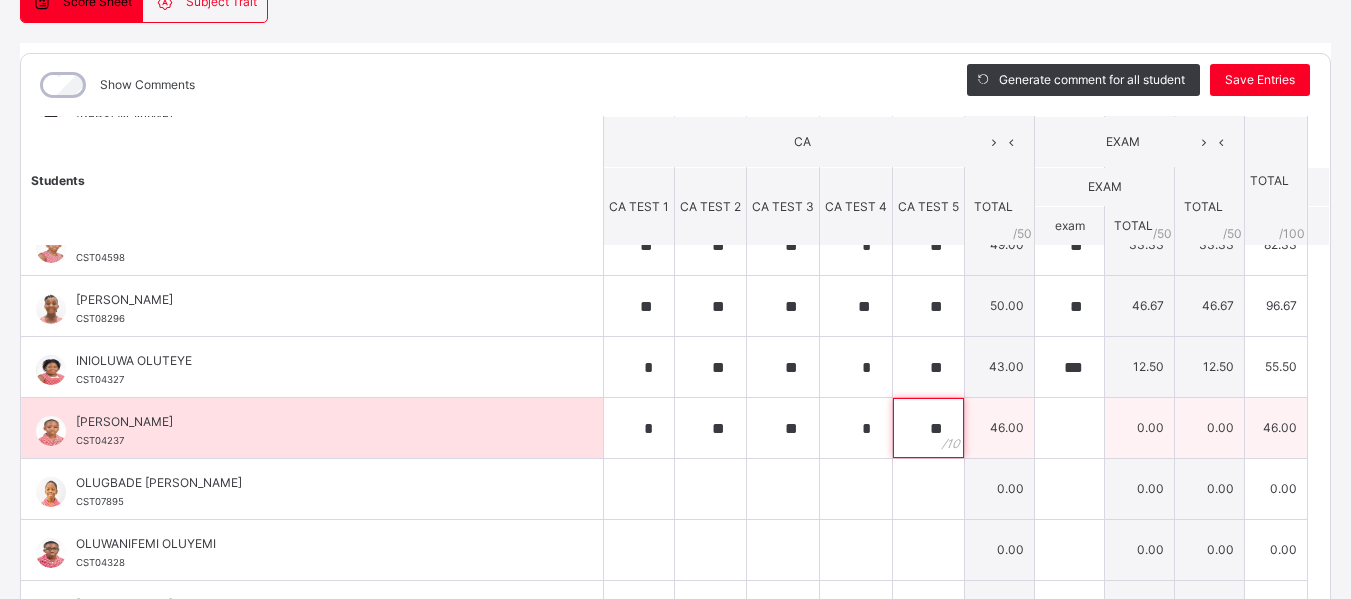 type on "**" 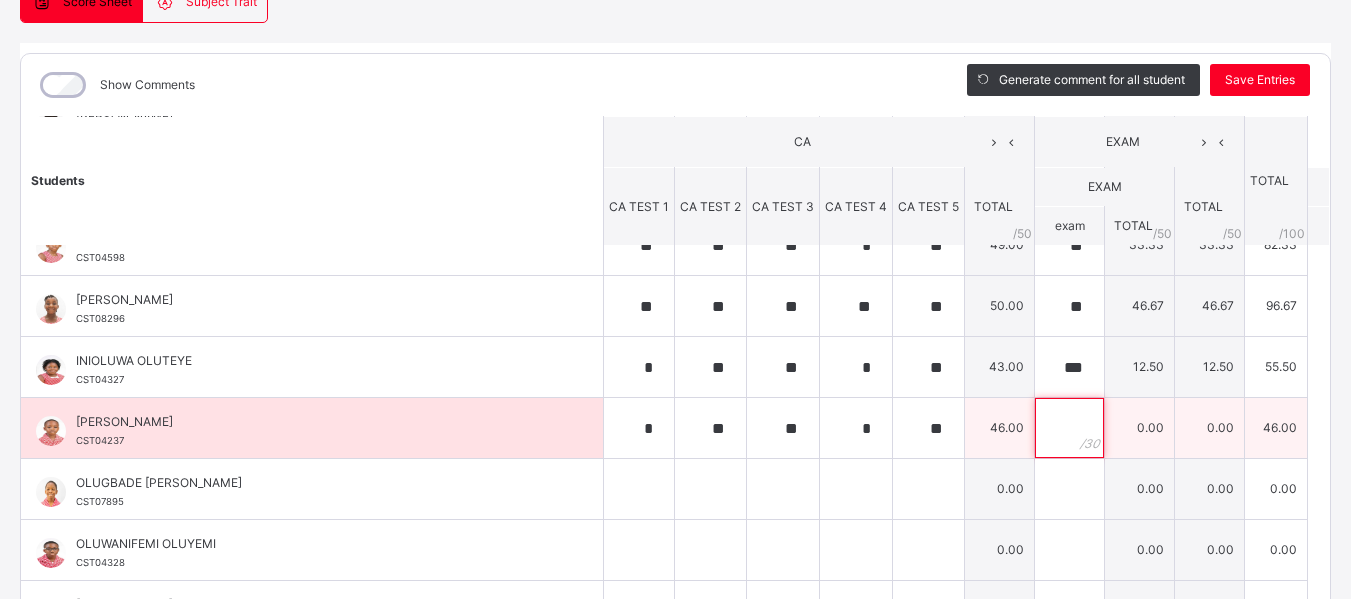 click at bounding box center [1069, 428] 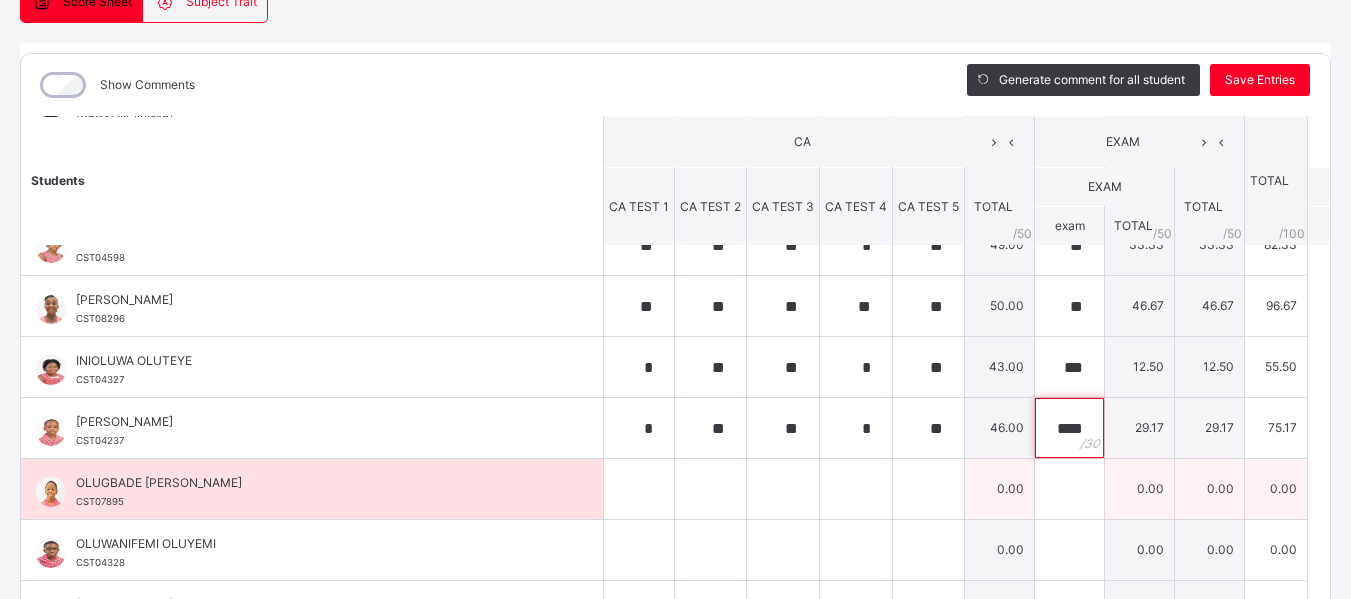 type on "****" 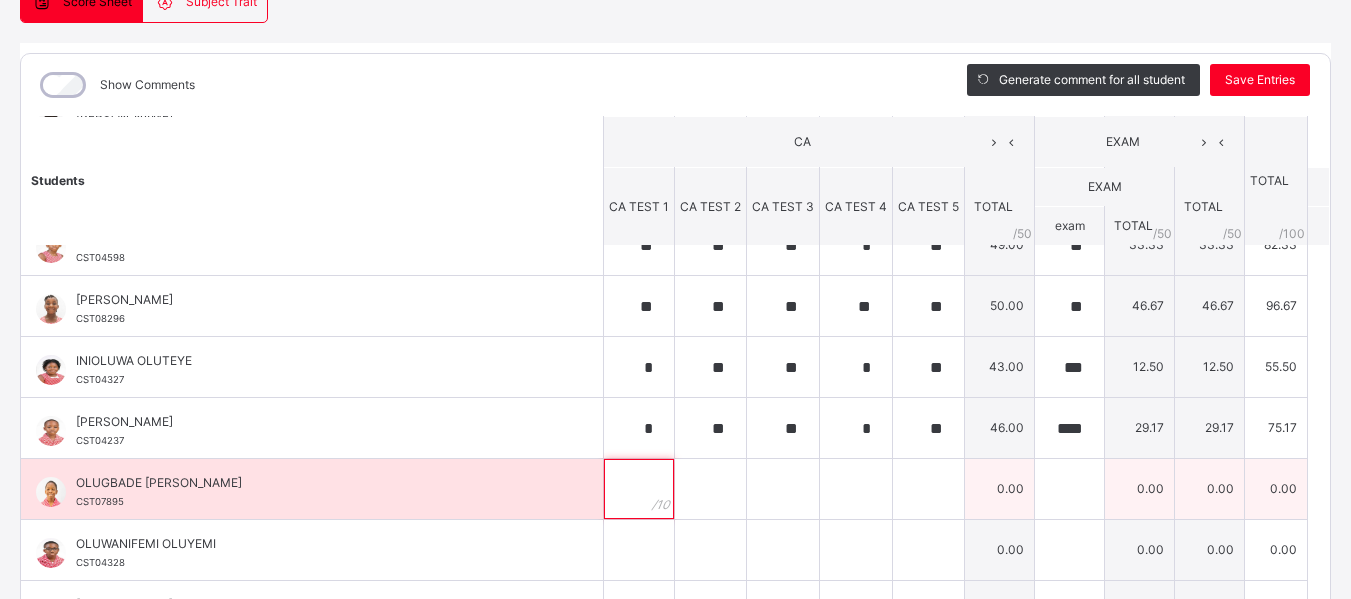 click at bounding box center (639, 489) 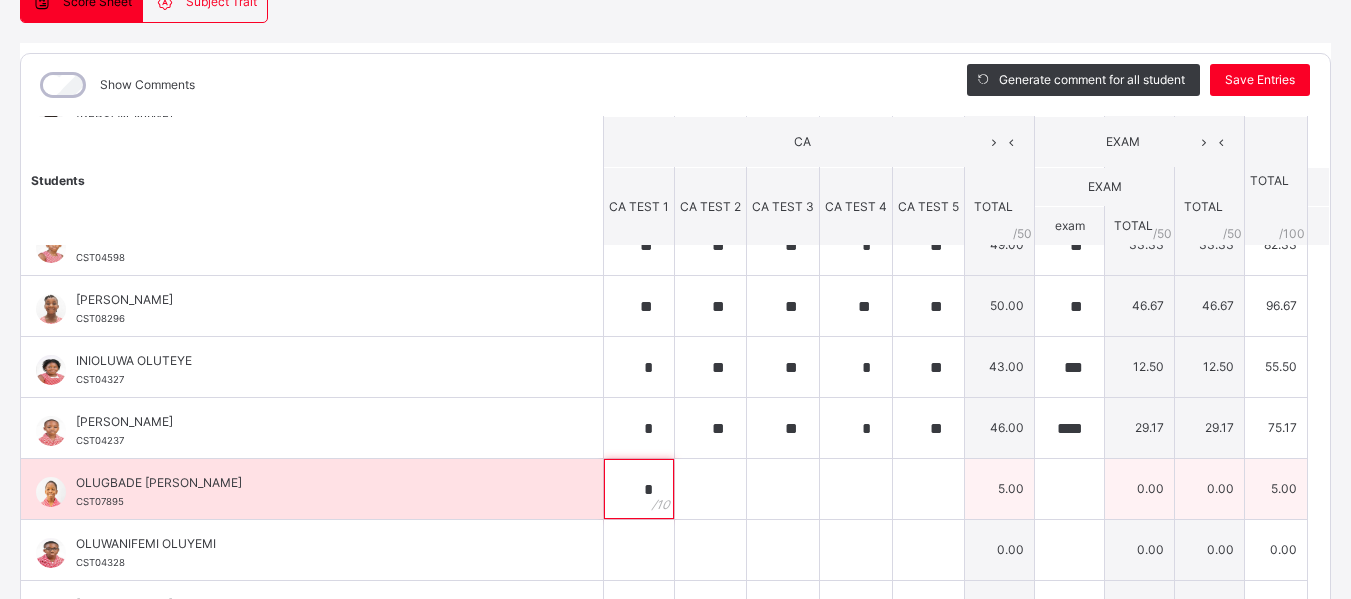 type on "*" 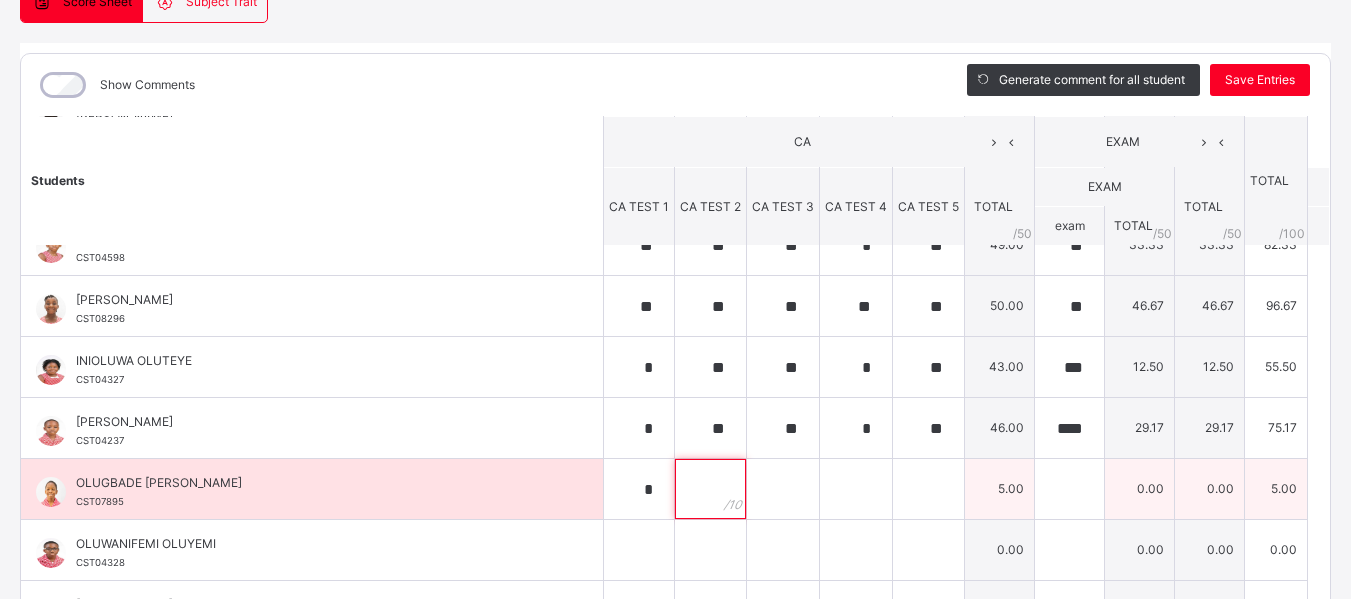 click at bounding box center (710, 489) 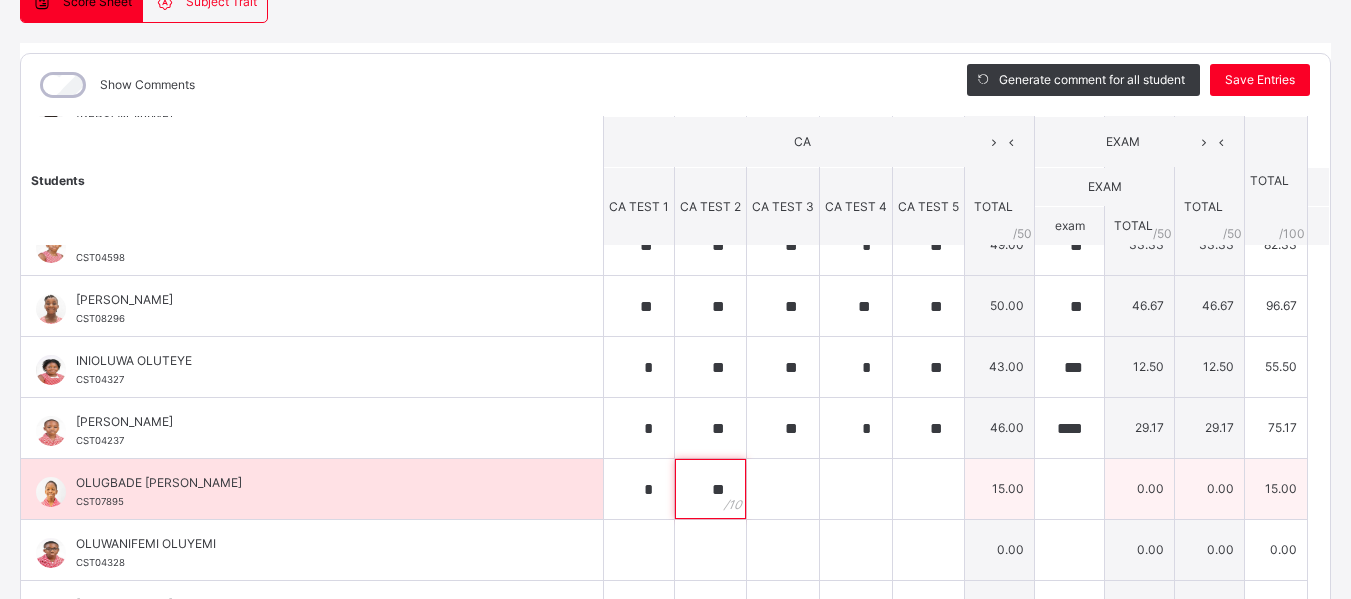 type on "**" 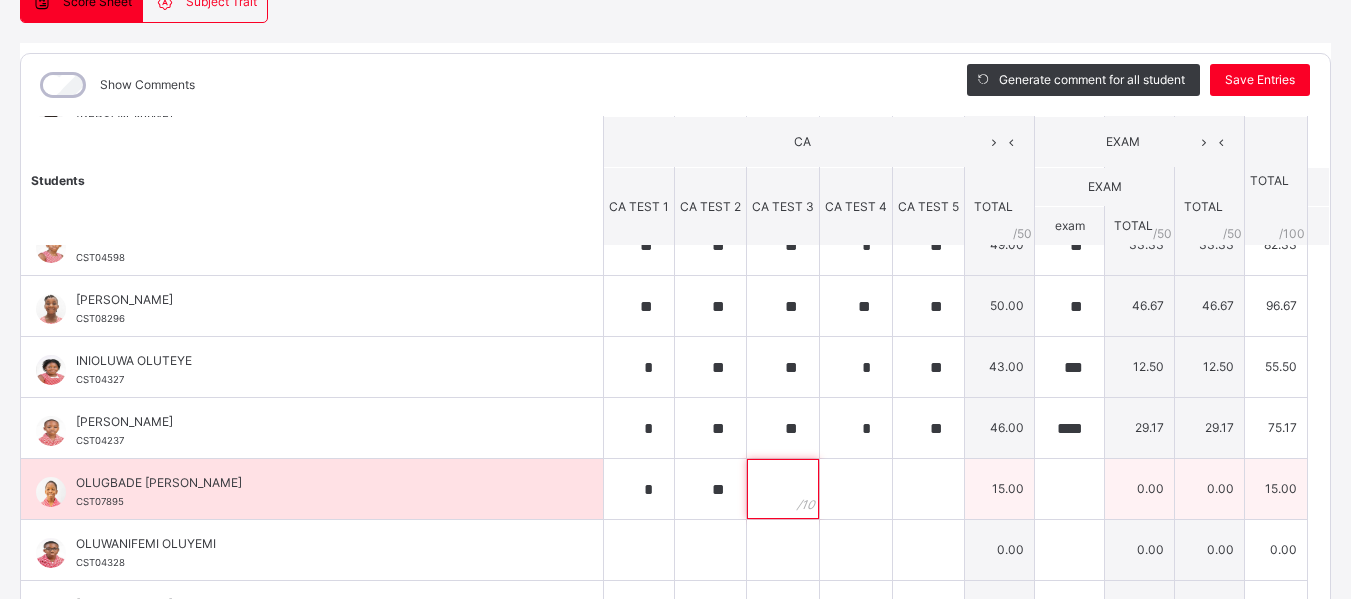 click at bounding box center (783, 489) 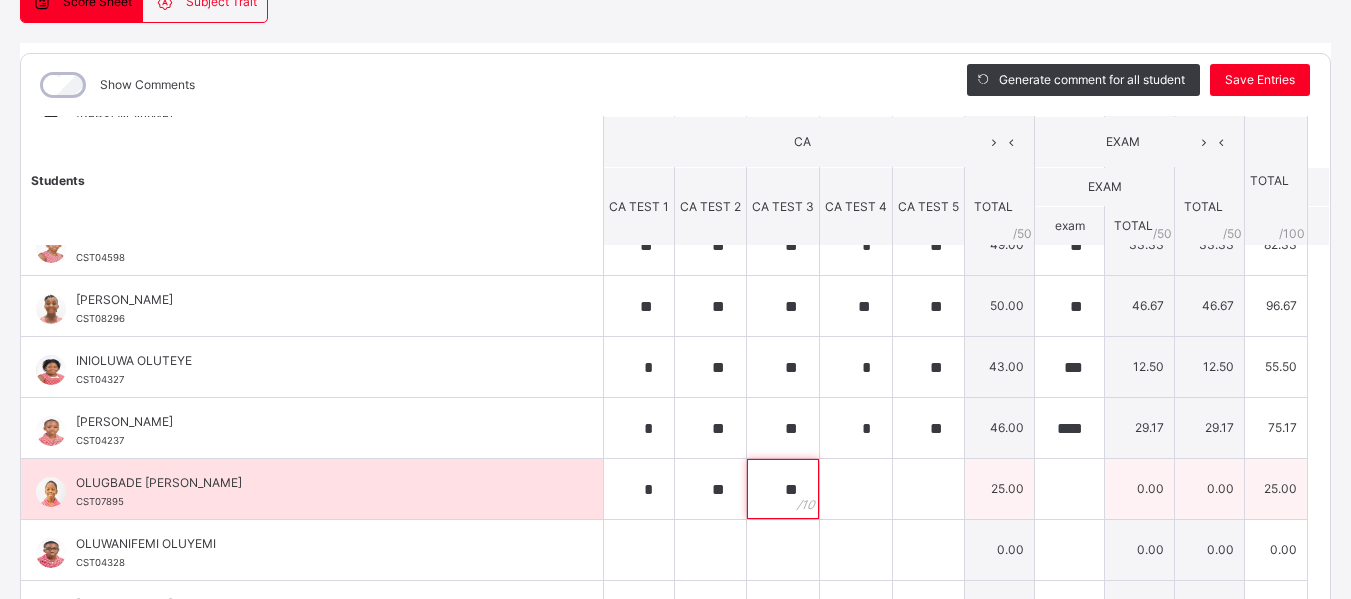 type on "**" 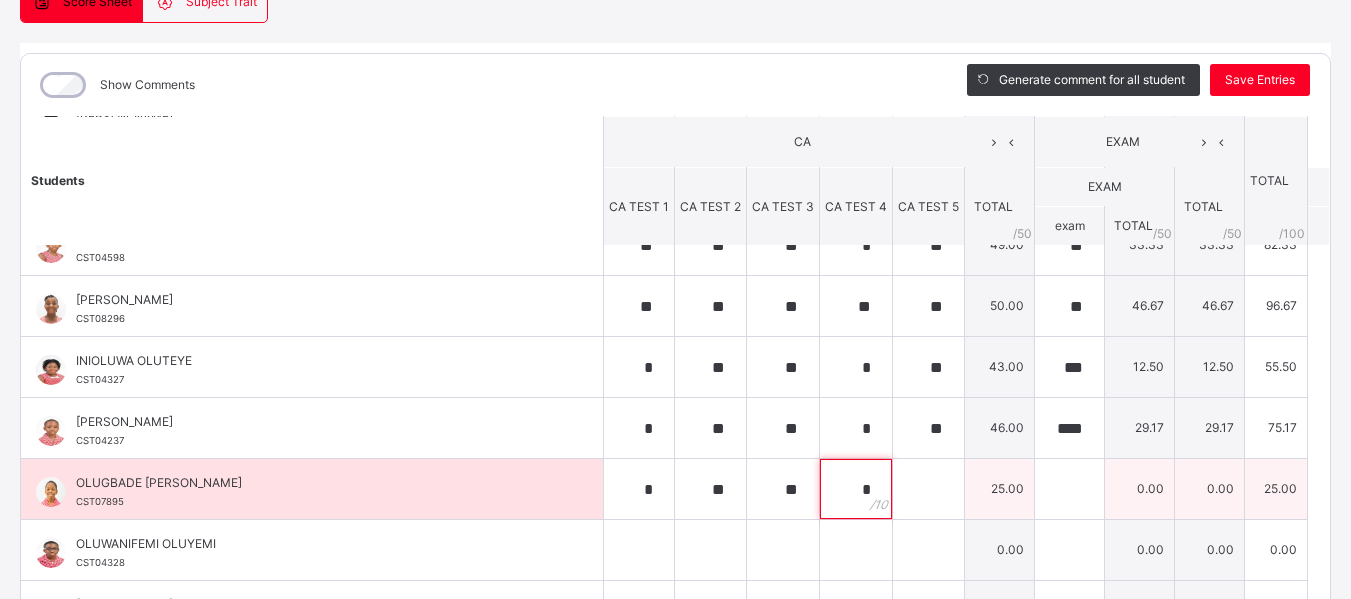 click on "*" at bounding box center (856, 489) 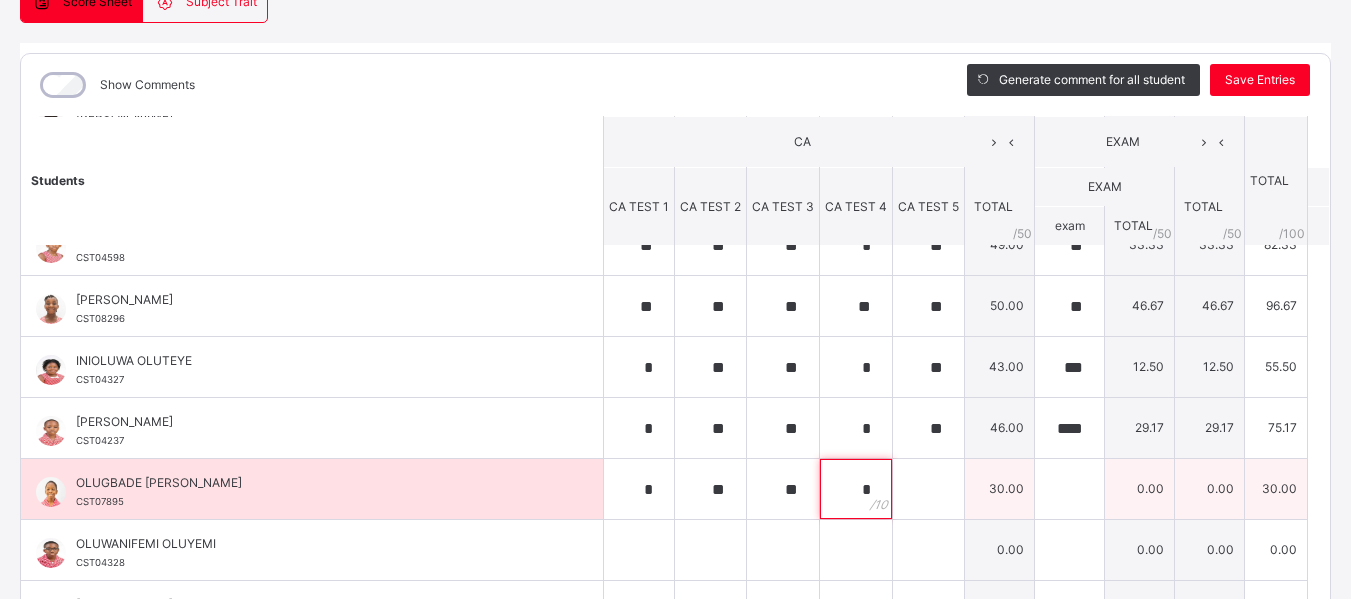 type on "*" 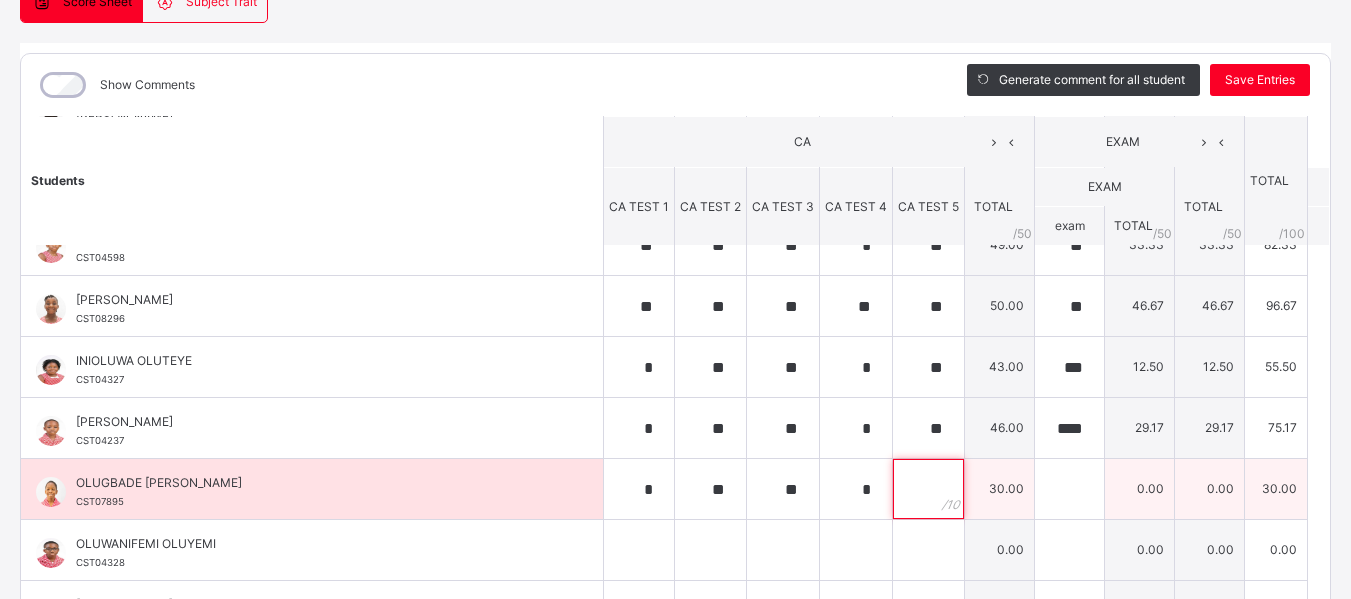 click at bounding box center [928, 489] 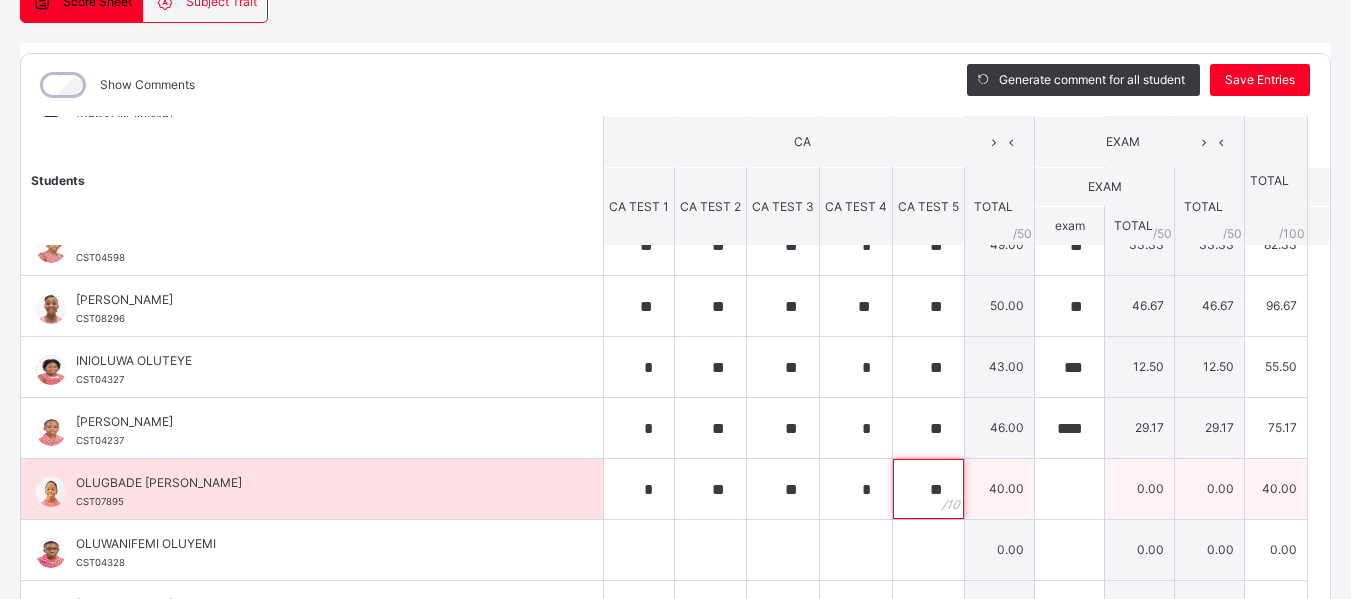 type on "**" 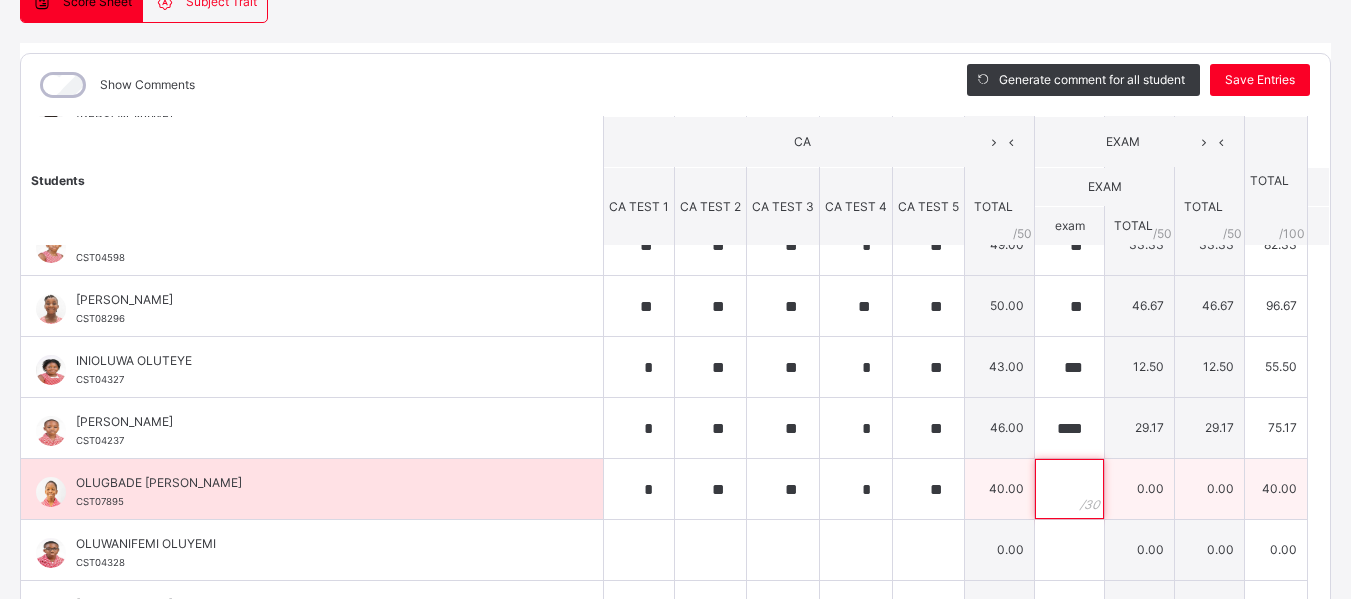 click at bounding box center [1069, 489] 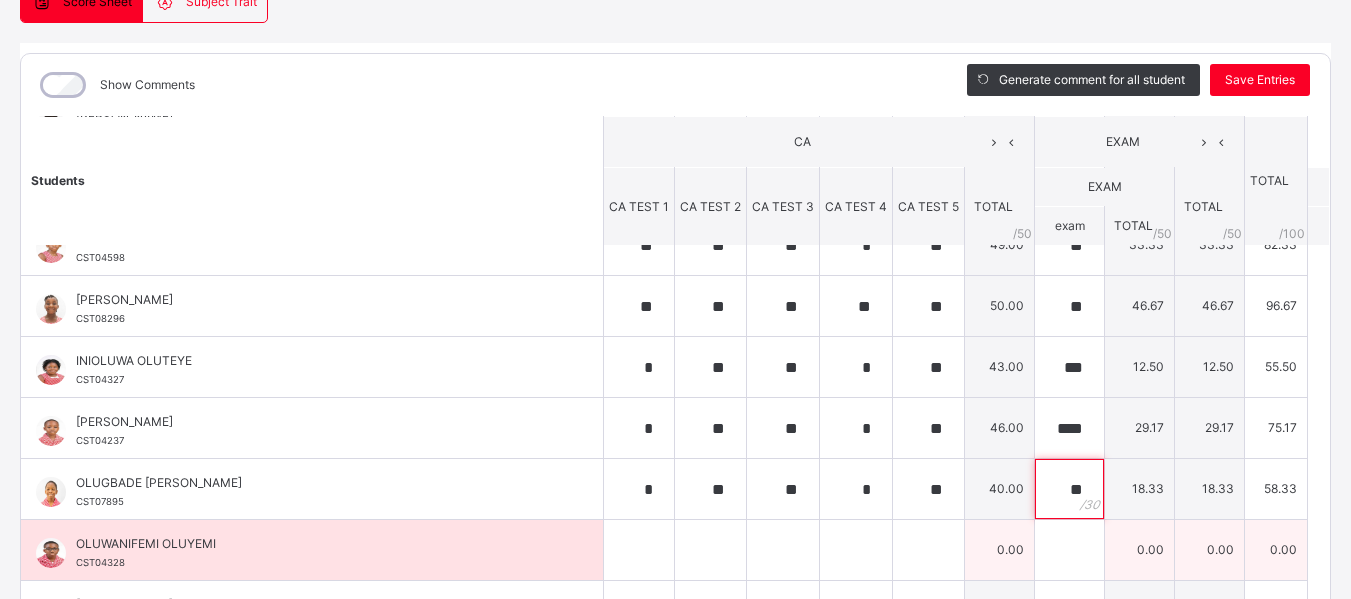 type on "**" 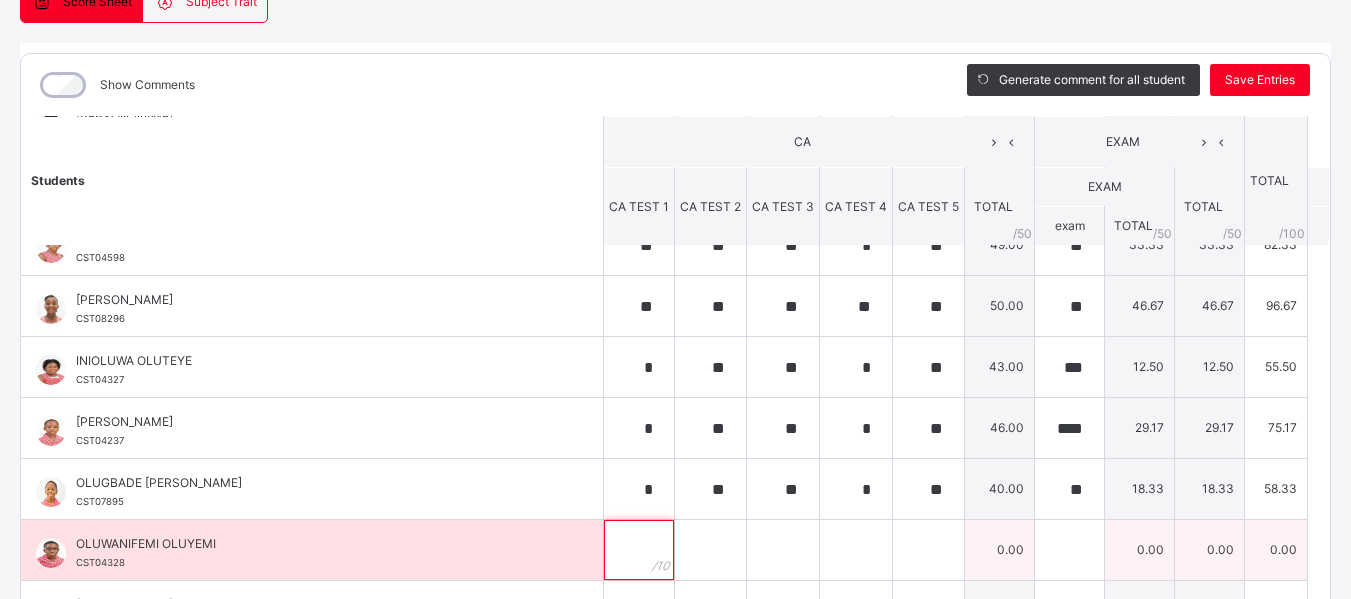 click at bounding box center (639, 550) 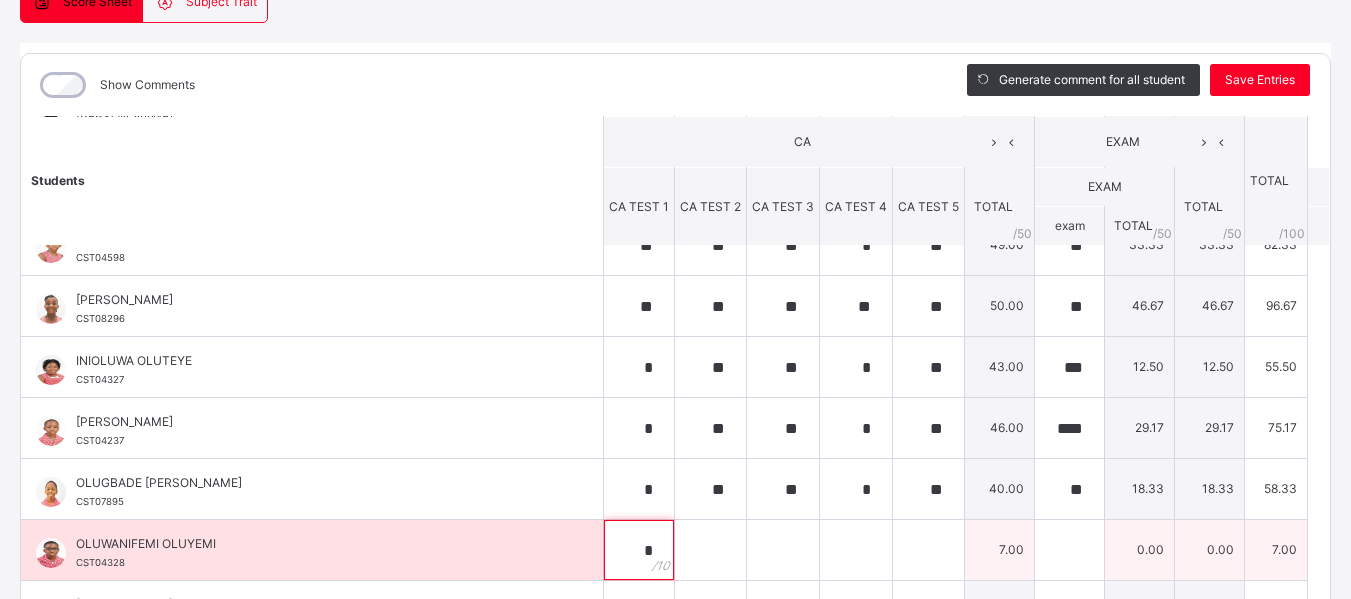 type on "*" 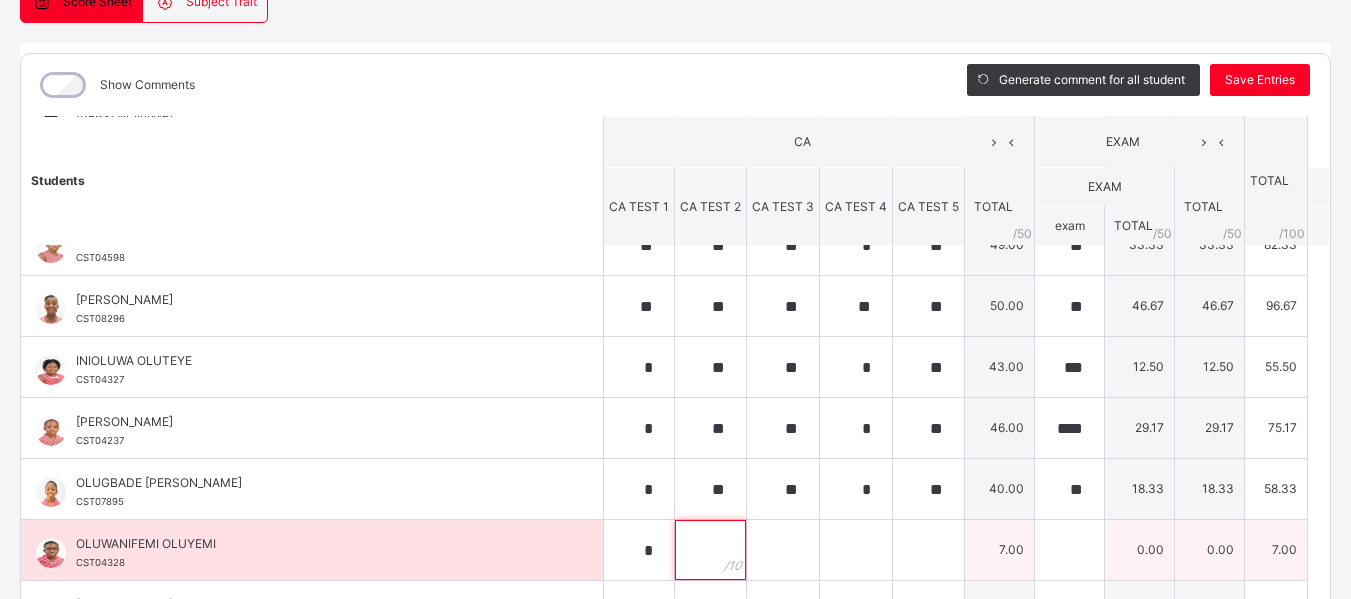 click at bounding box center [710, 550] 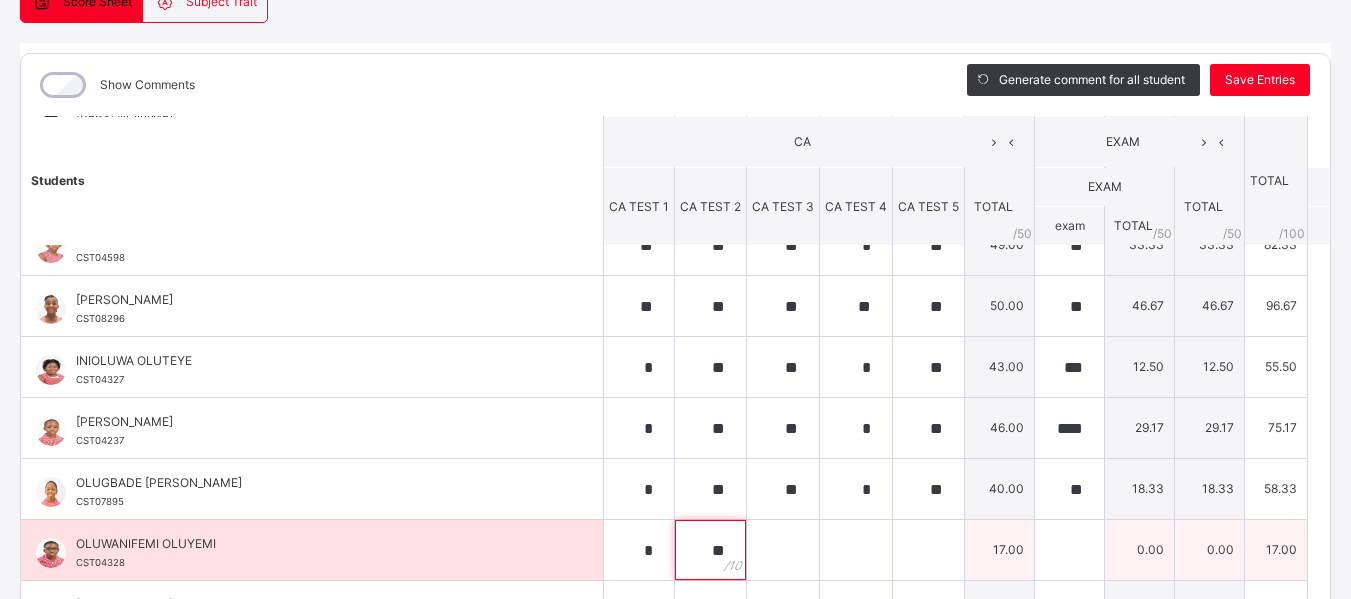type on "**" 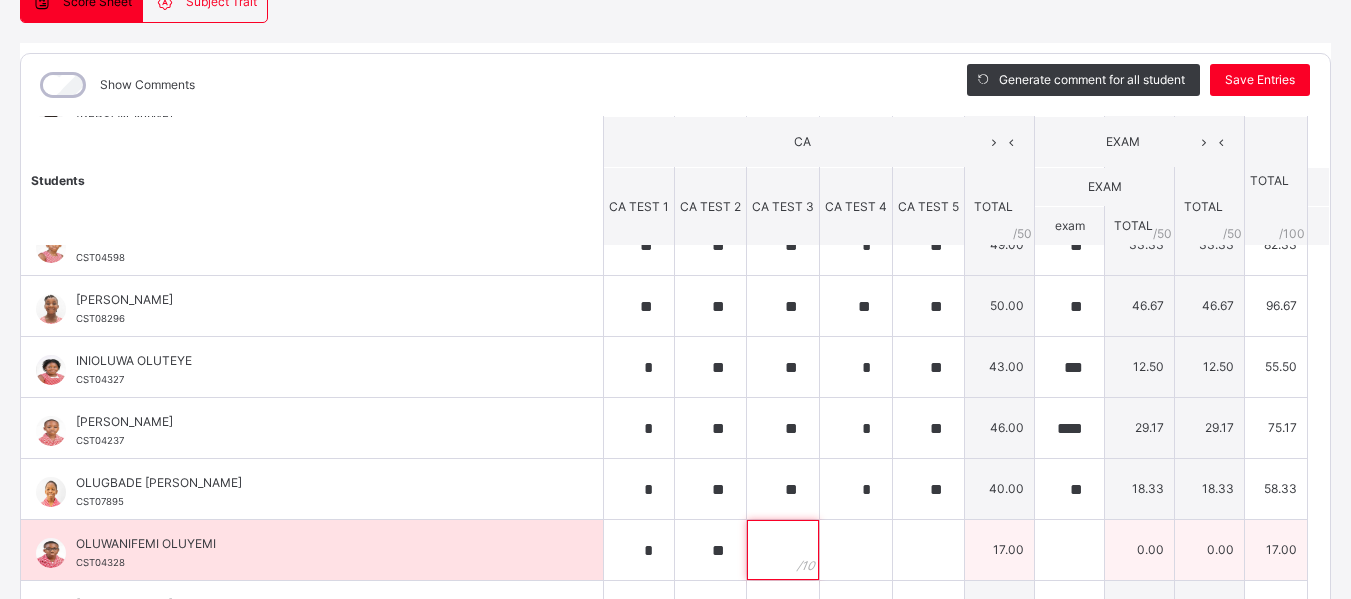 click at bounding box center [783, 550] 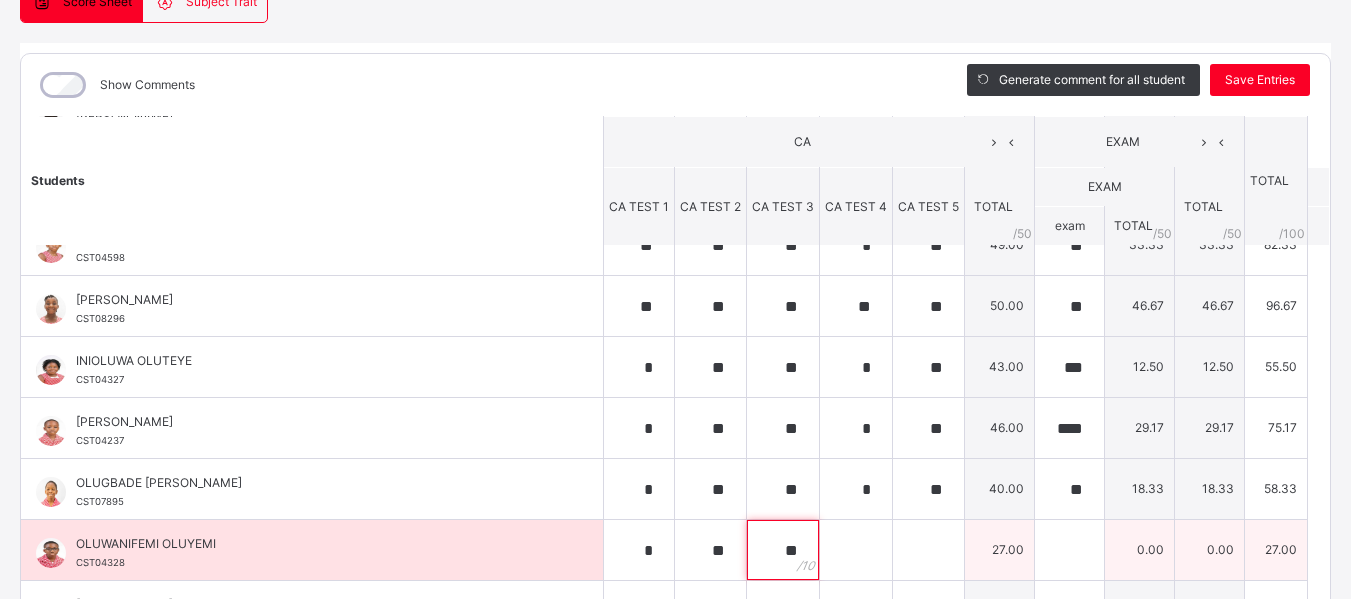 type on "**" 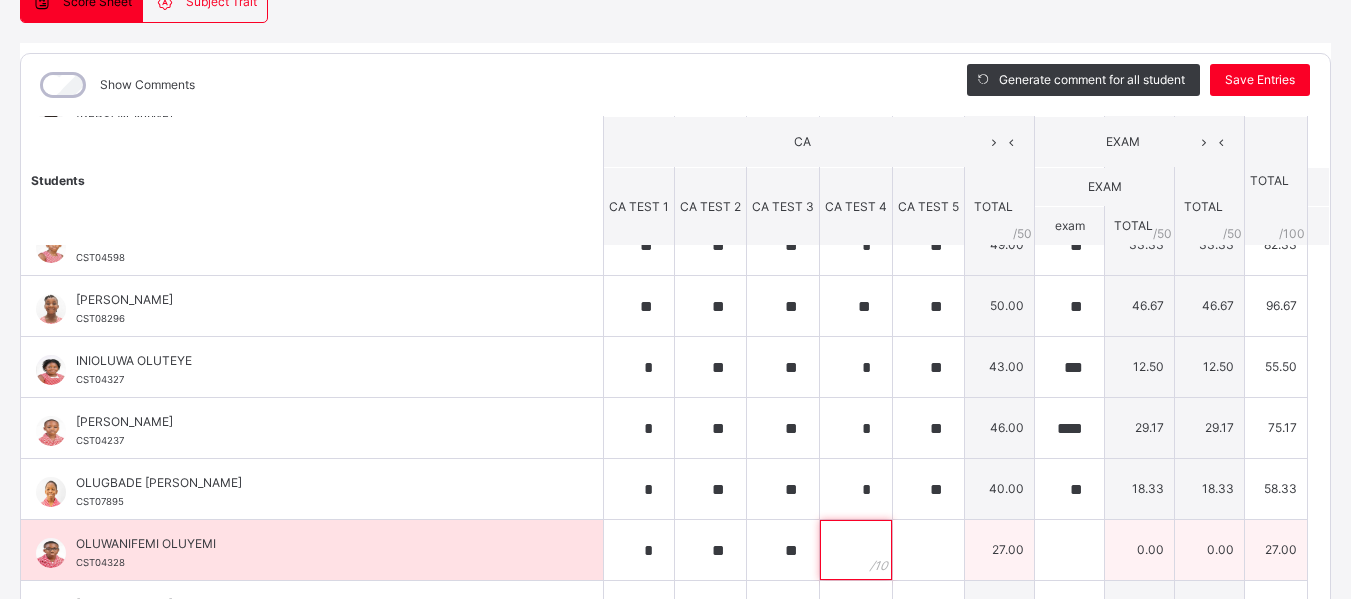 click at bounding box center (856, 550) 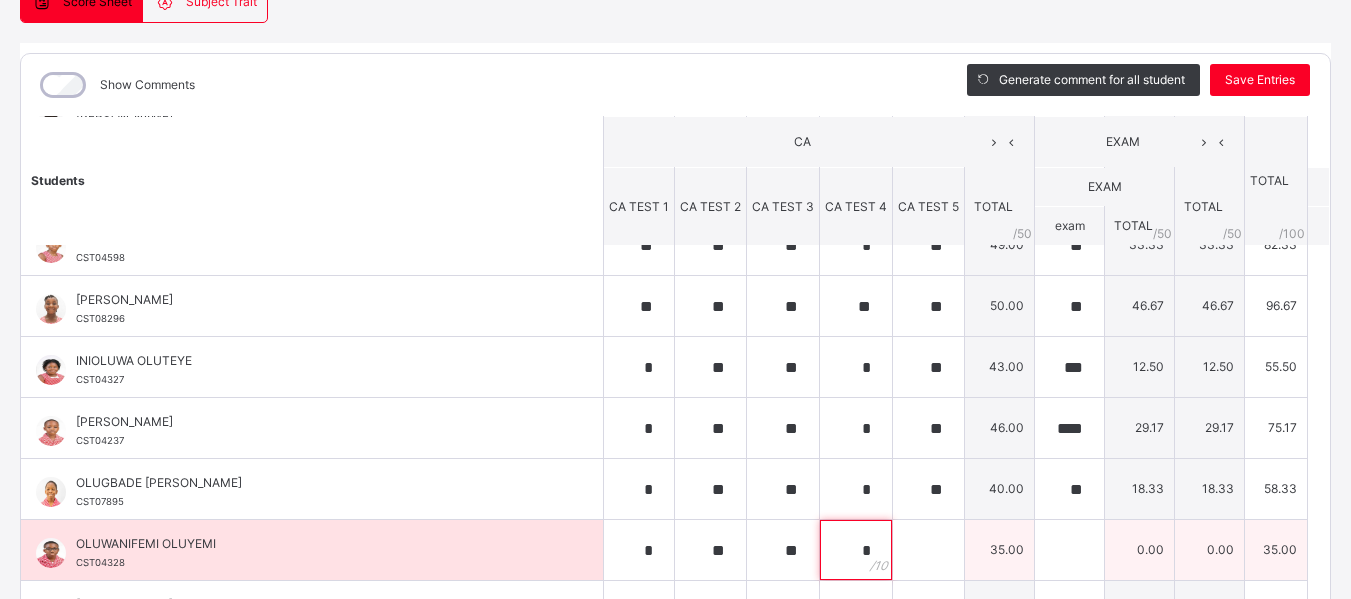 type on "*" 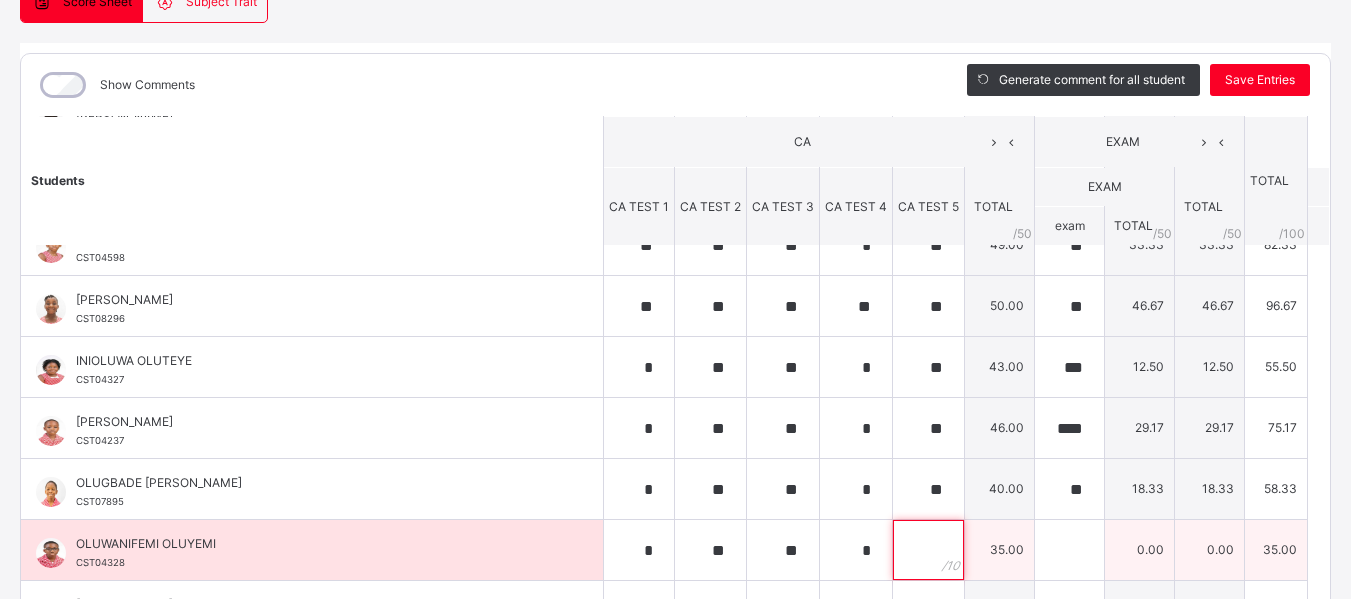 click at bounding box center (928, 550) 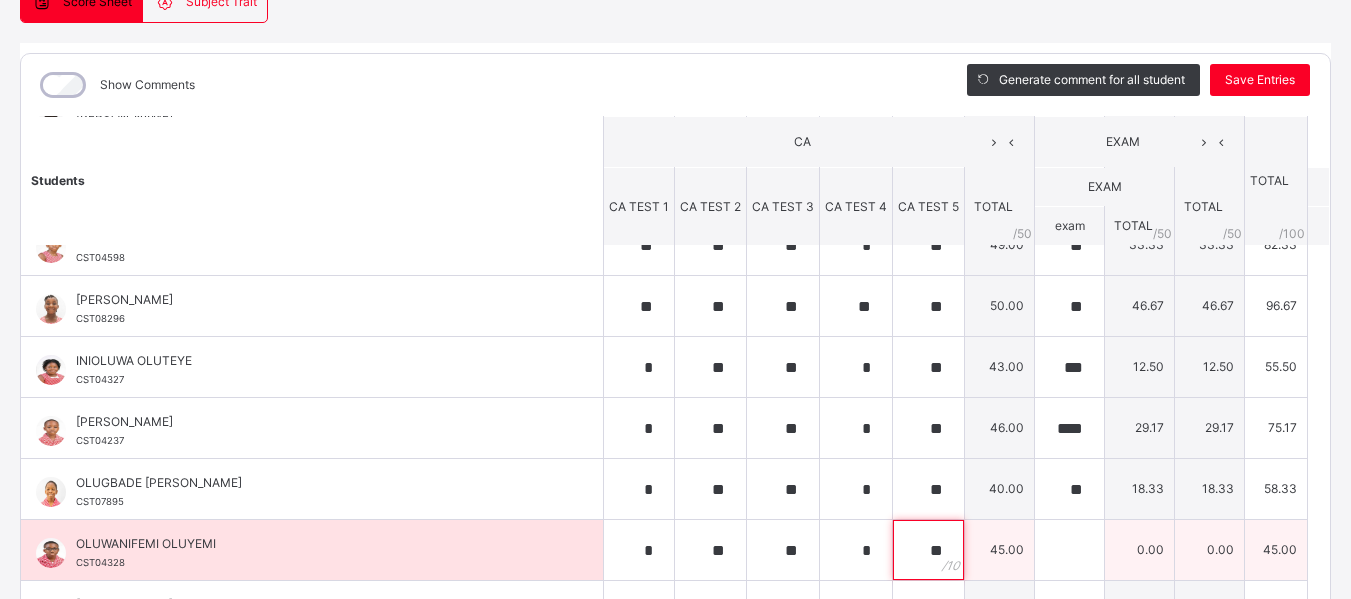 type on "**" 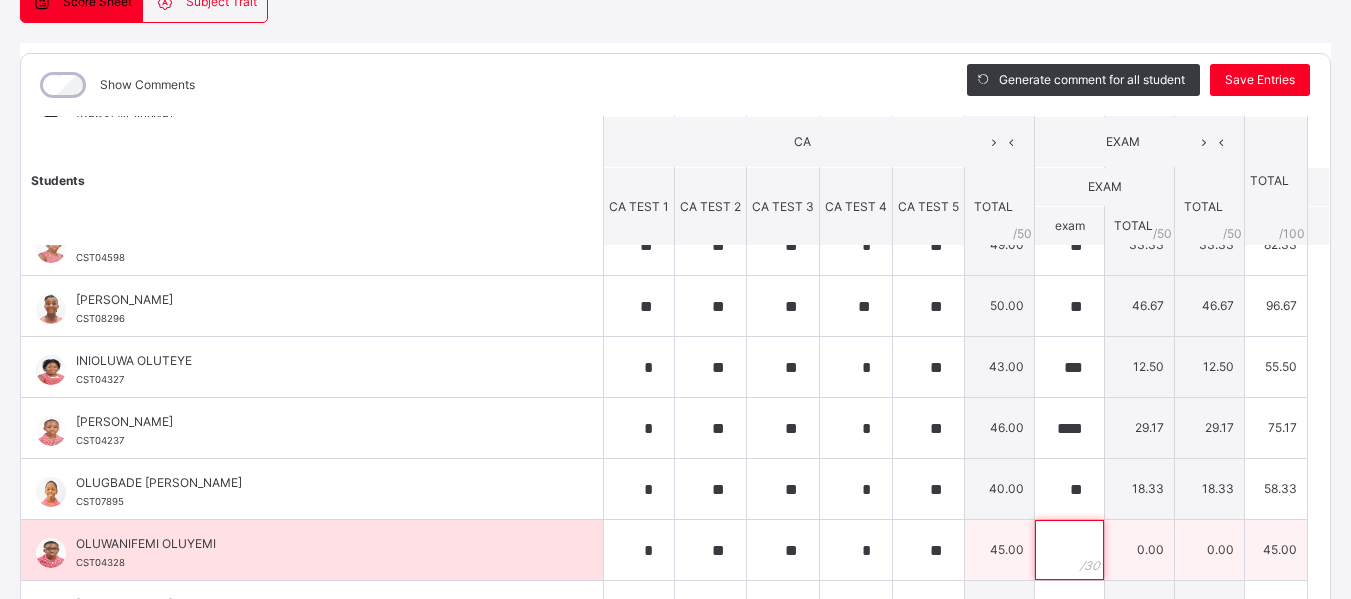 click at bounding box center [1069, 550] 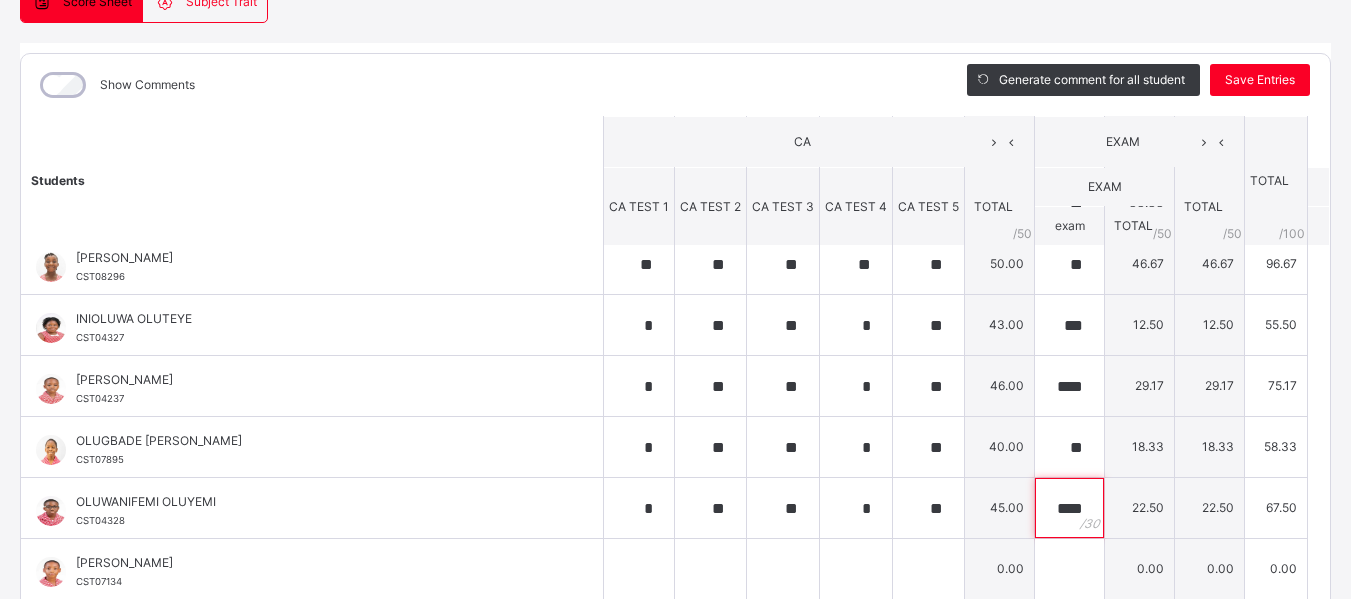 scroll, scrollTop: 728, scrollLeft: 0, axis: vertical 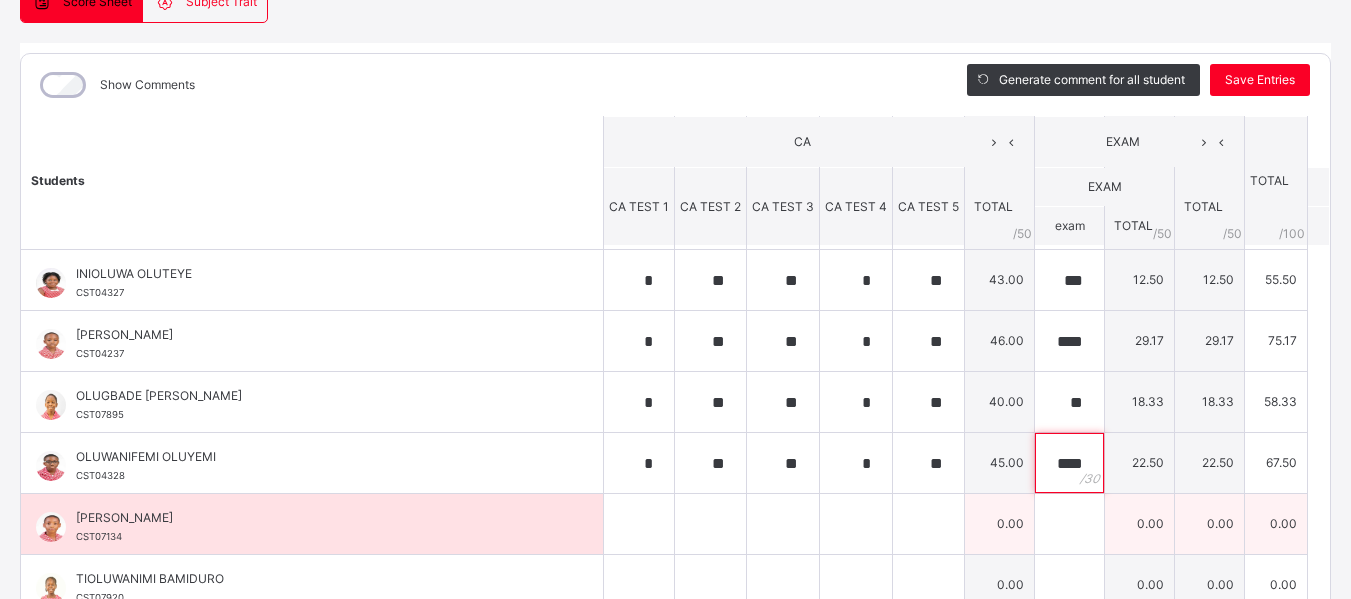 type on "****" 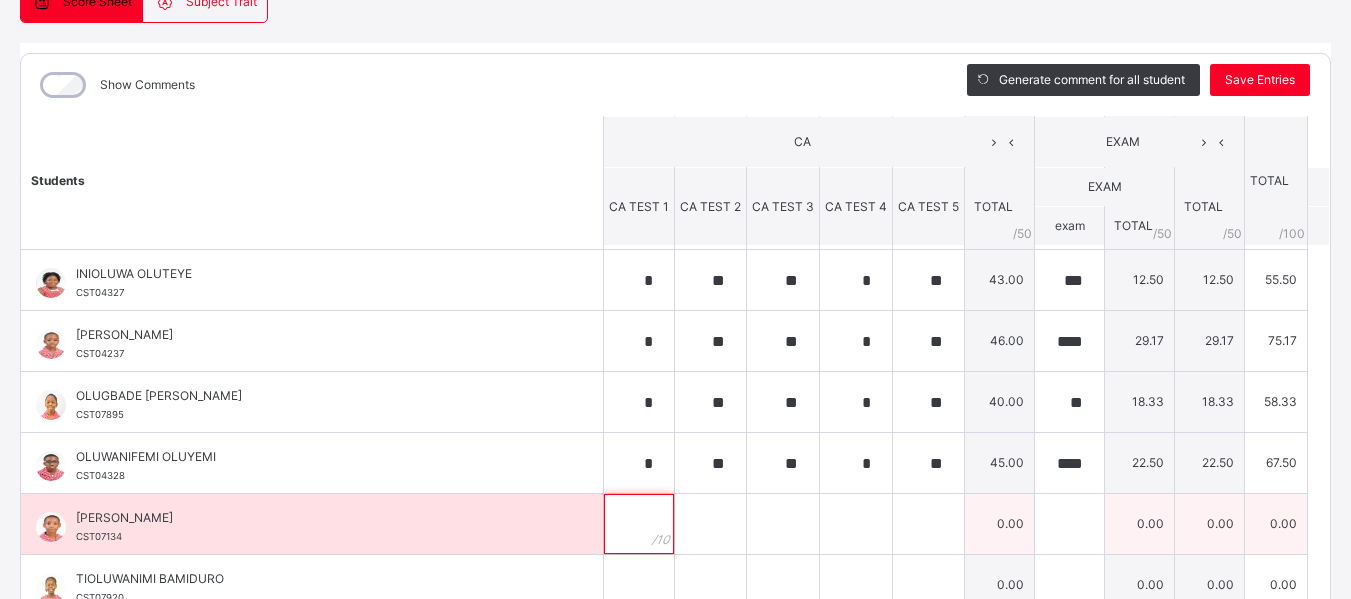 click at bounding box center [639, 524] 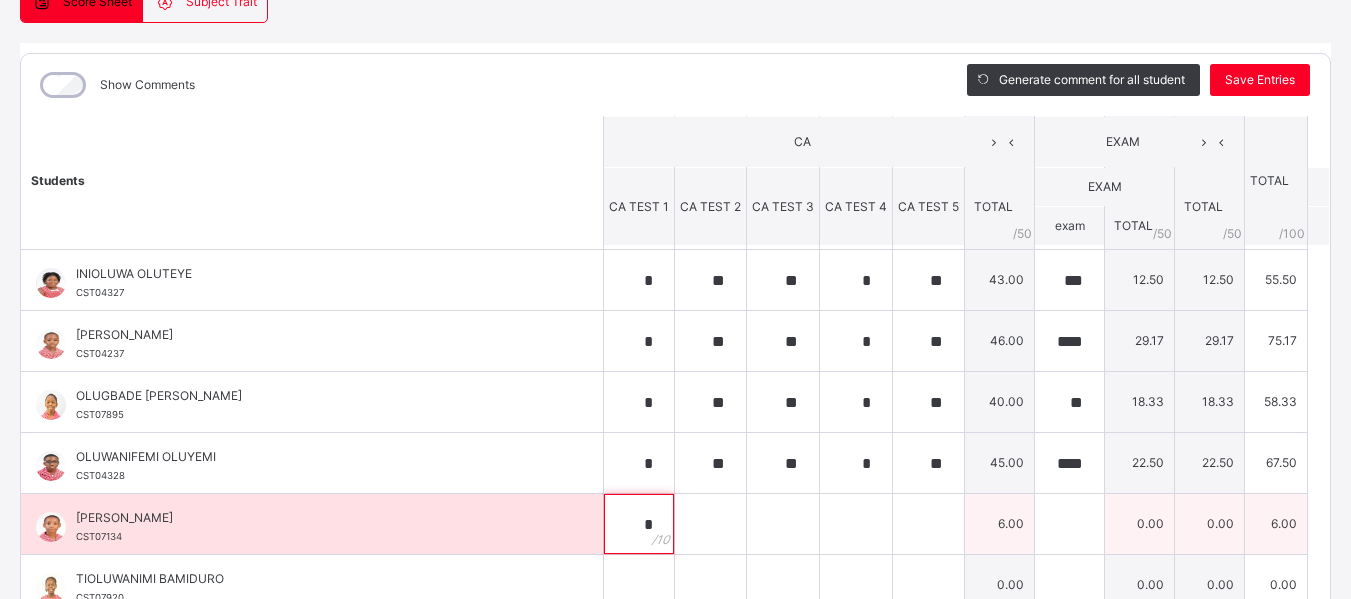 type on "*" 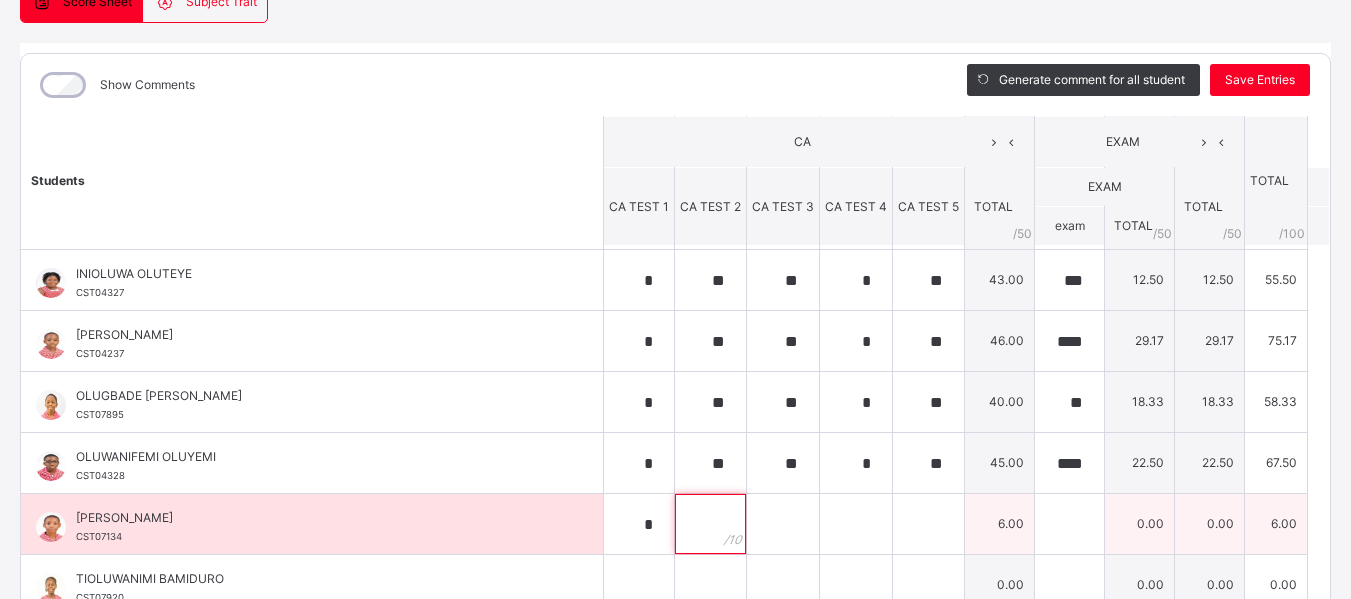 click at bounding box center [710, 524] 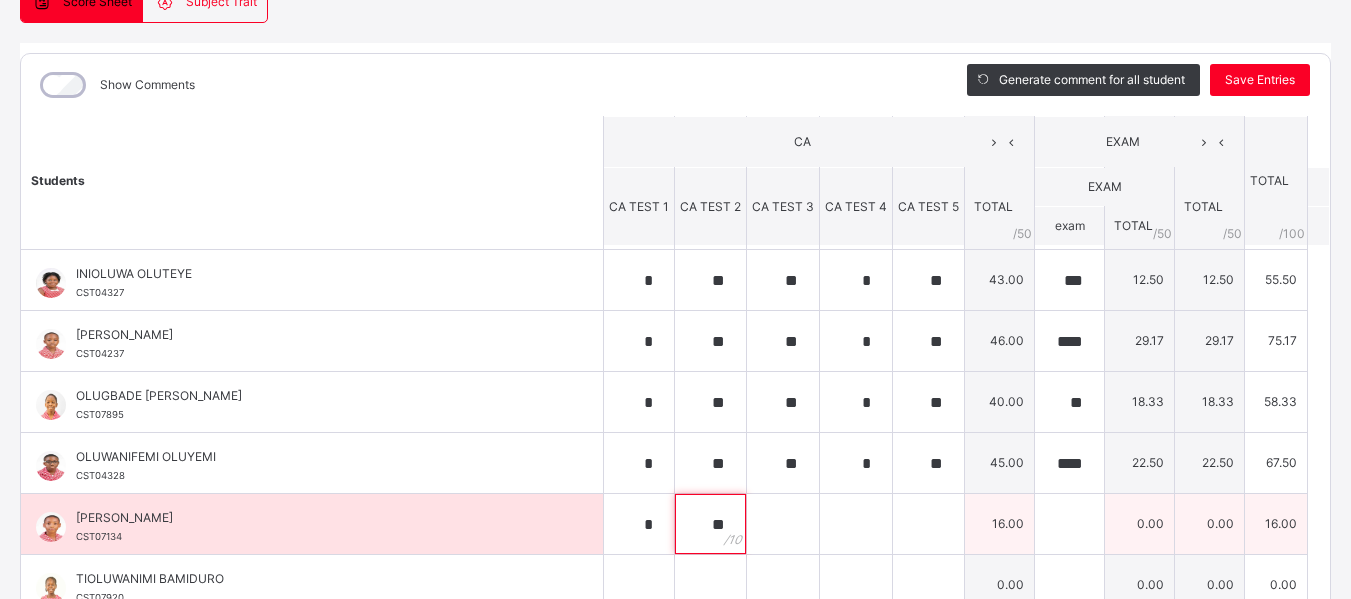 type on "**" 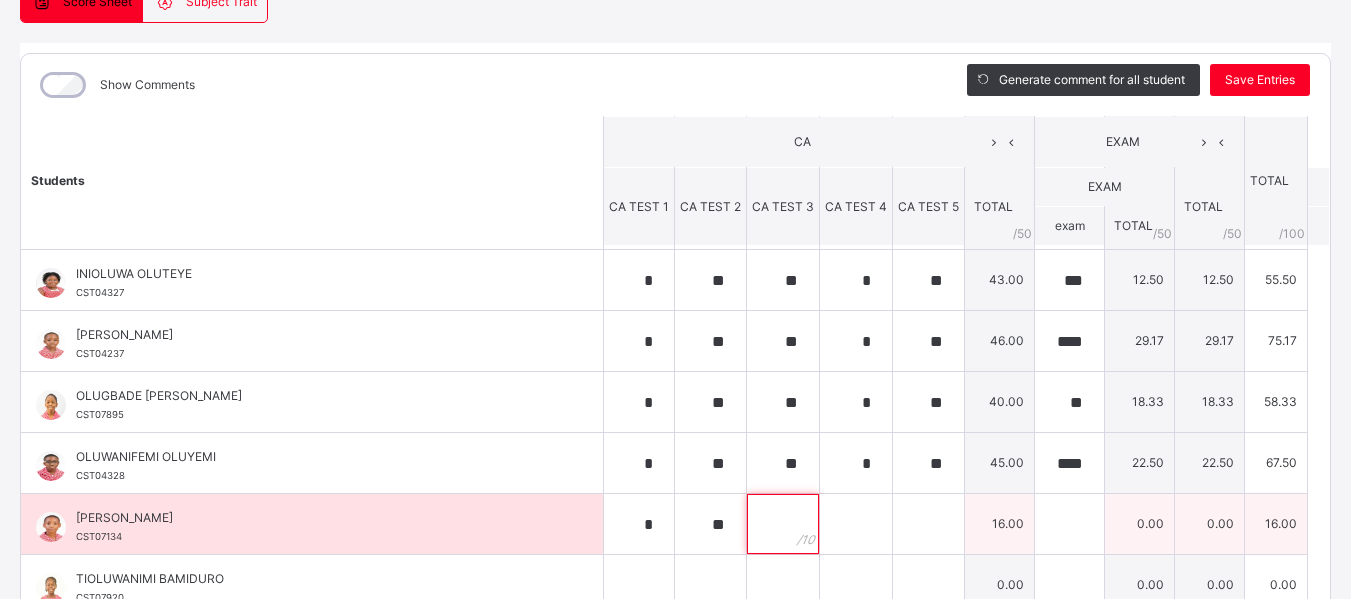 click at bounding box center [783, 524] 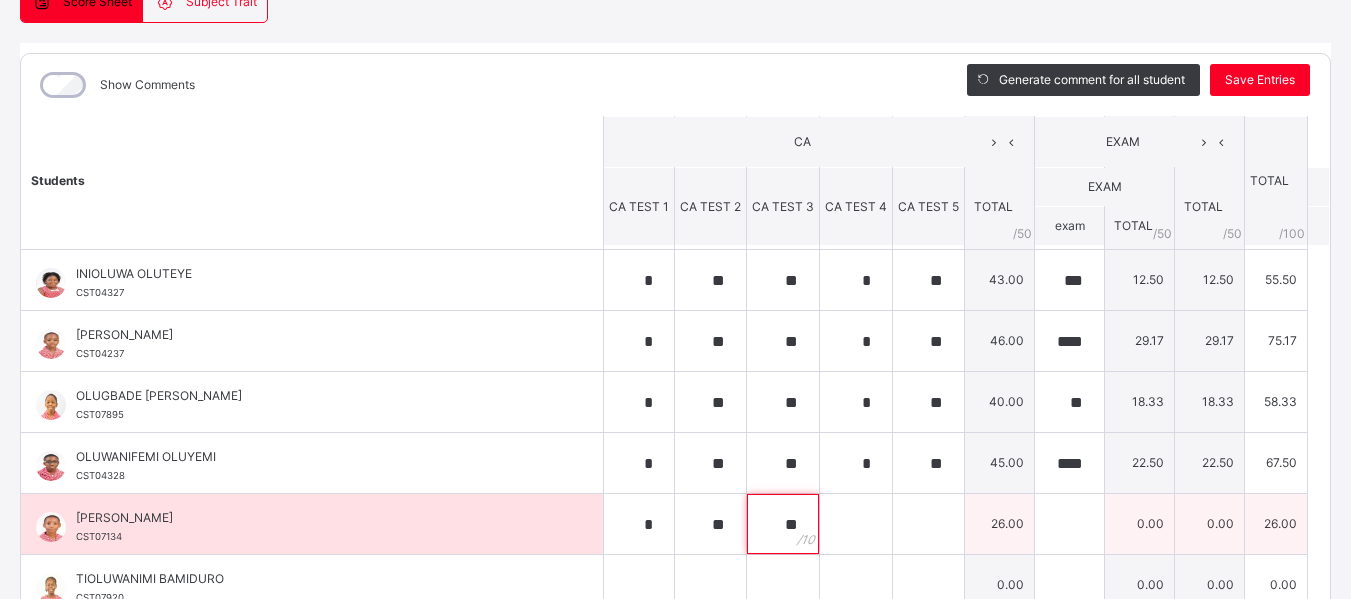 type on "**" 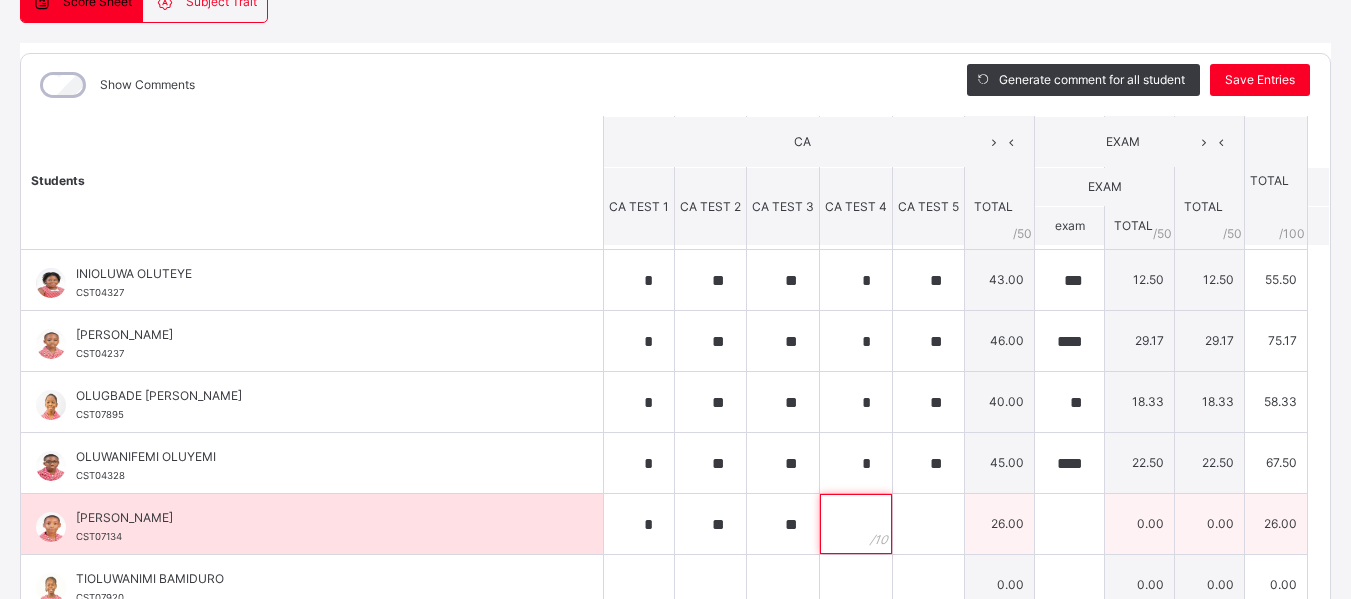 click at bounding box center [856, 524] 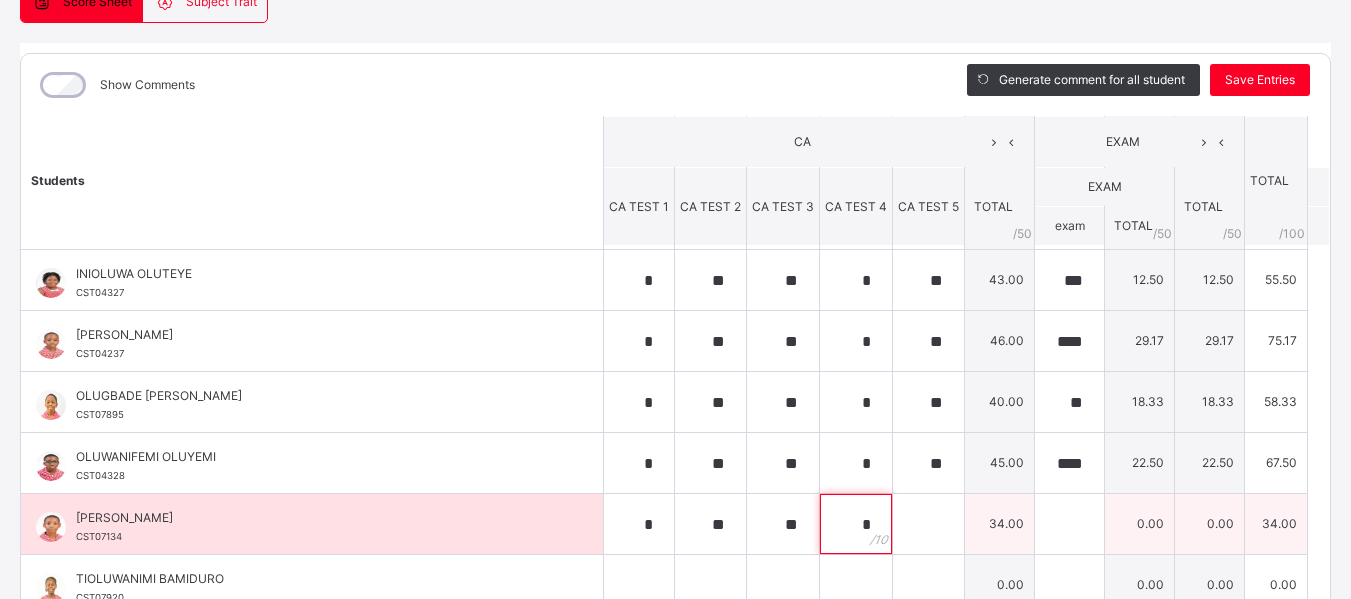 type on "*" 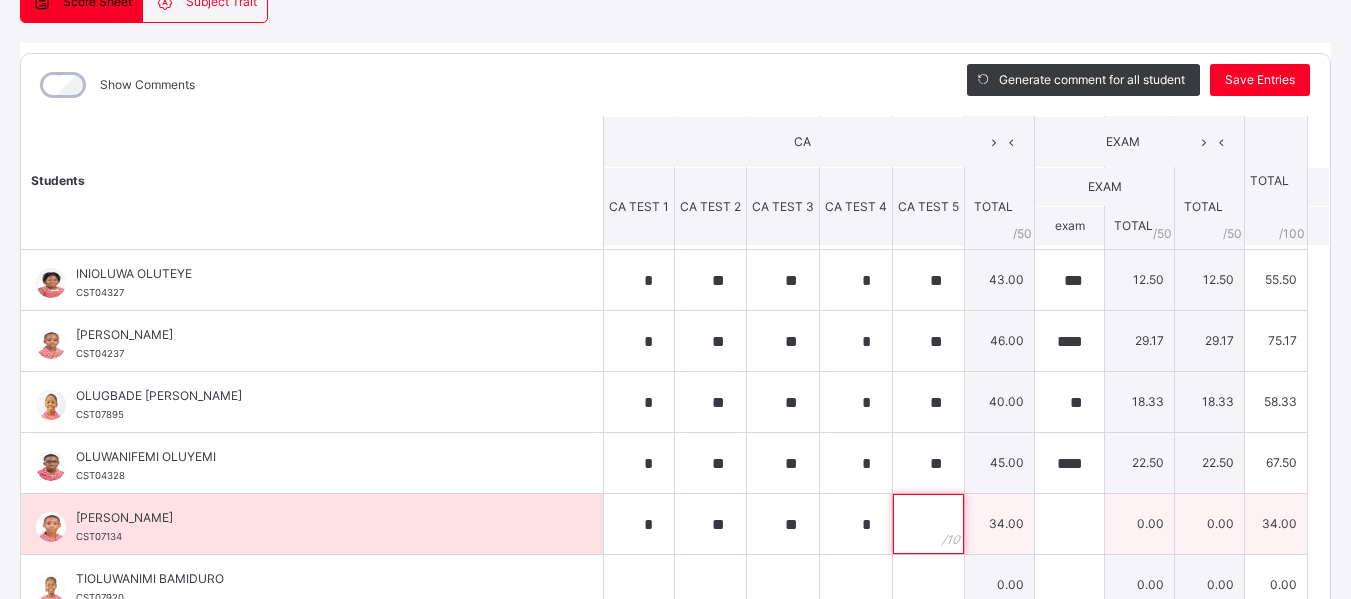 click at bounding box center [928, 524] 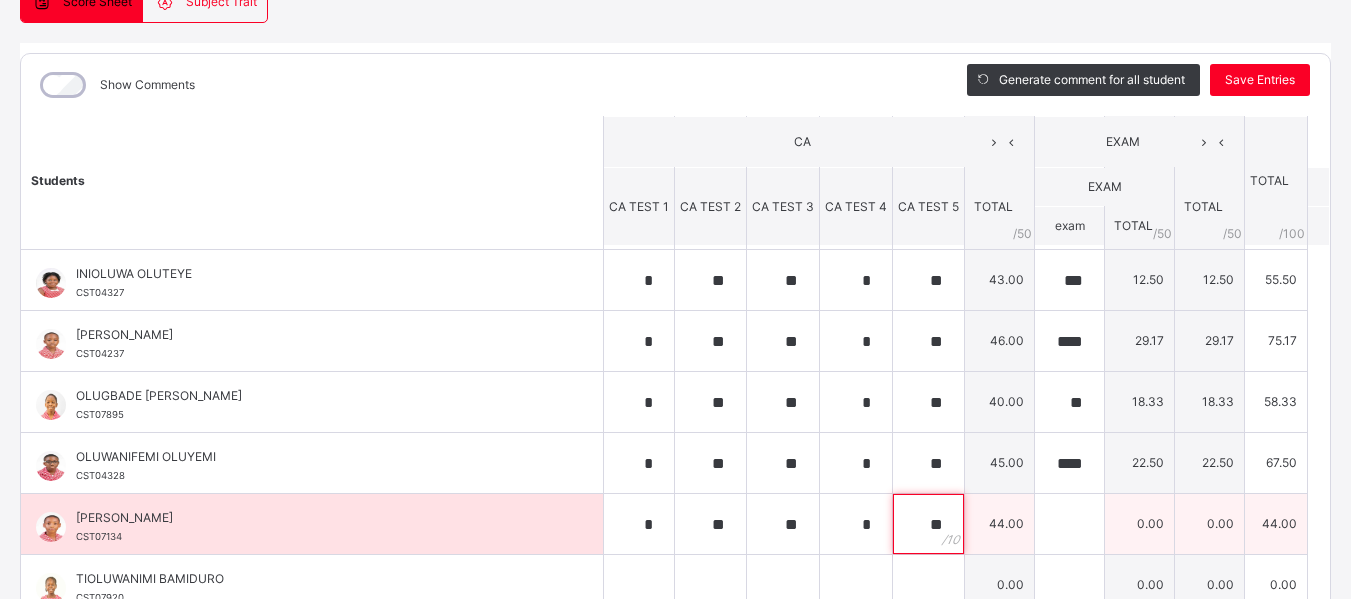 type on "**" 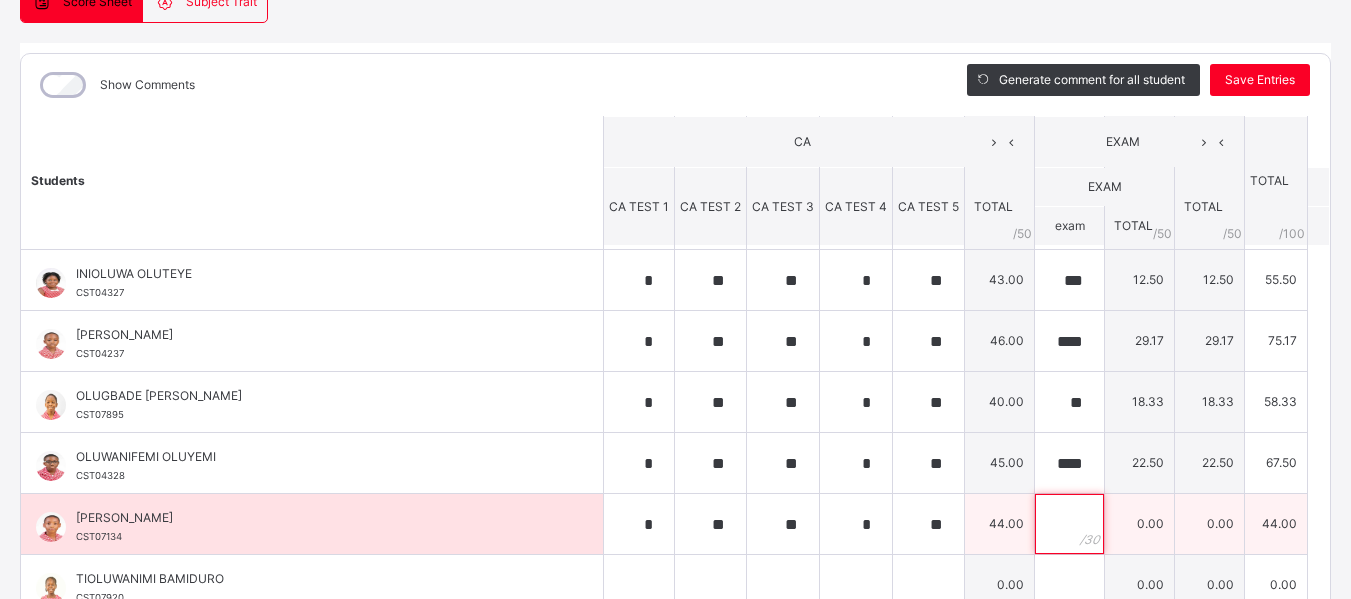 click at bounding box center [1069, 524] 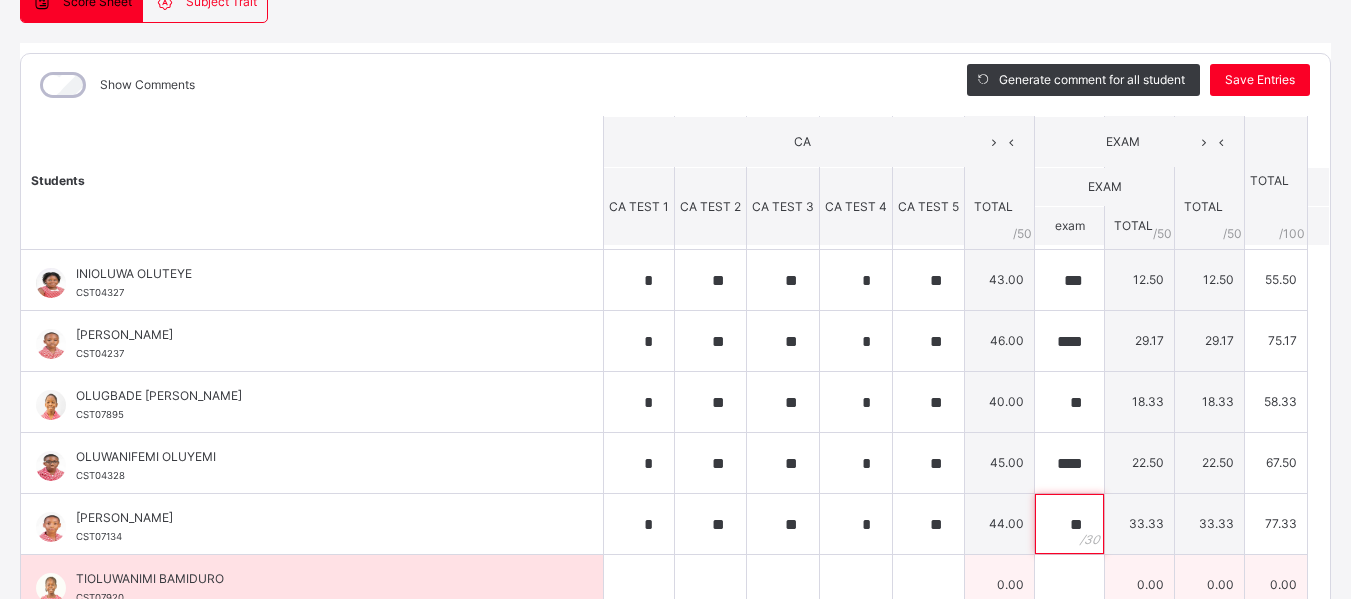 type on "**" 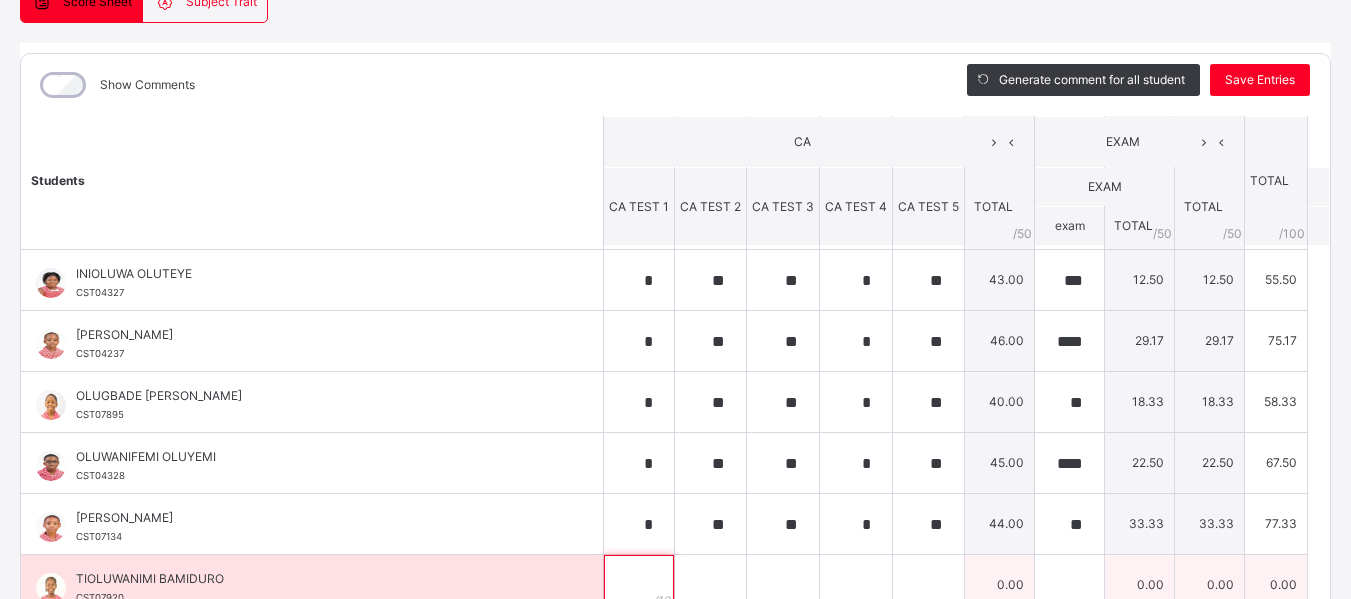 click at bounding box center (639, 585) 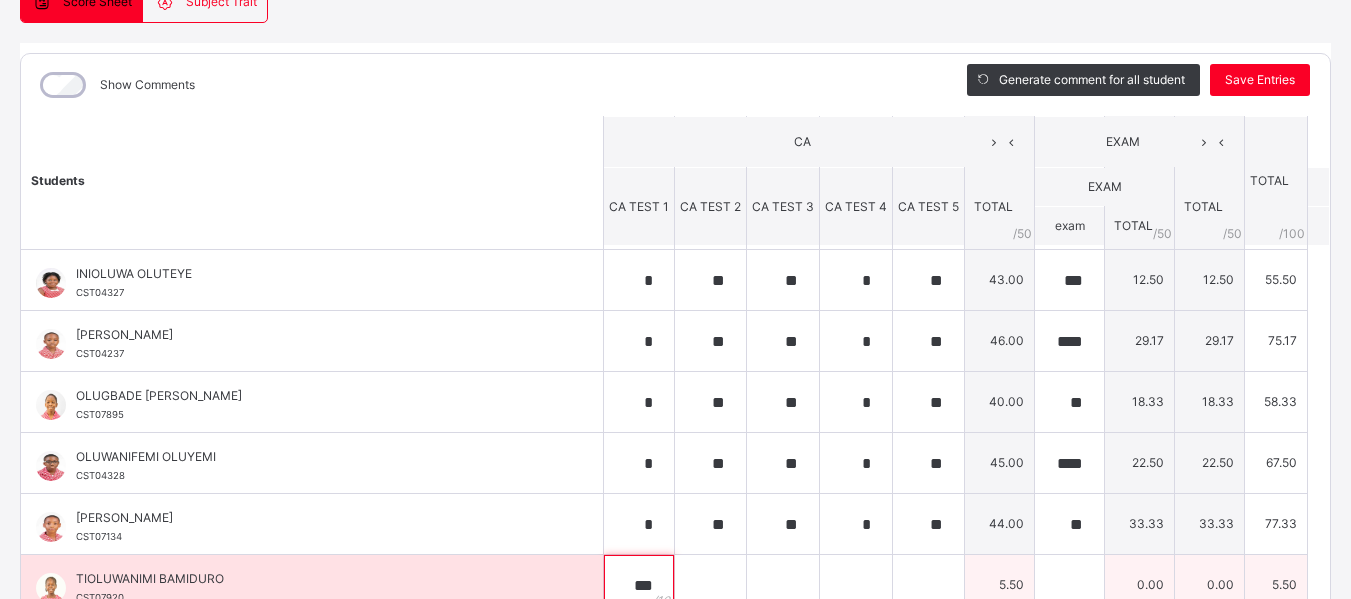 type on "***" 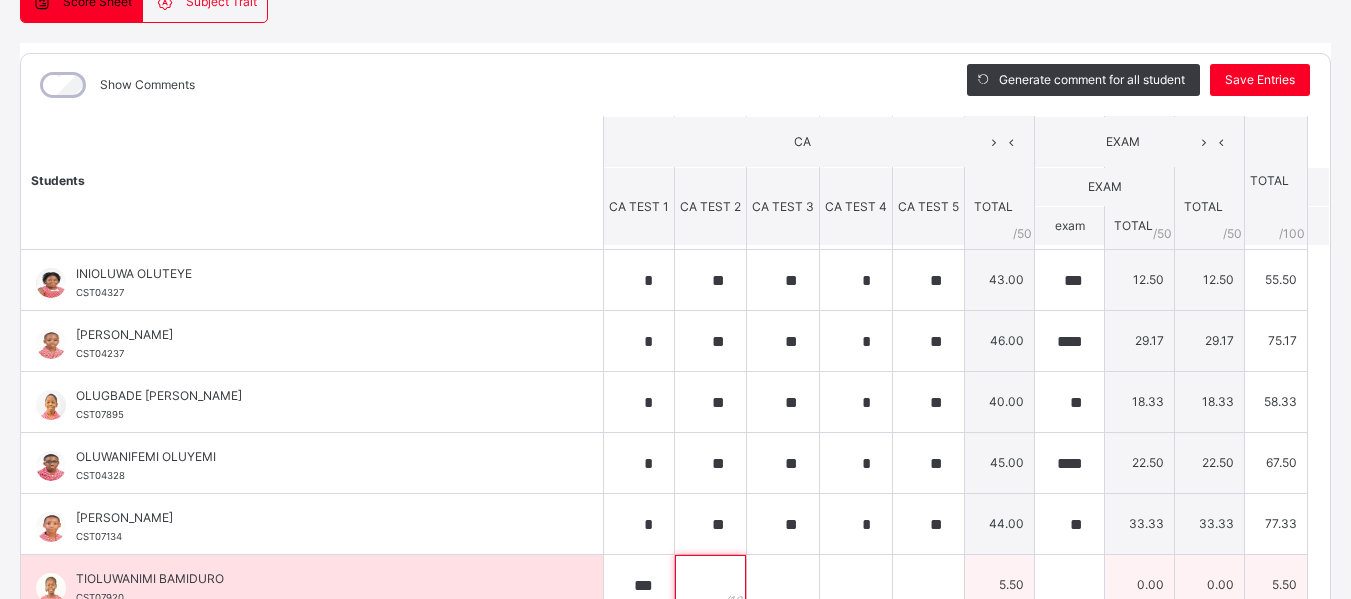 click at bounding box center [710, 585] 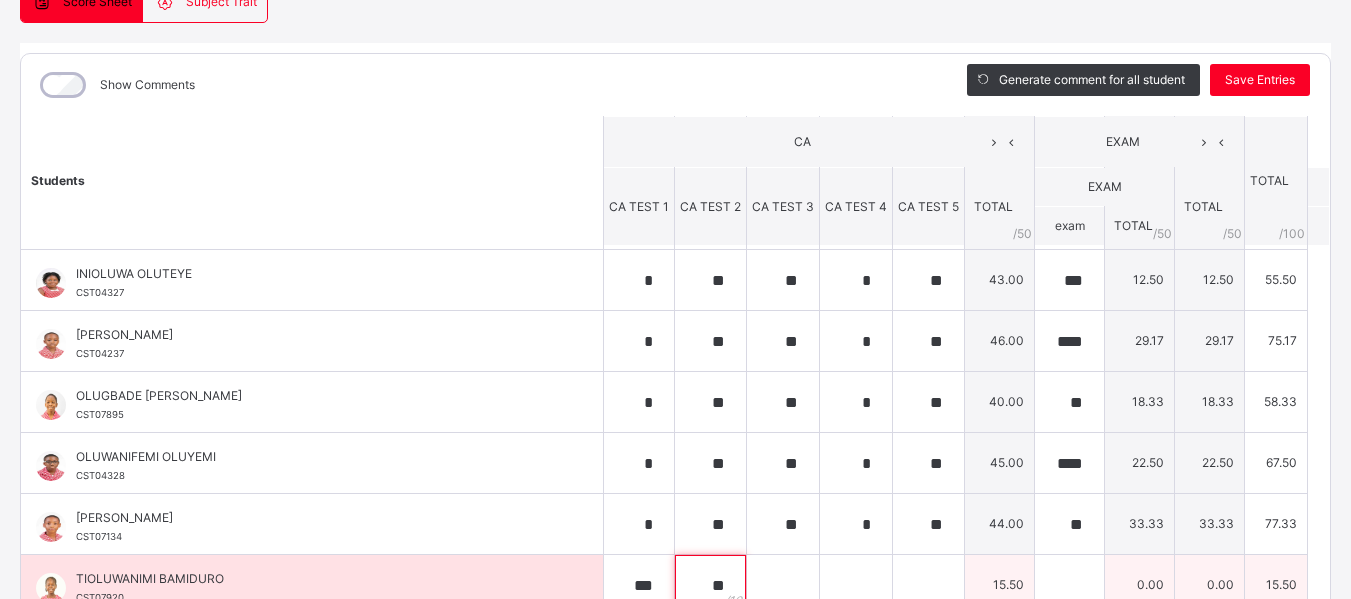 type on "**" 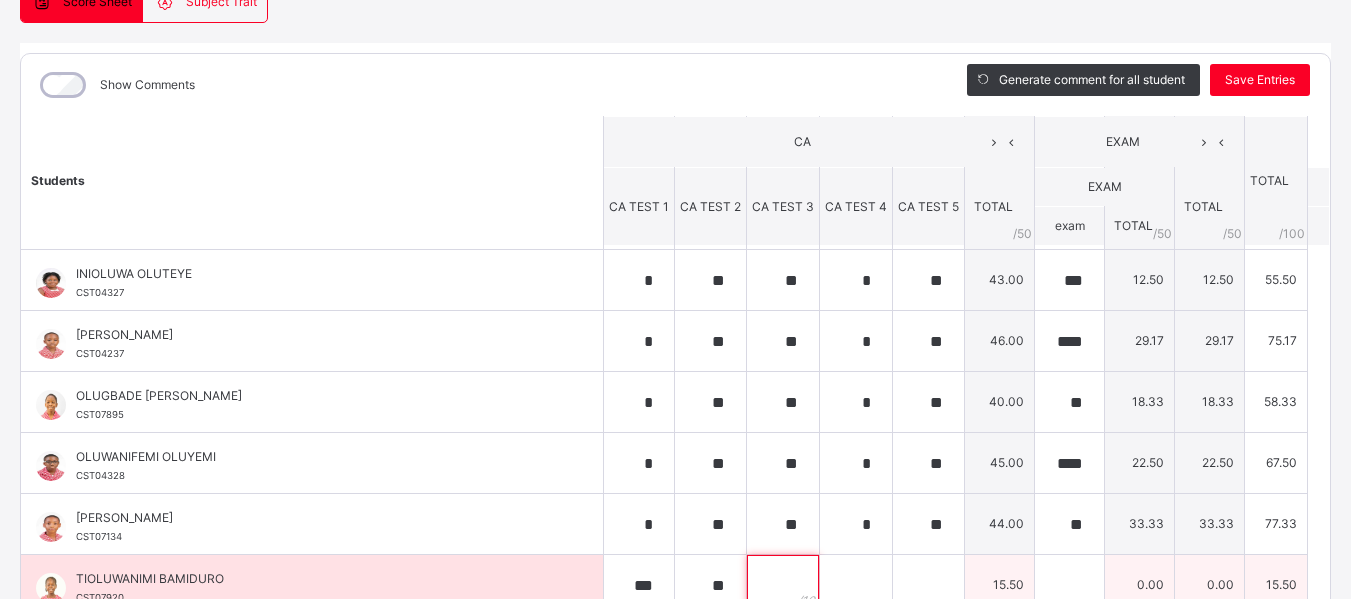 click at bounding box center [783, 585] 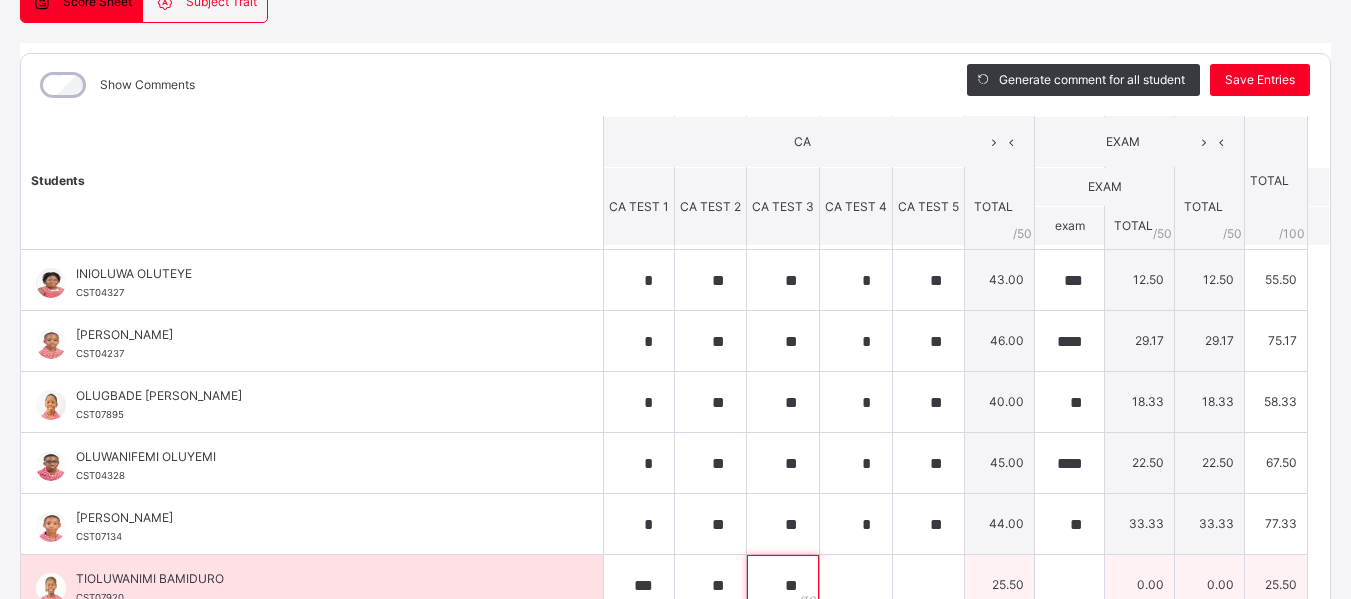 type on "**" 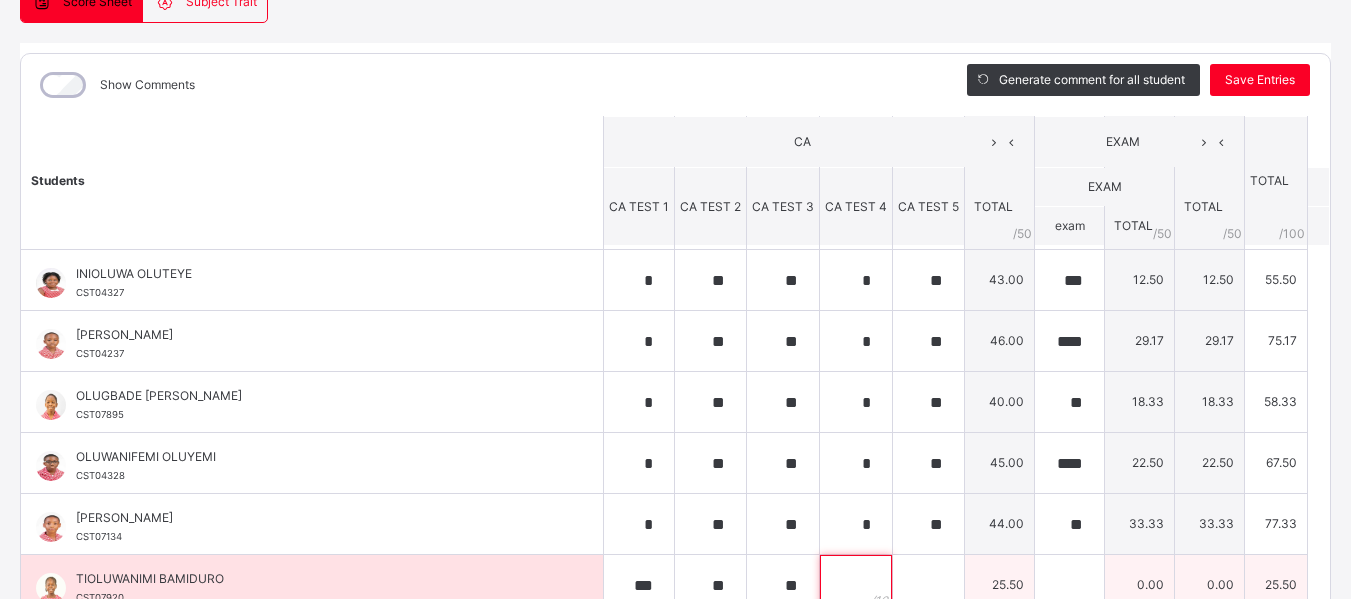 click at bounding box center [856, 585] 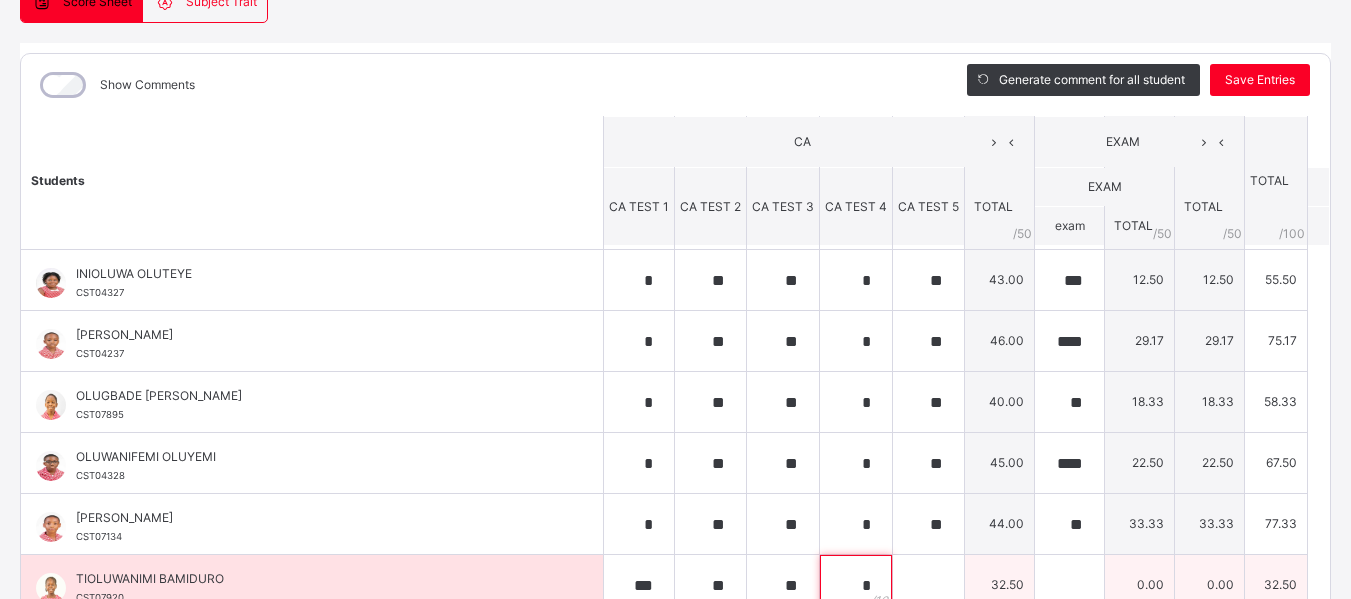 type on "*" 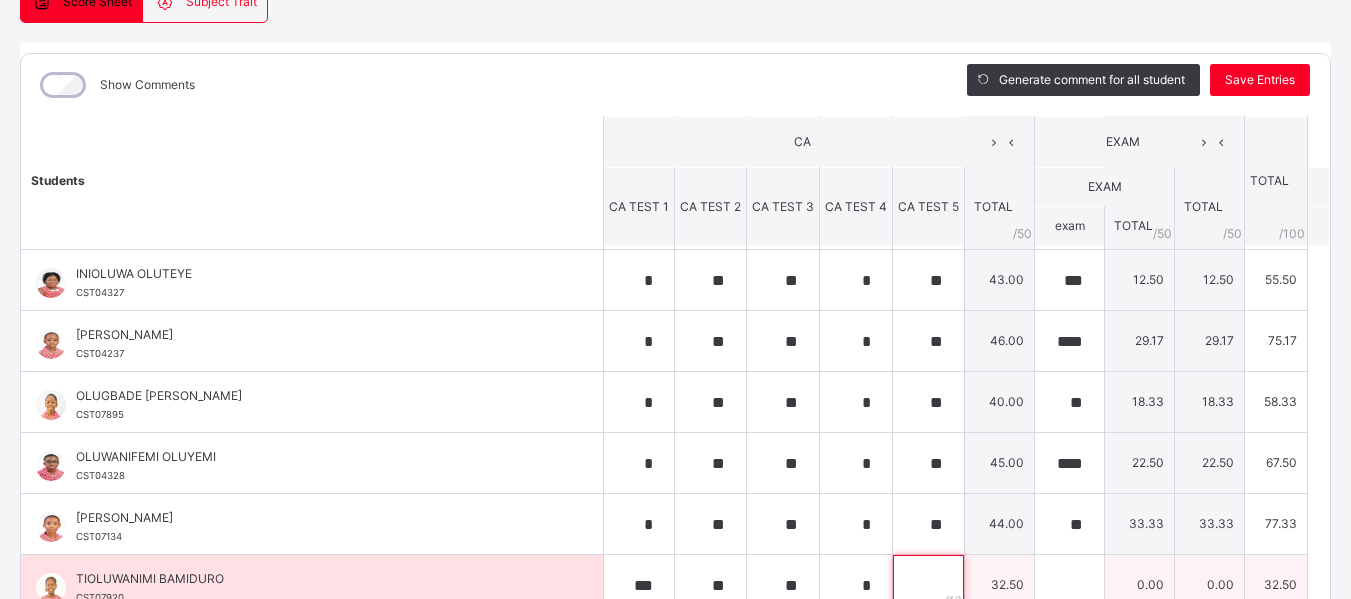 click at bounding box center (928, 585) 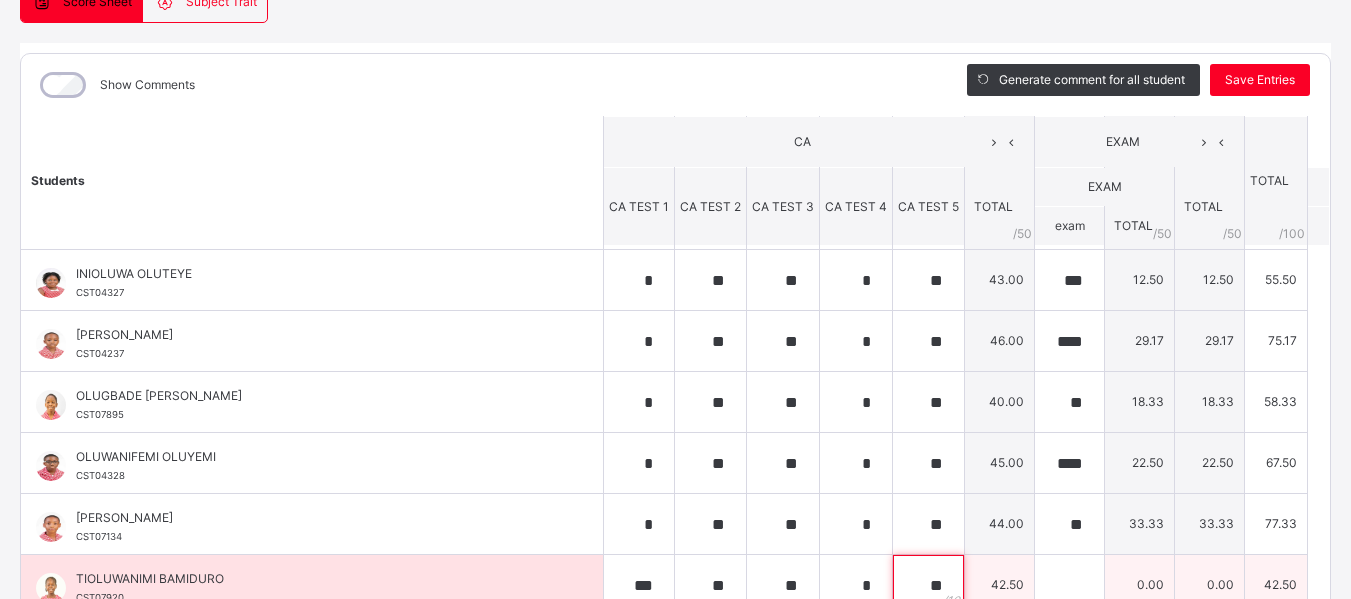 type on "**" 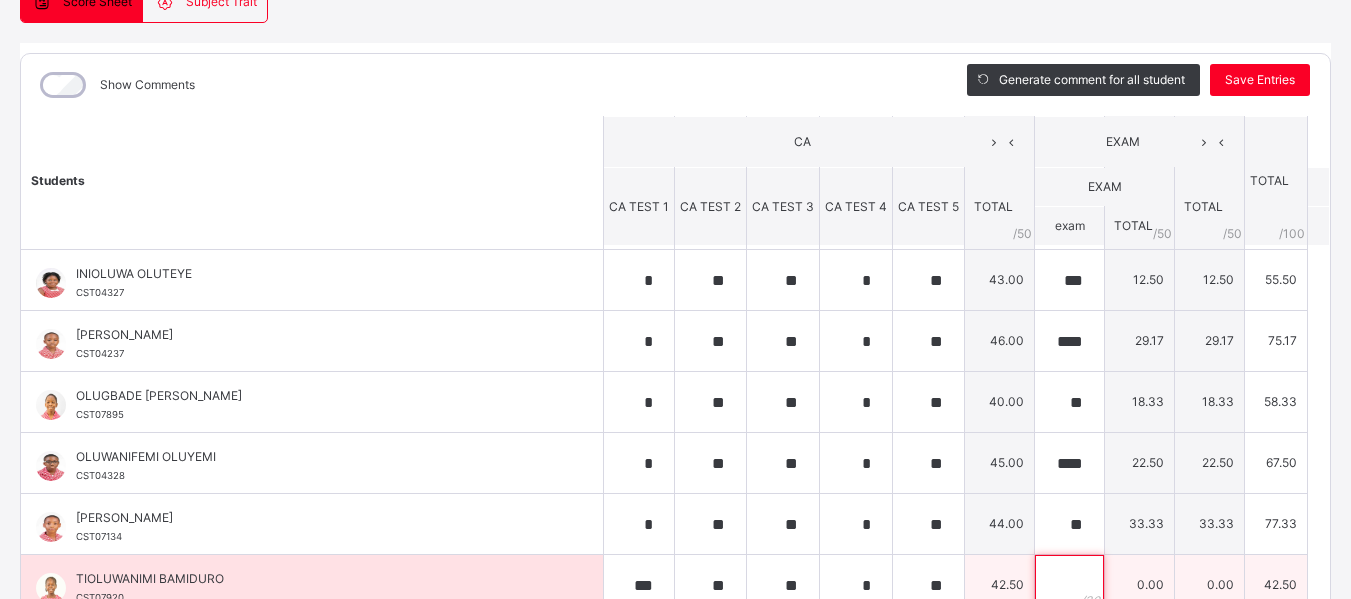 click at bounding box center (1069, 585) 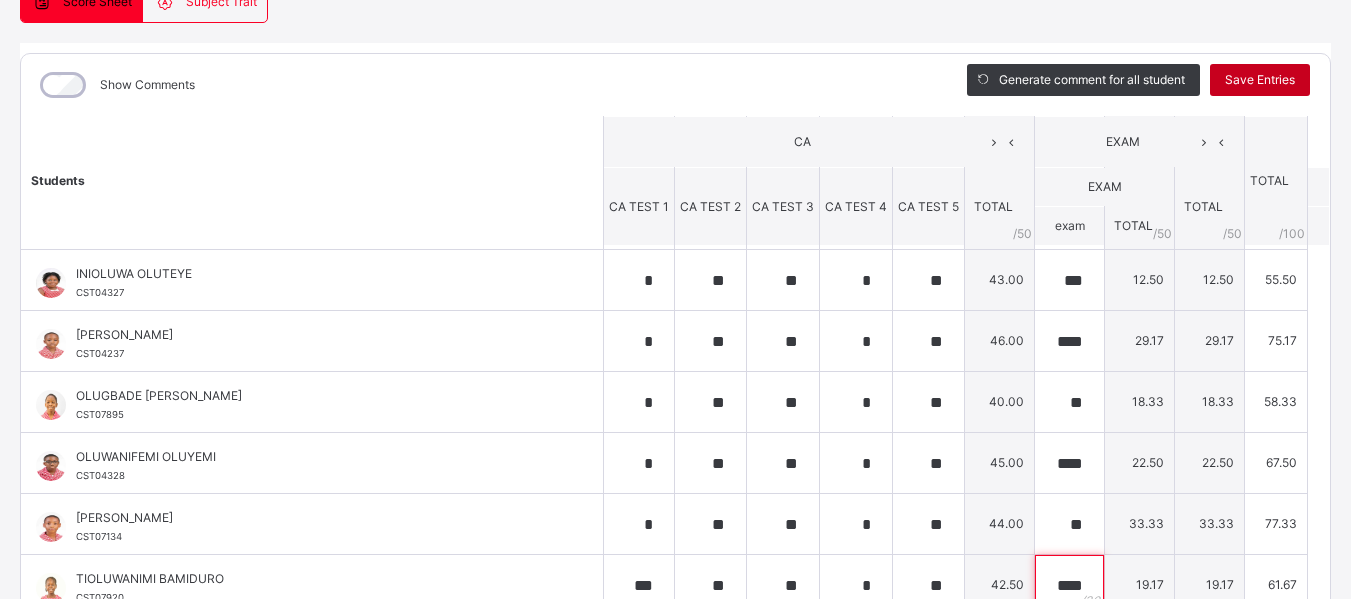 type on "****" 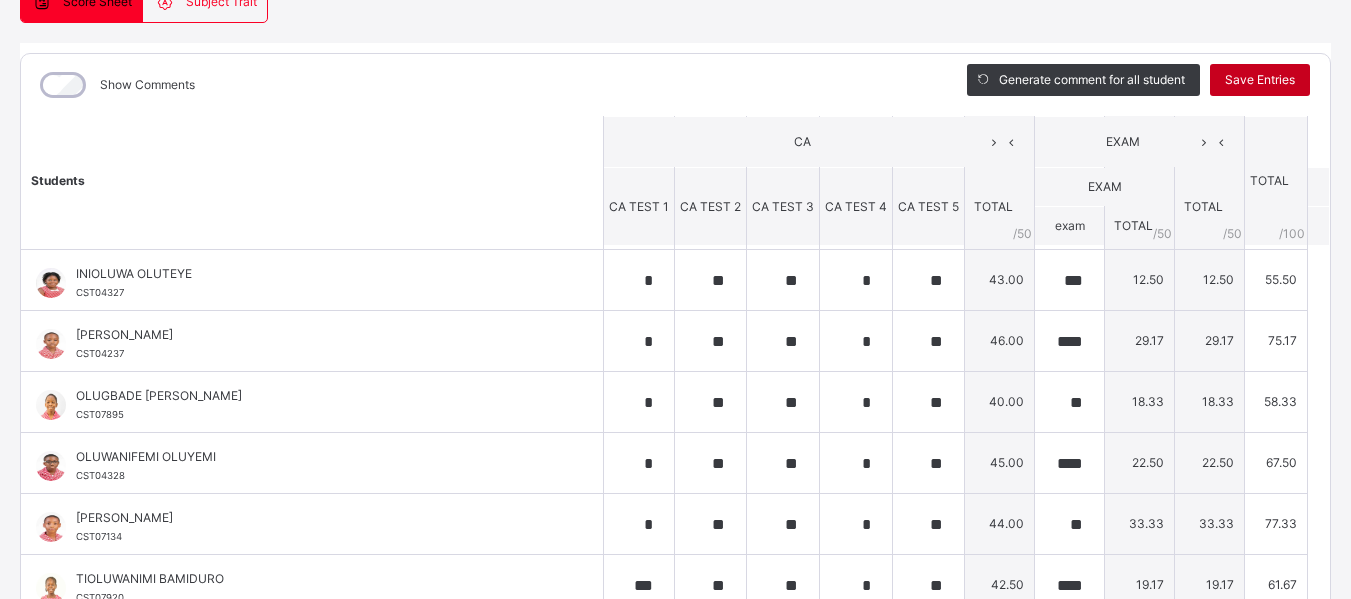click on "Save Entries" at bounding box center (1260, 80) 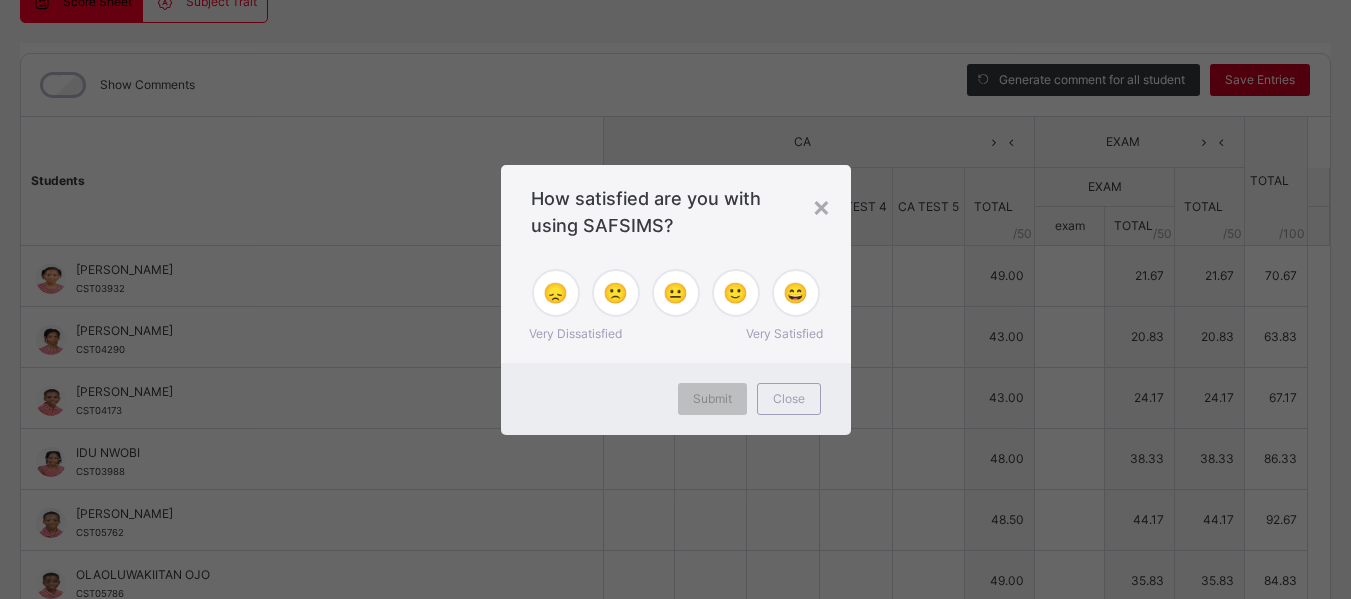 type on "*" 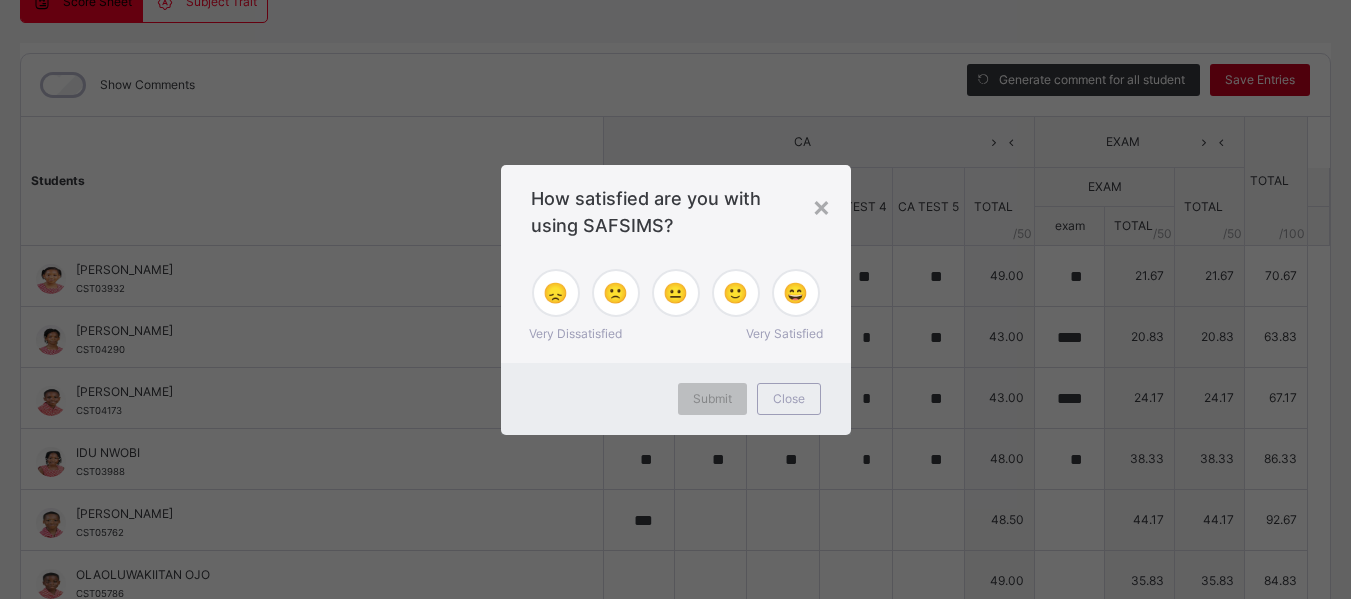 type on "**" 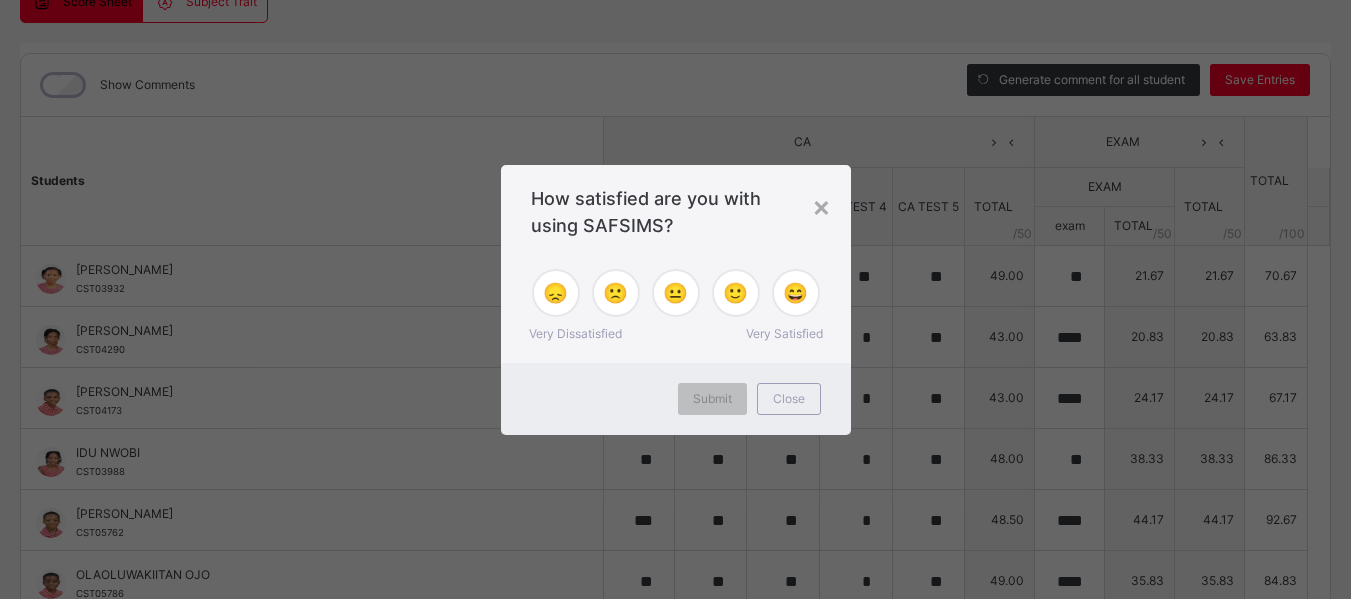 click on "How satisfied are you with using SAFSIMS?" at bounding box center [676, 212] 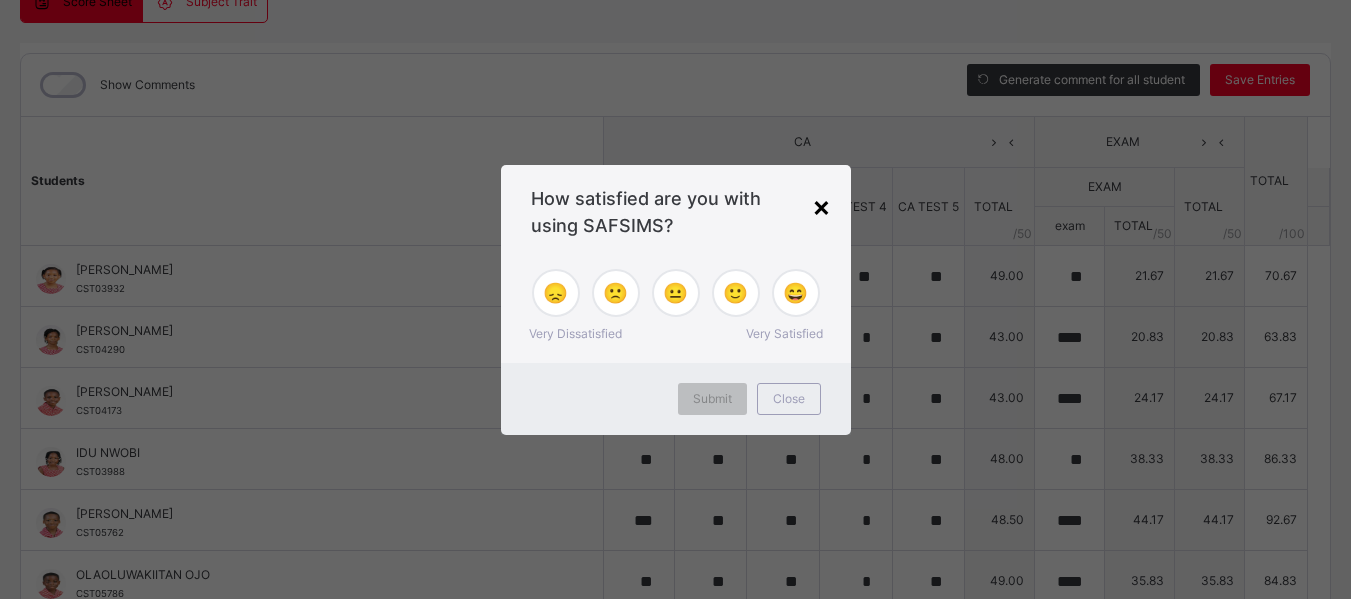 click on "×" at bounding box center [821, 206] 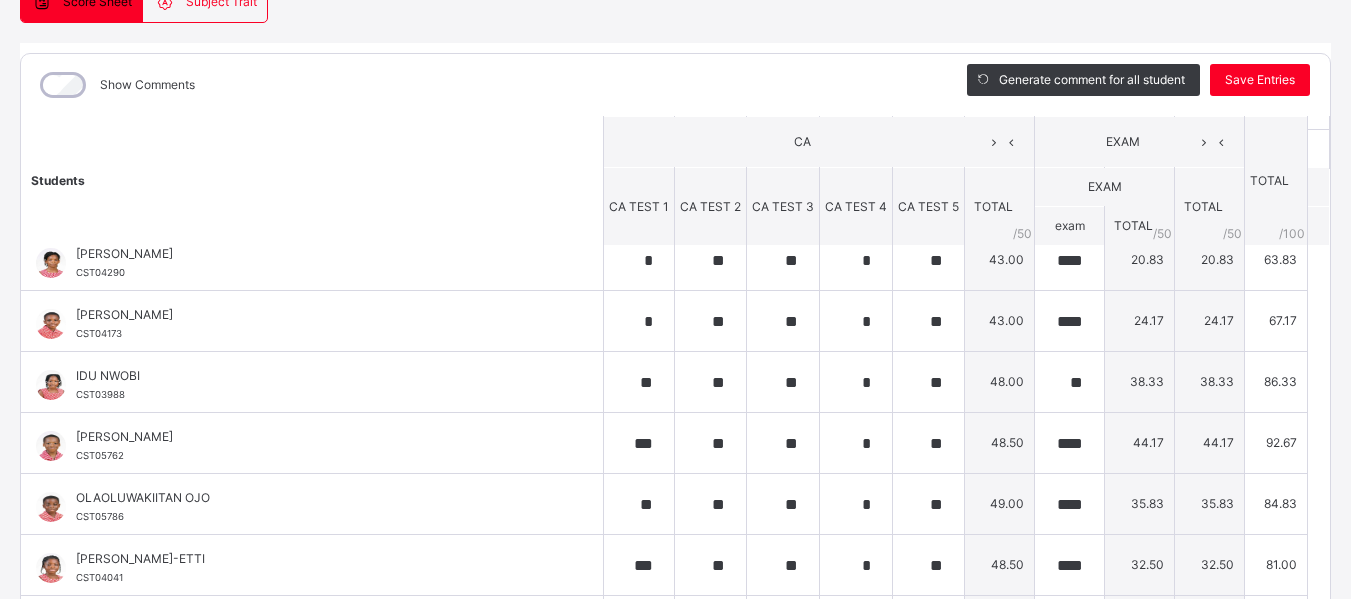 scroll, scrollTop: 0, scrollLeft: 0, axis: both 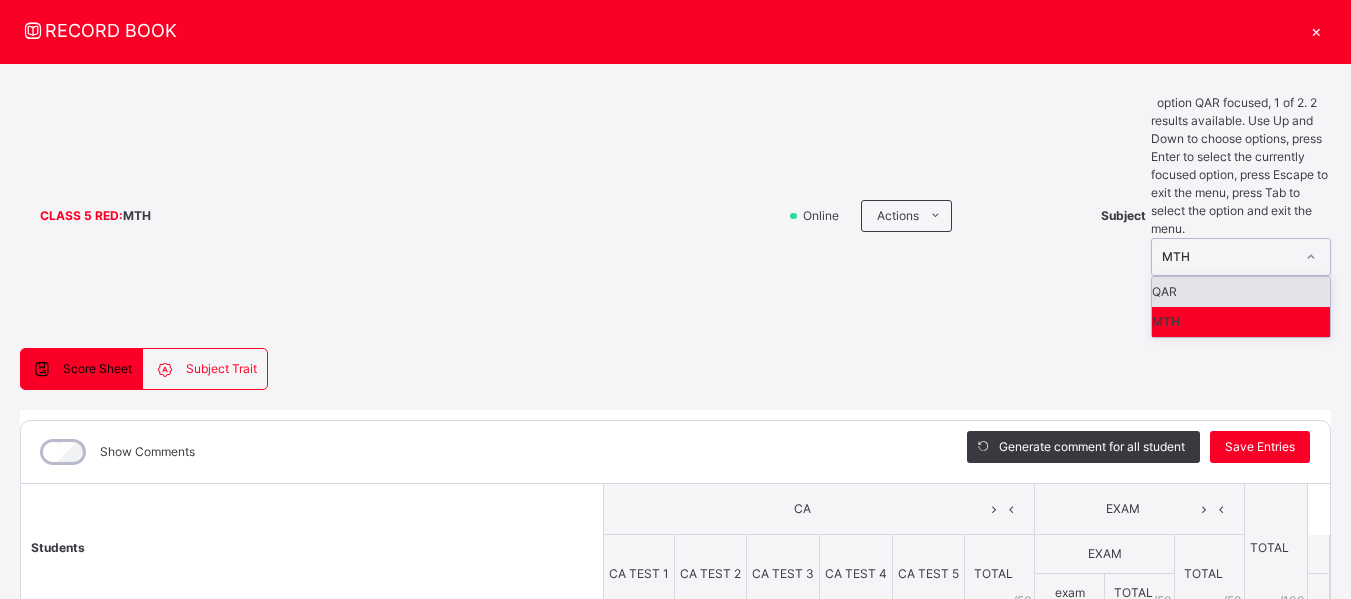 click 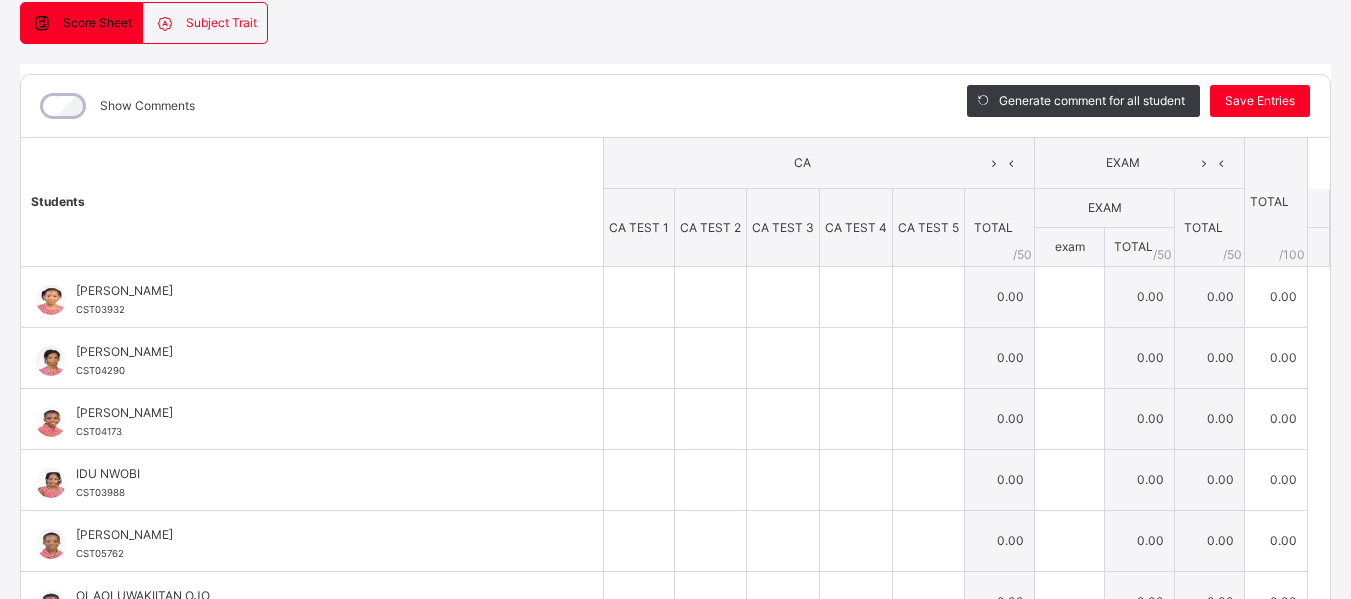 scroll, scrollTop: 267, scrollLeft: 0, axis: vertical 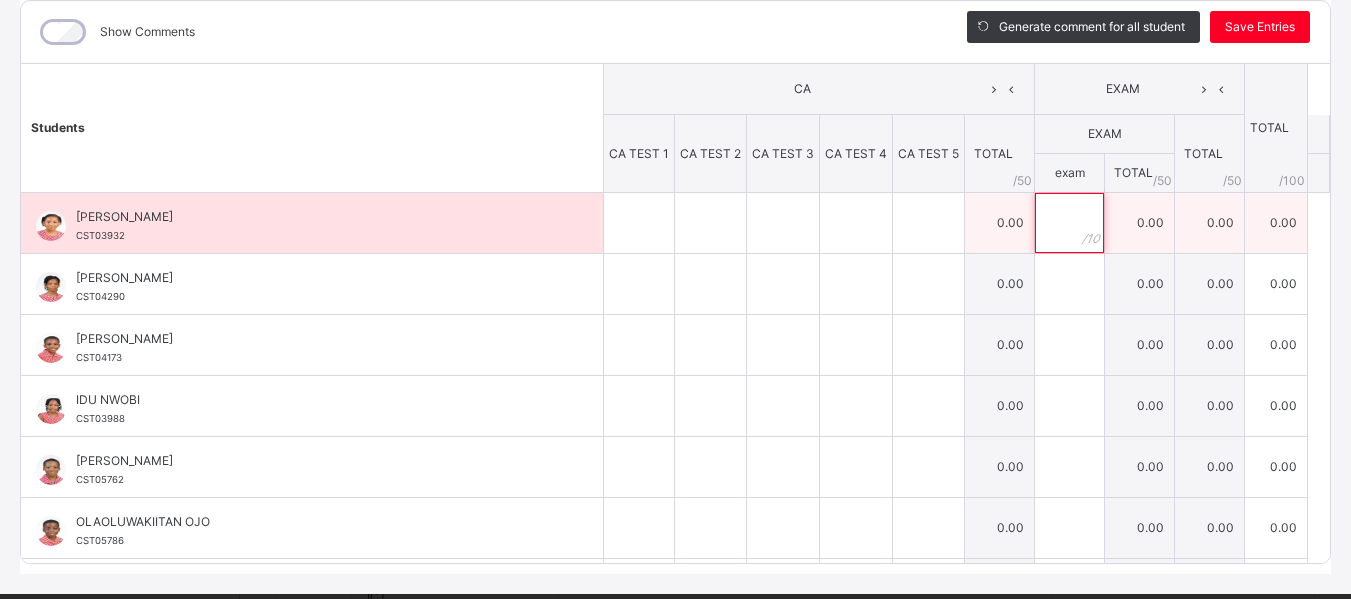 click at bounding box center [1069, 223] 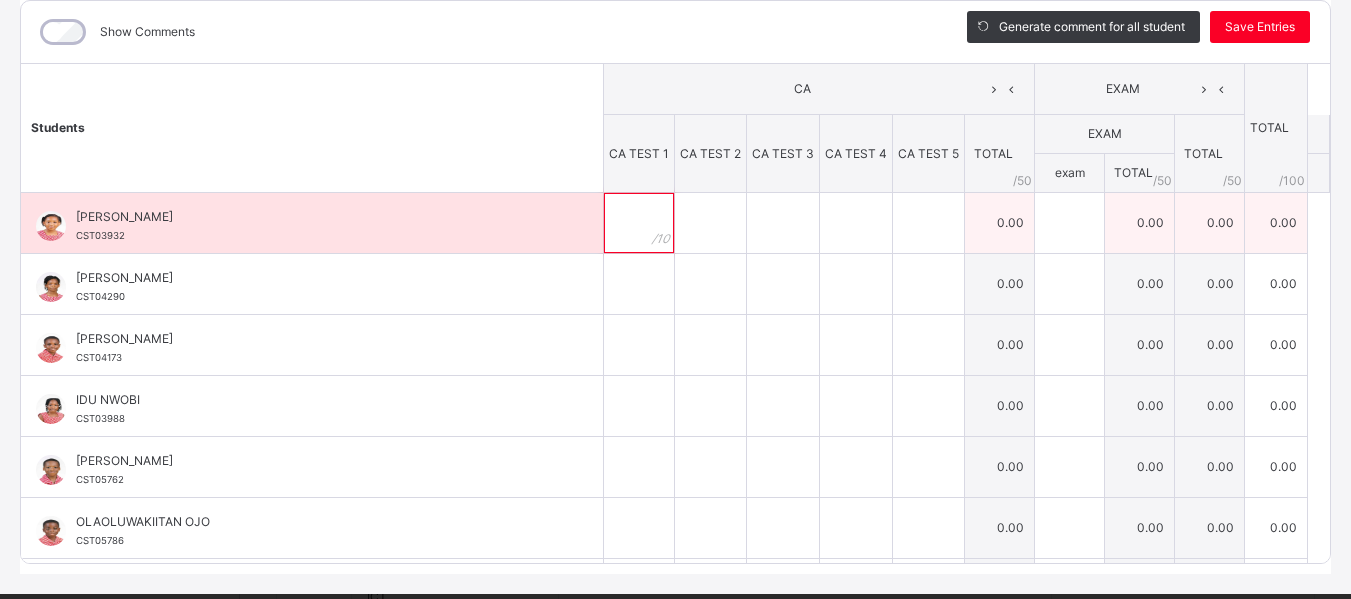 click at bounding box center (639, 223) 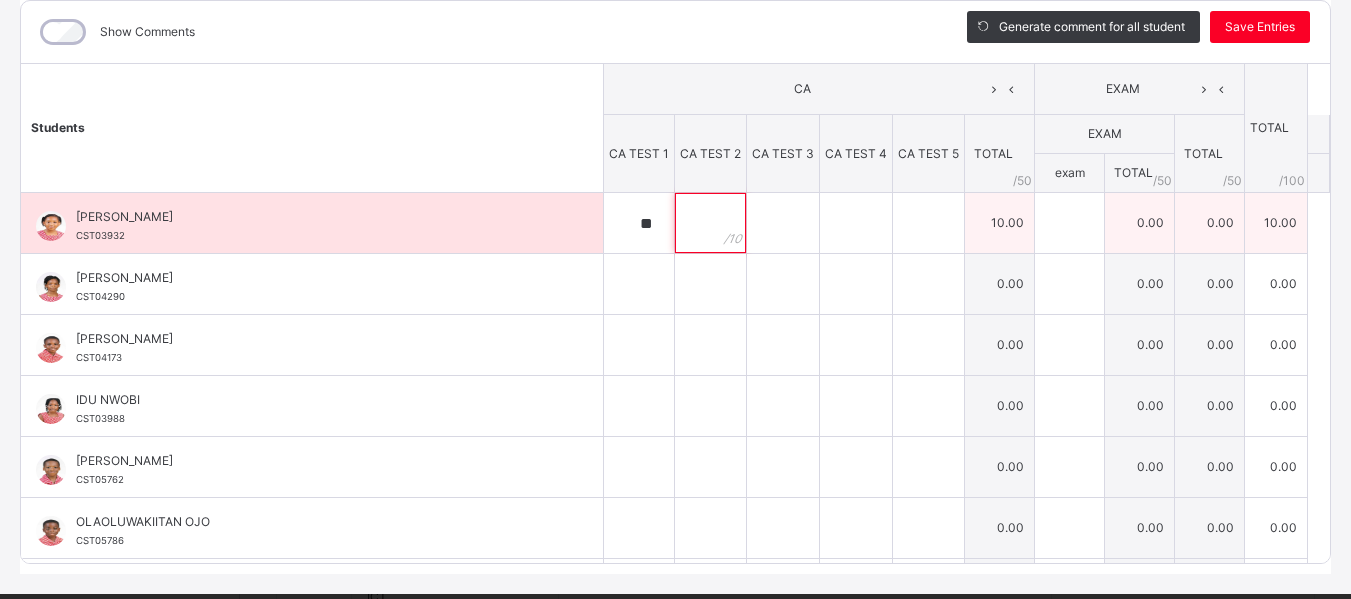 click at bounding box center [710, 223] 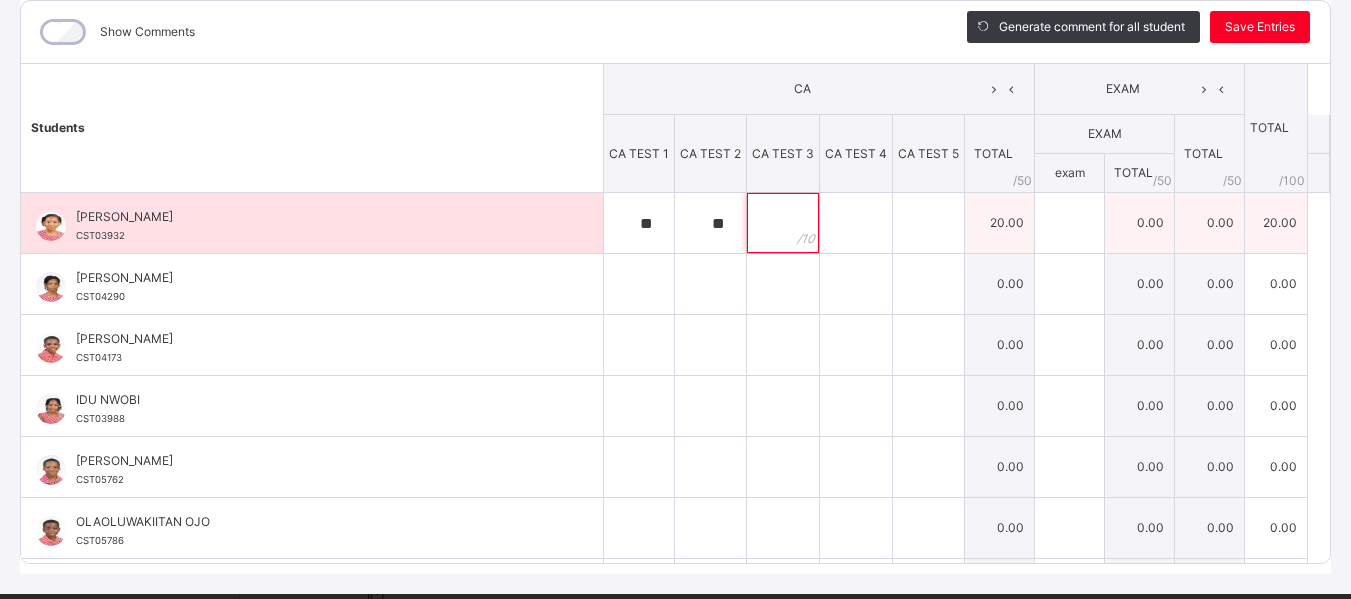 click at bounding box center [783, 223] 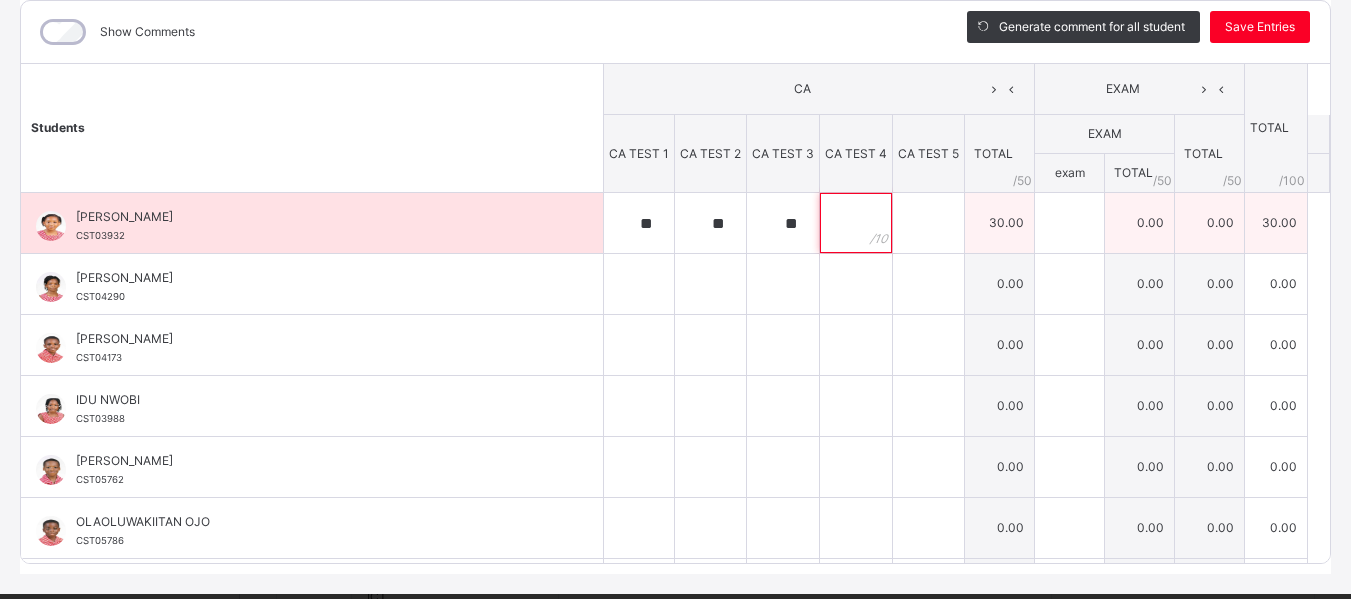 click at bounding box center [856, 223] 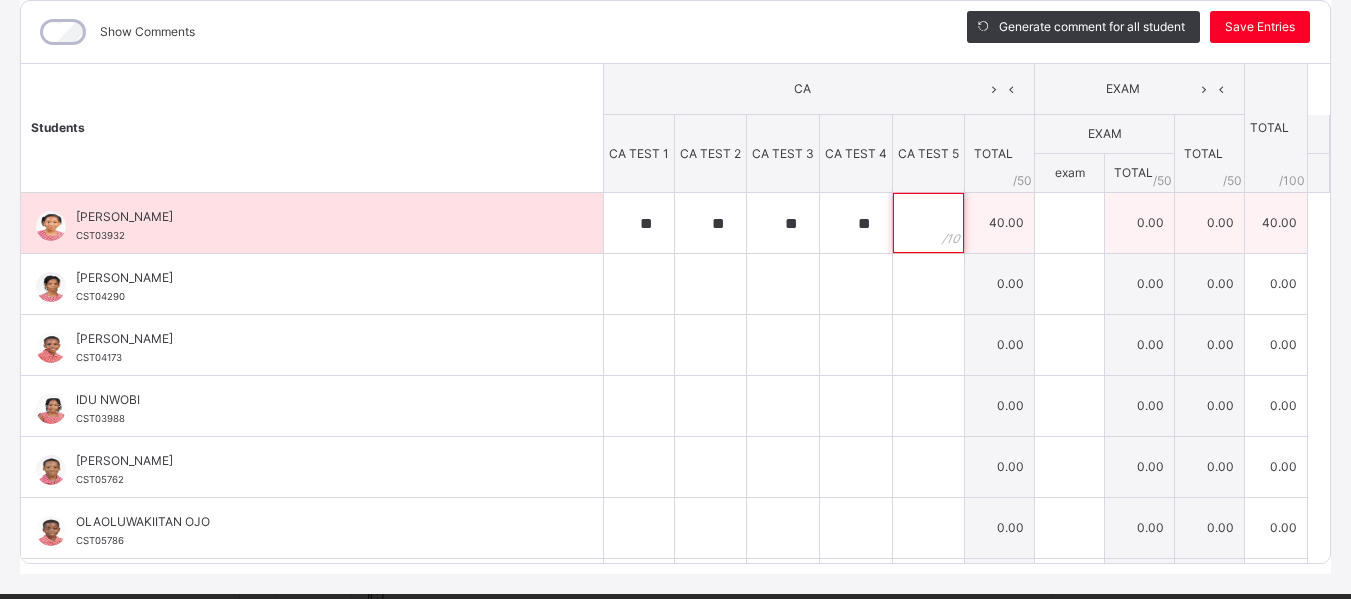 click at bounding box center (928, 223) 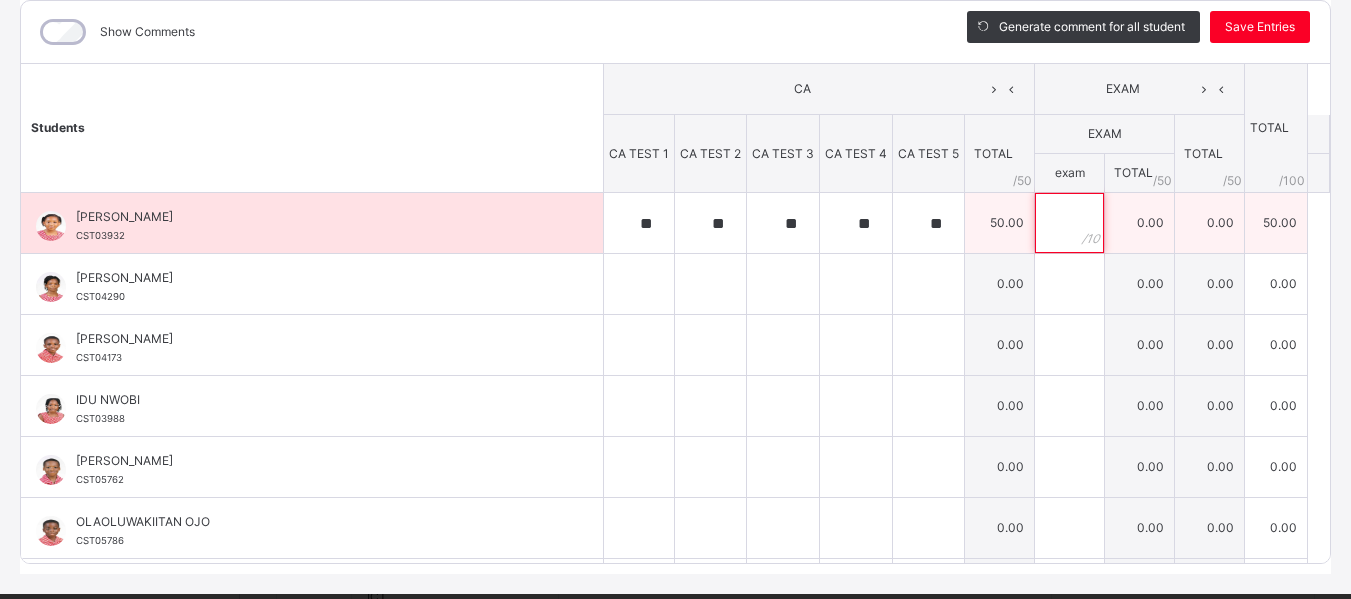 click at bounding box center (1069, 223) 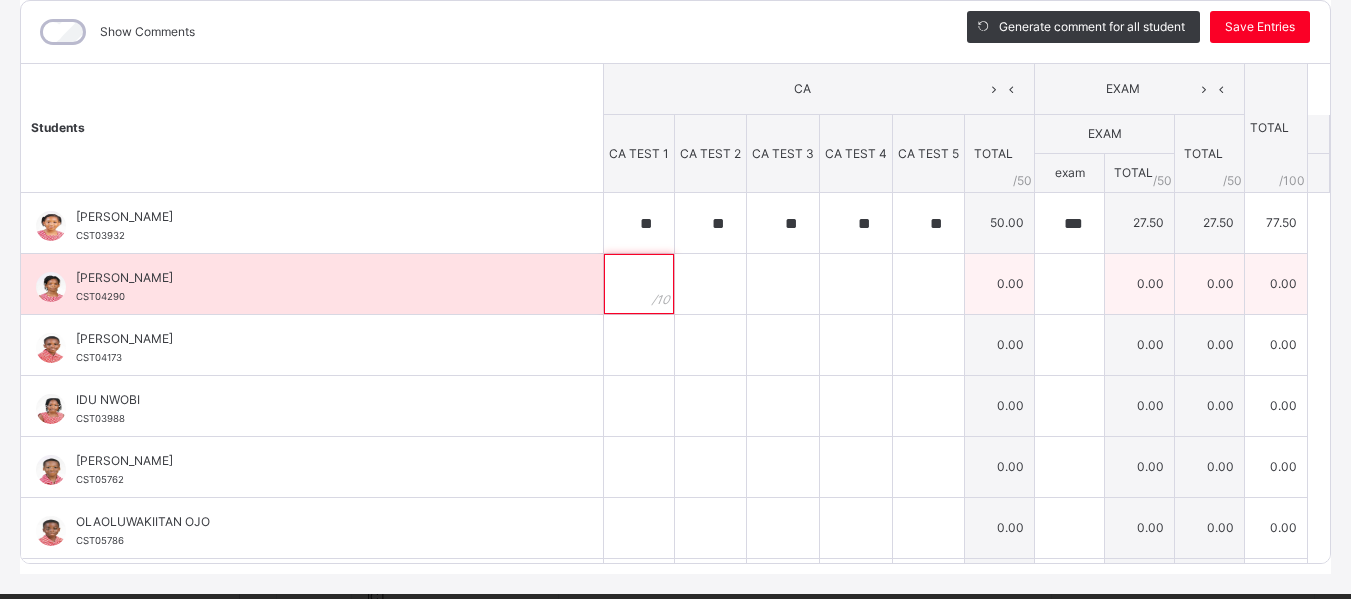 click at bounding box center [639, 284] 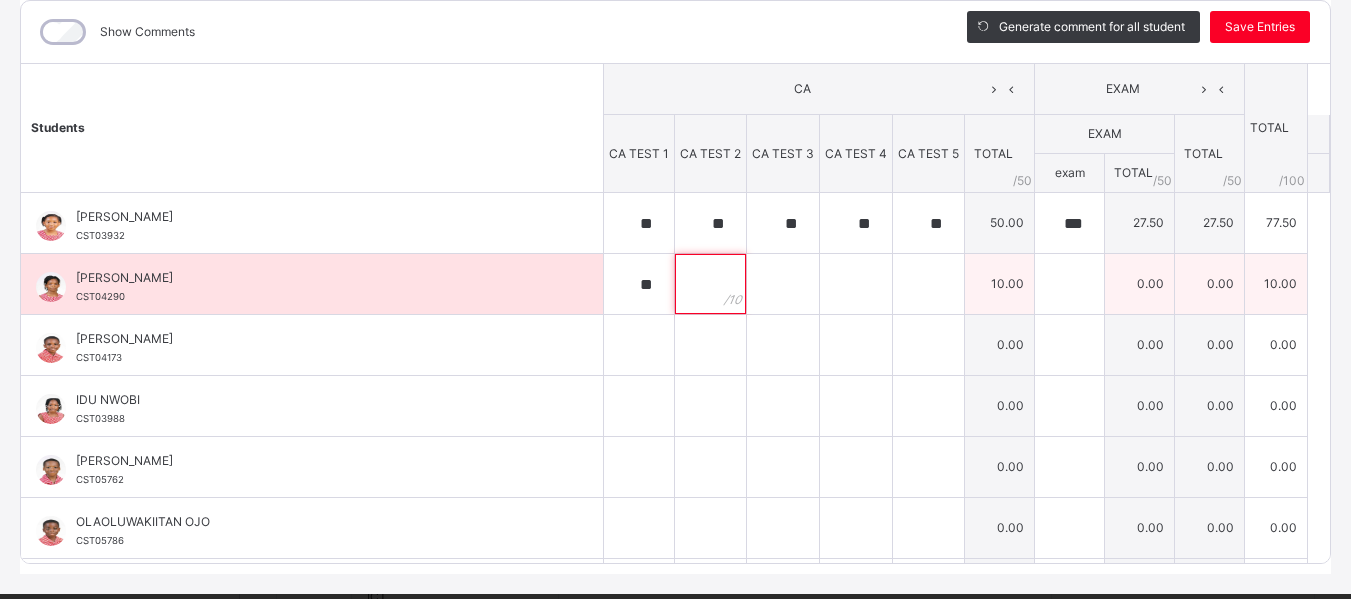 click at bounding box center (710, 284) 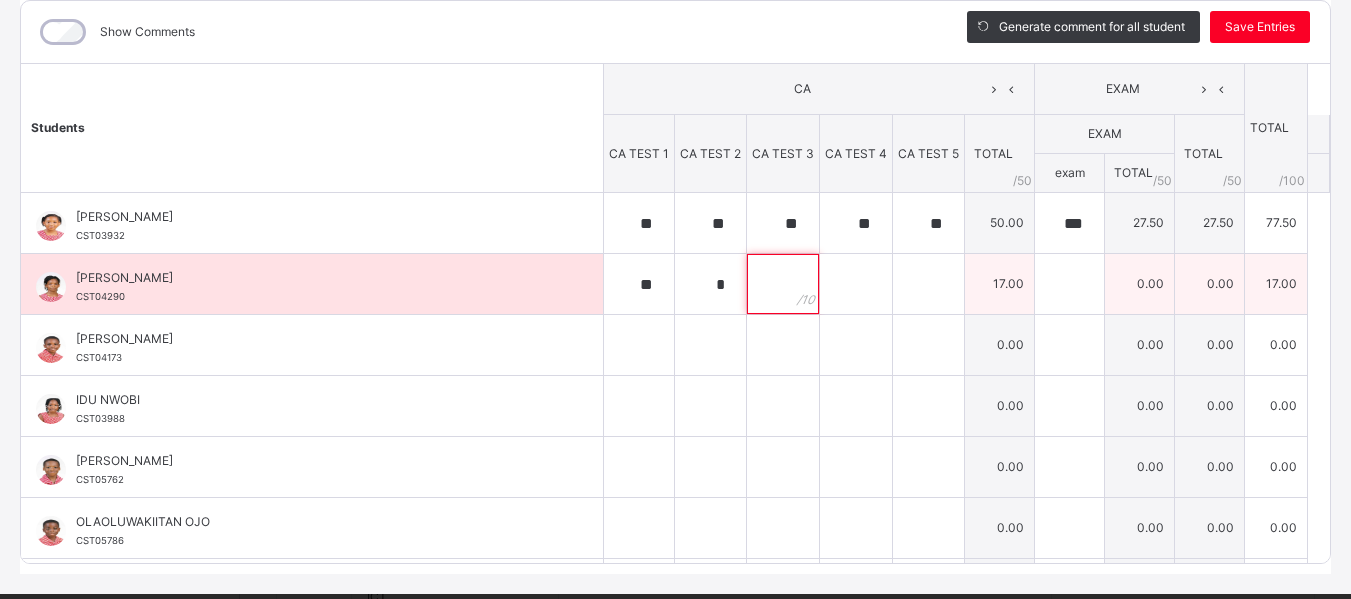 click at bounding box center (783, 284) 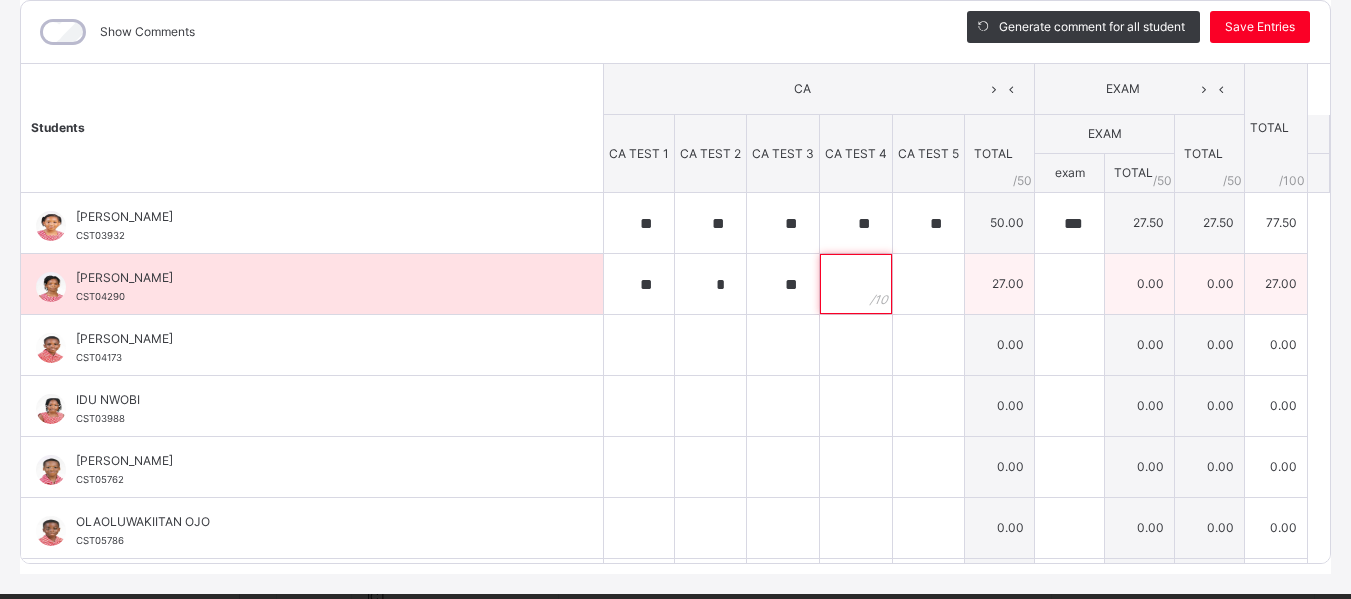 click at bounding box center (856, 284) 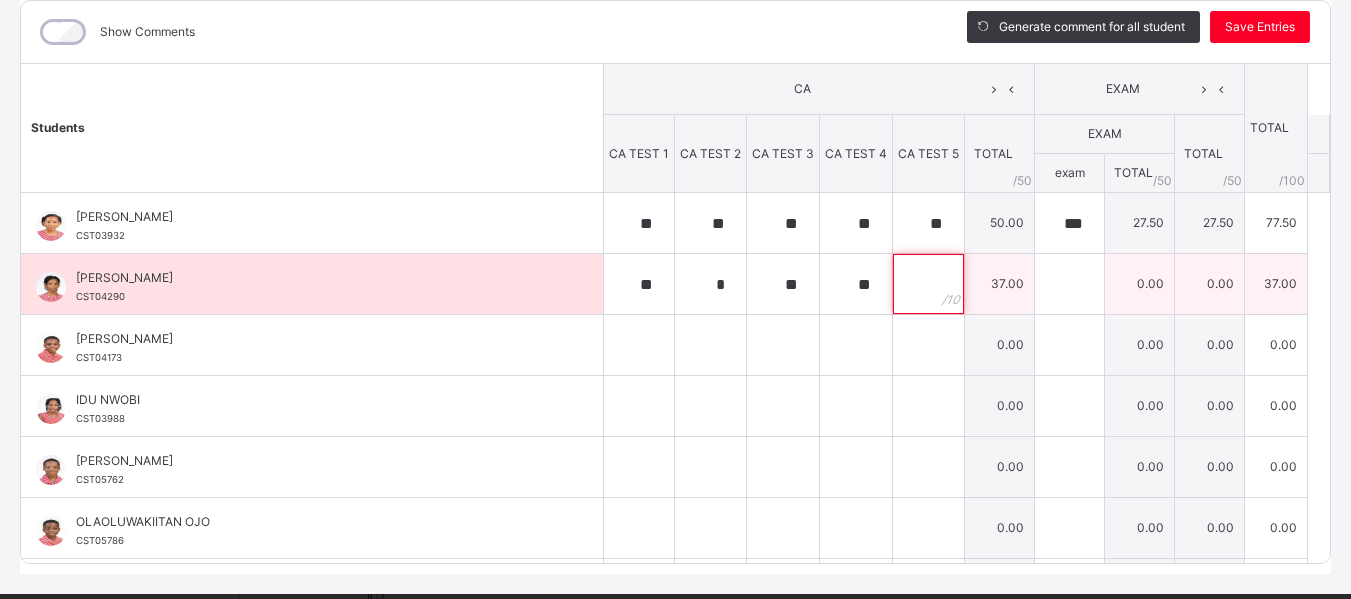 click at bounding box center [928, 284] 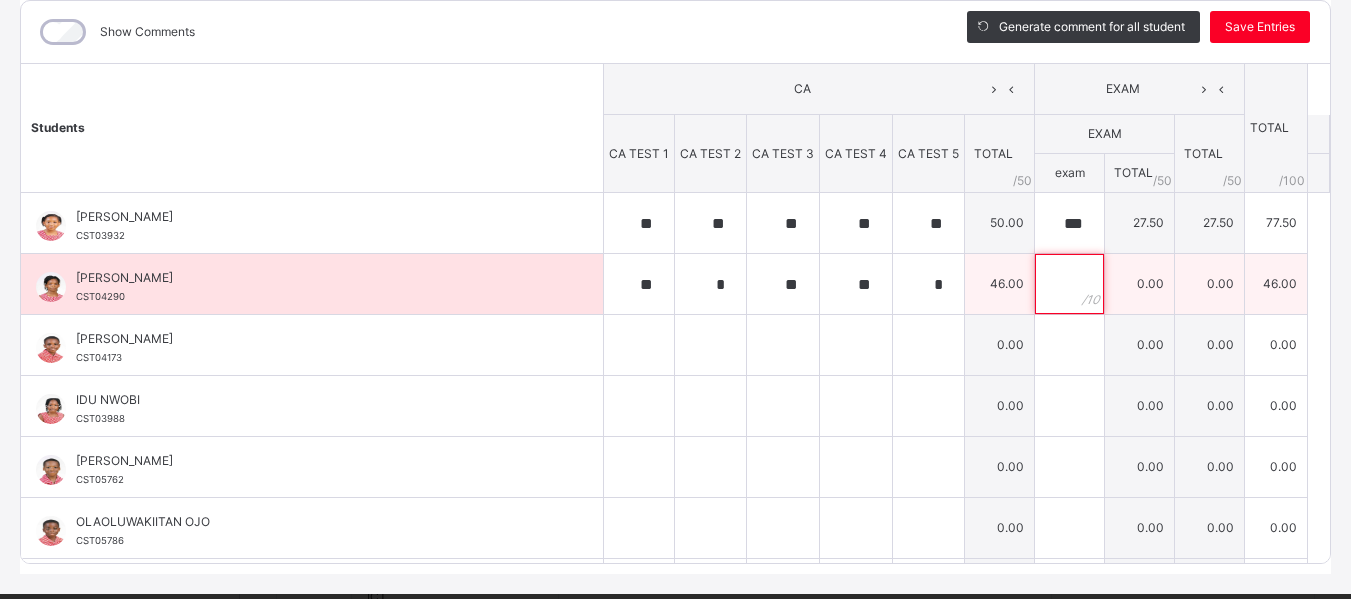 click at bounding box center [1069, 284] 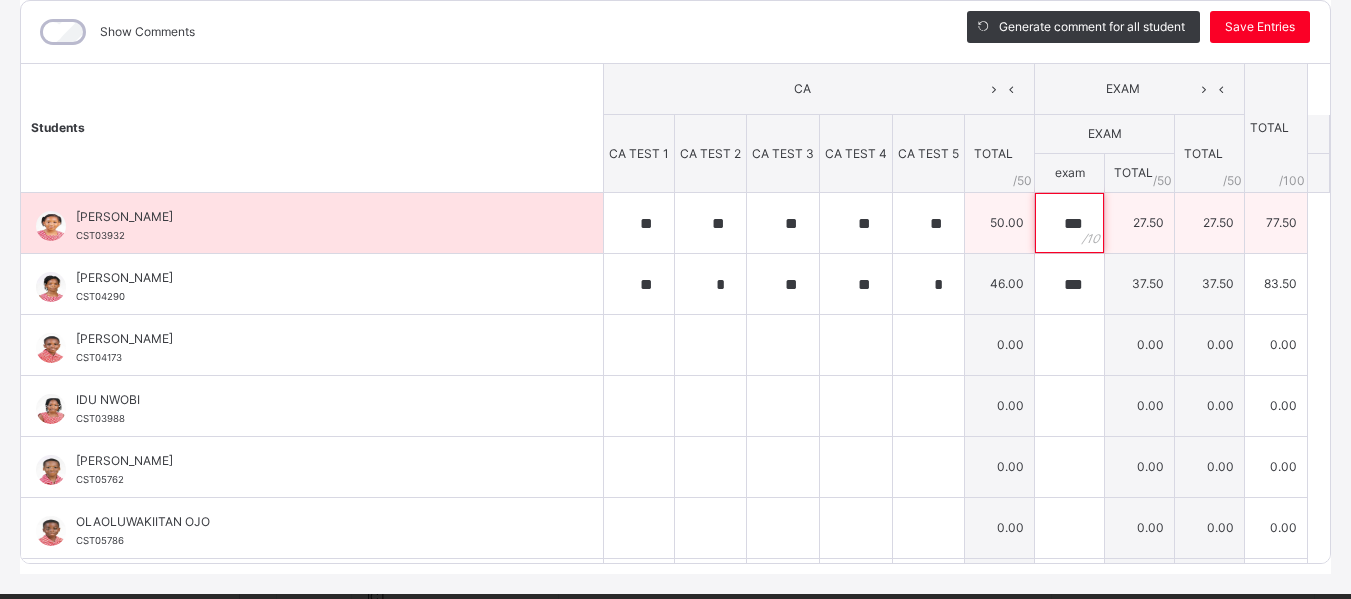 click on "***" at bounding box center (1069, 223) 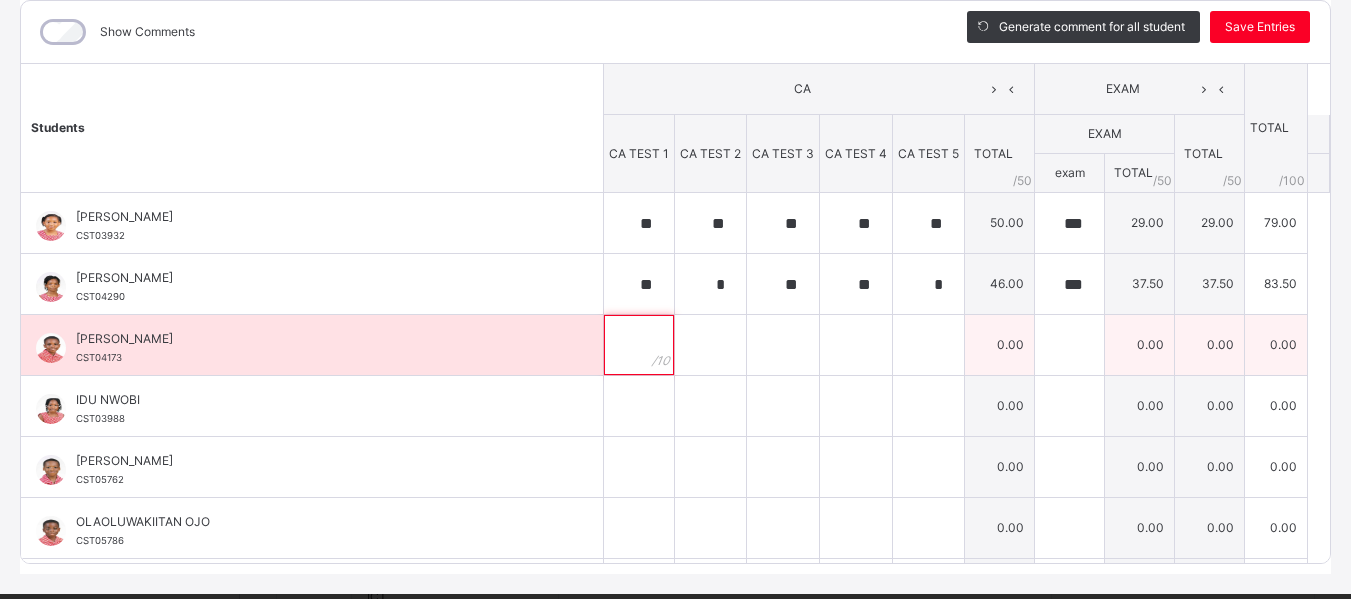 click at bounding box center [639, 345] 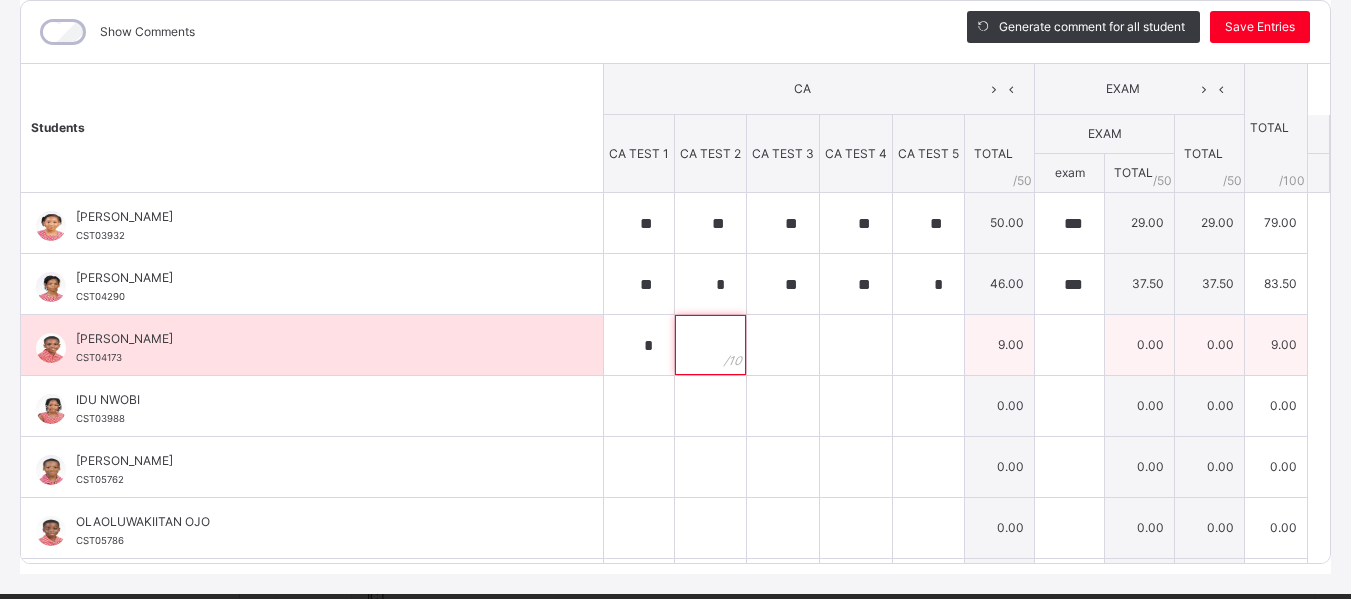click at bounding box center [710, 345] 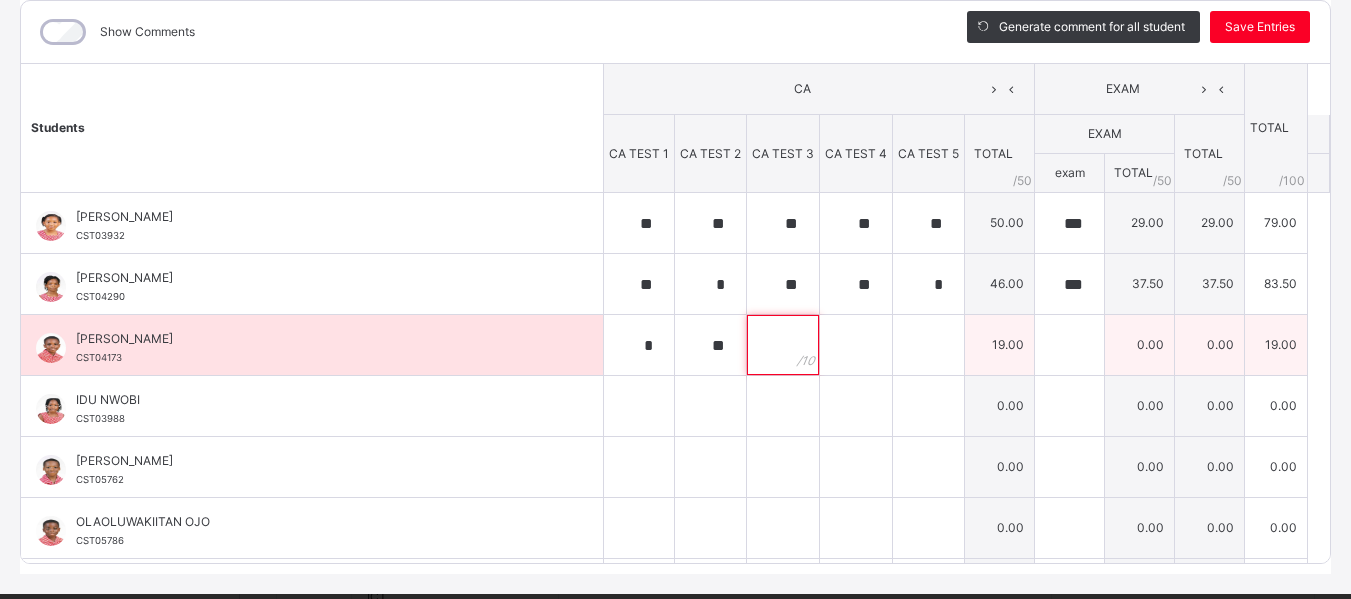 click at bounding box center [783, 345] 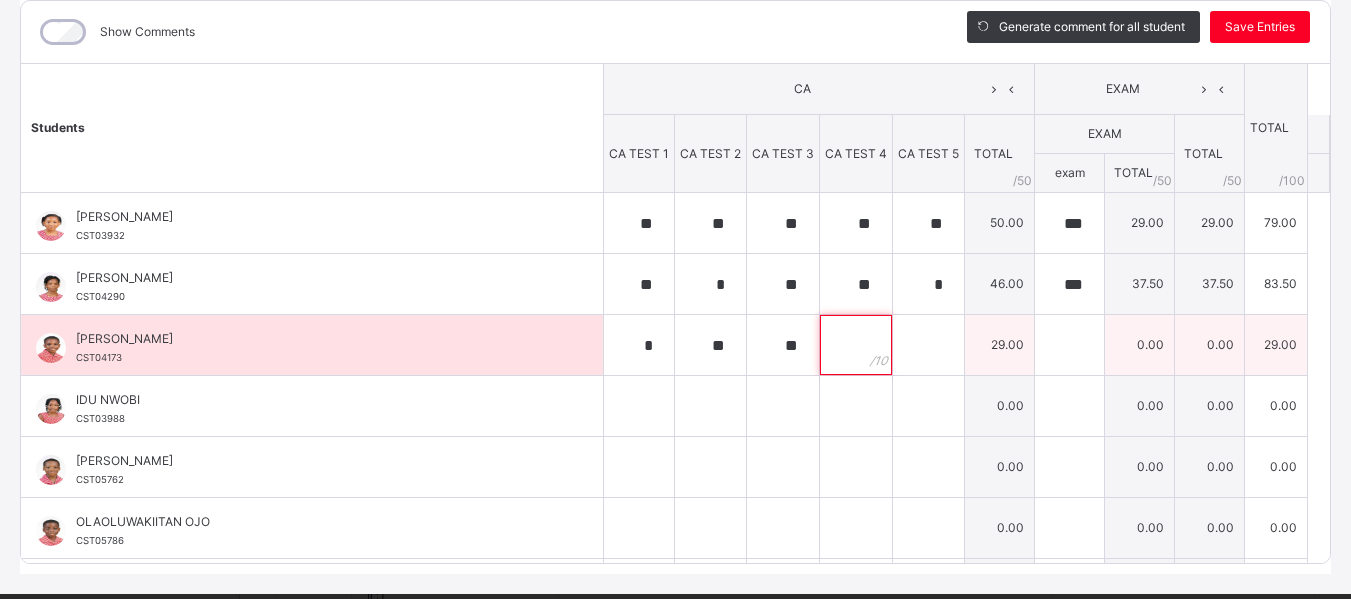 click at bounding box center (856, 345) 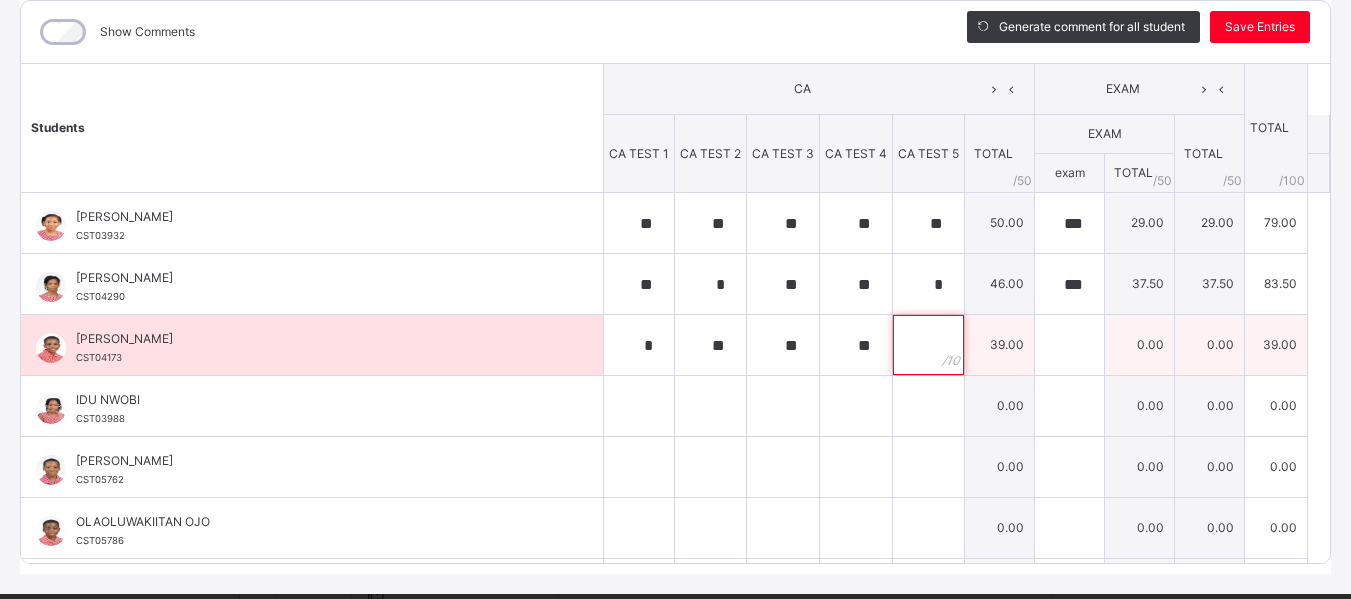 click at bounding box center [928, 345] 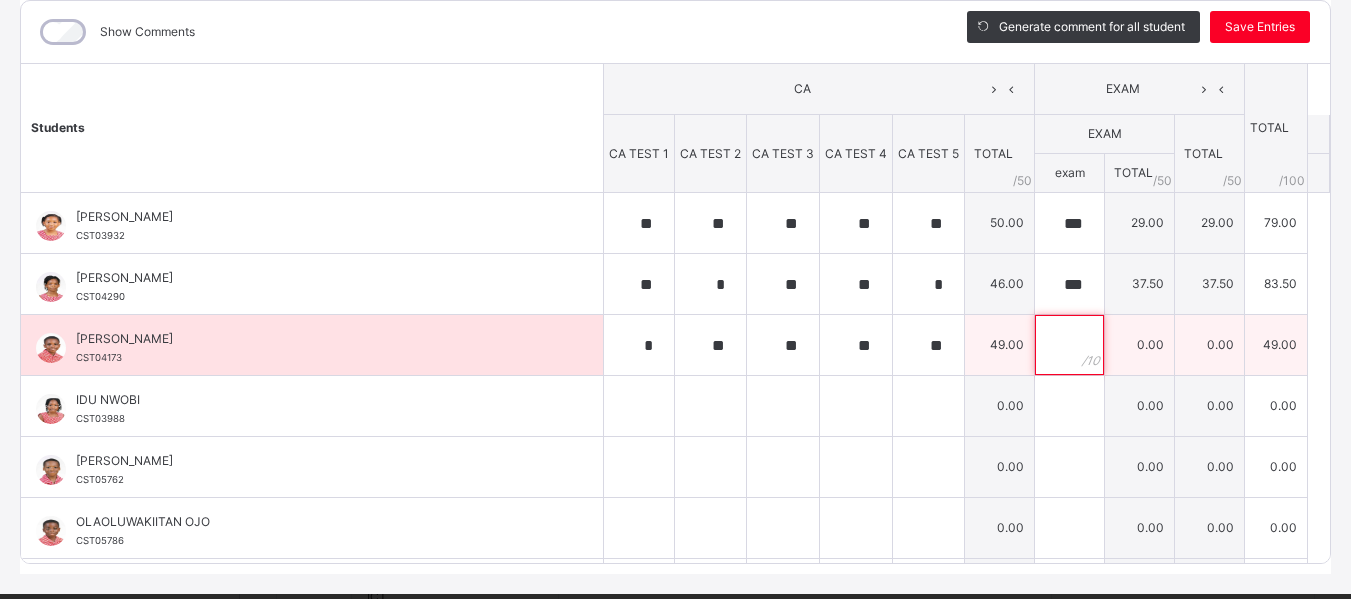 click at bounding box center (1069, 345) 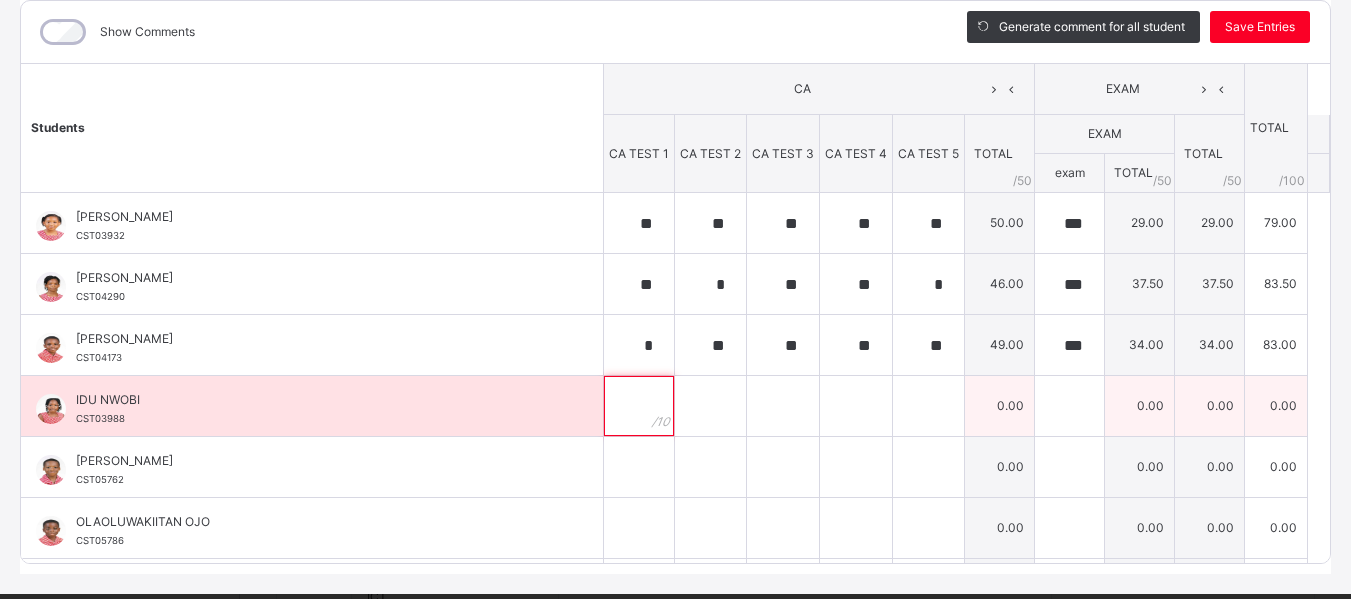 click at bounding box center (639, 406) 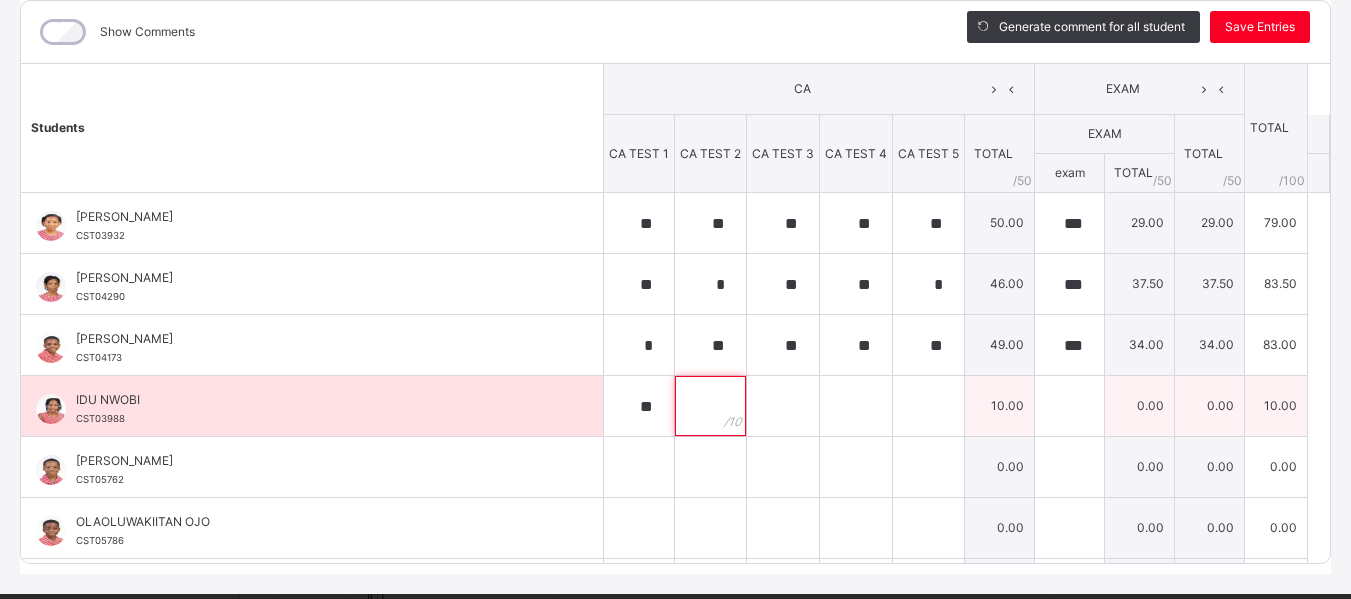 click at bounding box center (710, 406) 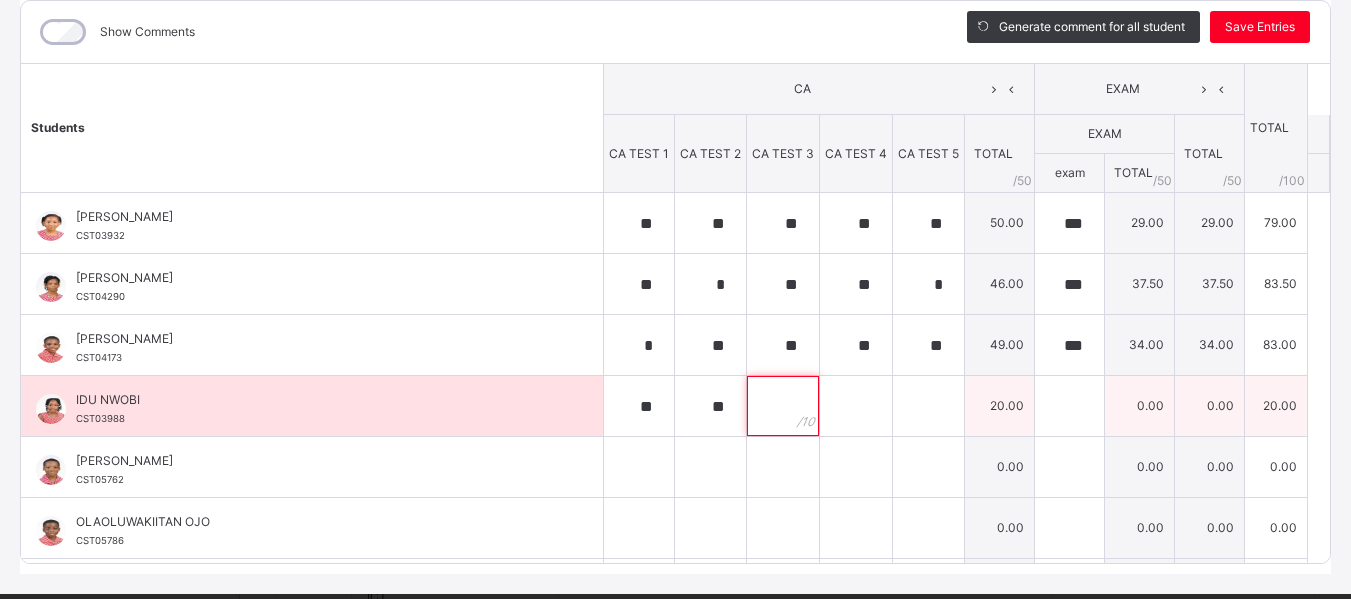 click at bounding box center [783, 406] 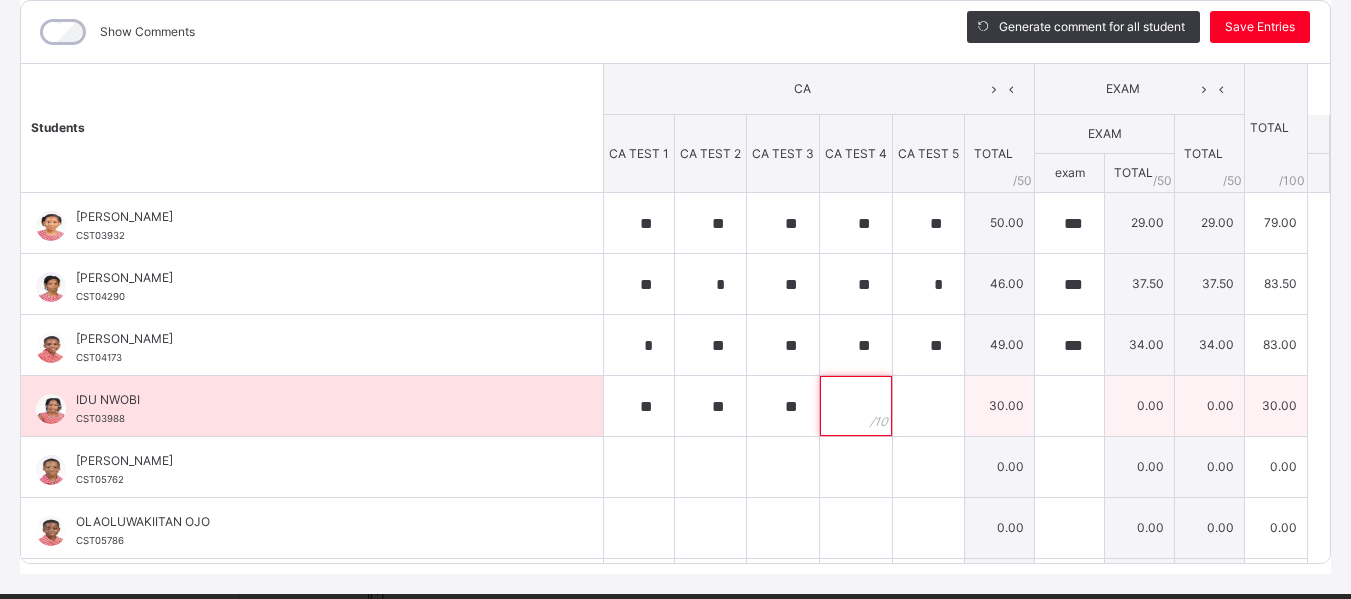 click at bounding box center [856, 406] 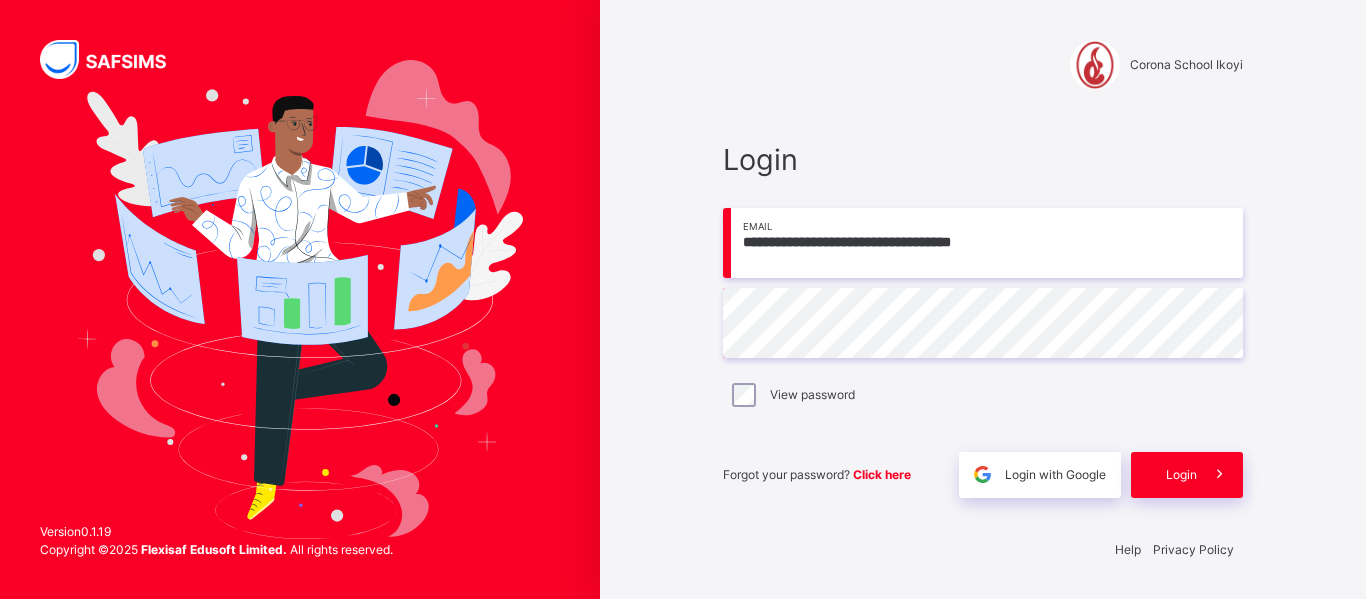 click on "View password" at bounding box center (983, 395) 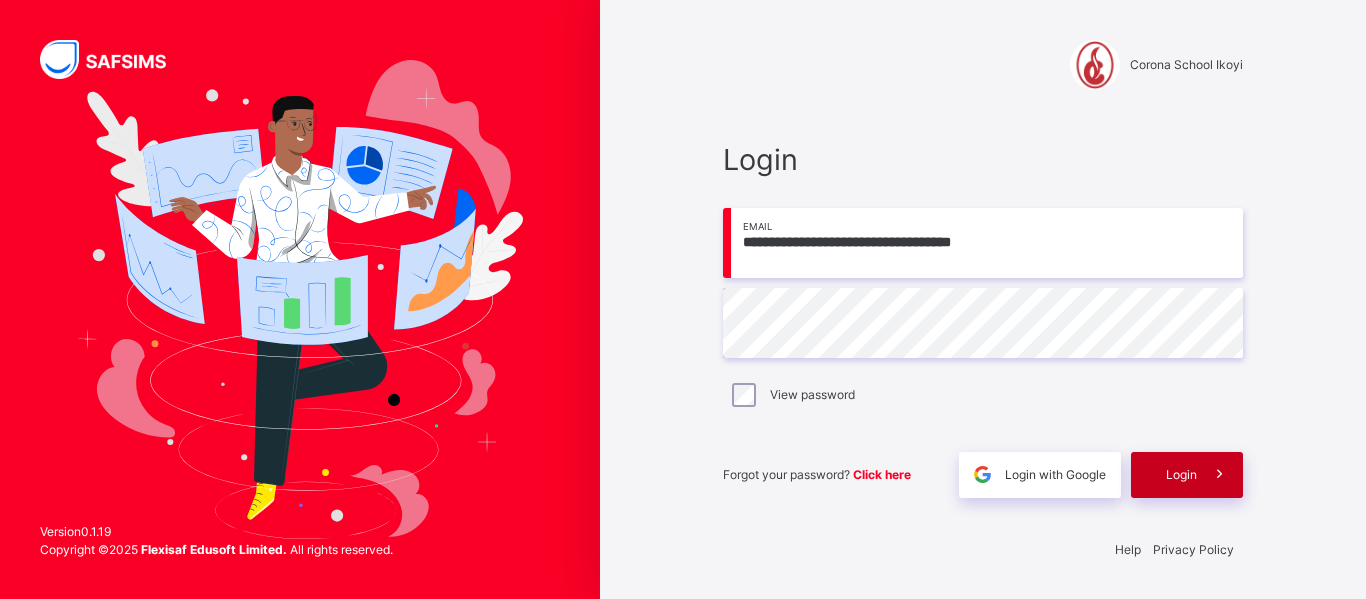 click on "Login" at bounding box center (1181, 475) 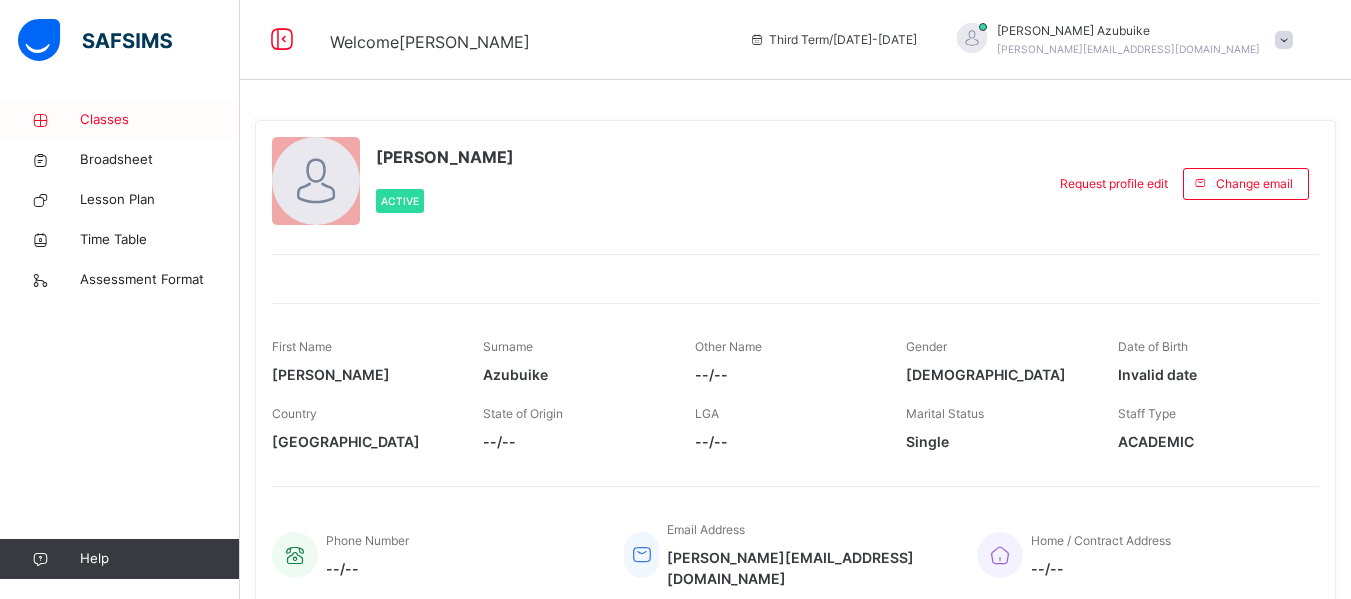 click on "Classes" at bounding box center (160, 120) 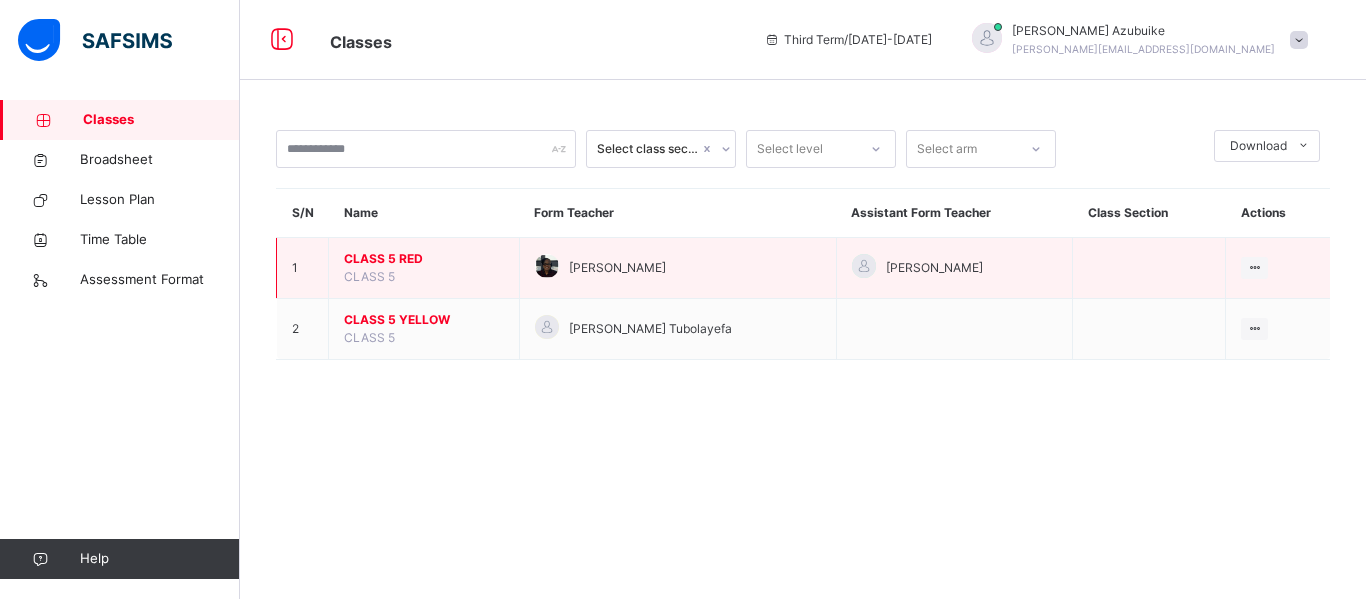 click on "CLASS 5   RED" at bounding box center [424, 259] 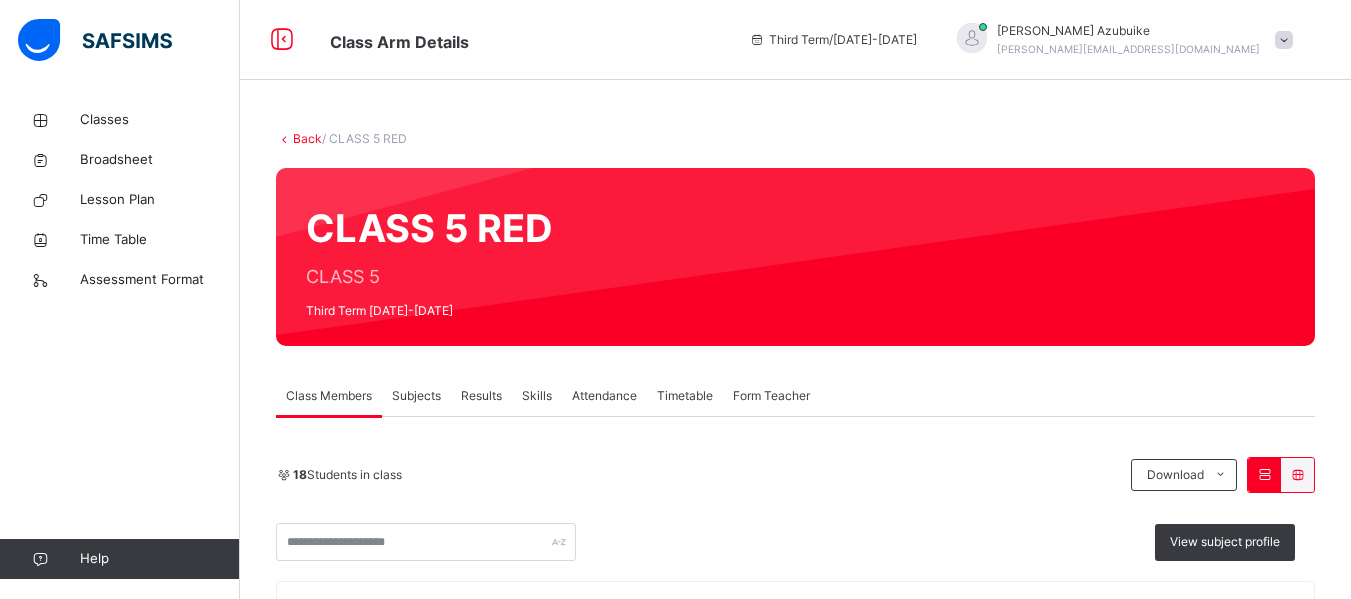 click on "Subjects" at bounding box center [416, 396] 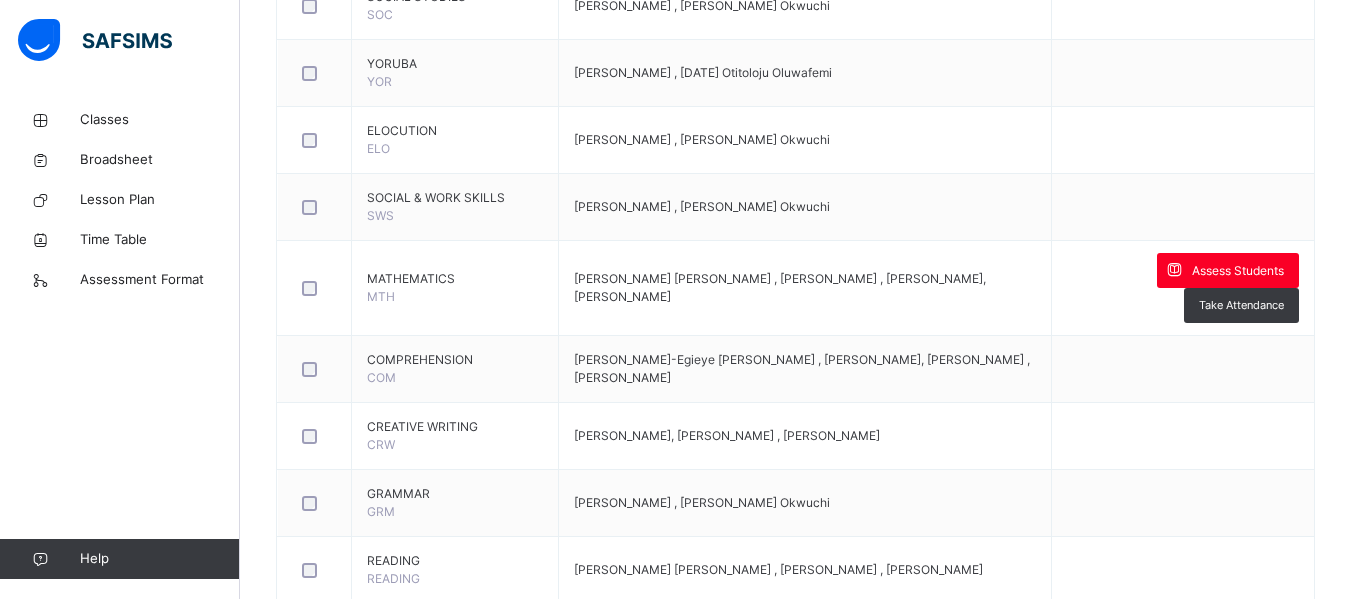 scroll, scrollTop: 1204, scrollLeft: 0, axis: vertical 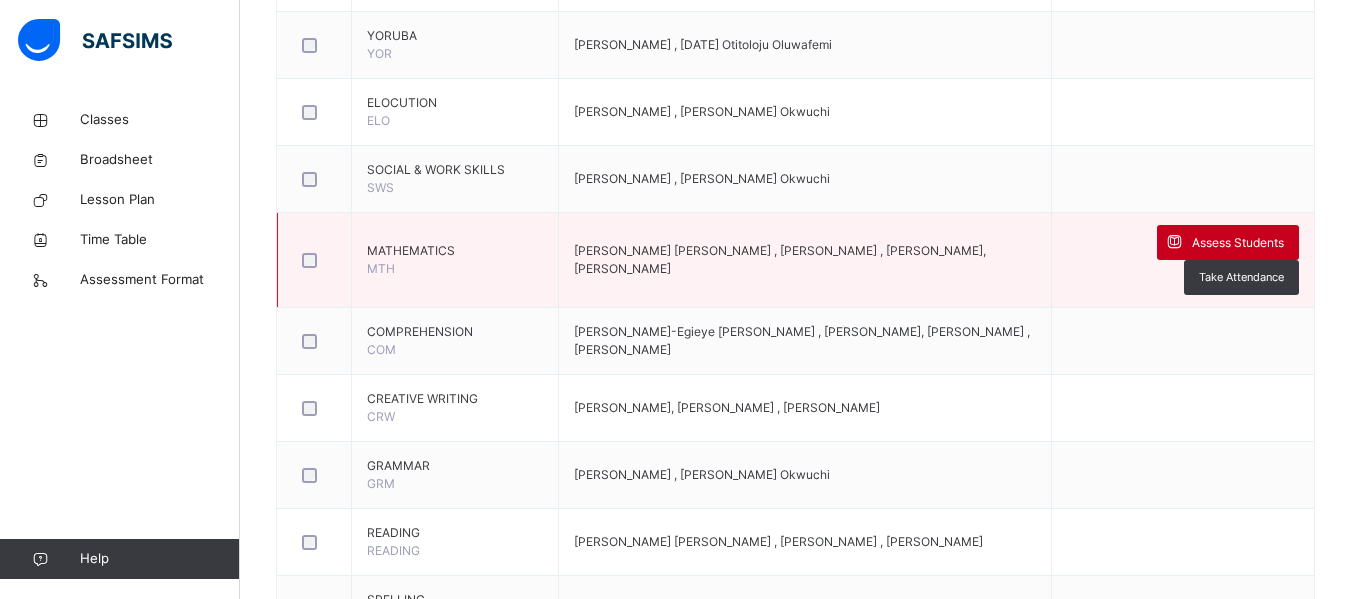 click on "Assess Students" at bounding box center (1238, 243) 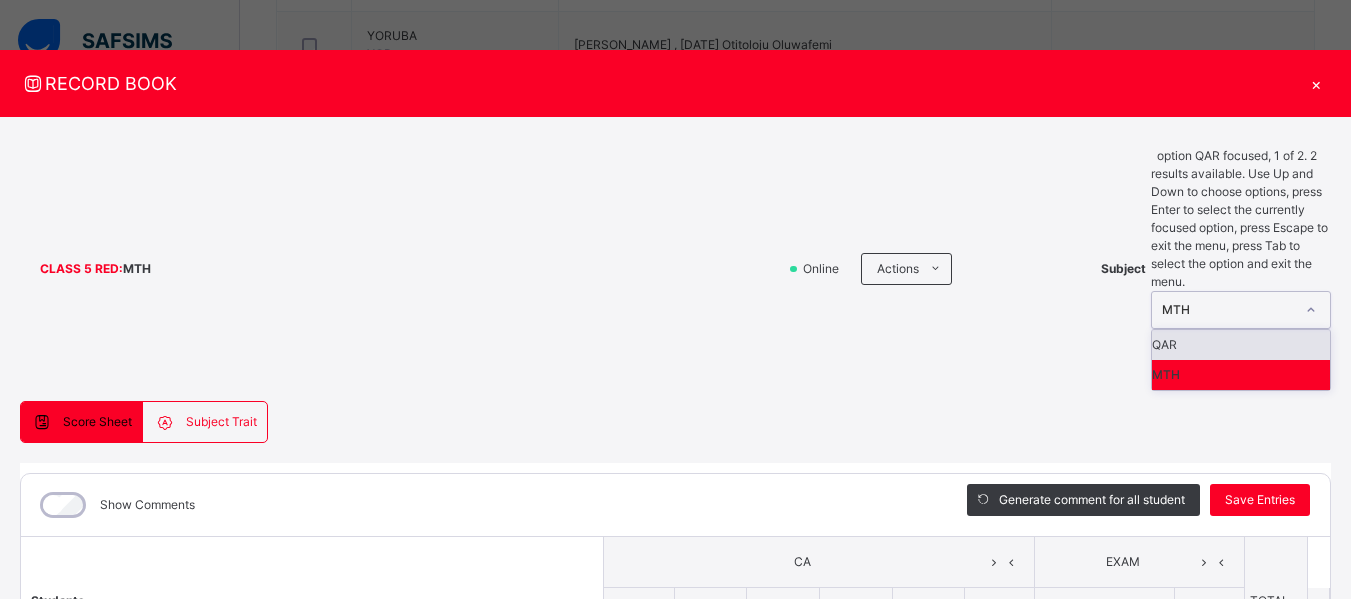 click 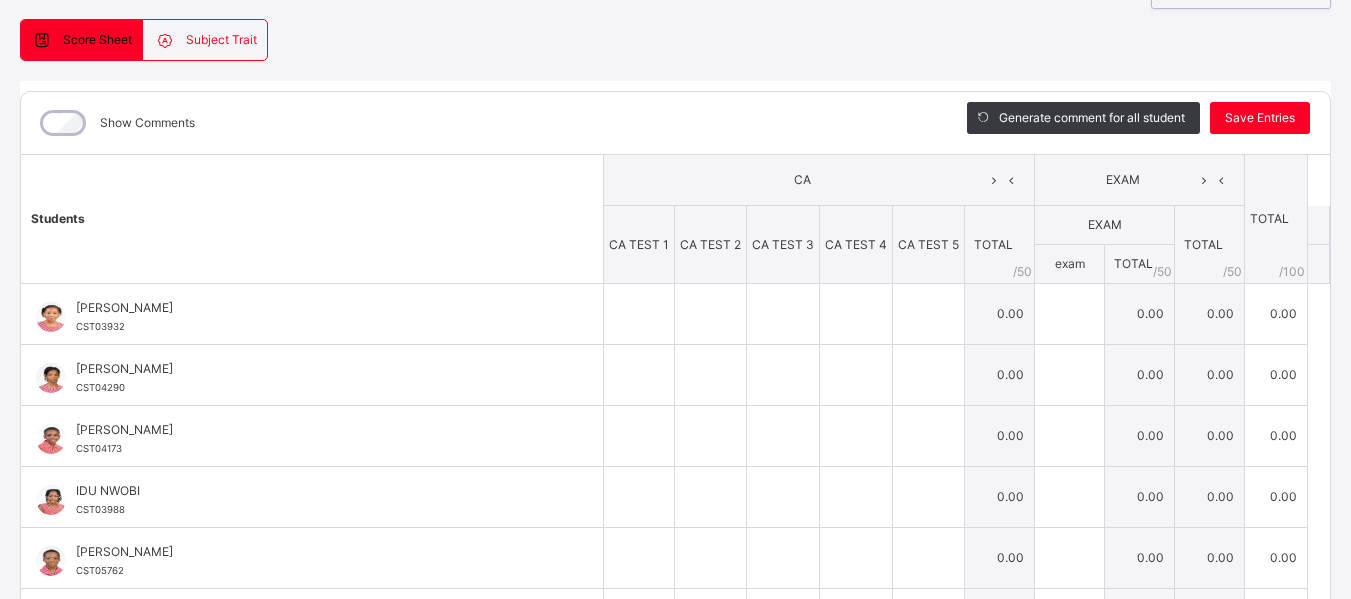scroll, scrollTop: 245, scrollLeft: 0, axis: vertical 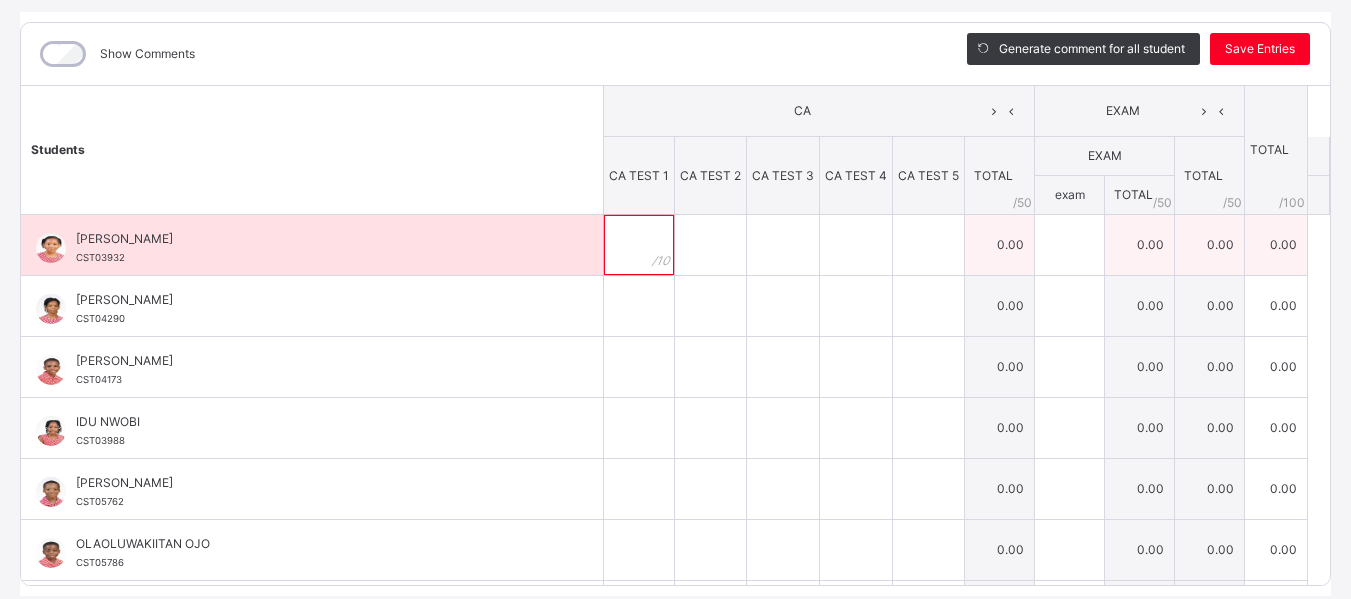 click at bounding box center [639, 245] 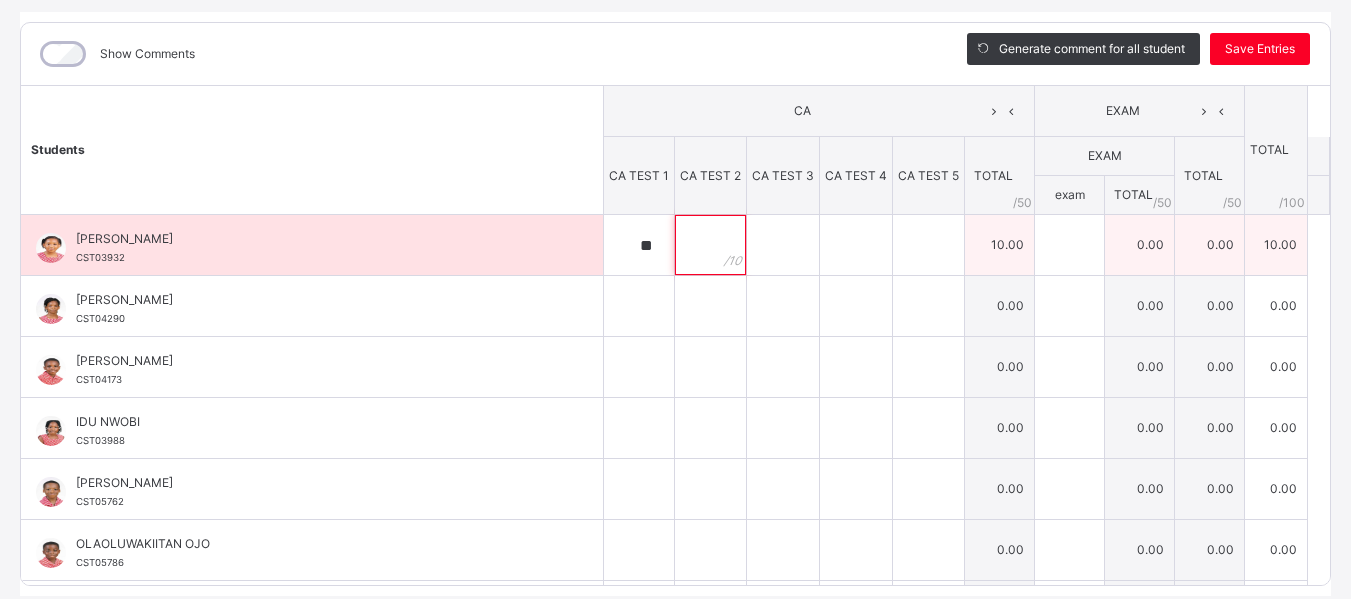 click at bounding box center [710, 245] 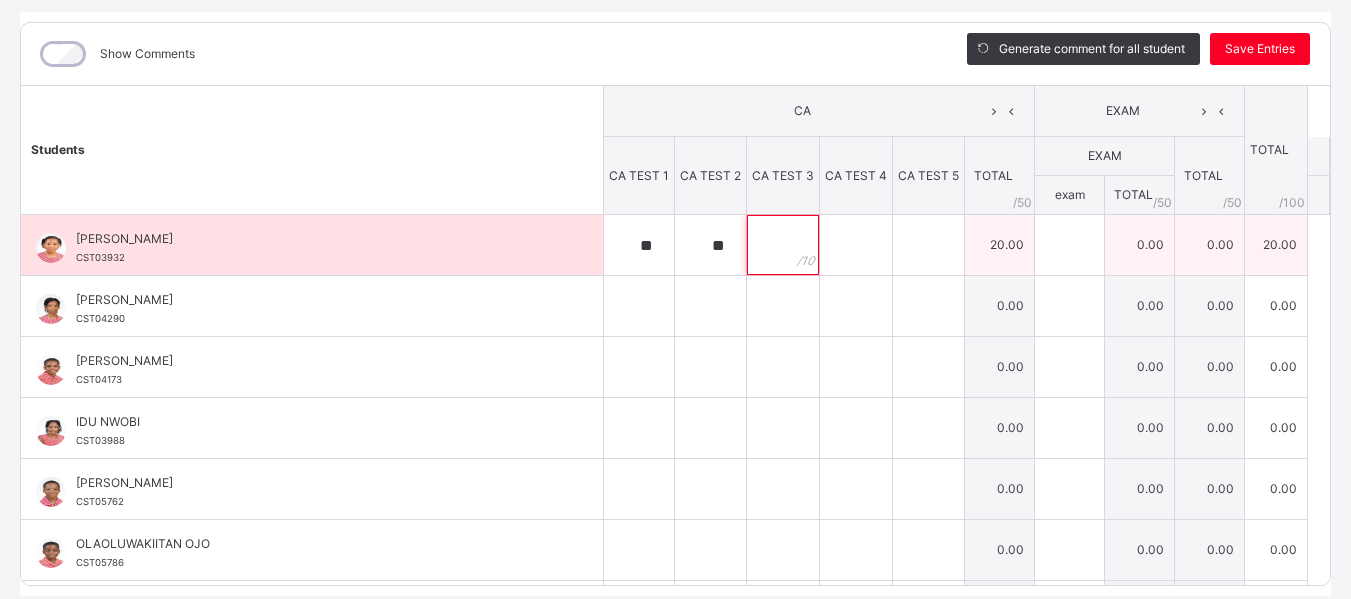 click at bounding box center [783, 245] 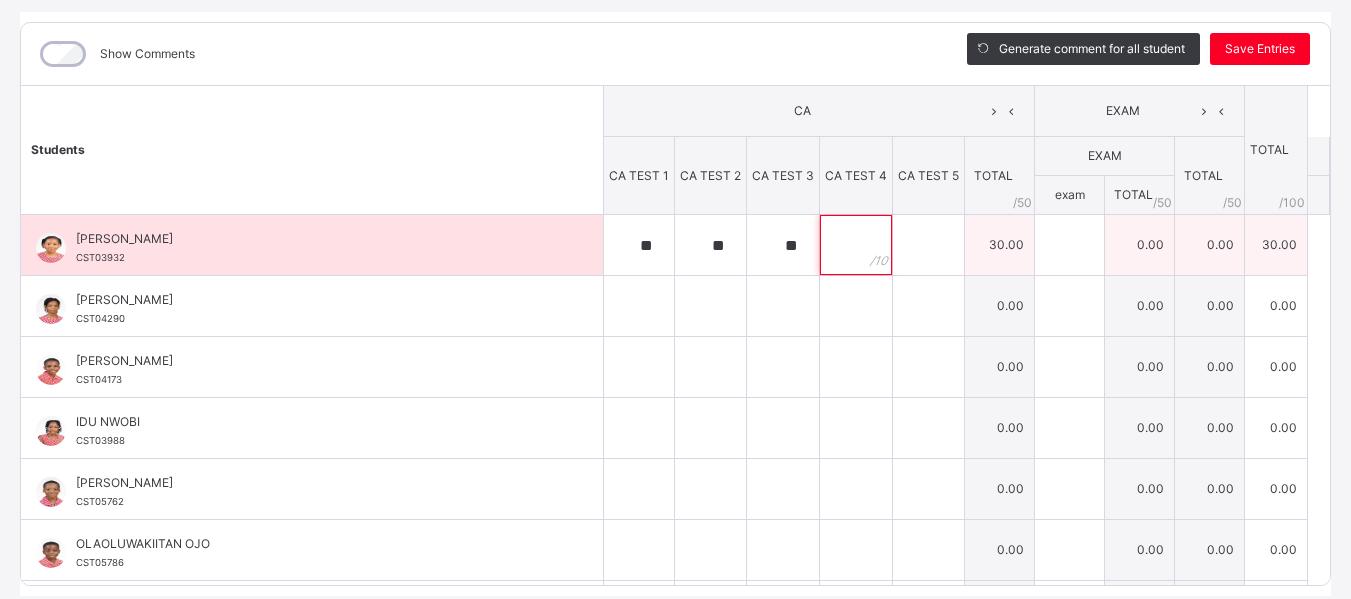 click at bounding box center [856, 245] 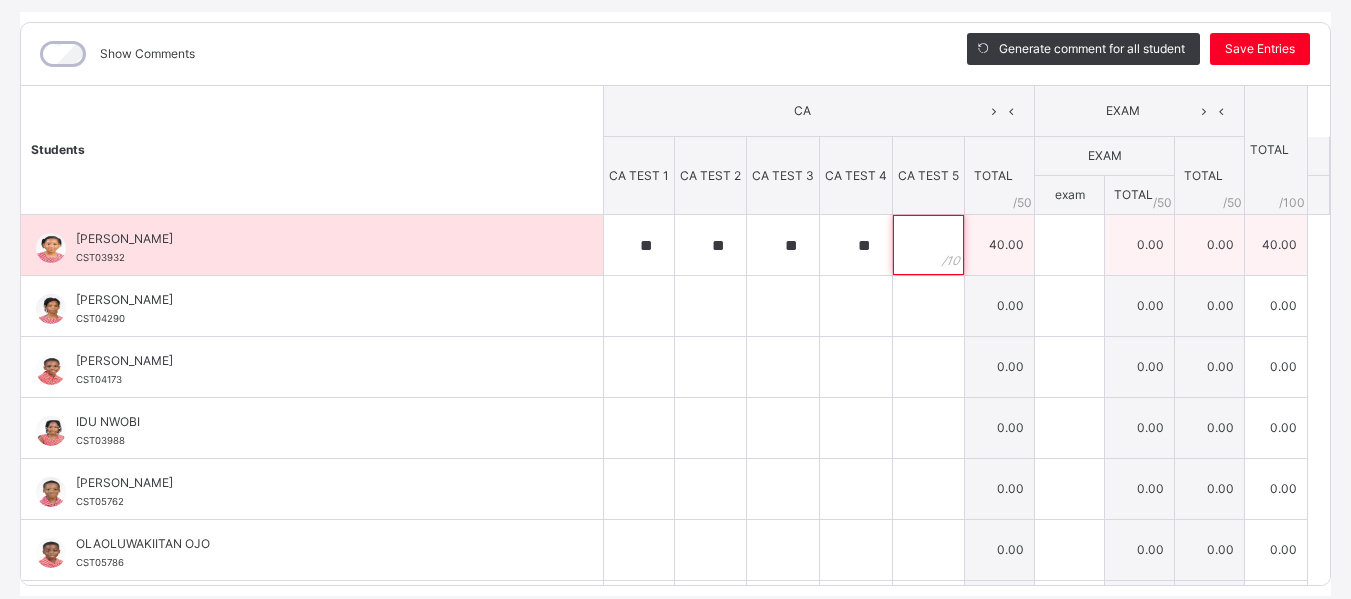 click at bounding box center (928, 245) 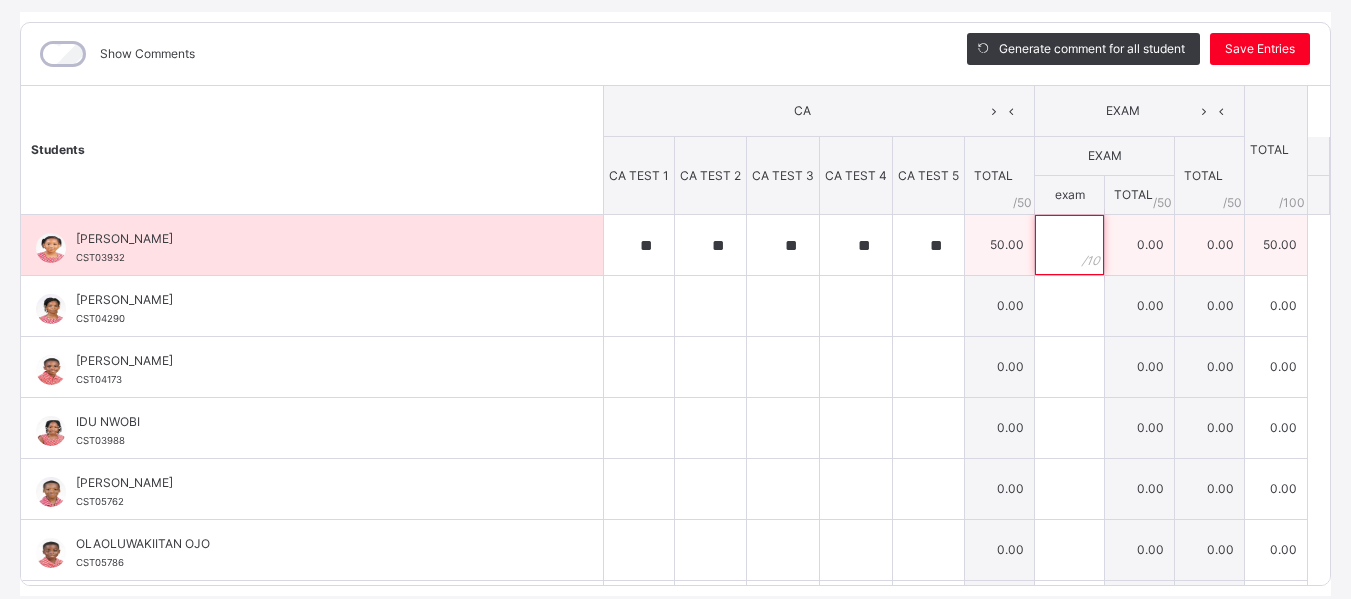 click at bounding box center [1069, 245] 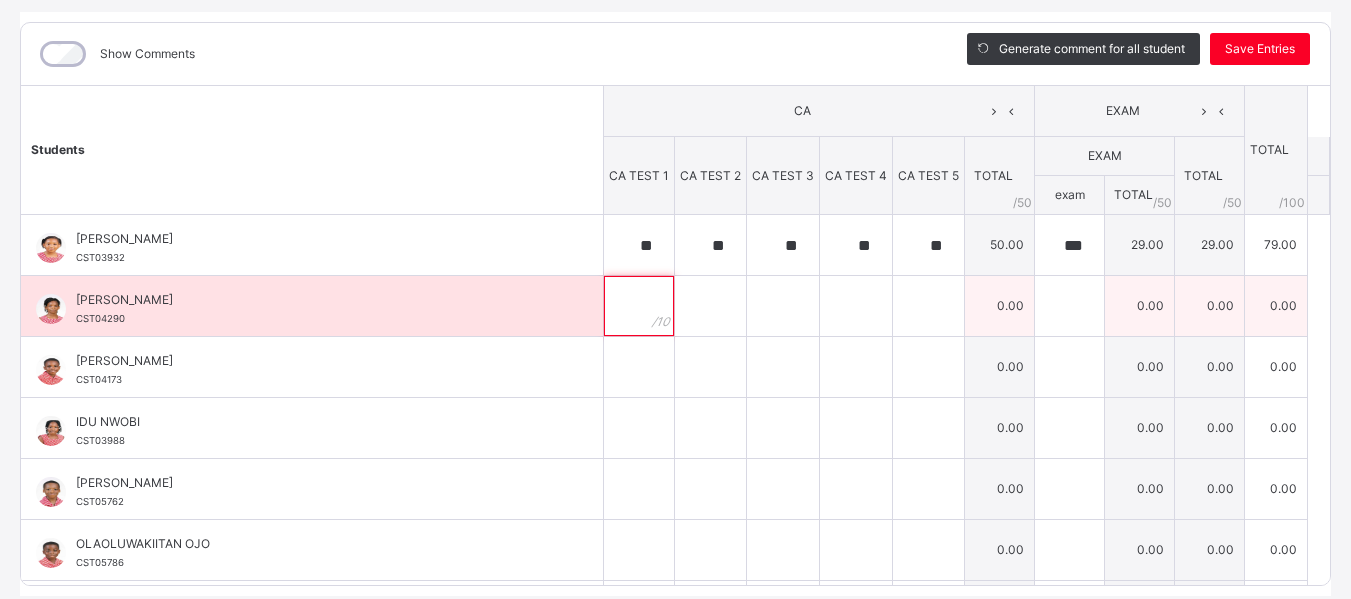 click at bounding box center (639, 306) 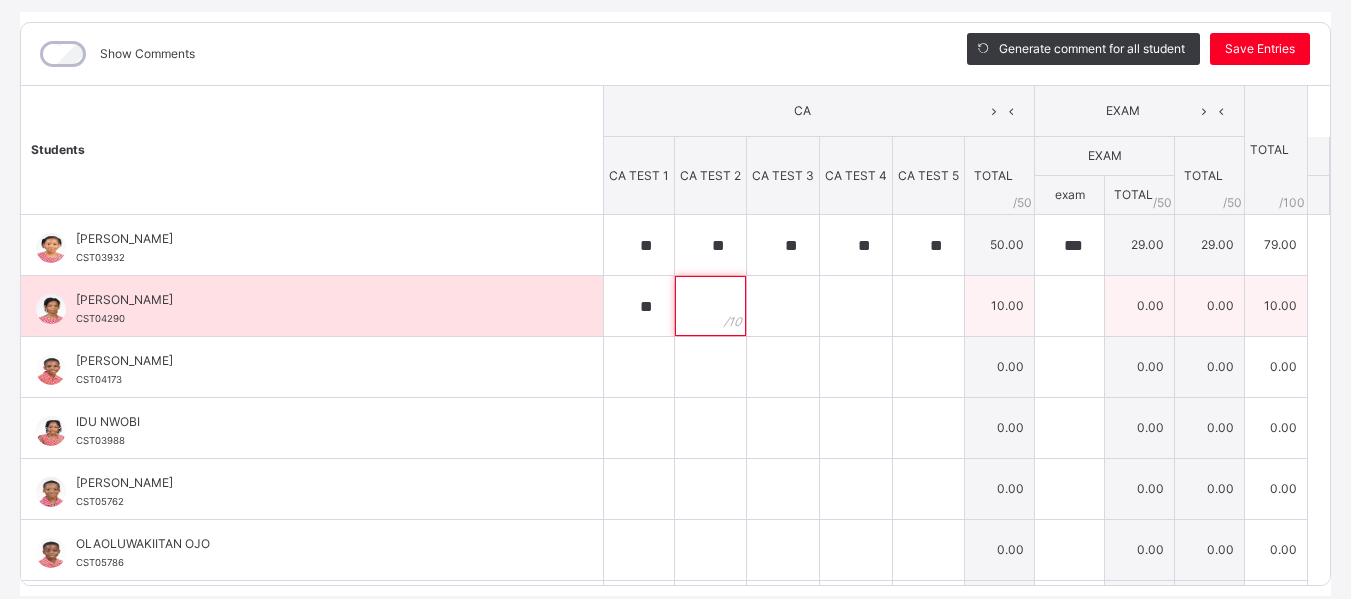 click at bounding box center [710, 306] 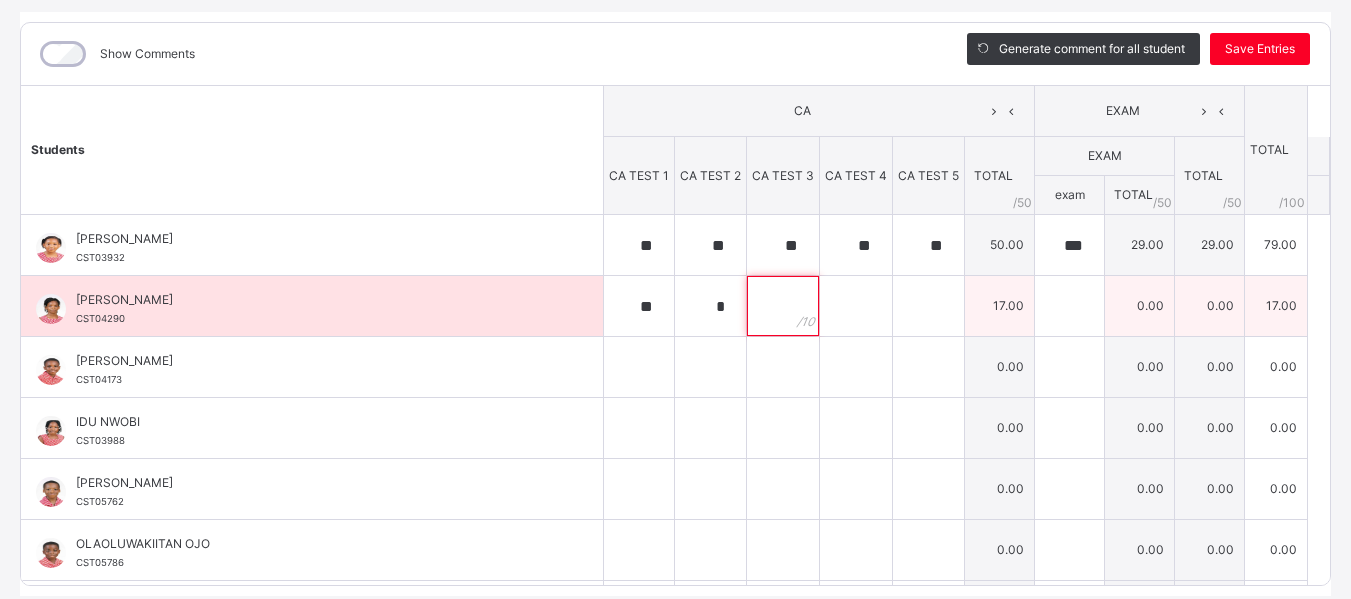 click at bounding box center [783, 306] 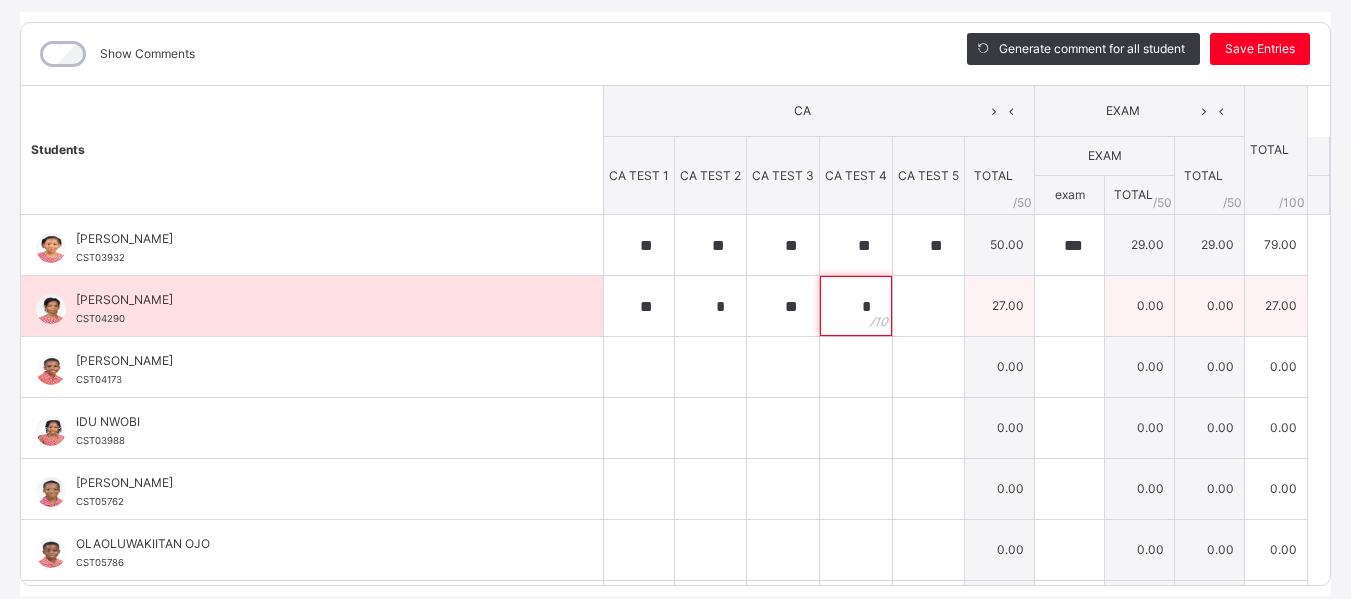 click on "*" at bounding box center [856, 306] 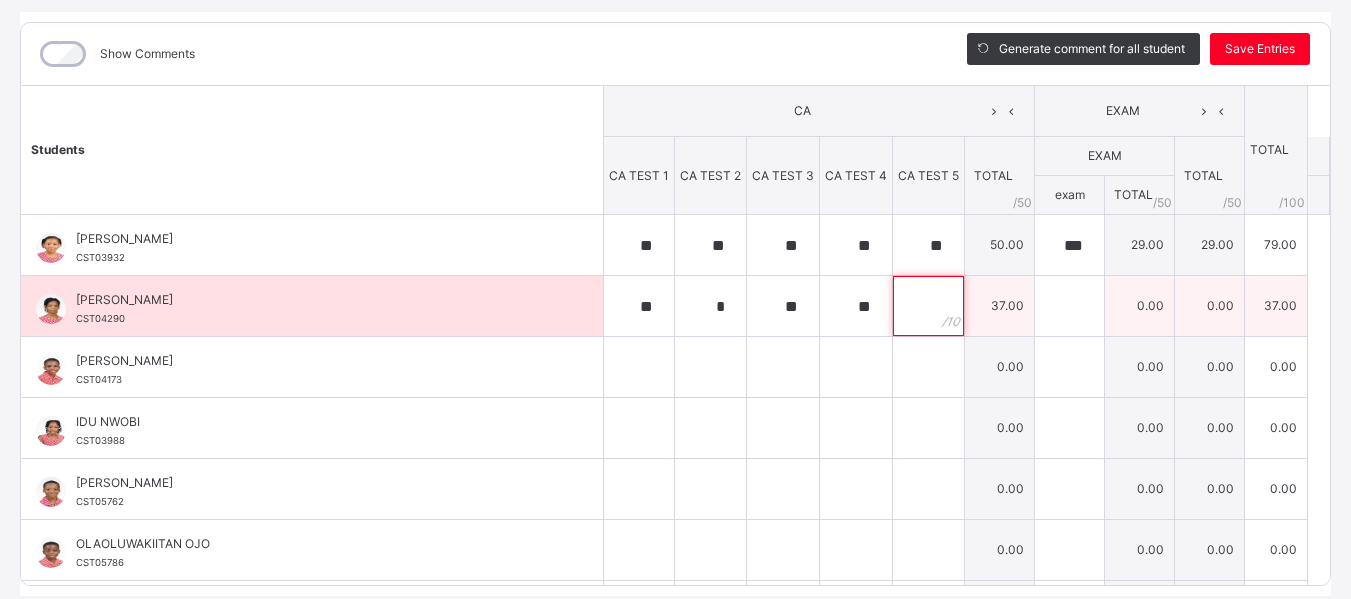 click at bounding box center [928, 306] 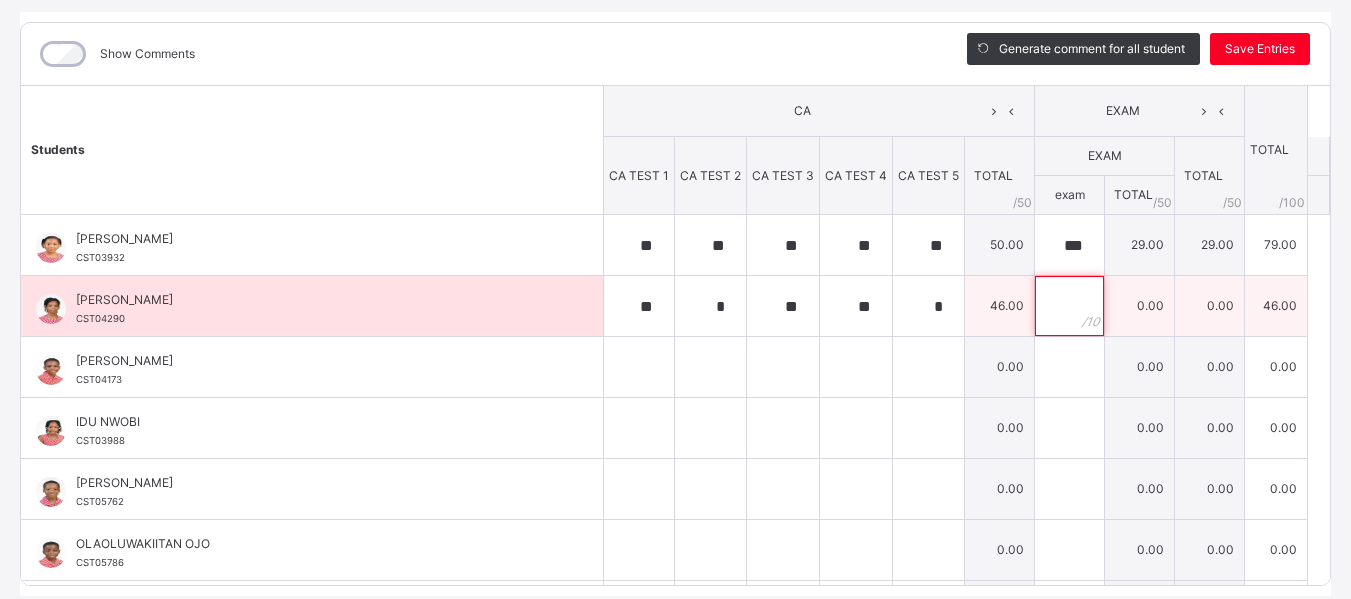 click at bounding box center [1069, 306] 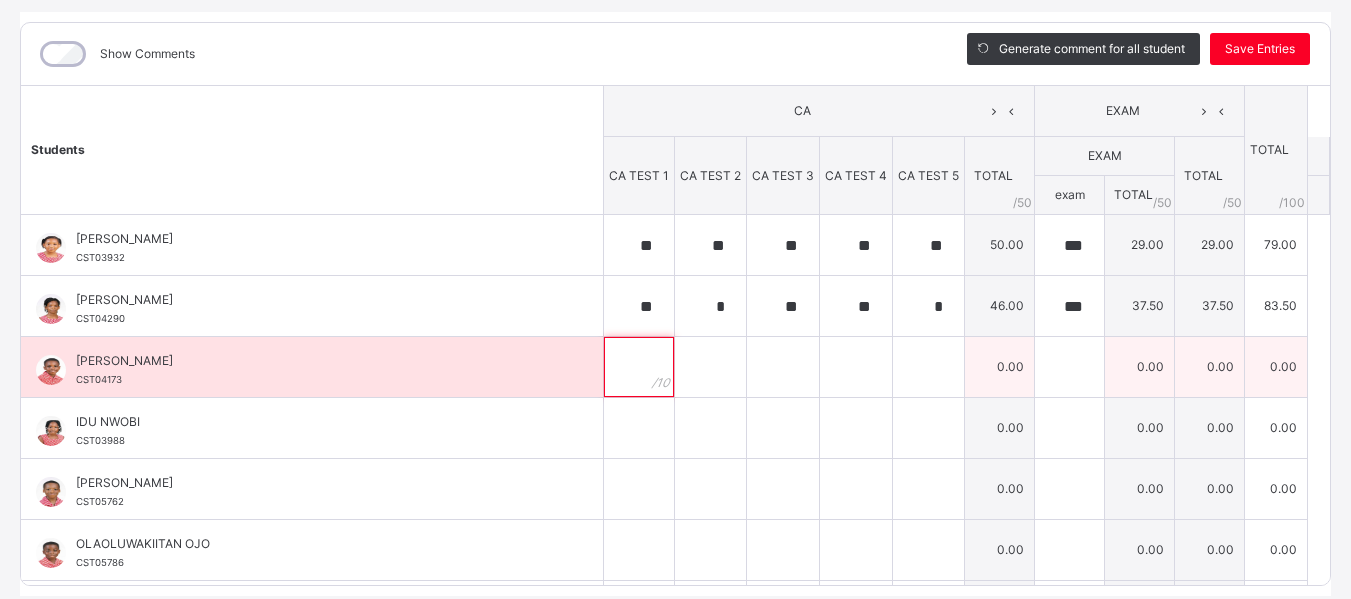 click at bounding box center (639, 367) 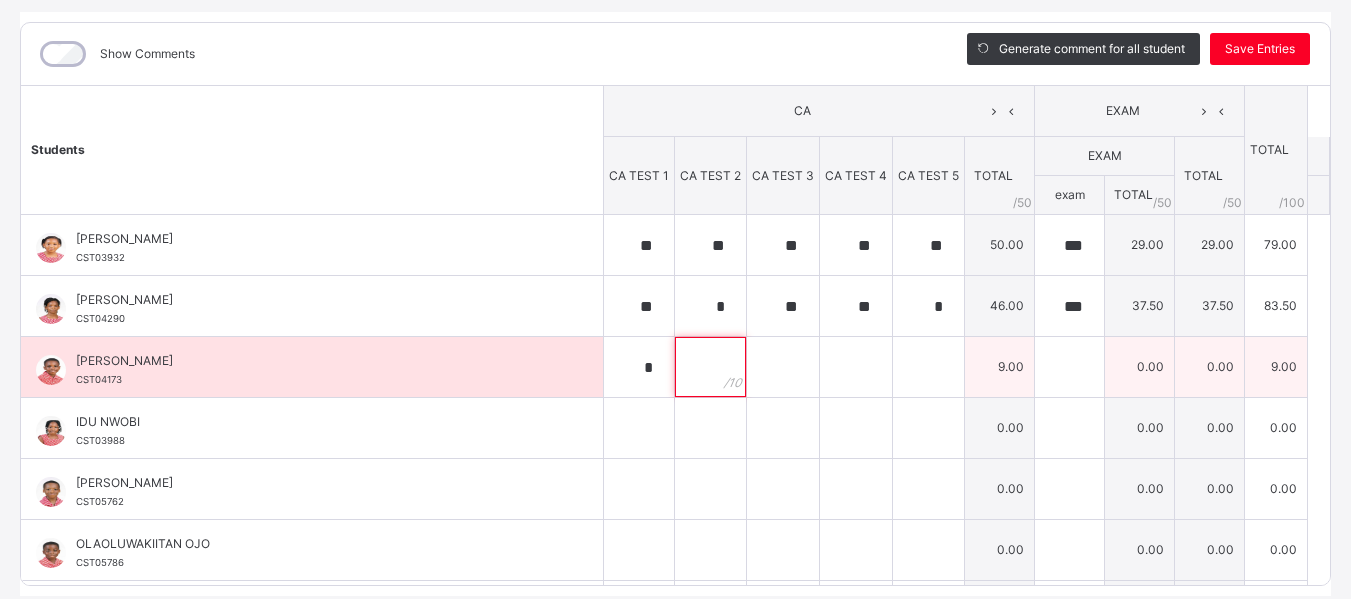 click at bounding box center (710, 367) 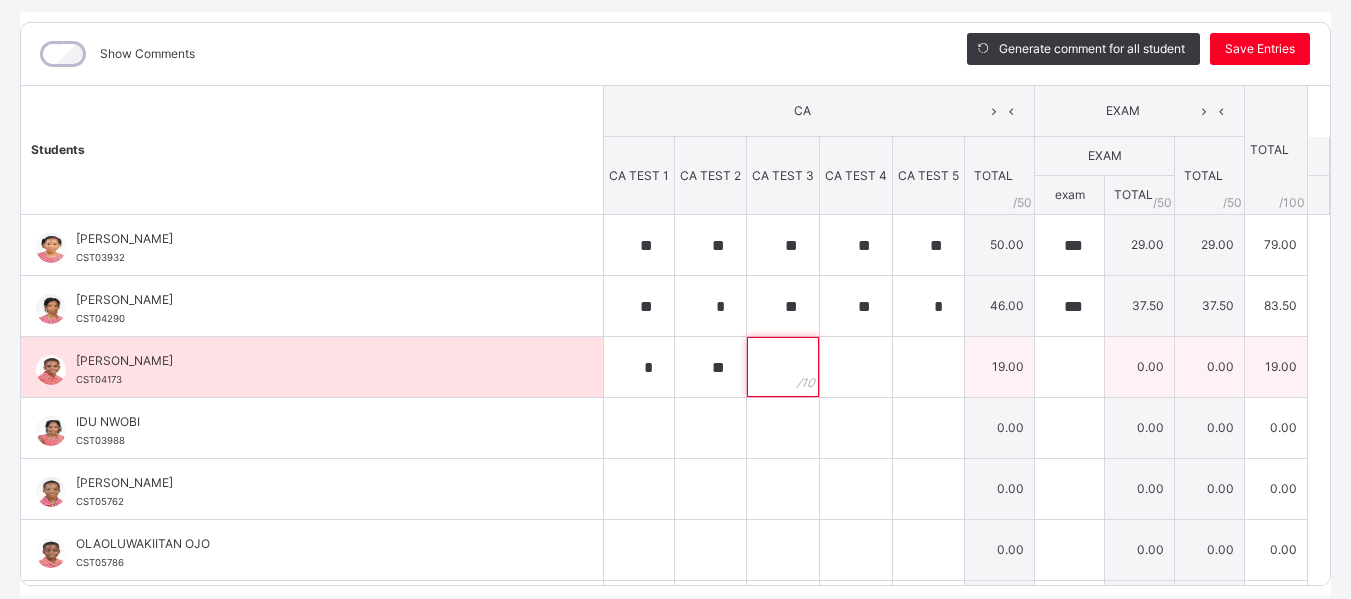 click at bounding box center (783, 367) 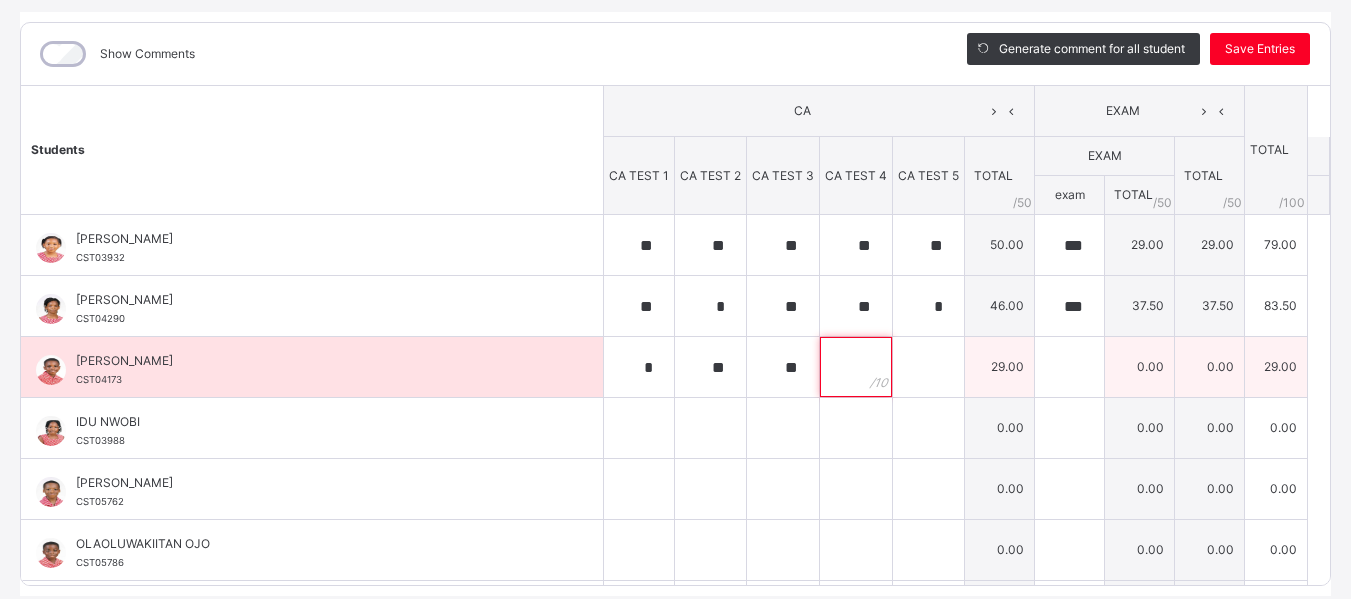 click at bounding box center [856, 367] 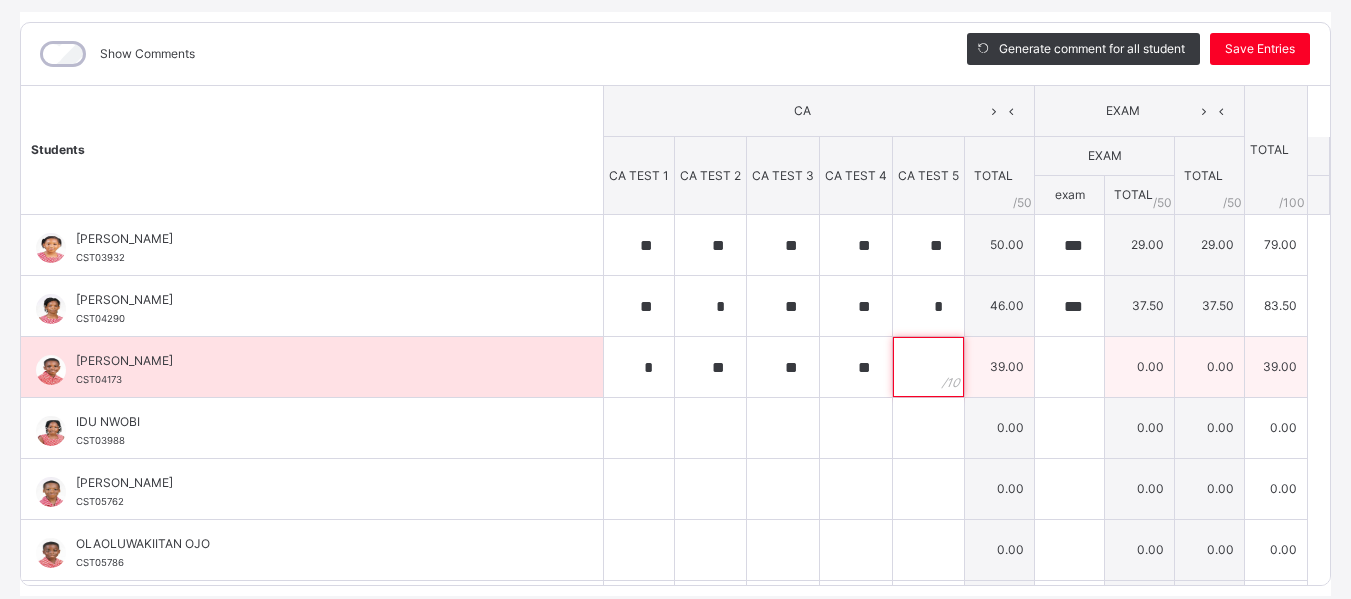 click at bounding box center [928, 367] 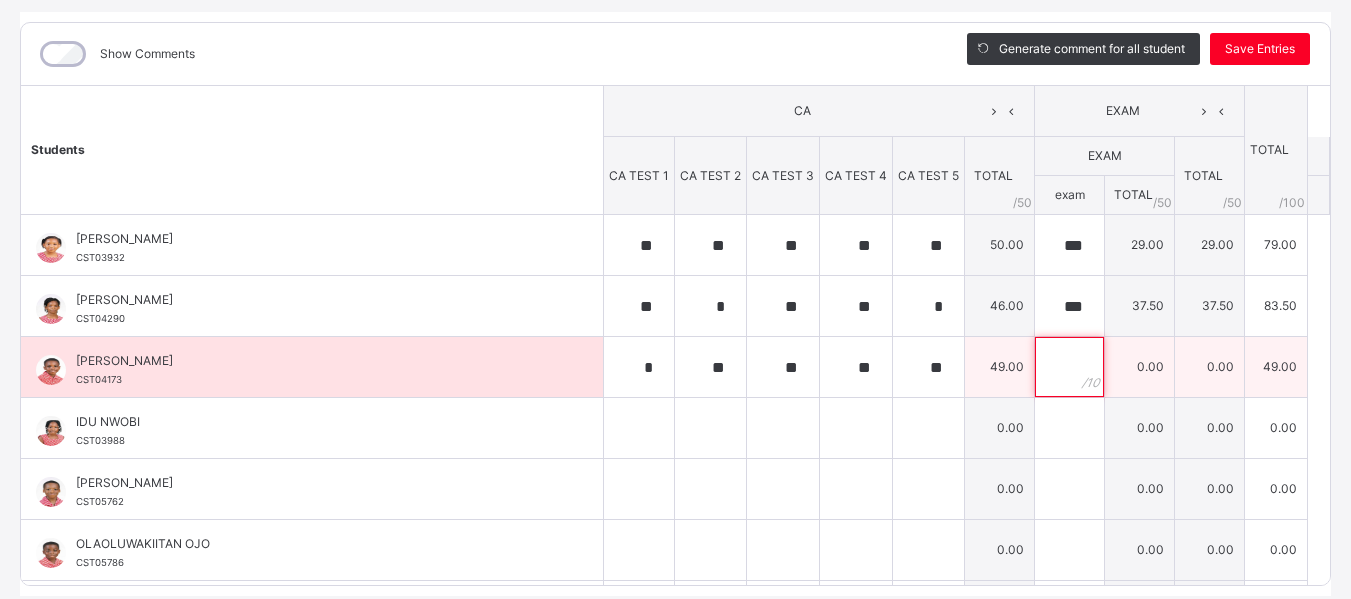 click at bounding box center [1069, 367] 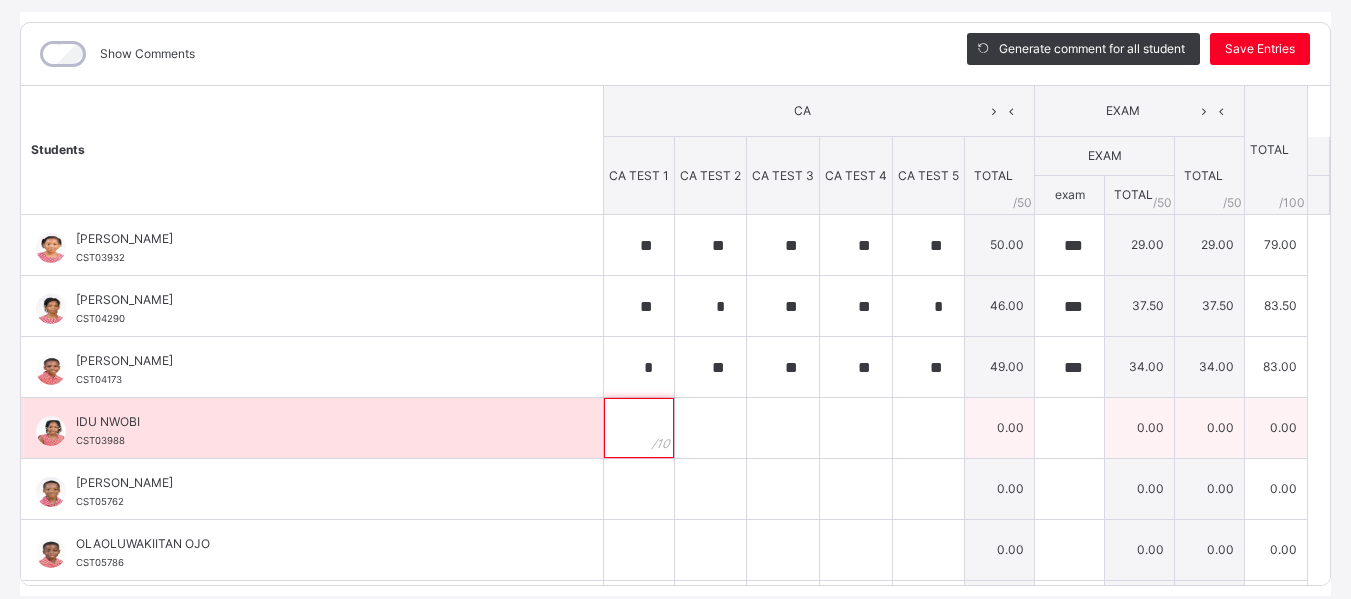 click at bounding box center (639, 428) 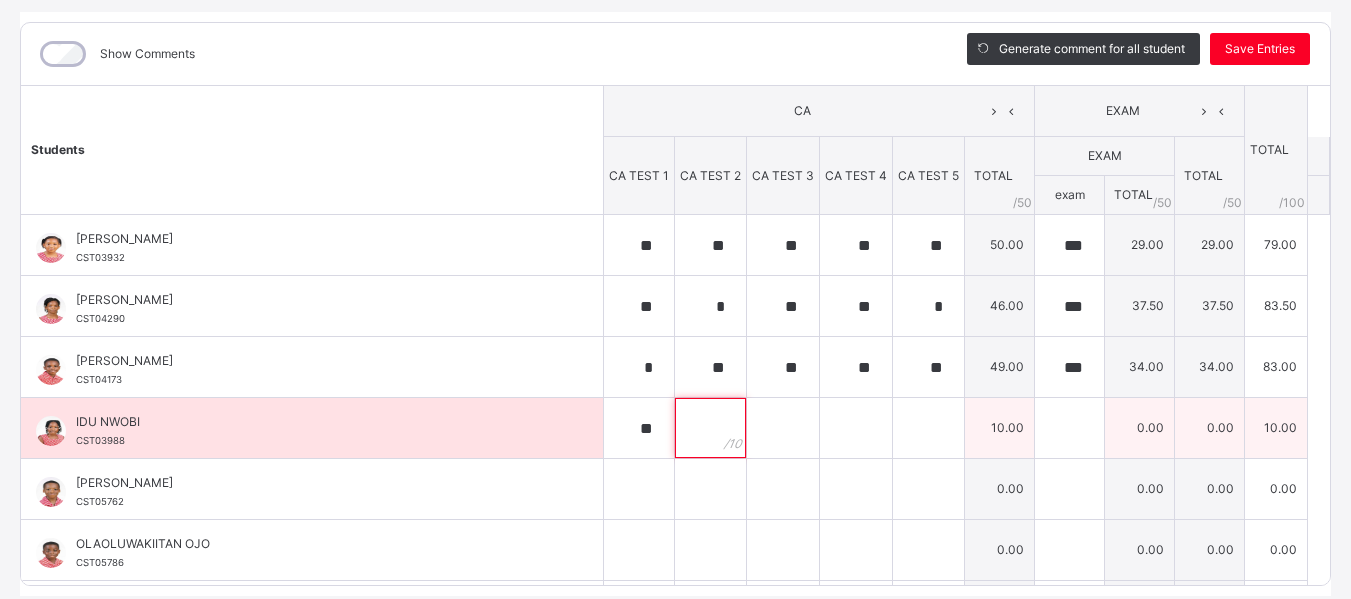 click at bounding box center (710, 428) 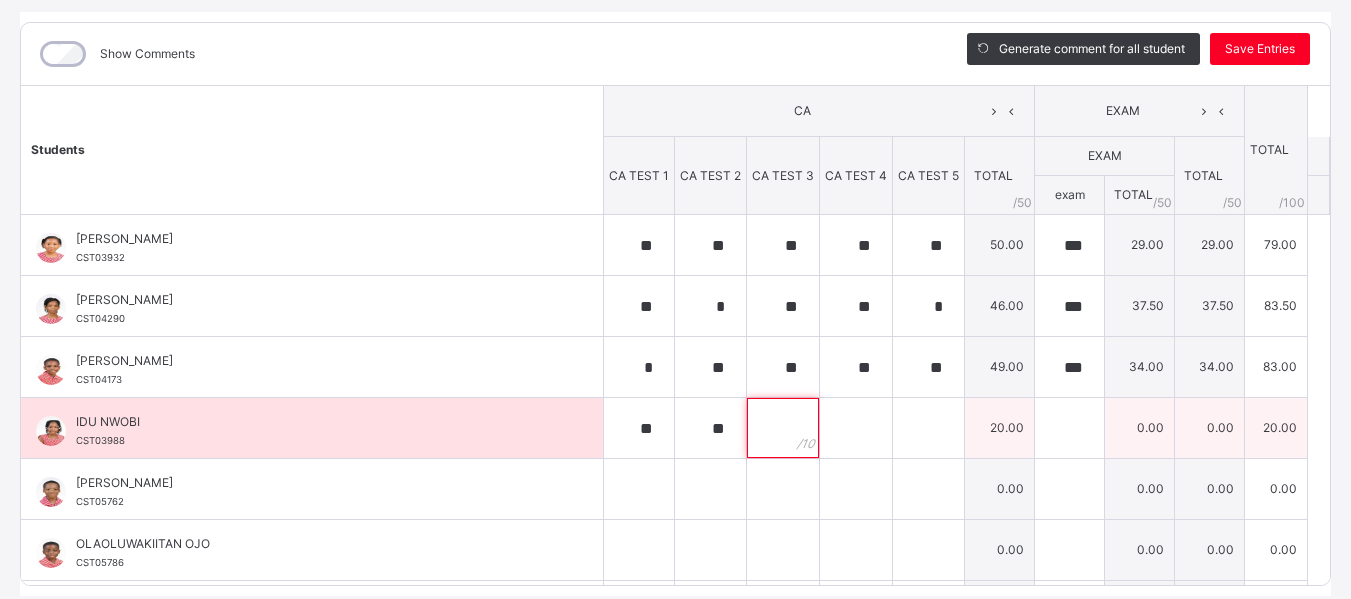 click at bounding box center [783, 428] 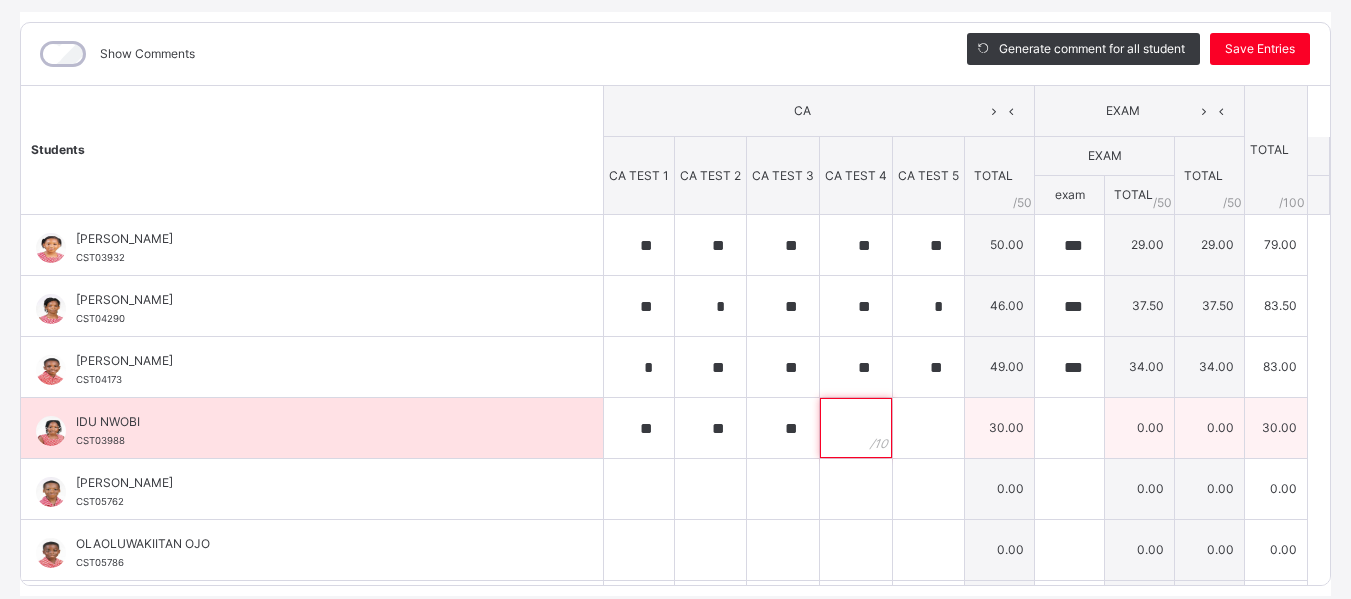 click at bounding box center [856, 428] 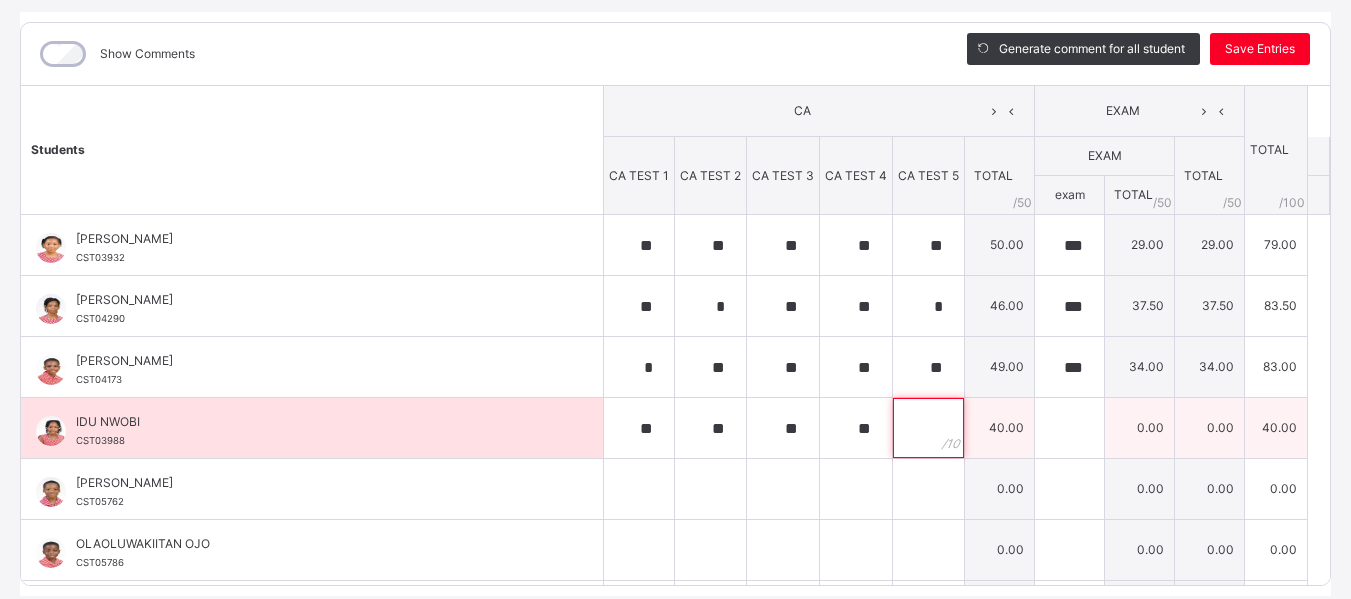 click at bounding box center [928, 428] 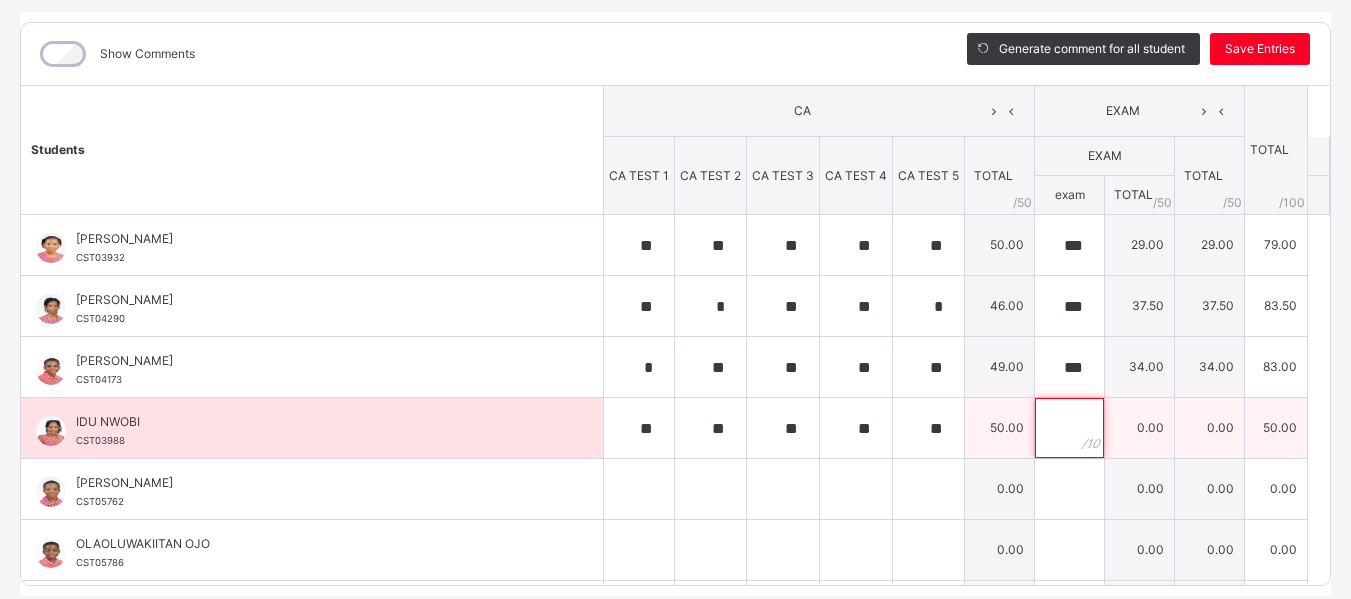 click at bounding box center [1069, 428] 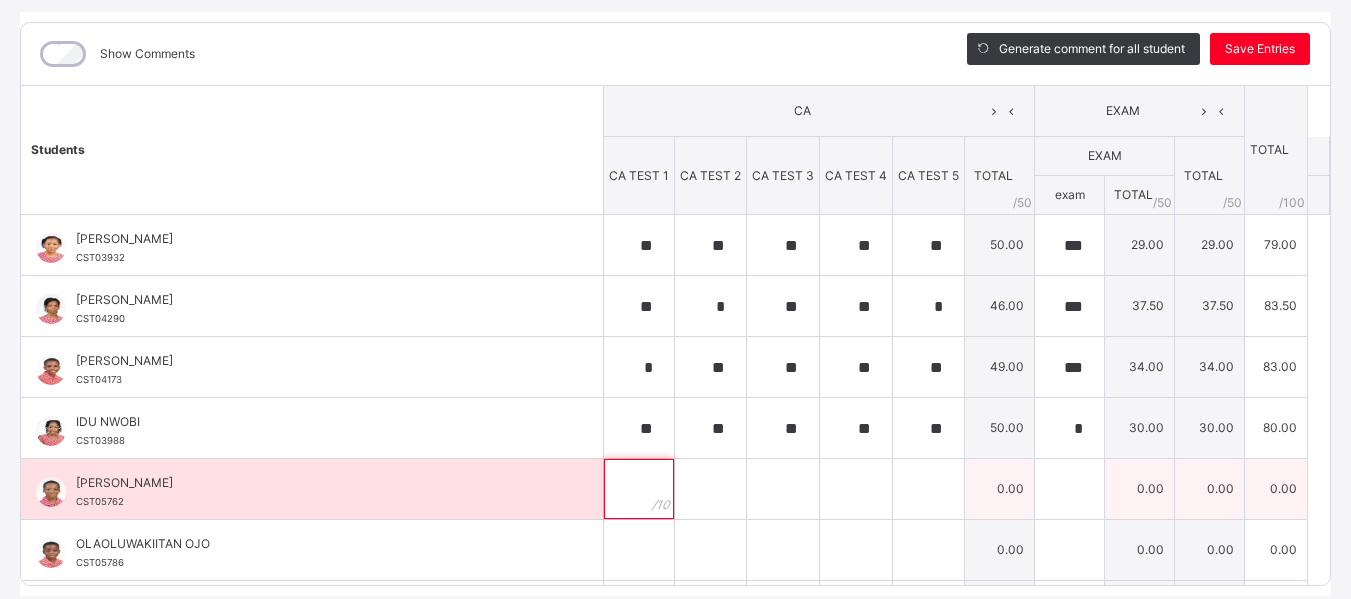 click at bounding box center (639, 489) 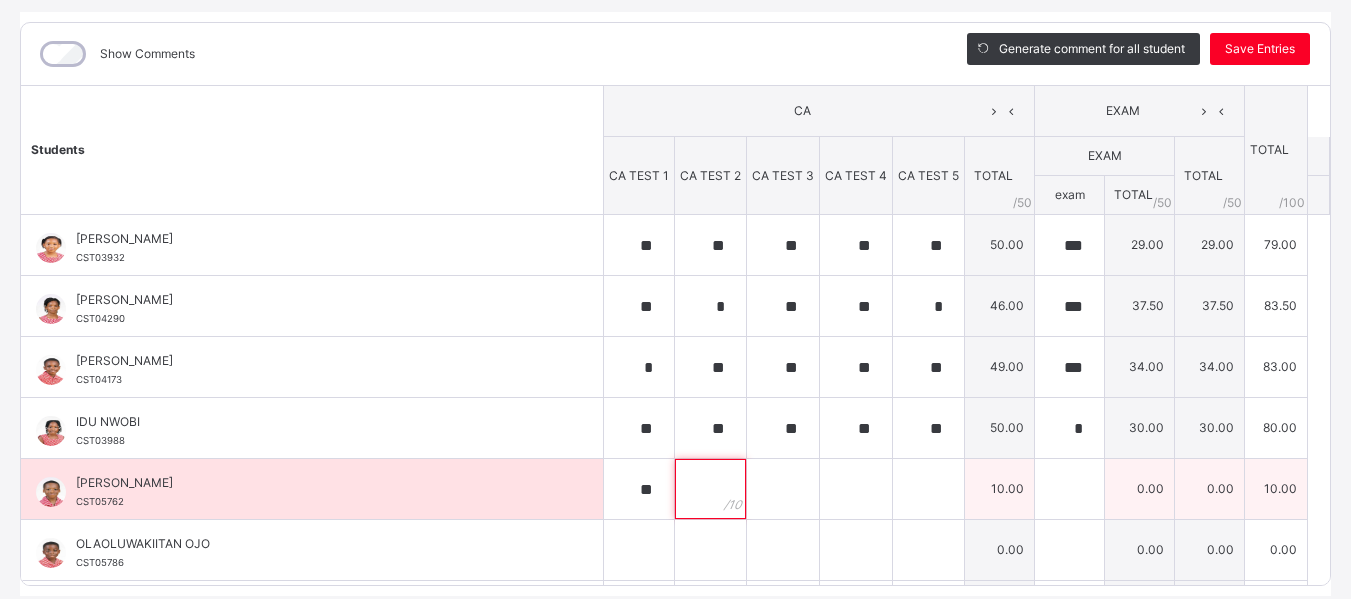 click at bounding box center [710, 489] 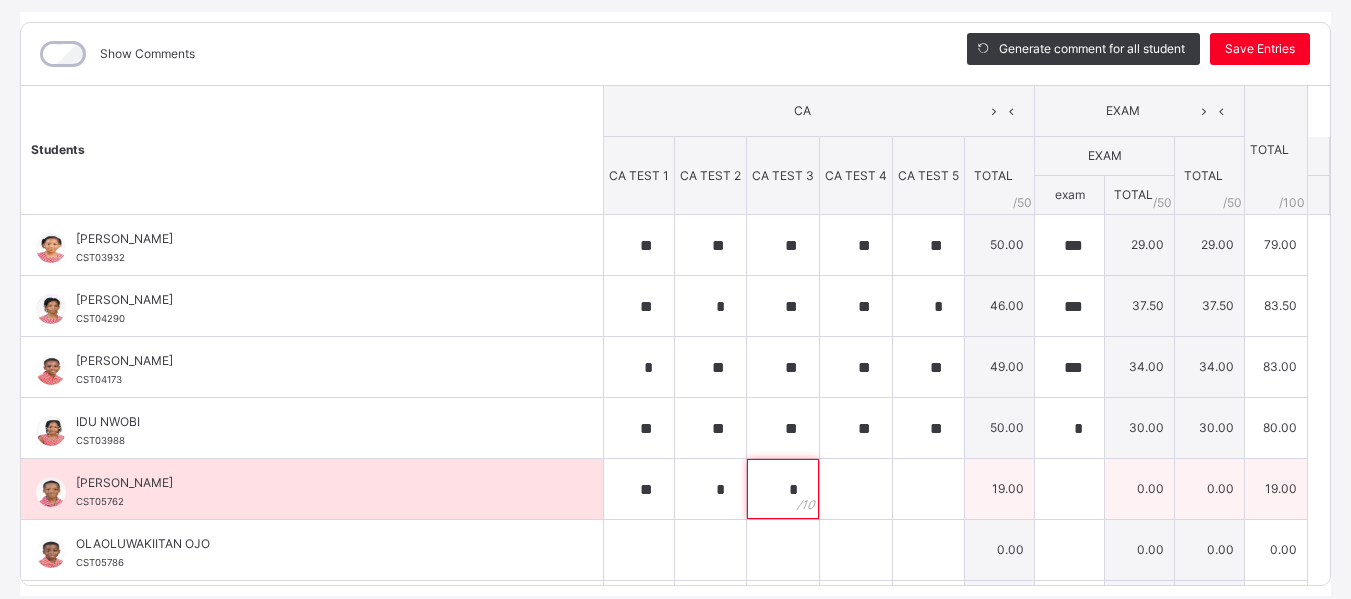 click on "*" at bounding box center (783, 489) 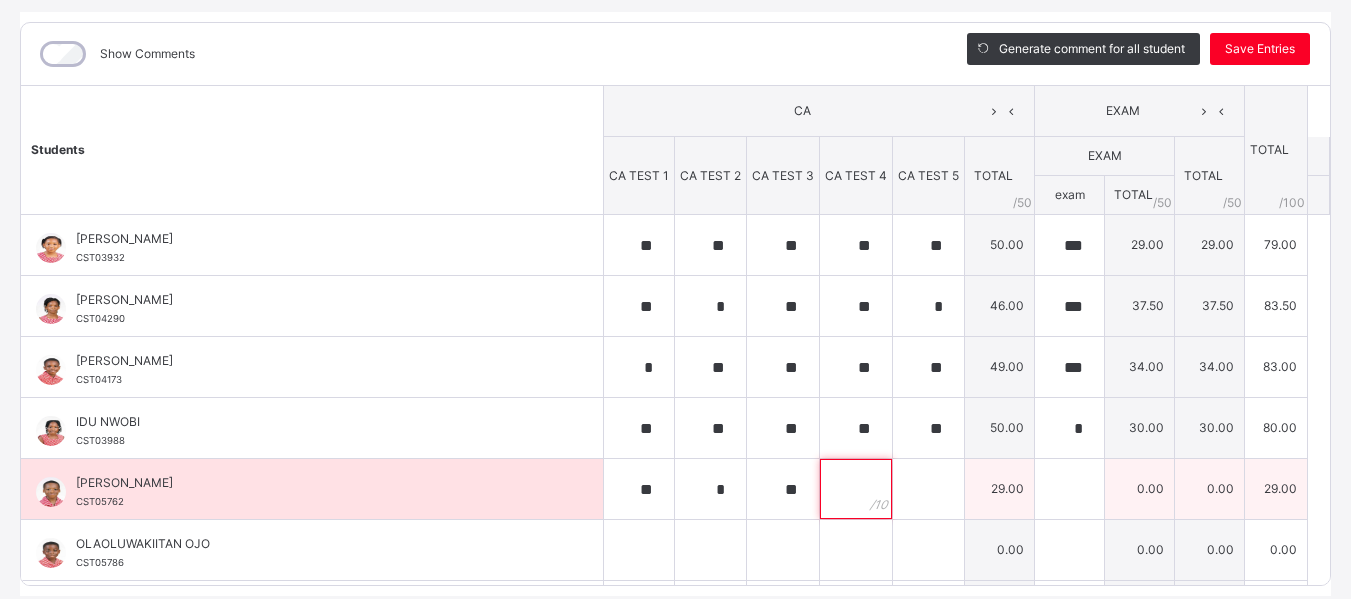 click at bounding box center [856, 489] 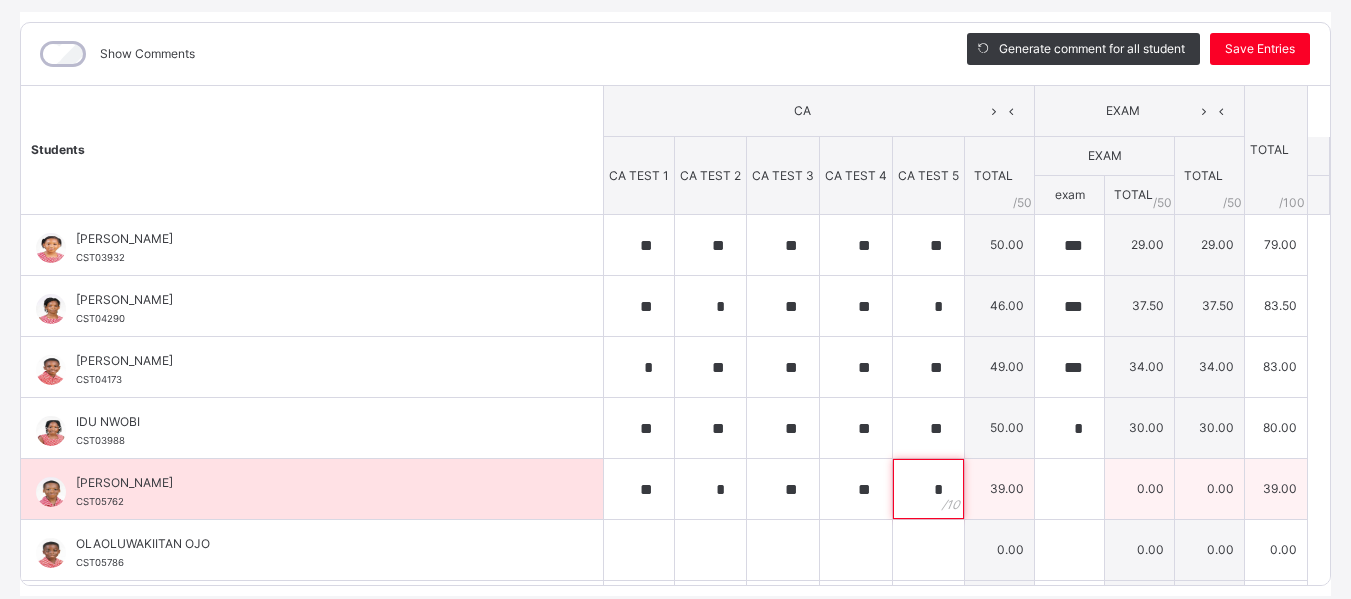 click on "*" at bounding box center (928, 489) 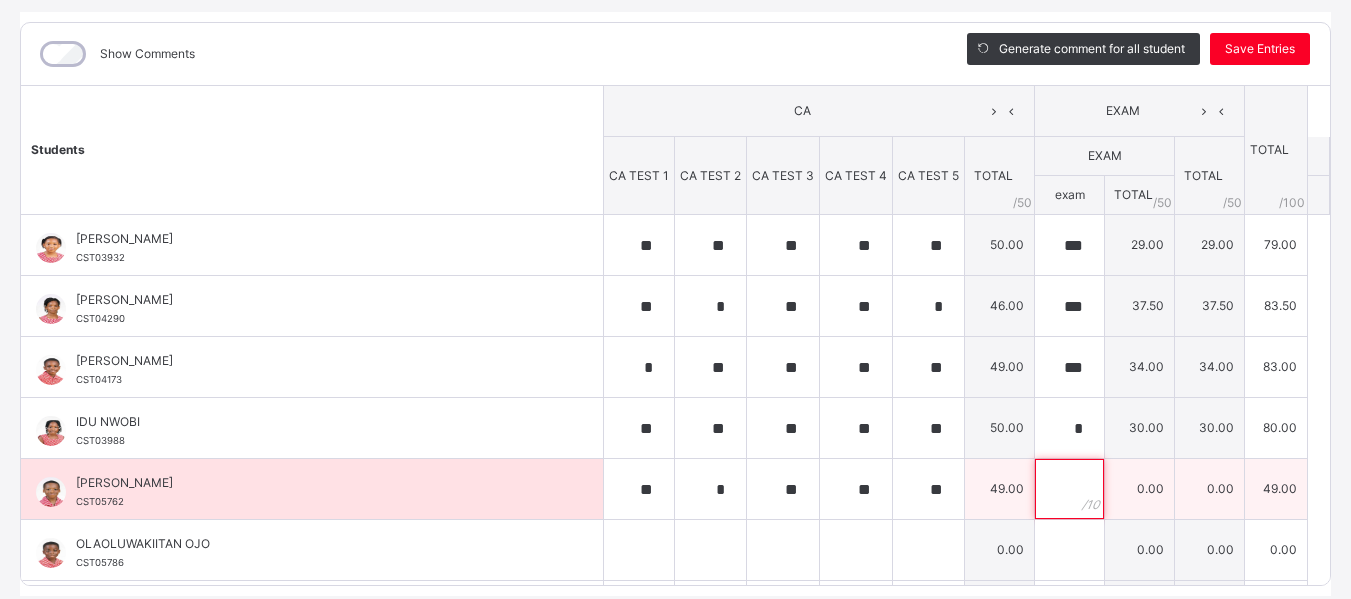 click at bounding box center [1069, 489] 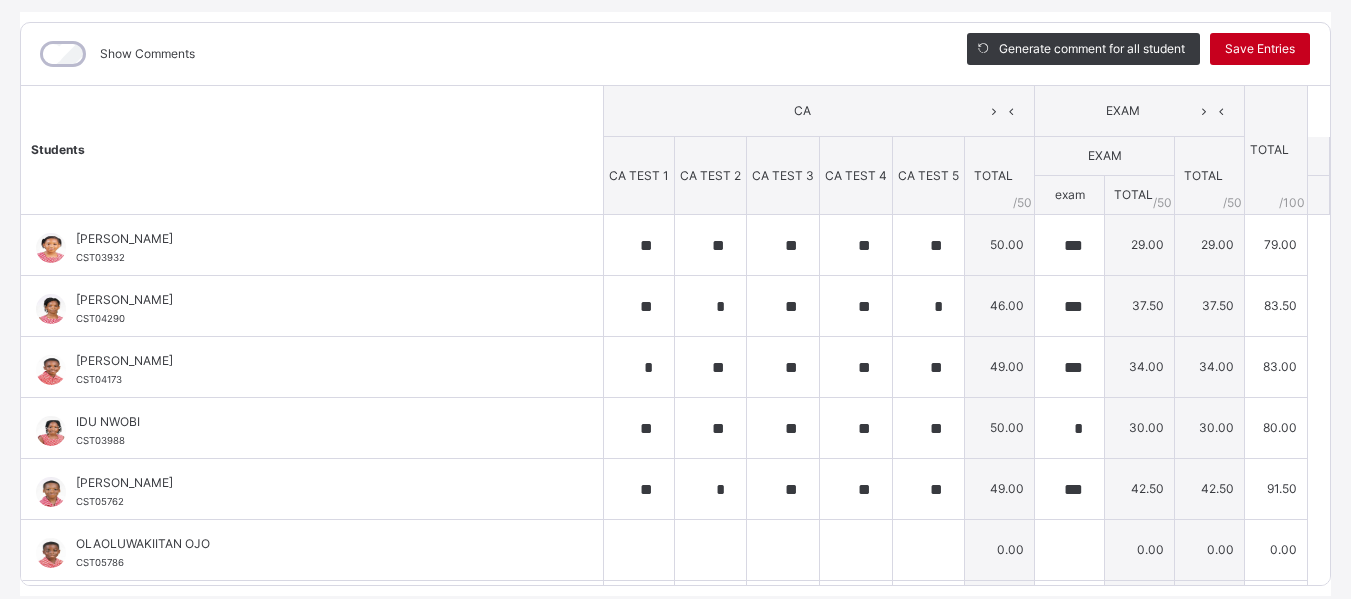 click on "Save Entries" at bounding box center (1260, 49) 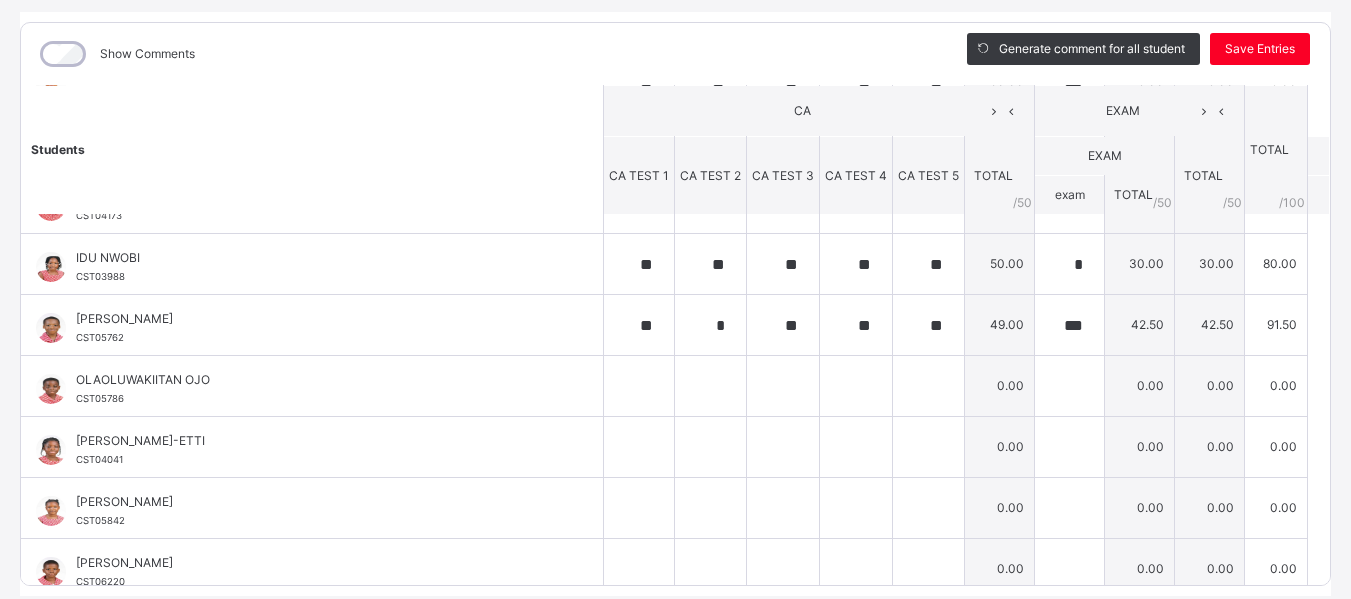 scroll, scrollTop: 175, scrollLeft: 0, axis: vertical 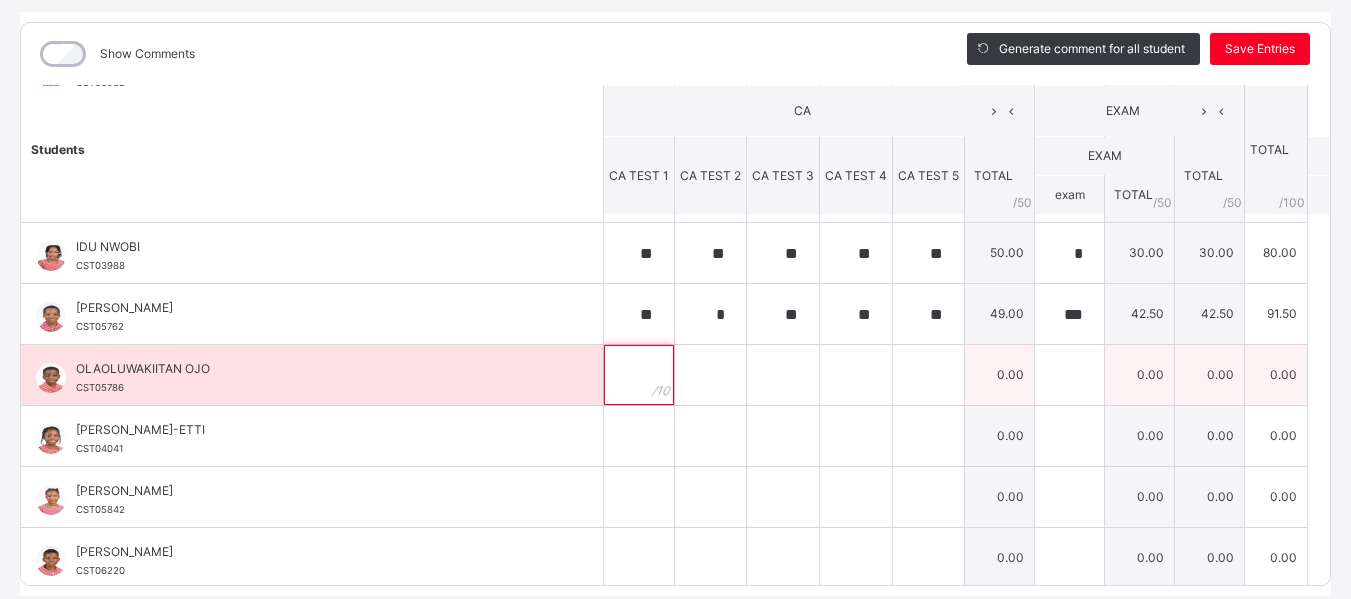 click at bounding box center [639, 375] 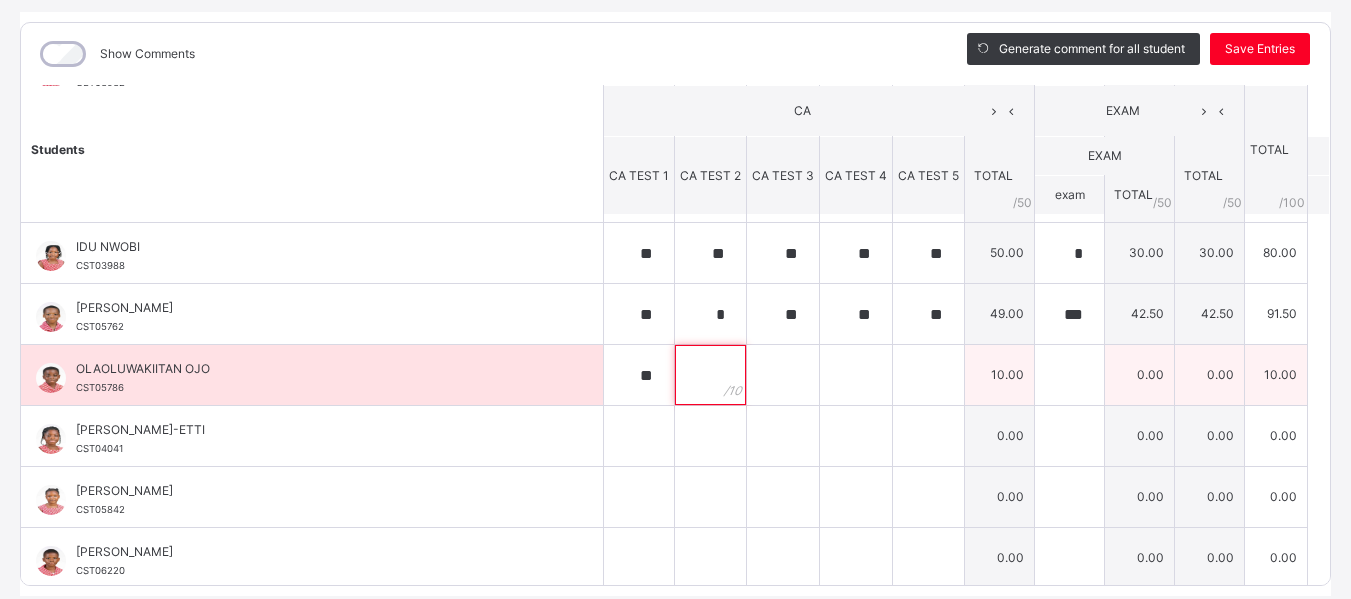 click at bounding box center [710, 375] 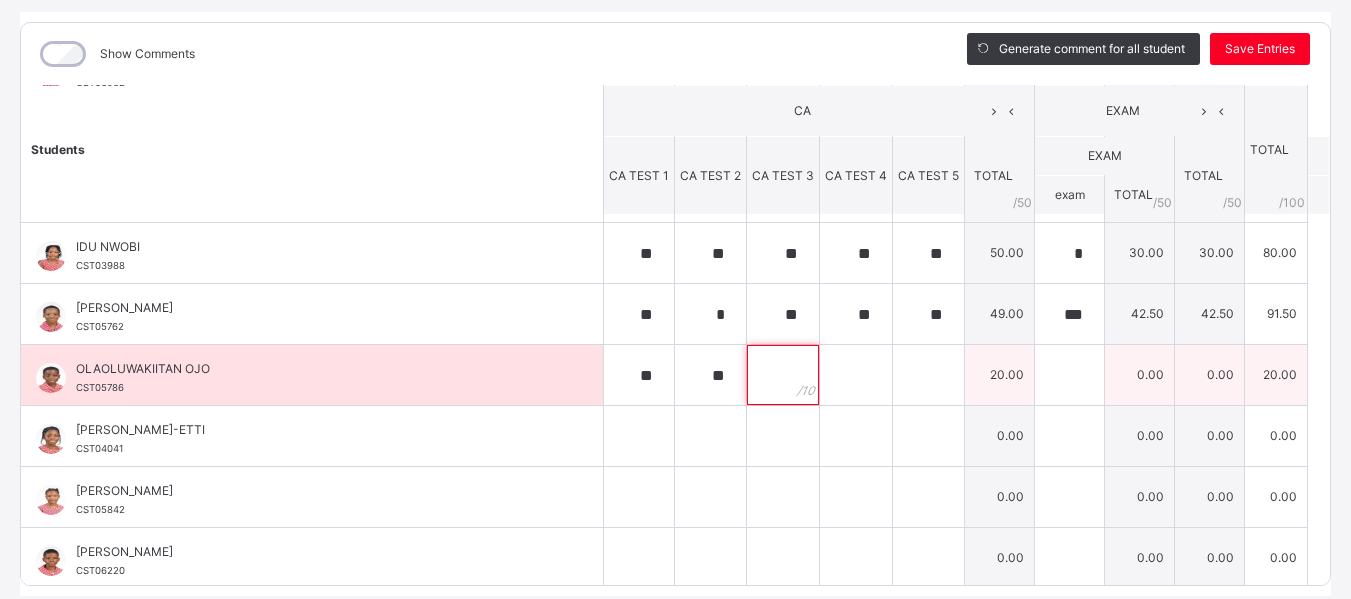click at bounding box center (783, 375) 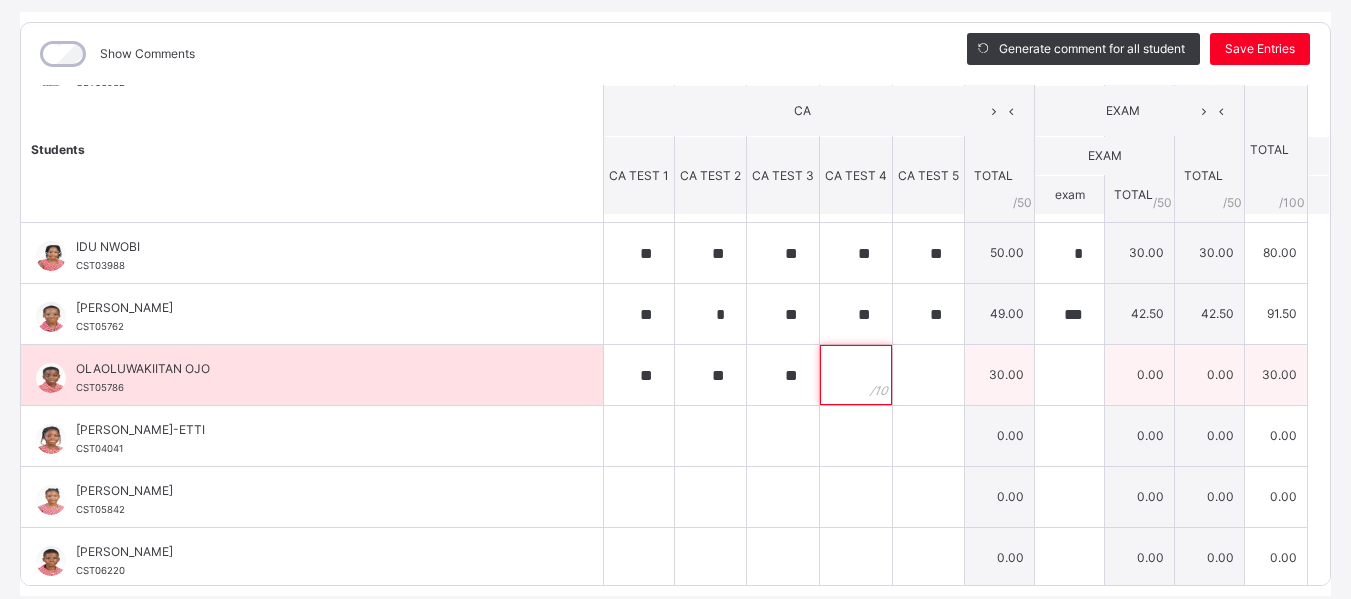 click at bounding box center [856, 375] 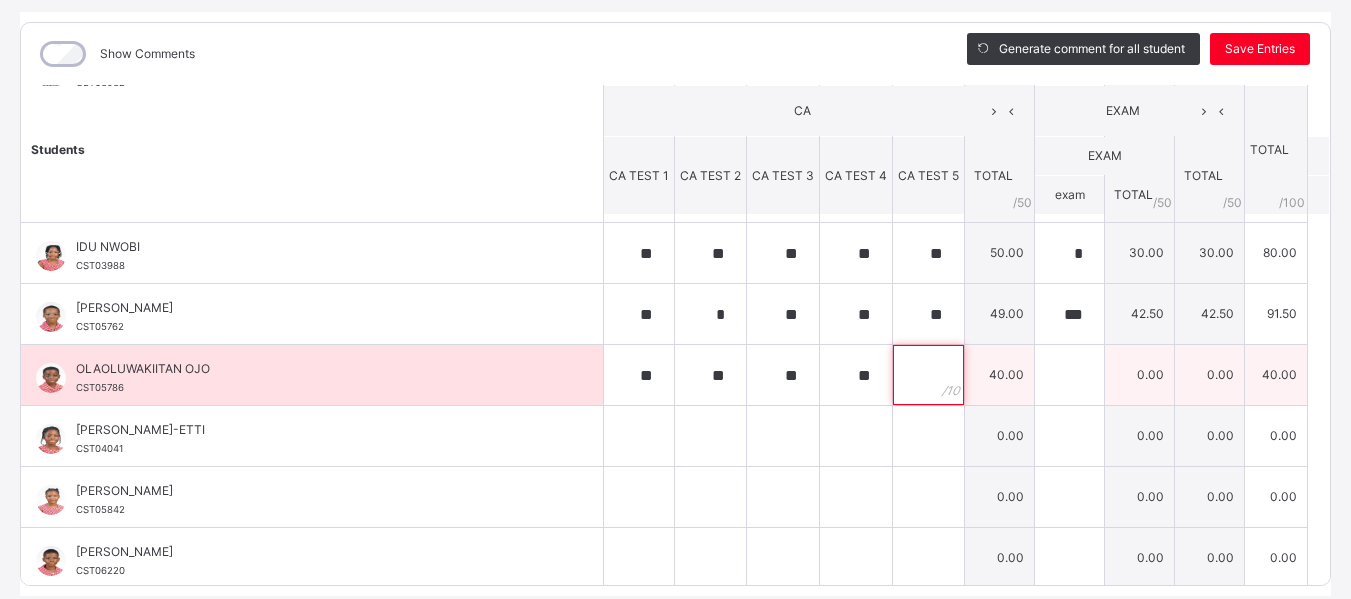click at bounding box center (928, 375) 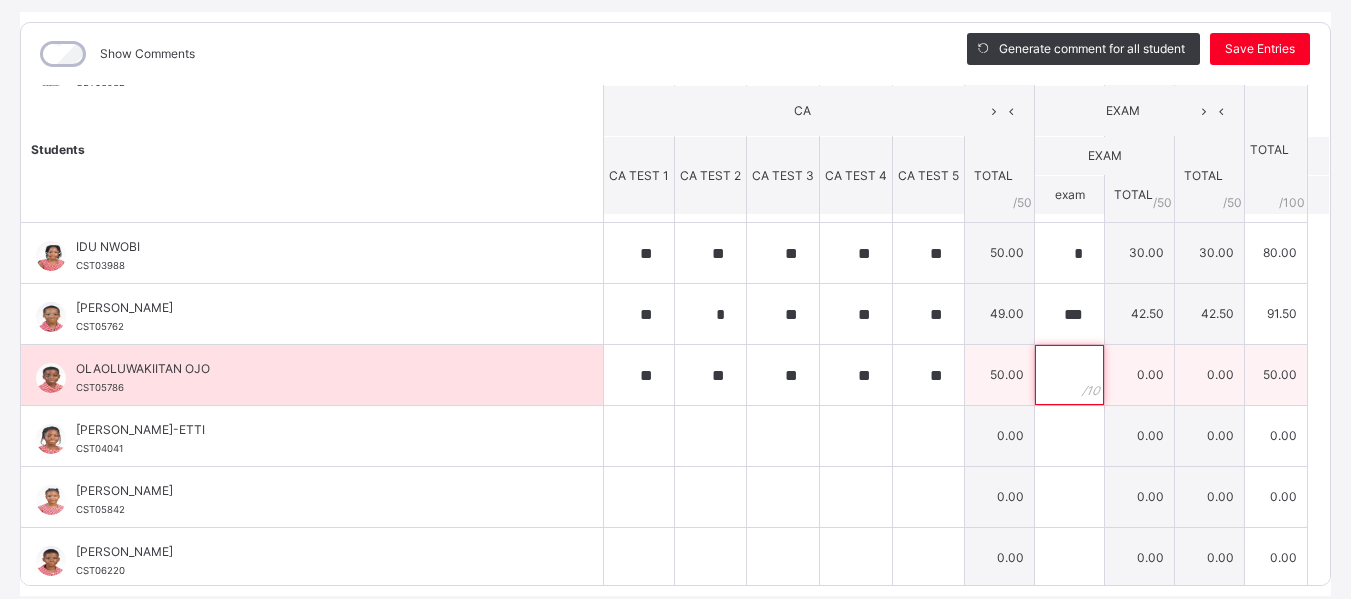 click at bounding box center (1069, 375) 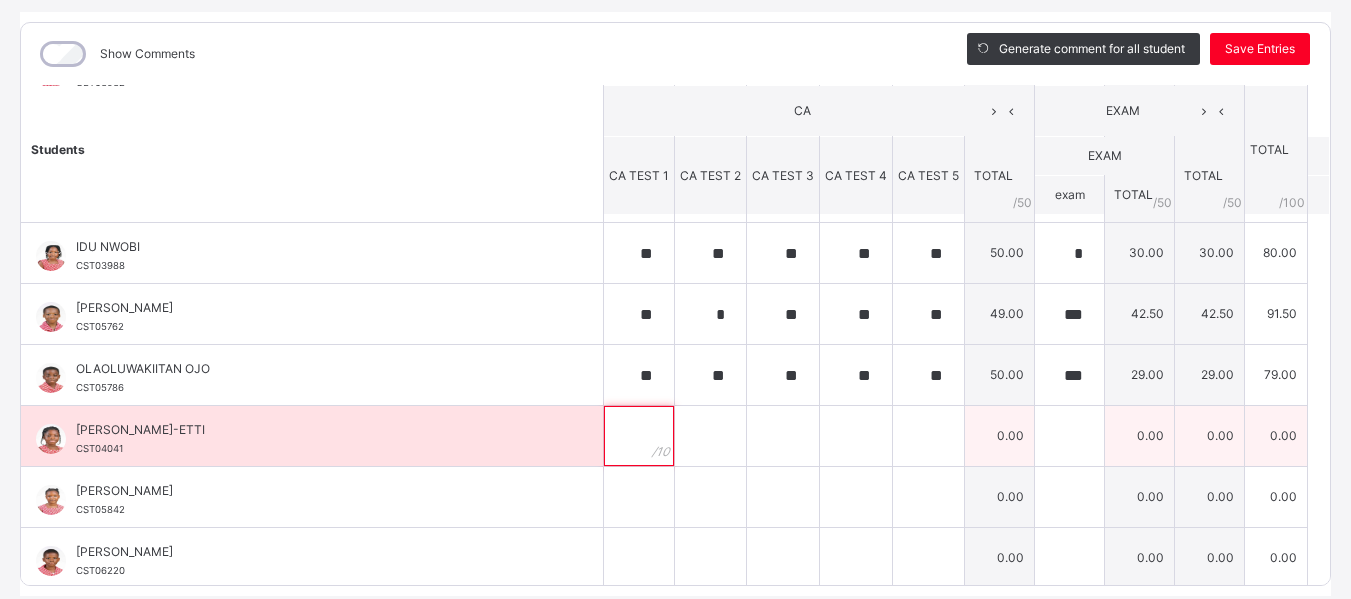 click at bounding box center [639, 436] 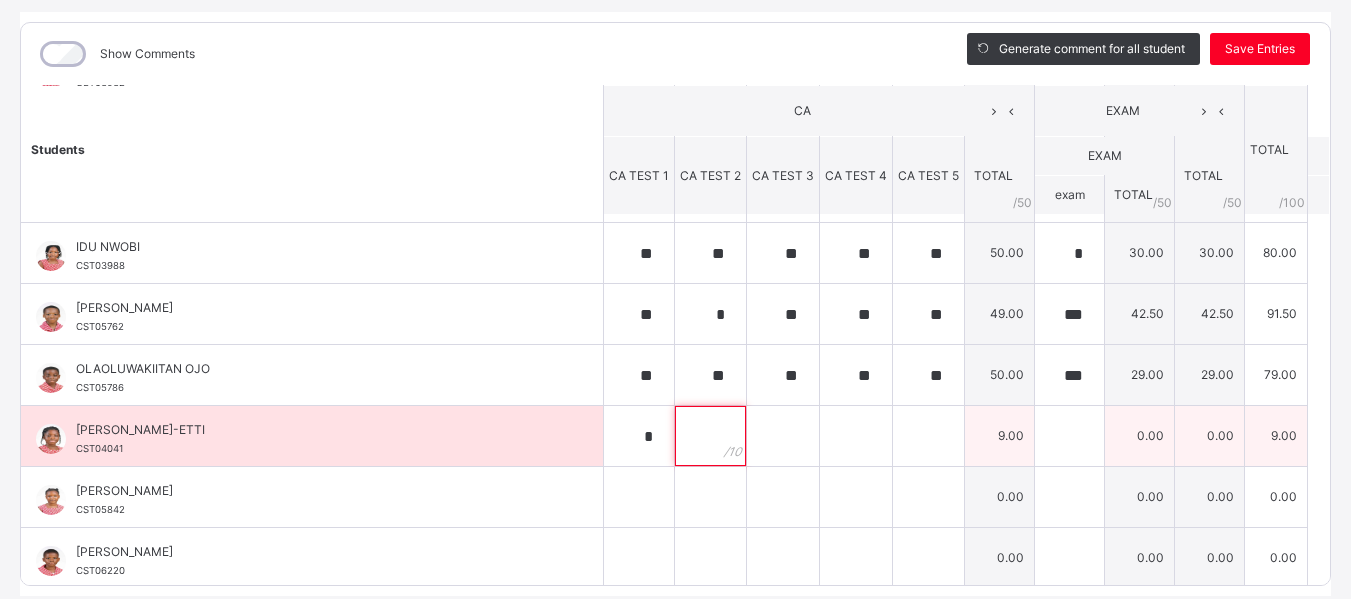 click at bounding box center (710, 436) 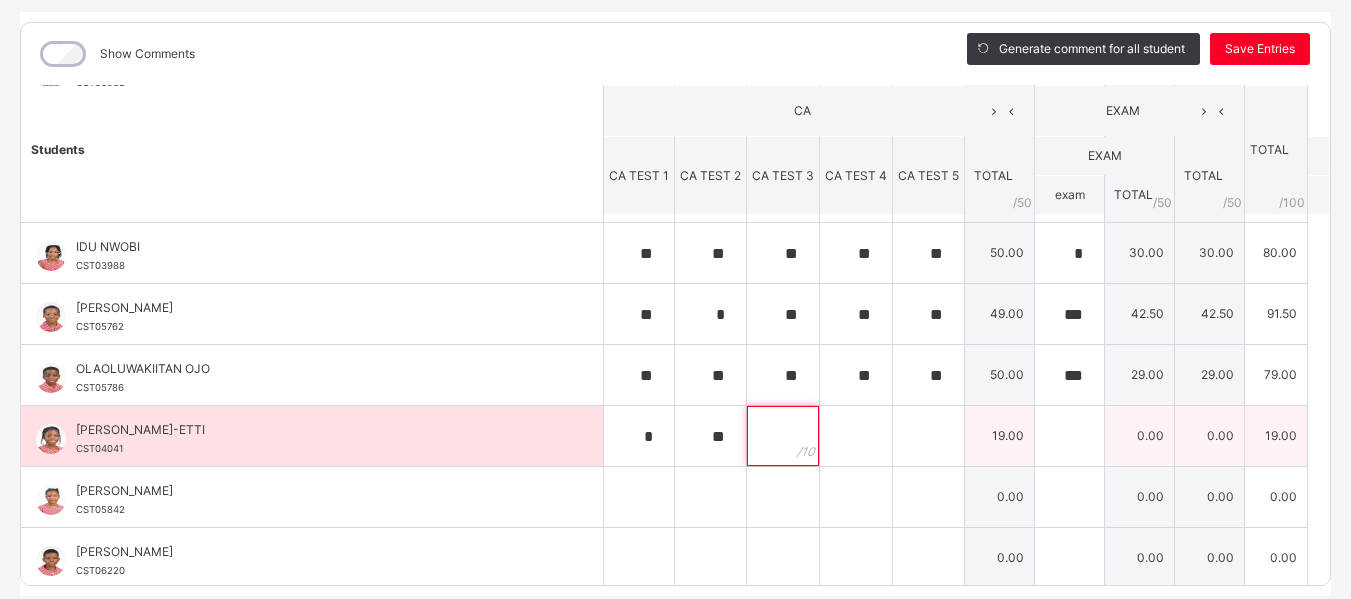 click at bounding box center (783, 436) 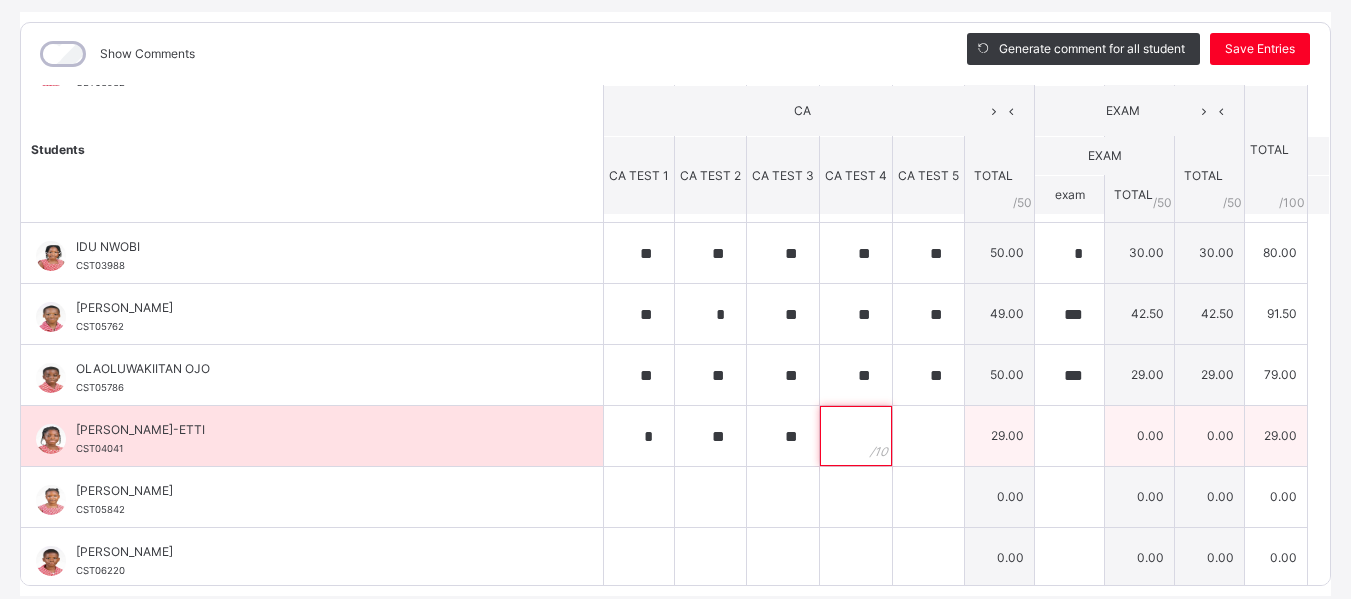 click at bounding box center (856, 436) 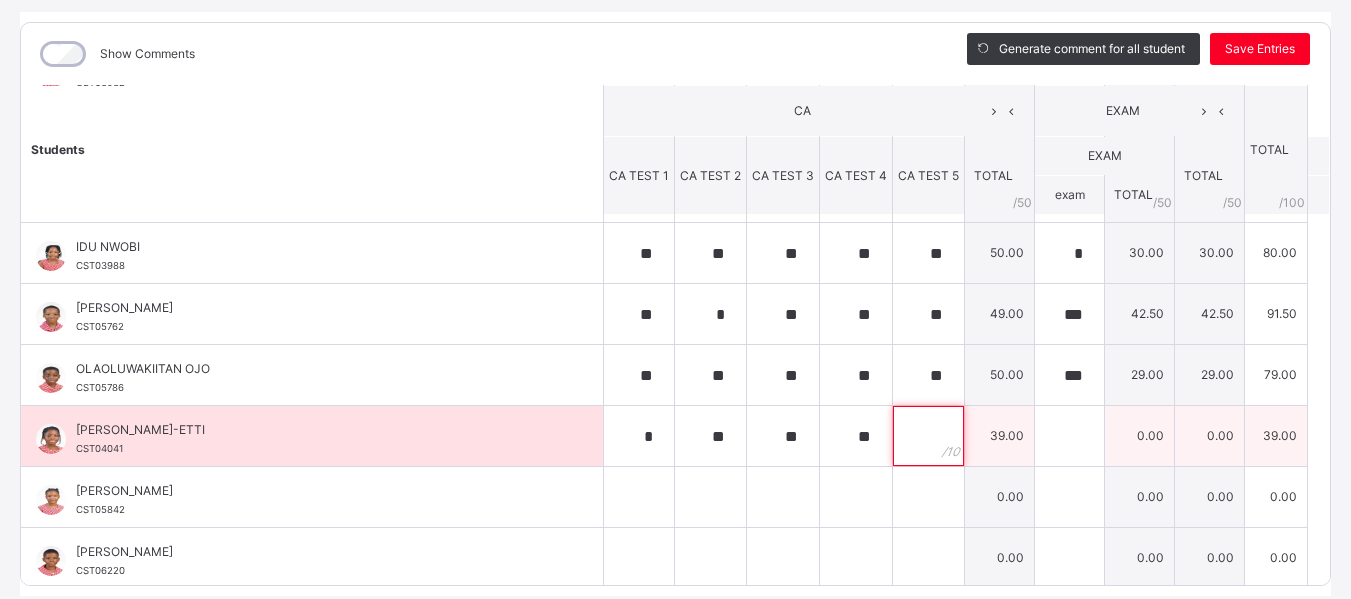 click at bounding box center [928, 436] 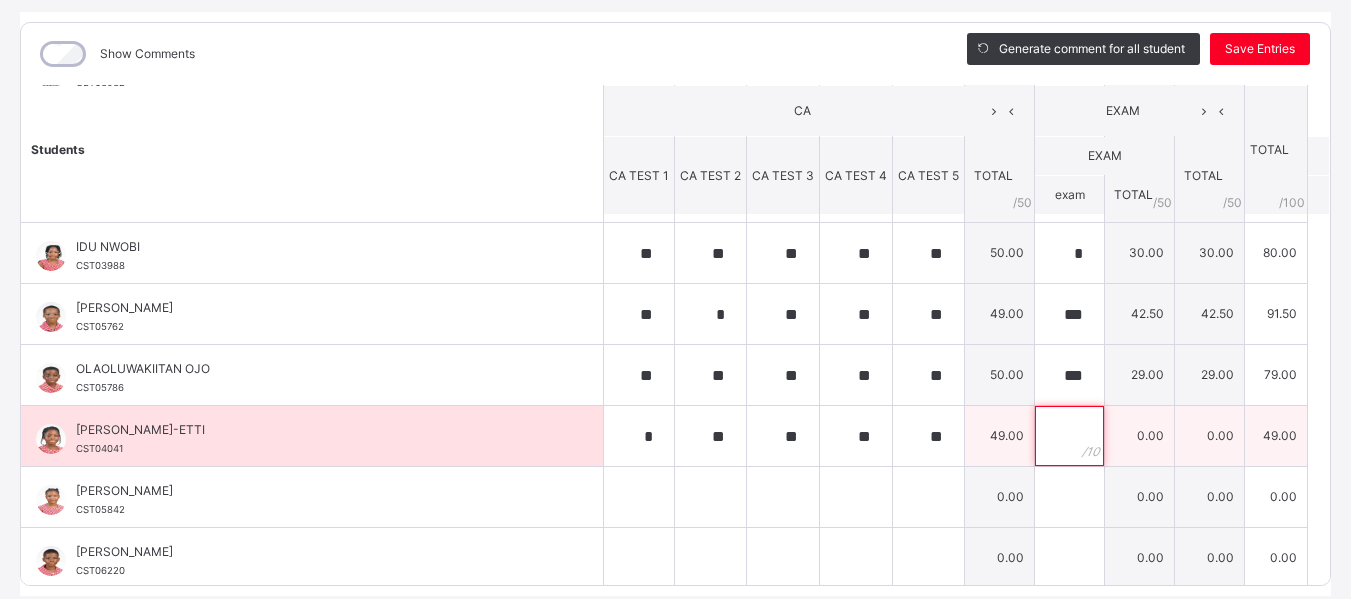 click at bounding box center [1069, 436] 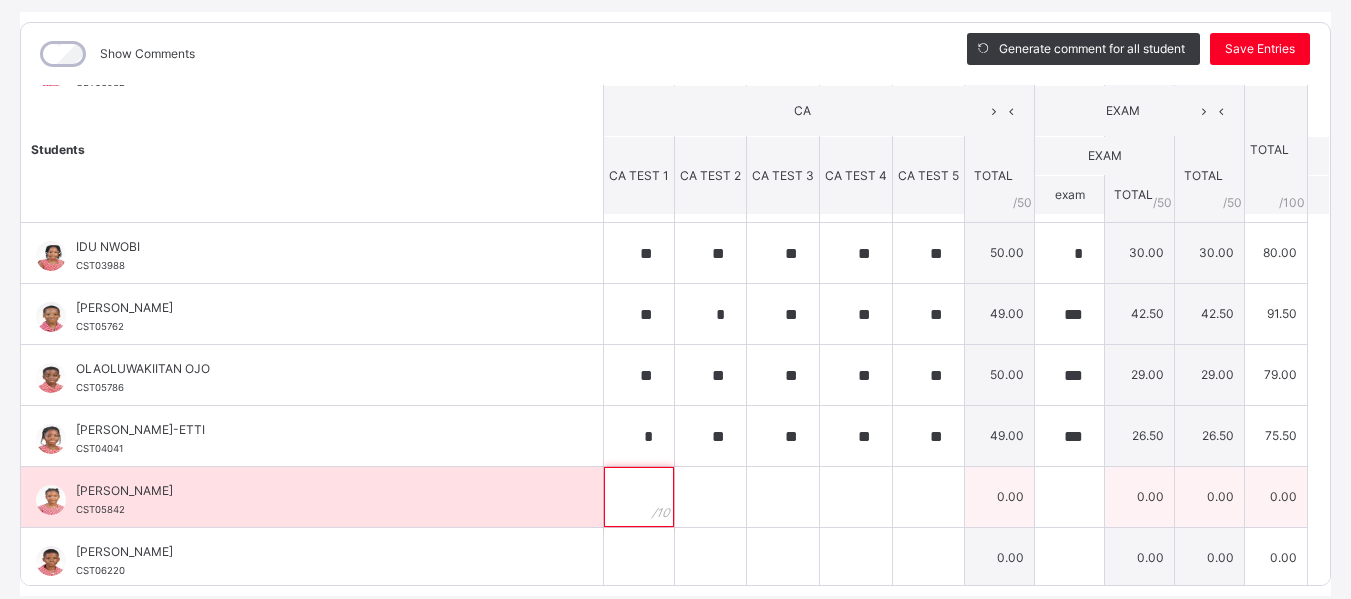 click at bounding box center (639, 497) 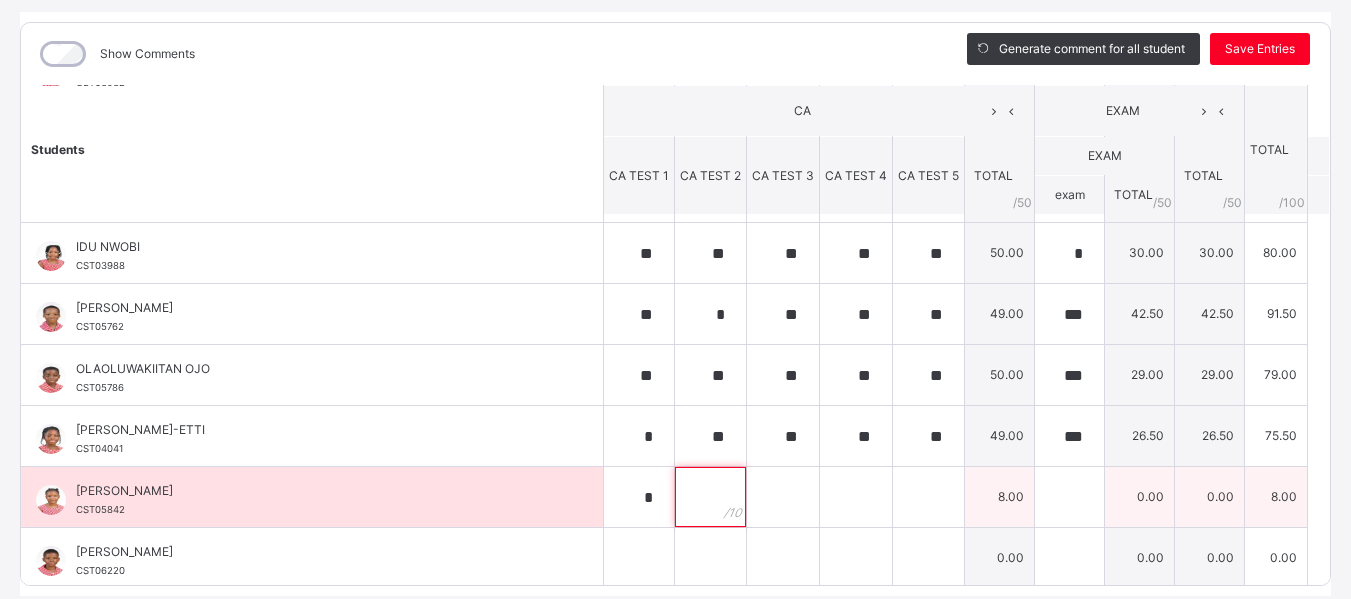 click at bounding box center (710, 497) 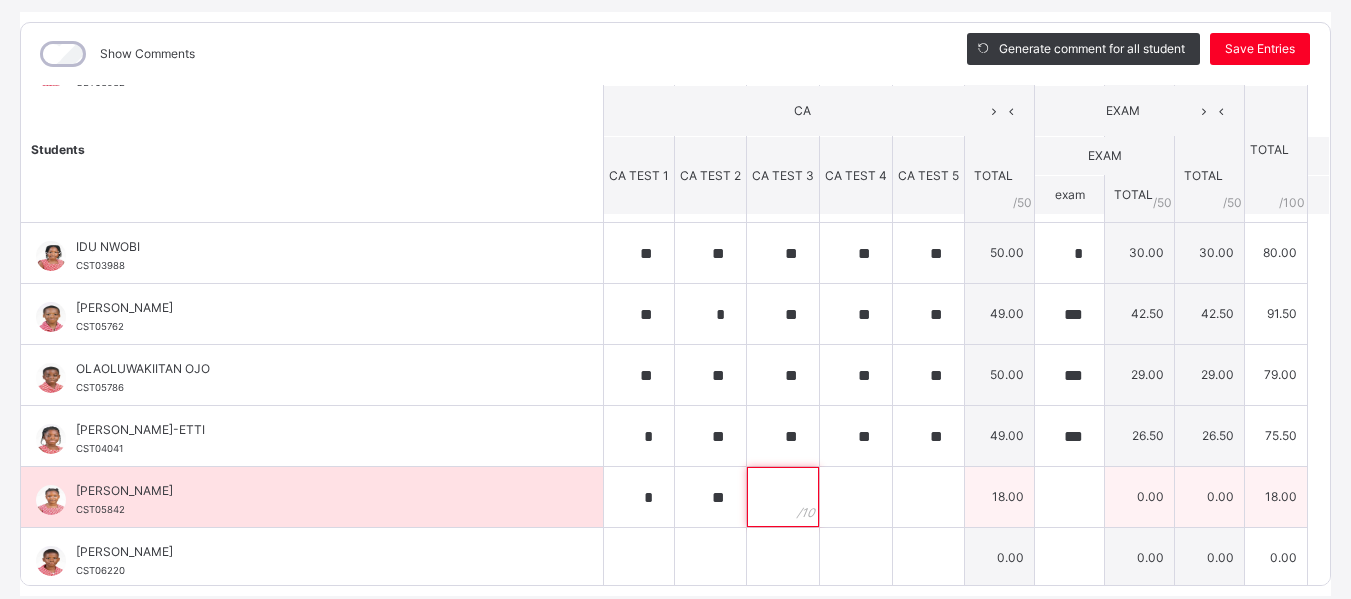 click at bounding box center (783, 497) 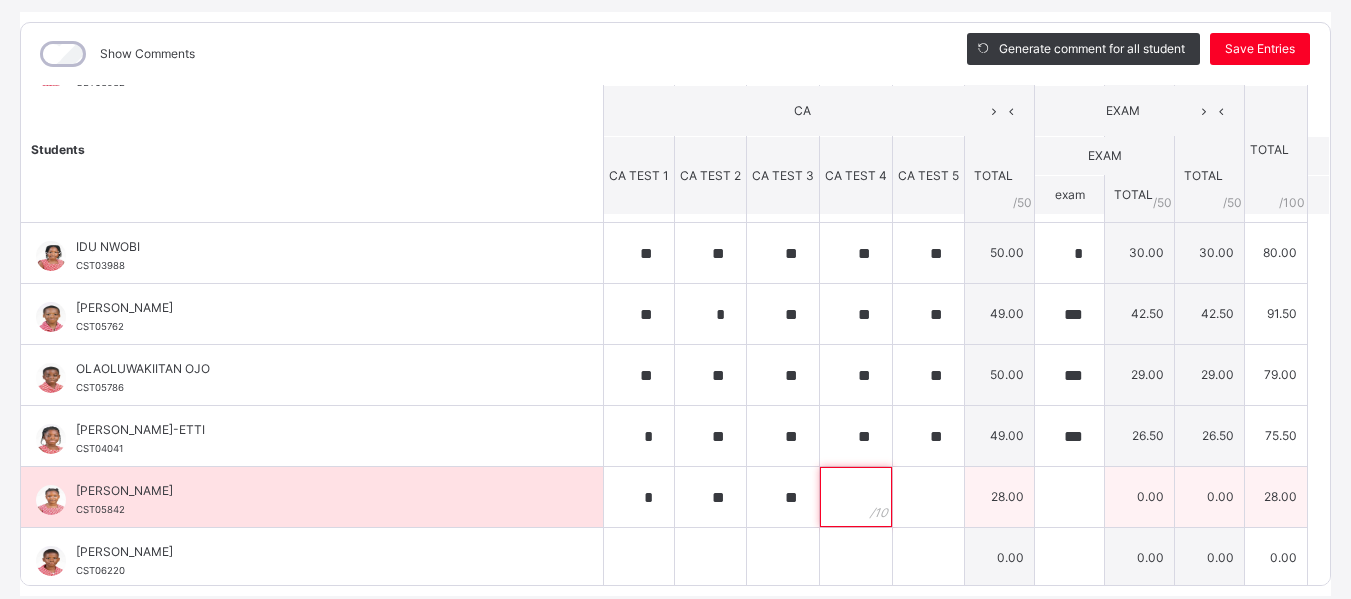 click at bounding box center (856, 497) 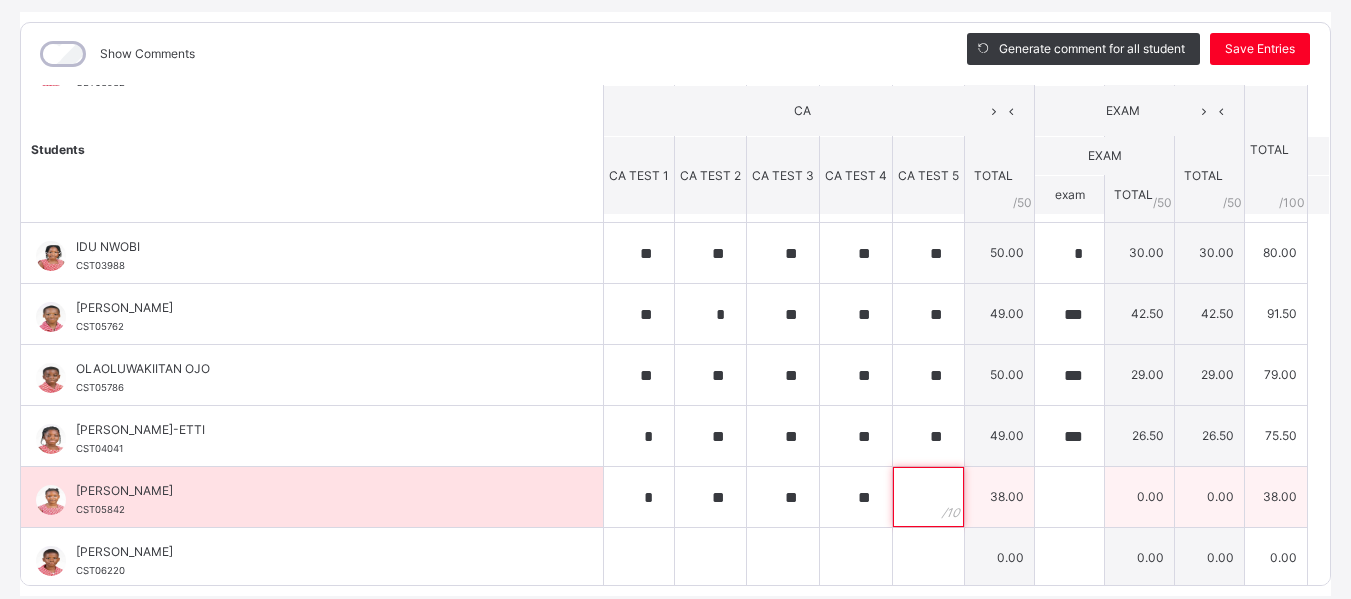 click at bounding box center (928, 497) 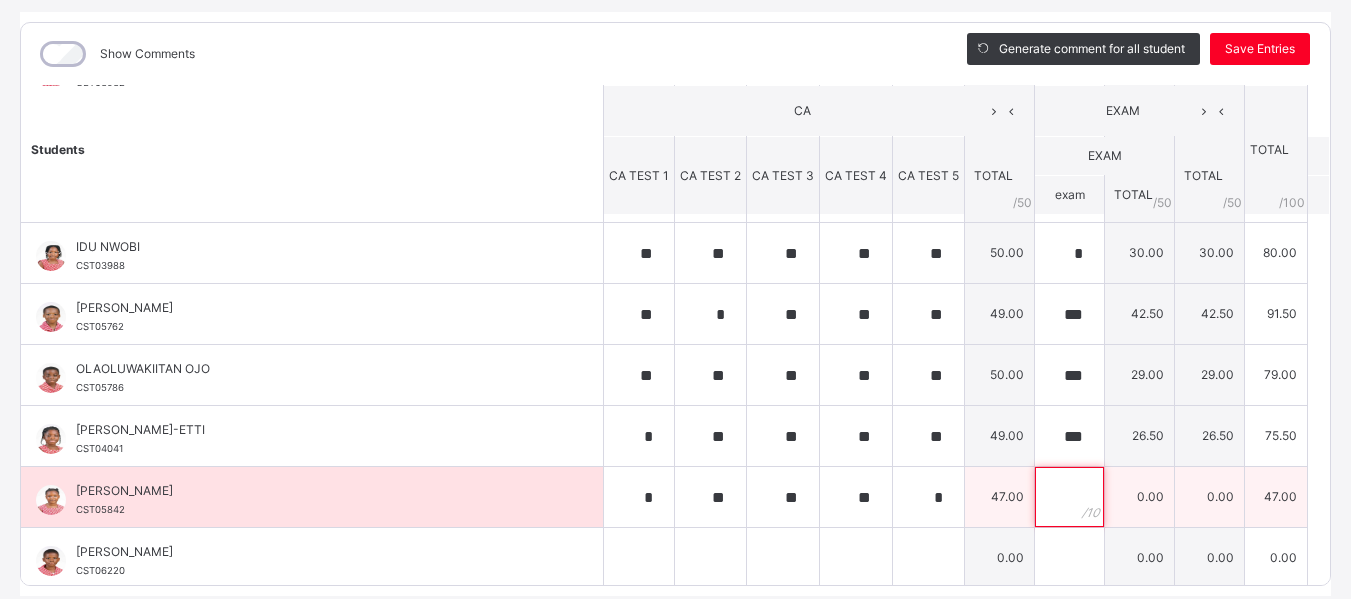 click at bounding box center (1069, 497) 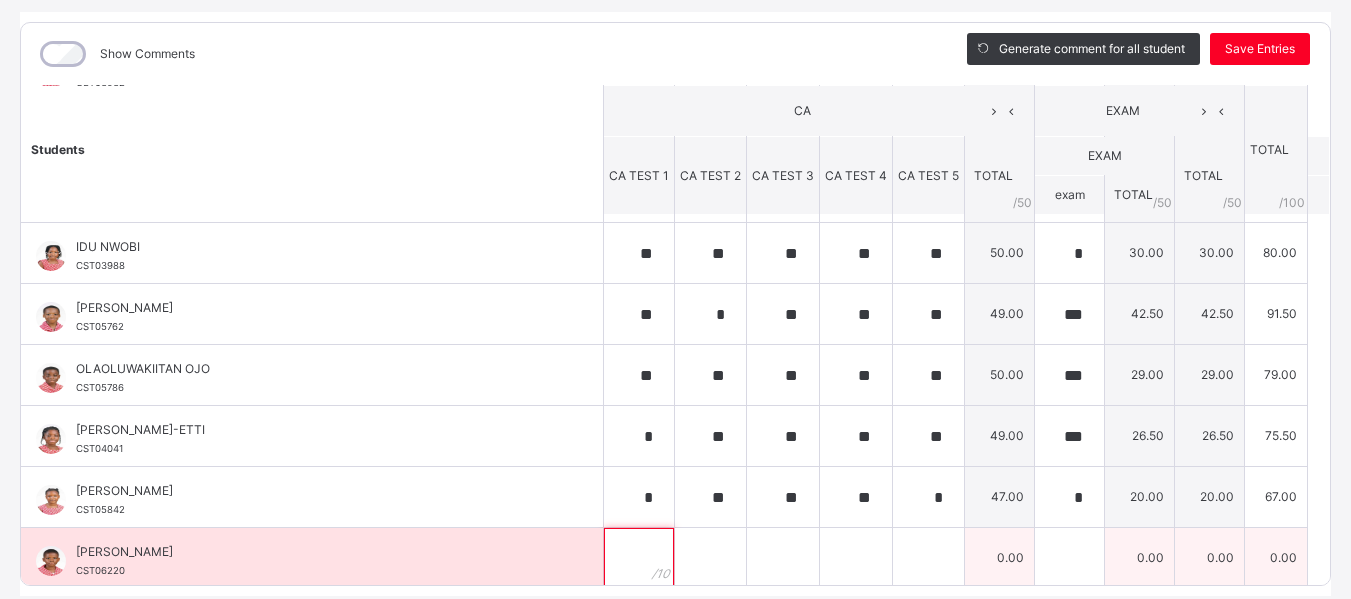 click at bounding box center (639, 558) 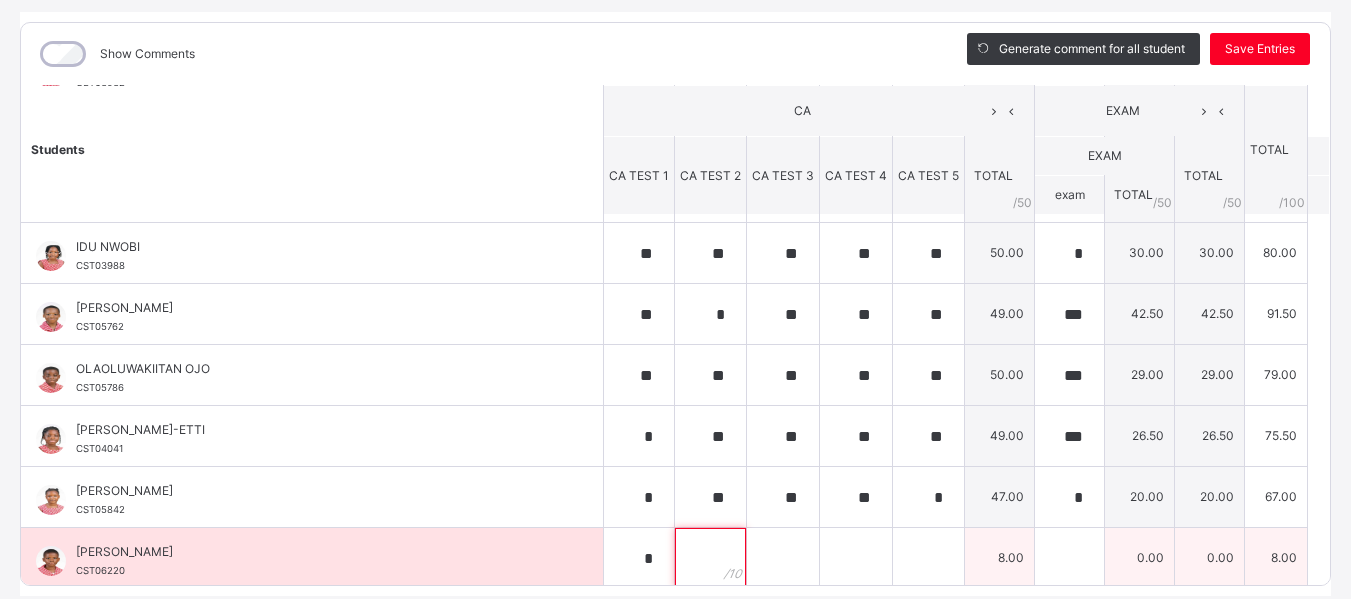 click at bounding box center (710, 558) 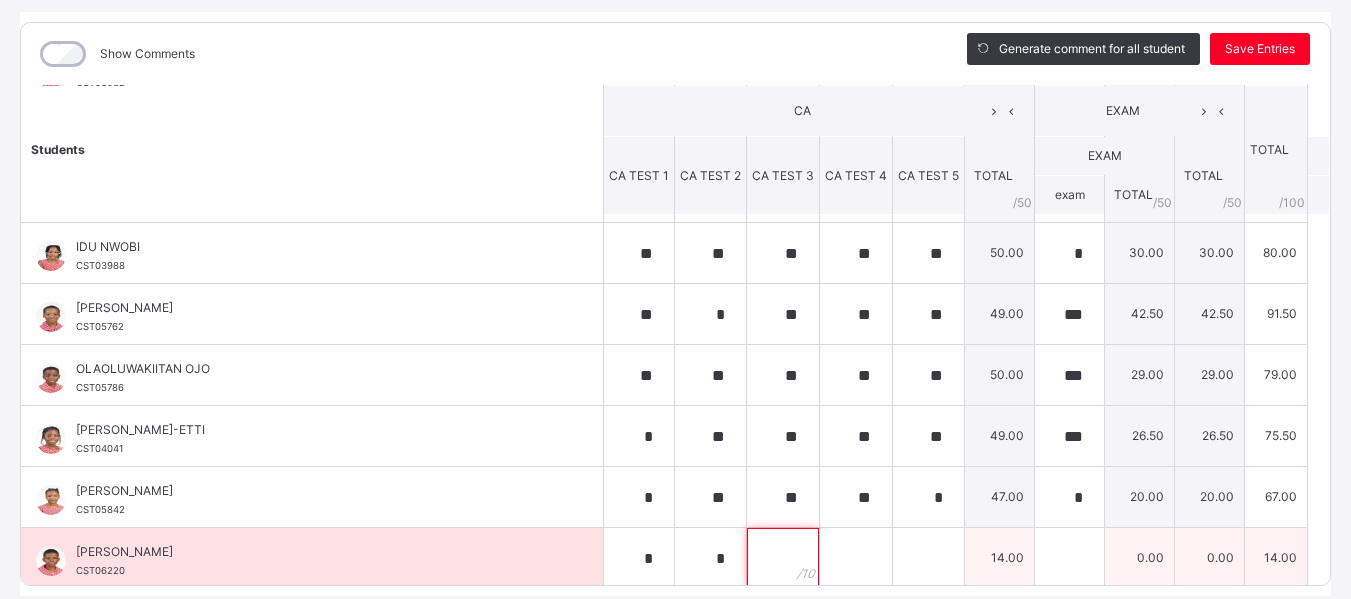 click at bounding box center [783, 558] 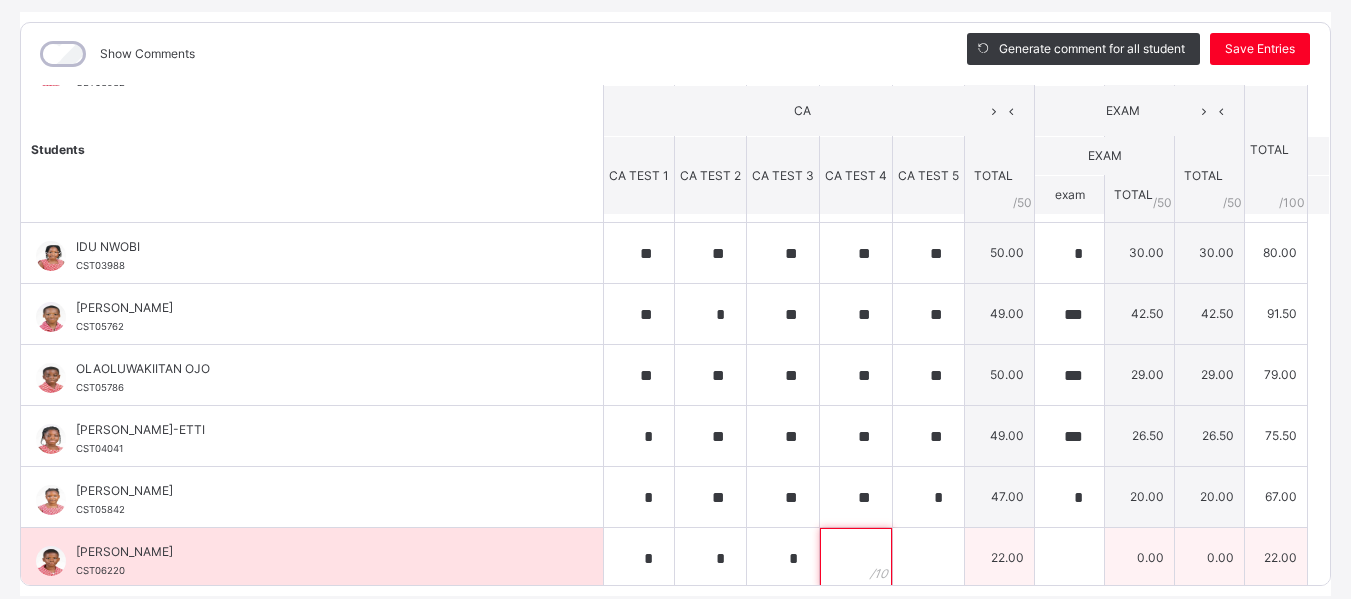 click at bounding box center (856, 558) 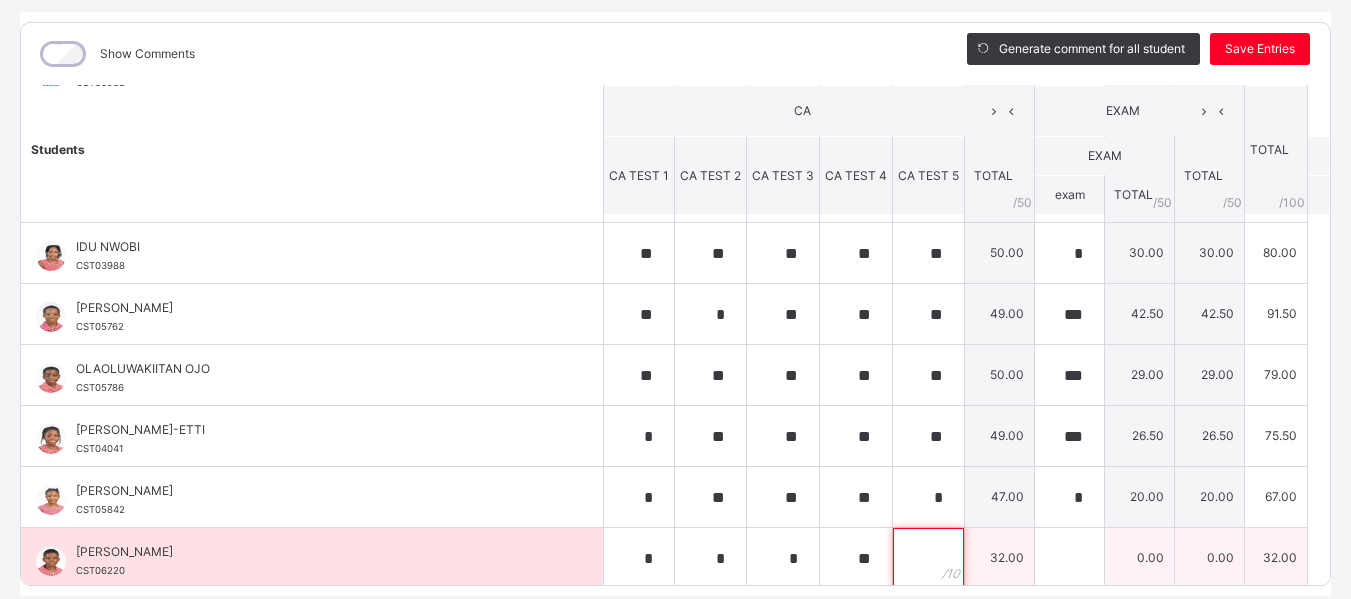 click at bounding box center (928, 558) 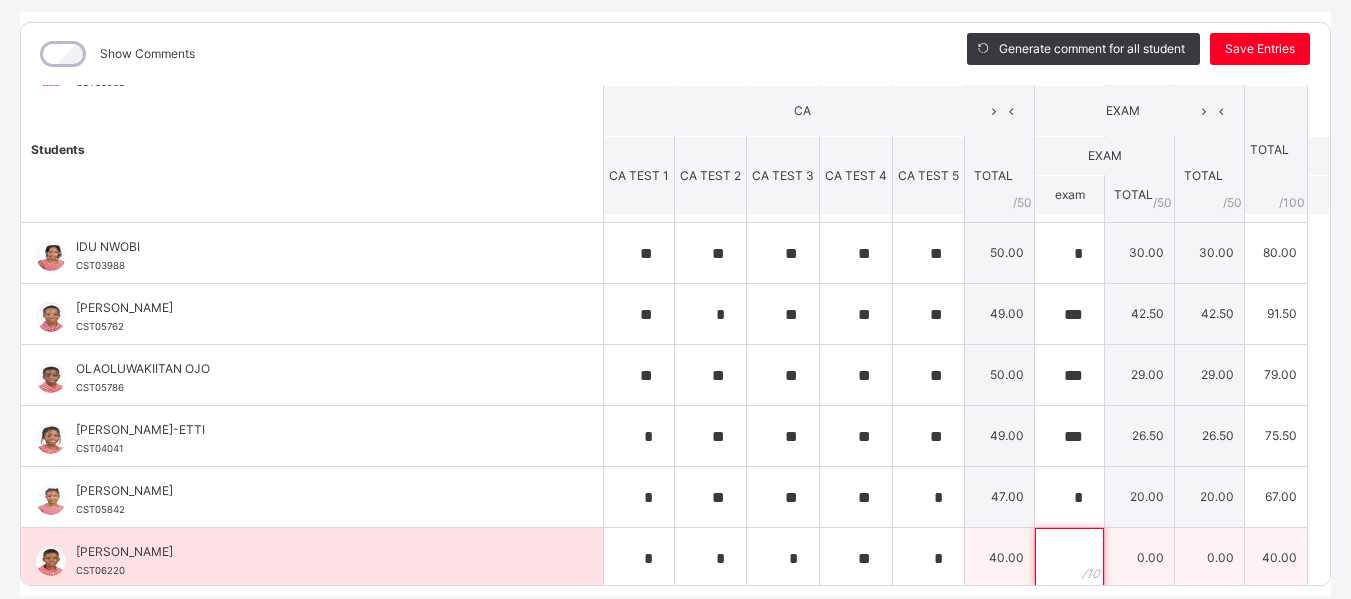 click at bounding box center (1069, 558) 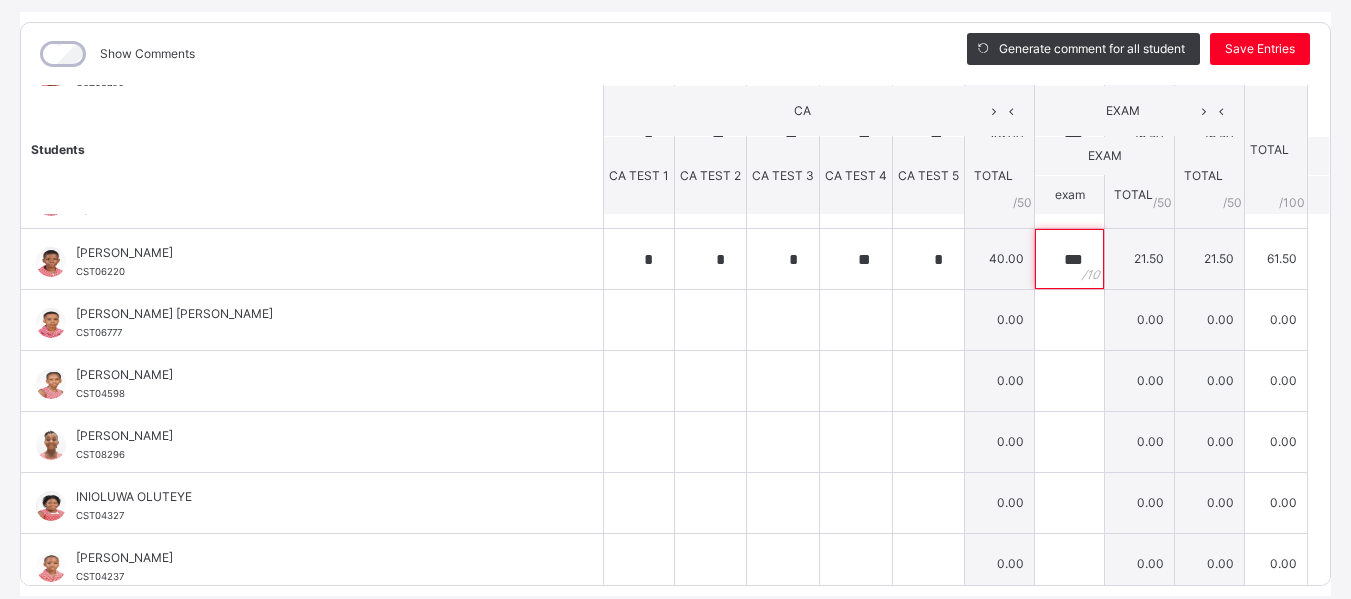 scroll, scrollTop: 490, scrollLeft: 0, axis: vertical 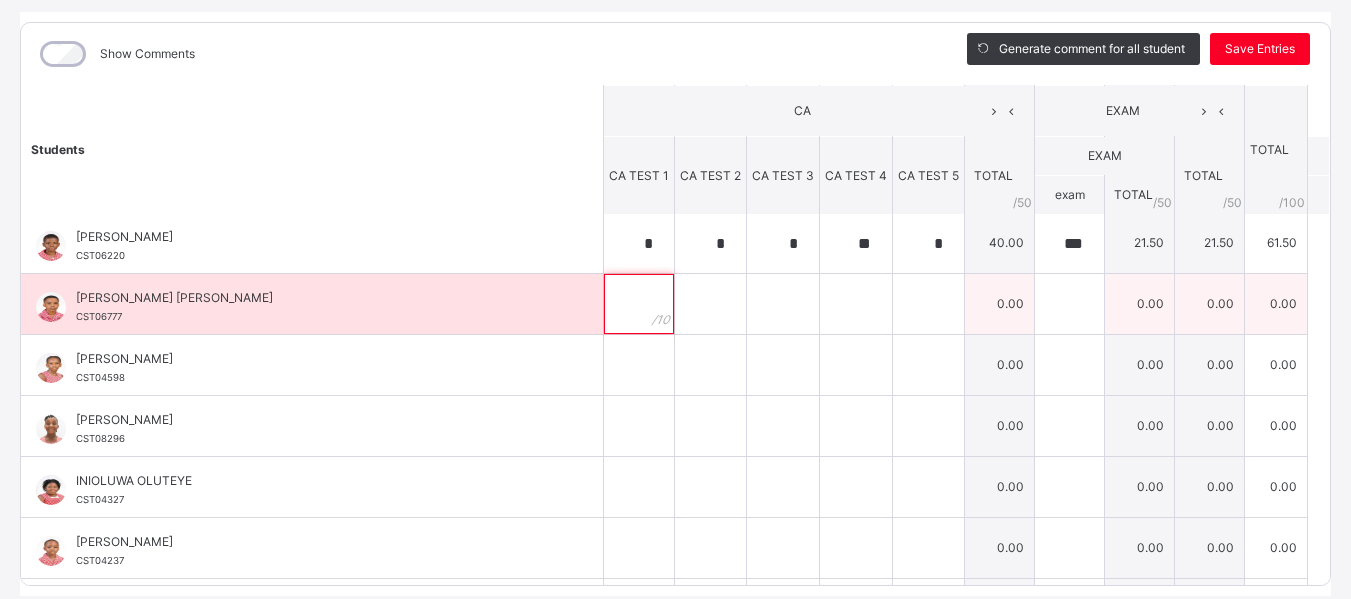 click at bounding box center (639, 304) 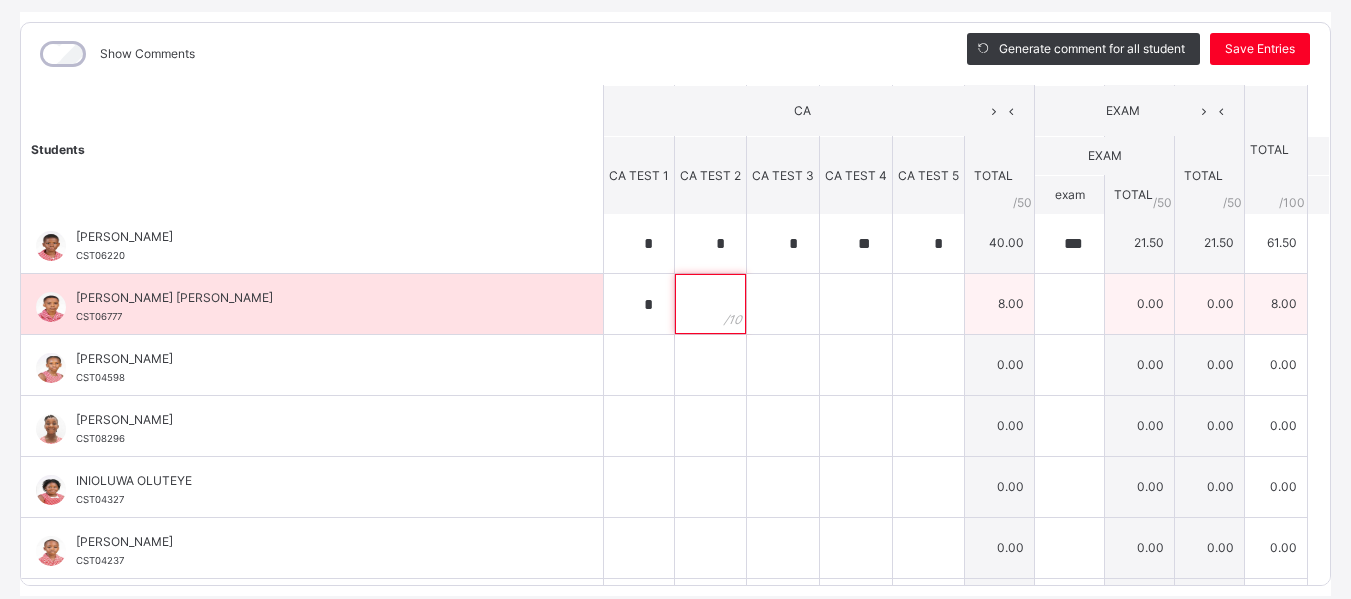 click at bounding box center [710, 304] 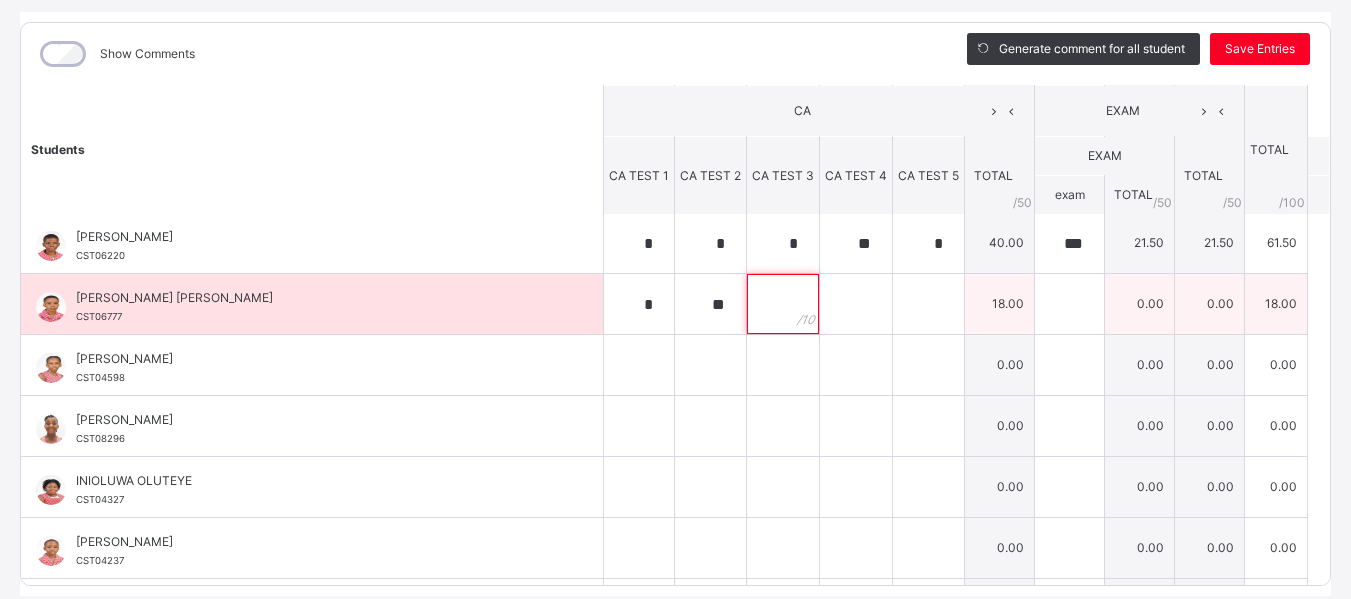 click at bounding box center [783, 304] 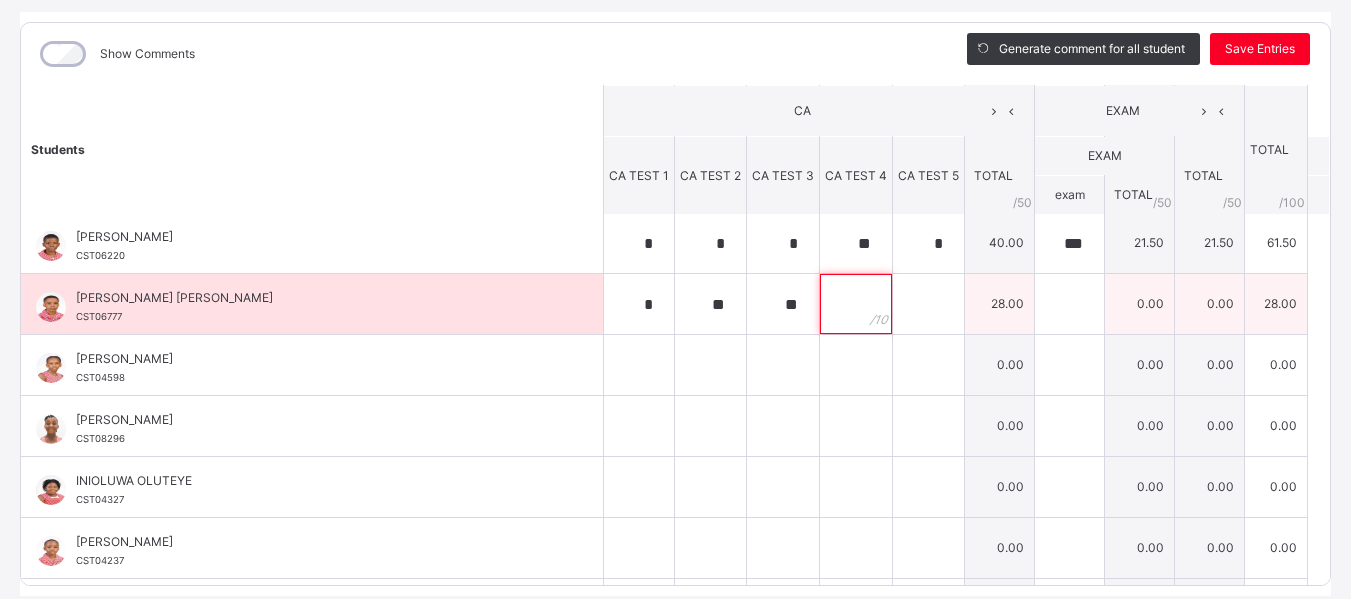 click at bounding box center [856, 304] 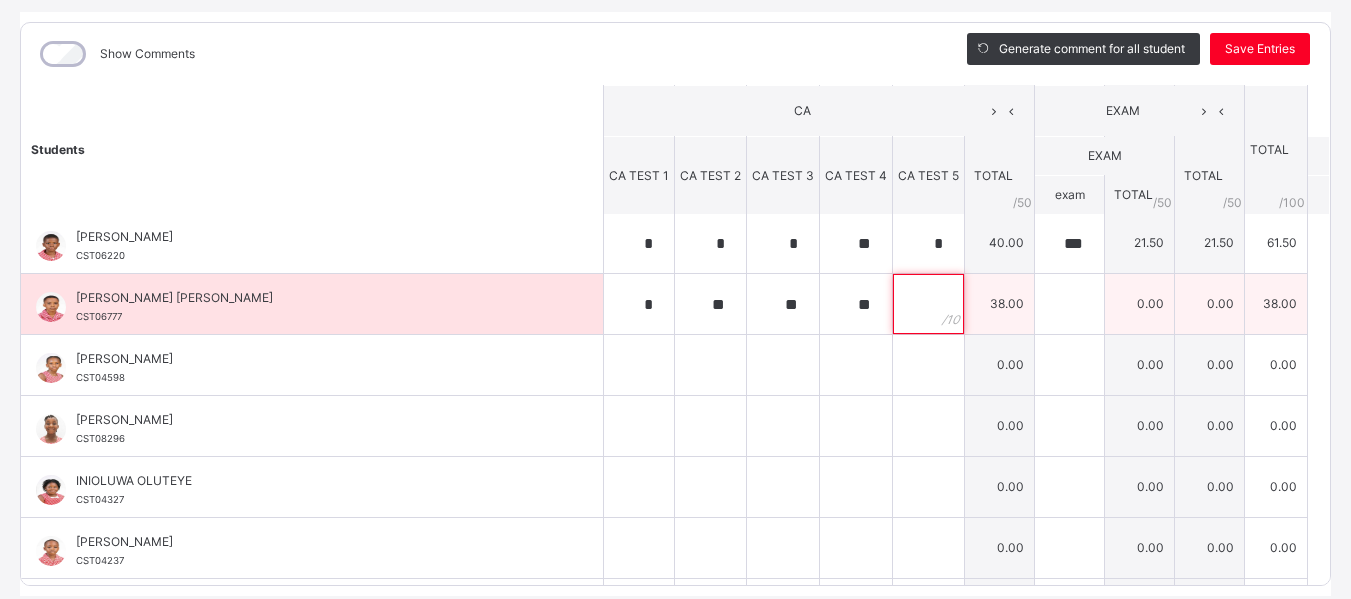 click at bounding box center [928, 304] 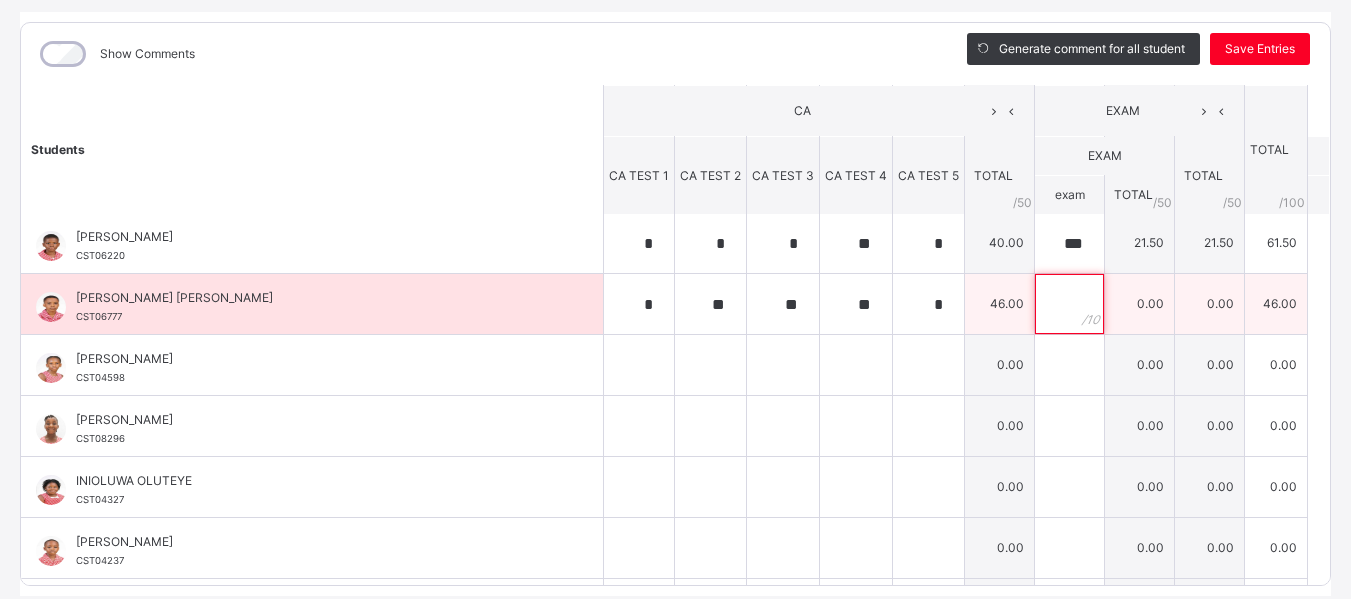 click at bounding box center (1069, 304) 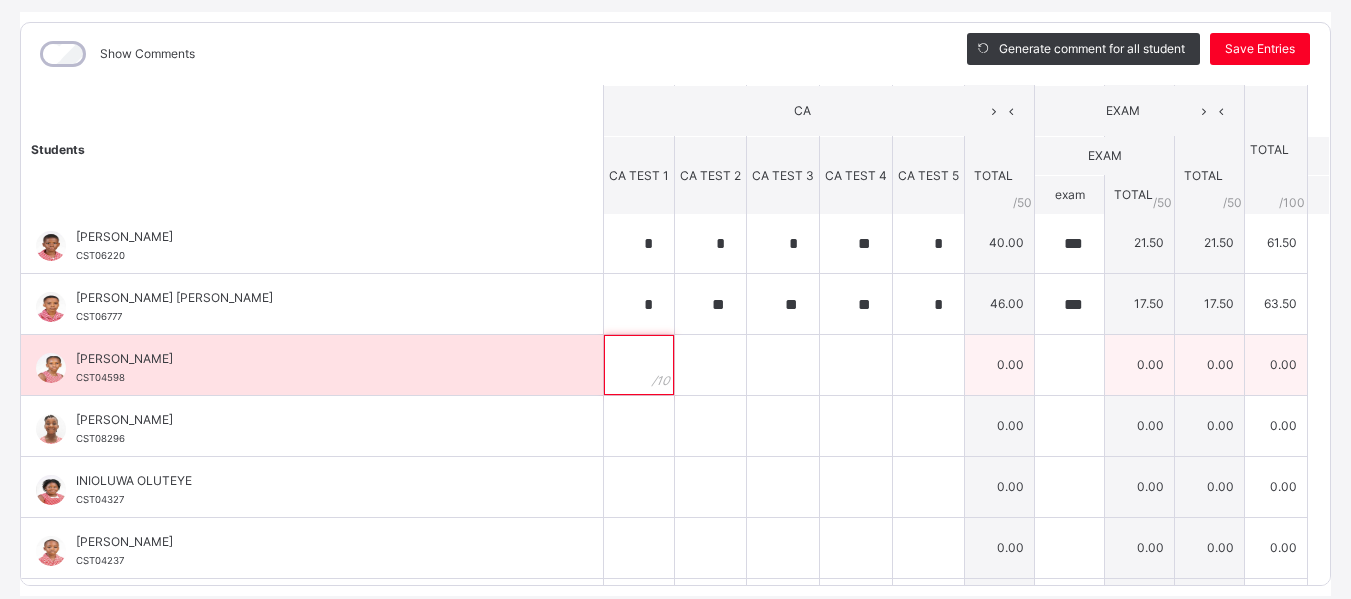click at bounding box center [639, 365] 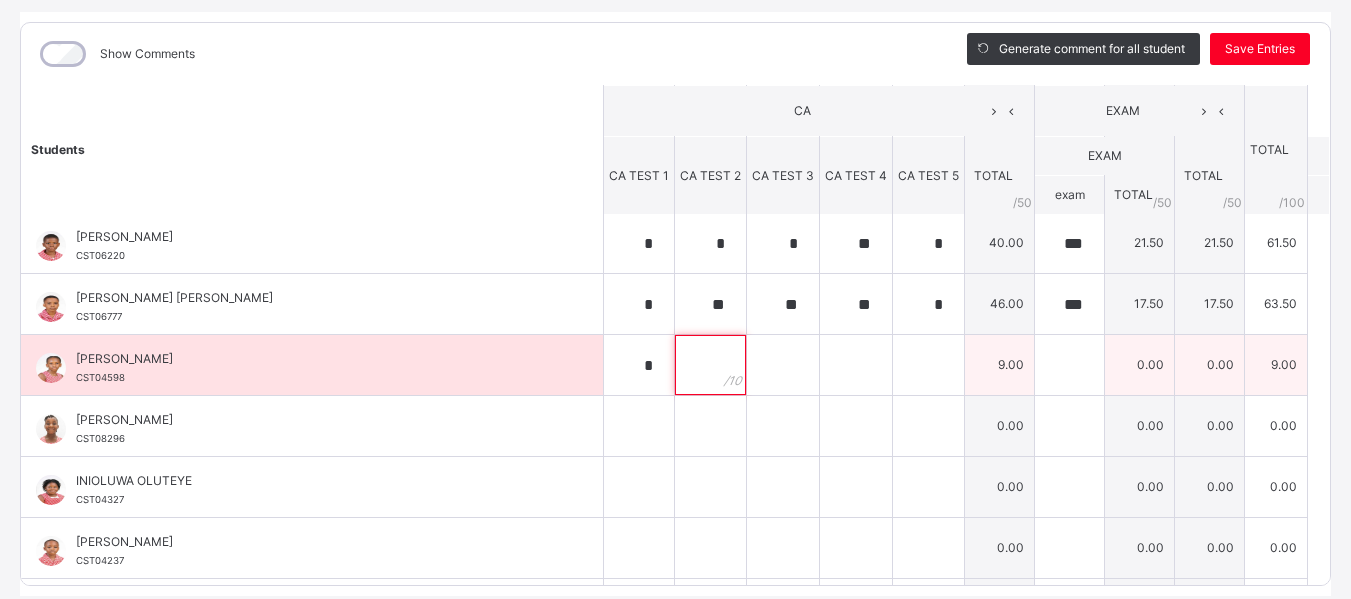 click at bounding box center [710, 365] 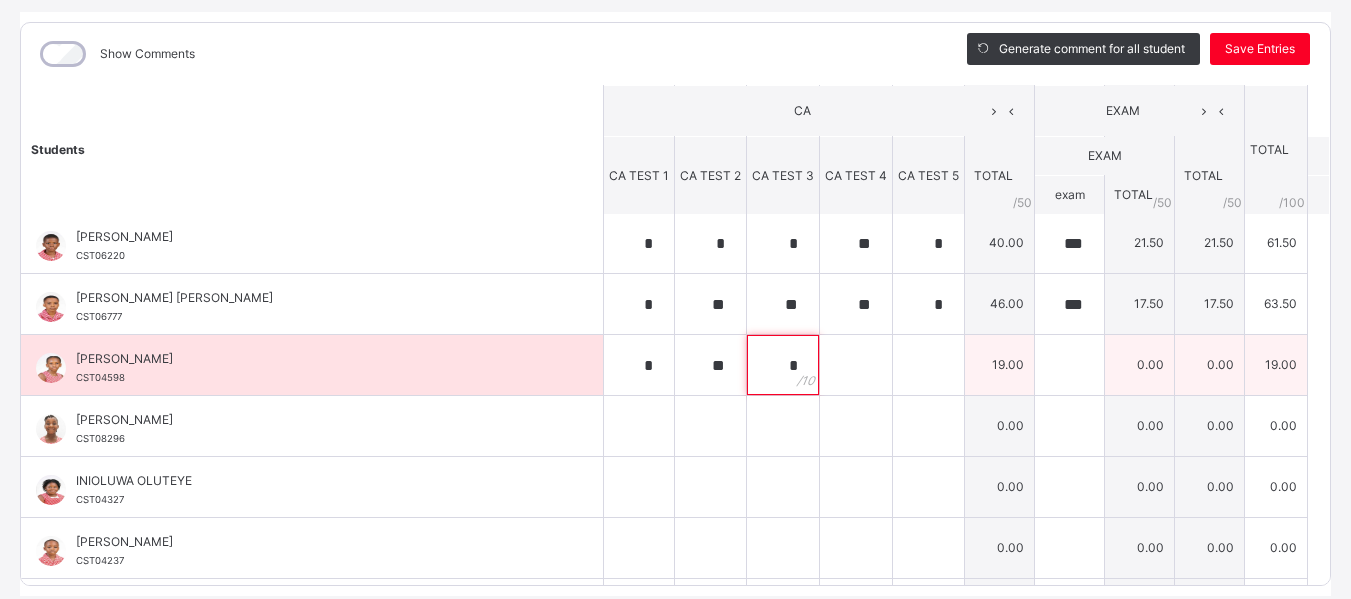 click on "*" at bounding box center (783, 365) 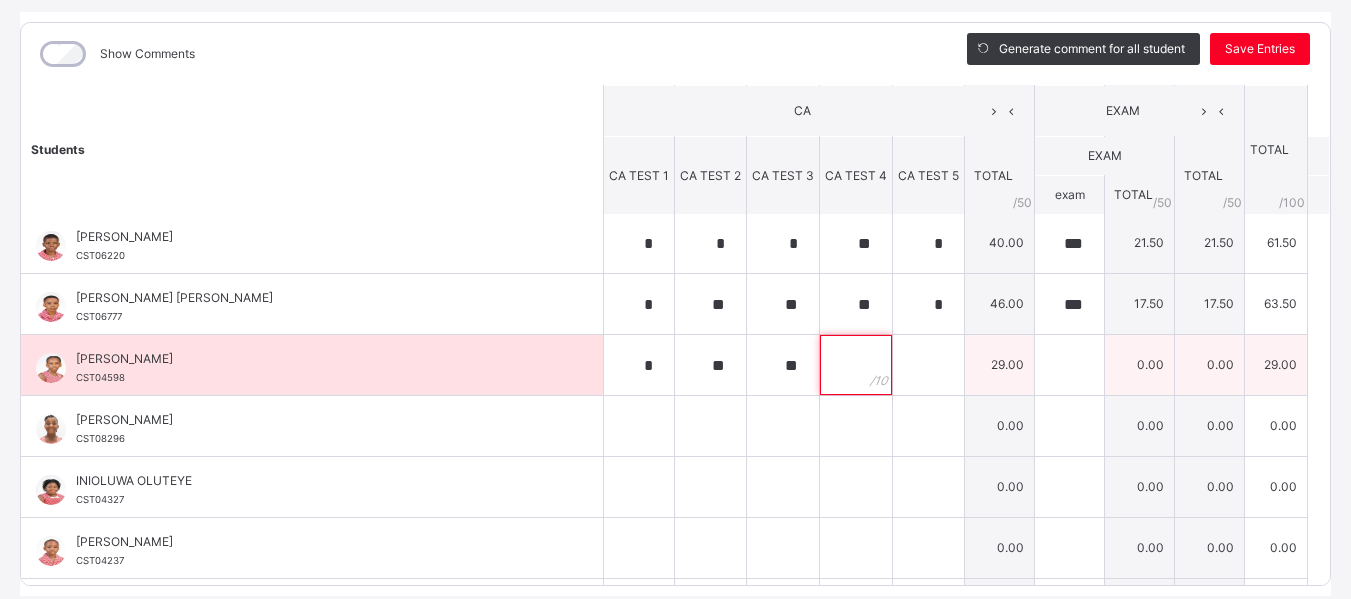 click at bounding box center (856, 365) 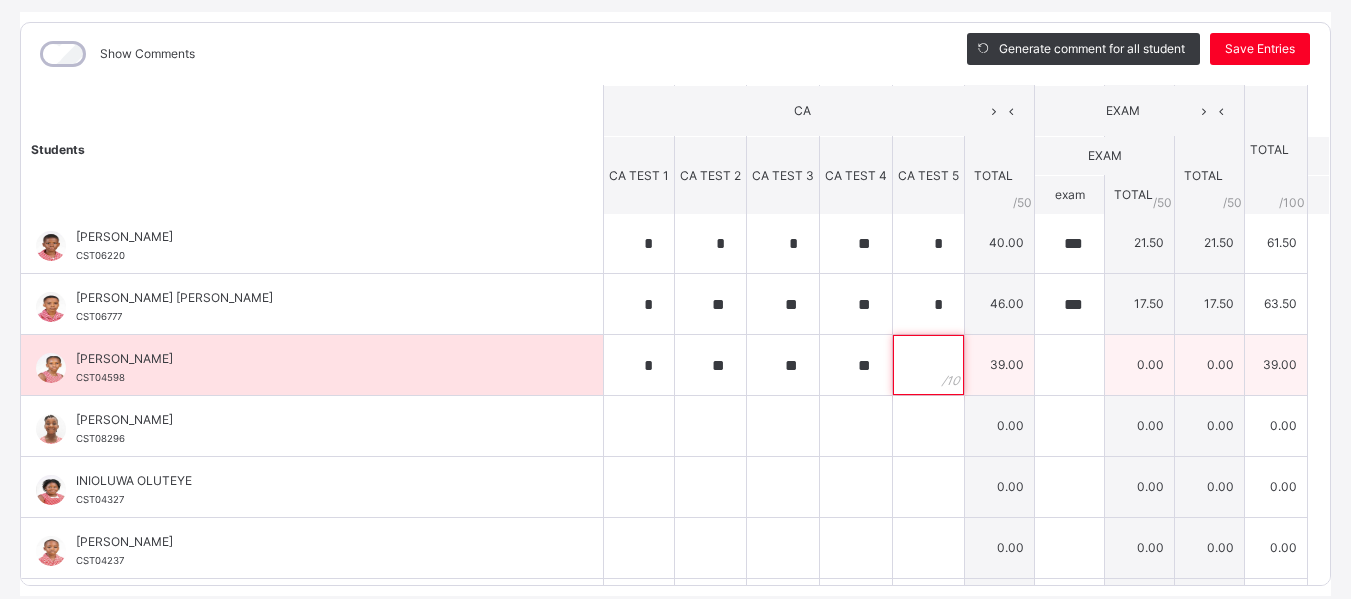 click at bounding box center (928, 365) 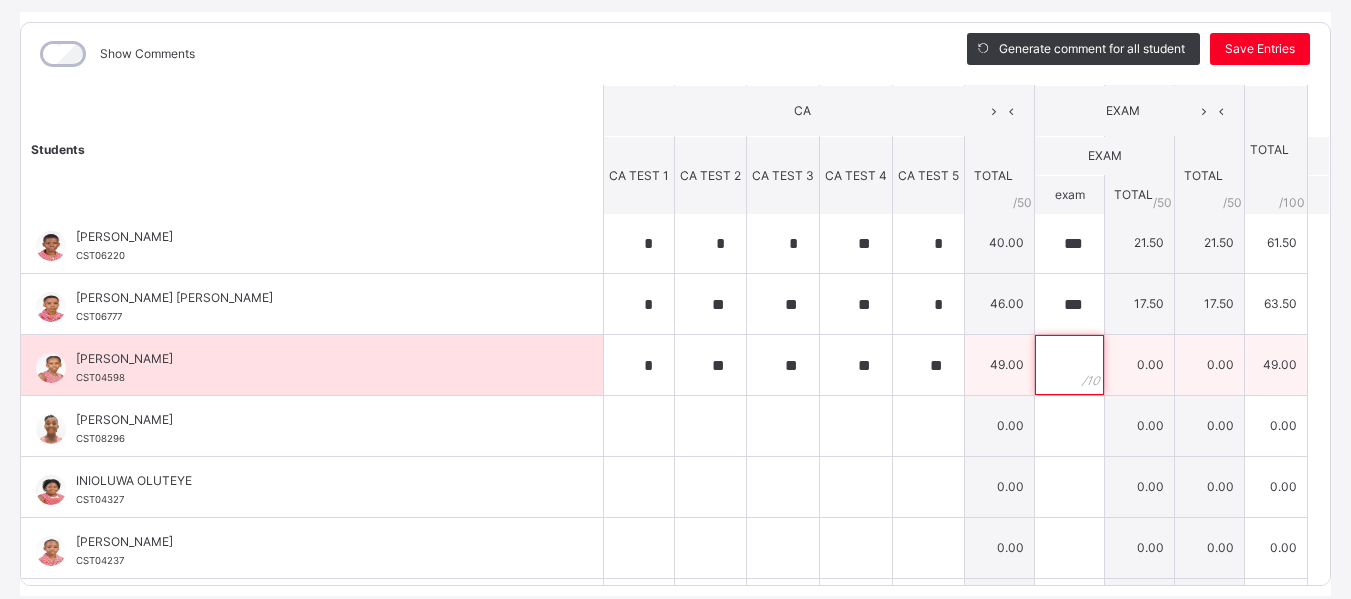 click at bounding box center (1069, 365) 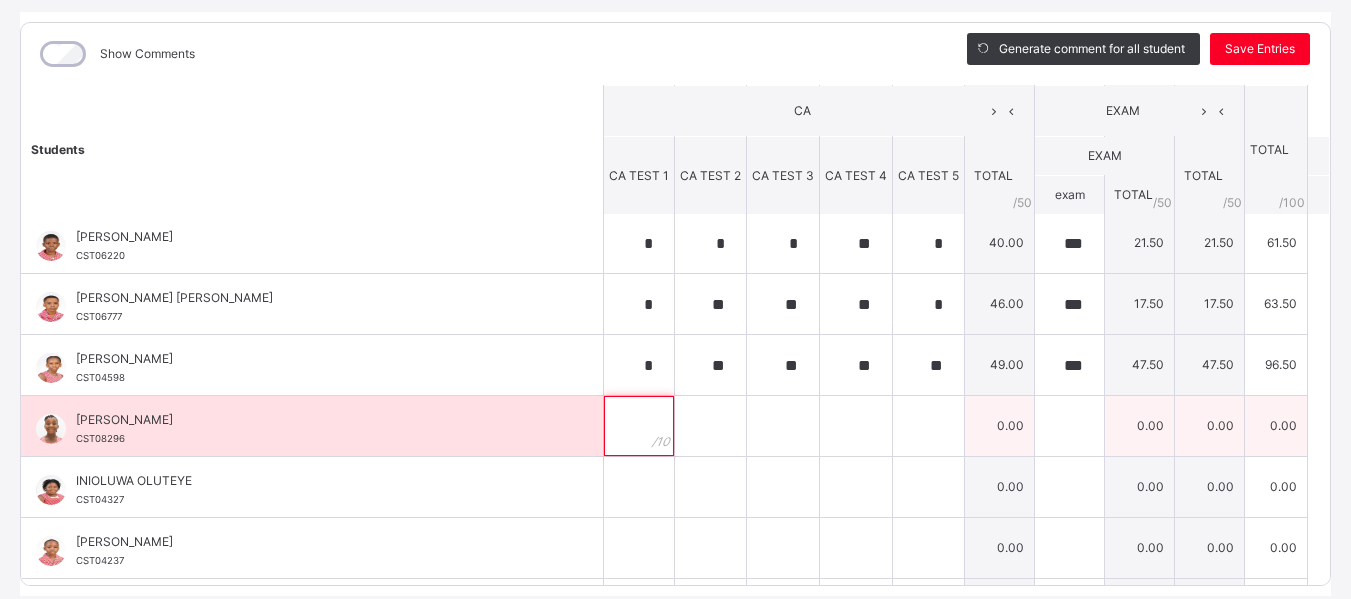 click at bounding box center [639, 426] 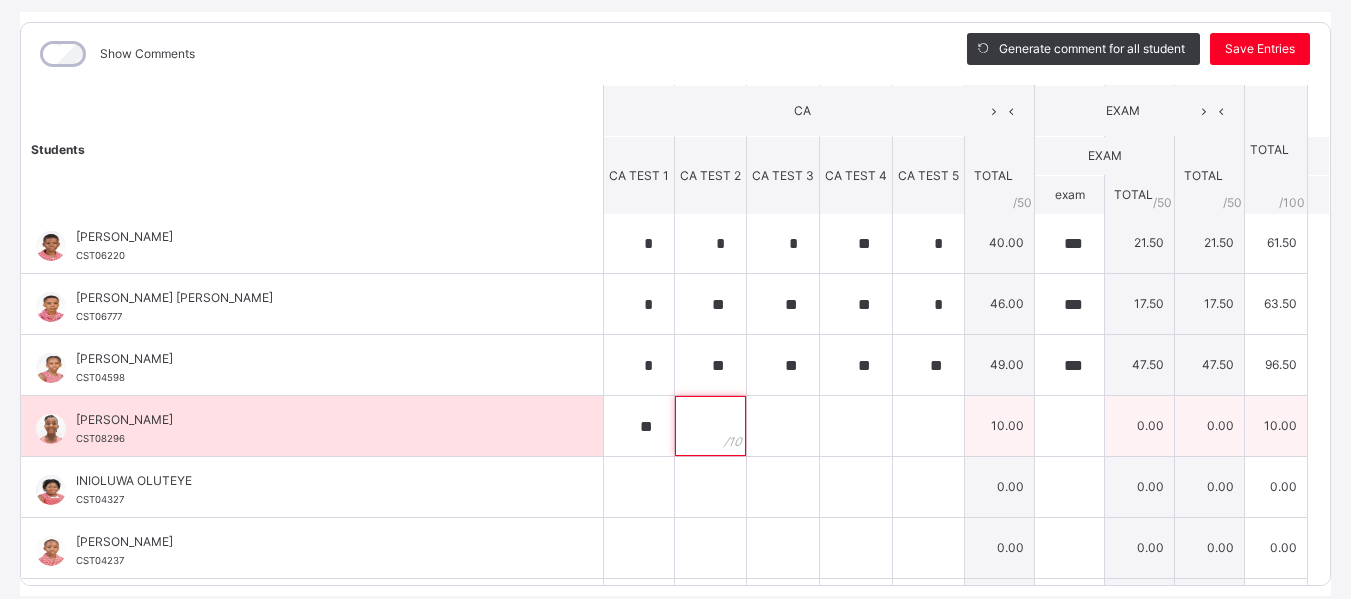 click at bounding box center (710, 426) 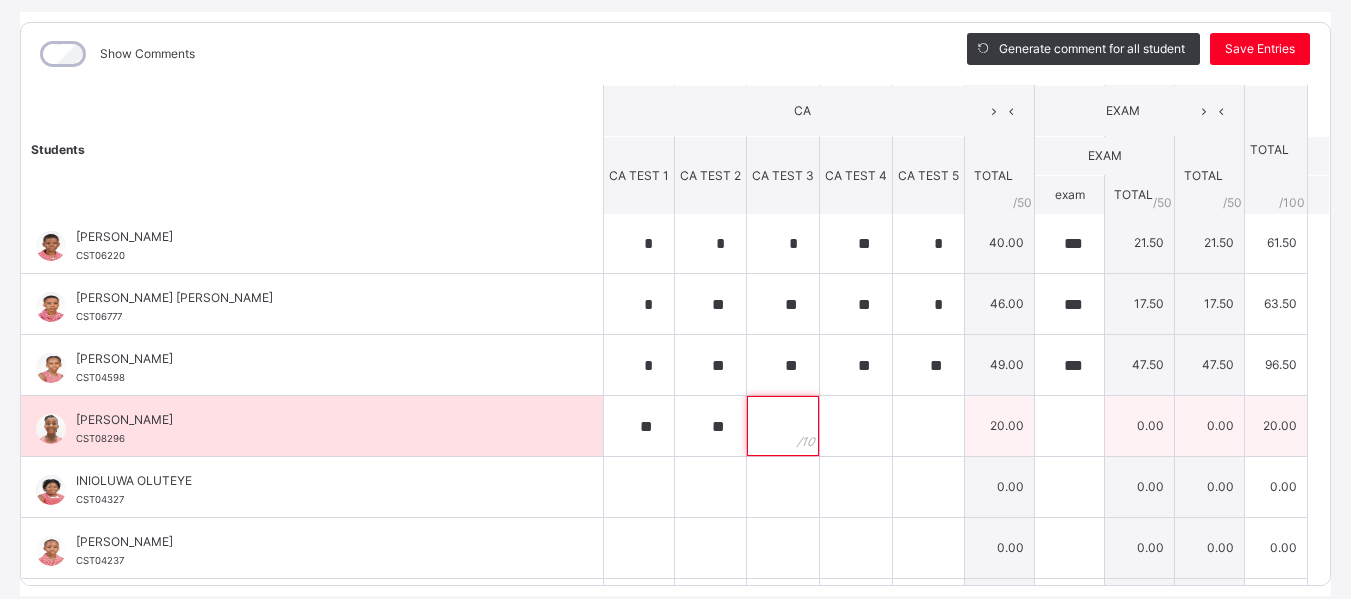 click at bounding box center [783, 426] 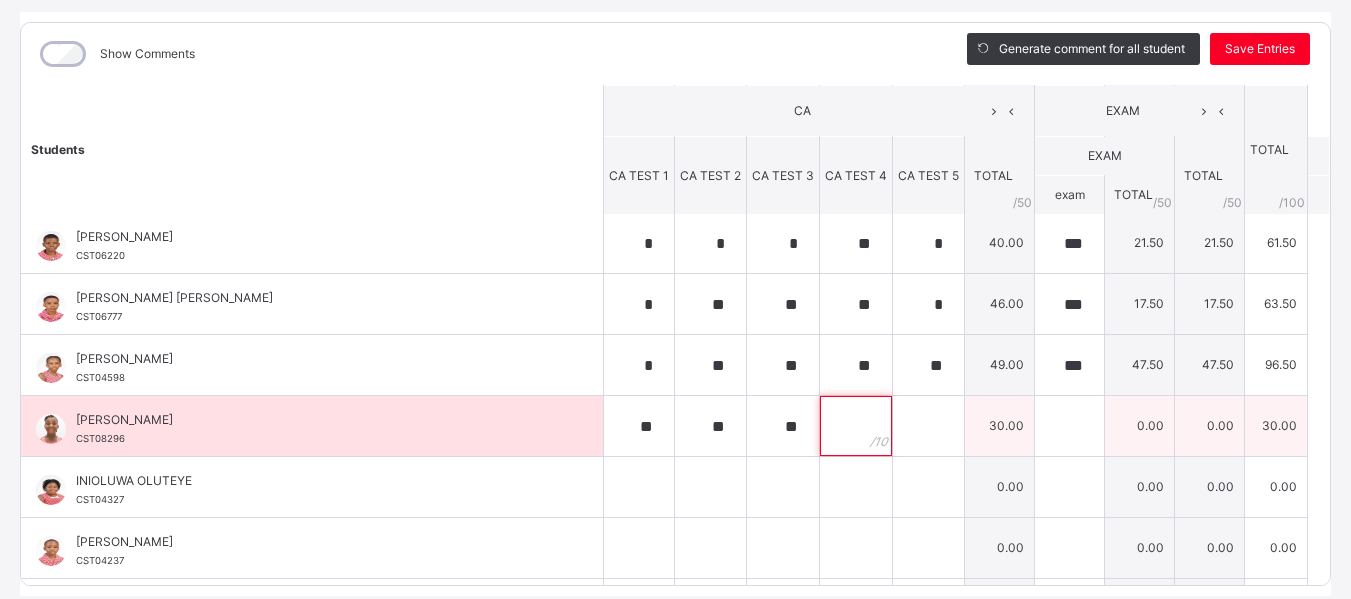 click at bounding box center [856, 426] 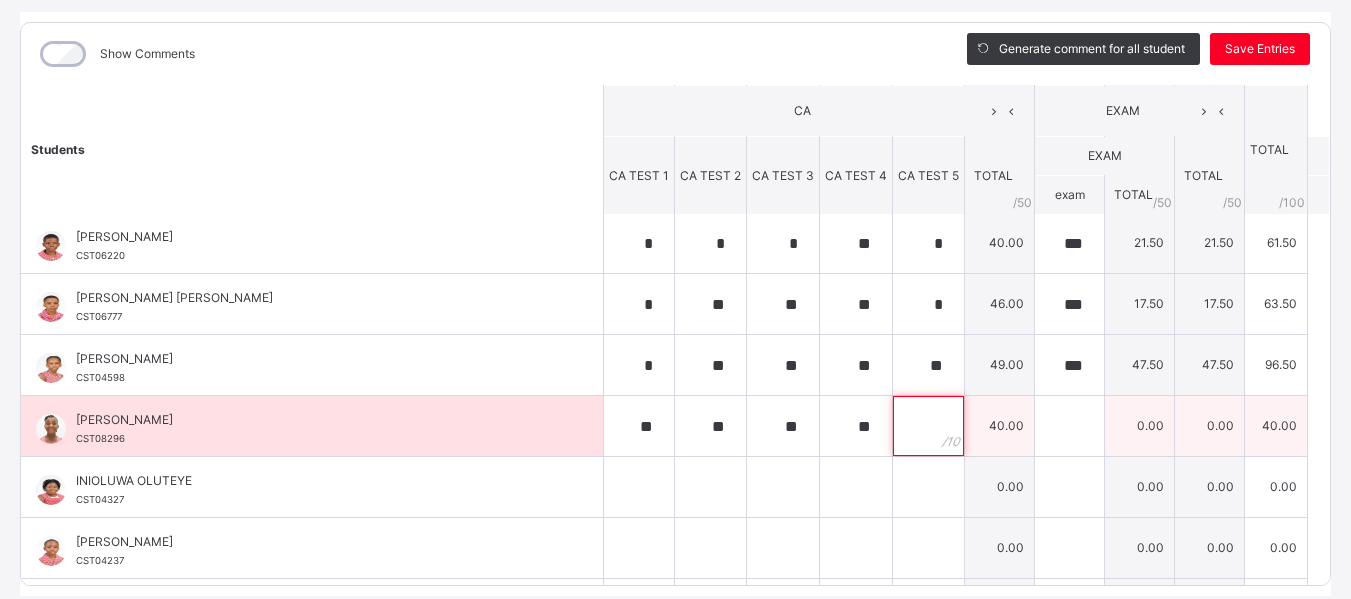 click at bounding box center [928, 426] 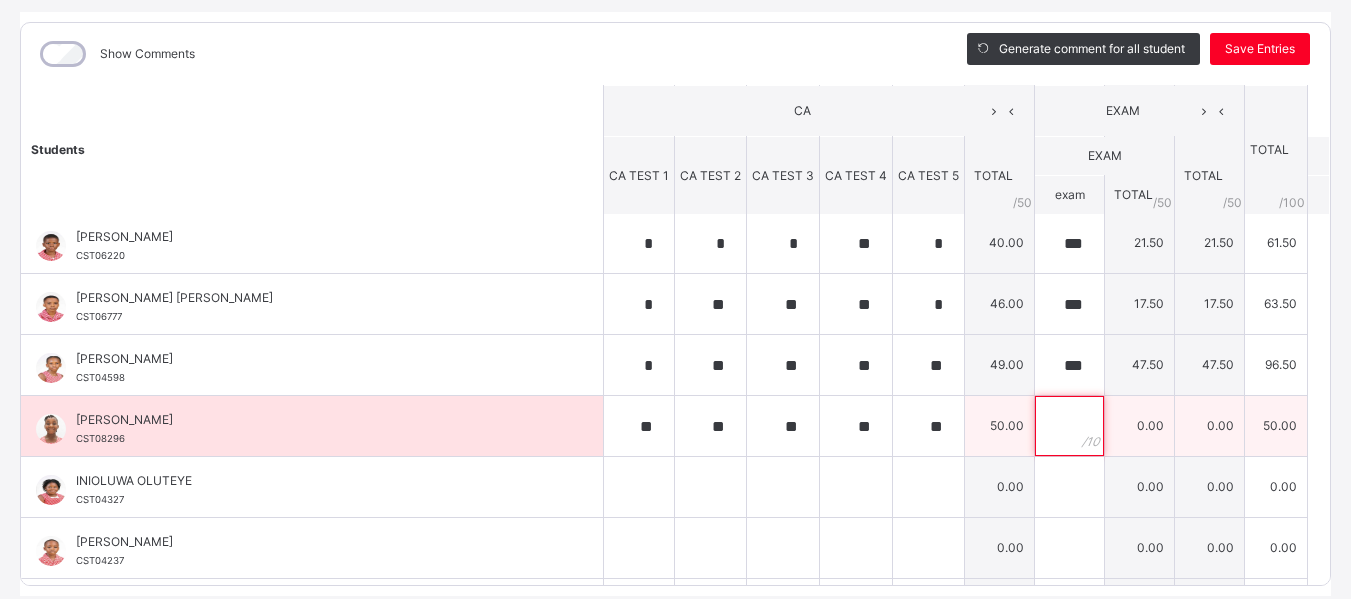 click at bounding box center (1069, 426) 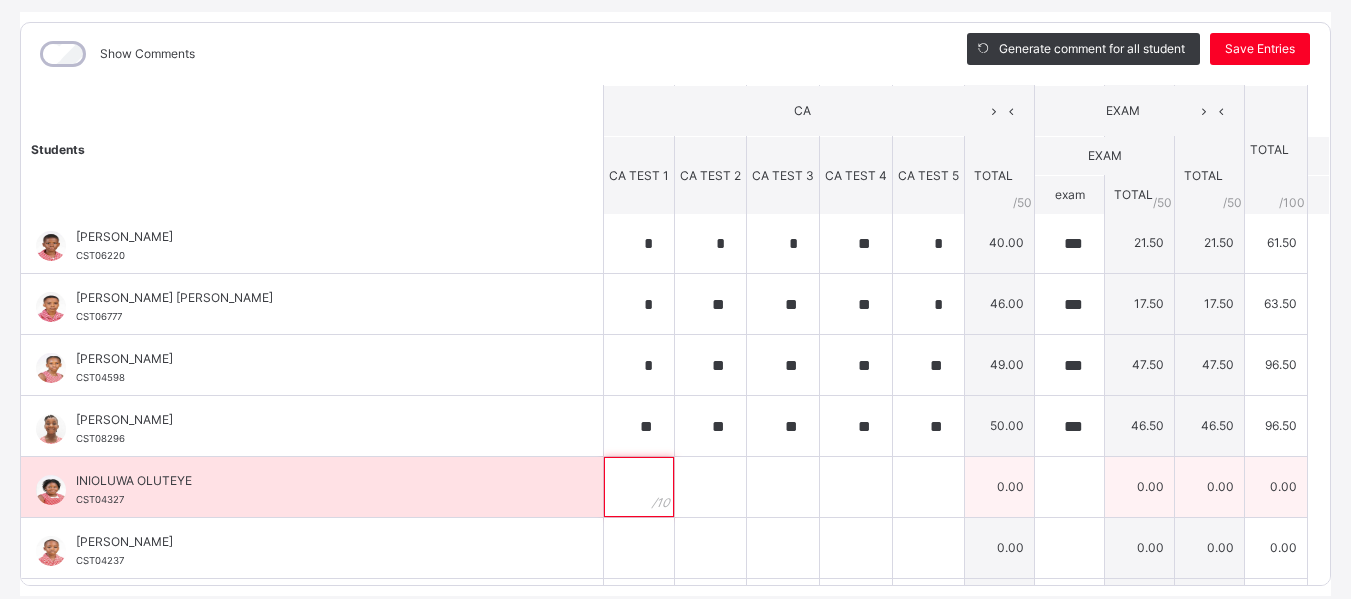 click at bounding box center [639, 487] 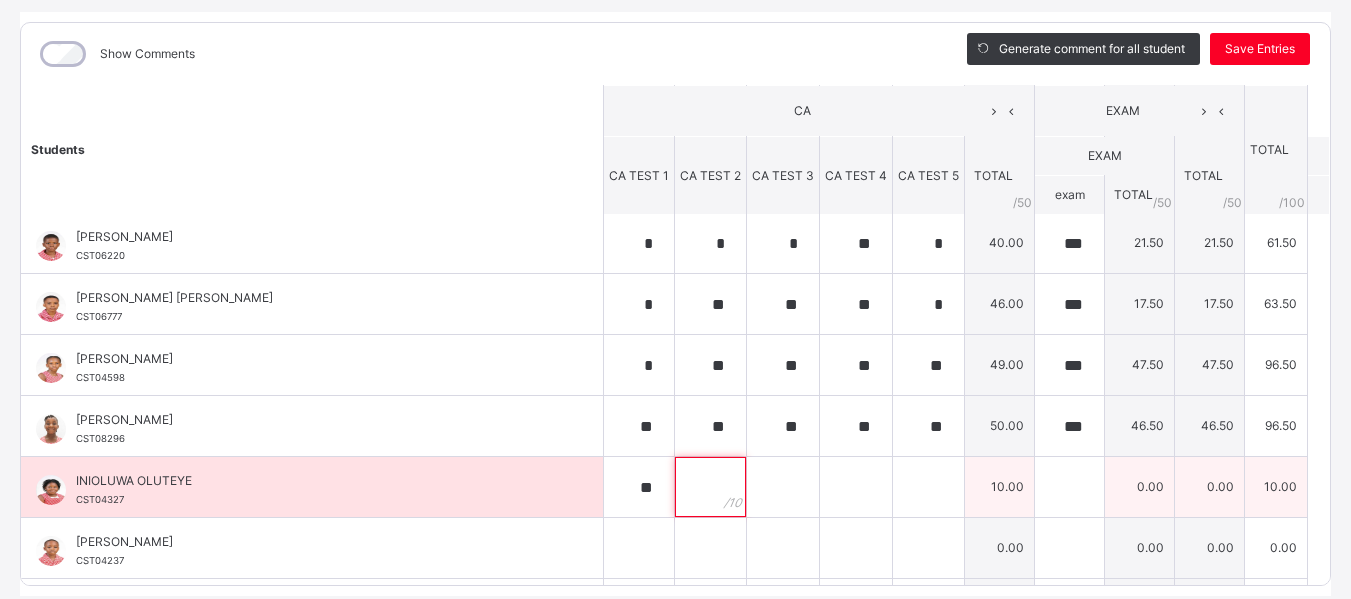 click at bounding box center (710, 487) 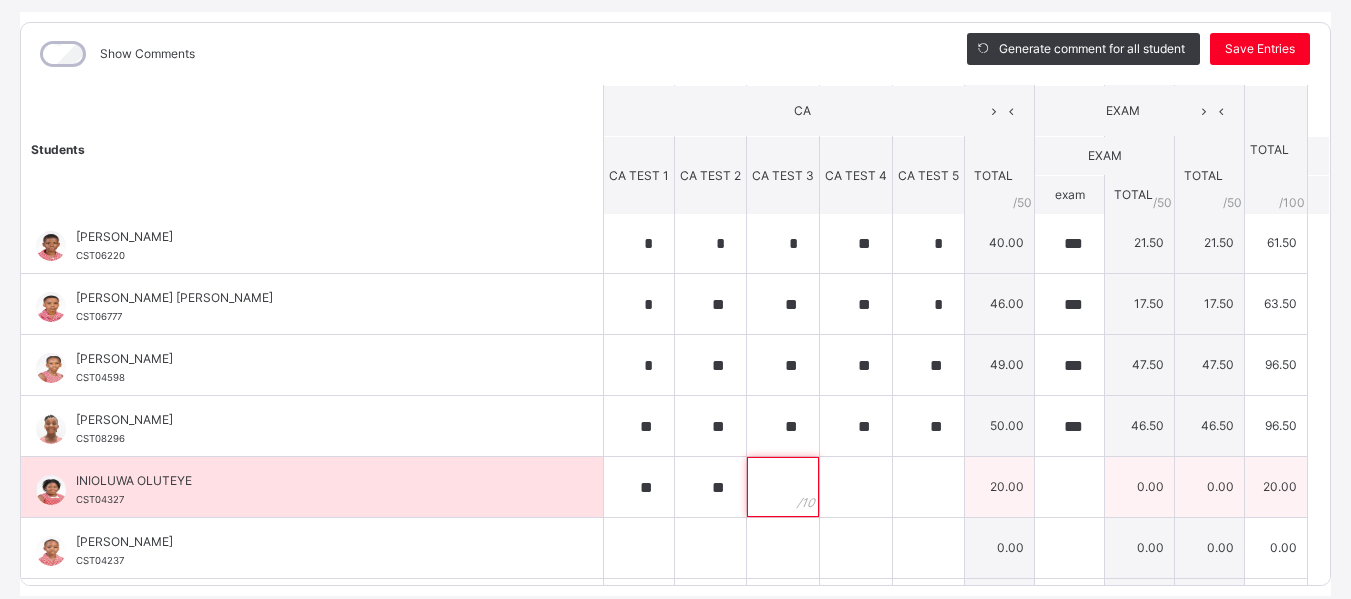 click at bounding box center [783, 487] 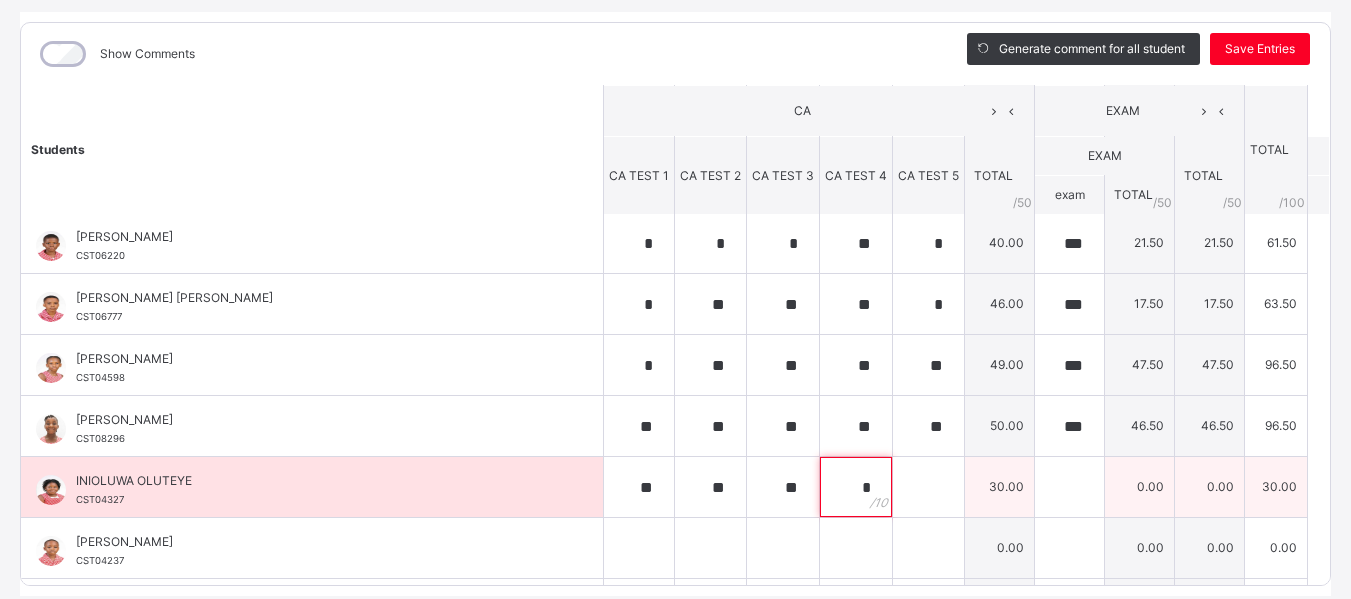 click on "*" at bounding box center (856, 487) 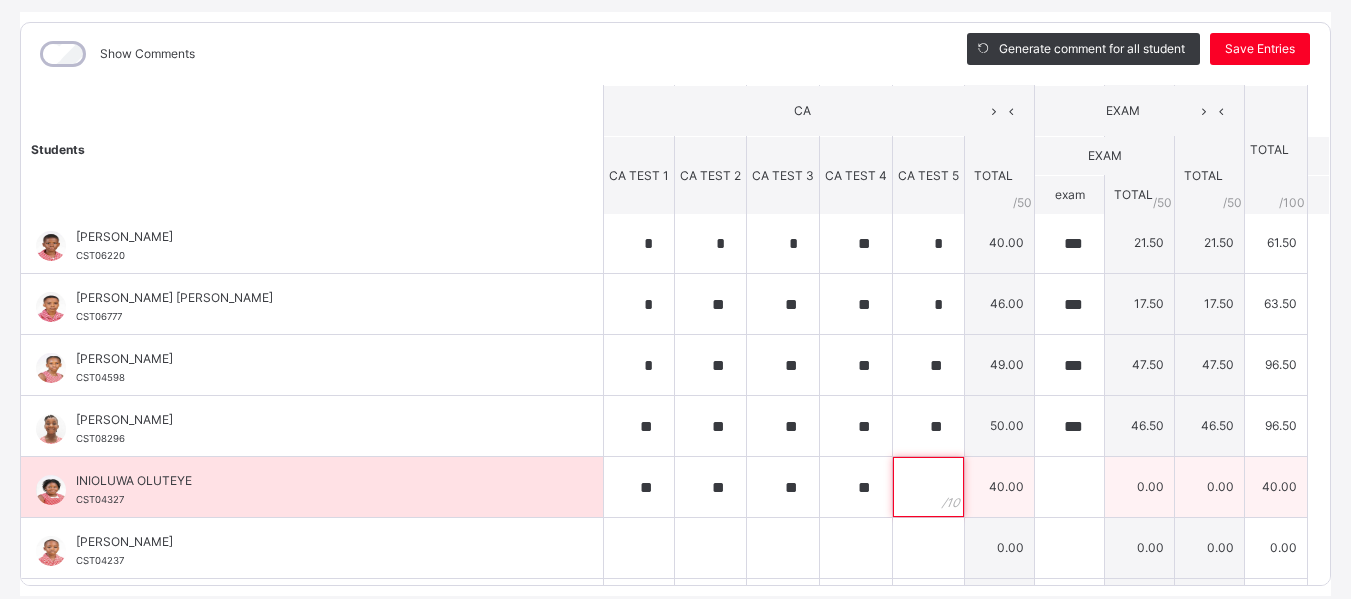 click at bounding box center (928, 487) 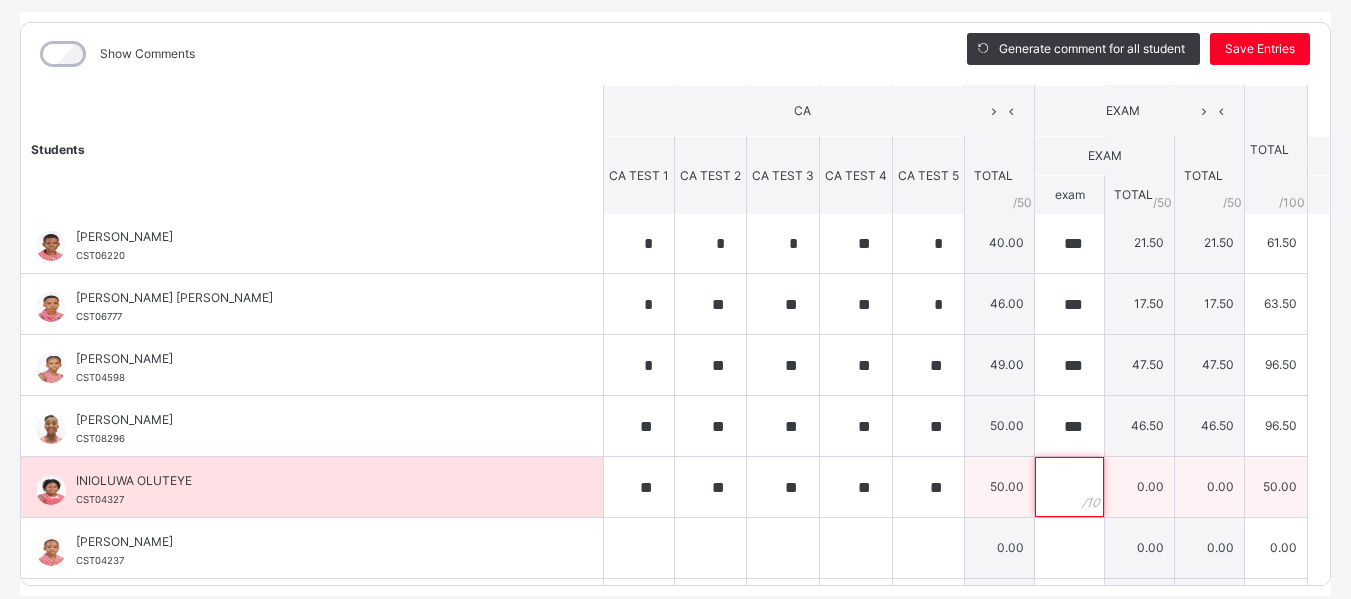 click at bounding box center [1069, 487] 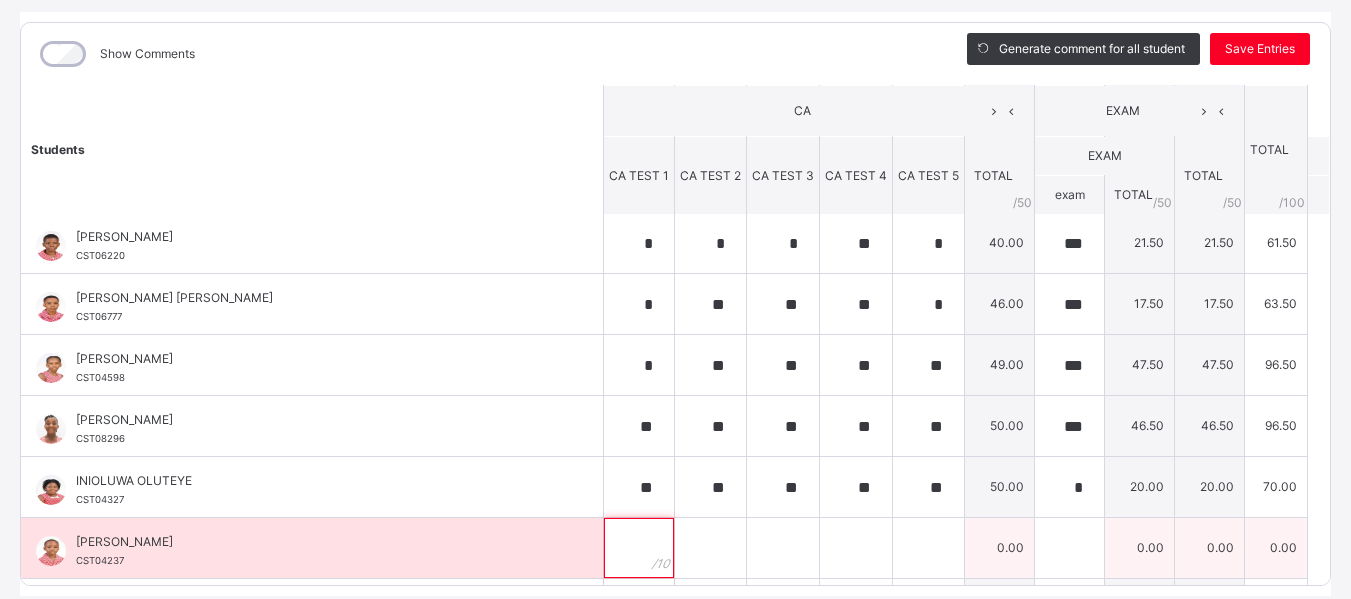 click at bounding box center (639, 548) 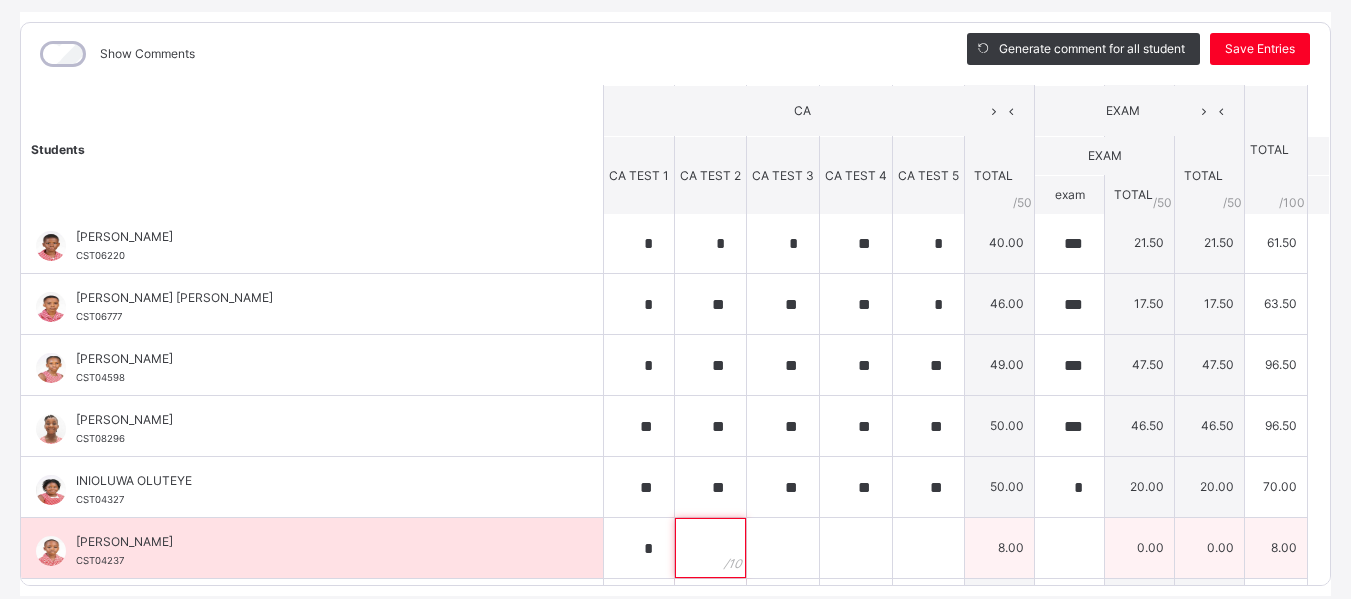 click at bounding box center (710, 548) 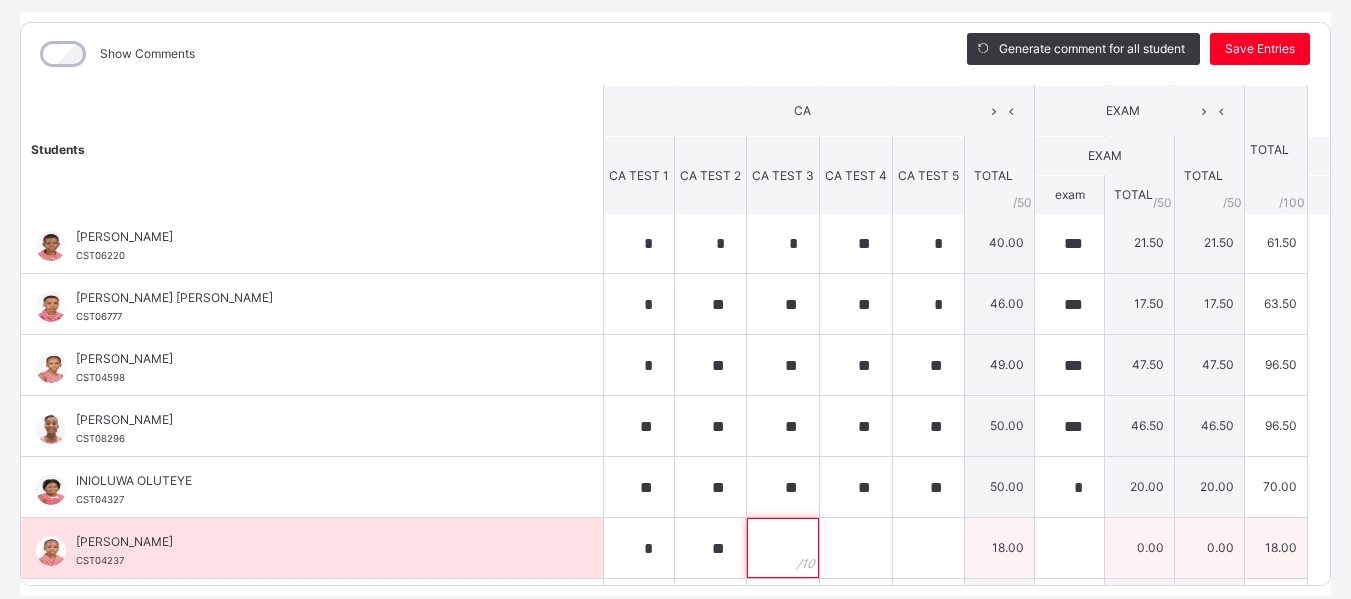 click at bounding box center [783, 548] 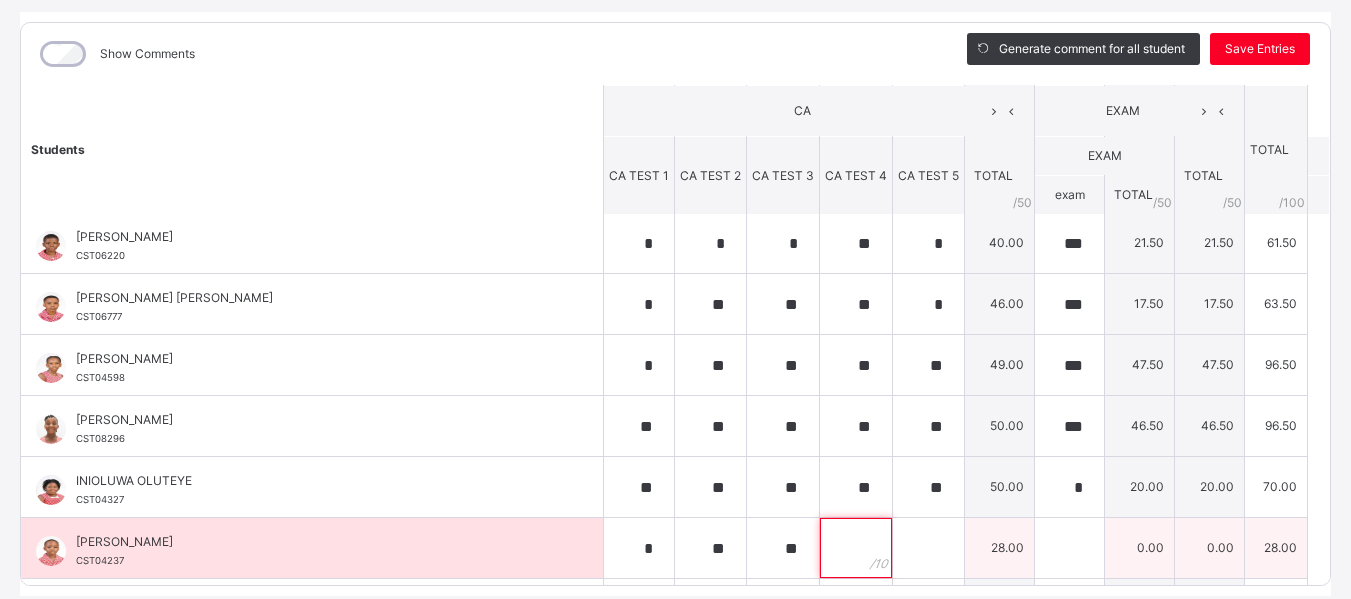 click at bounding box center [856, 548] 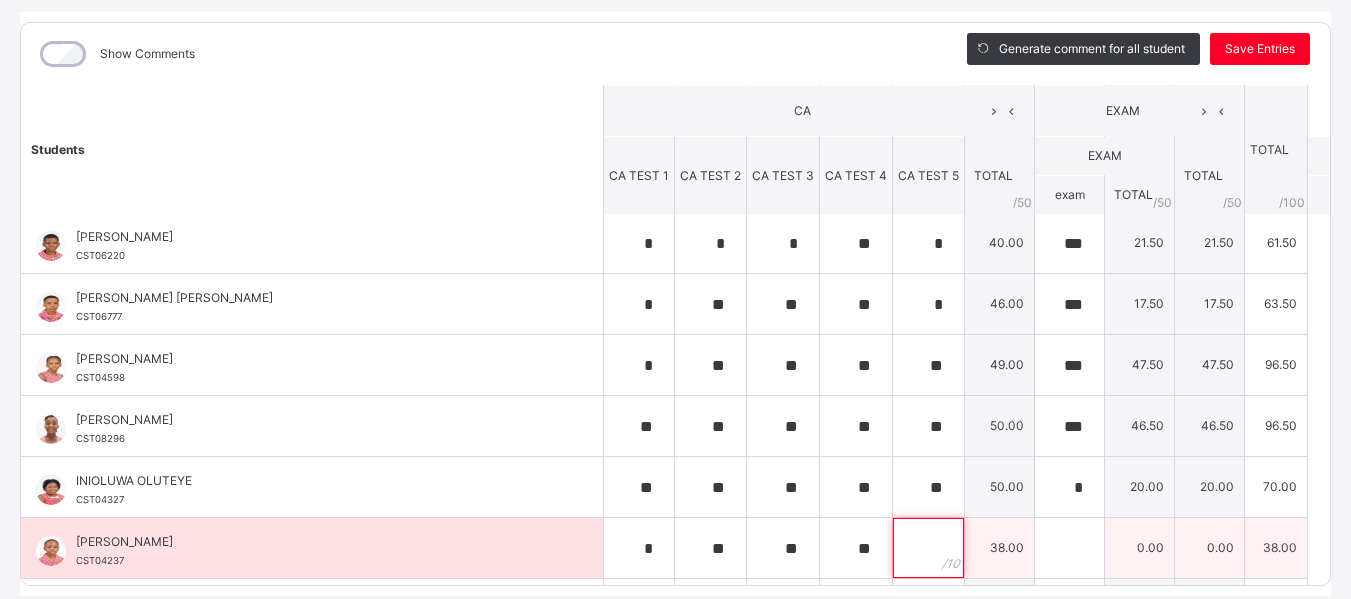 click at bounding box center [928, 548] 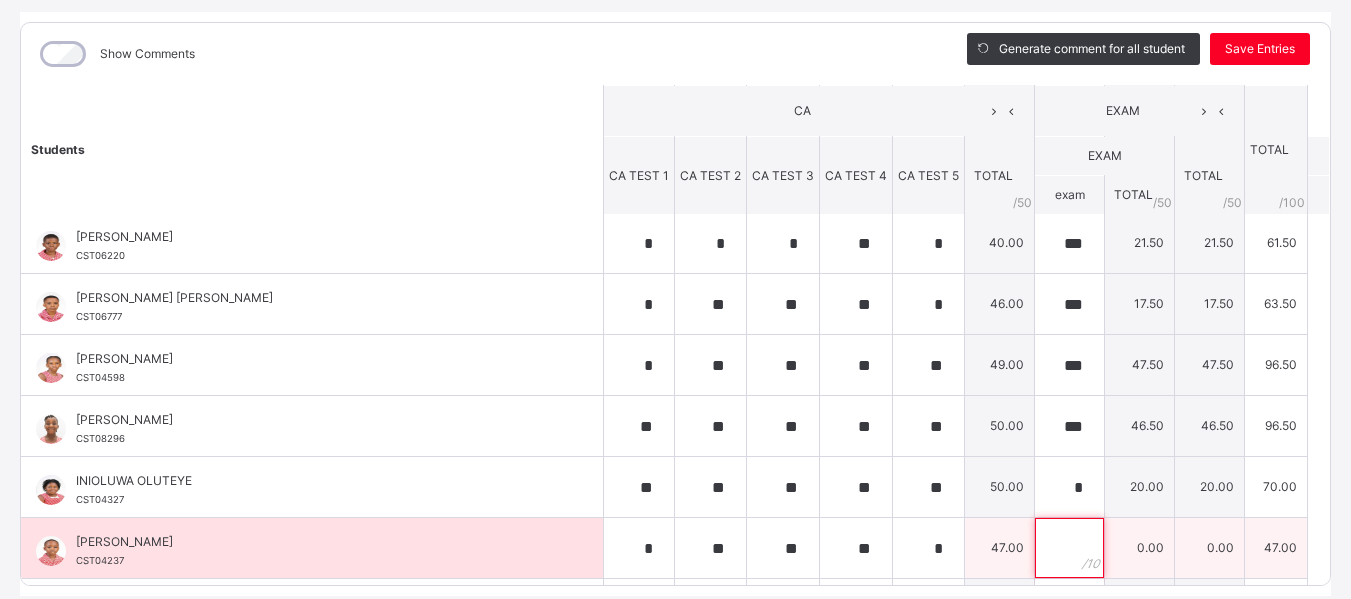 click at bounding box center (1069, 548) 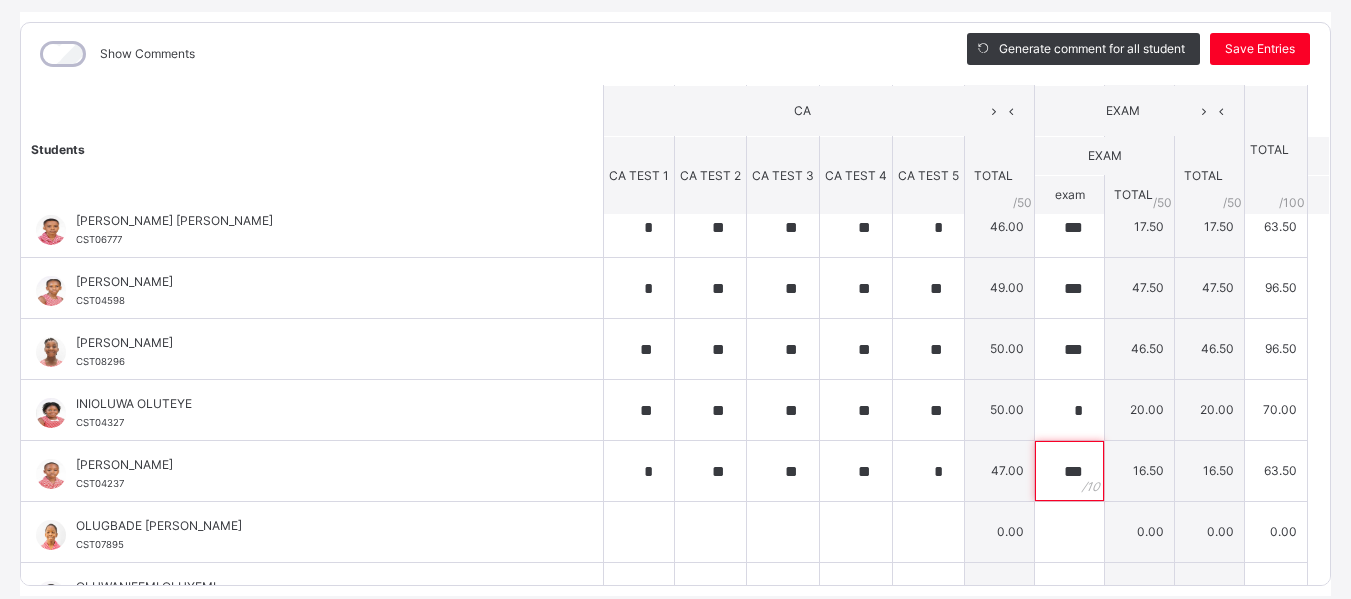 scroll, scrollTop: 728, scrollLeft: 0, axis: vertical 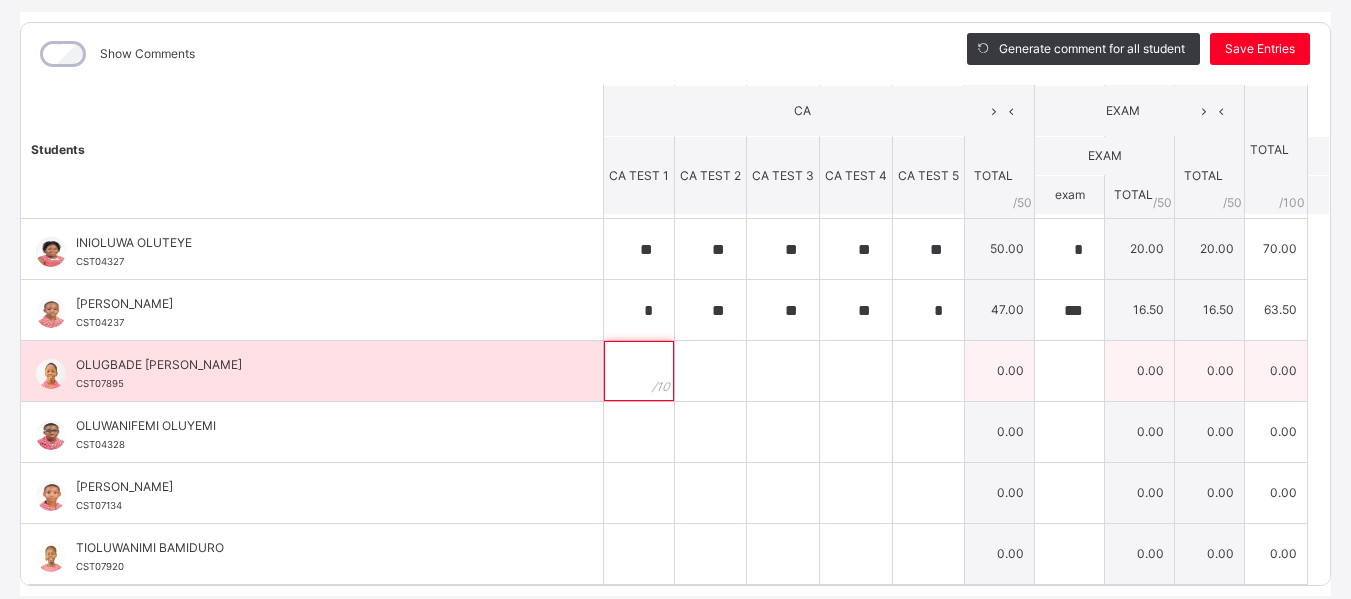 click at bounding box center (639, 371) 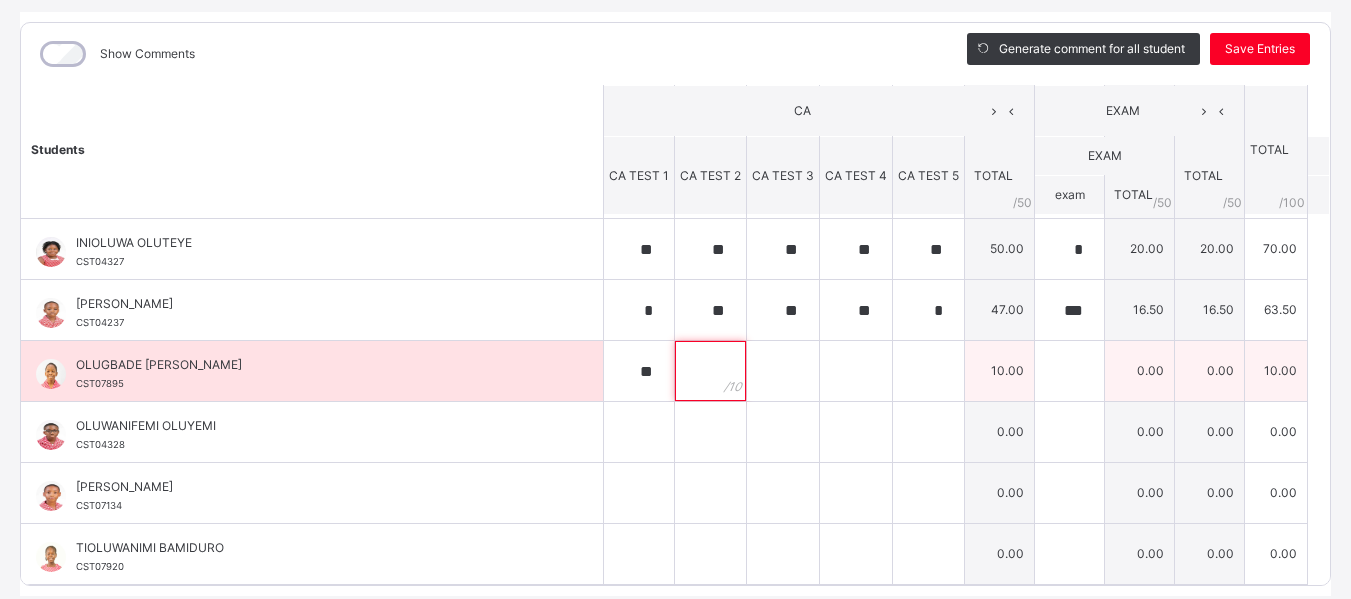 click at bounding box center [710, 371] 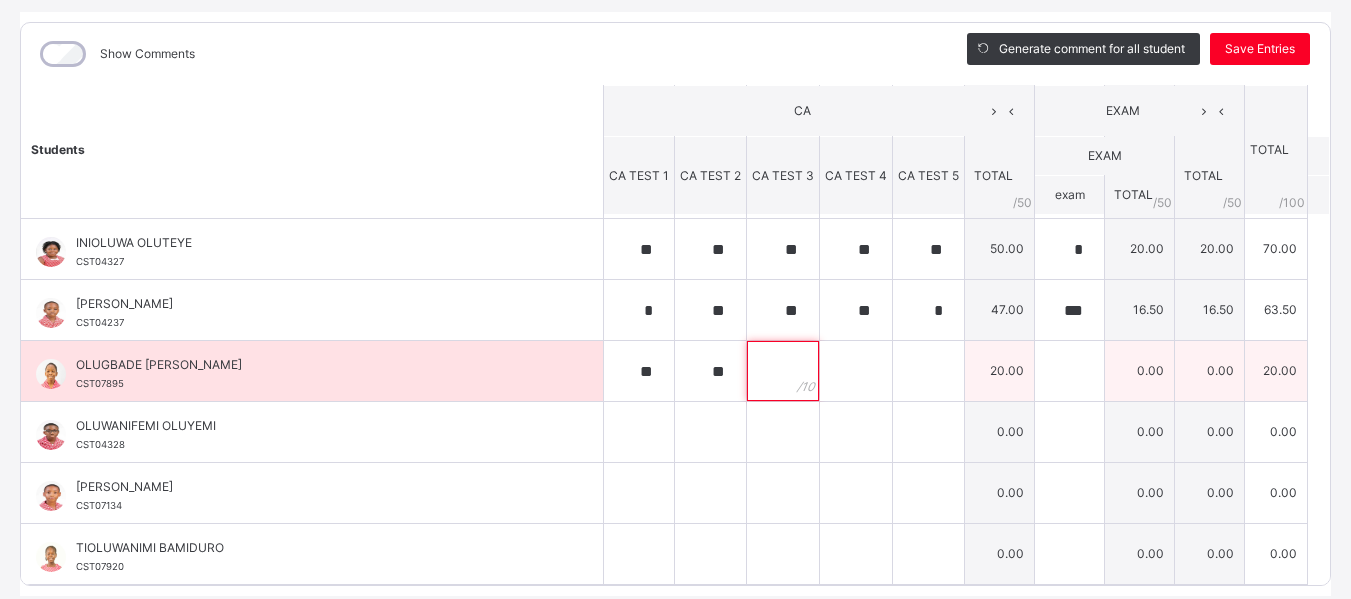 click at bounding box center [783, 371] 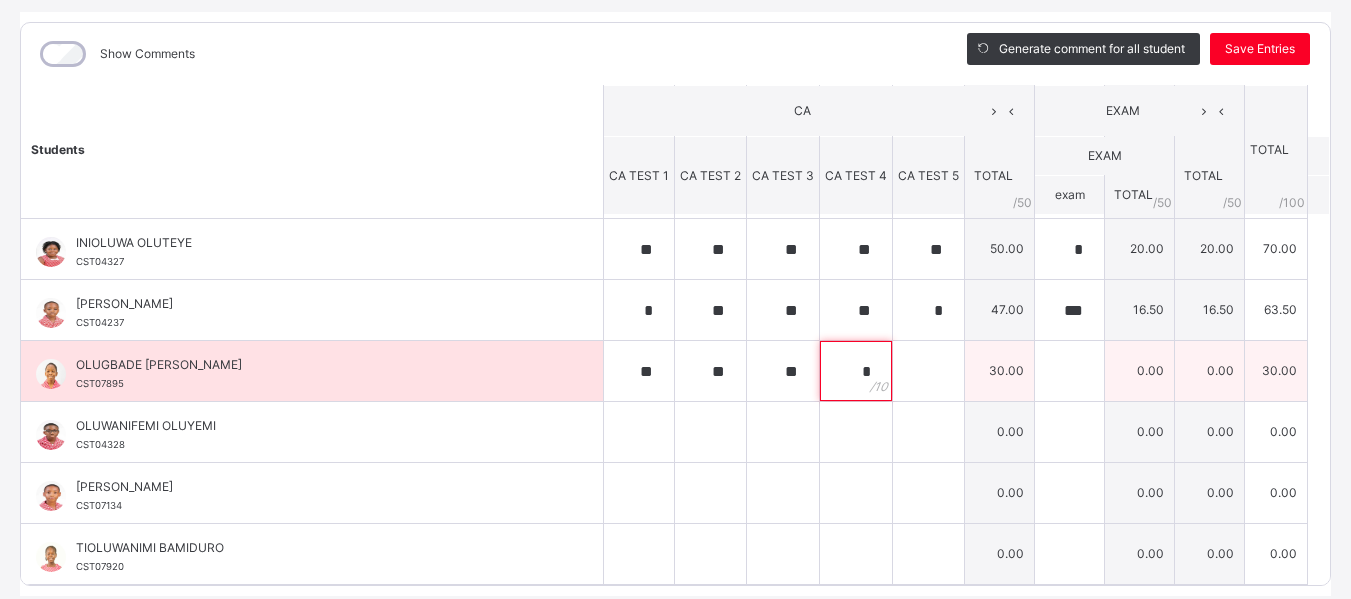 click on "*" at bounding box center [856, 371] 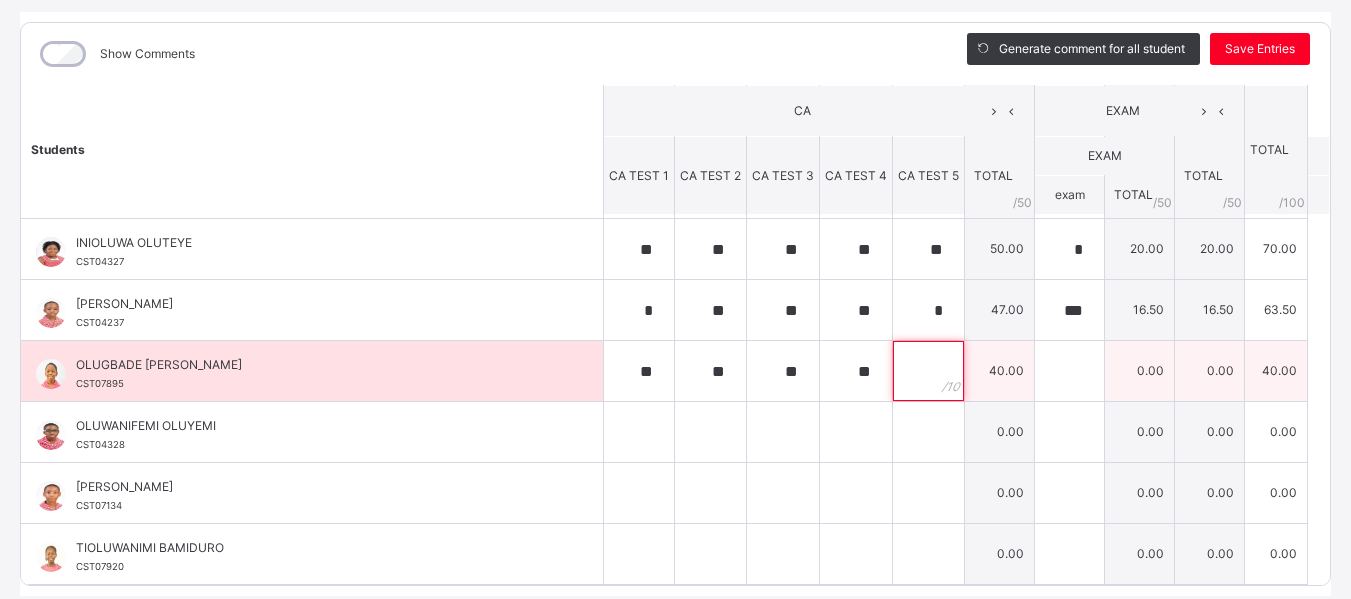 click at bounding box center [928, 371] 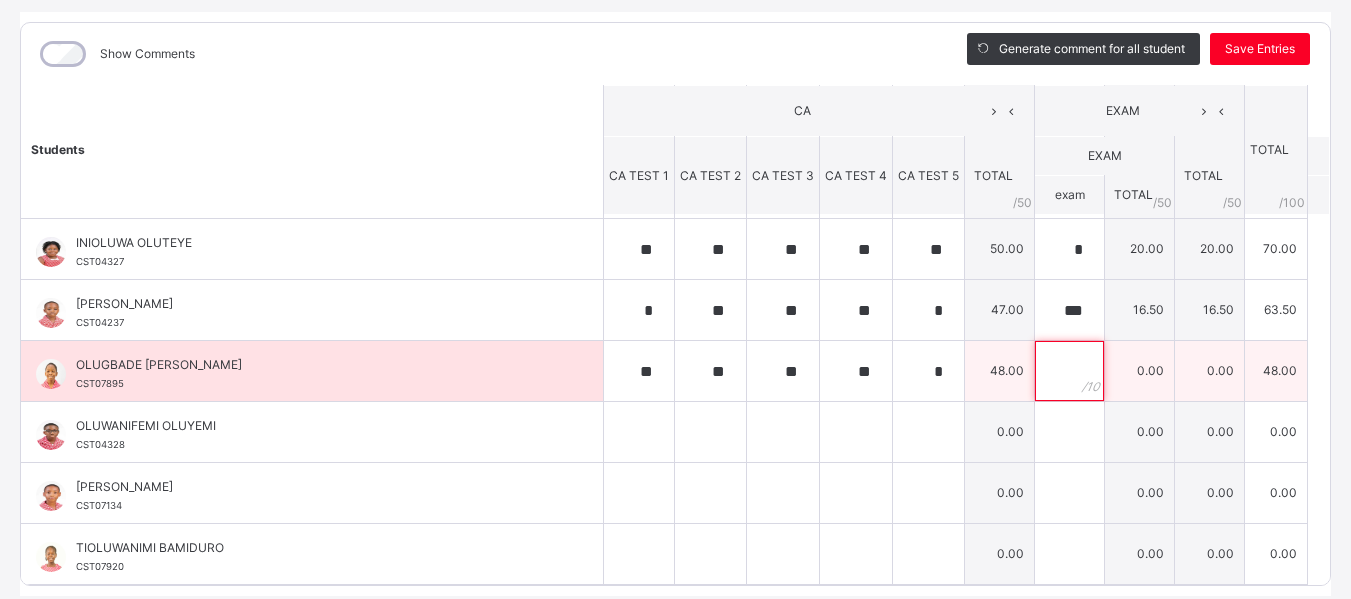 click at bounding box center [1069, 371] 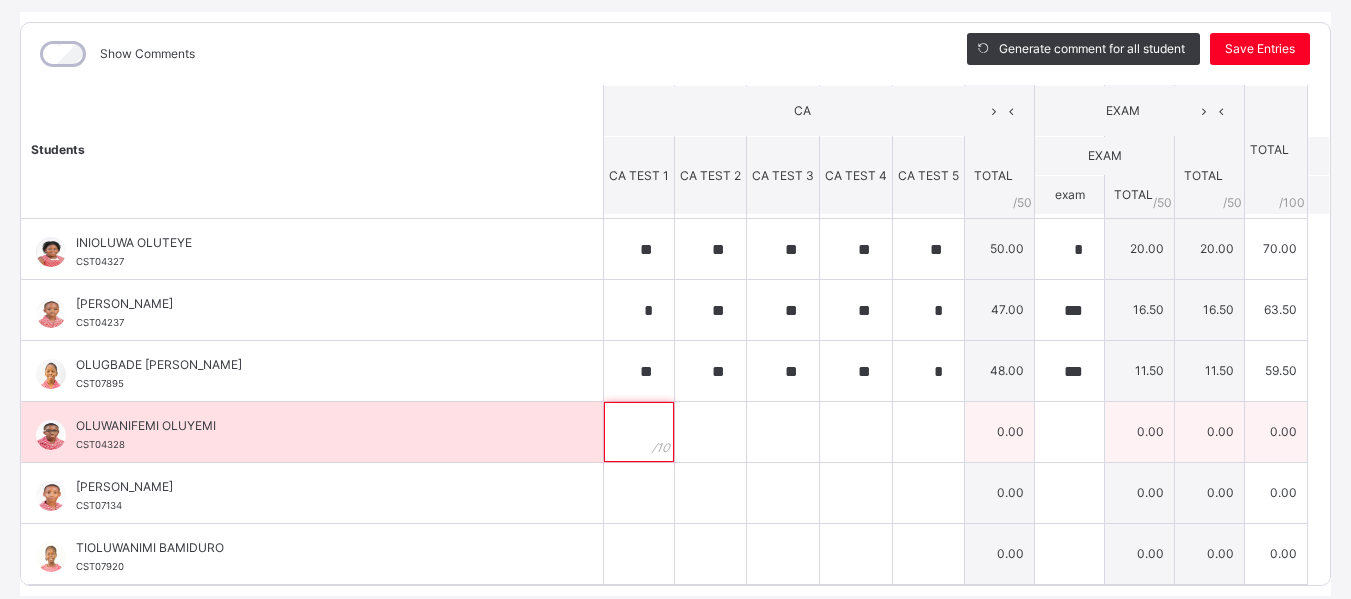 click at bounding box center [639, 432] 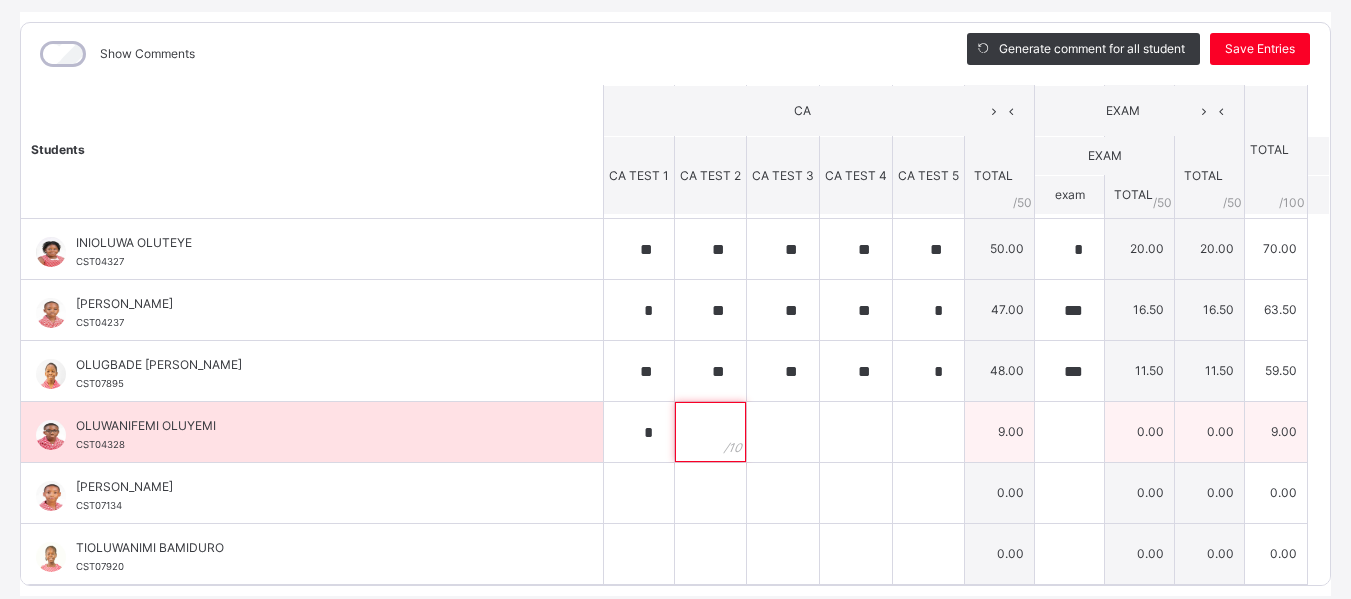 click at bounding box center (710, 432) 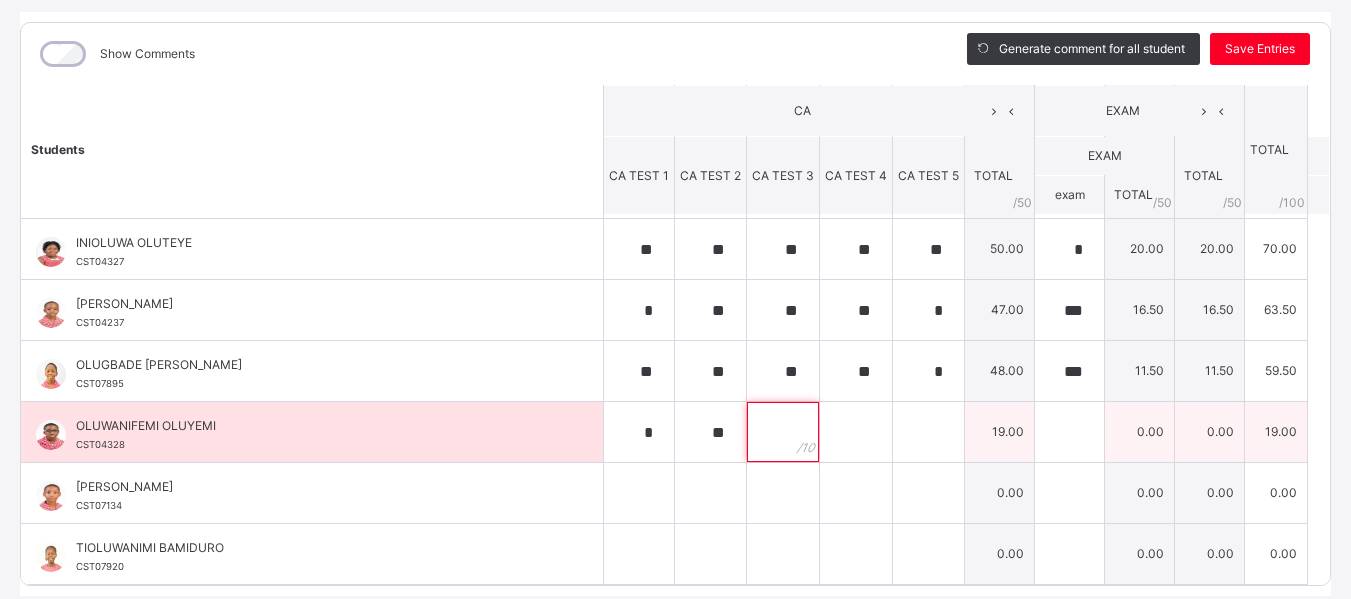 click at bounding box center (783, 432) 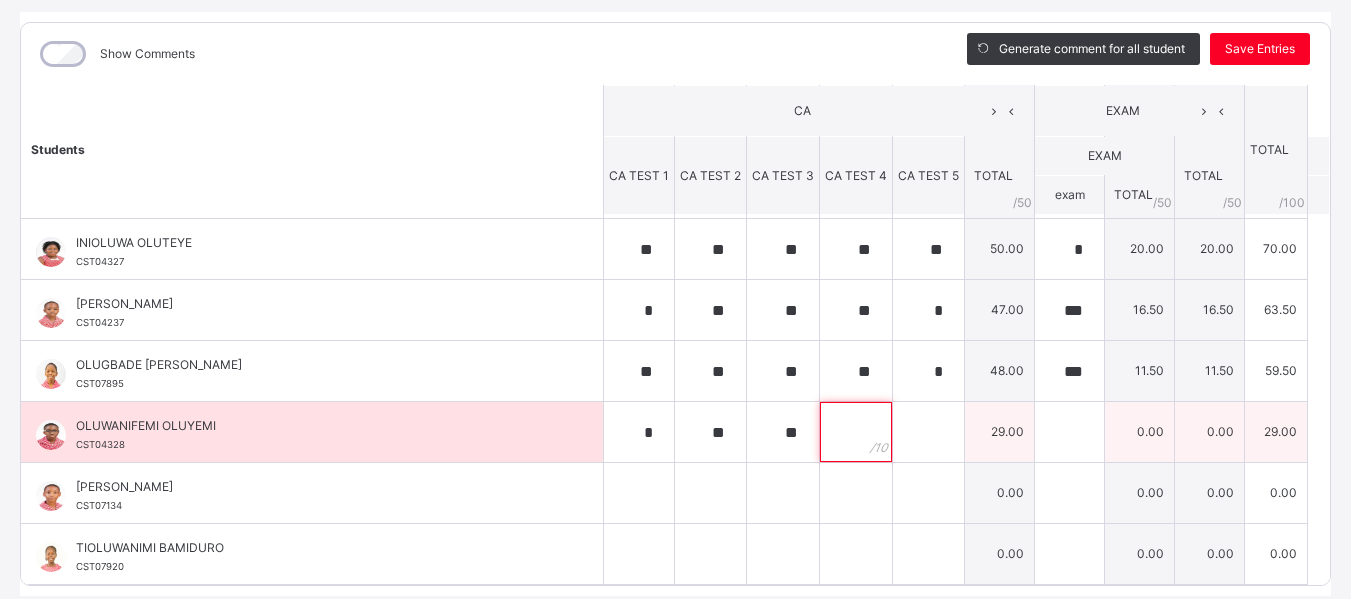 click at bounding box center (856, 432) 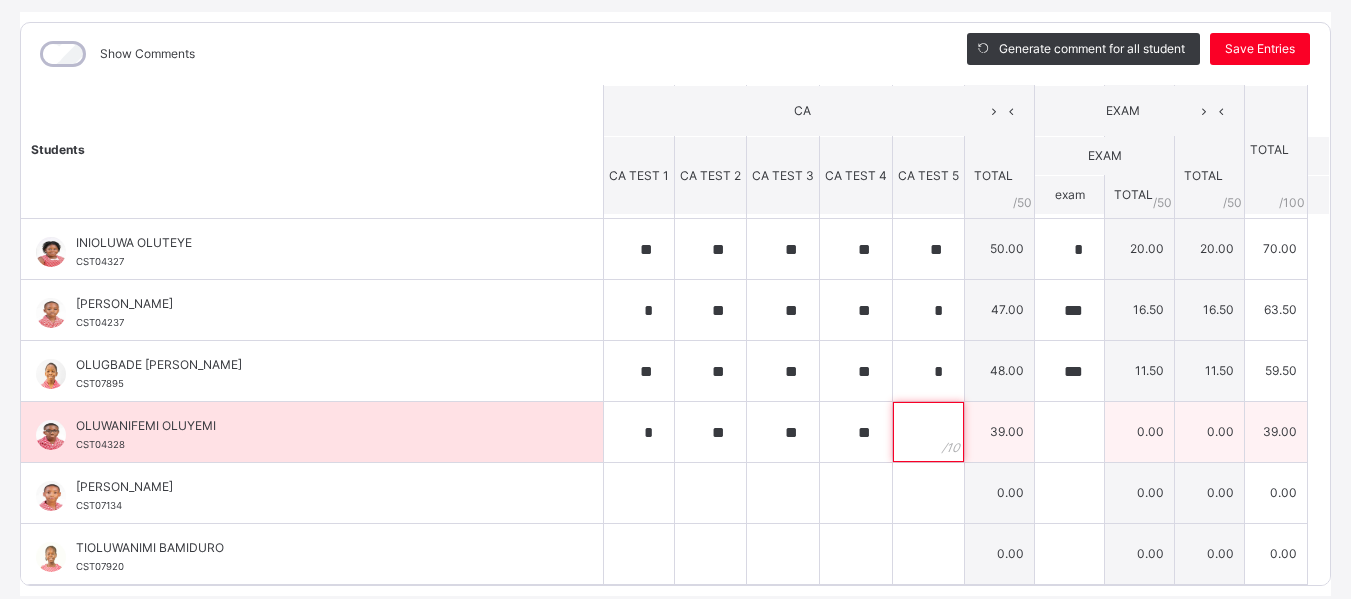 click at bounding box center (928, 432) 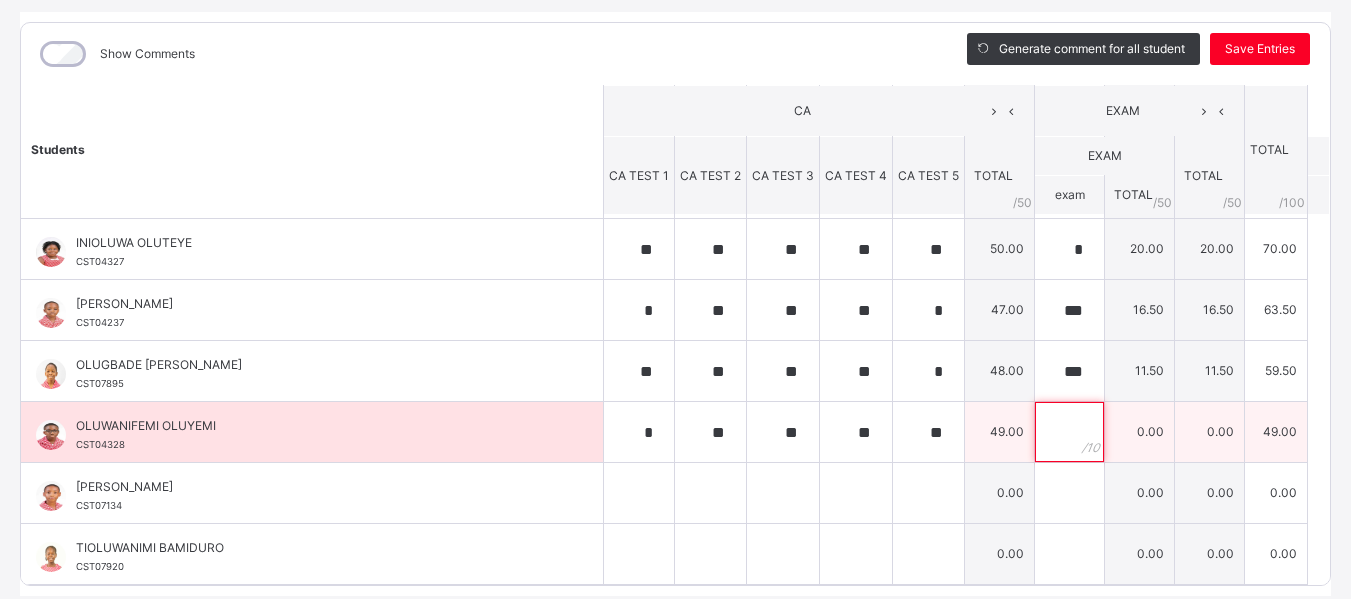 click at bounding box center [1069, 432] 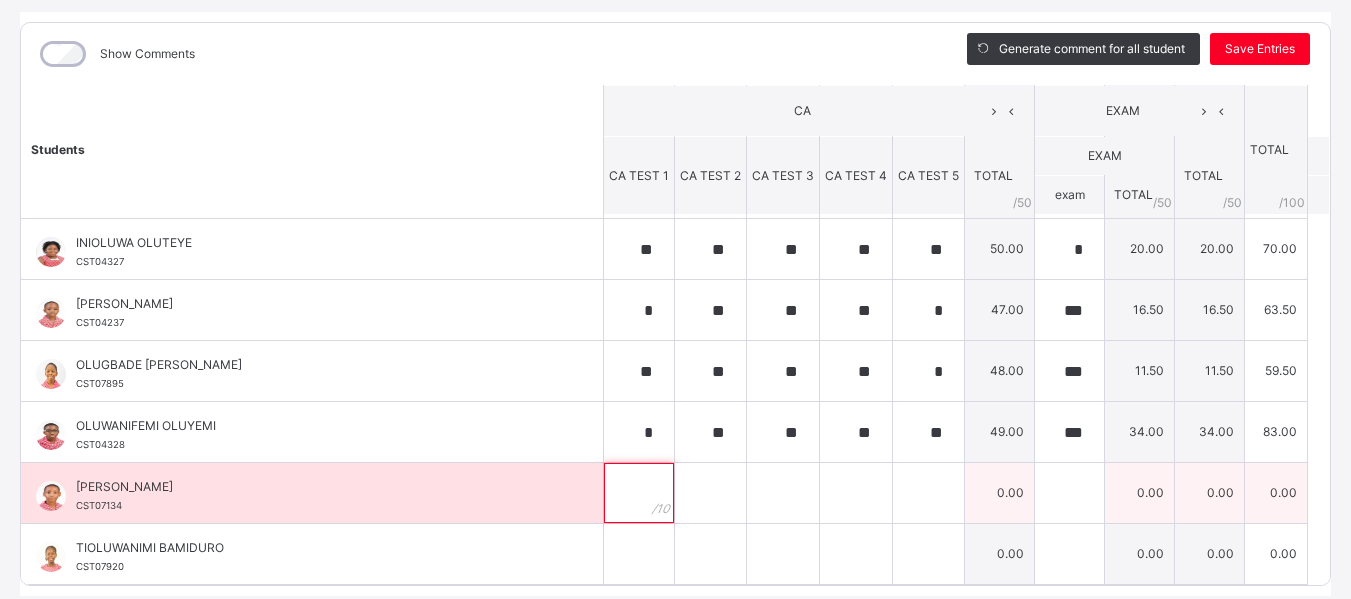 click at bounding box center (639, 493) 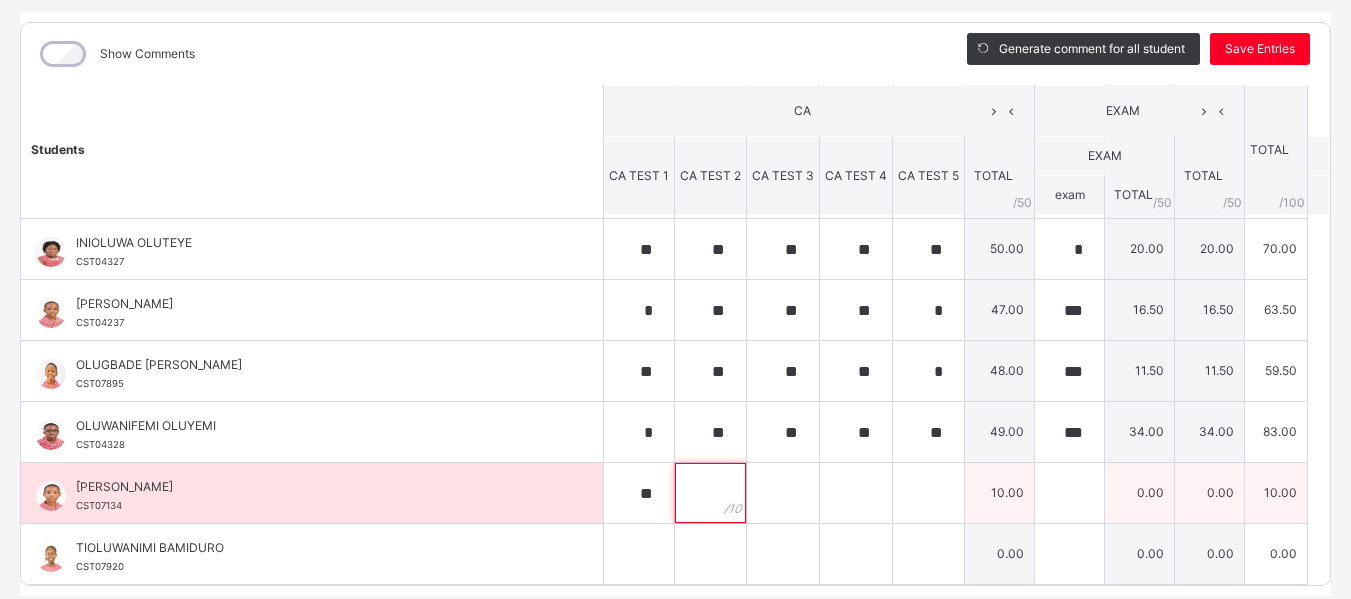 click at bounding box center (710, 493) 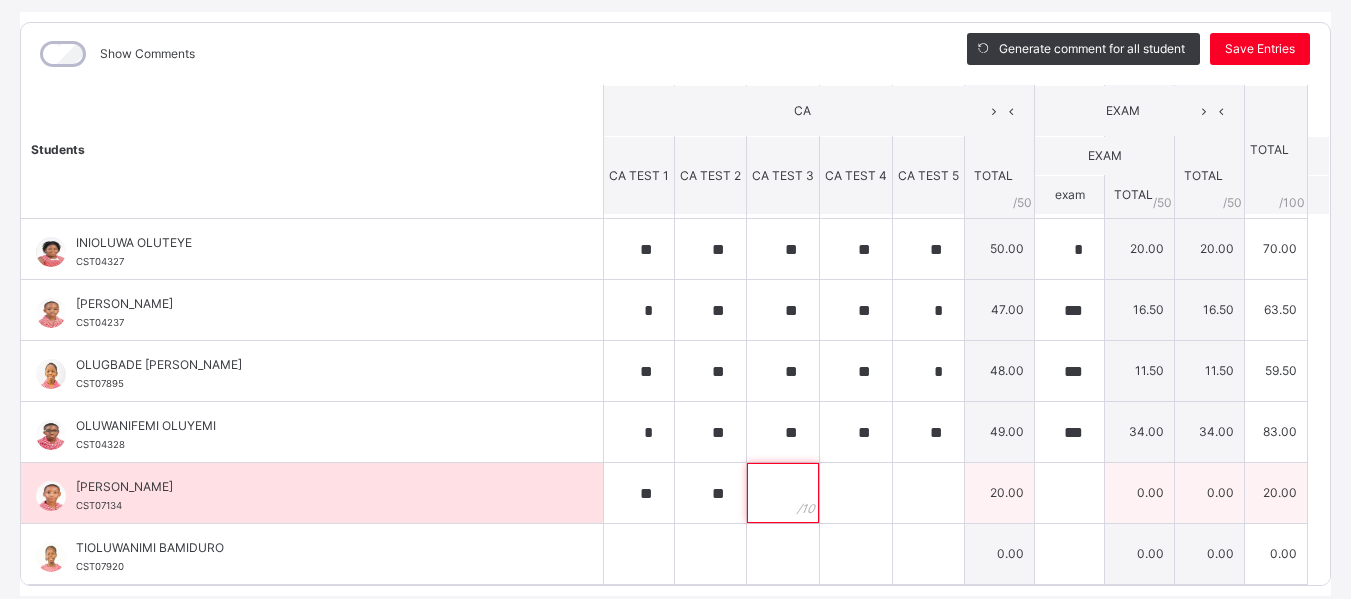click at bounding box center (783, 493) 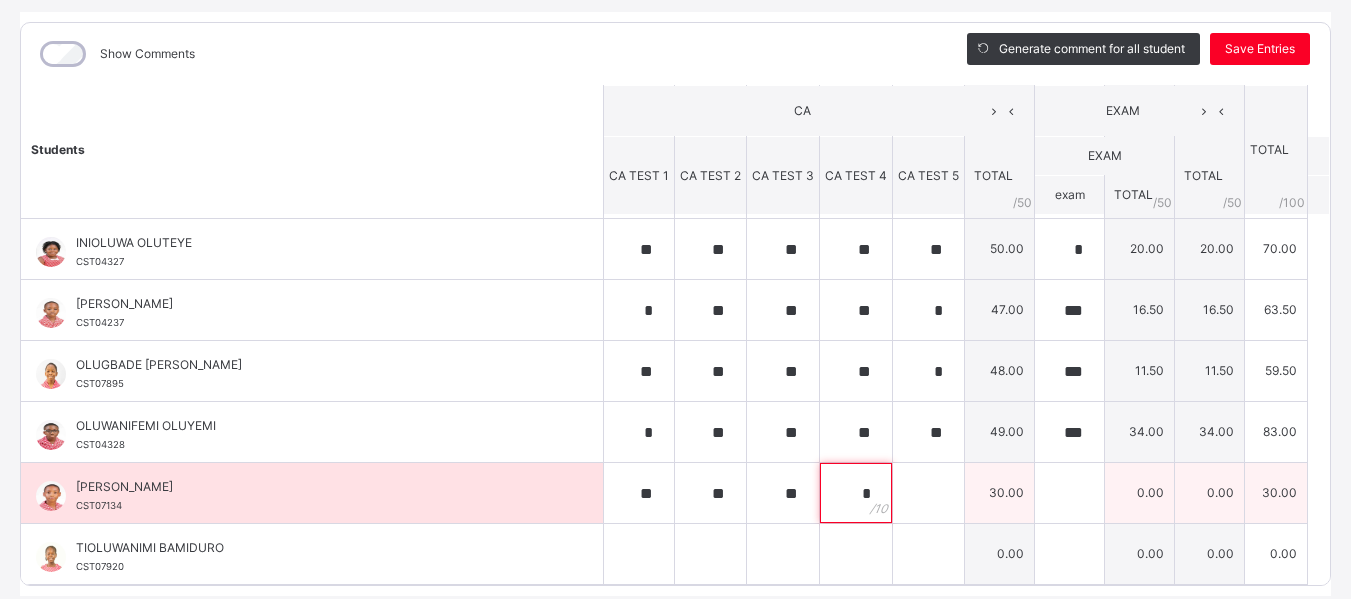 click on "*" at bounding box center (856, 493) 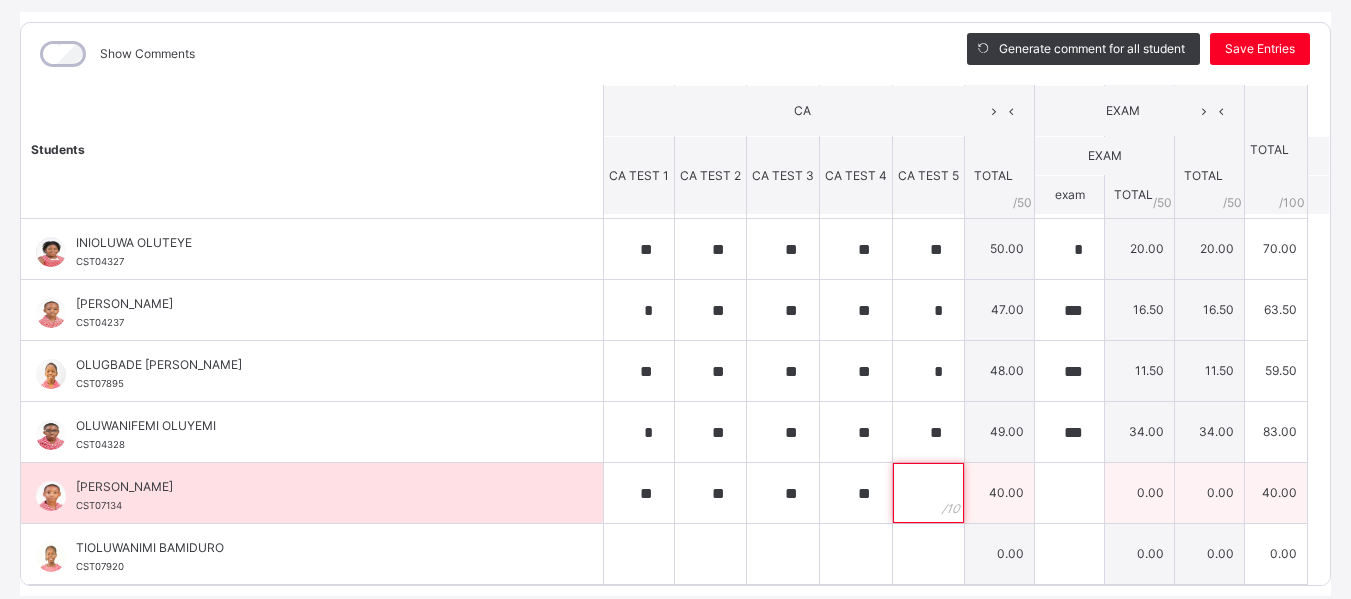 click at bounding box center [928, 493] 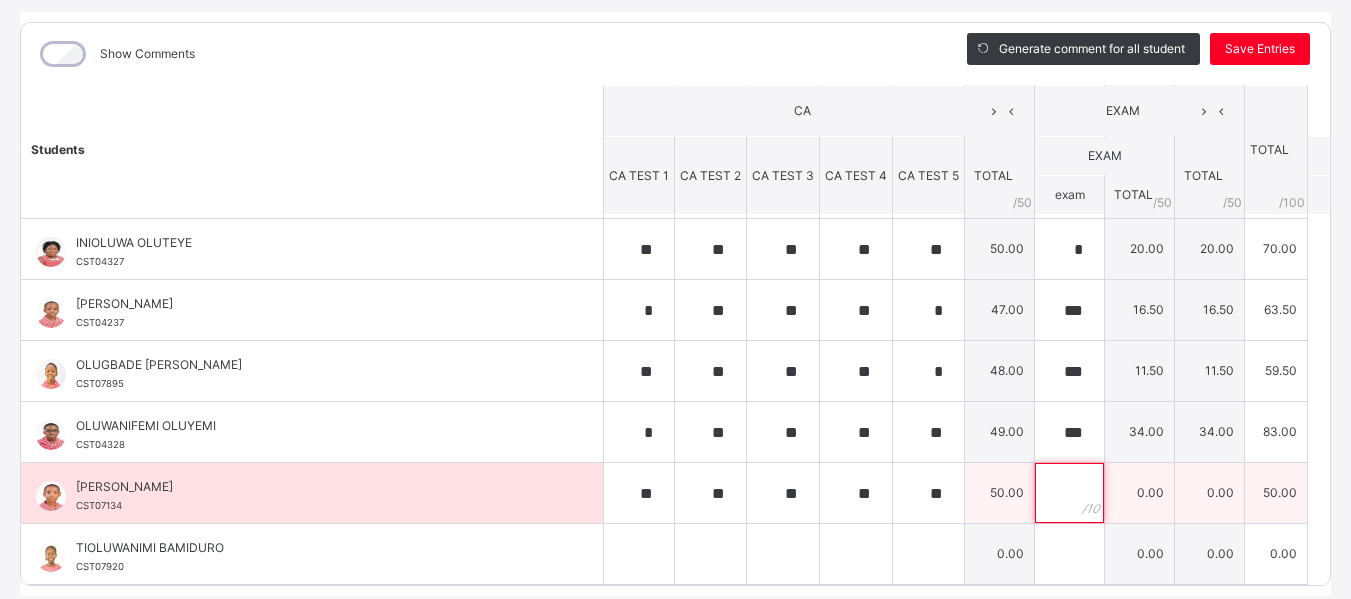click at bounding box center (1069, 493) 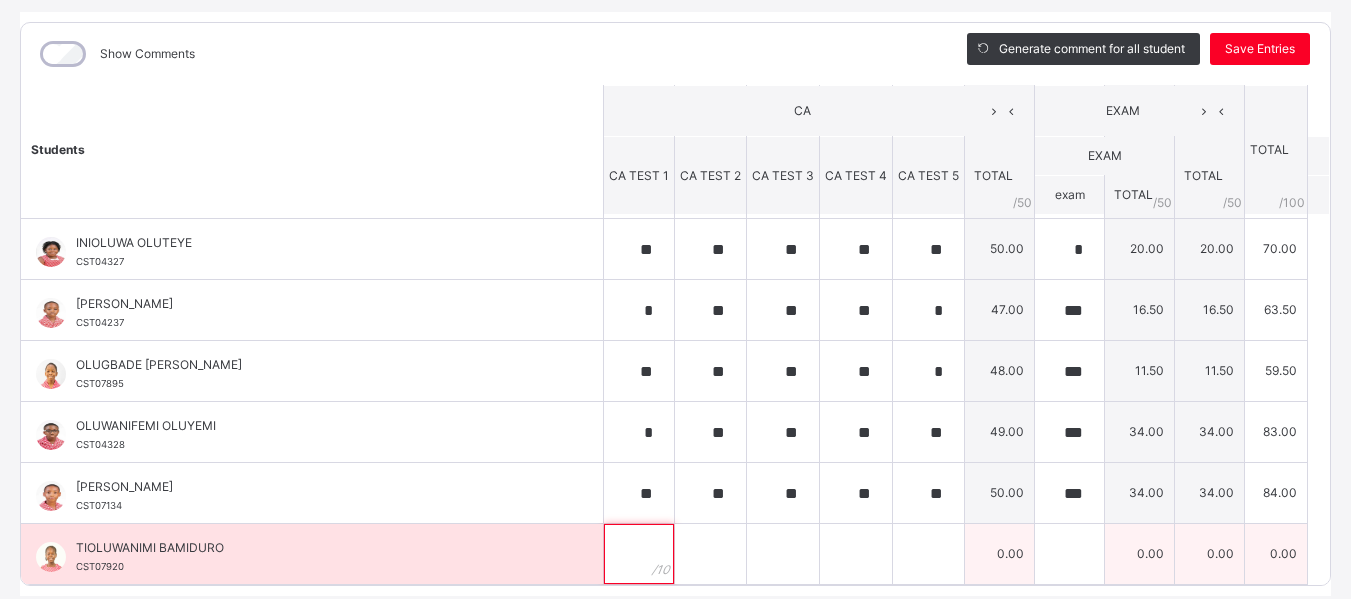 click at bounding box center [639, 554] 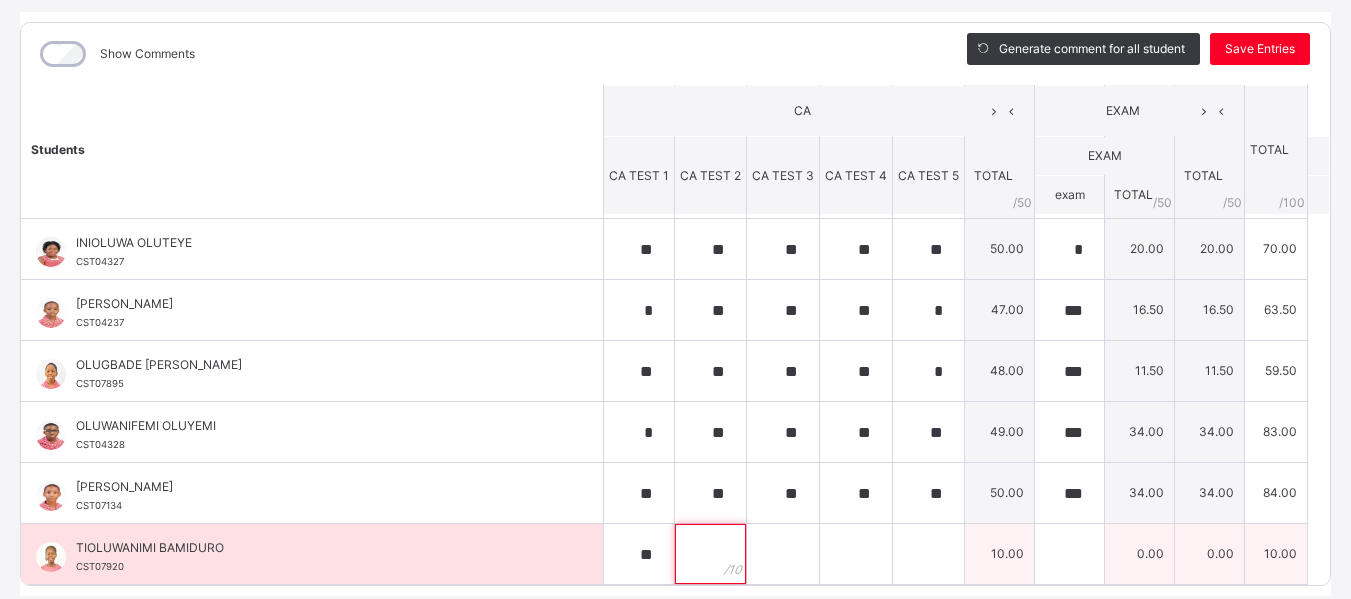 click at bounding box center (710, 554) 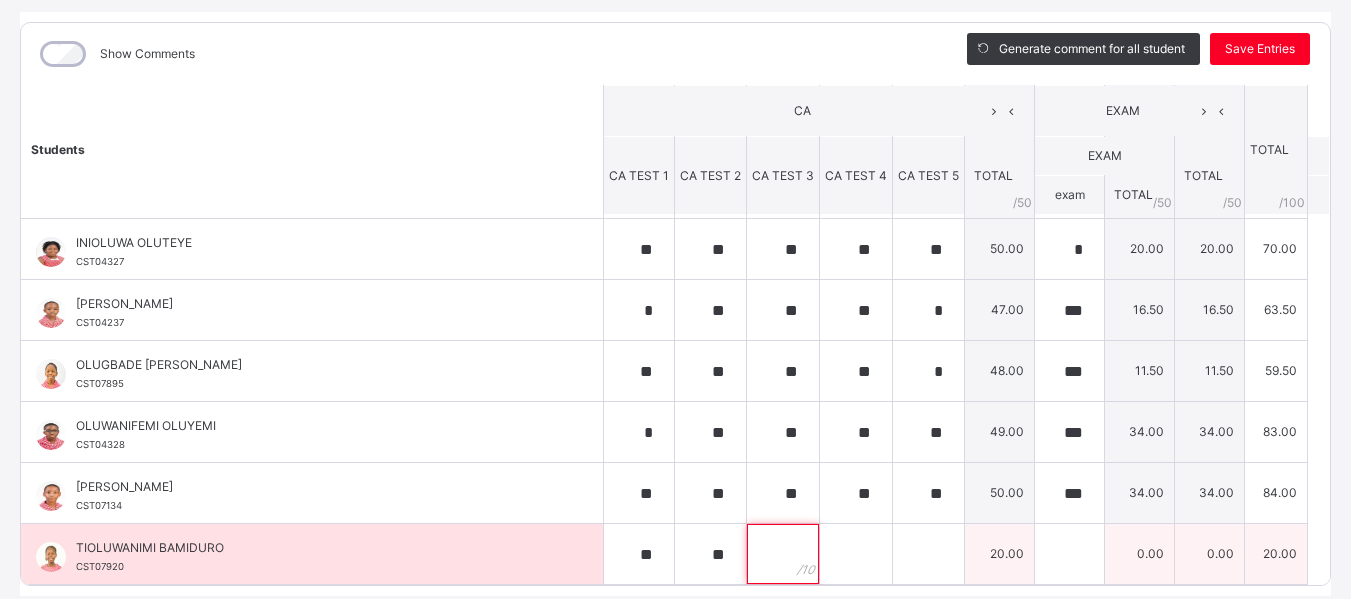 click at bounding box center (783, 554) 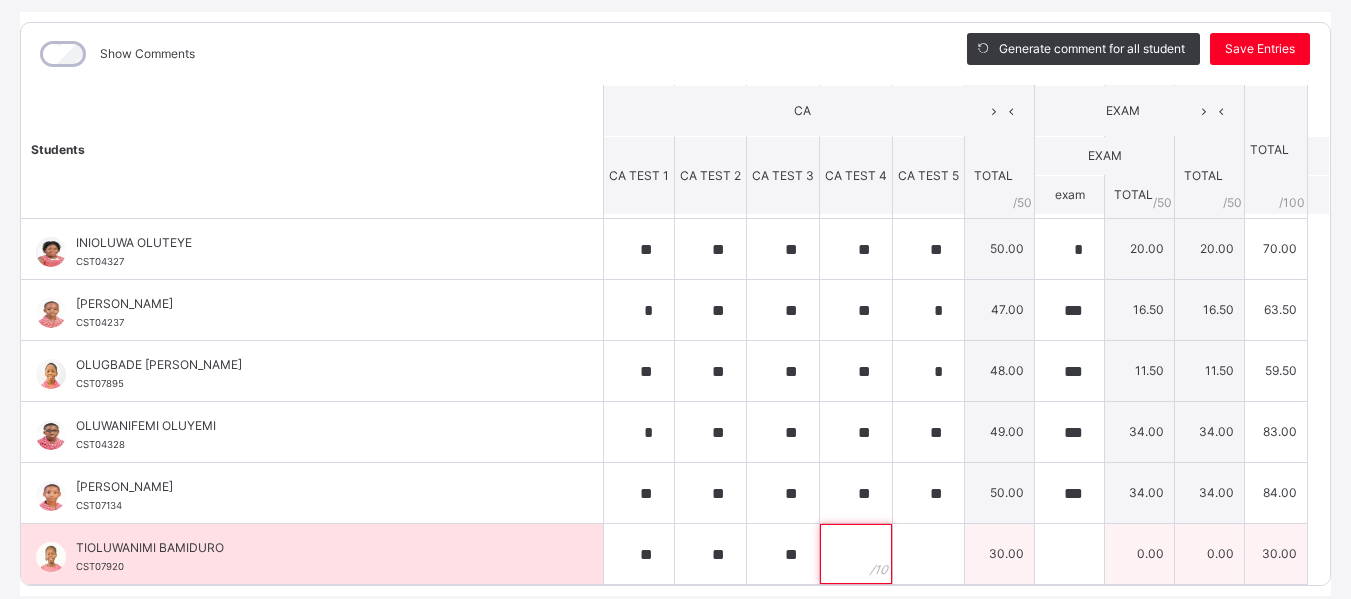 click at bounding box center (856, 554) 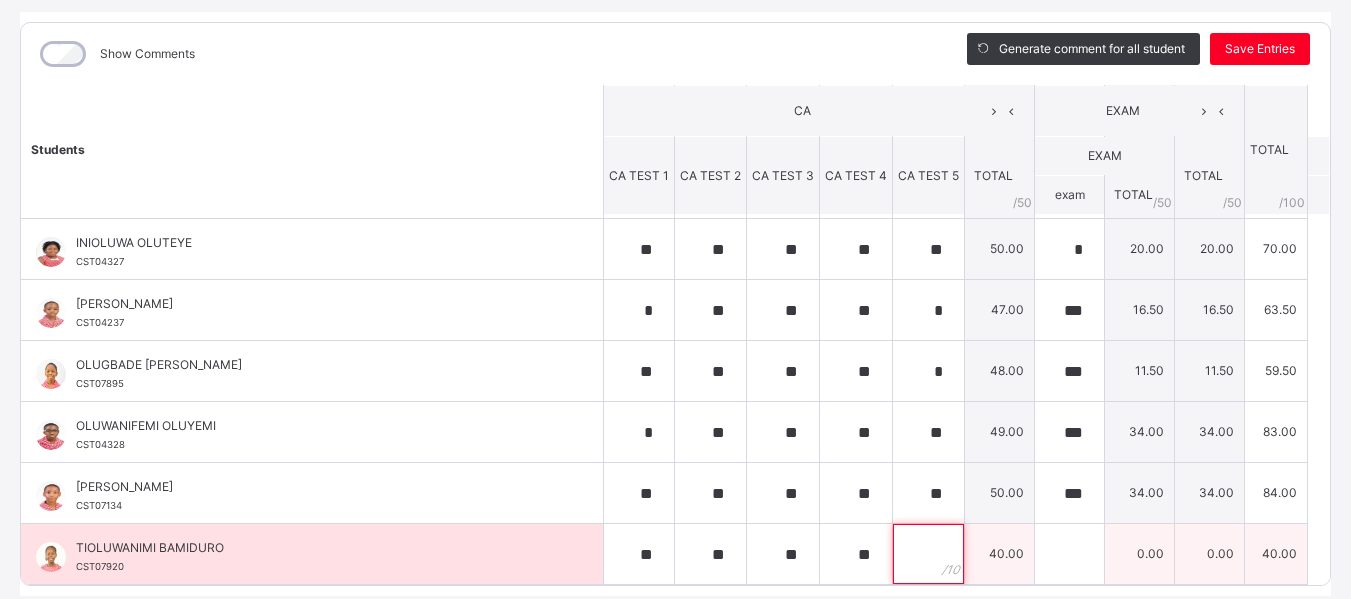 click at bounding box center (928, 554) 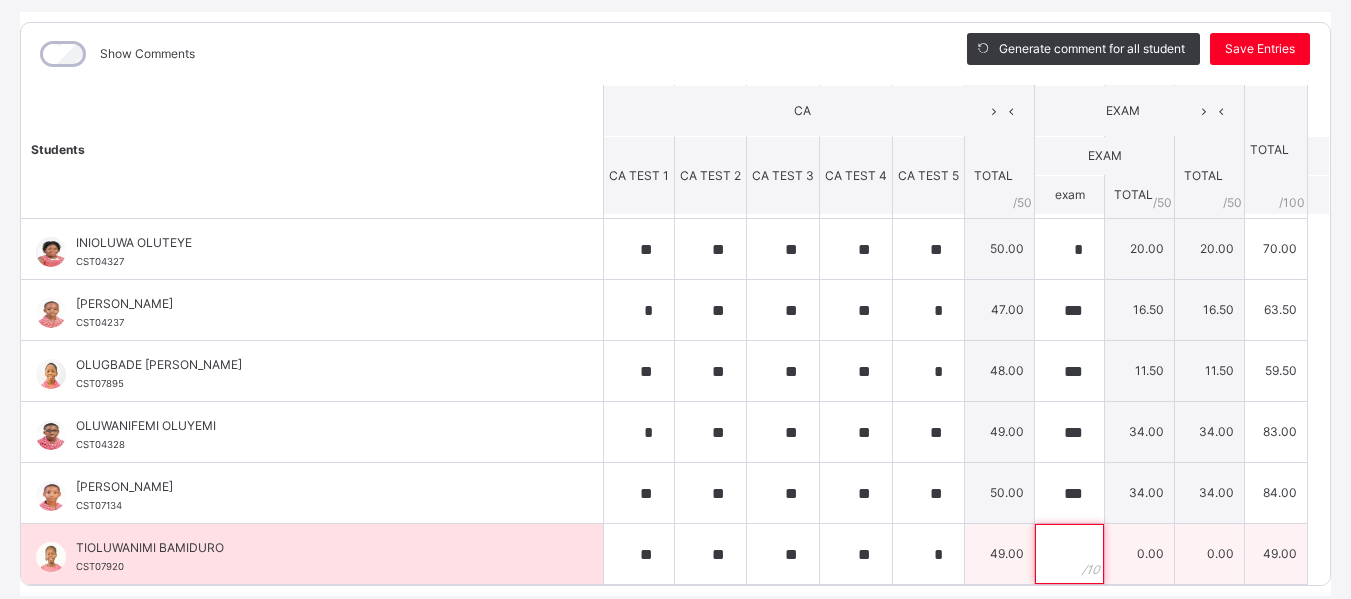 click at bounding box center [1069, 554] 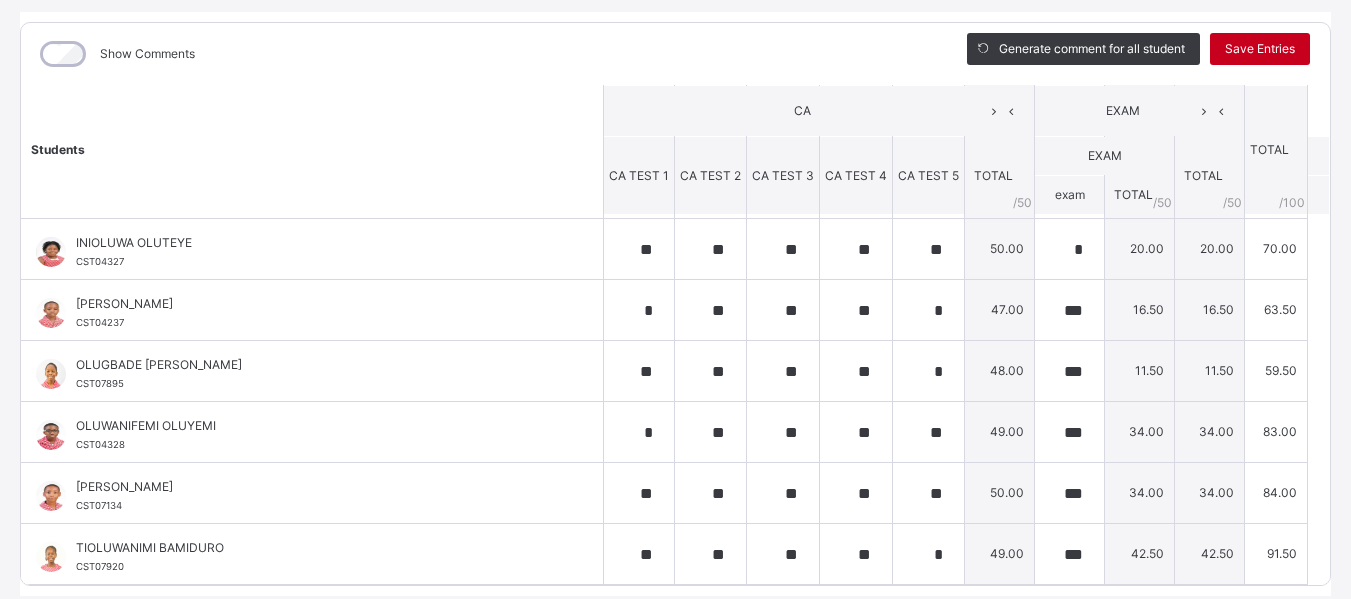 click on "Save Entries" at bounding box center (1260, 49) 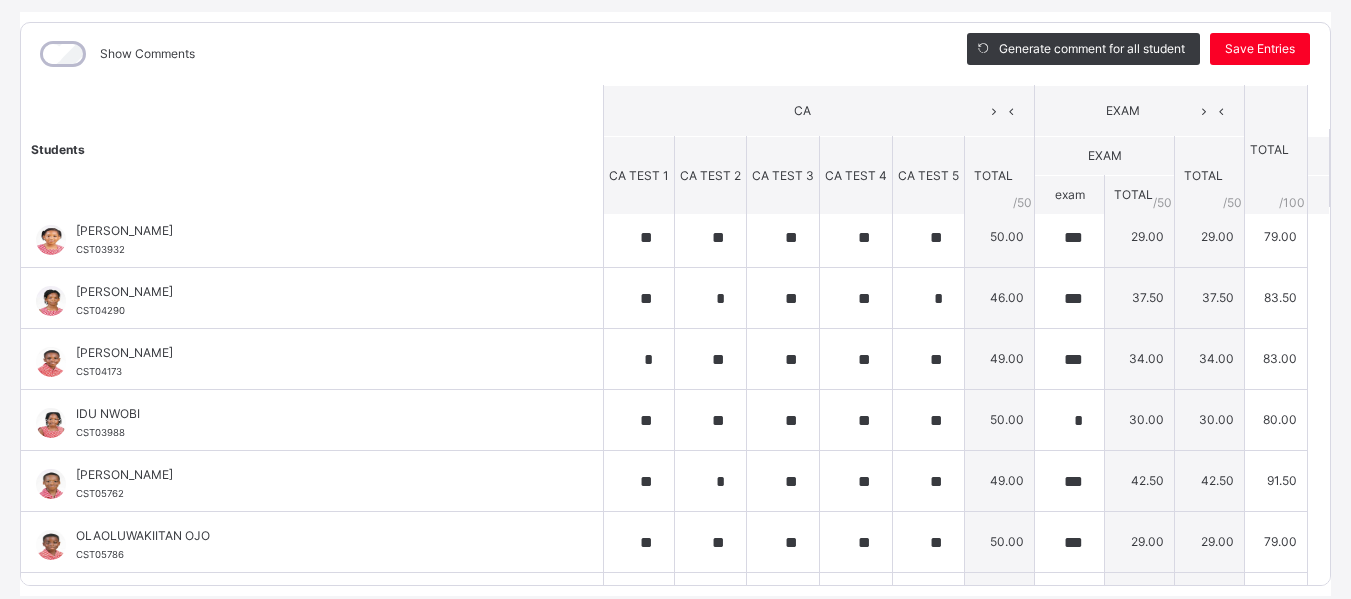 scroll, scrollTop: 13, scrollLeft: 0, axis: vertical 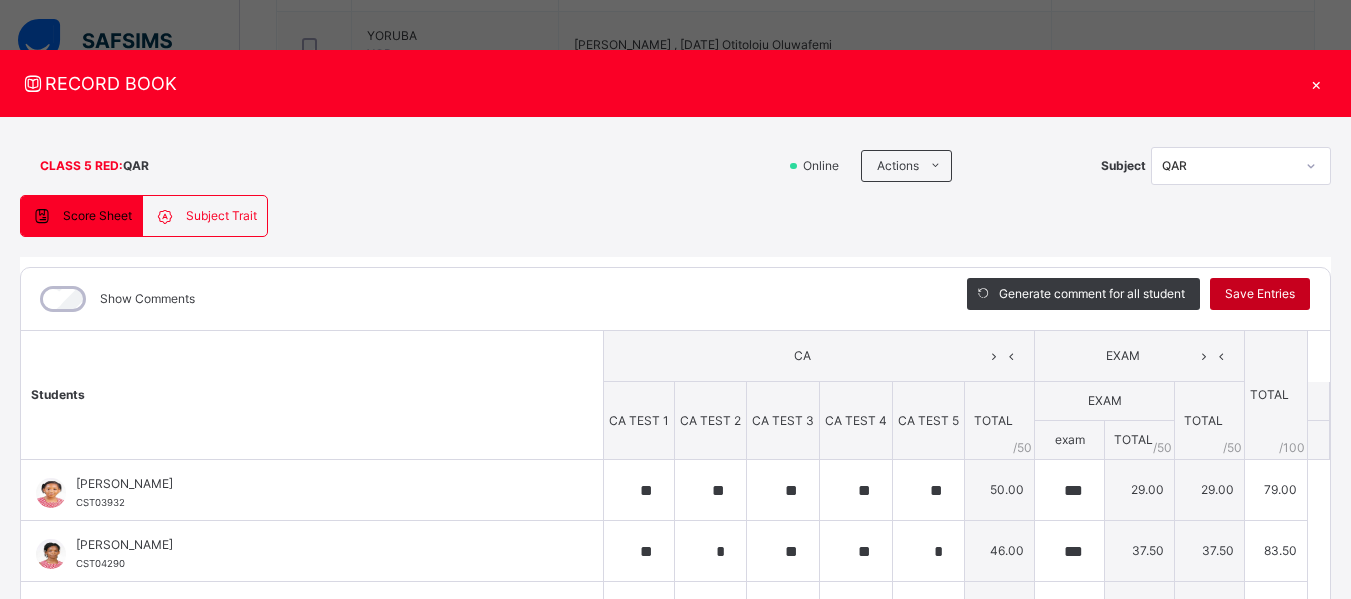 click on "Save Entries" at bounding box center (1260, 294) 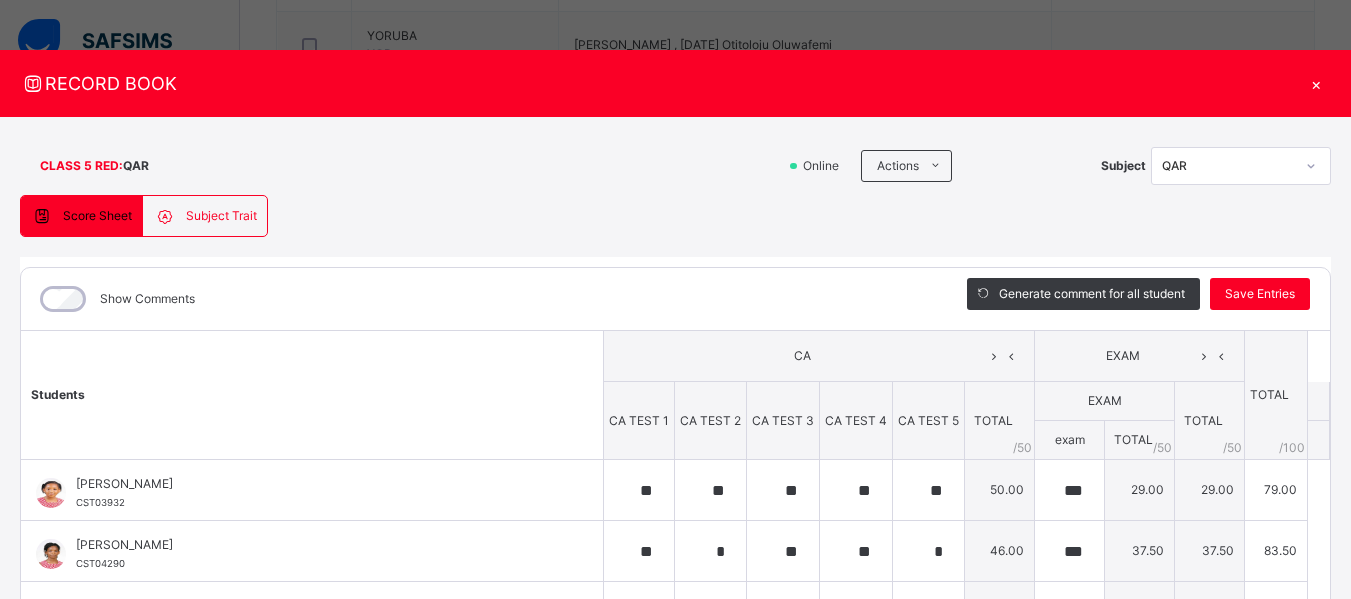 click on "RECORD BOOK" at bounding box center (660, 83) 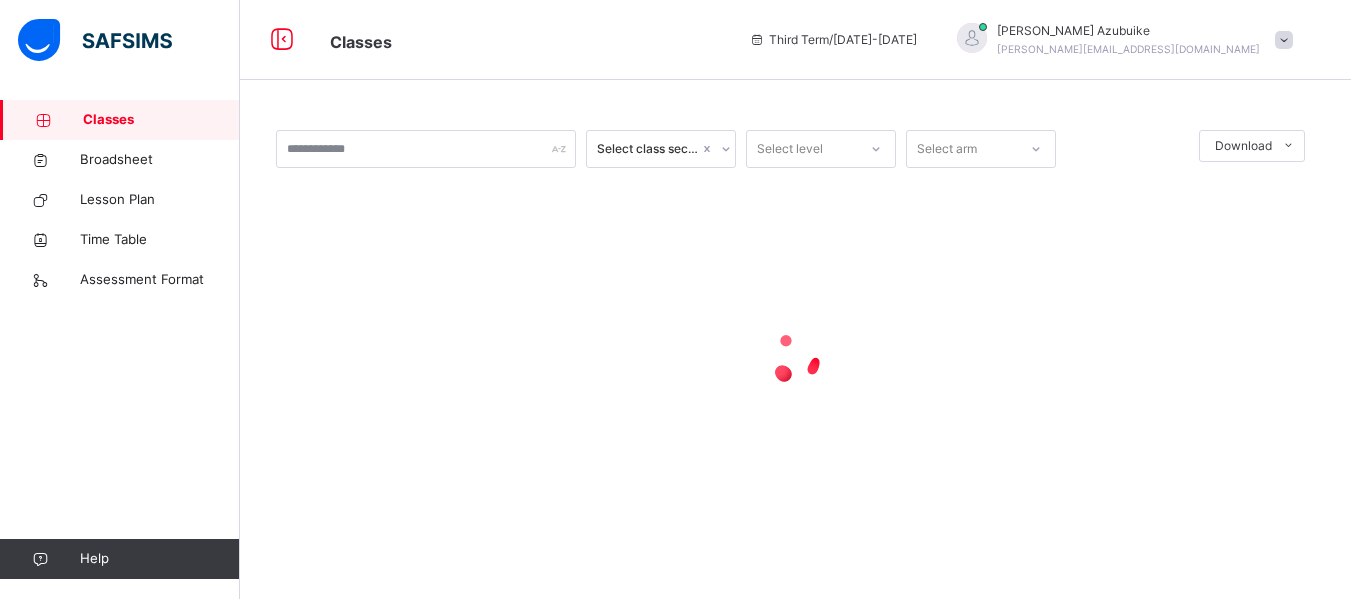 scroll, scrollTop: 0, scrollLeft: 0, axis: both 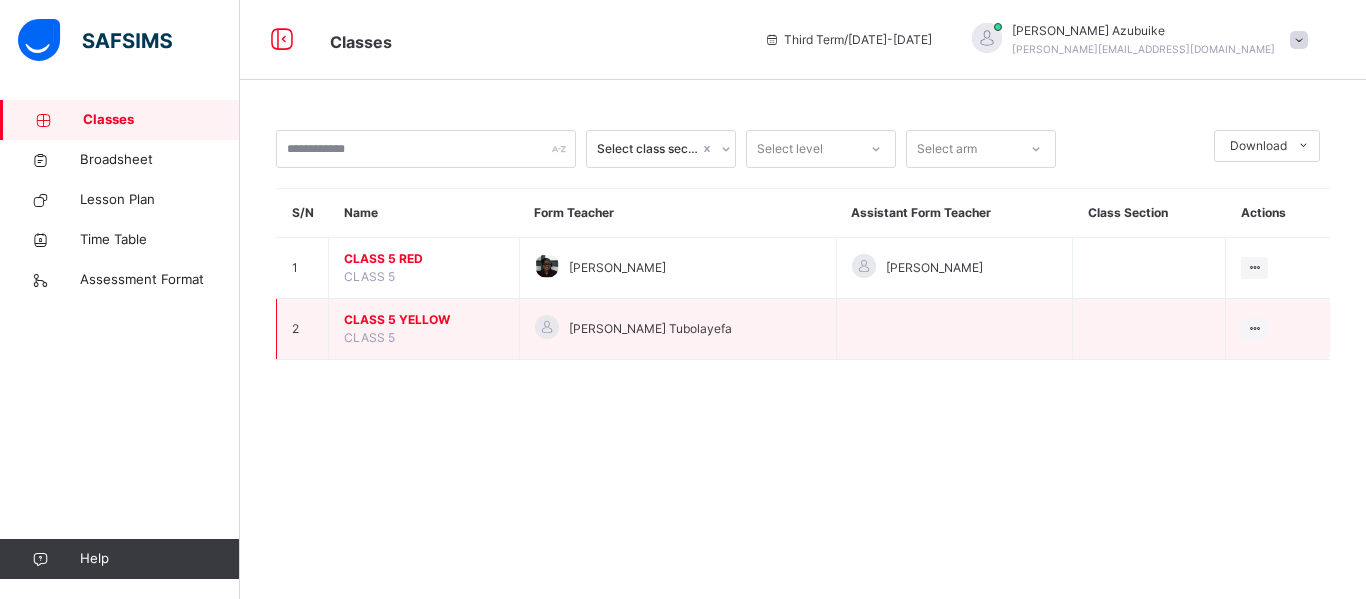 click on "CLASS 5   YELLOW   CLASS 5" at bounding box center [424, 329] 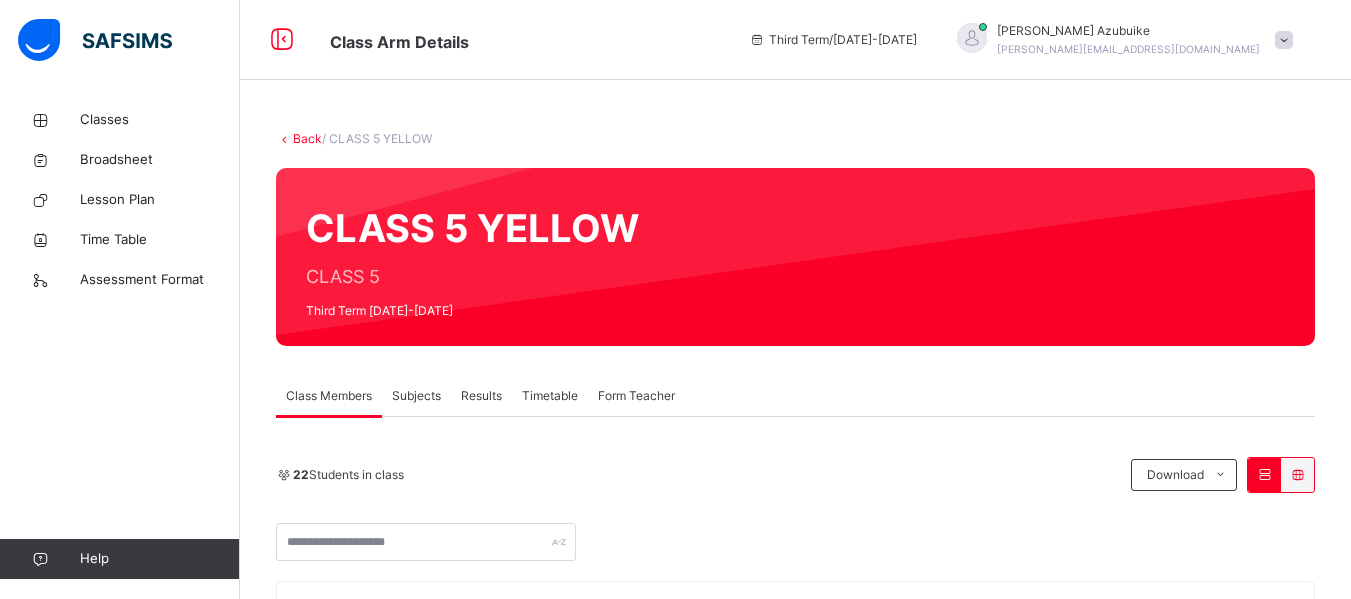 click on "Subjects" at bounding box center (416, 396) 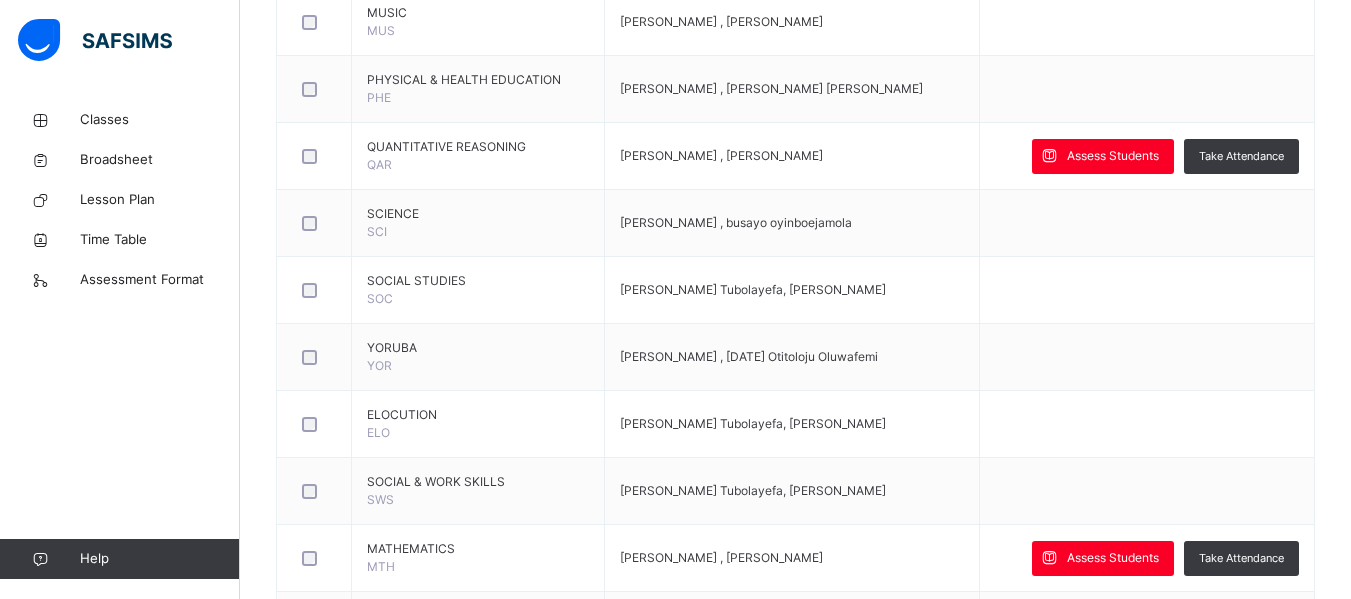 scroll, scrollTop: 873, scrollLeft: 0, axis: vertical 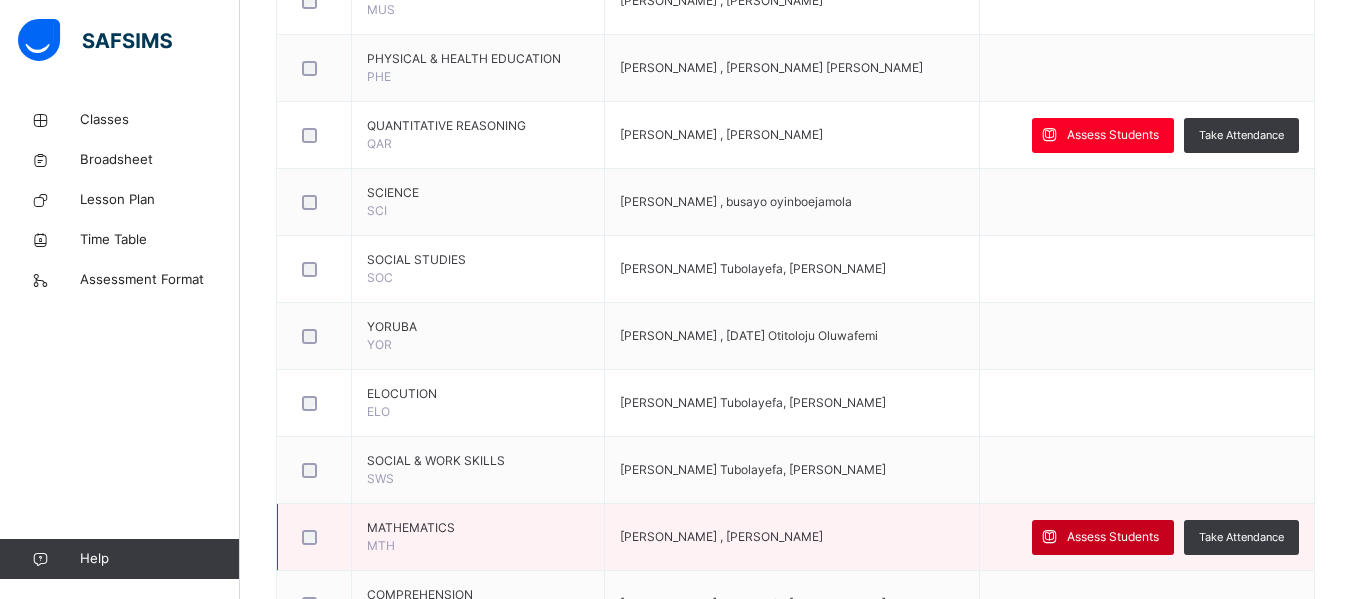 click on "Assess Students" at bounding box center (1113, 537) 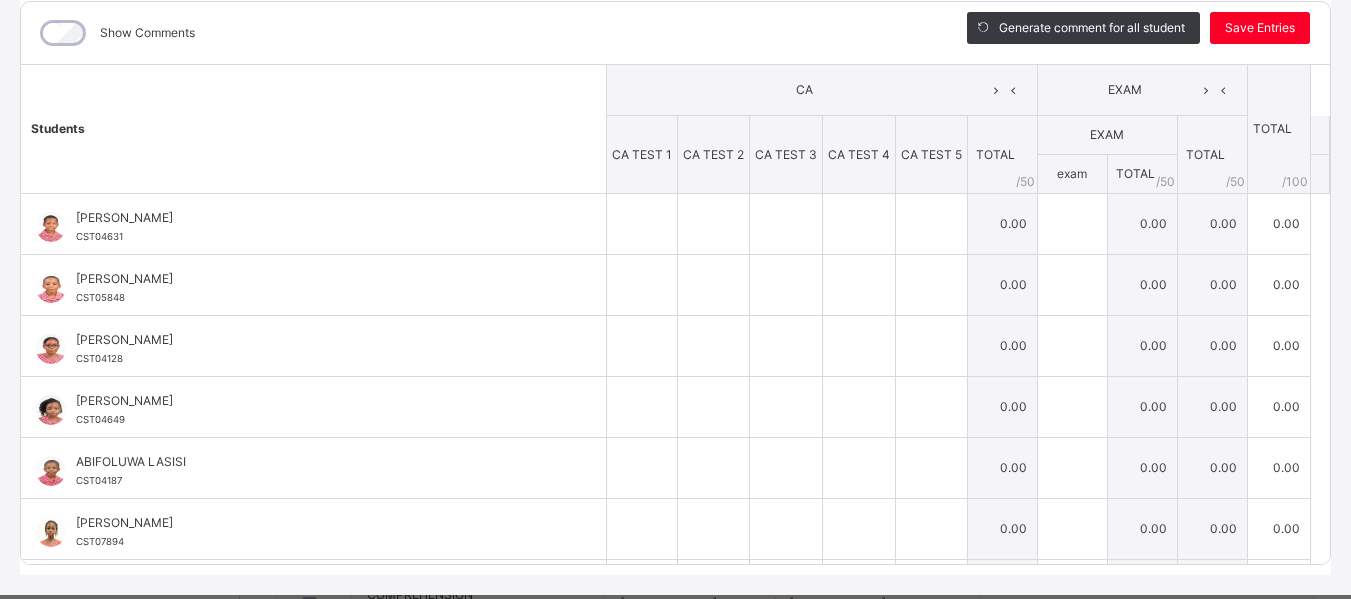 scroll, scrollTop: 263, scrollLeft: 0, axis: vertical 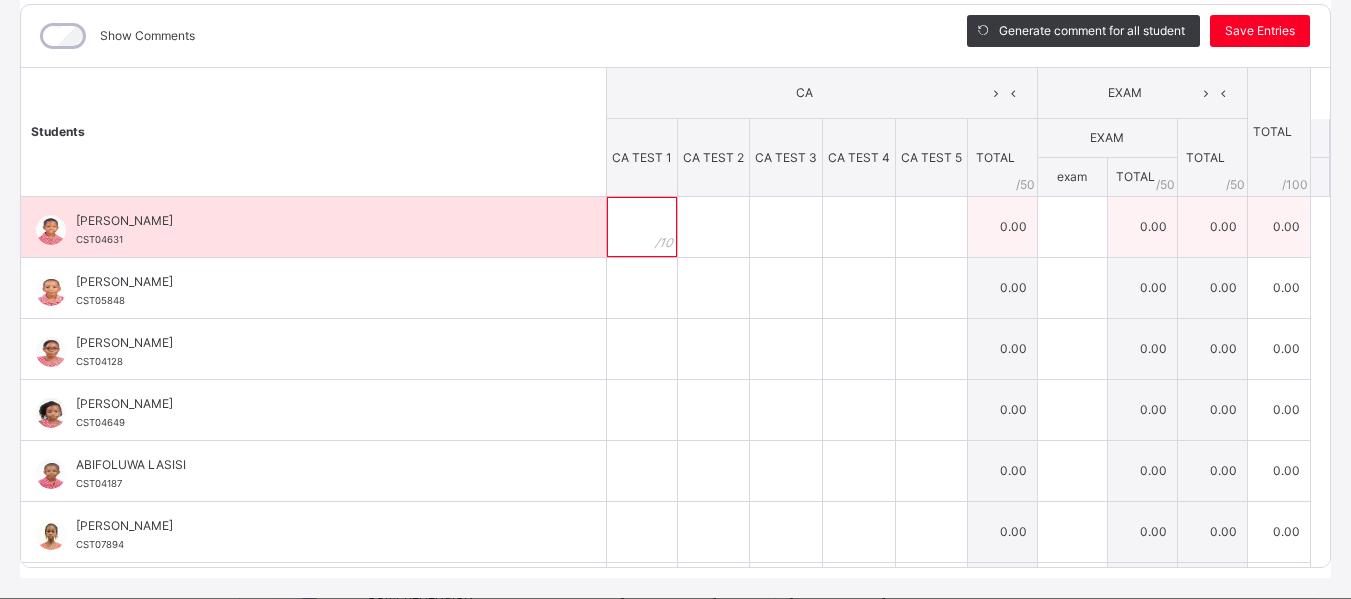 click at bounding box center (642, 227) 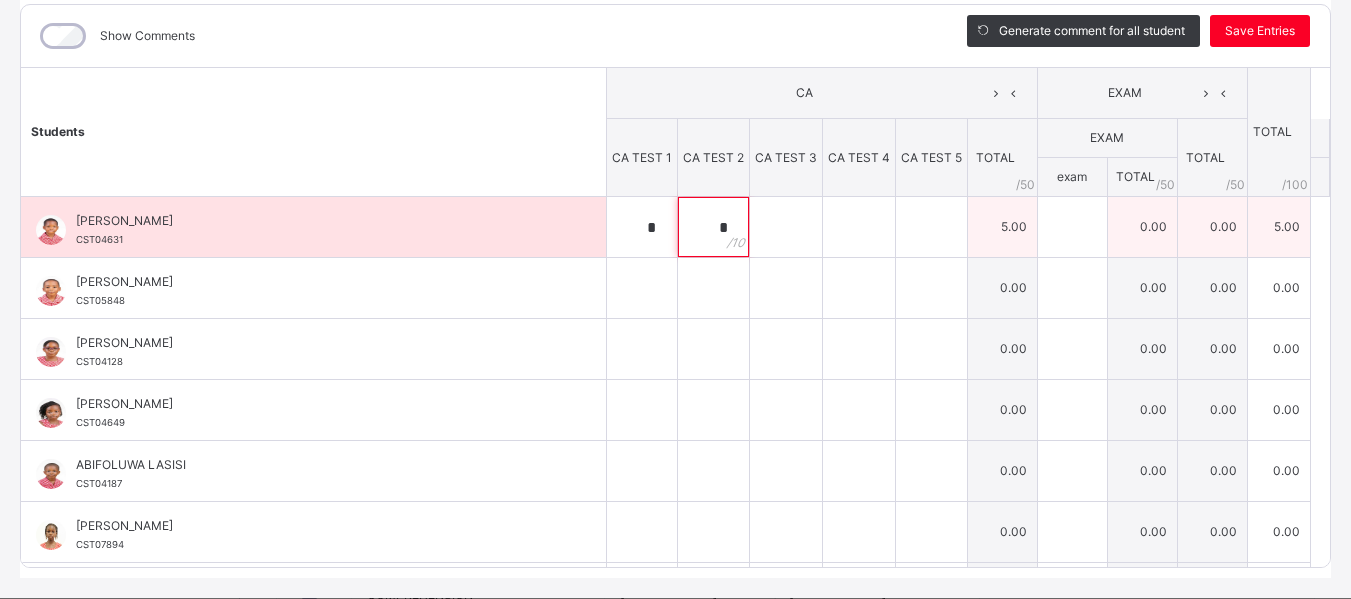 click on "*" at bounding box center [713, 227] 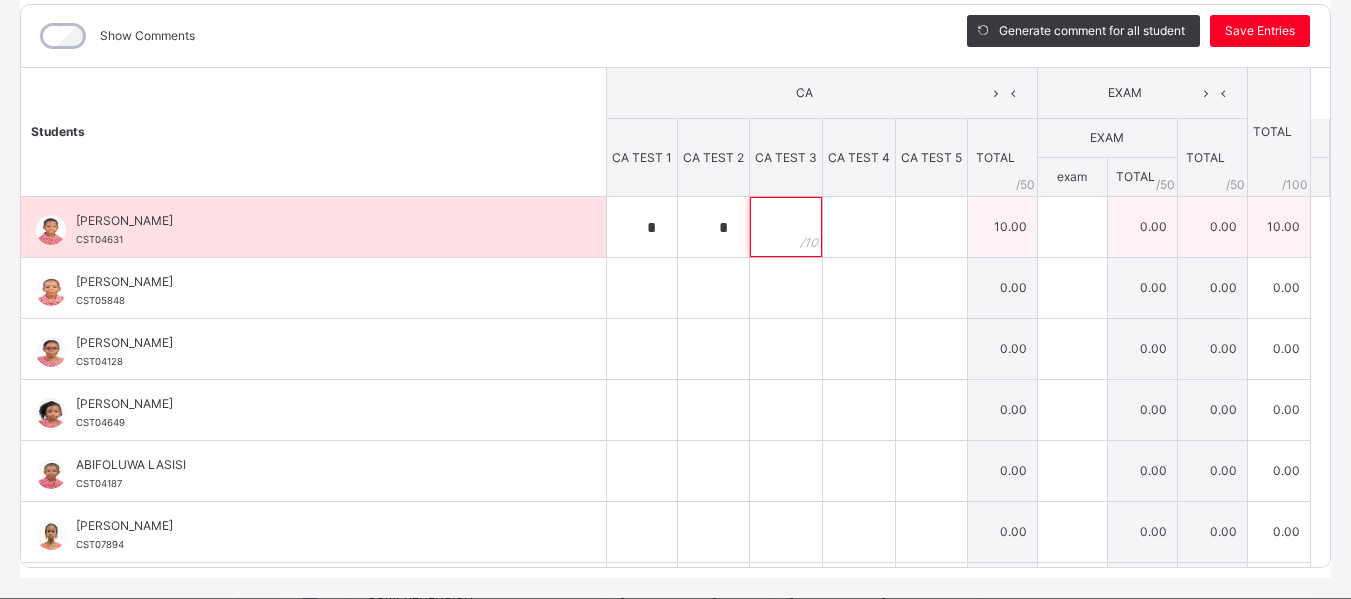 click at bounding box center [786, 227] 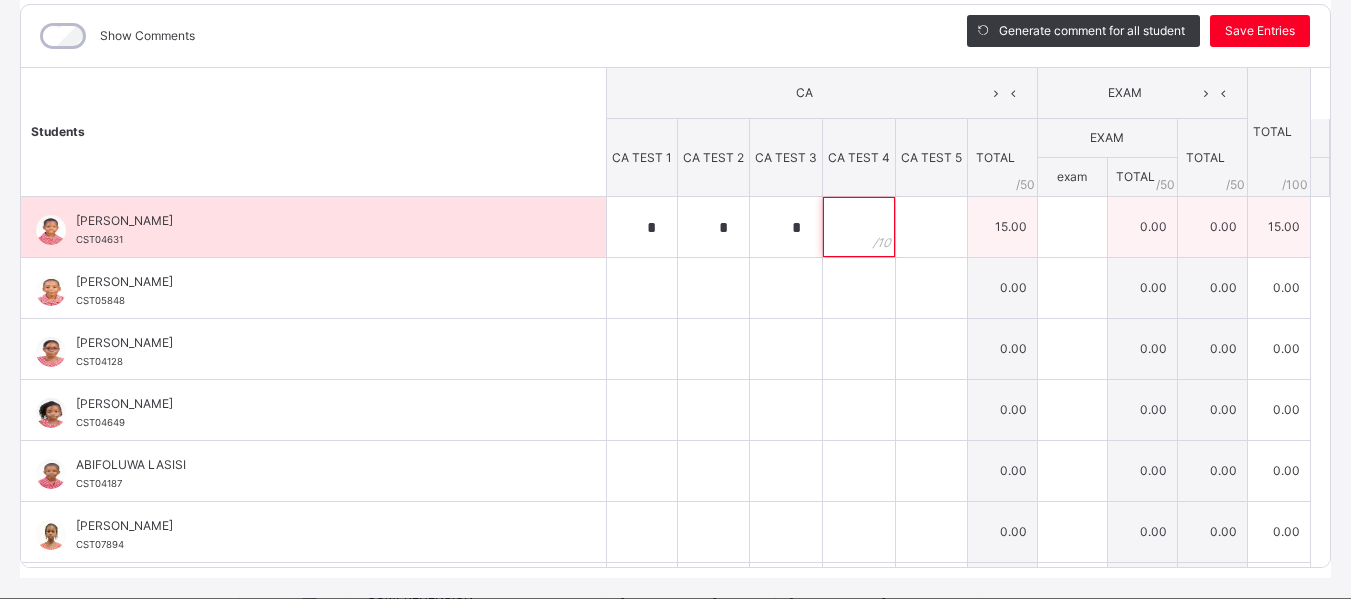 click at bounding box center (859, 227) 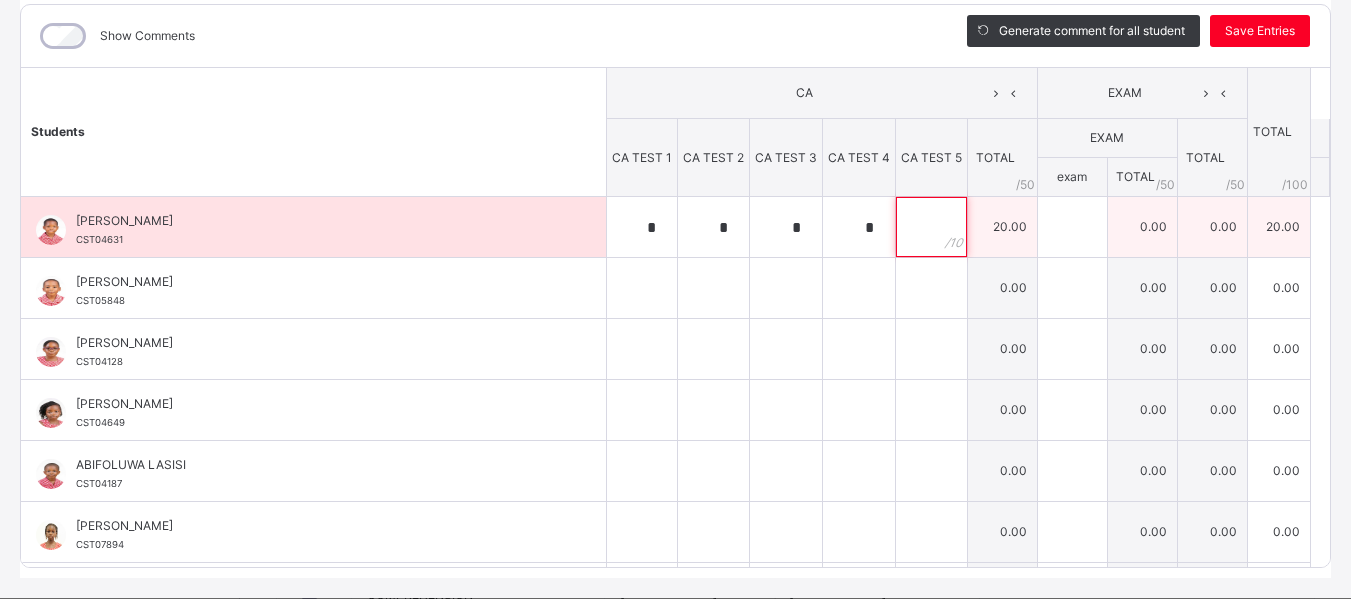 click at bounding box center [931, 227] 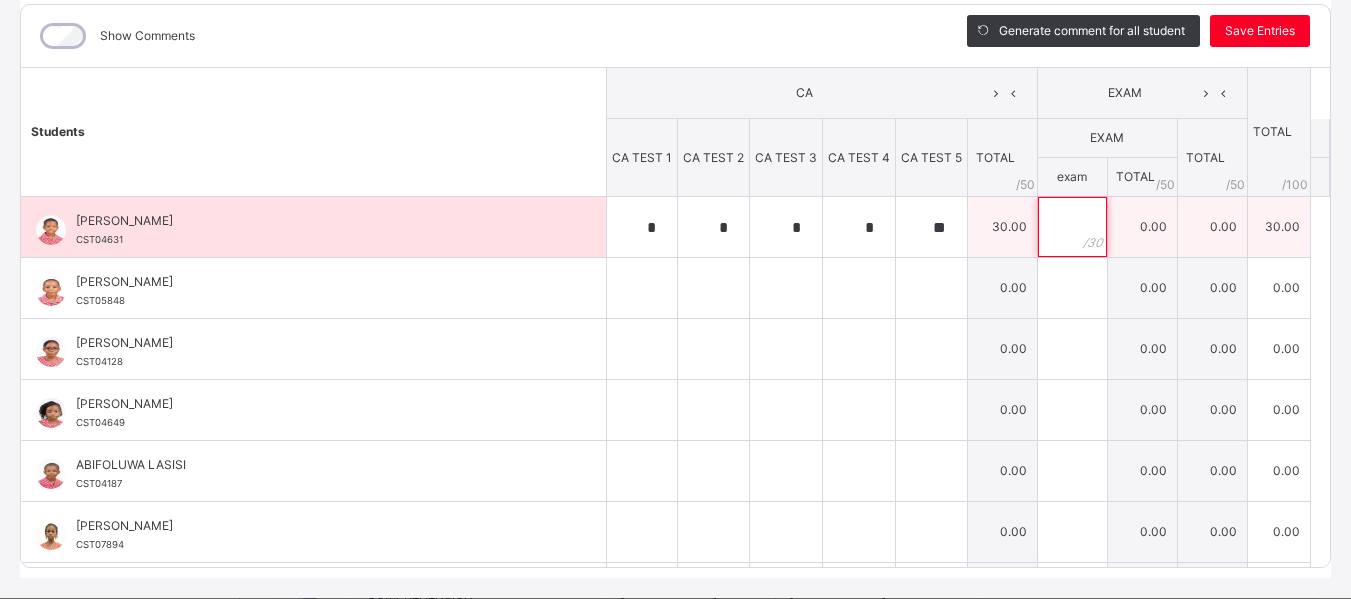 click at bounding box center (1072, 227) 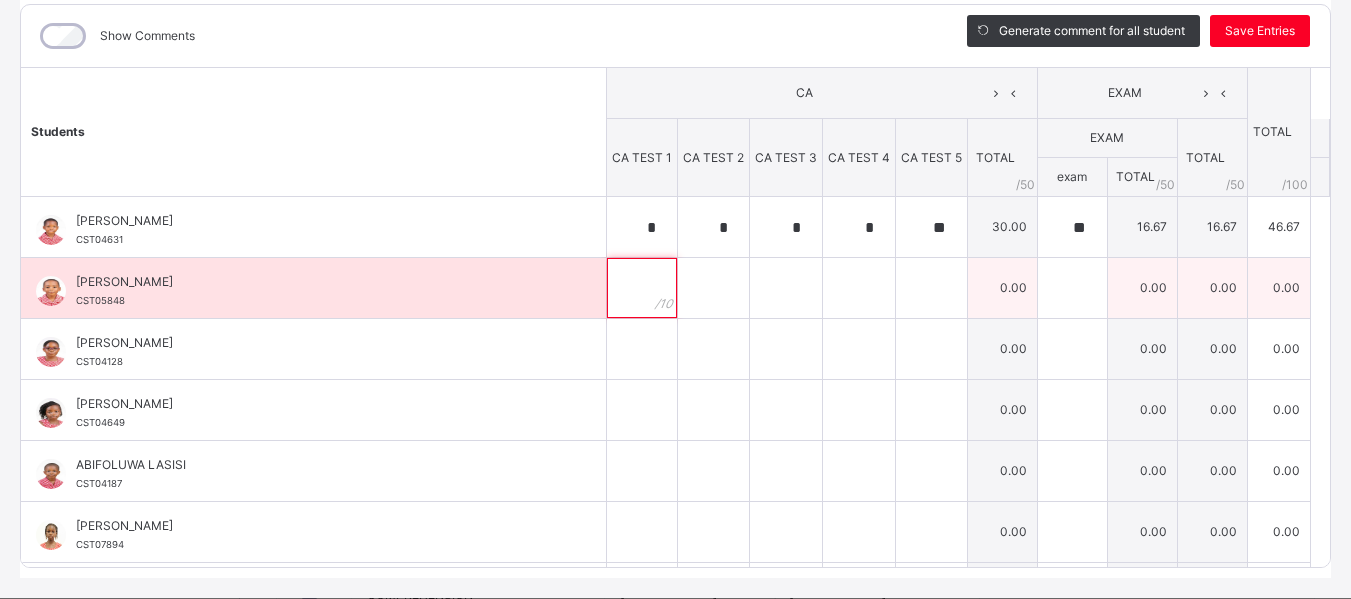 click at bounding box center (642, 288) 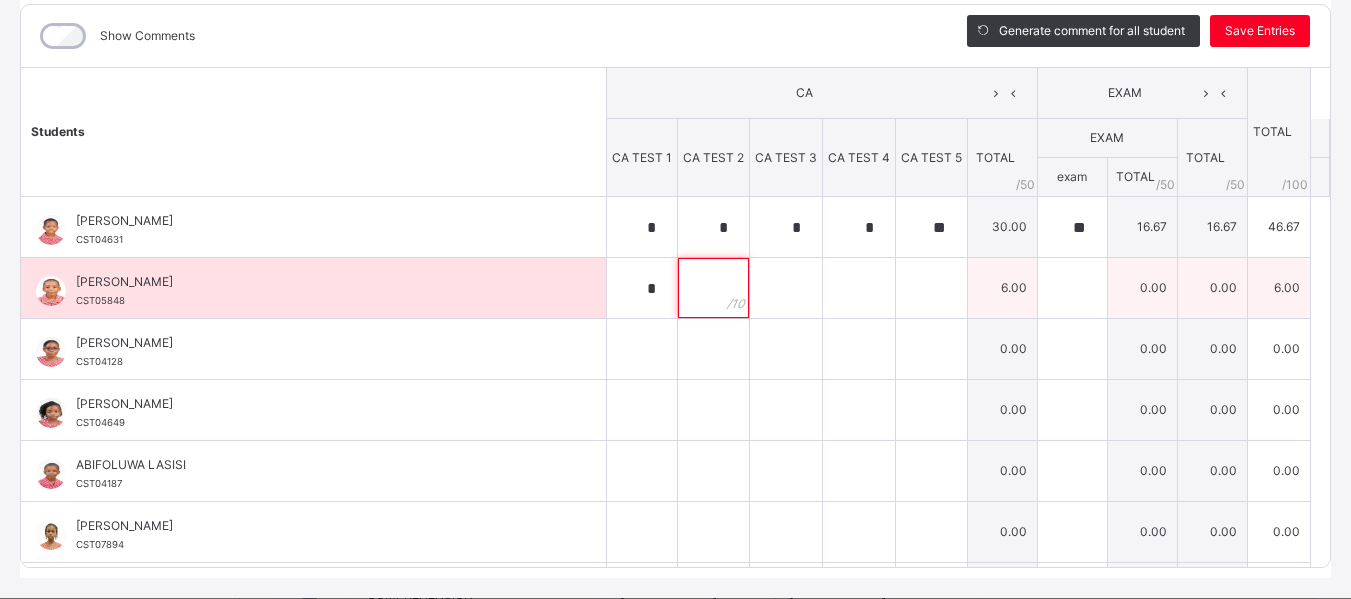 click at bounding box center [713, 288] 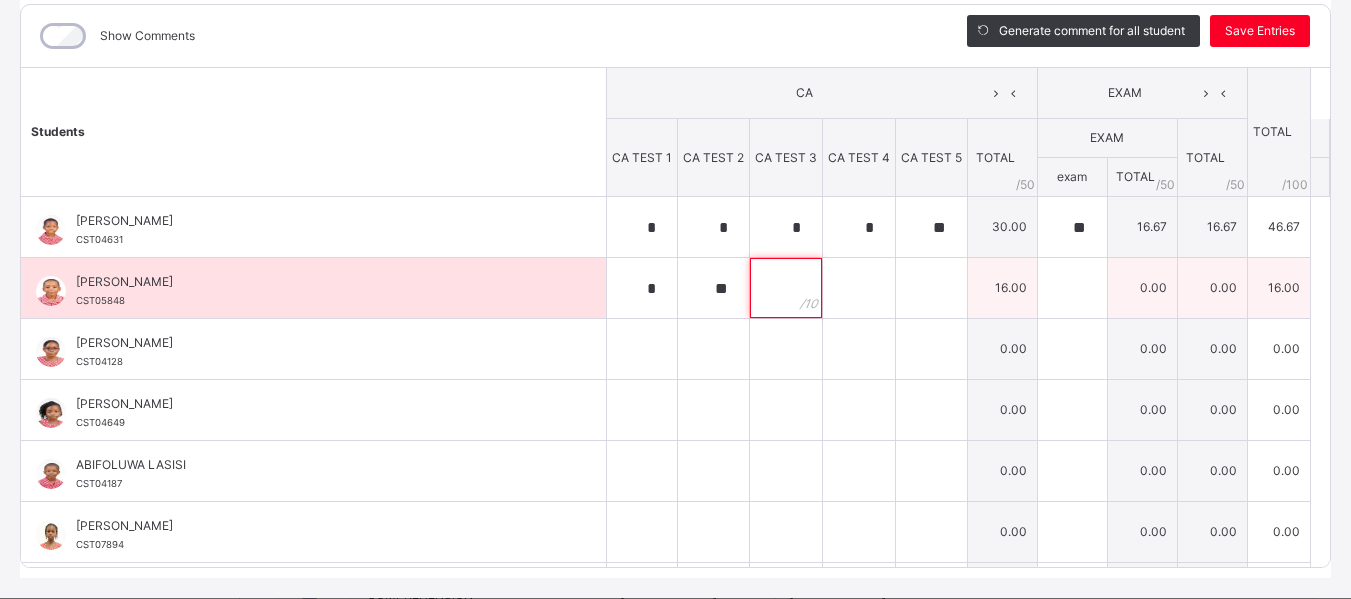click at bounding box center [786, 288] 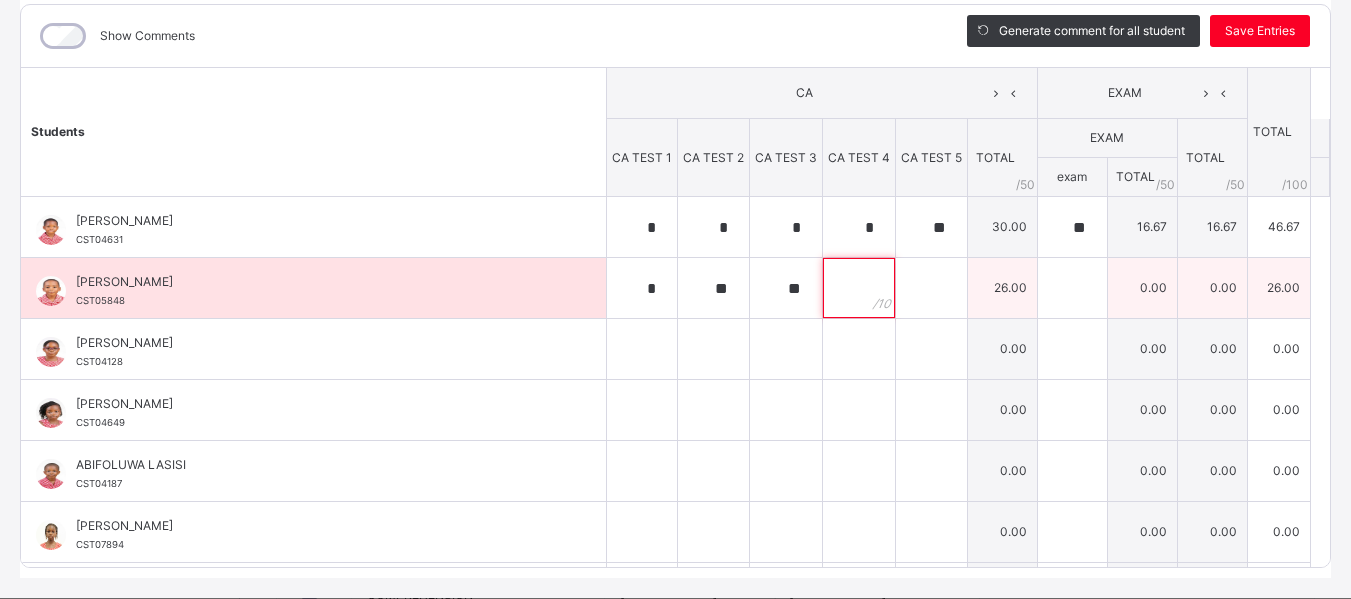 click at bounding box center [859, 288] 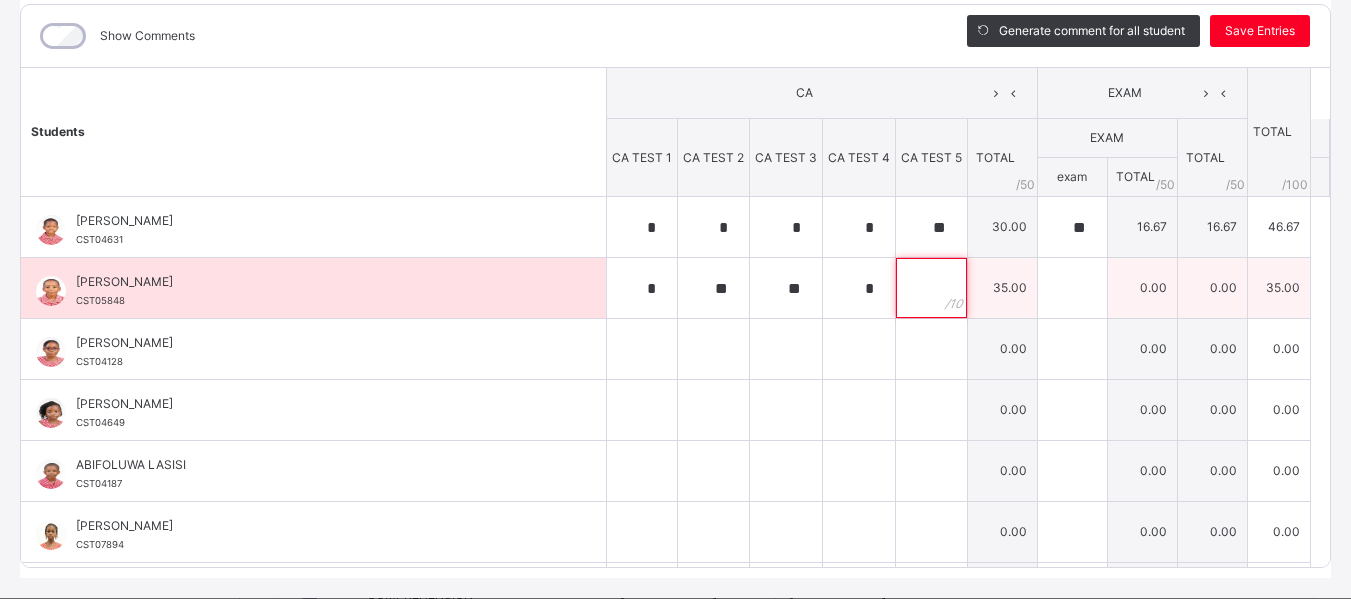 click at bounding box center [931, 288] 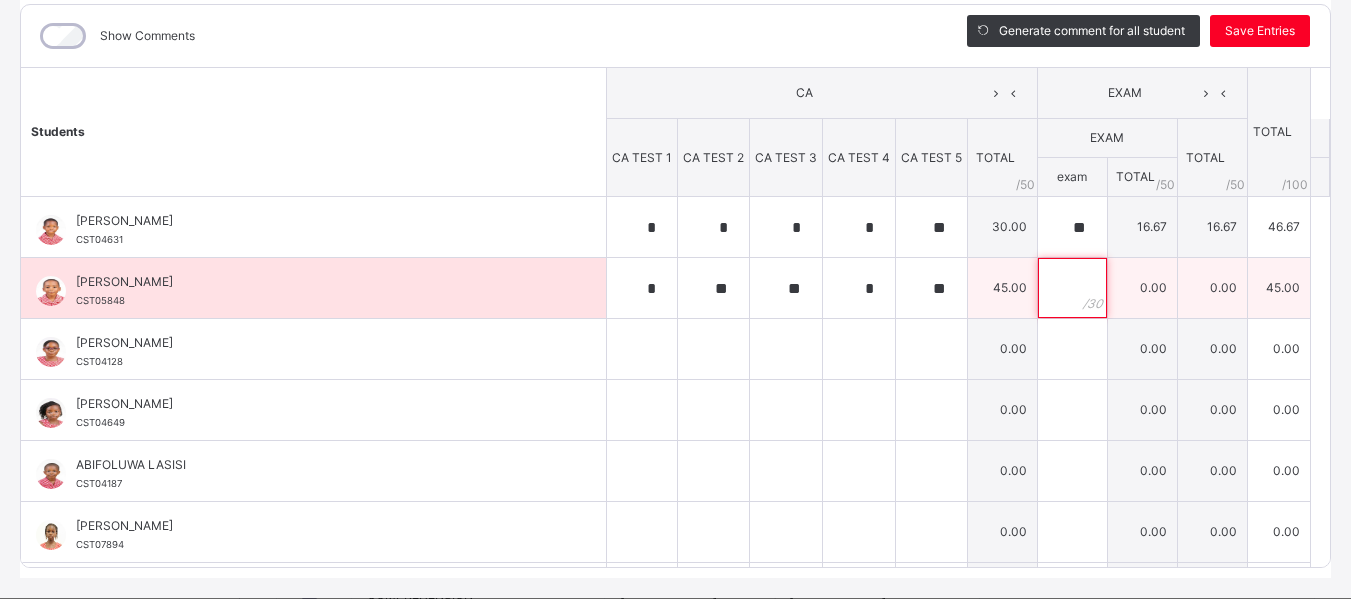 click at bounding box center [1072, 288] 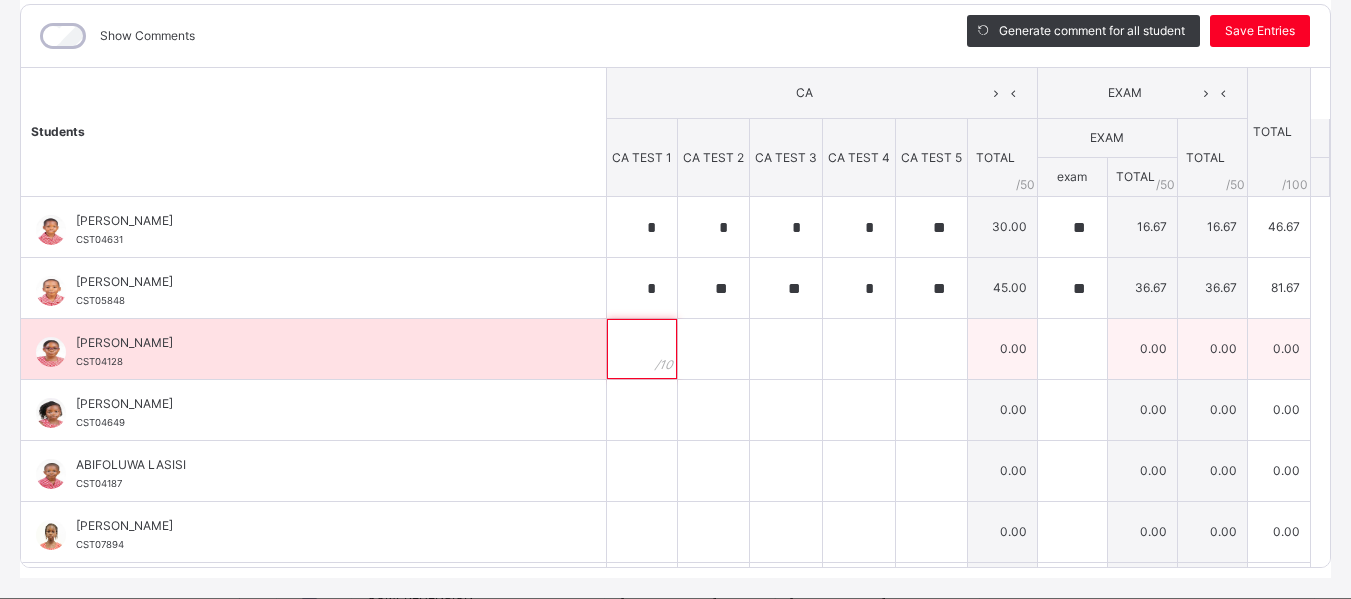 click at bounding box center (642, 349) 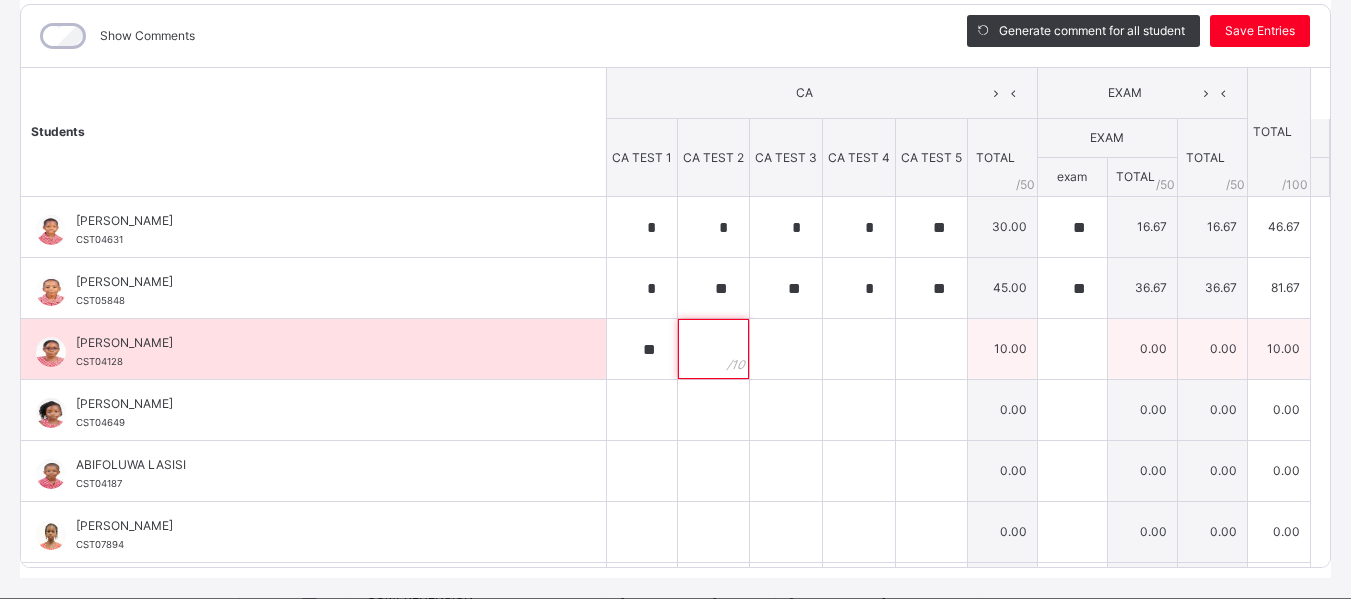 click at bounding box center [713, 349] 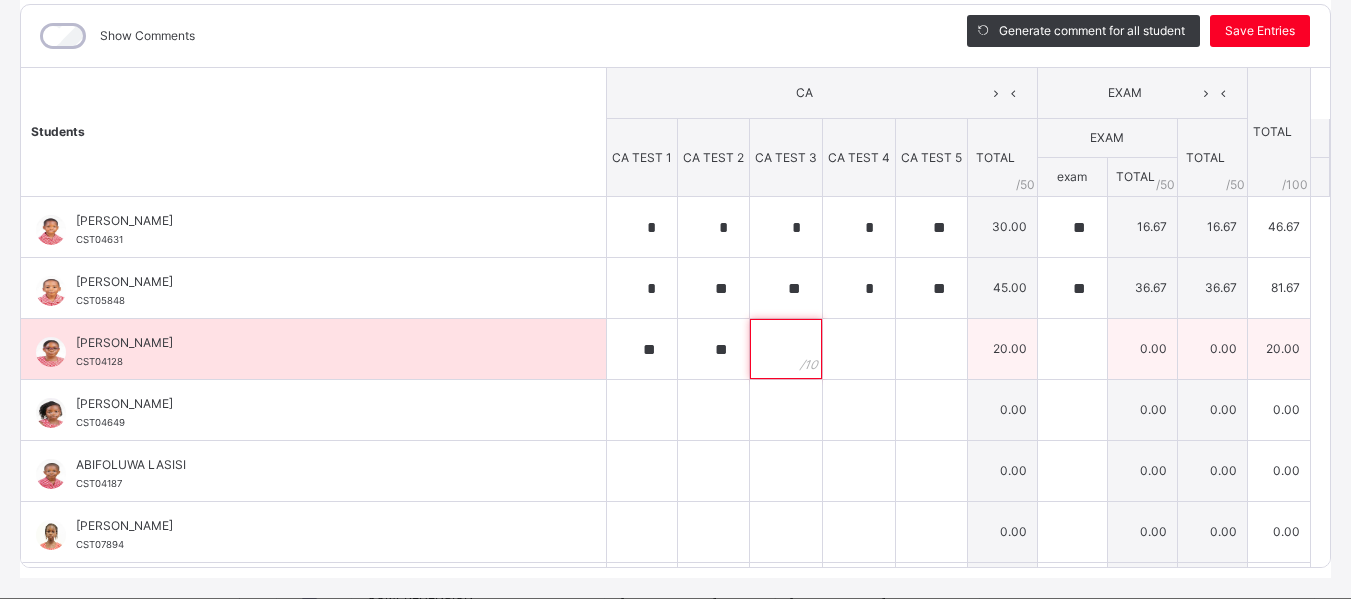 click at bounding box center (786, 349) 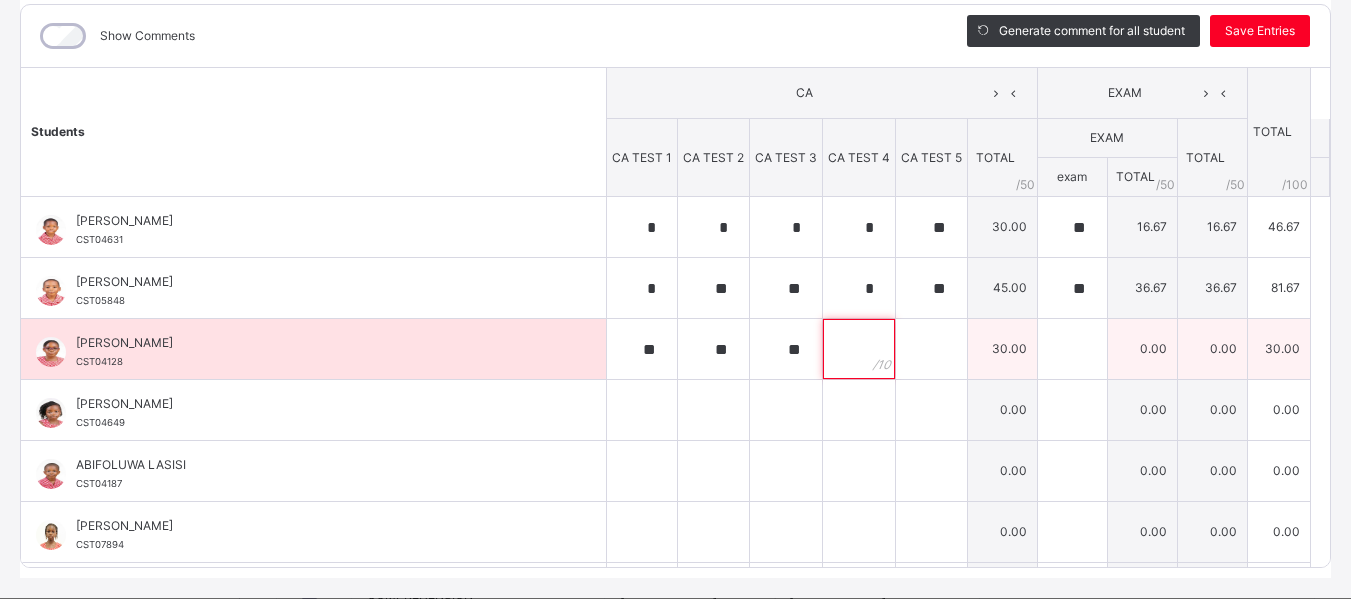 click at bounding box center (859, 349) 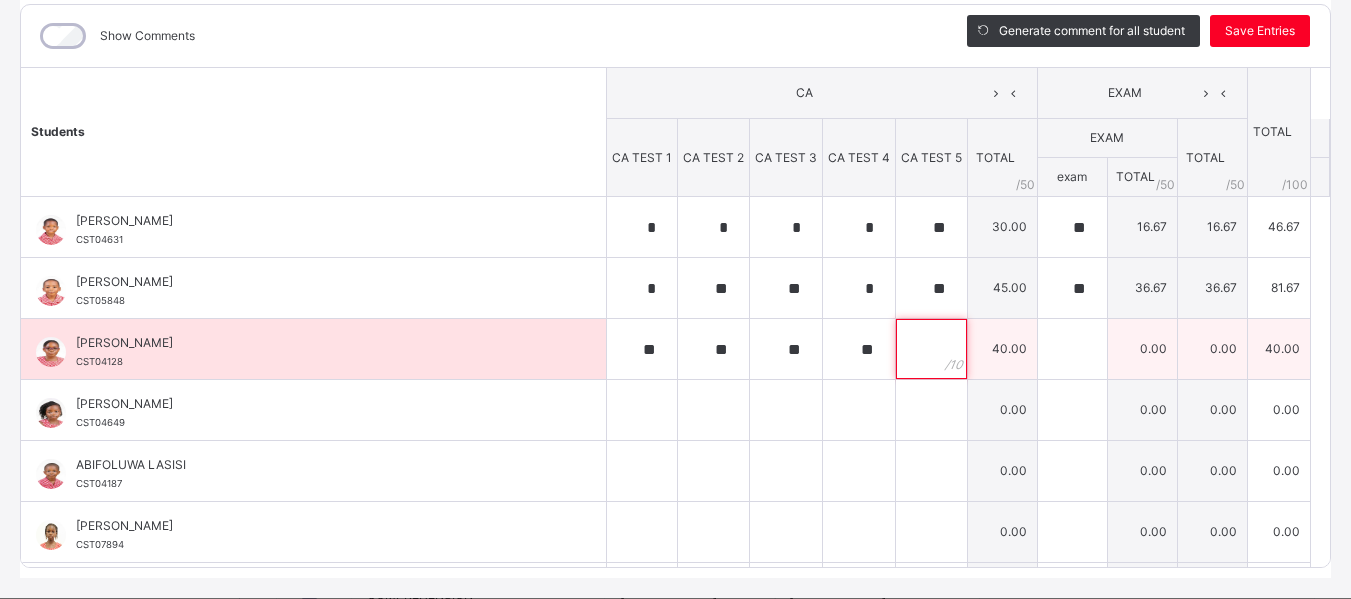click at bounding box center [931, 349] 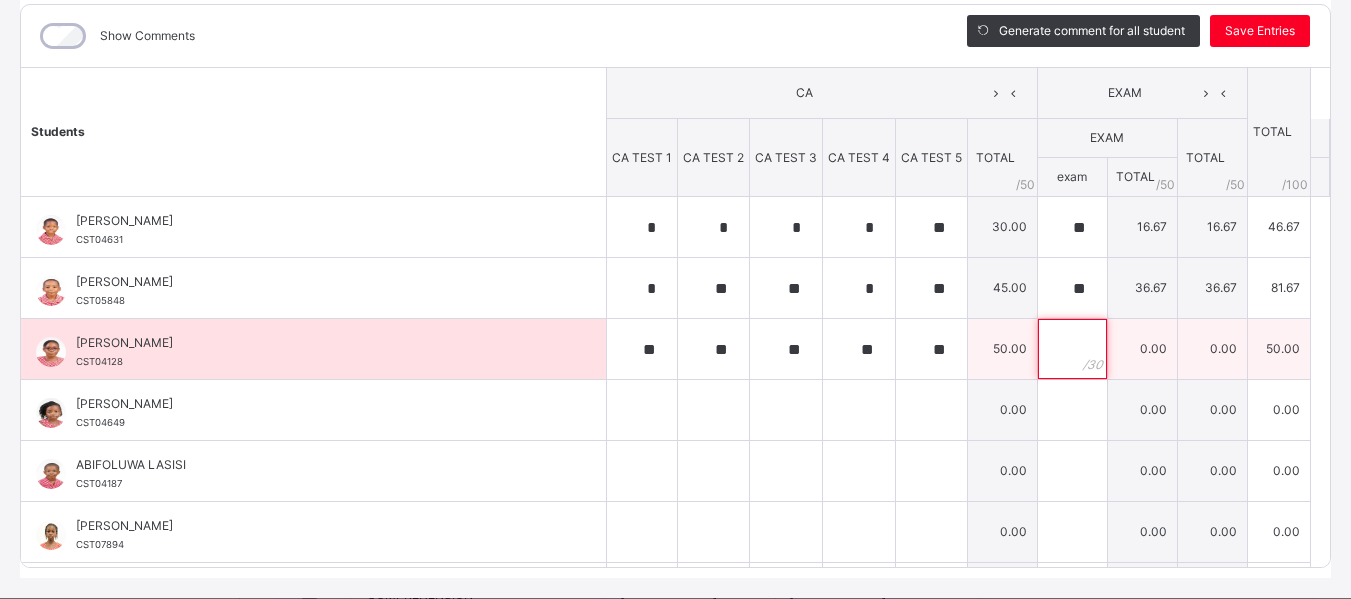 click at bounding box center (1072, 349) 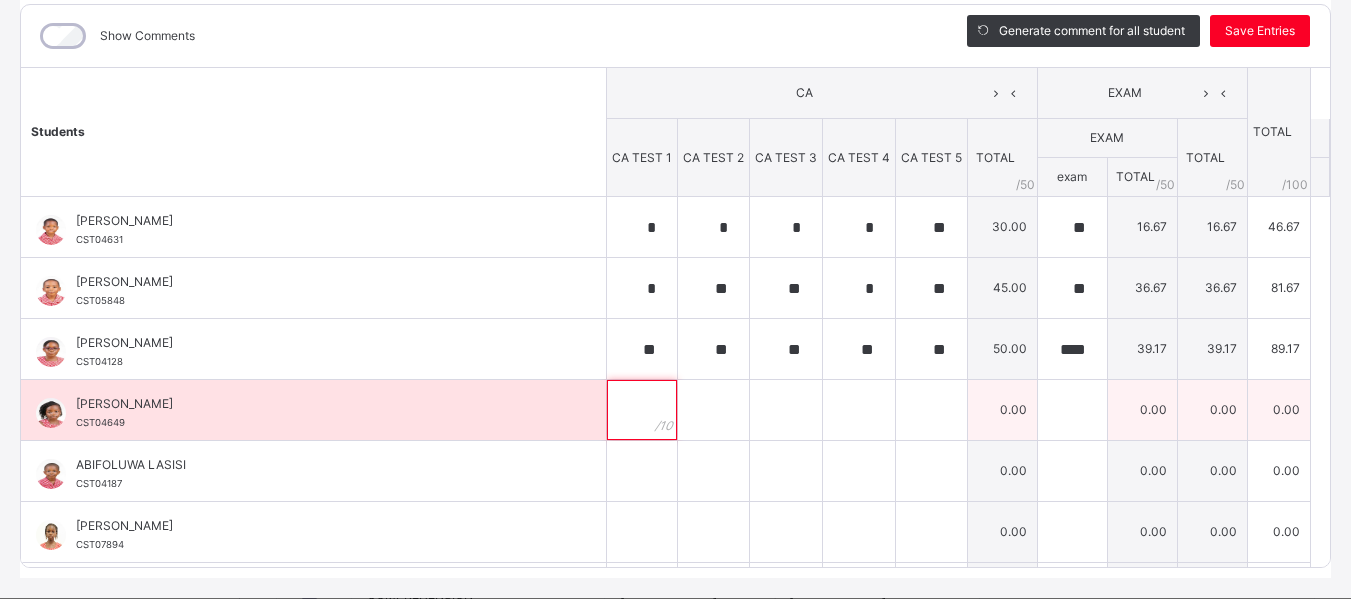 click at bounding box center [642, 410] 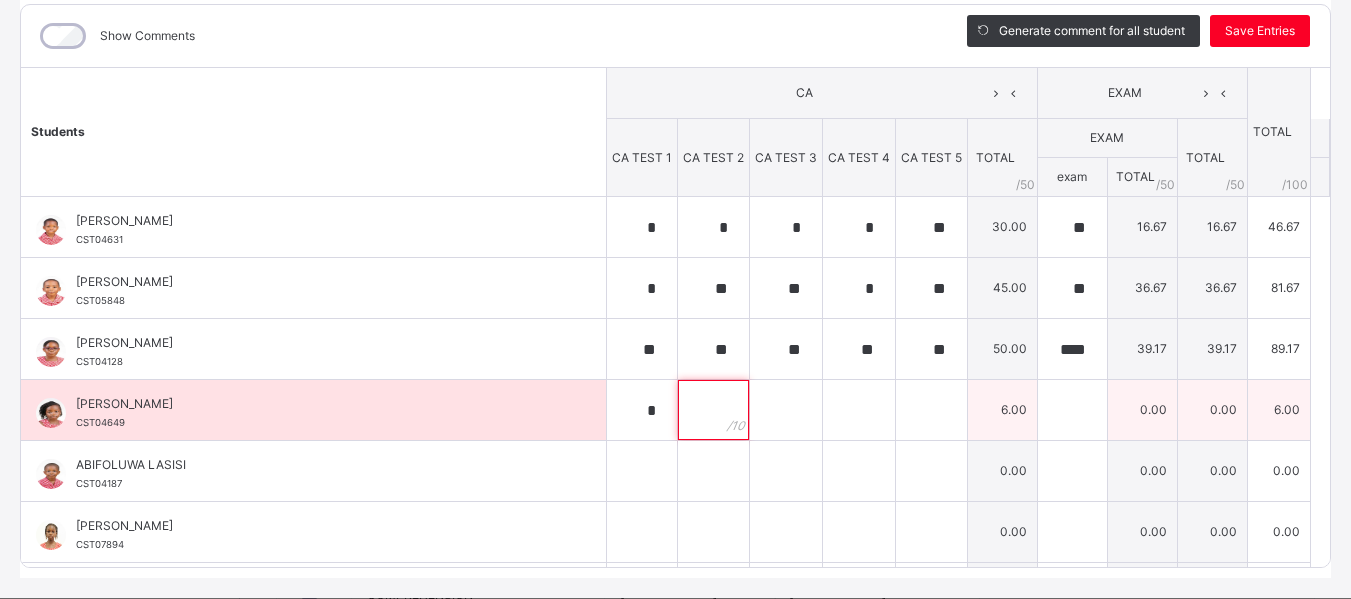 click at bounding box center [713, 410] 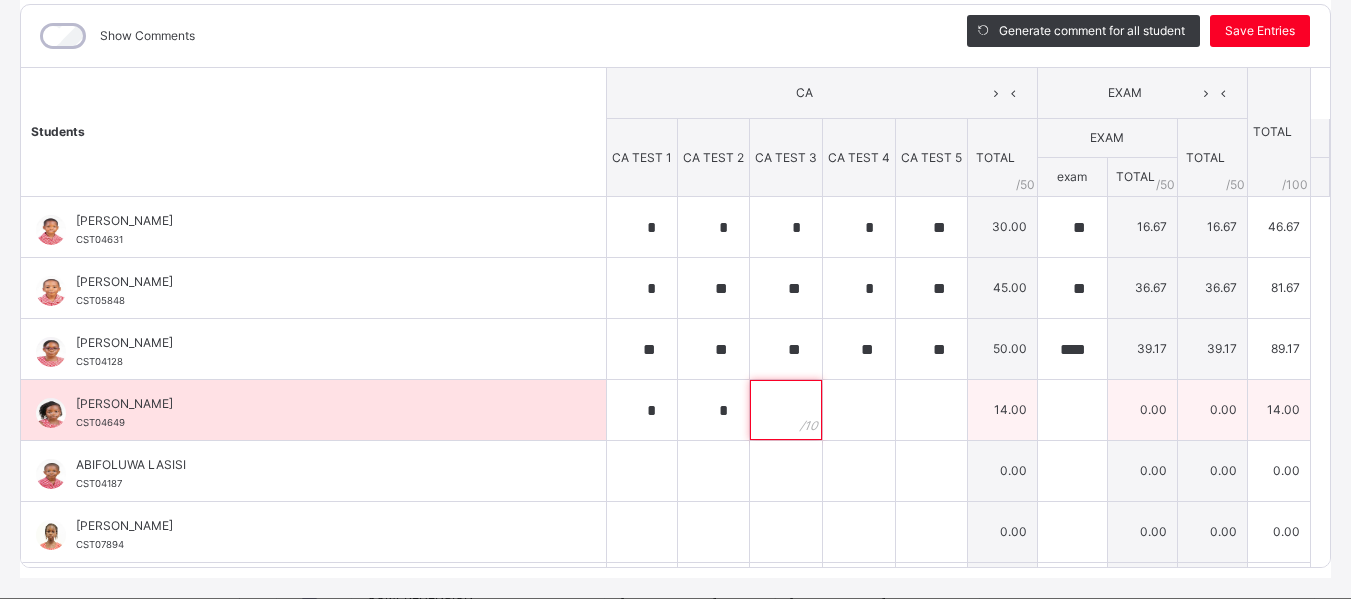 click at bounding box center [786, 410] 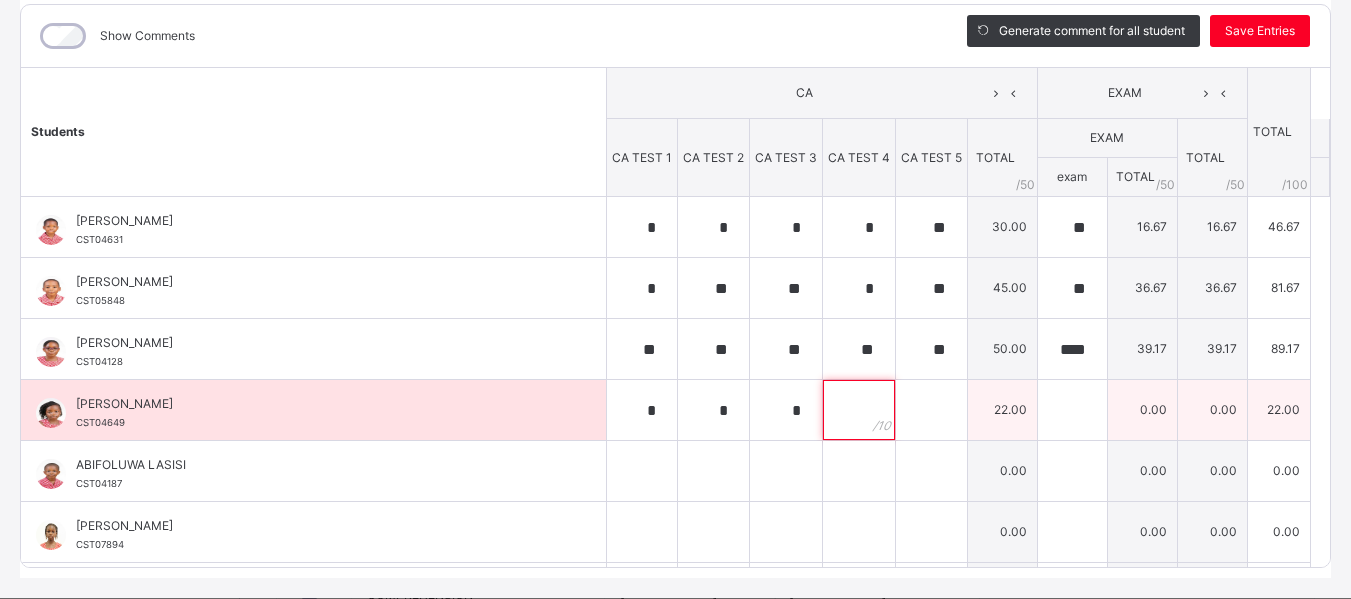click at bounding box center (859, 410) 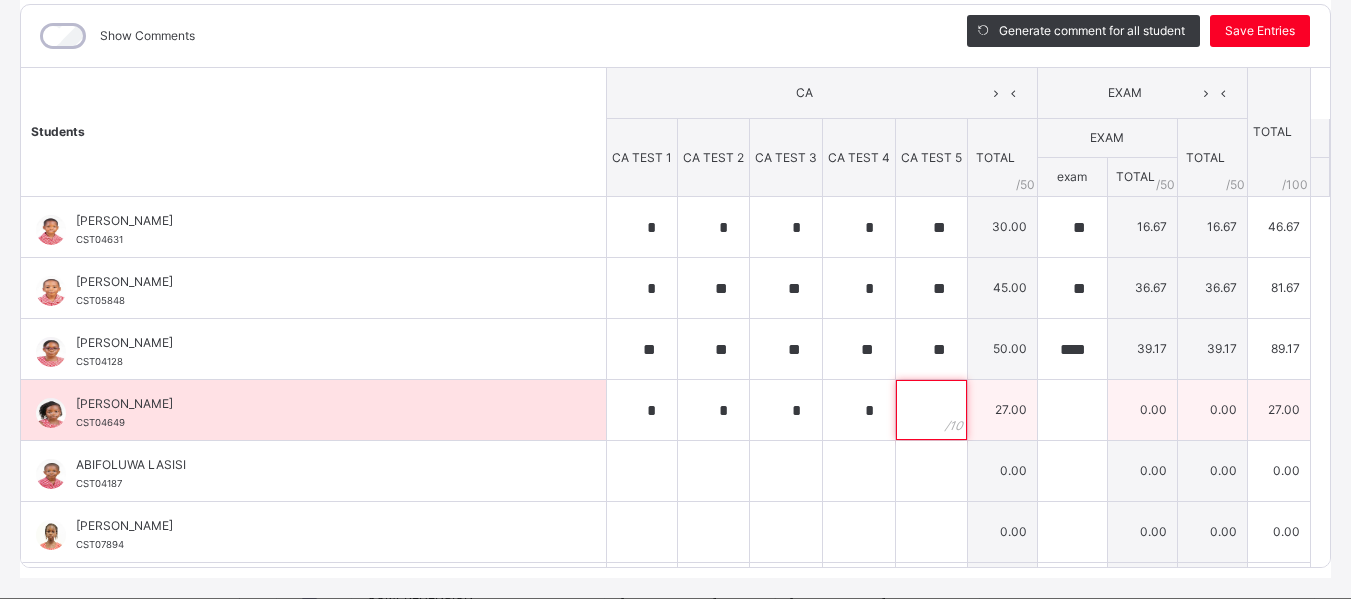 click at bounding box center (931, 410) 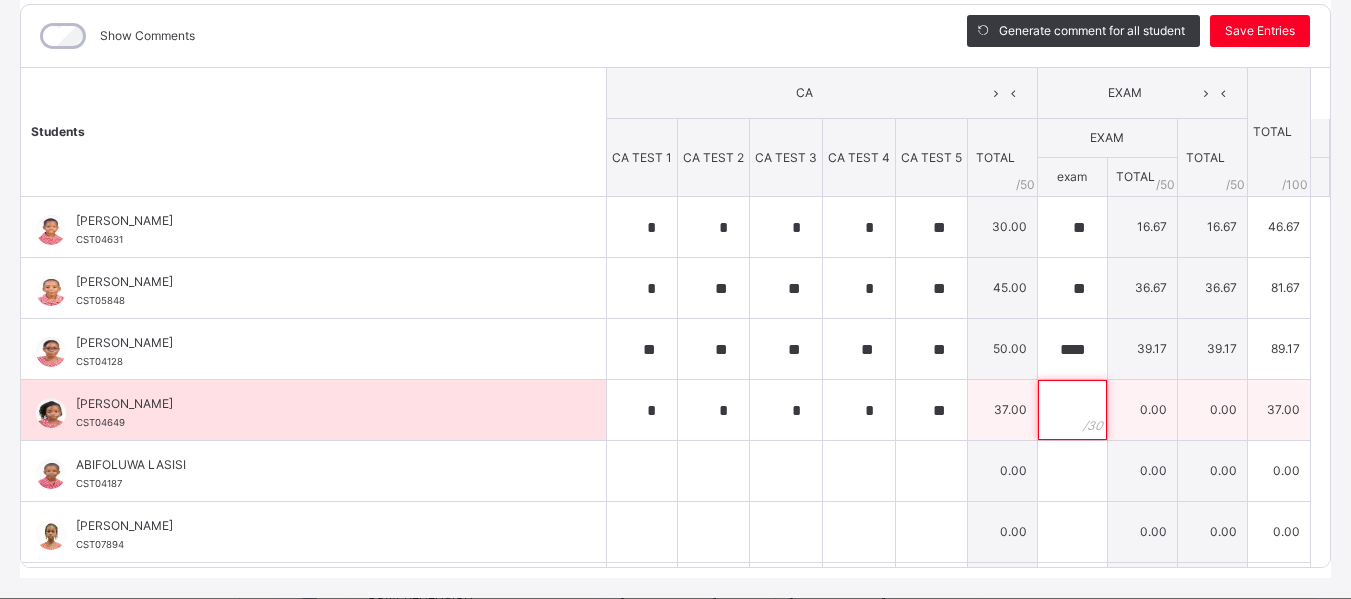 click at bounding box center (1072, 410) 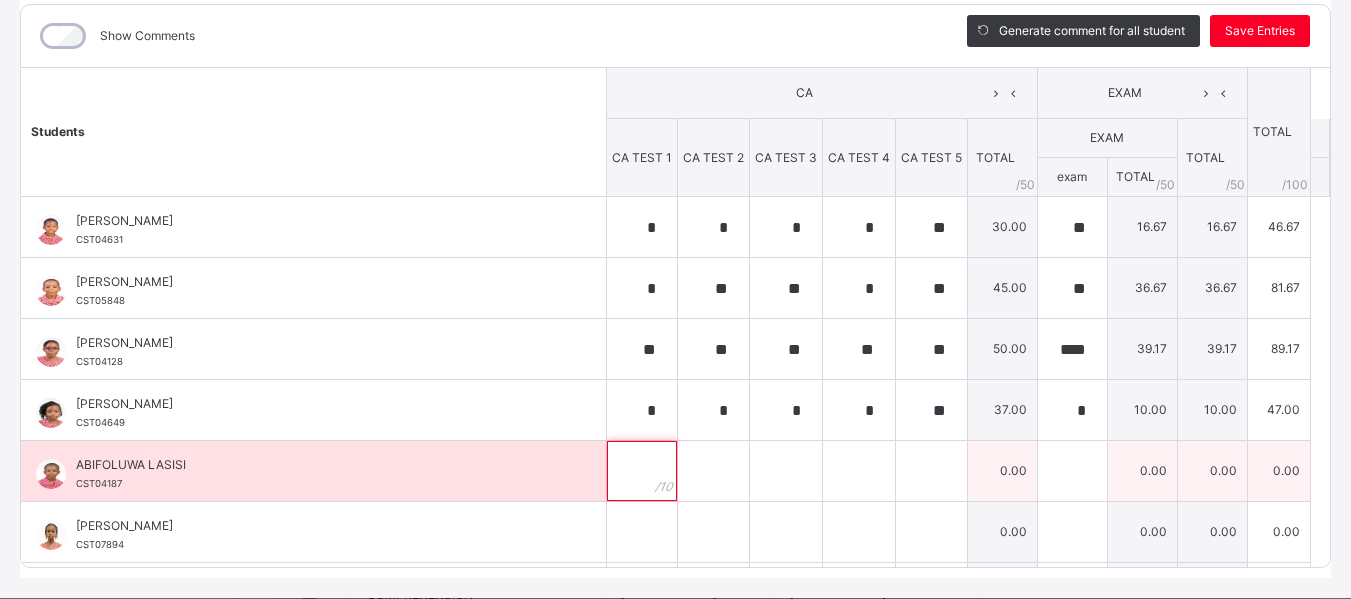 click at bounding box center [642, 471] 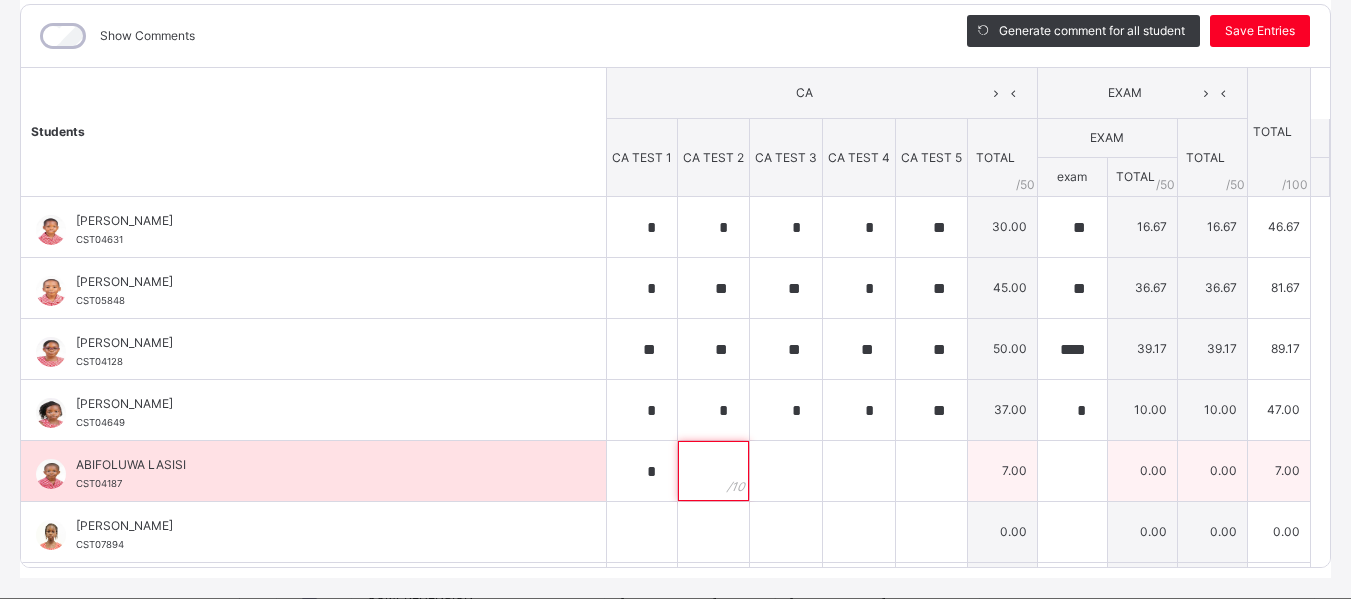 click at bounding box center (713, 471) 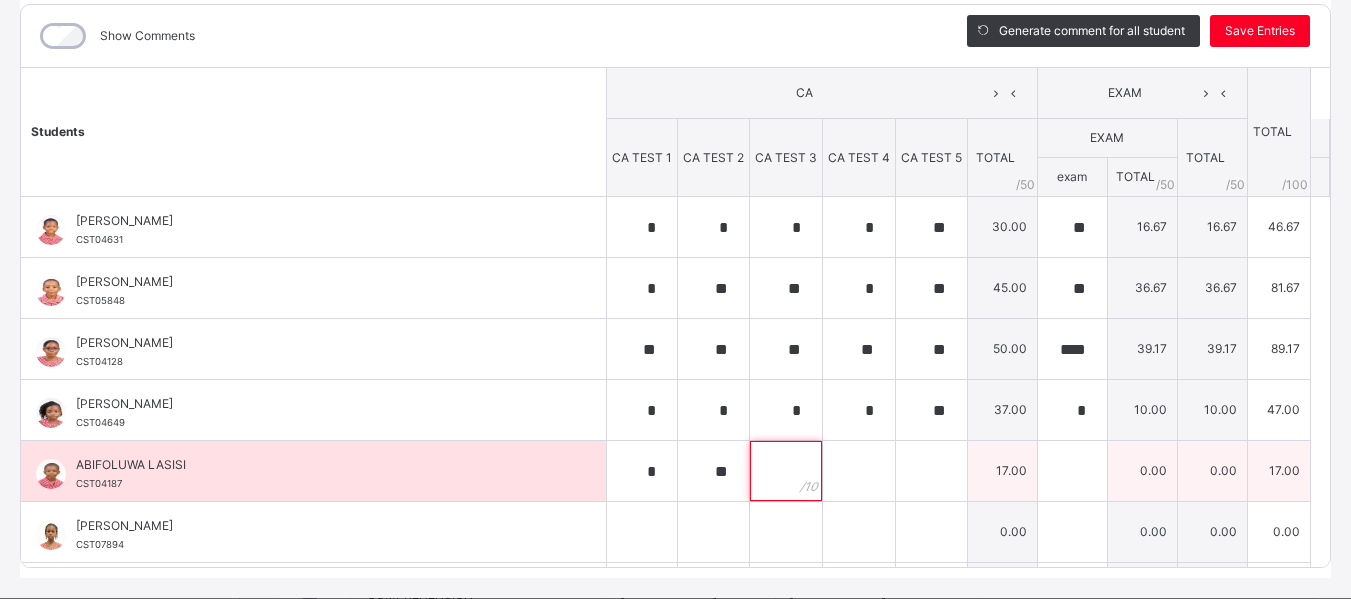 click at bounding box center [786, 471] 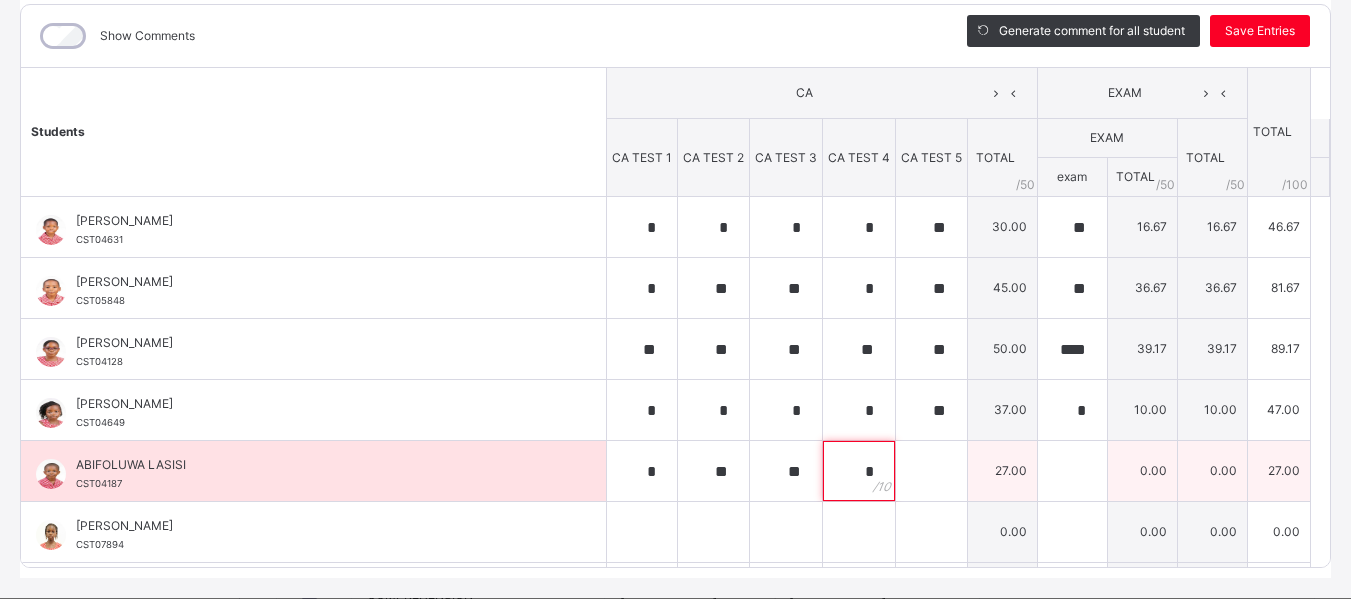 click on "*" at bounding box center [859, 471] 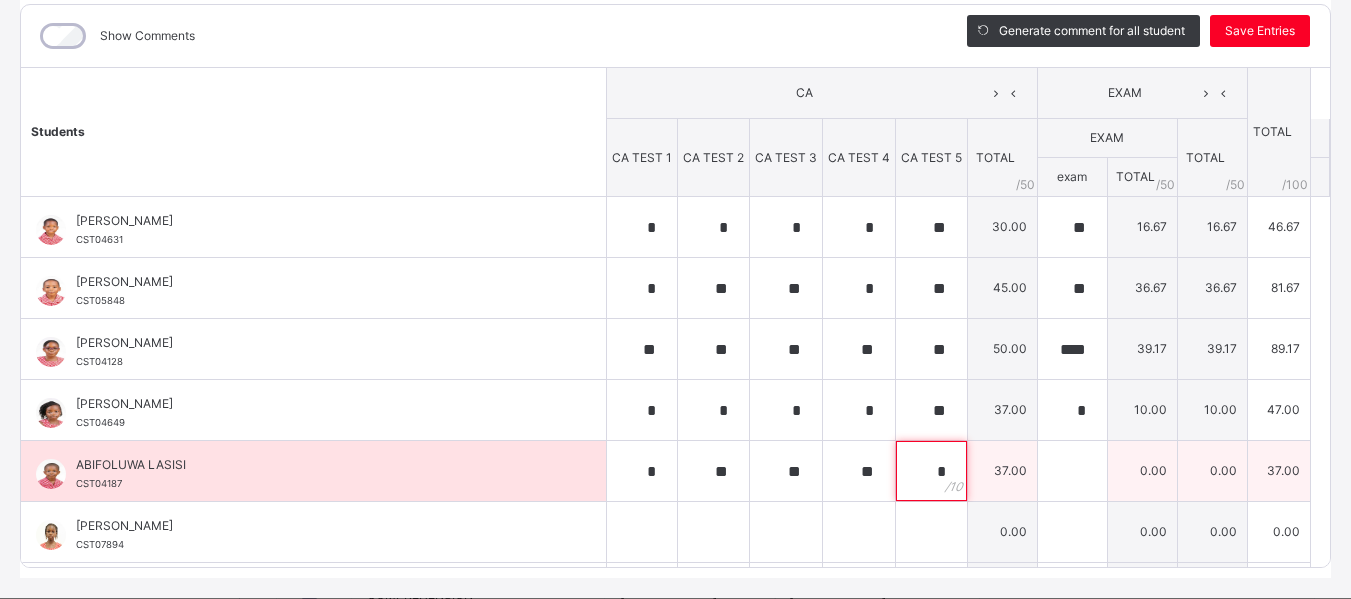click on "*" at bounding box center (931, 471) 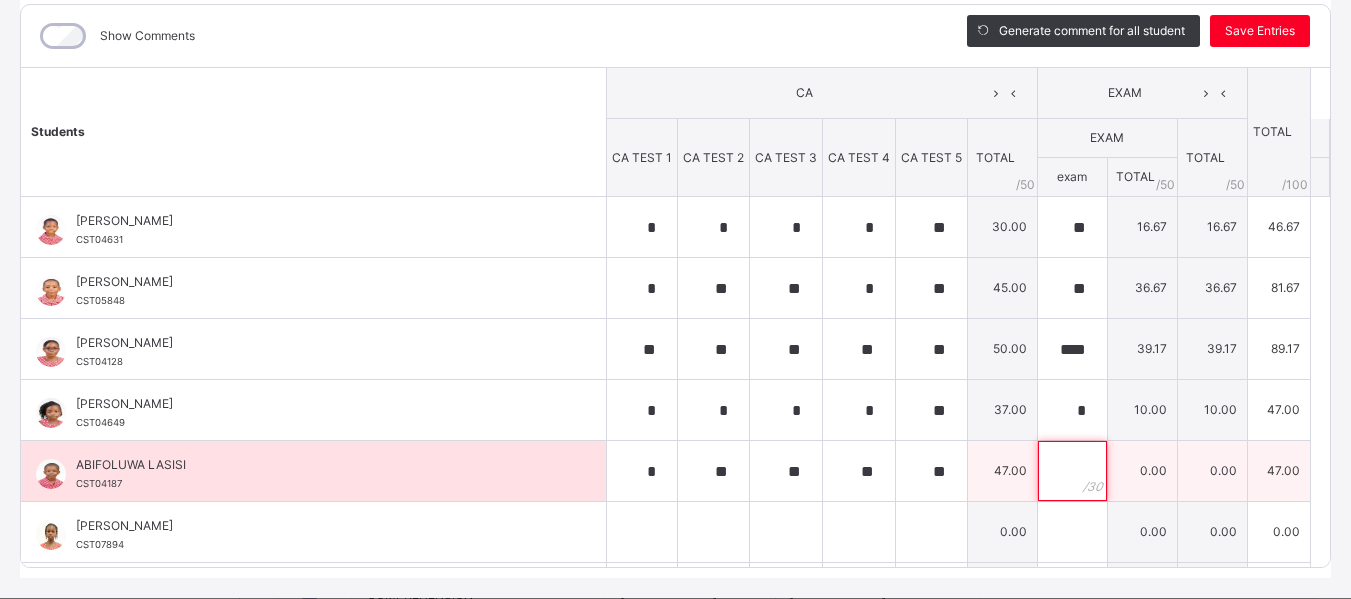 click at bounding box center [1072, 471] 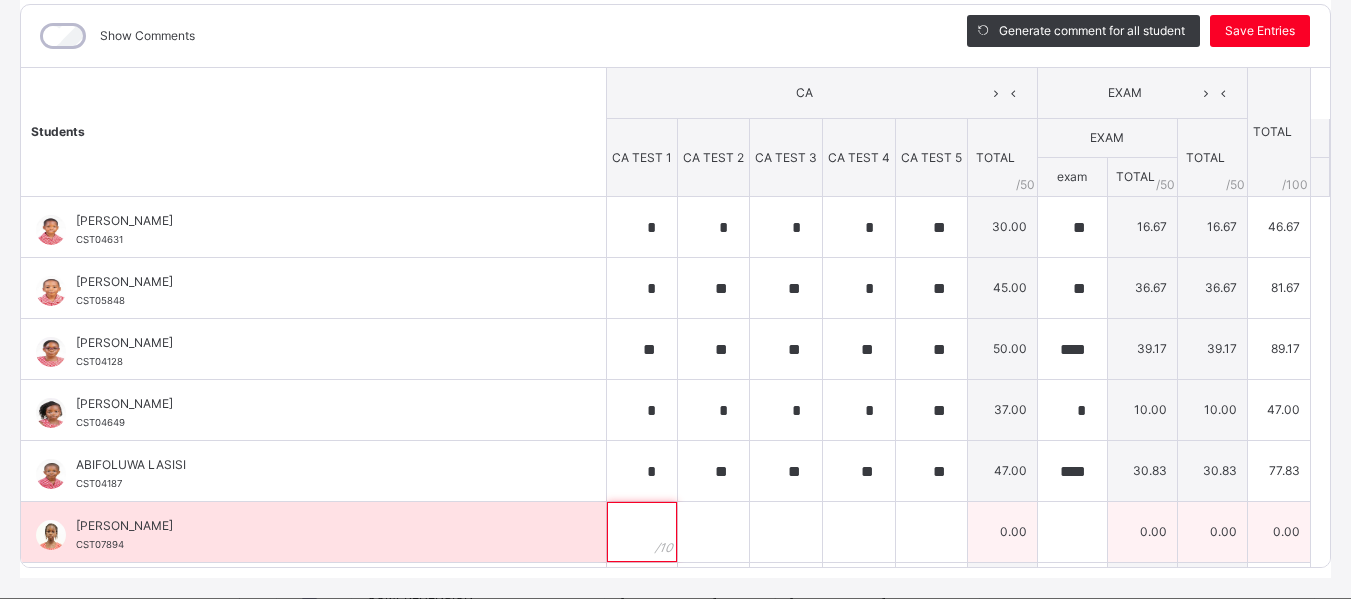 click at bounding box center [642, 532] 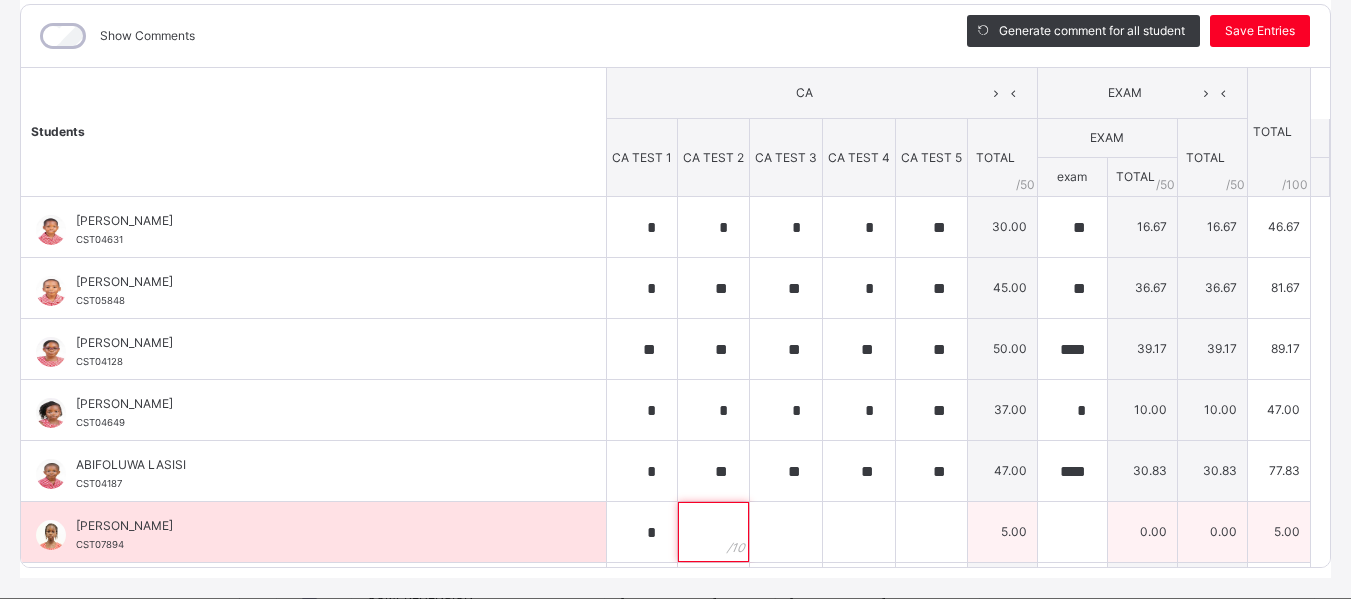 click at bounding box center (713, 532) 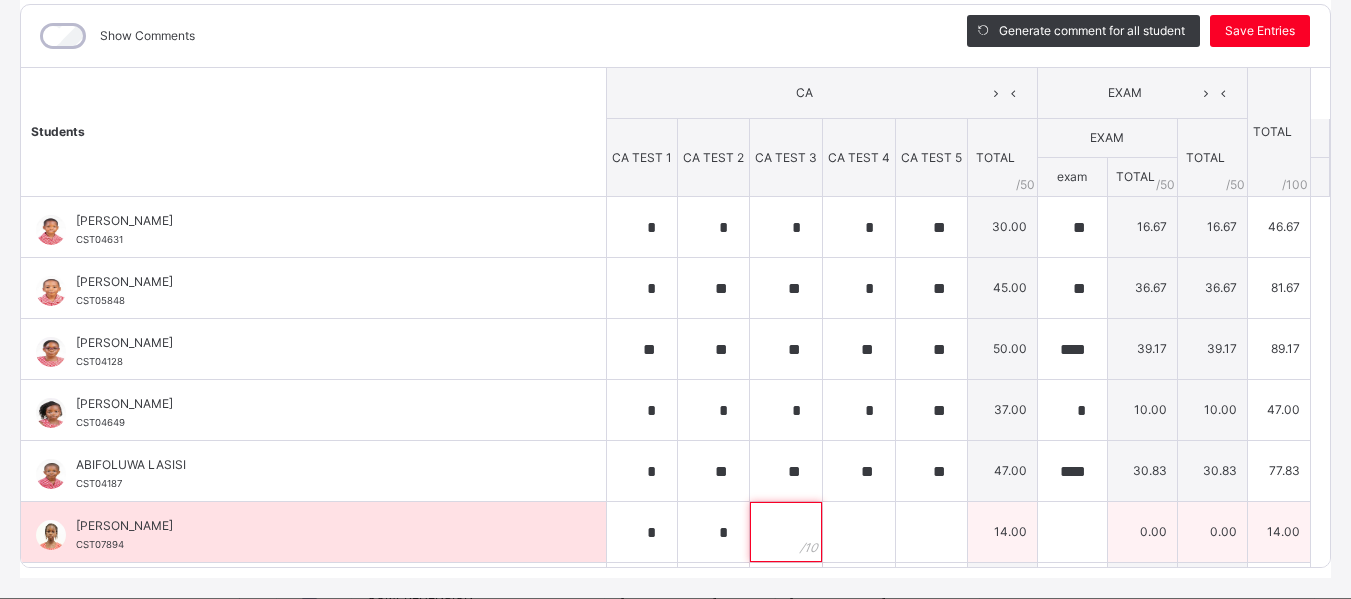 click at bounding box center [786, 532] 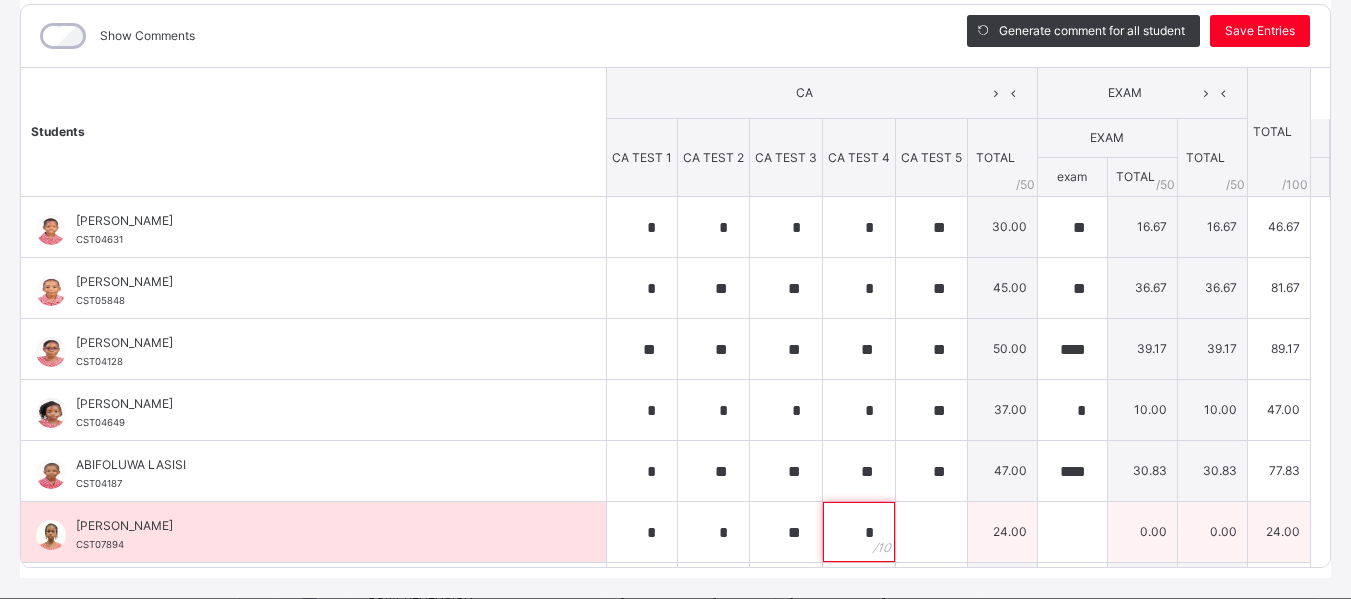 click on "*" at bounding box center (859, 532) 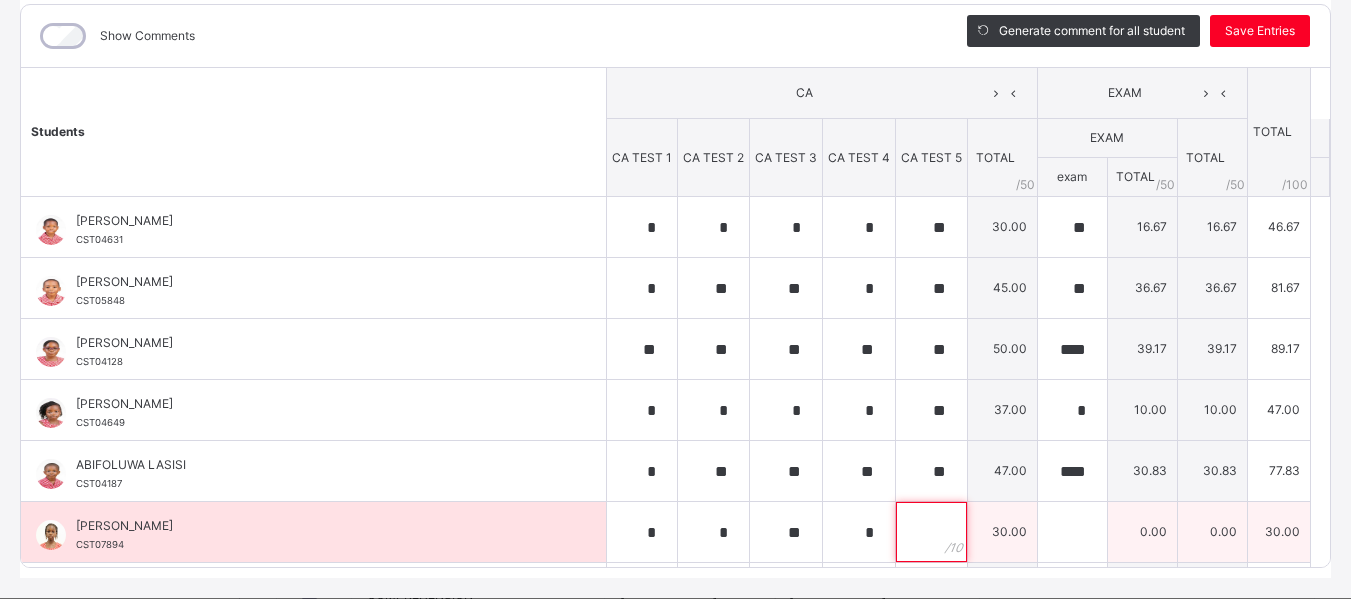 click at bounding box center [931, 532] 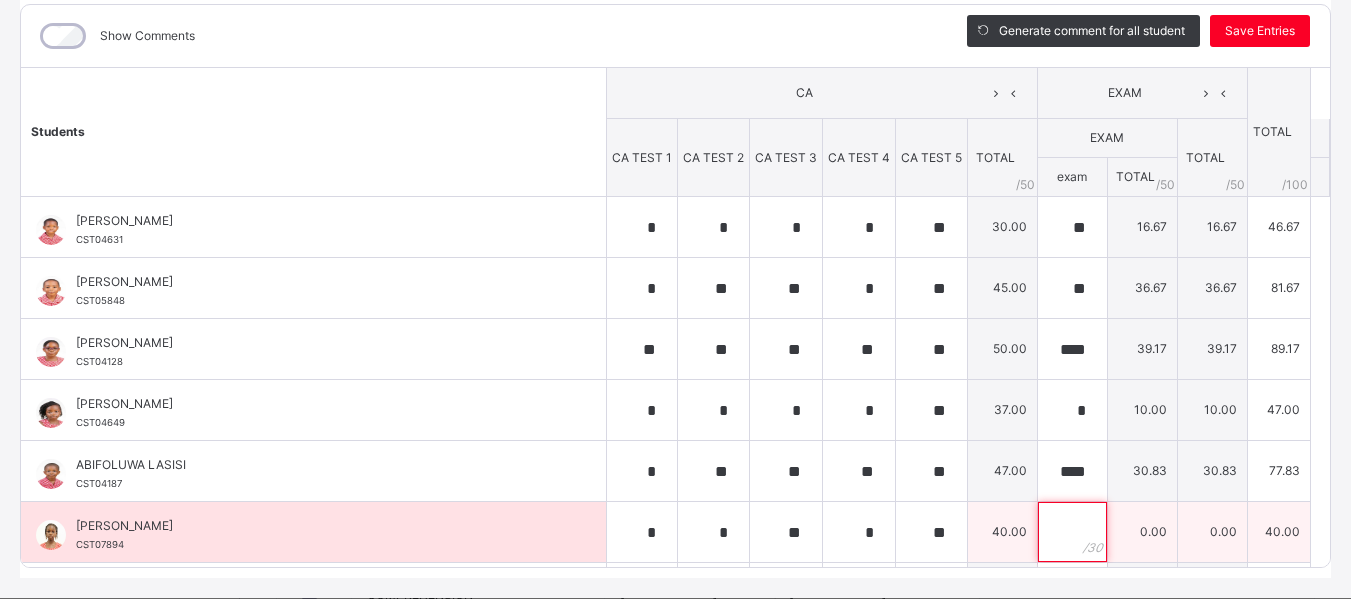 click at bounding box center [1072, 532] 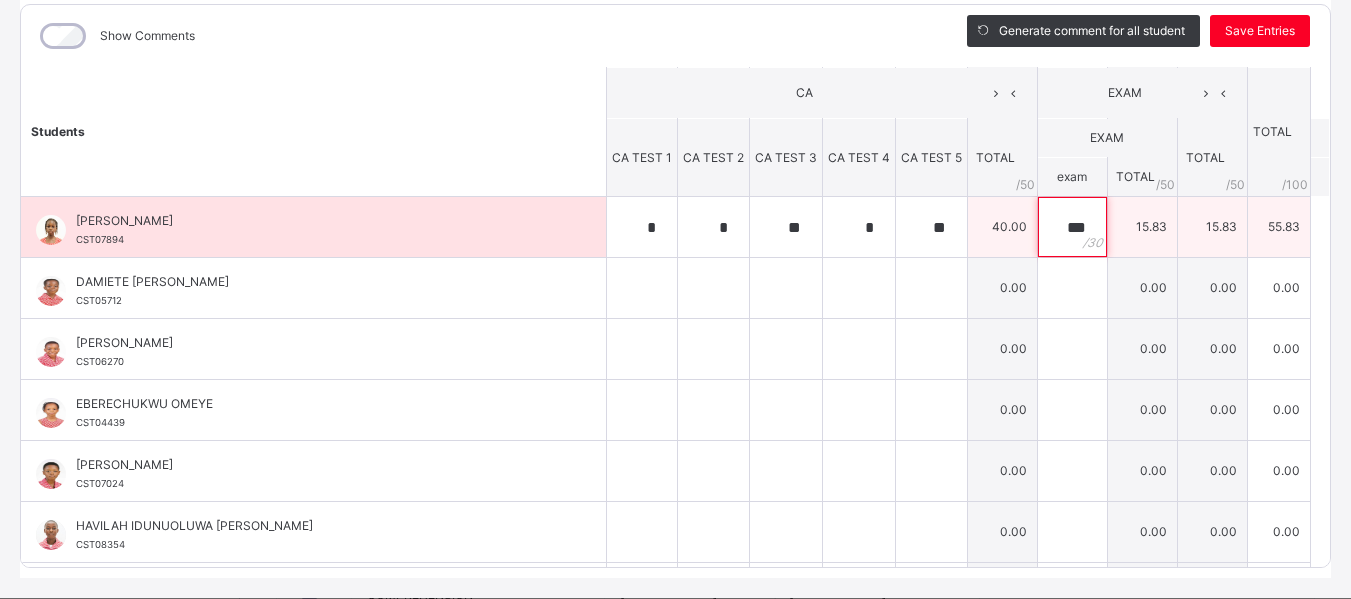 scroll, scrollTop: 302, scrollLeft: 0, axis: vertical 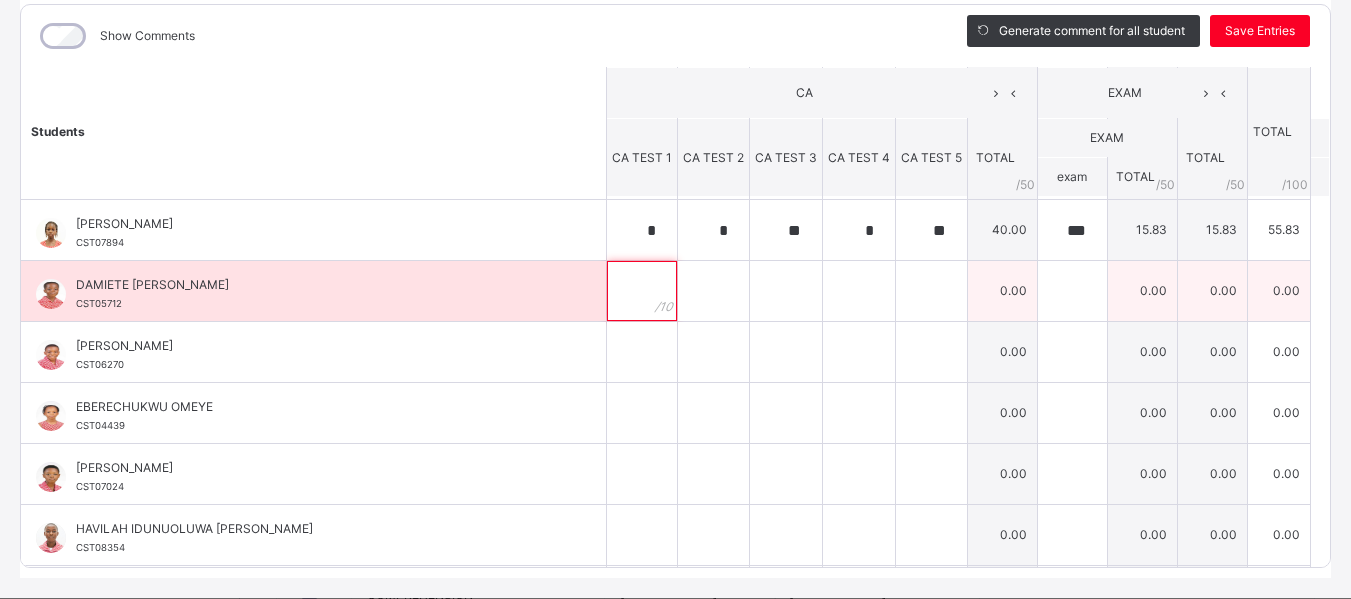 click at bounding box center (642, 291) 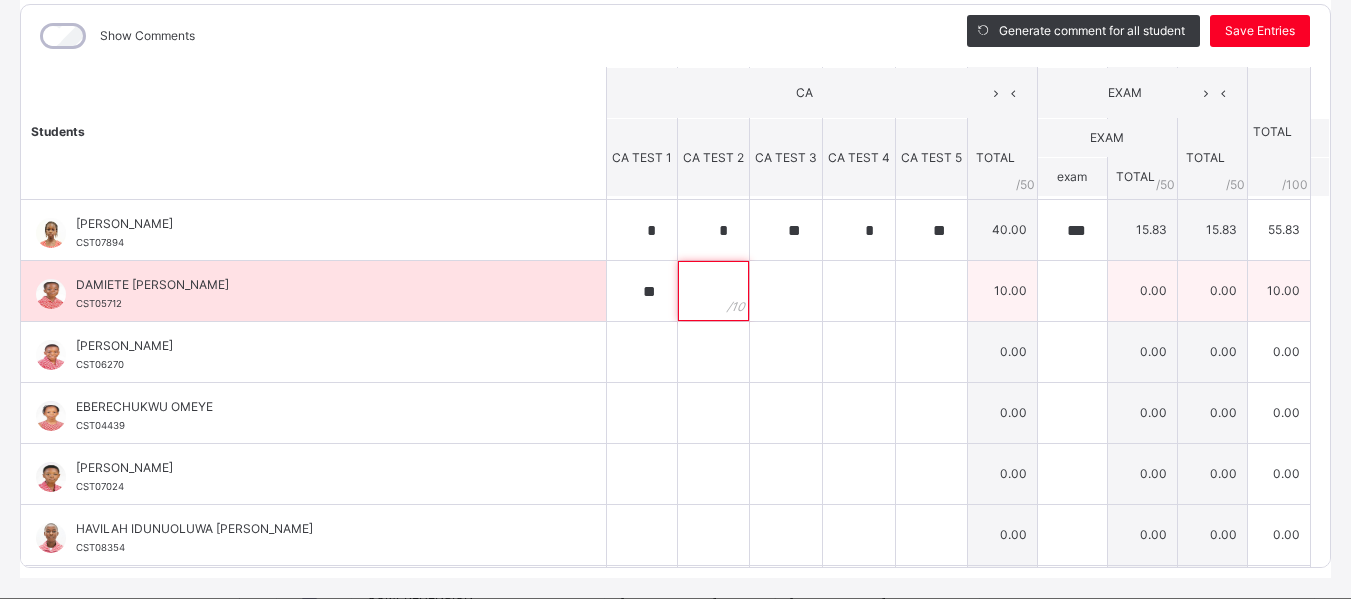 click at bounding box center [713, 291] 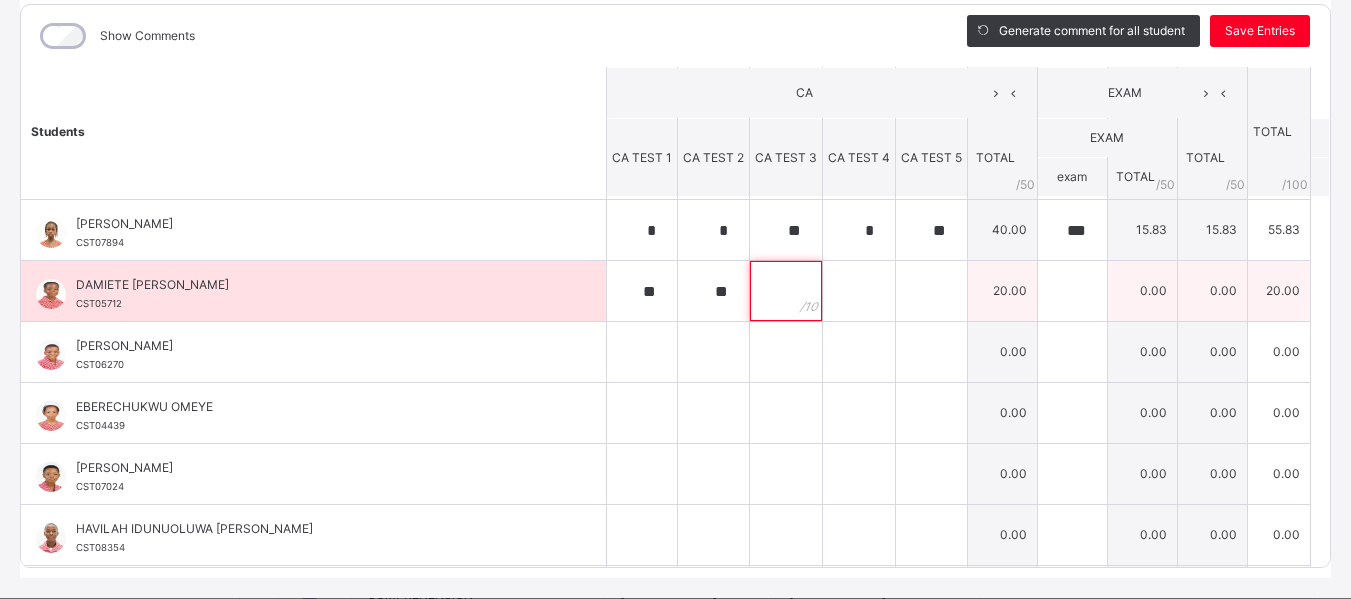 click at bounding box center (786, 291) 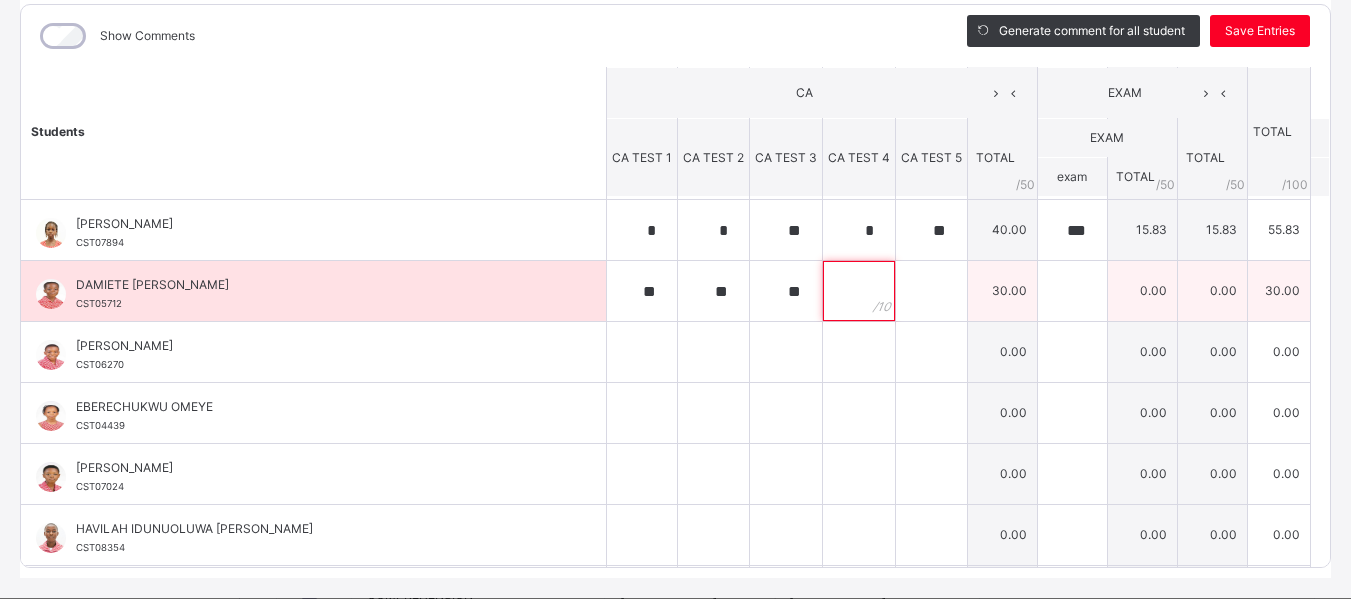 click at bounding box center [859, 291] 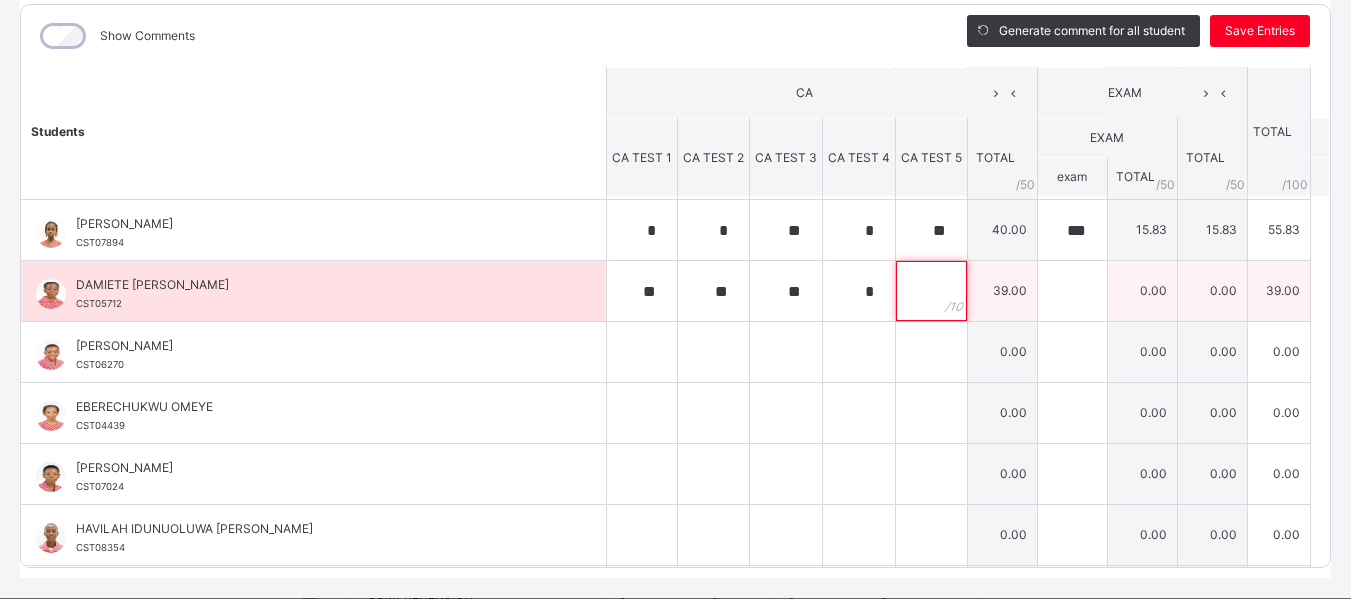 click at bounding box center (931, 291) 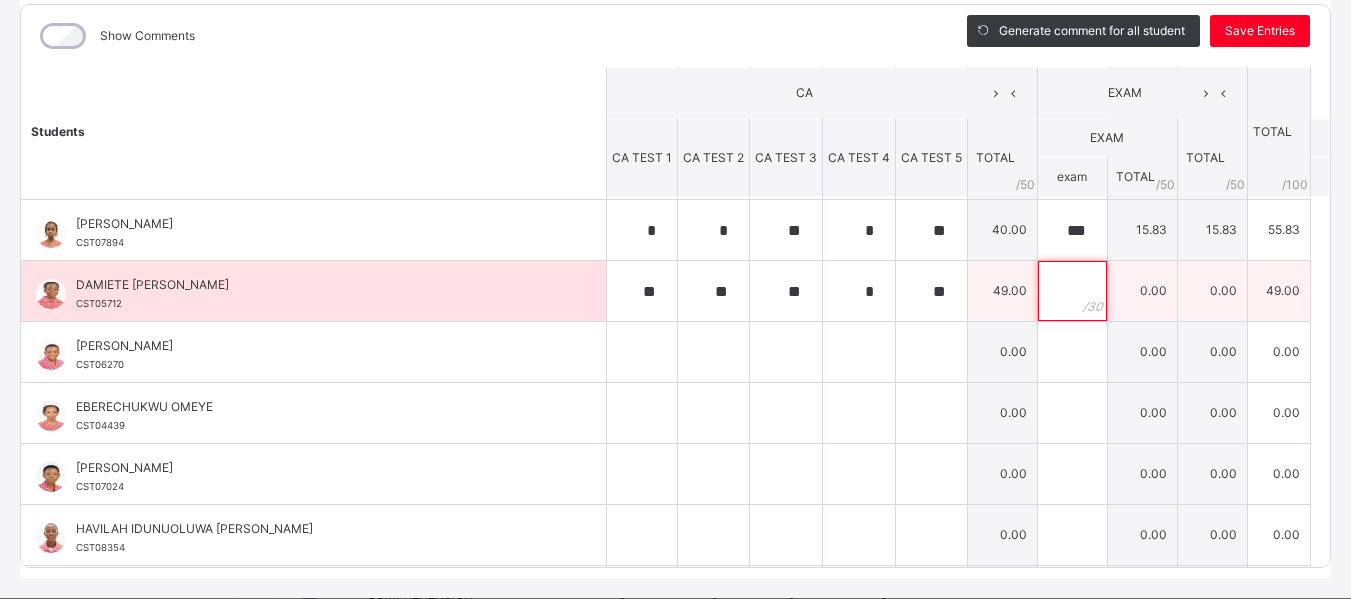 click at bounding box center [1072, 291] 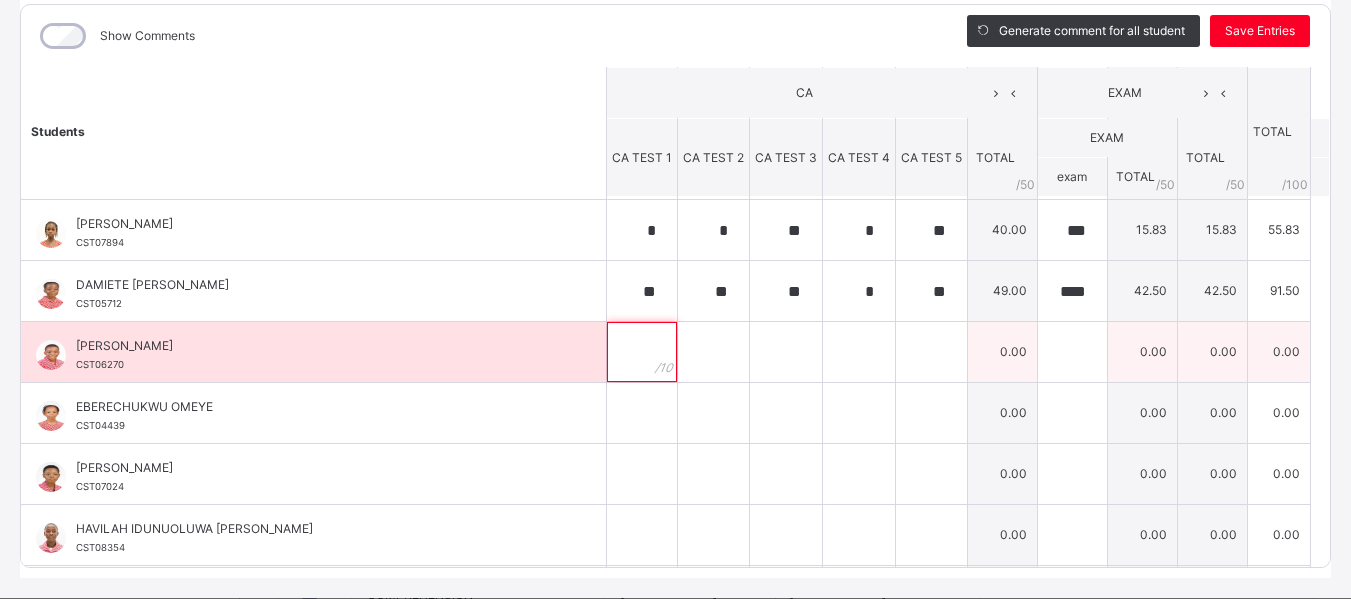 click at bounding box center [642, 352] 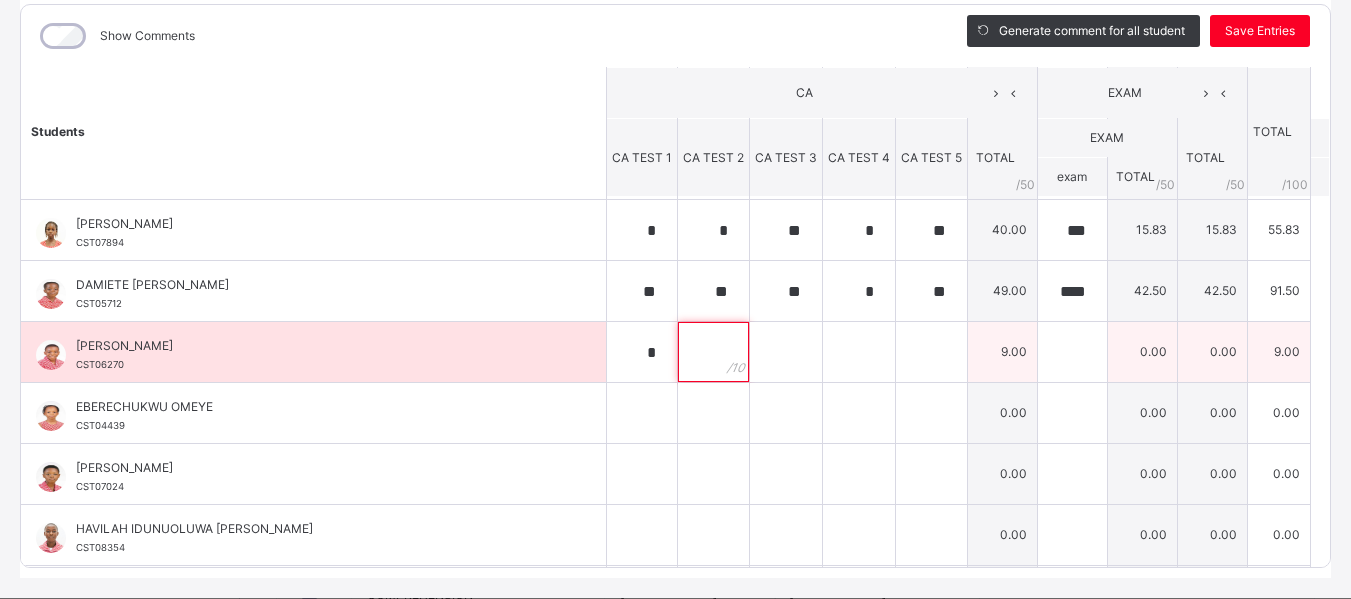 click at bounding box center [713, 352] 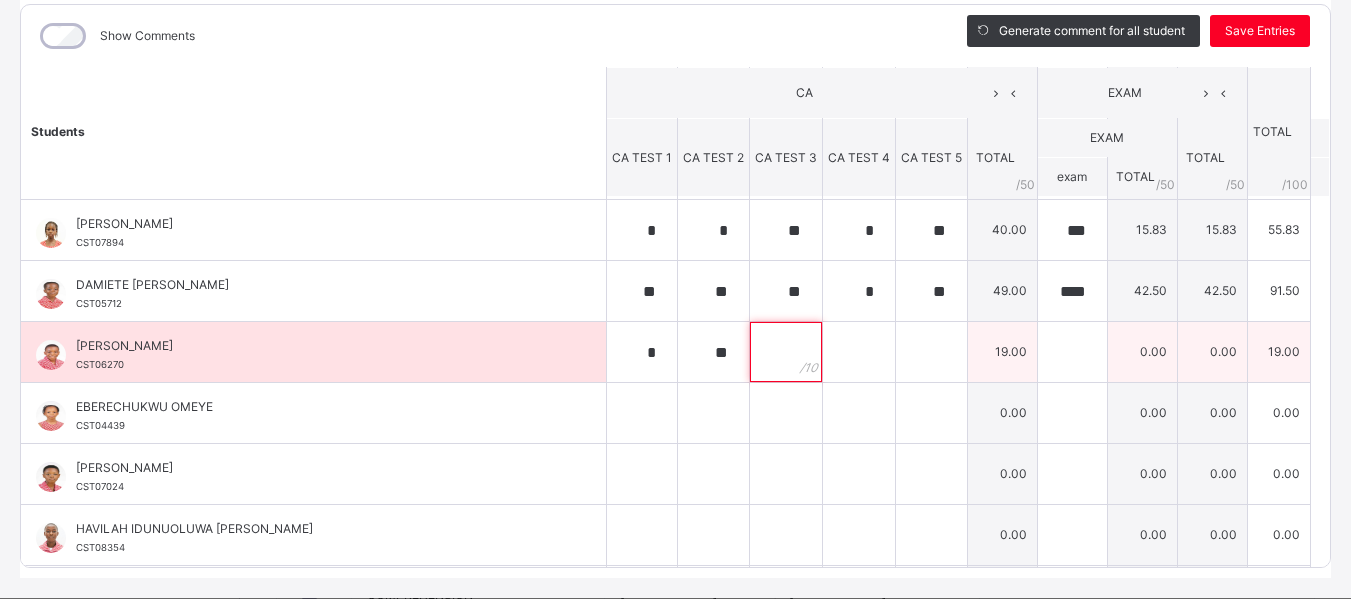 click at bounding box center [786, 352] 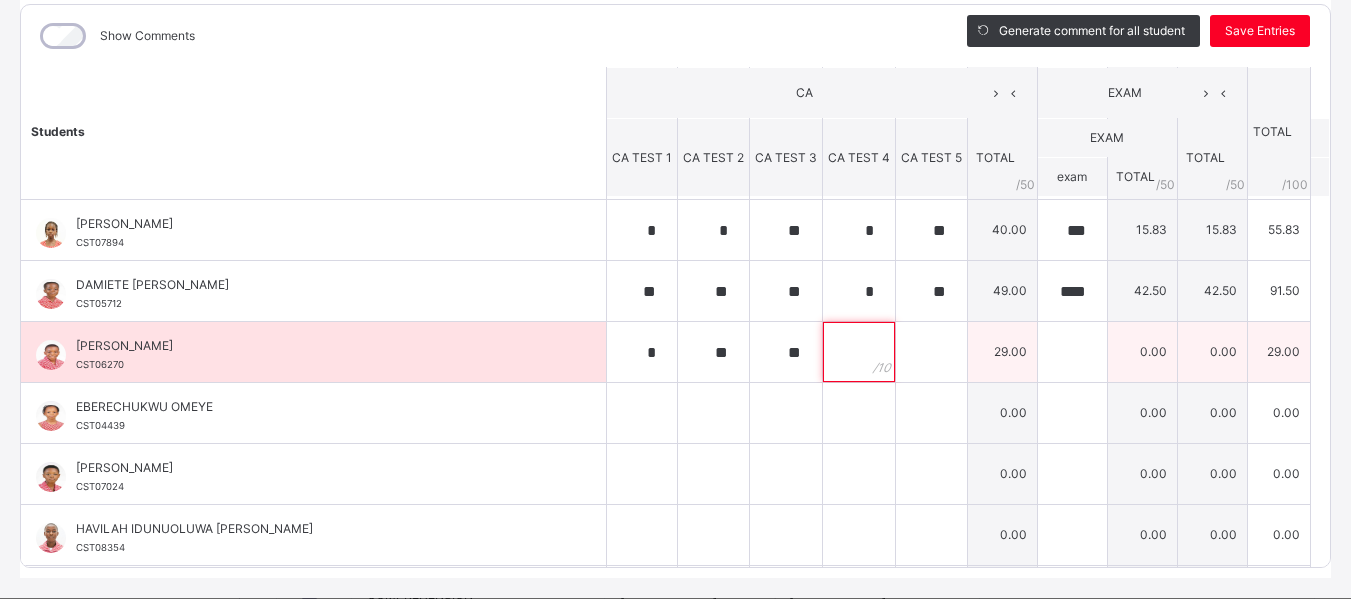 click at bounding box center [859, 352] 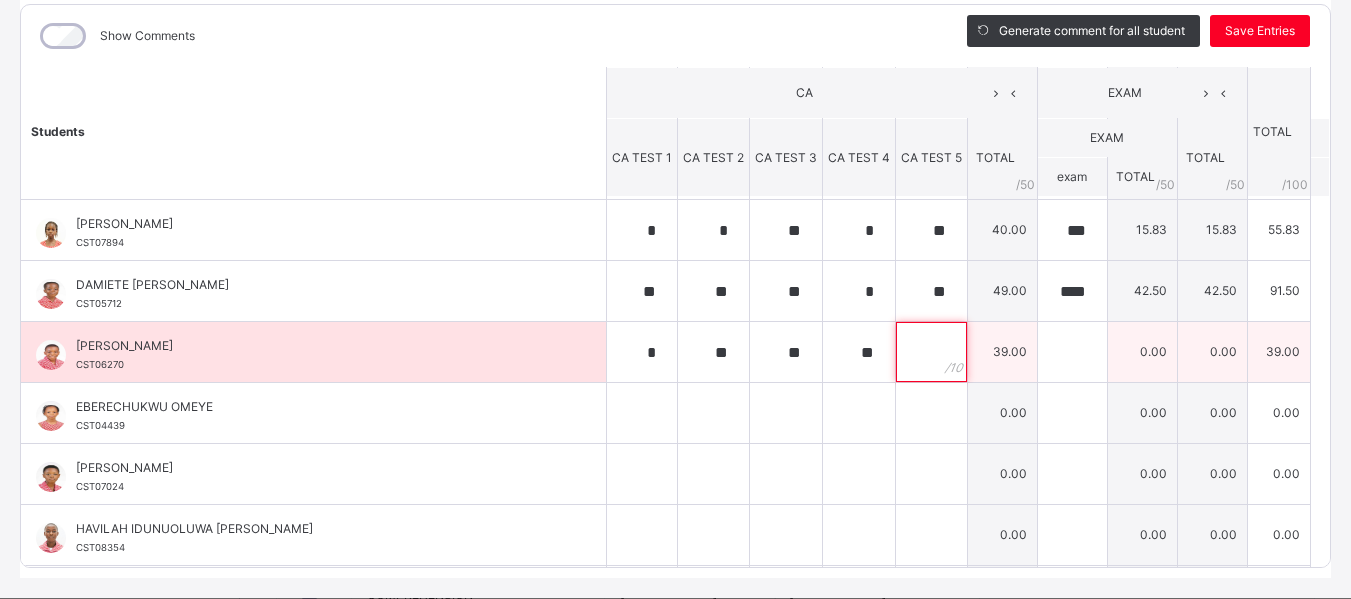 click at bounding box center [931, 352] 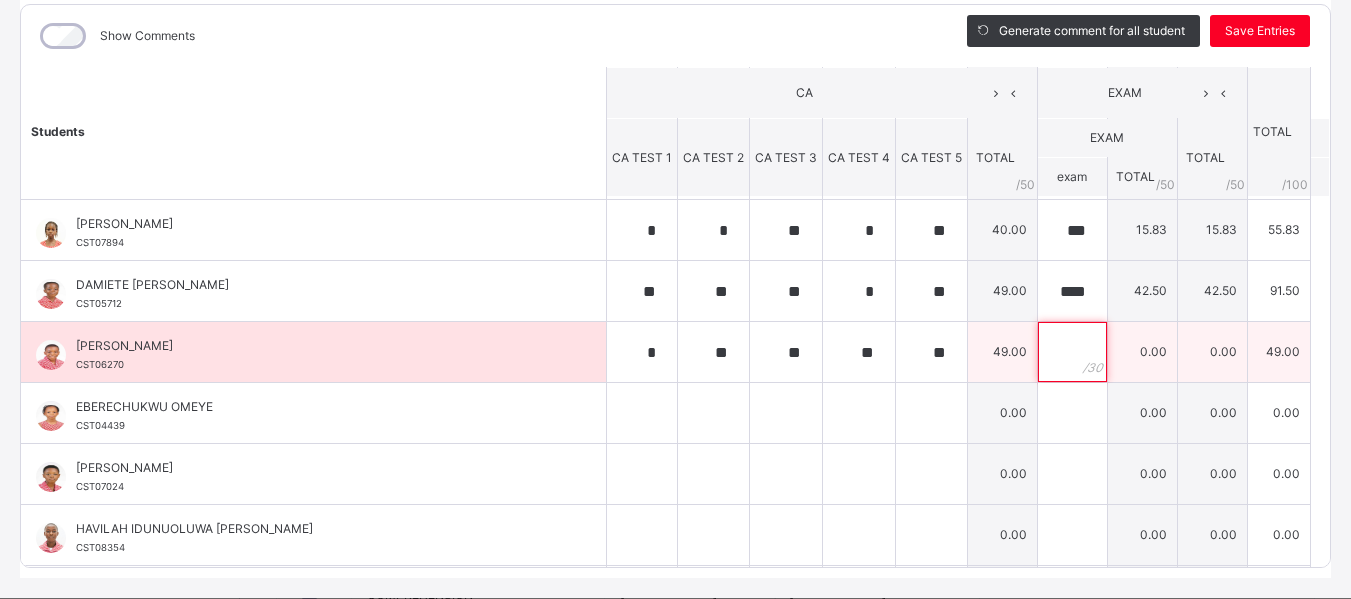 click at bounding box center [1072, 352] 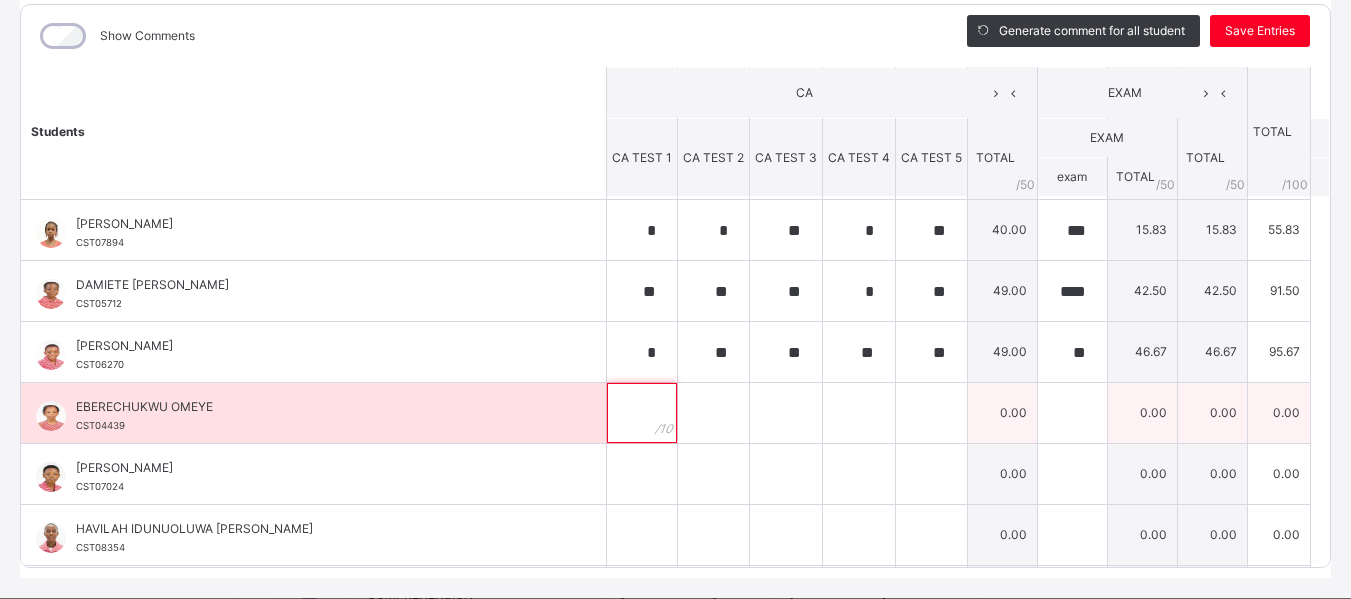 click at bounding box center [642, 413] 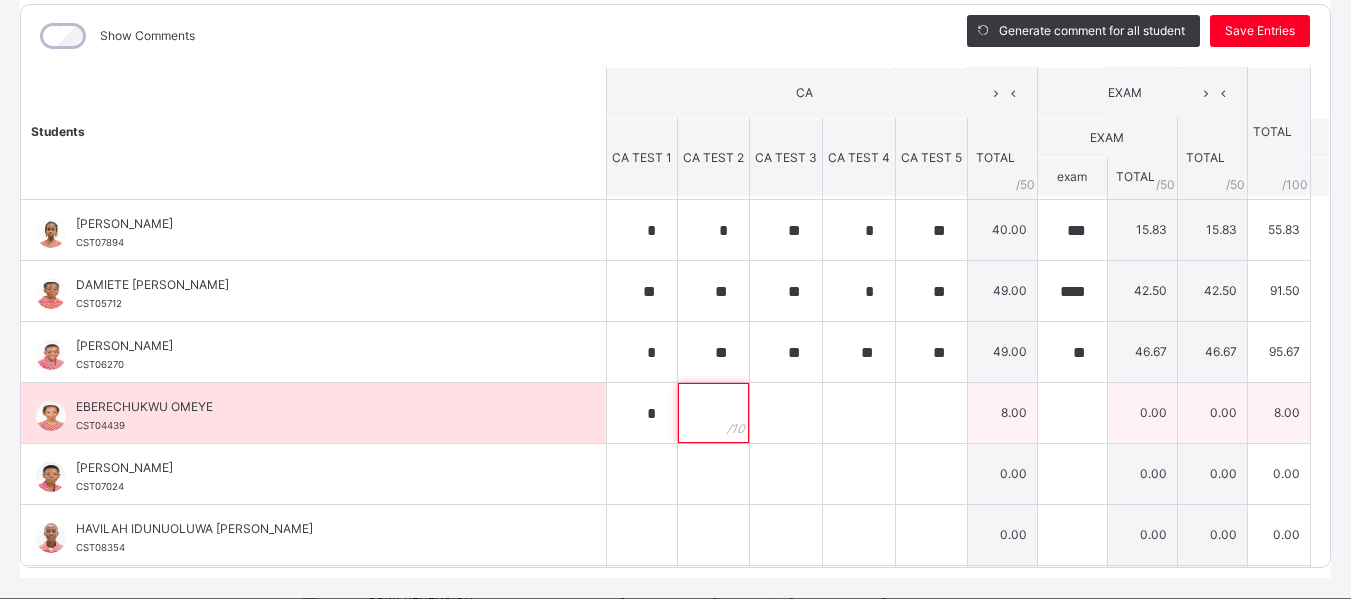 click at bounding box center [713, 413] 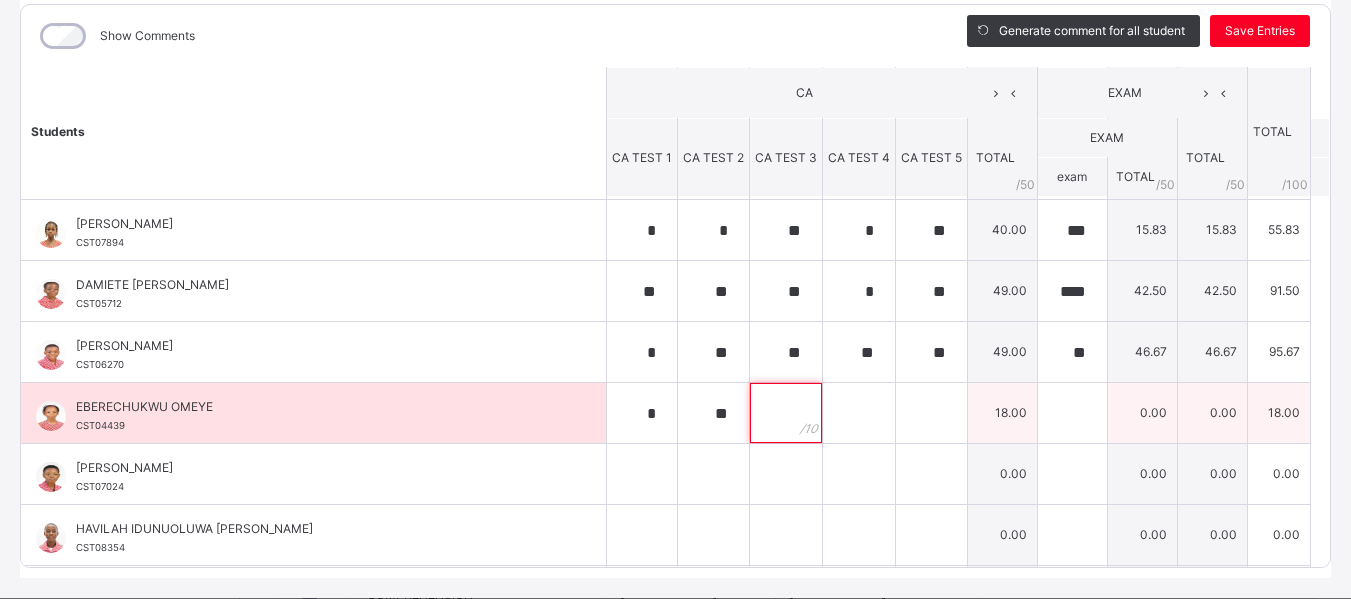 click at bounding box center [786, 413] 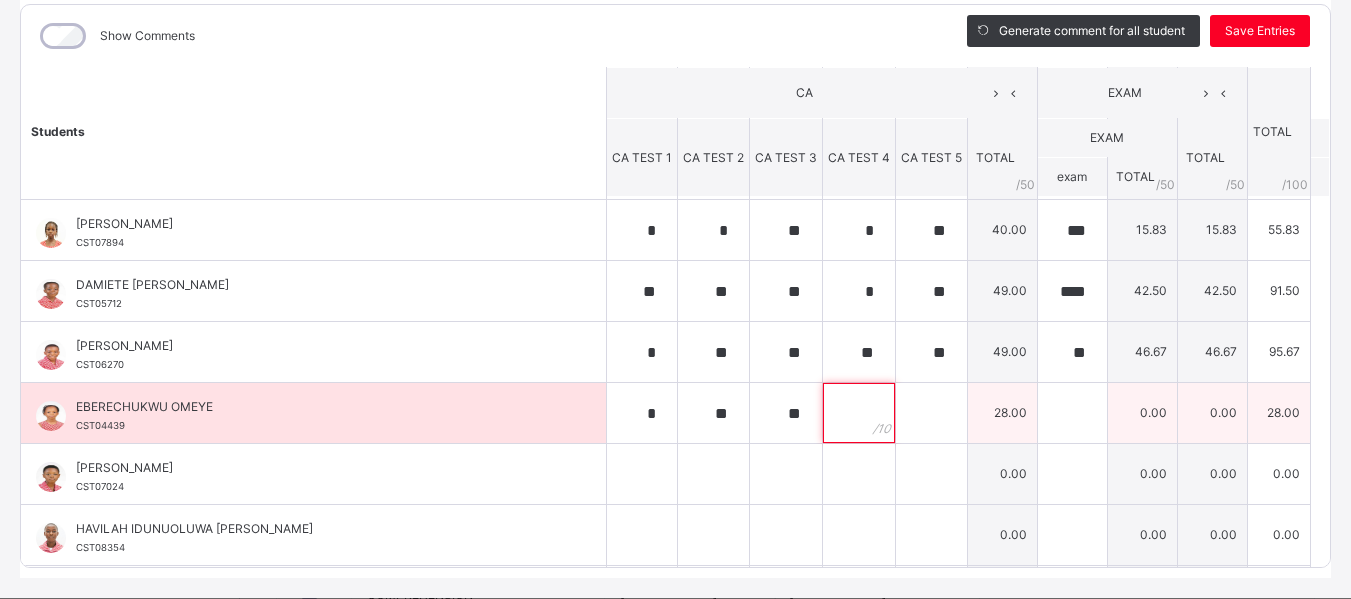 click at bounding box center (859, 413) 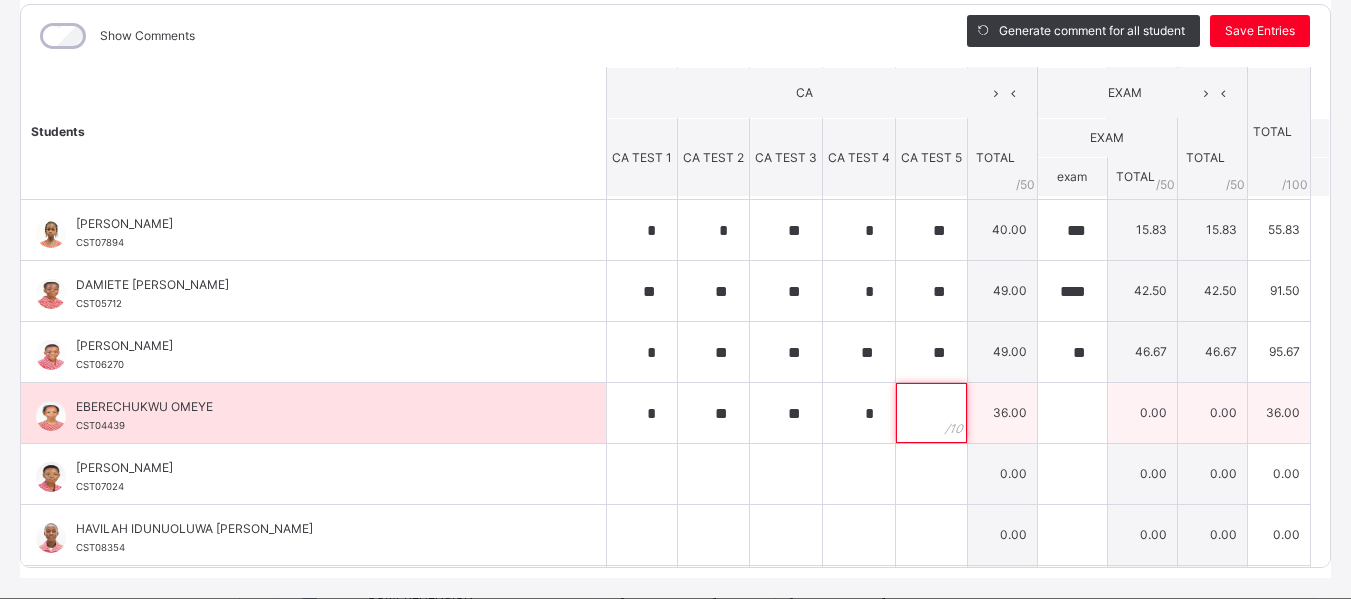 click at bounding box center (931, 413) 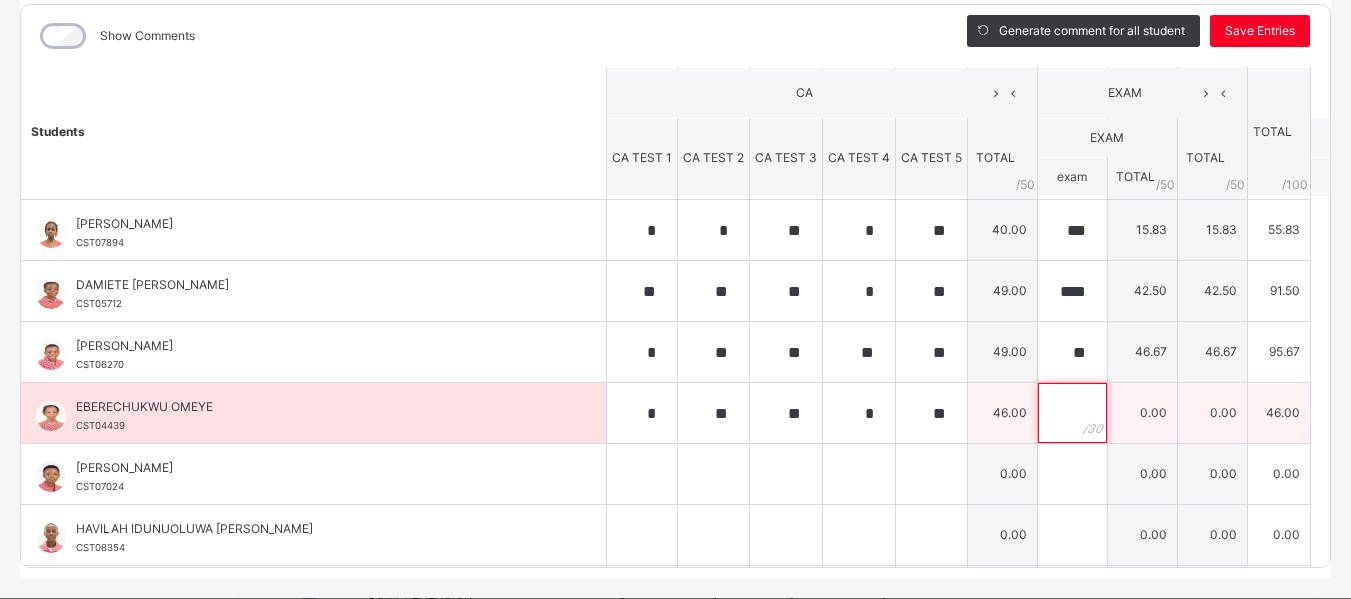 click at bounding box center [1072, 413] 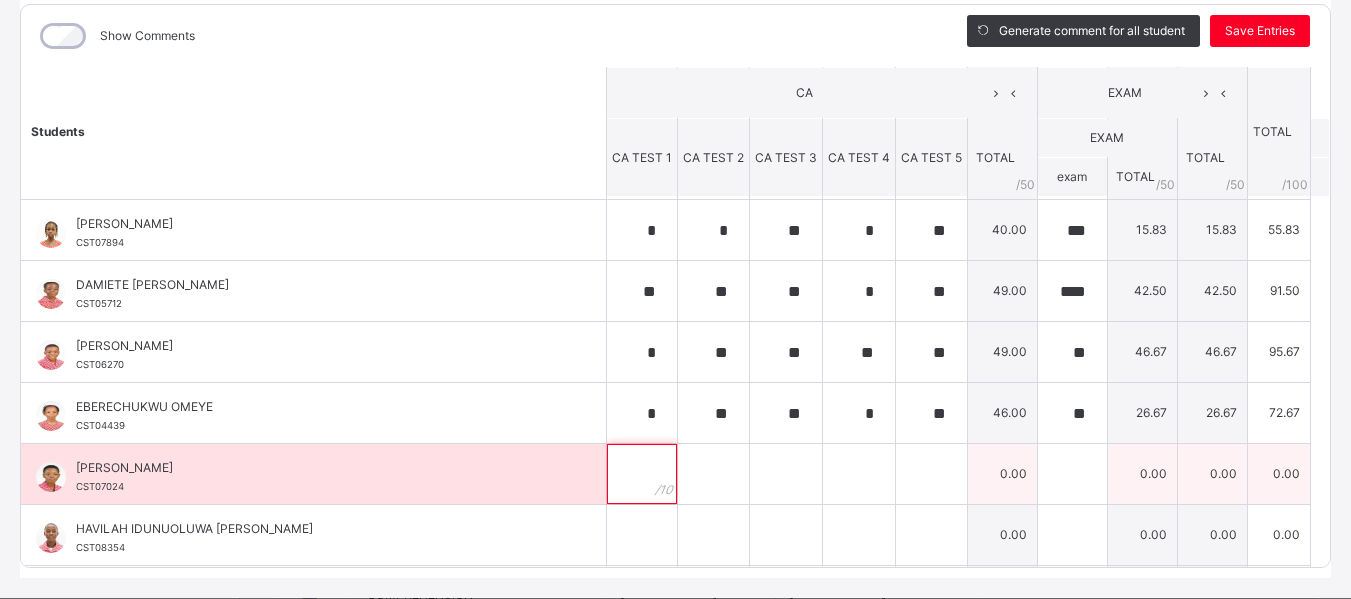 click at bounding box center (642, 474) 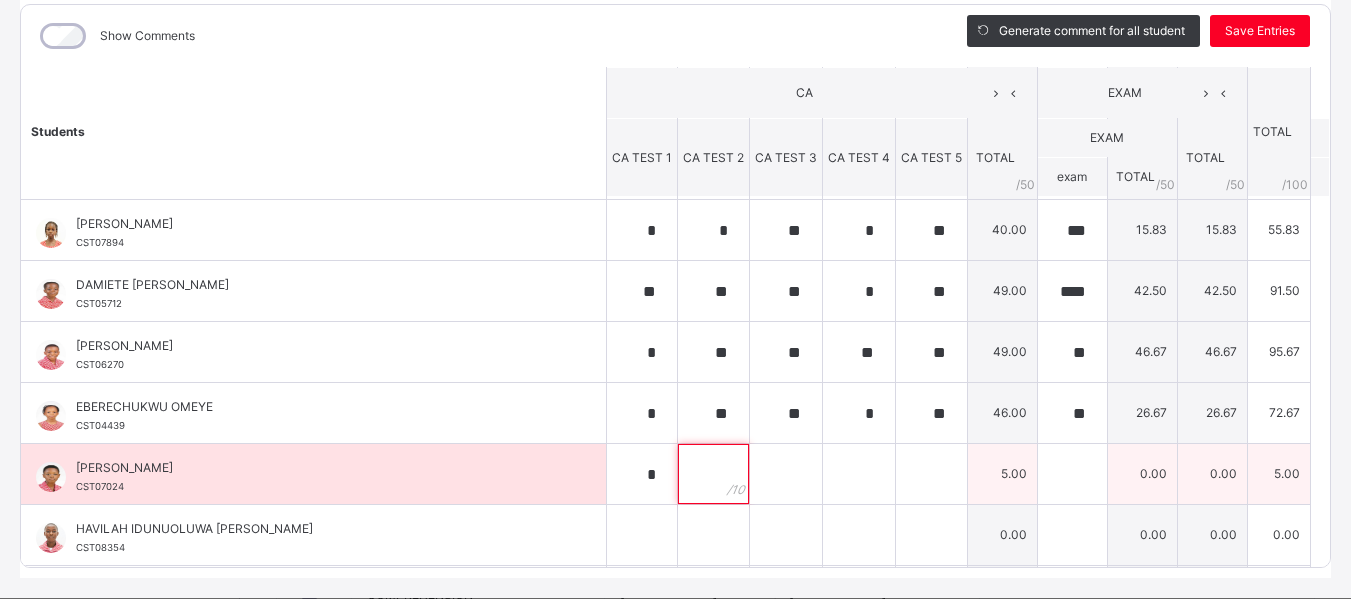 click at bounding box center [713, 474] 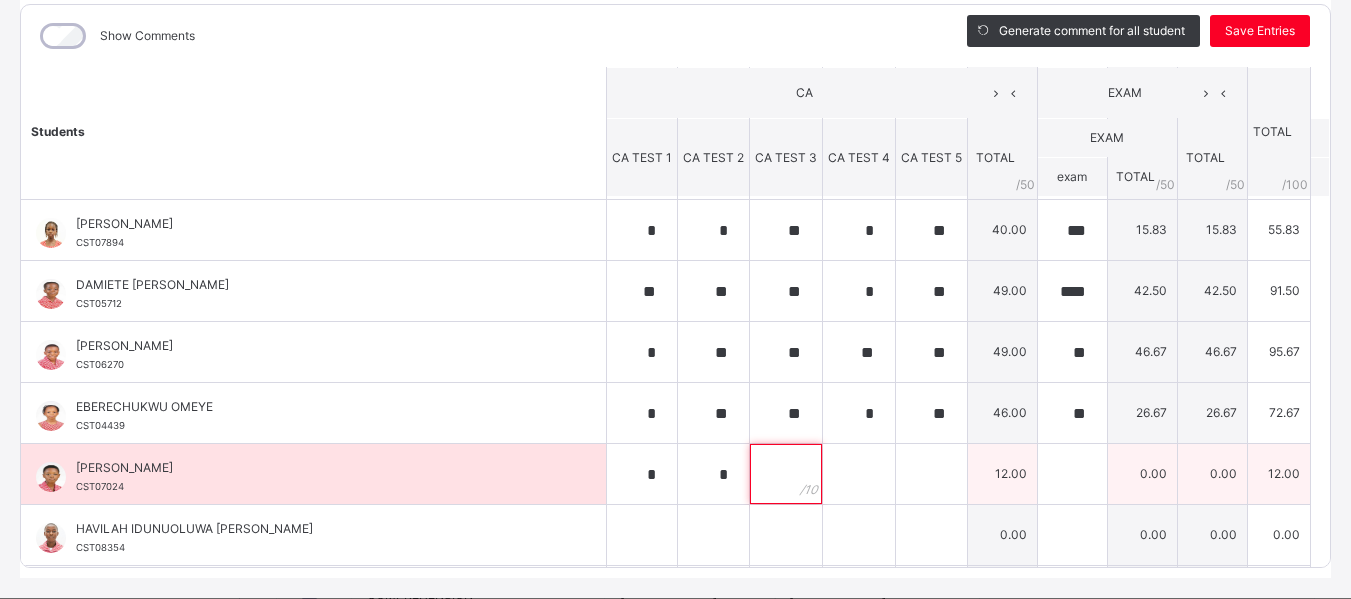 click at bounding box center [786, 474] 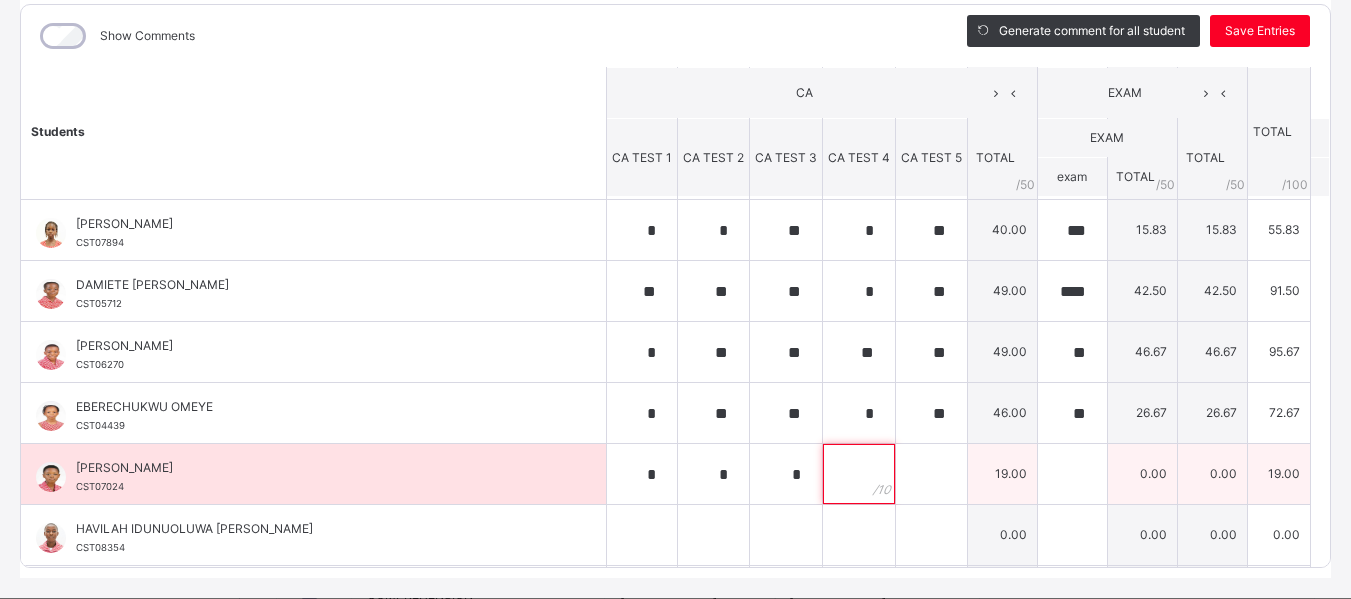 click at bounding box center (859, 474) 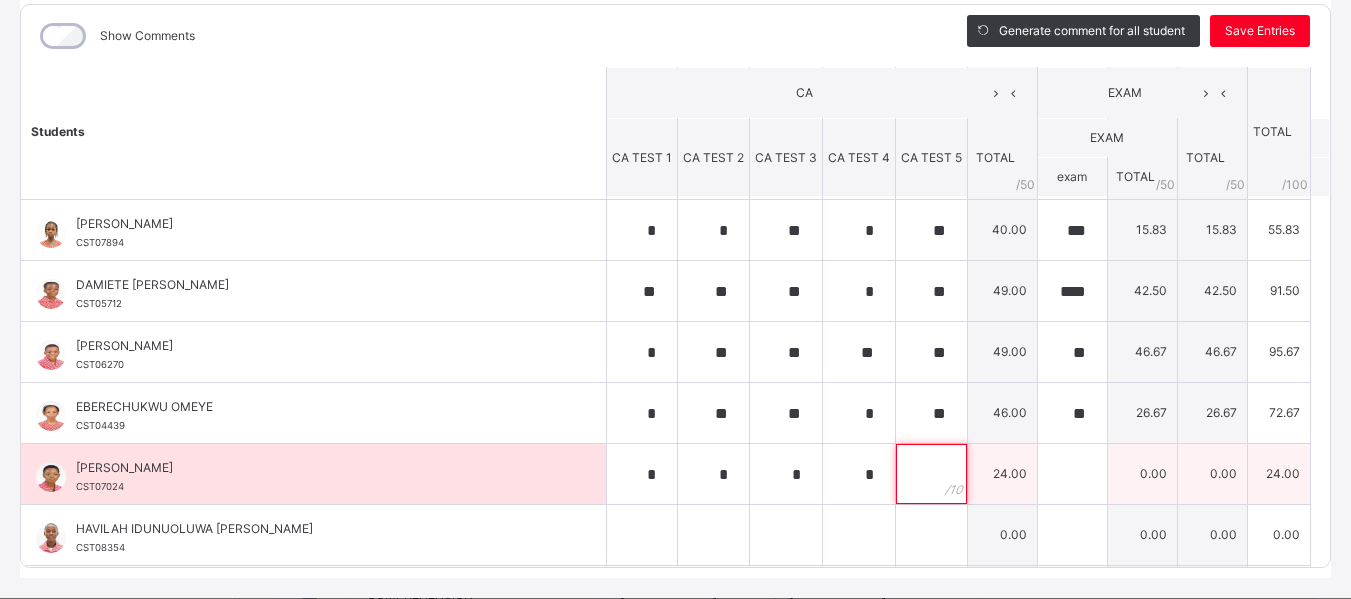 click at bounding box center [931, 474] 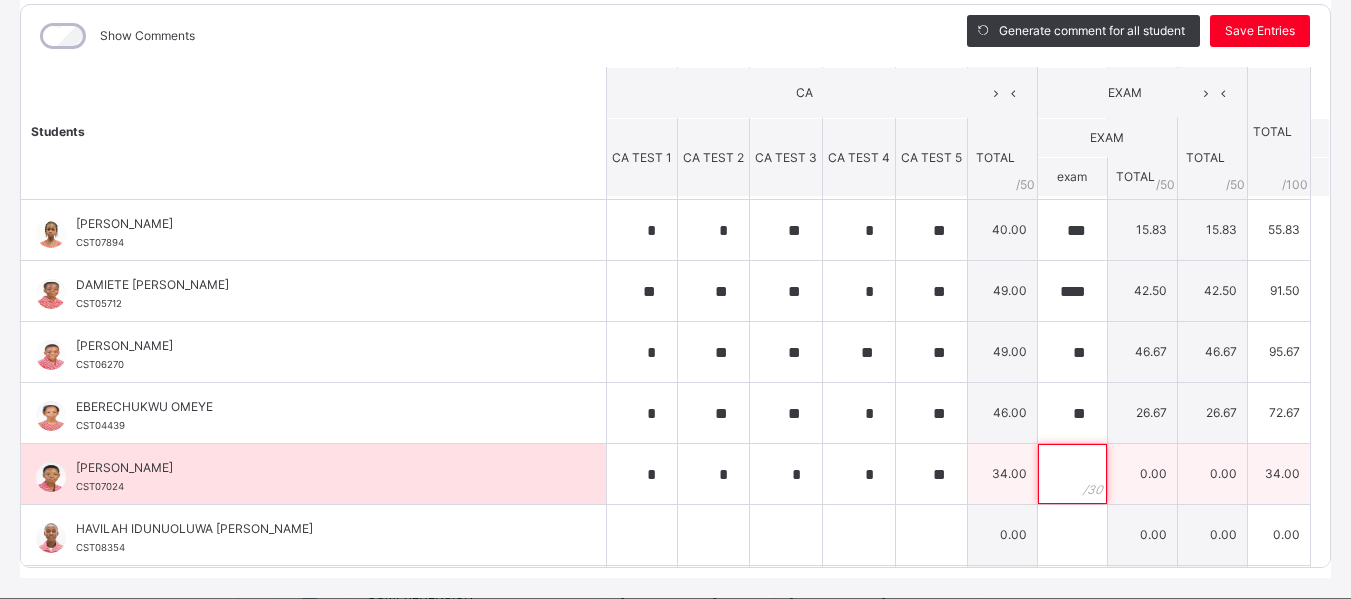 click at bounding box center [1072, 474] 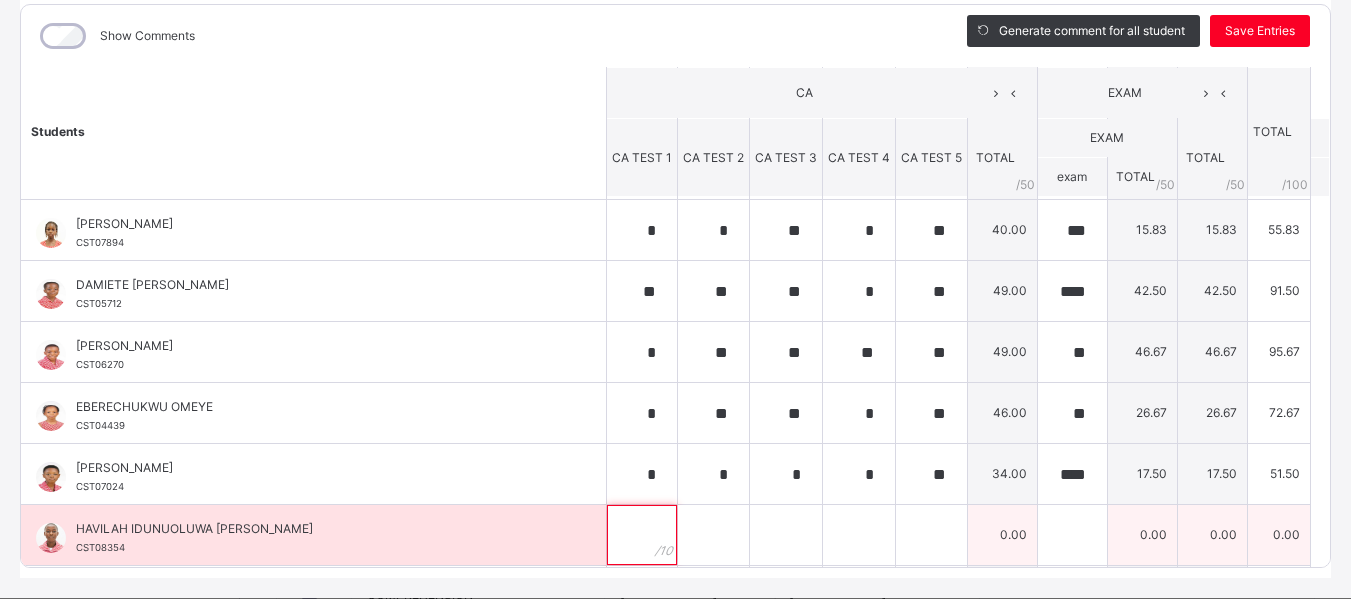 click at bounding box center (642, 535) 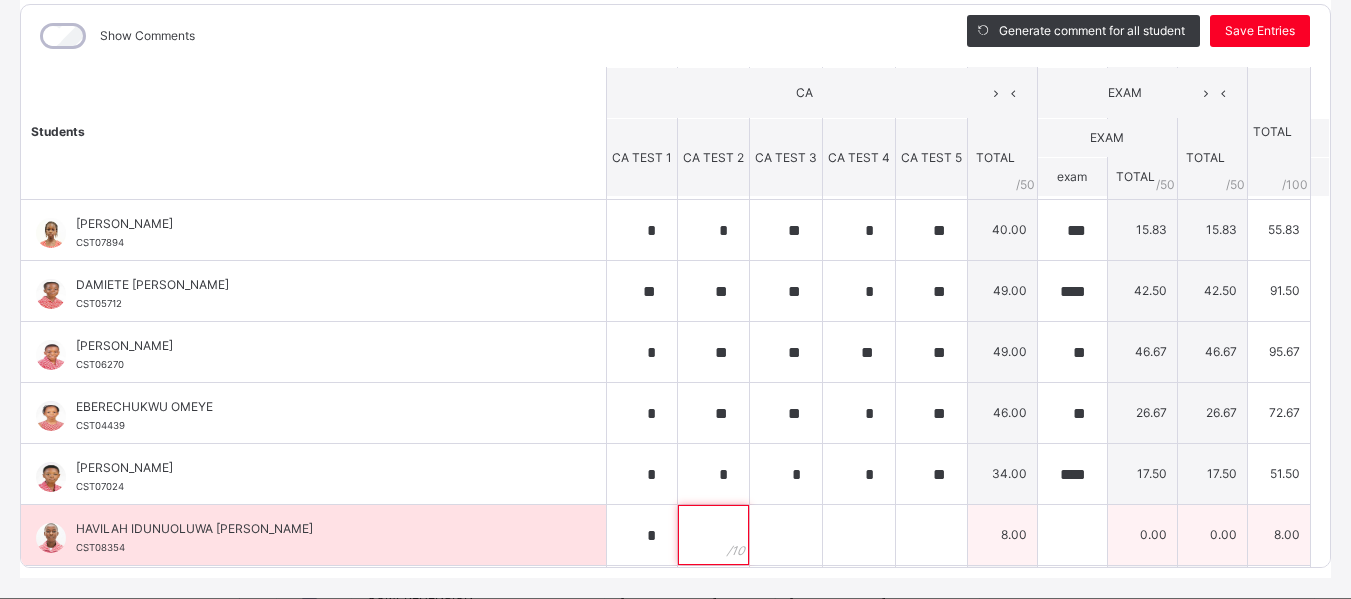 click at bounding box center (713, 535) 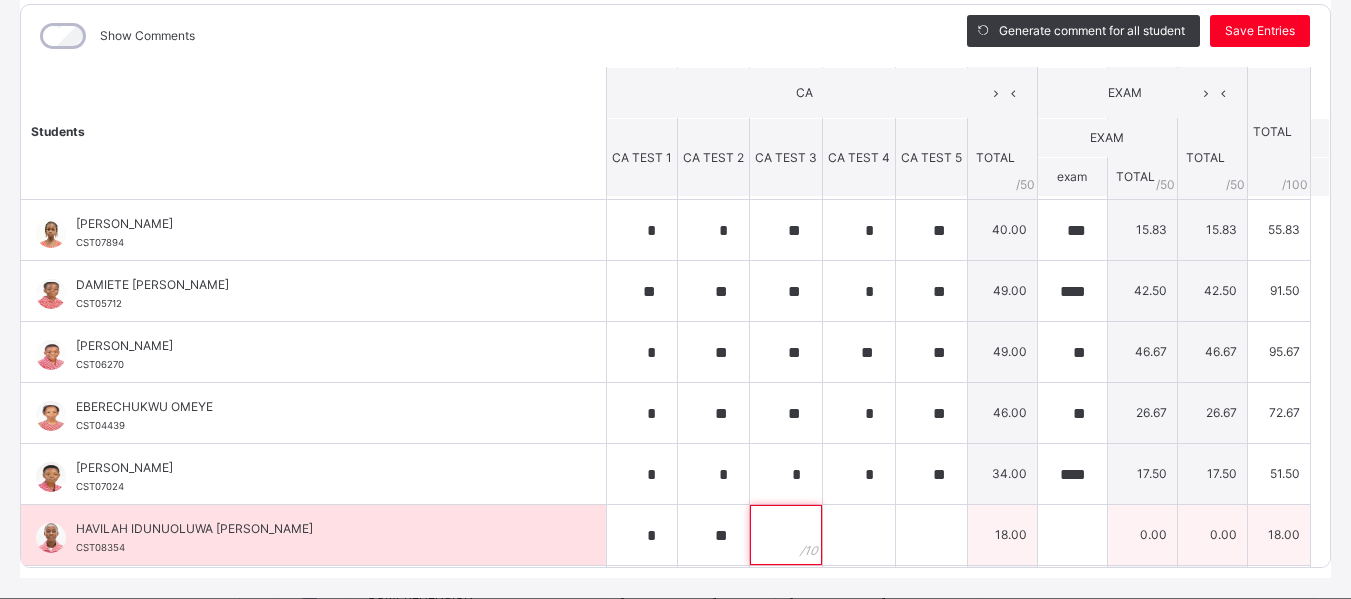 click at bounding box center [786, 535] 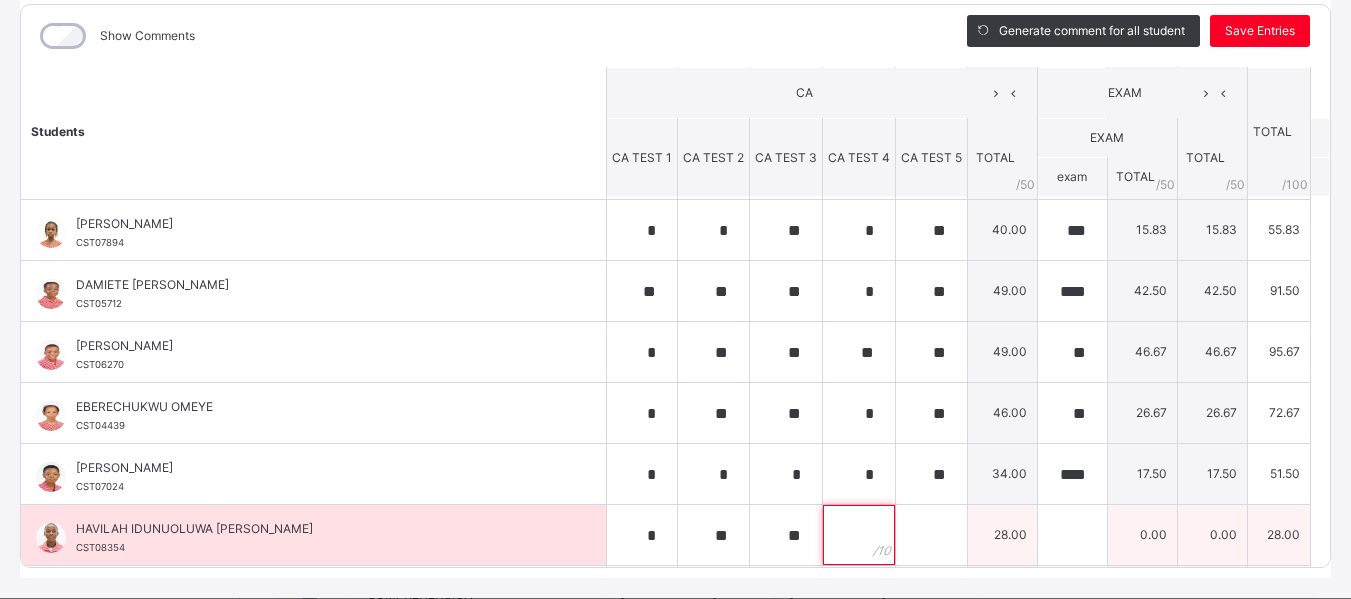 click at bounding box center (859, 535) 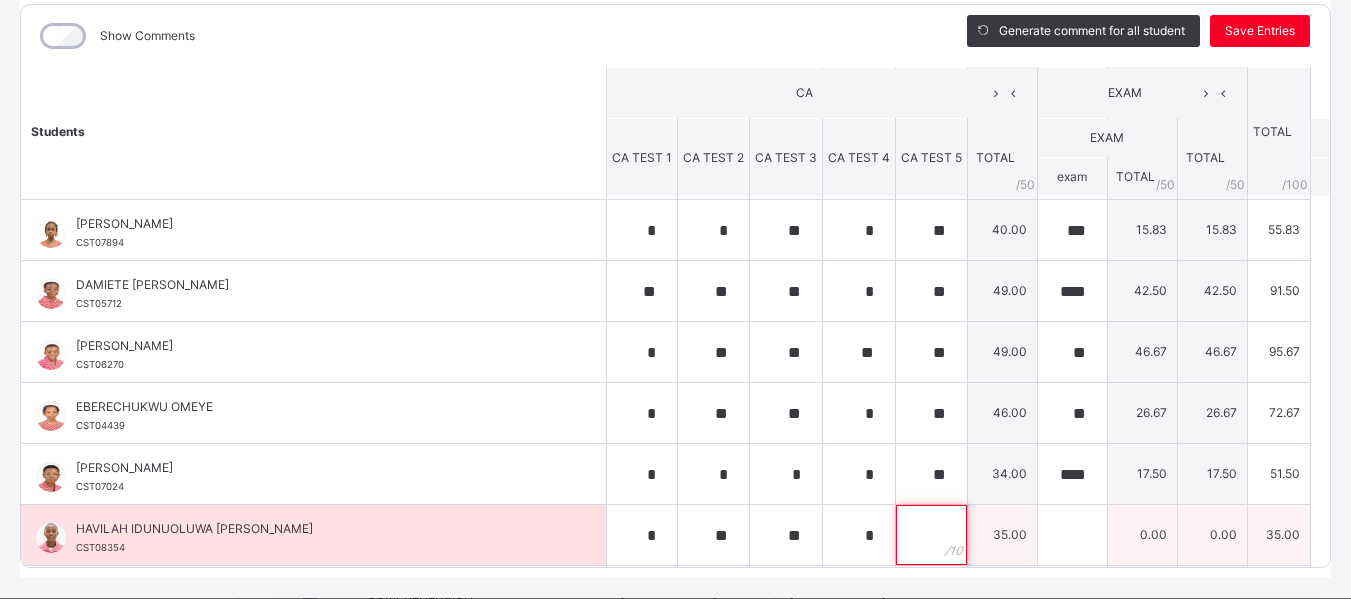 click at bounding box center [931, 535] 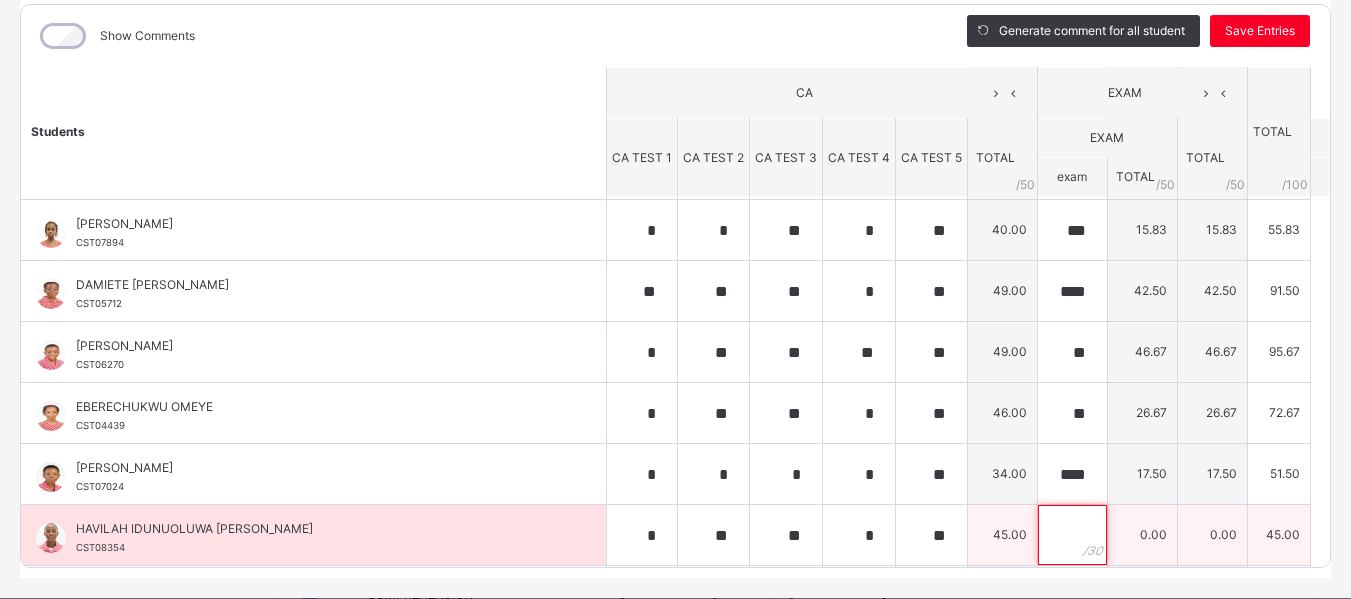 click at bounding box center (1072, 535) 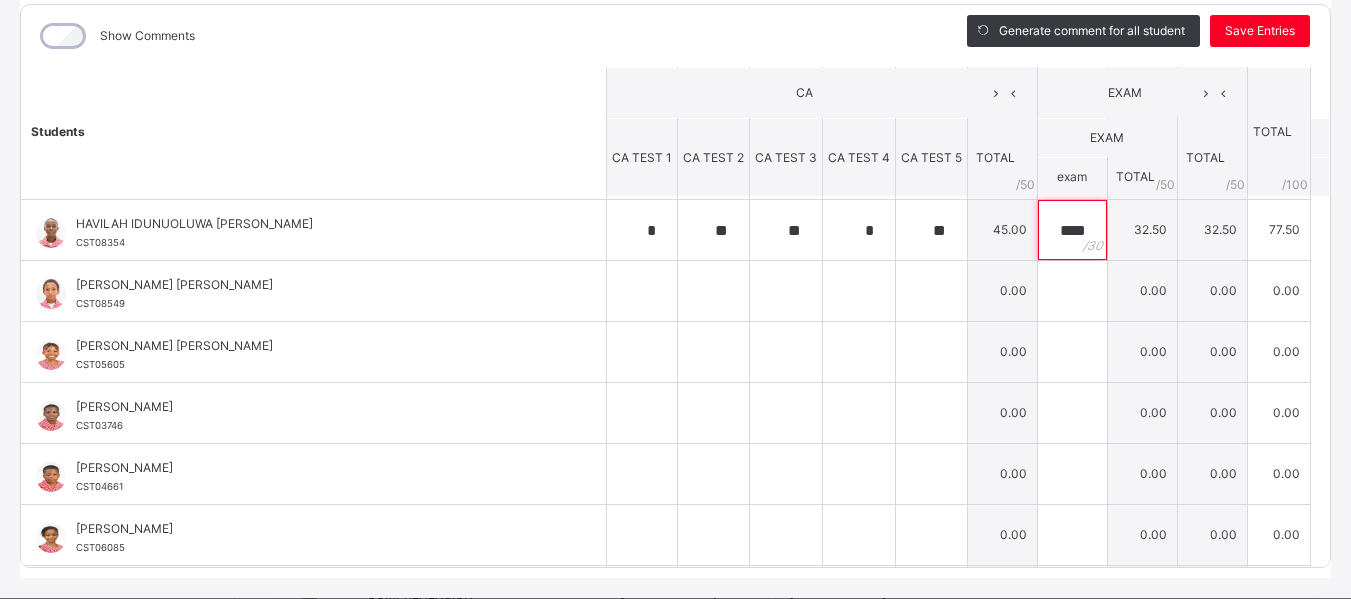 scroll, scrollTop: 597, scrollLeft: 0, axis: vertical 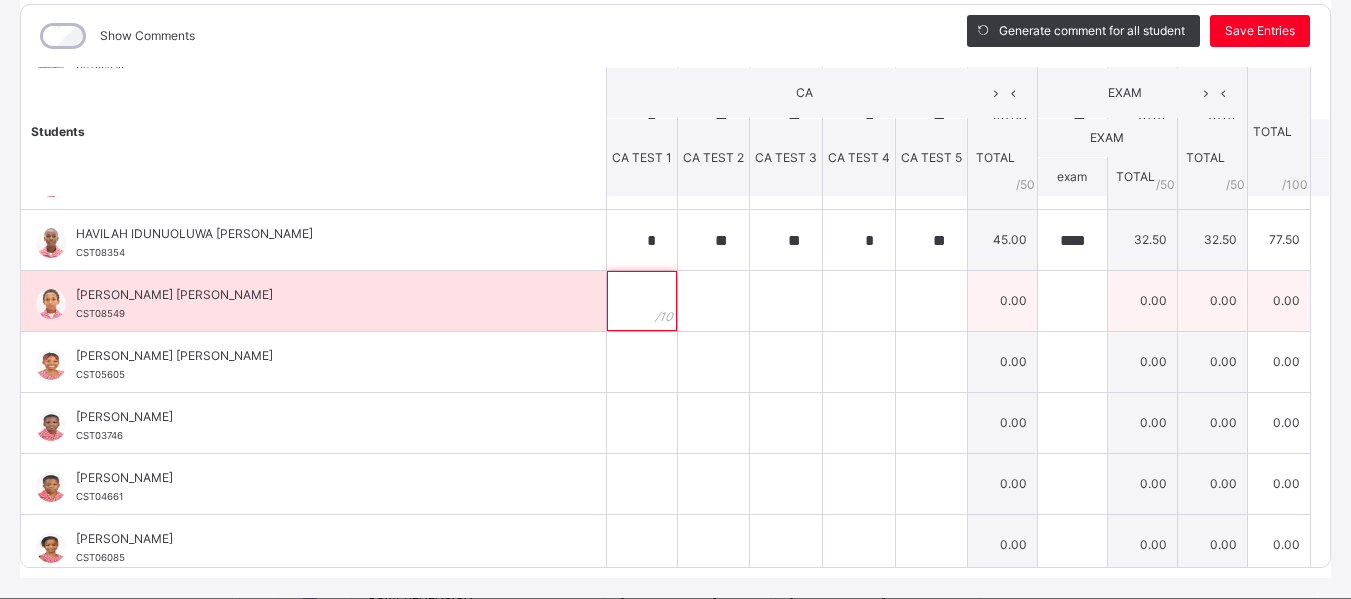 click at bounding box center (642, 301) 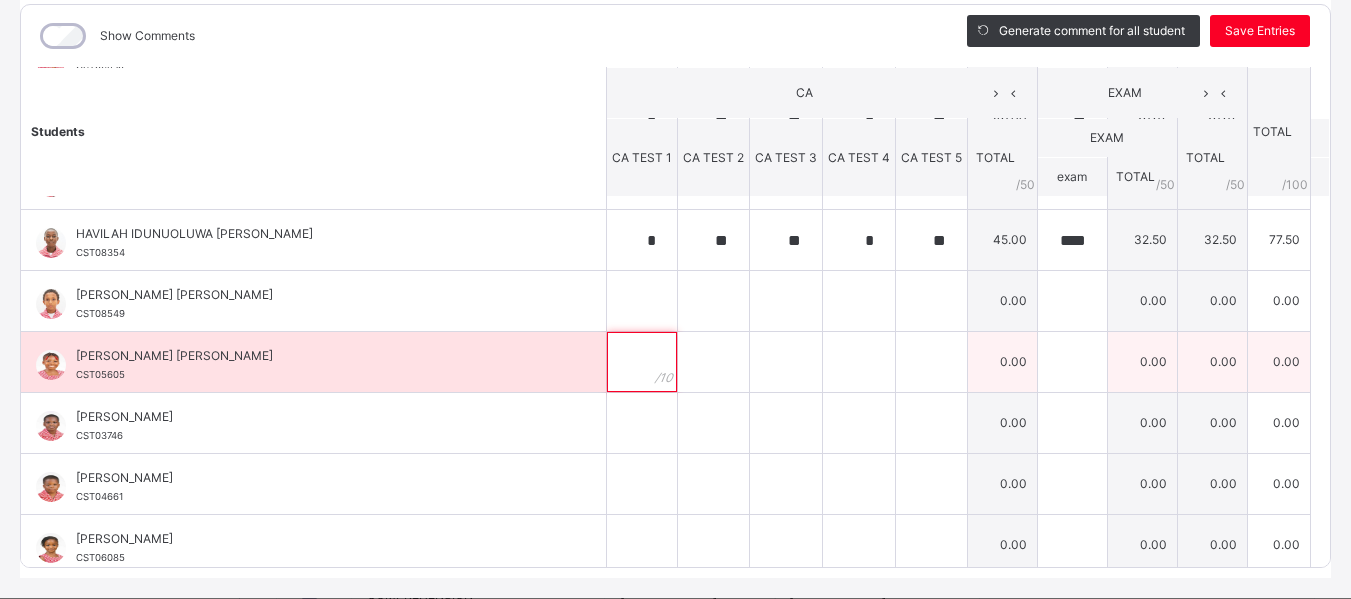 click at bounding box center (642, 362) 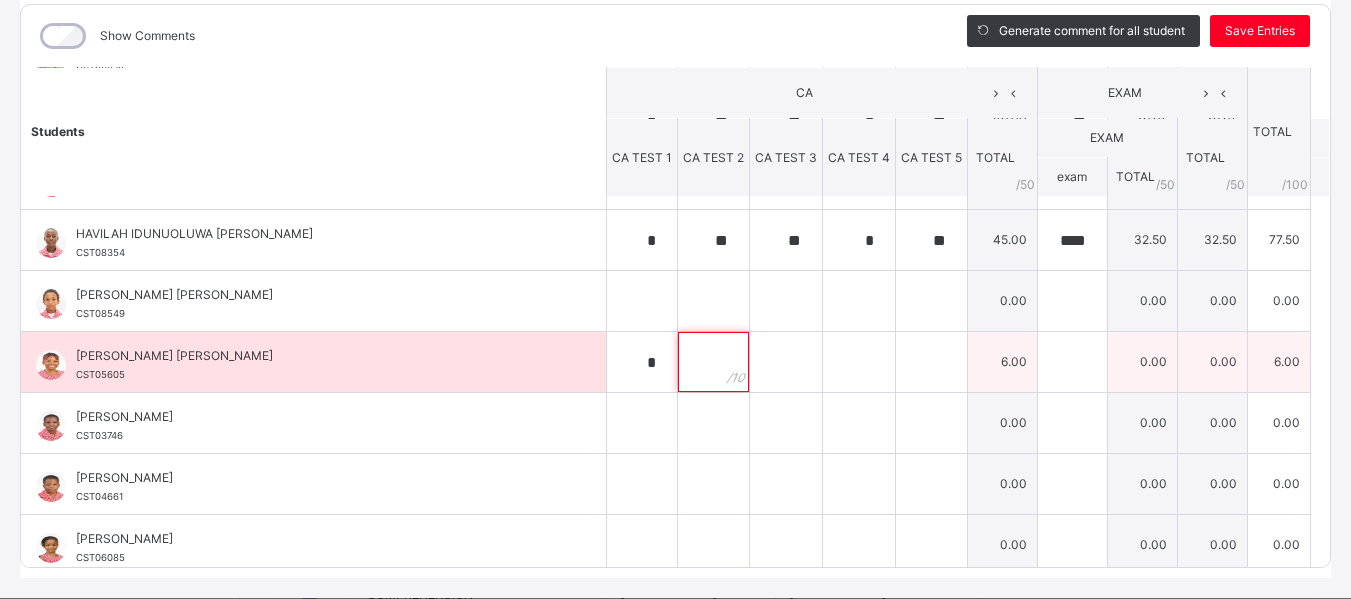click at bounding box center [713, 362] 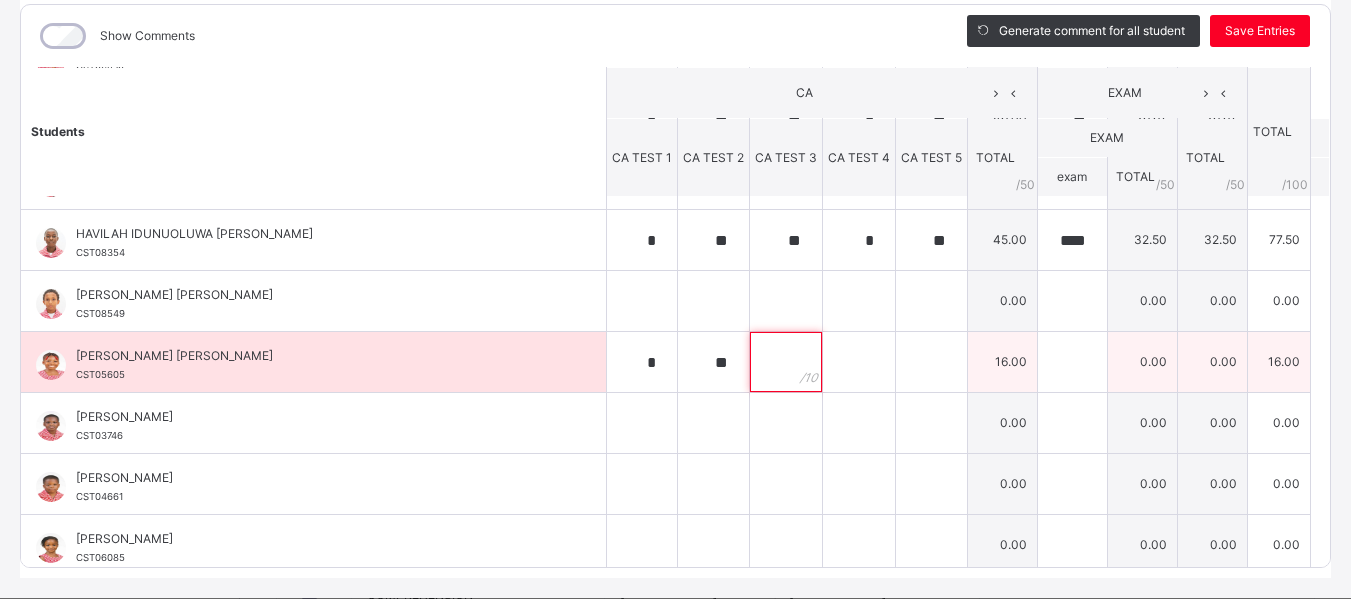click at bounding box center (786, 362) 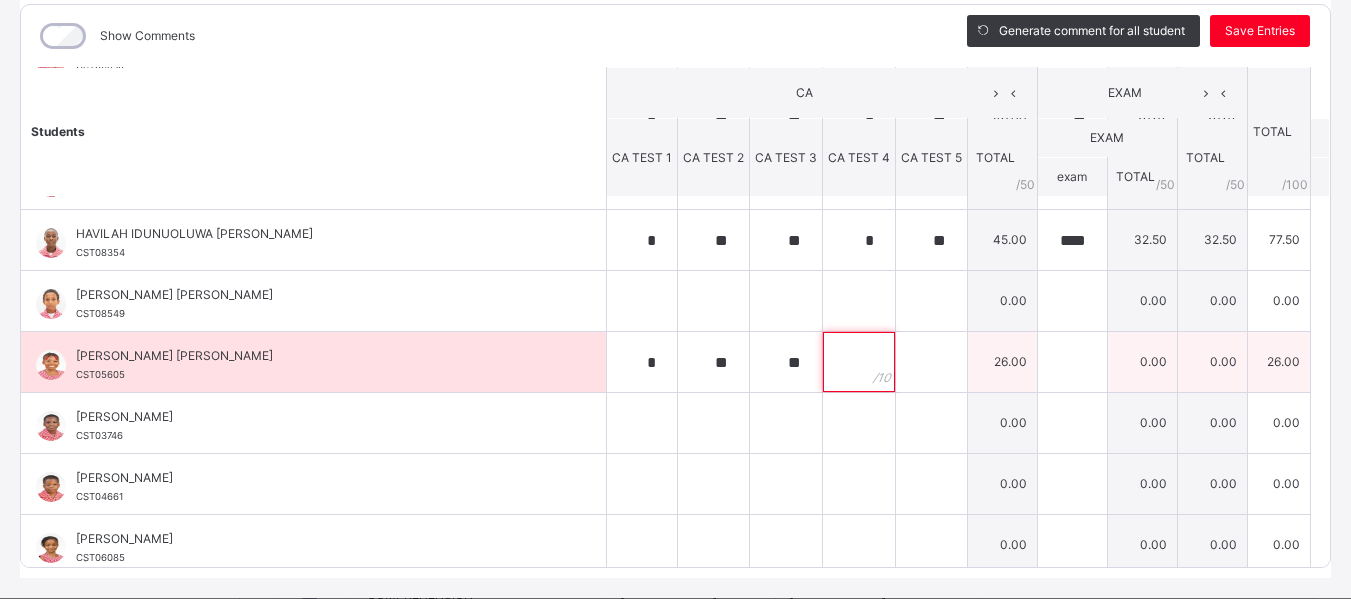 click at bounding box center [859, 362] 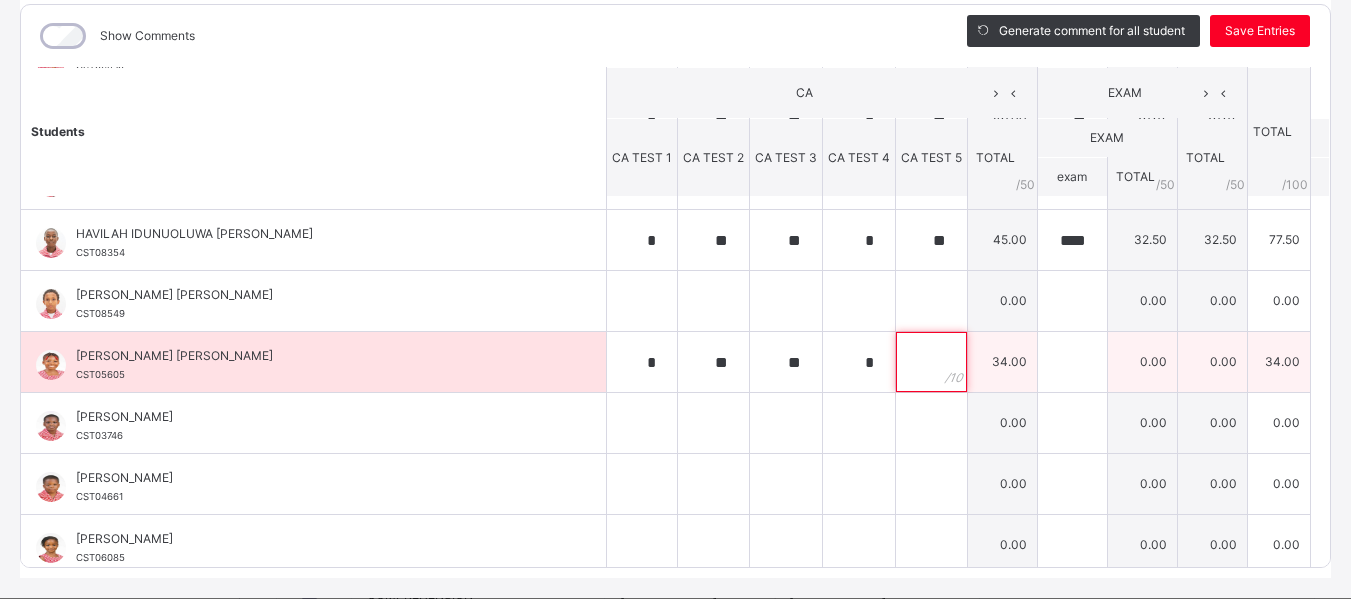 click at bounding box center [931, 362] 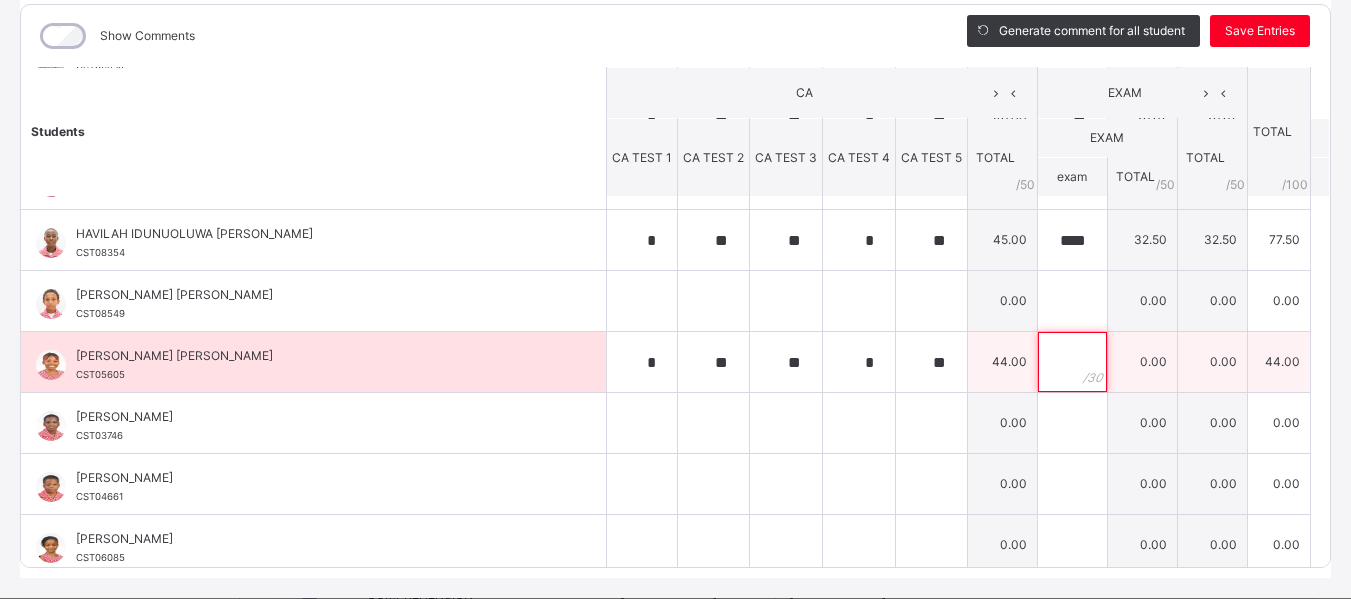 click at bounding box center [1072, 362] 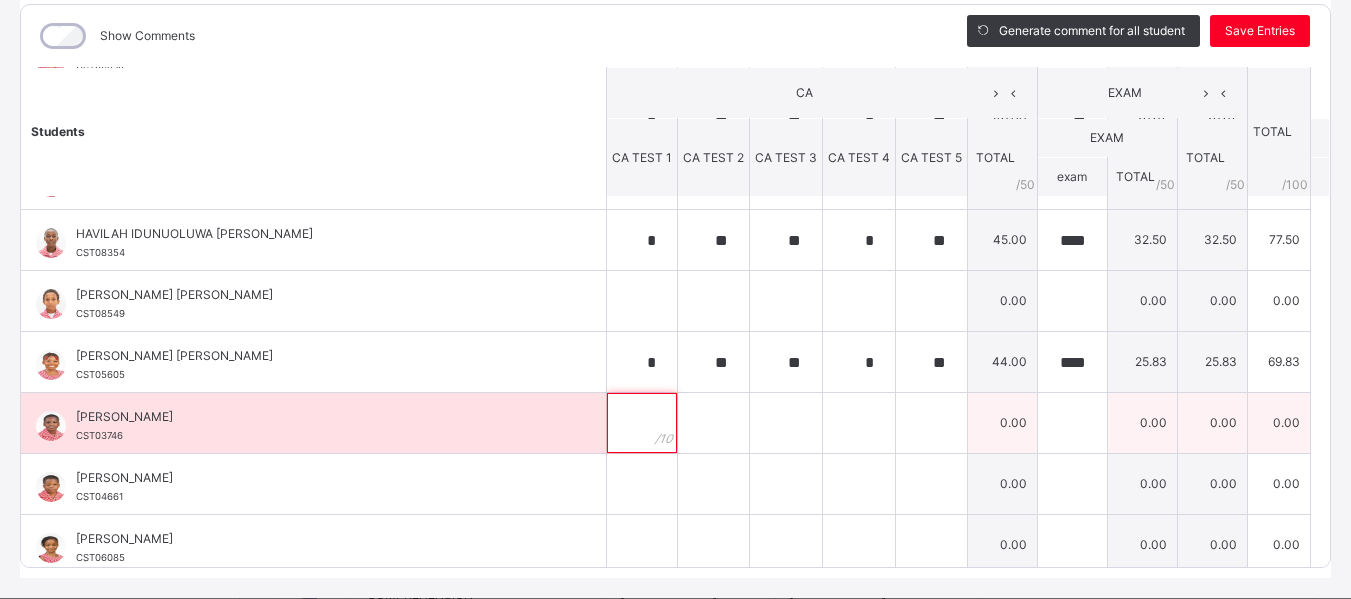 click at bounding box center [642, 423] 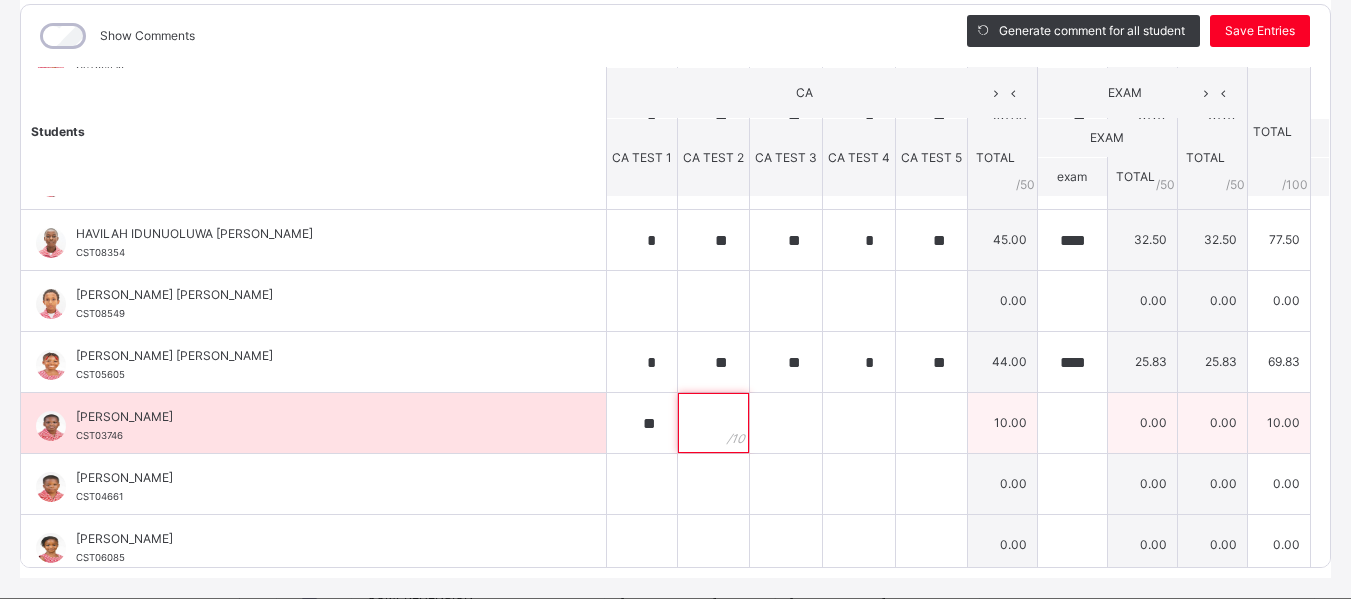 click at bounding box center (713, 423) 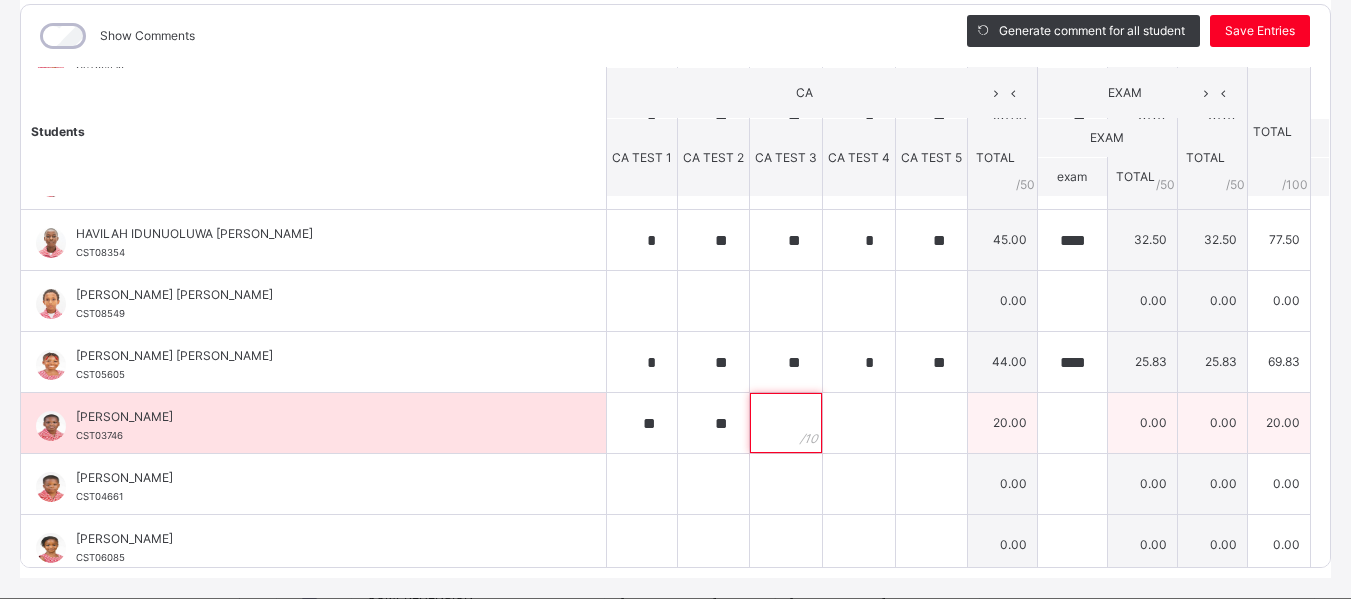 click at bounding box center [786, 423] 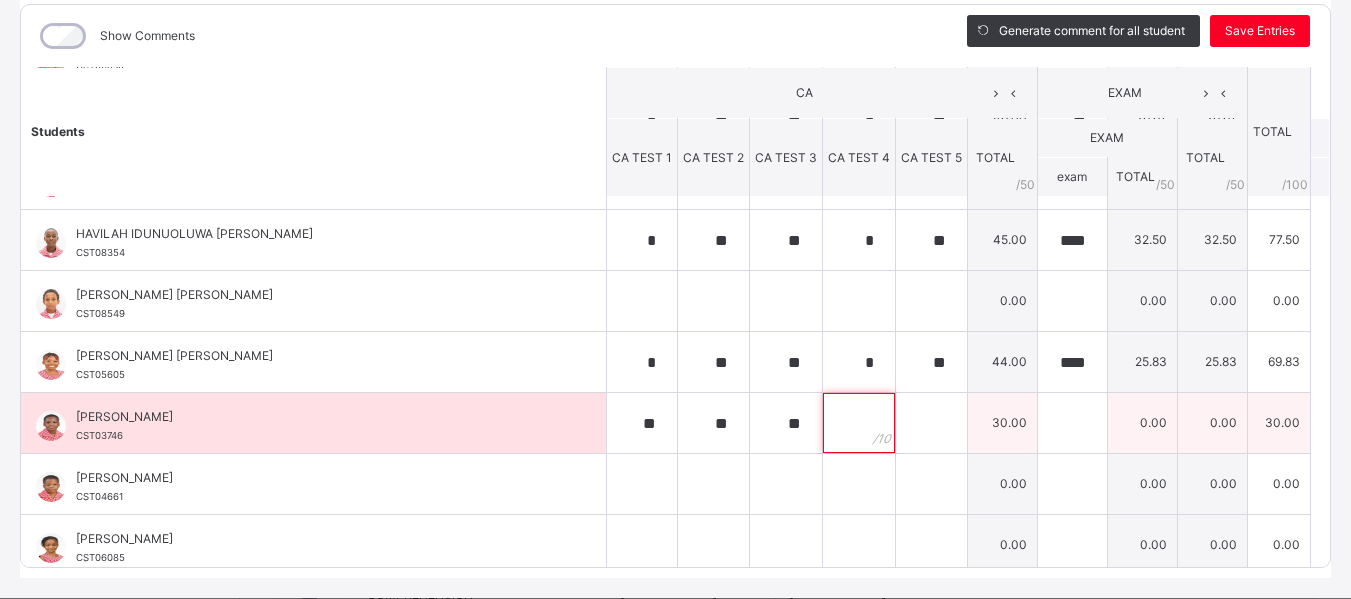 click at bounding box center (859, 423) 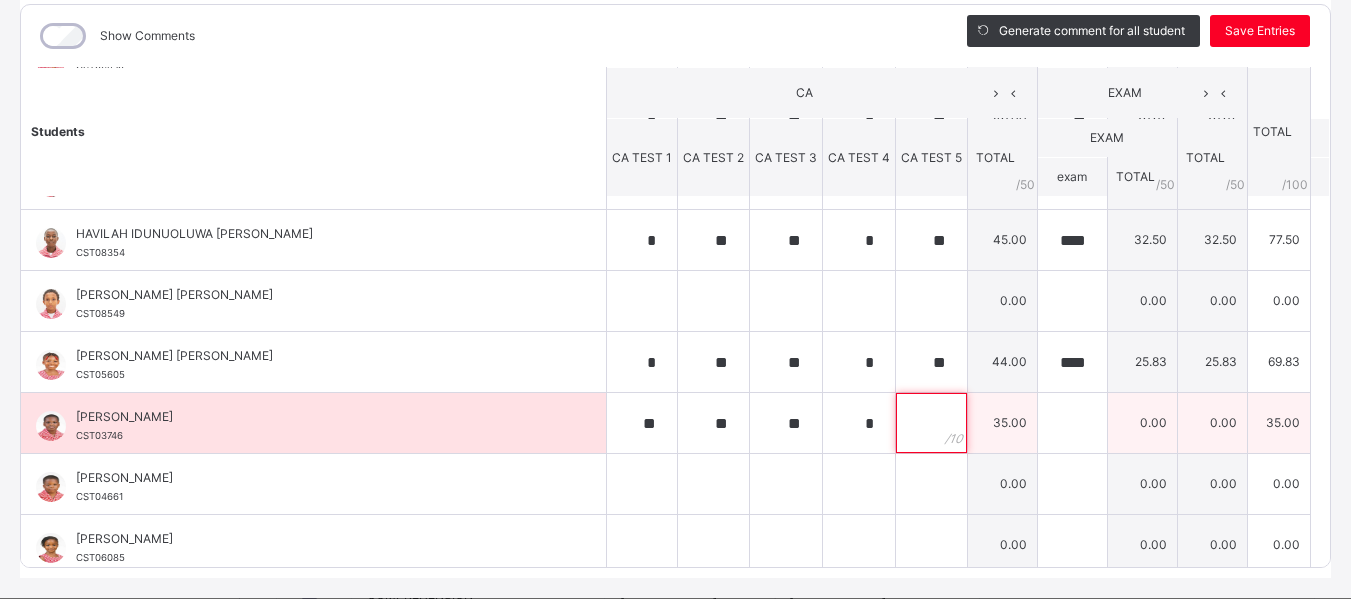 click at bounding box center (931, 423) 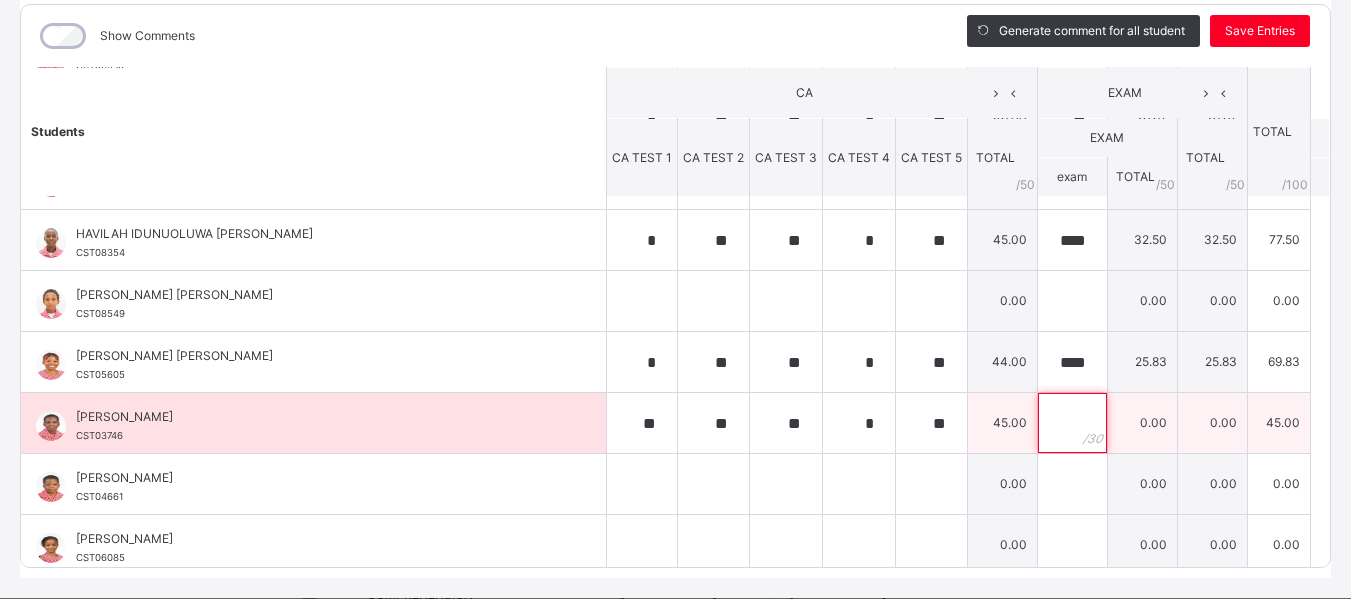 click at bounding box center (1072, 423) 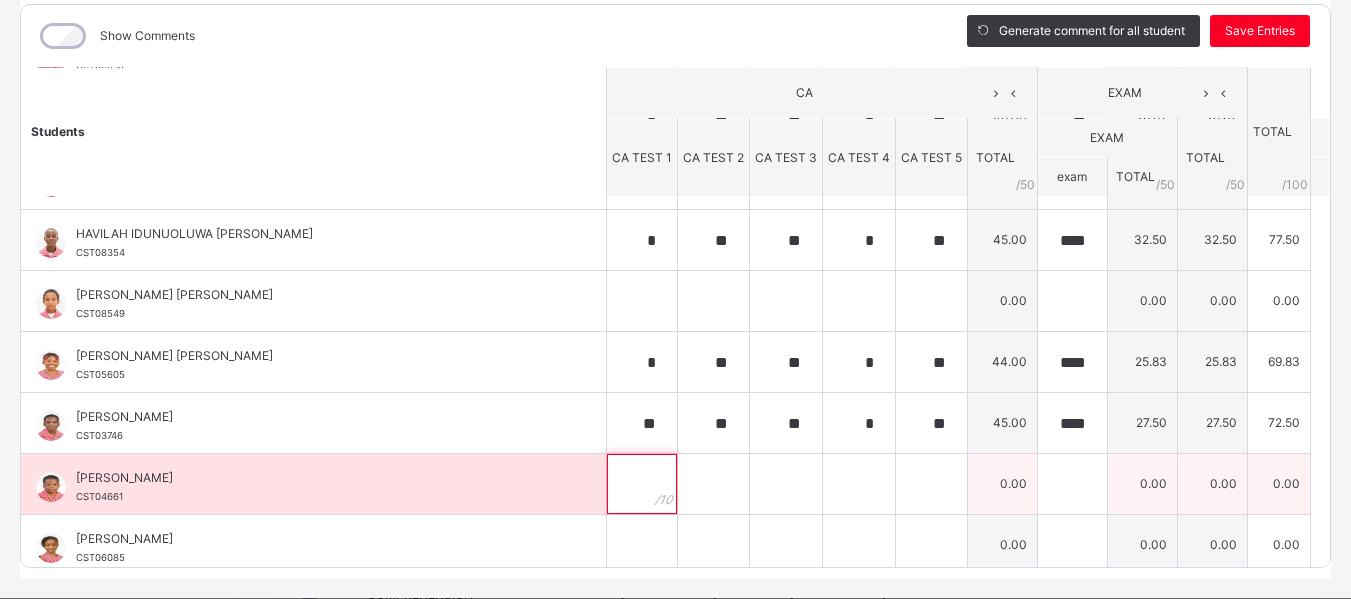 click at bounding box center (642, 484) 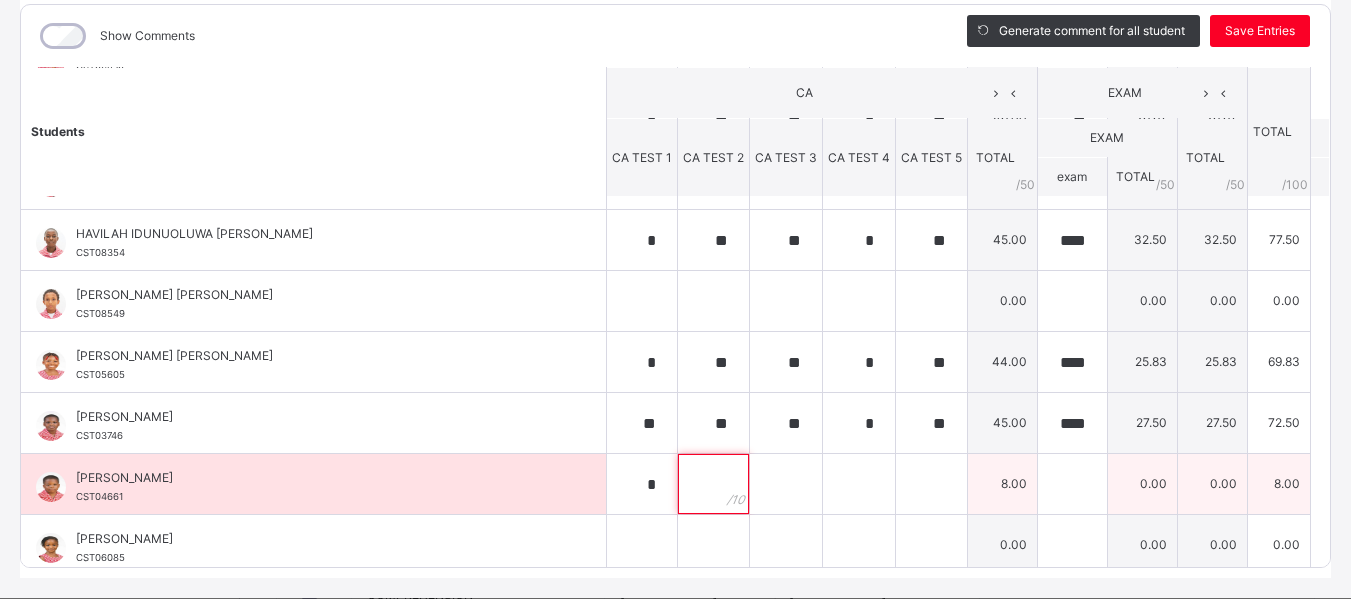 click at bounding box center [713, 484] 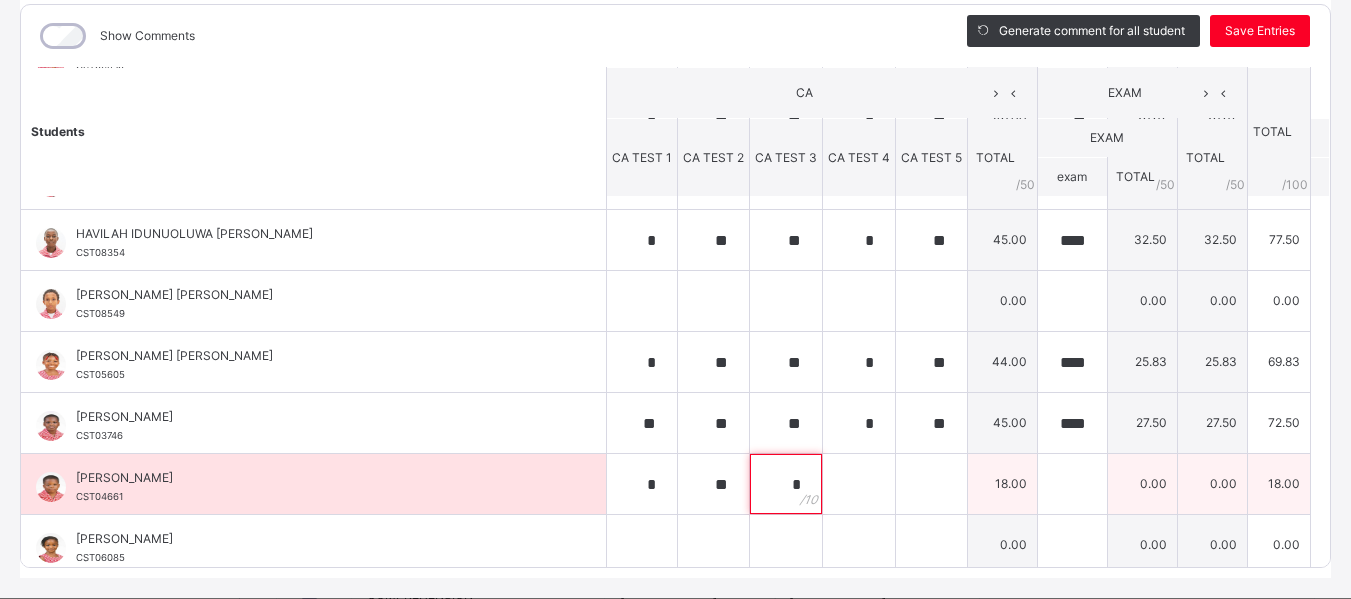 click on "*" at bounding box center [786, 484] 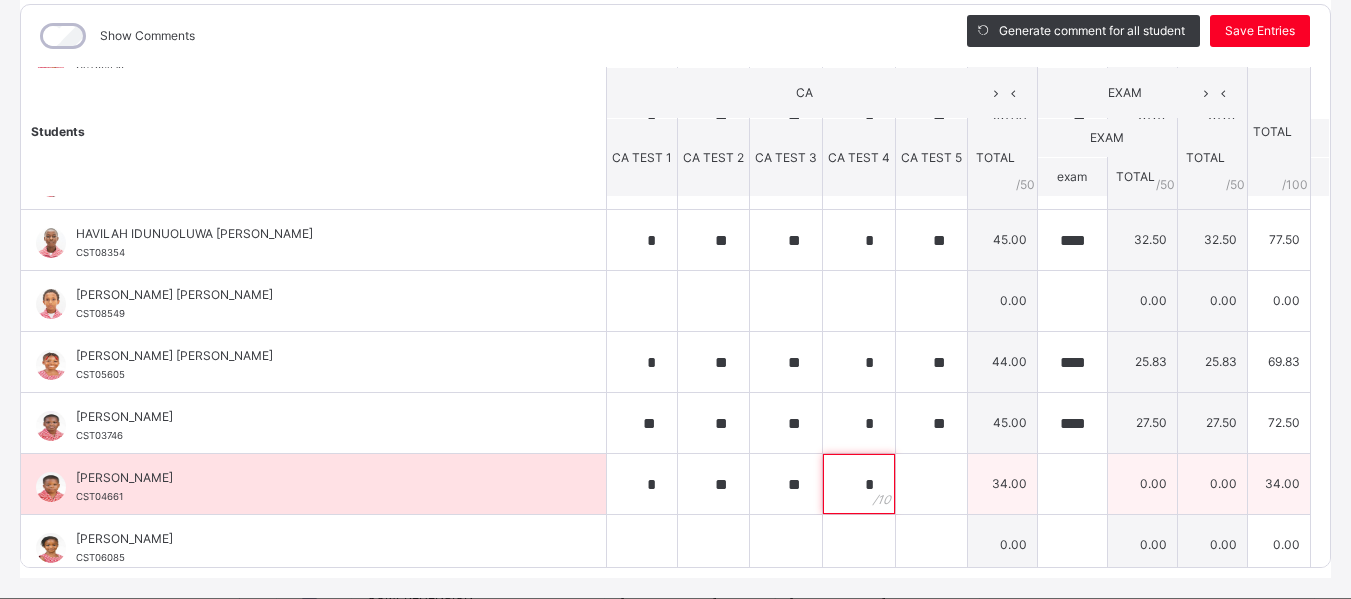 click on "*" at bounding box center [859, 484] 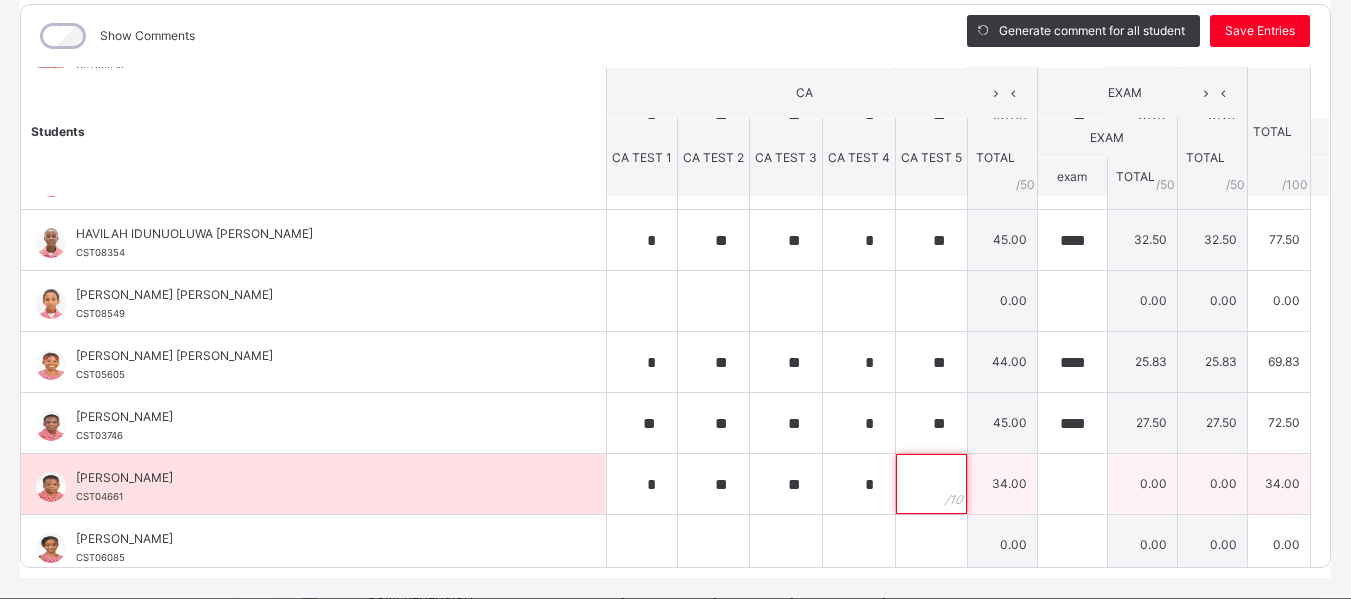 click at bounding box center (931, 484) 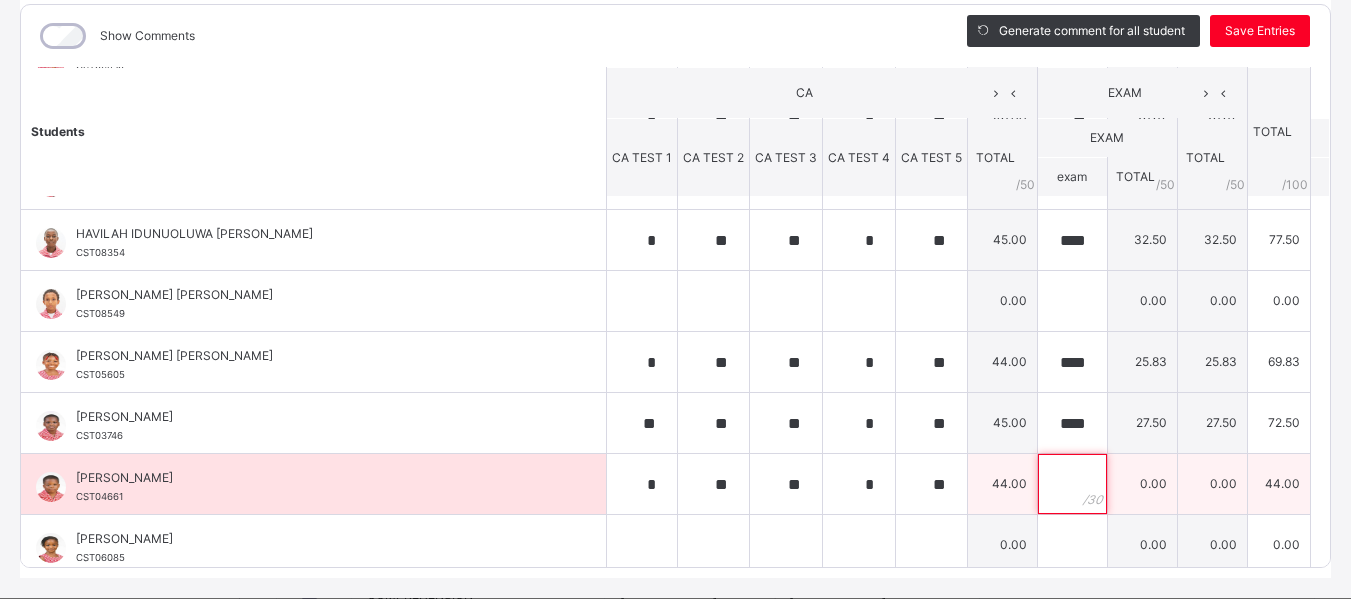click at bounding box center [1072, 484] 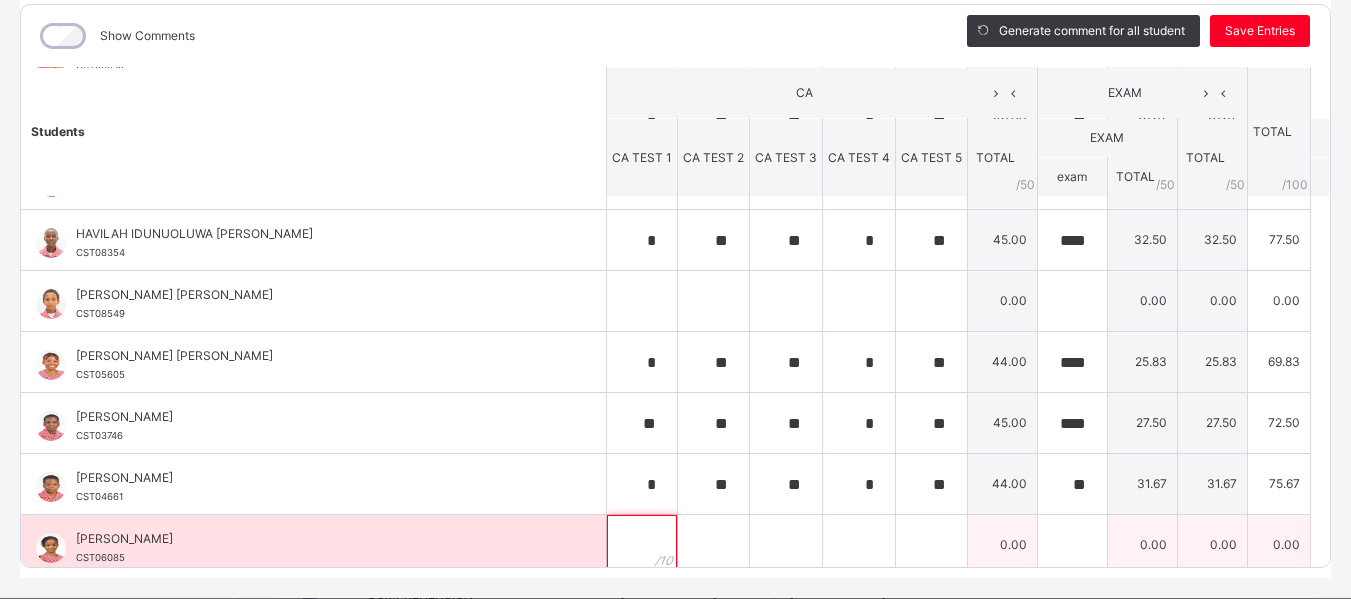 click at bounding box center [642, 545] 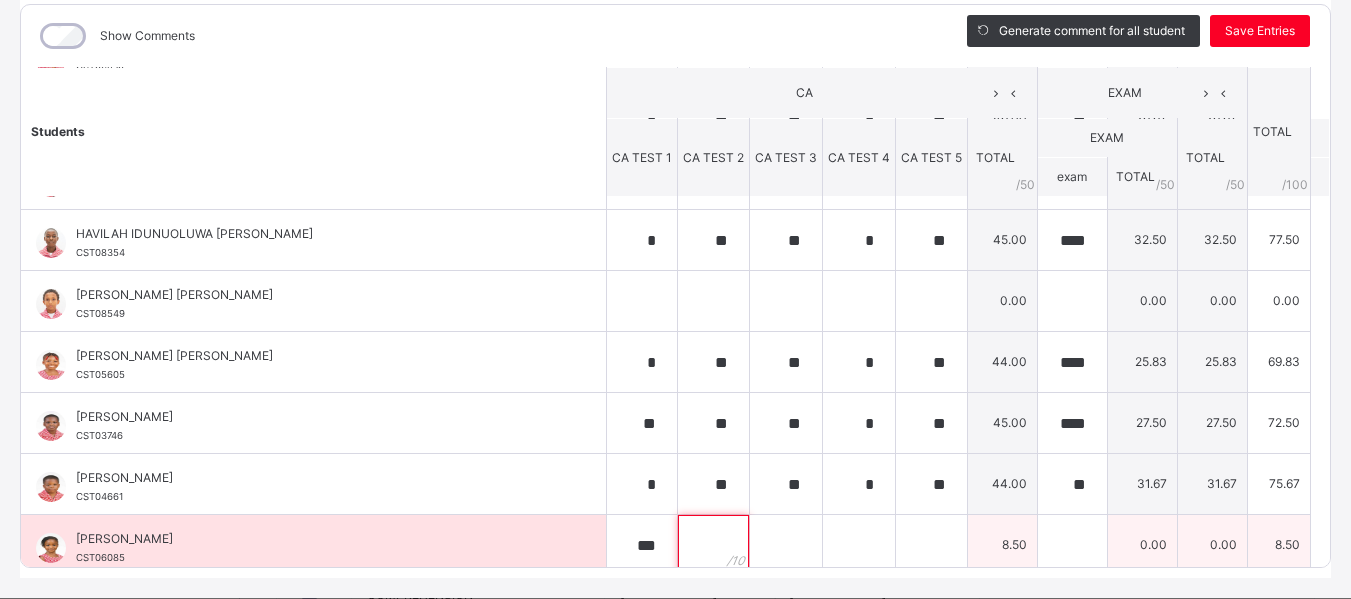 click at bounding box center [713, 545] 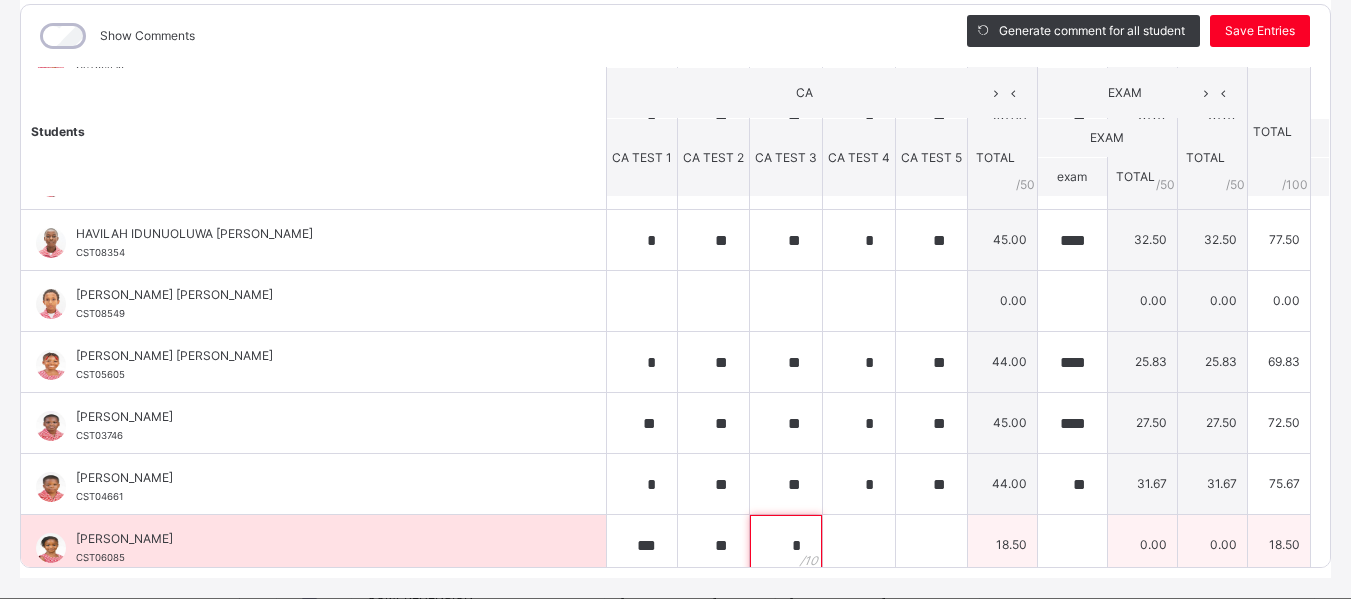click on "*" at bounding box center (786, 545) 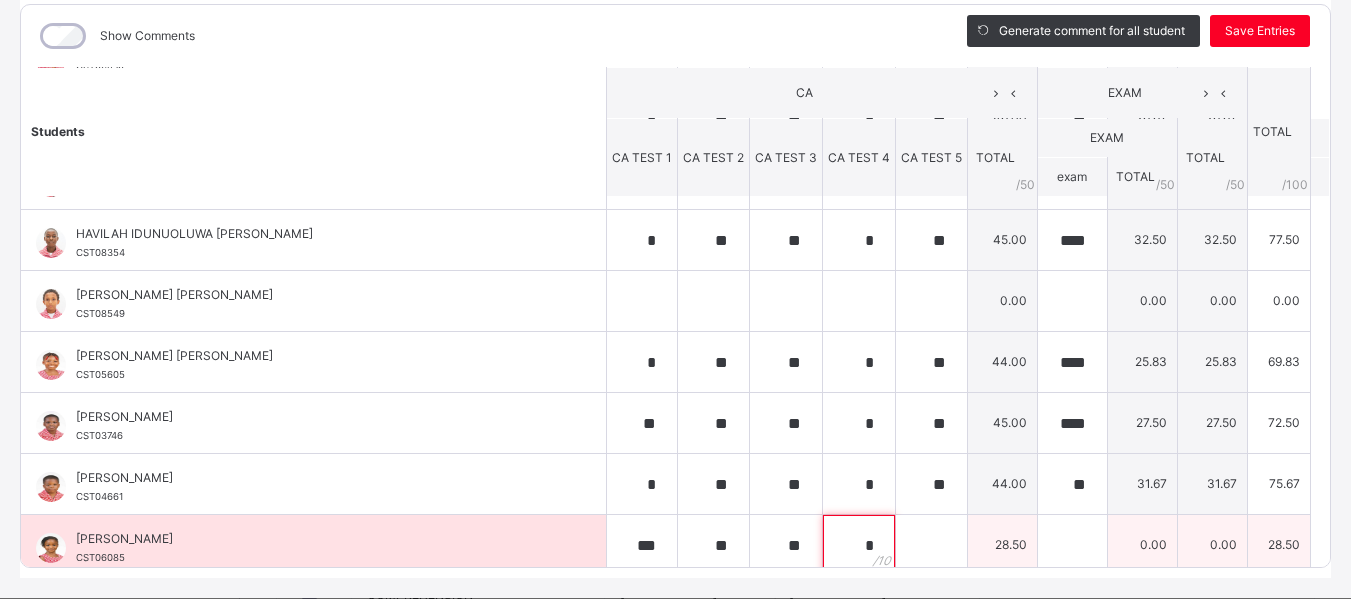 click on "*" at bounding box center [859, 545] 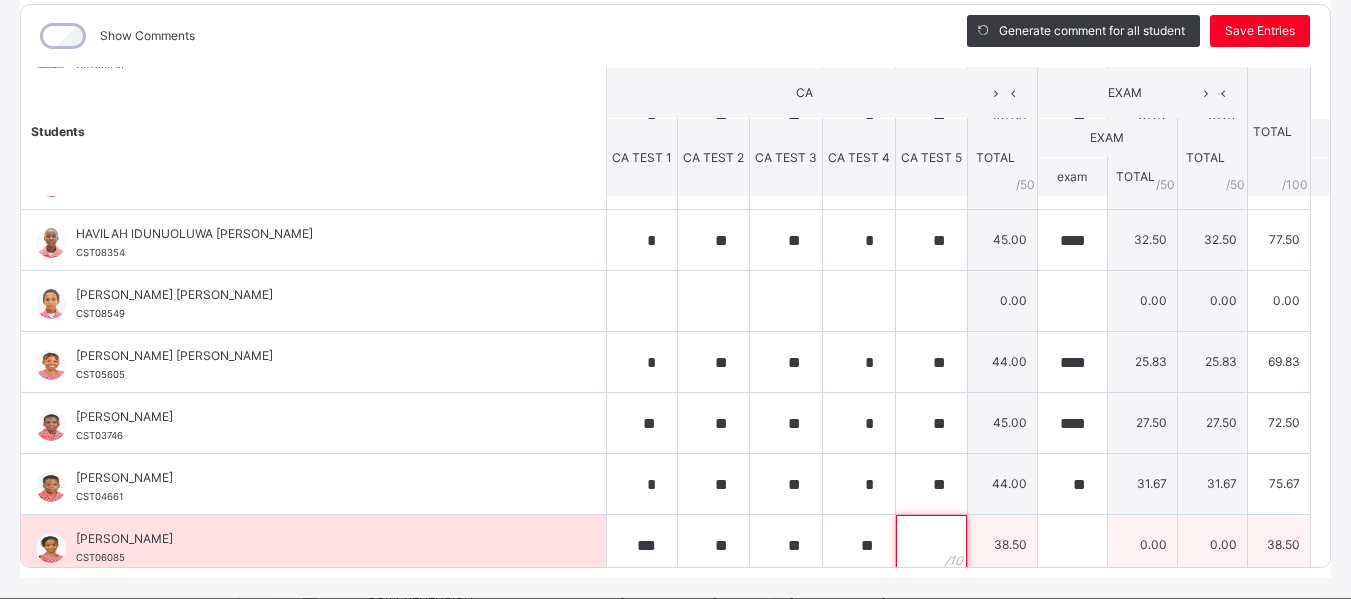 click at bounding box center [931, 545] 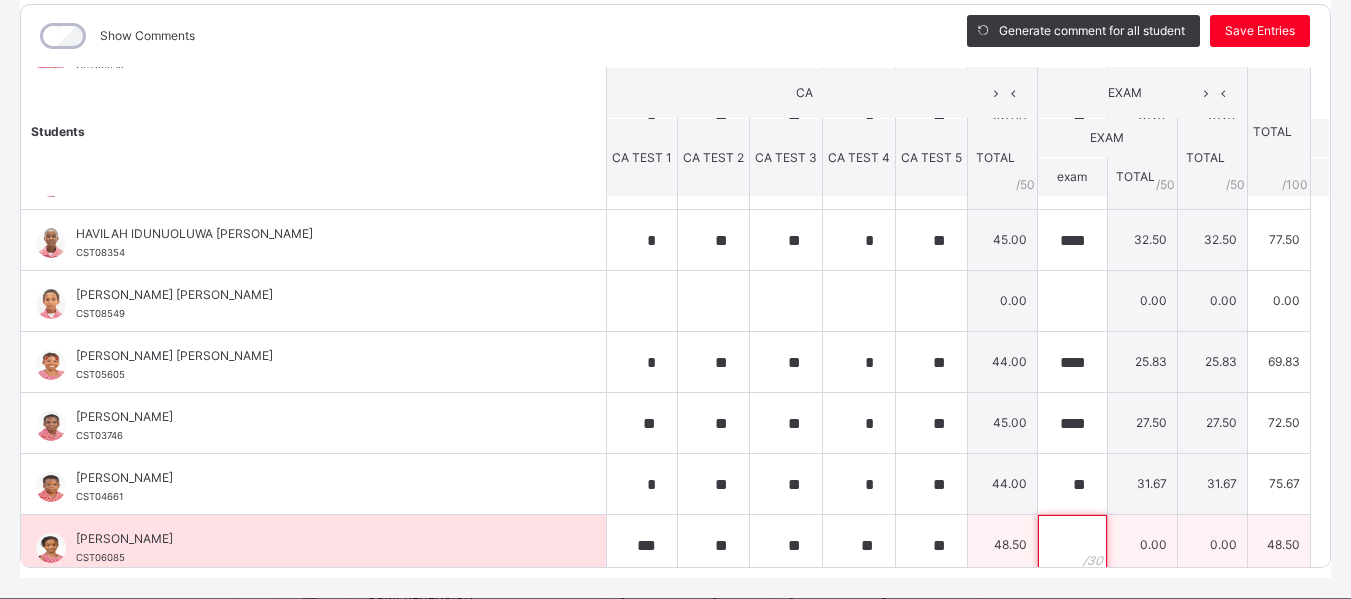 click at bounding box center [1072, 545] 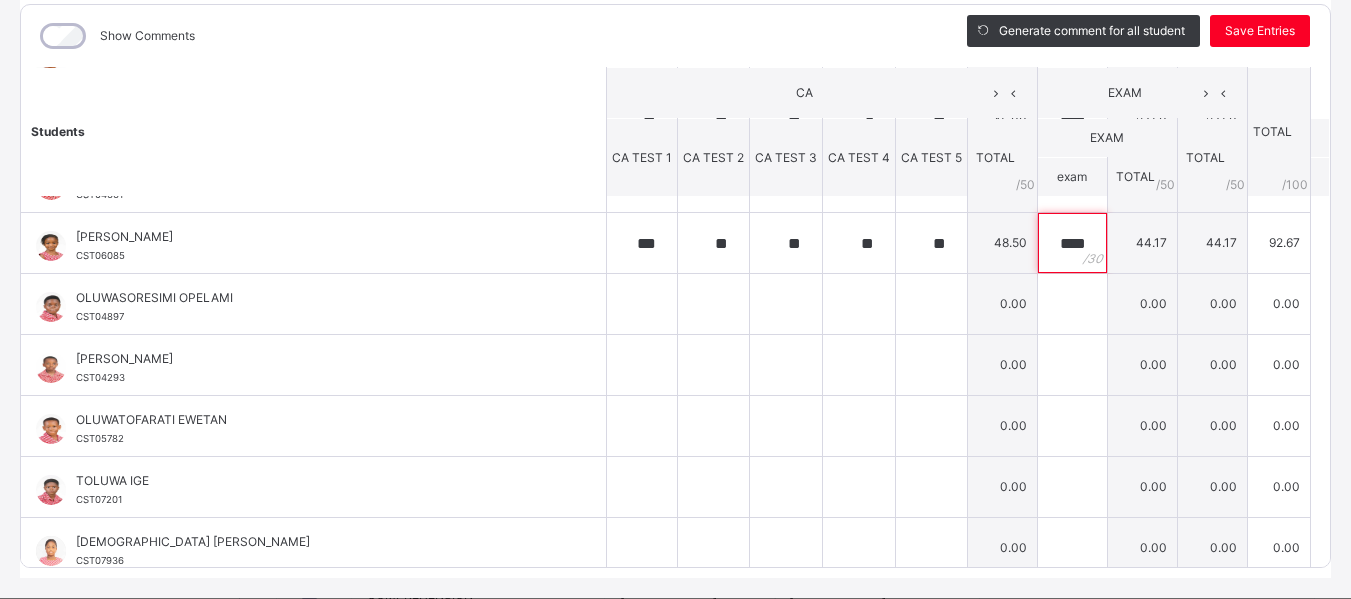 scroll, scrollTop: 908, scrollLeft: 0, axis: vertical 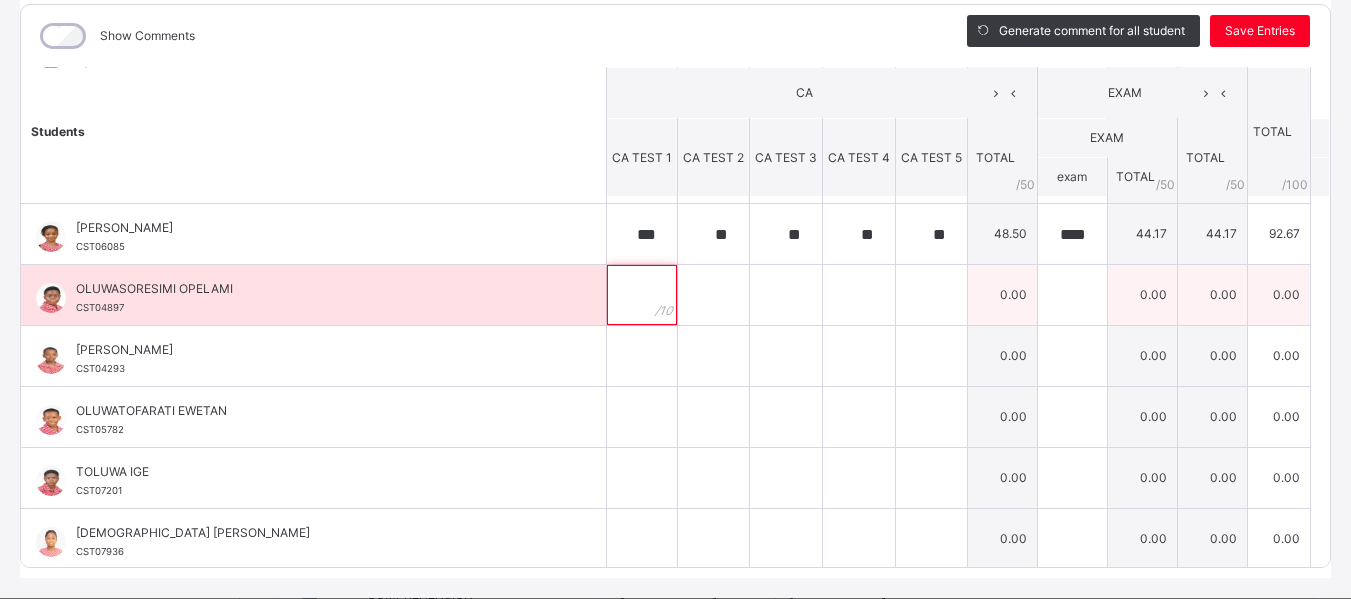click at bounding box center [642, 295] 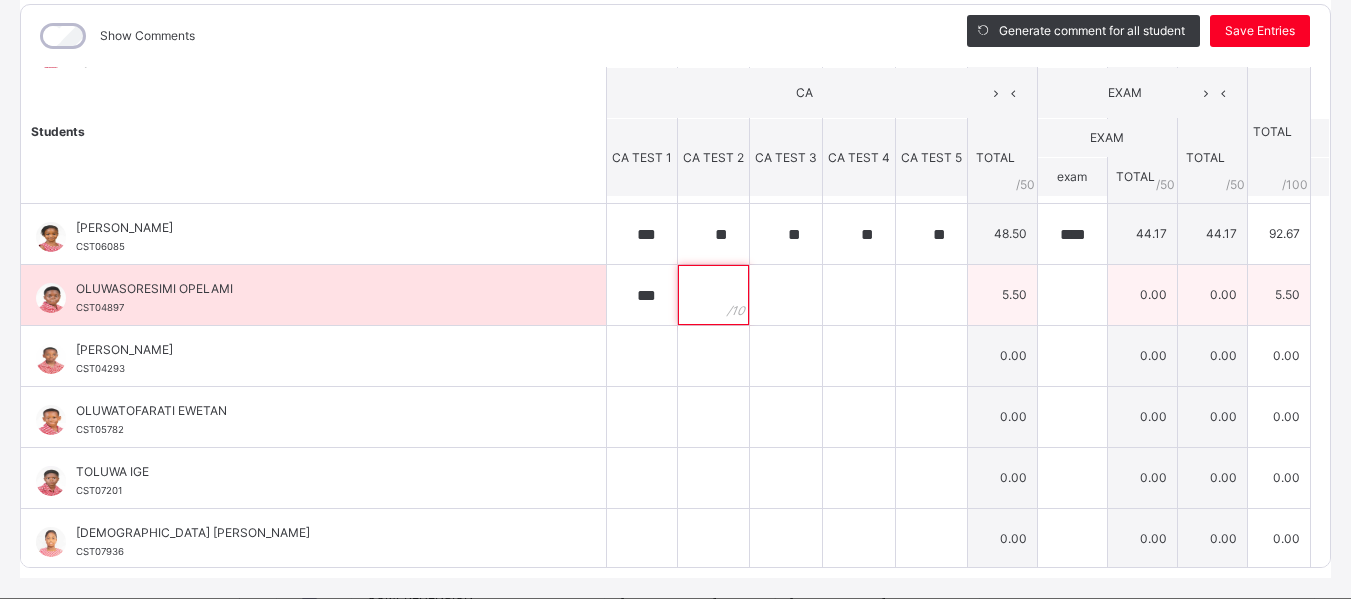 click at bounding box center [713, 295] 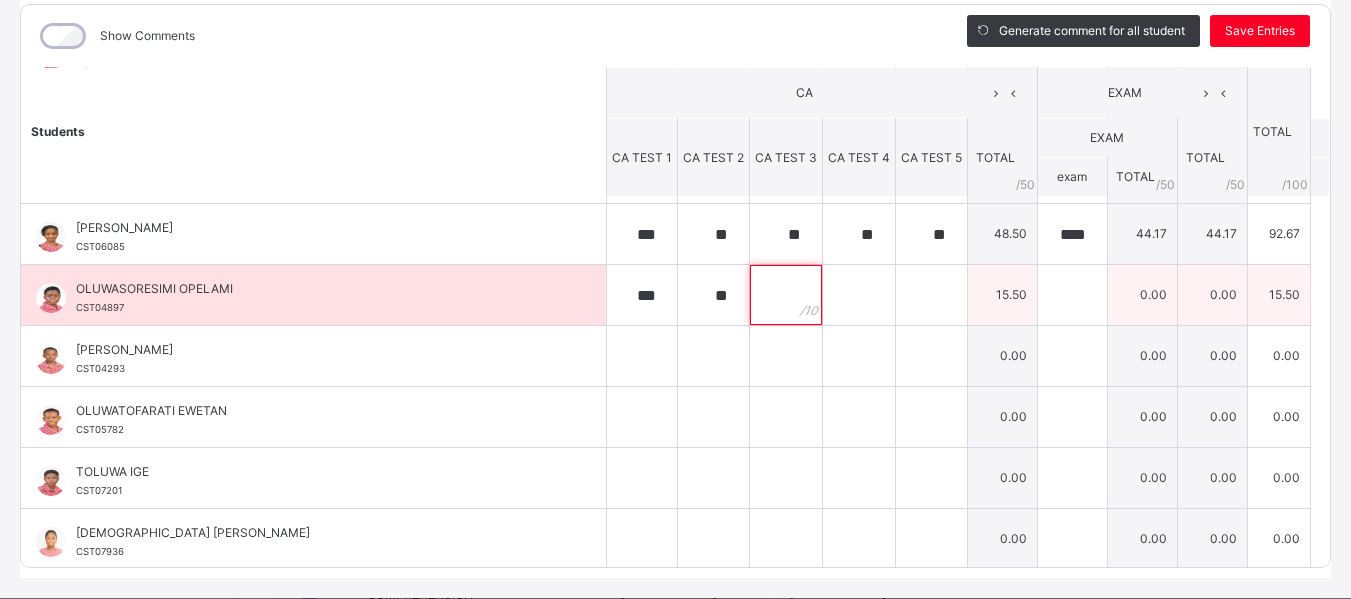 click at bounding box center (786, 295) 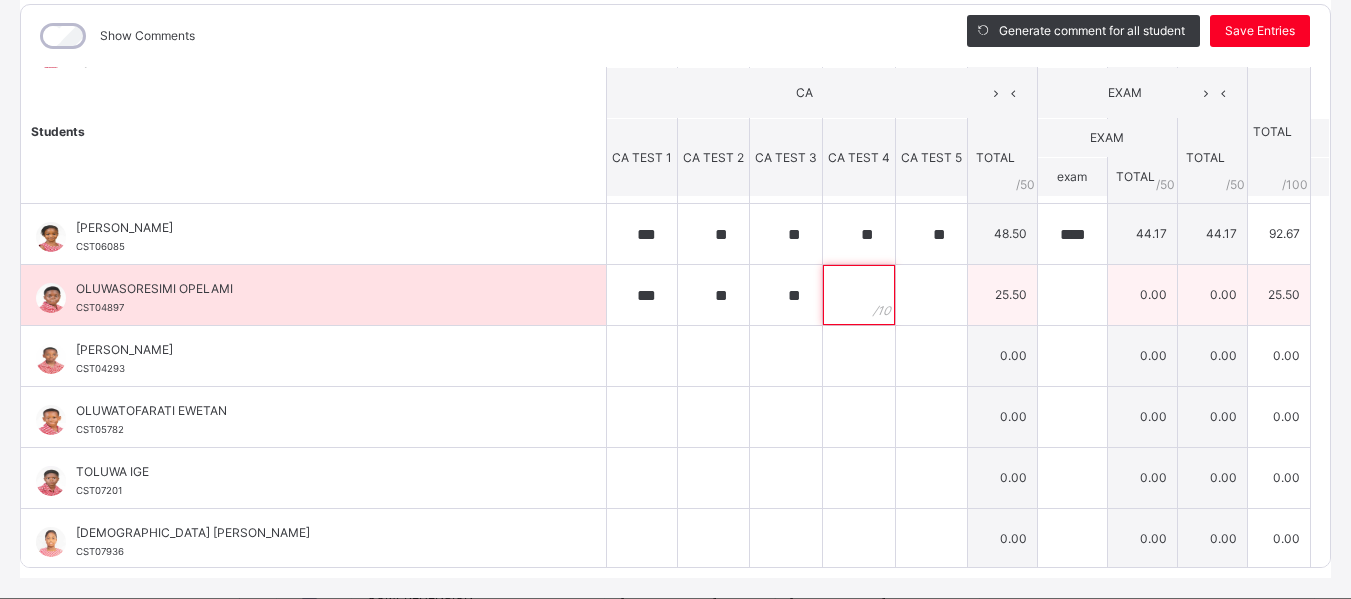 click at bounding box center (859, 295) 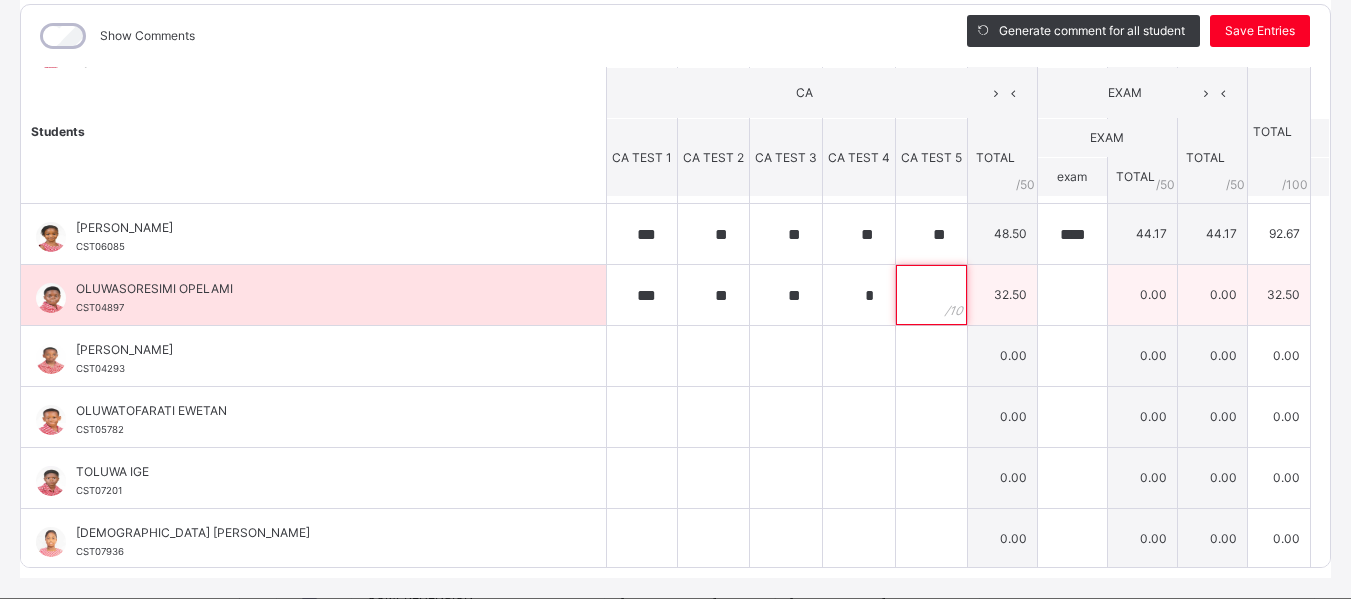 click at bounding box center [931, 295] 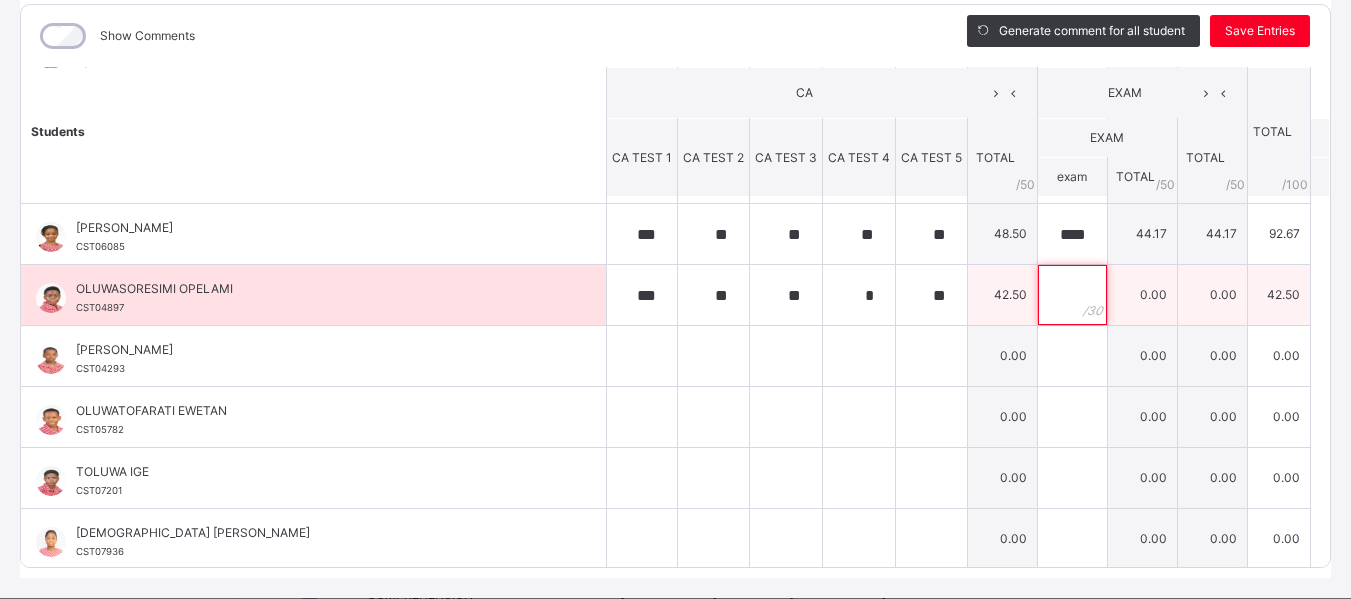 click at bounding box center [1072, 295] 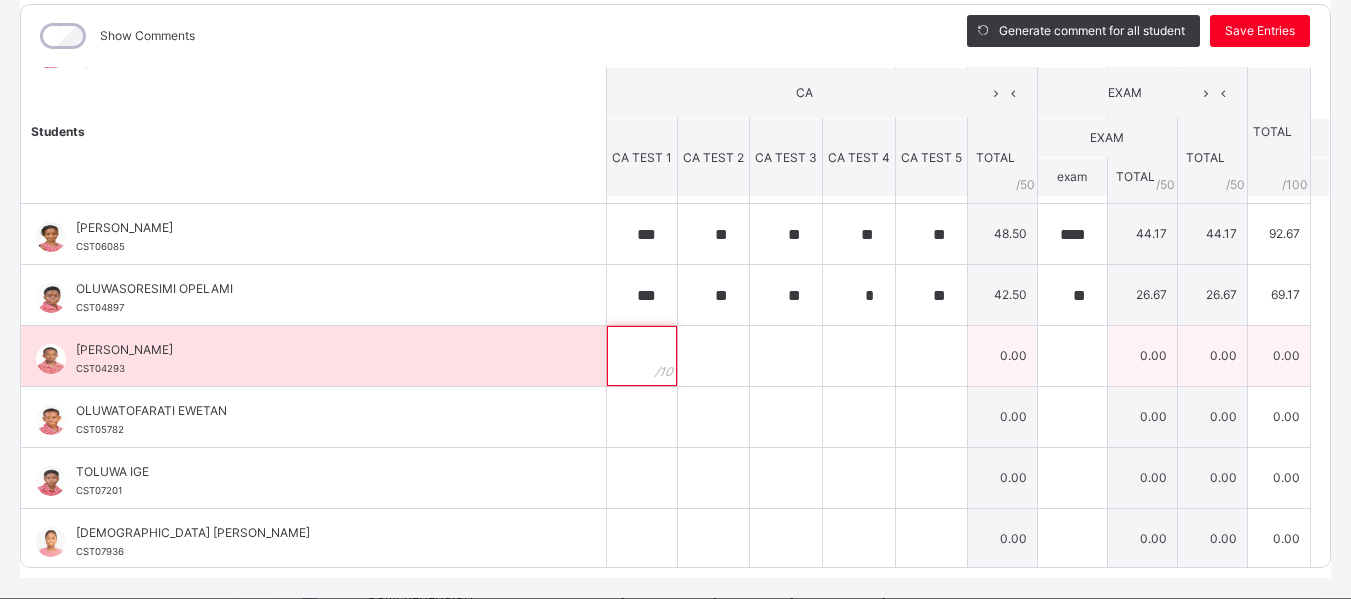 click at bounding box center (642, 356) 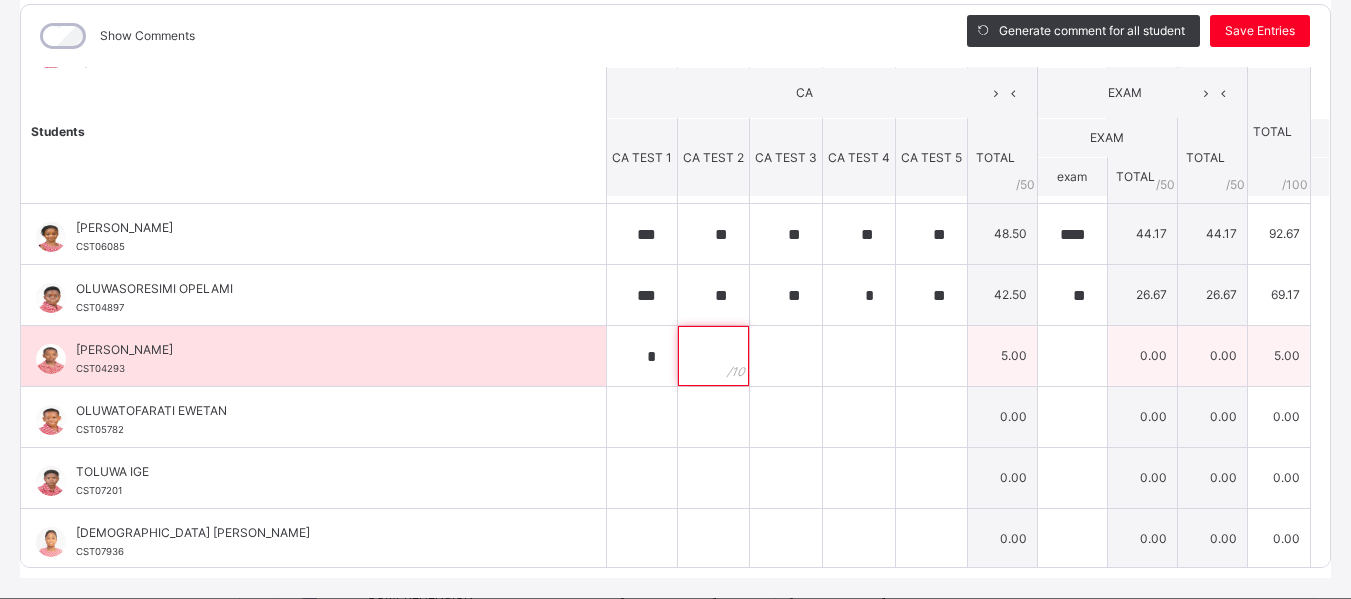 click at bounding box center [713, 356] 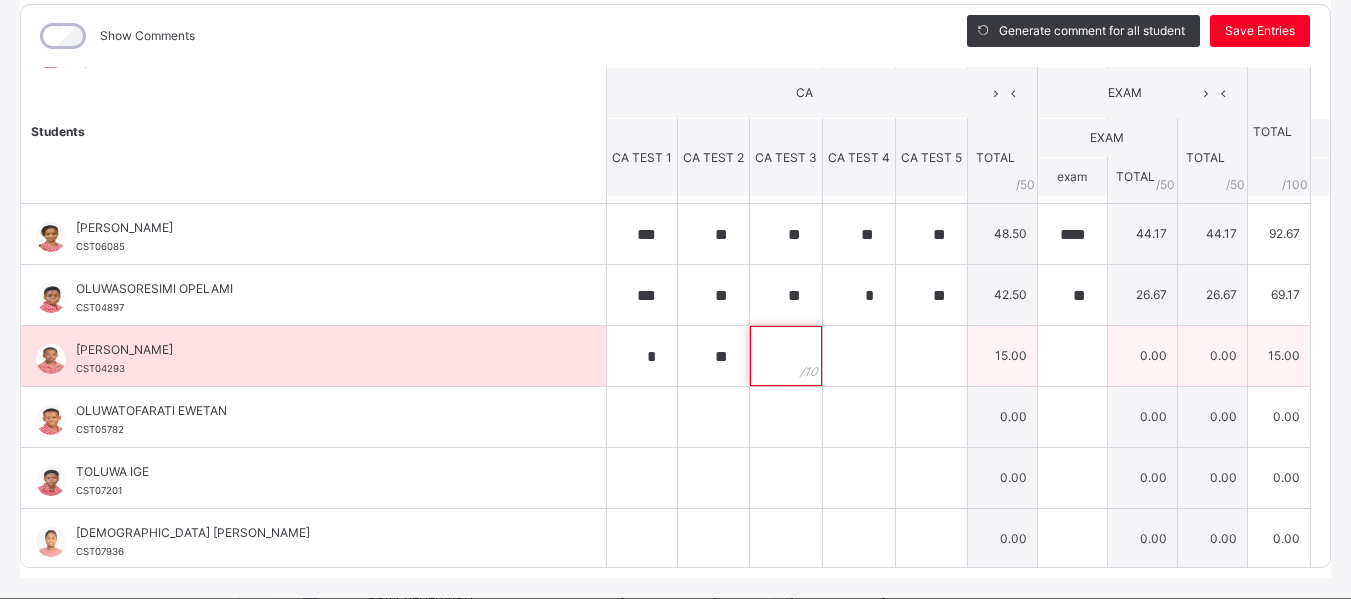 click at bounding box center [786, 356] 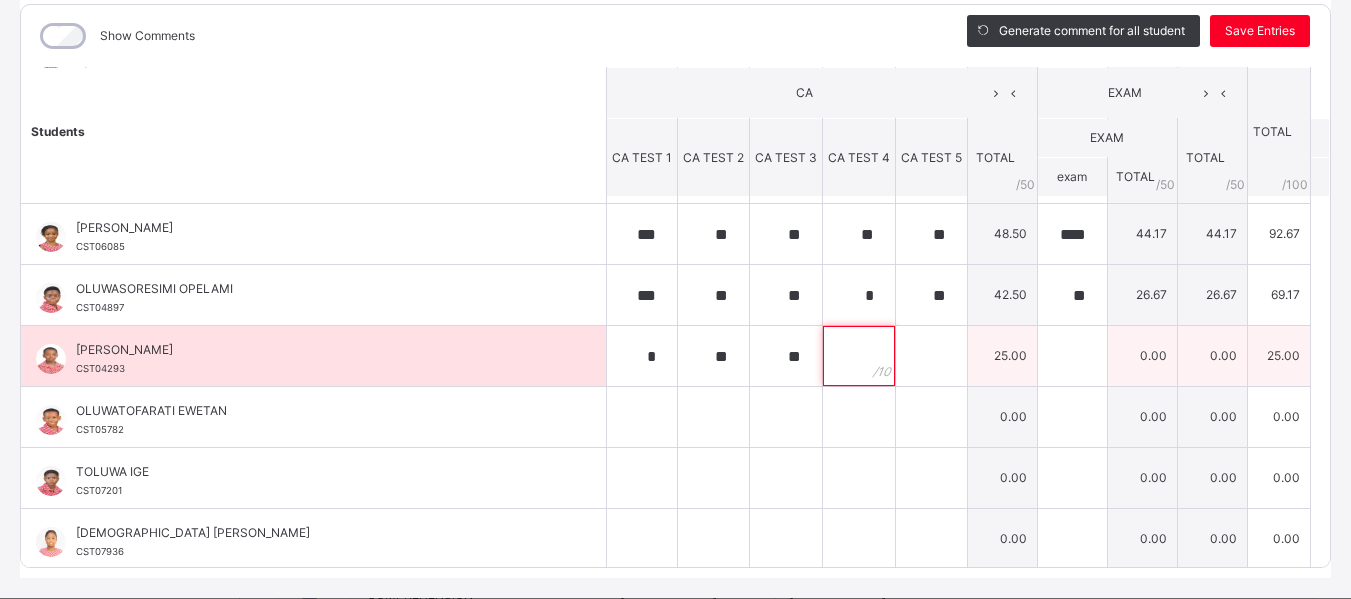 click at bounding box center [859, 356] 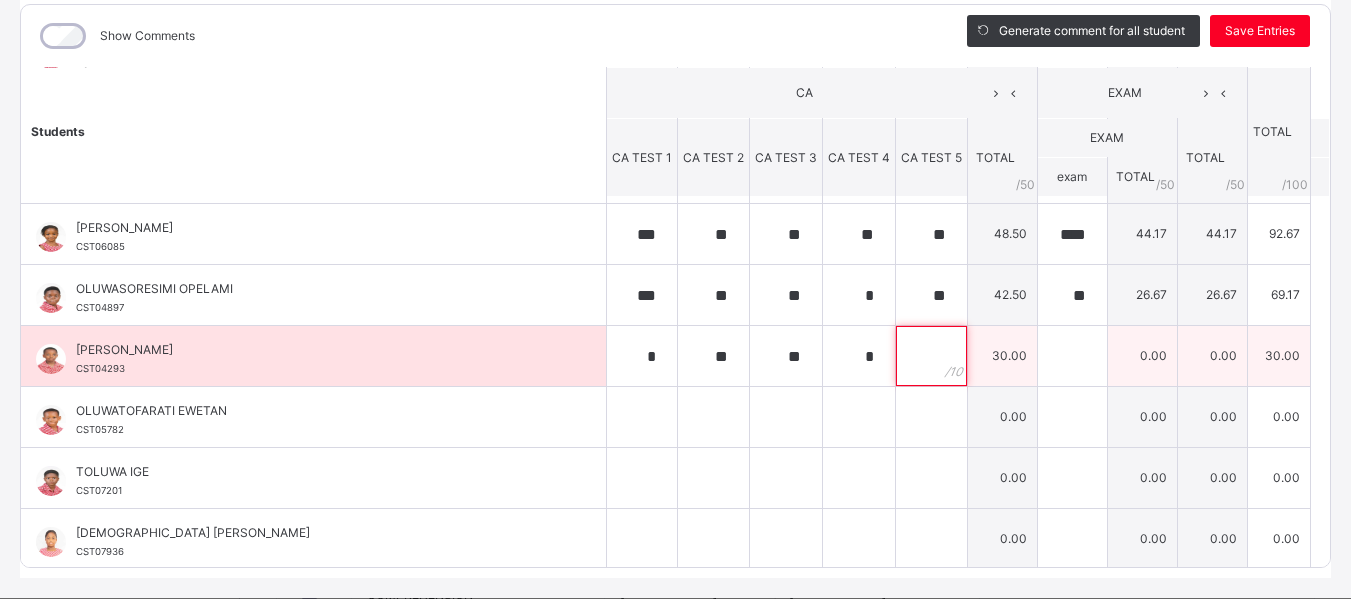 click at bounding box center [931, 356] 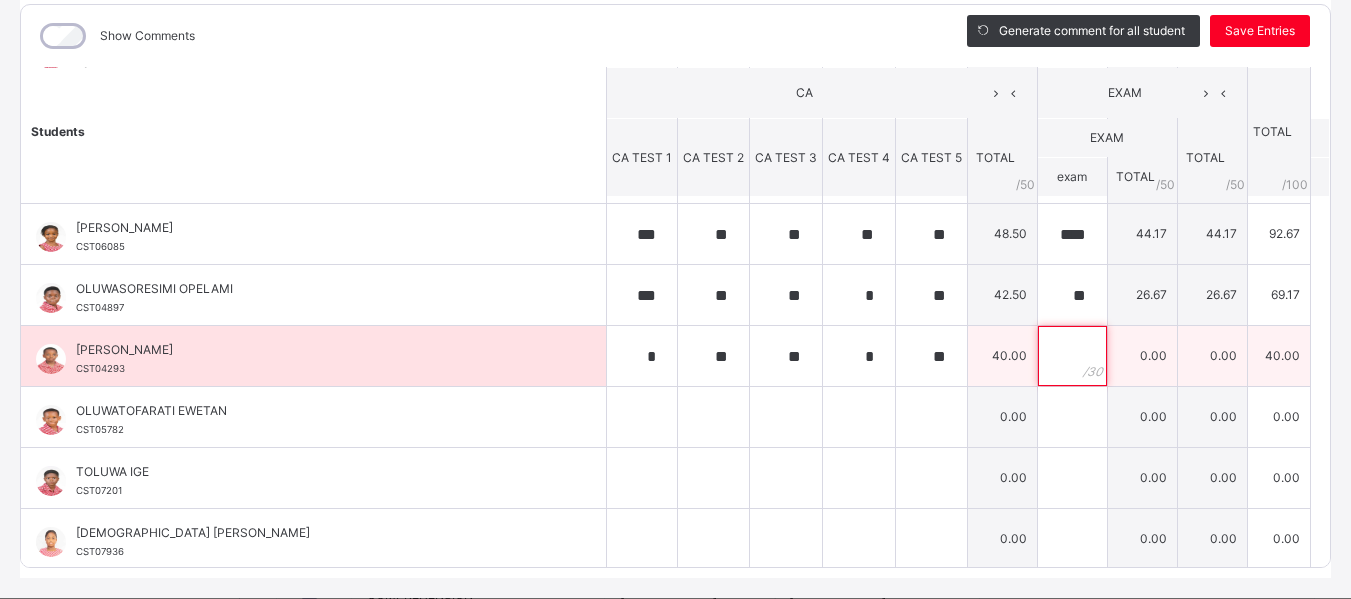 click at bounding box center (1072, 356) 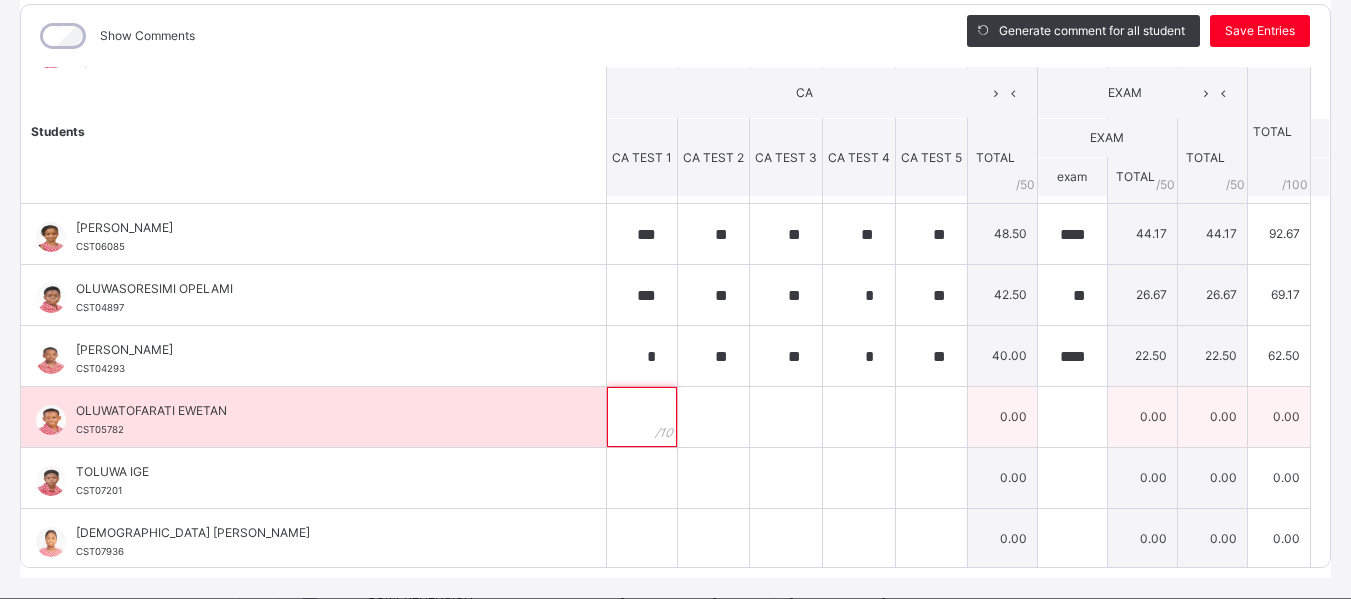 click at bounding box center [642, 417] 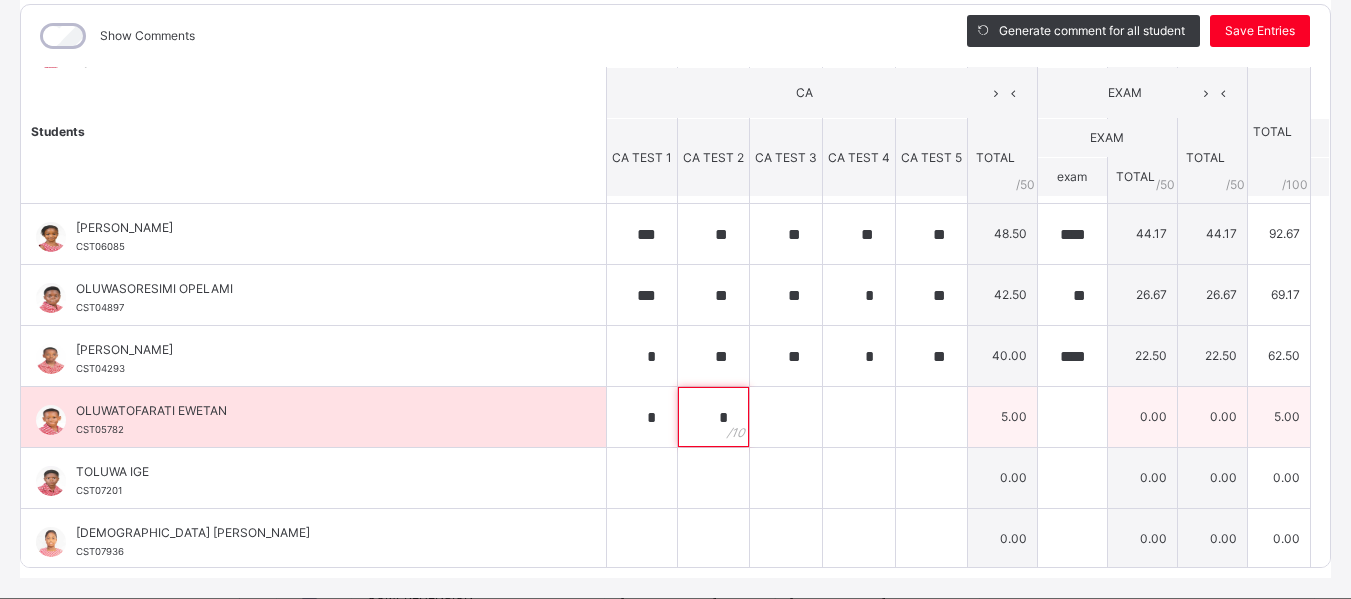 click on "*" at bounding box center (713, 417) 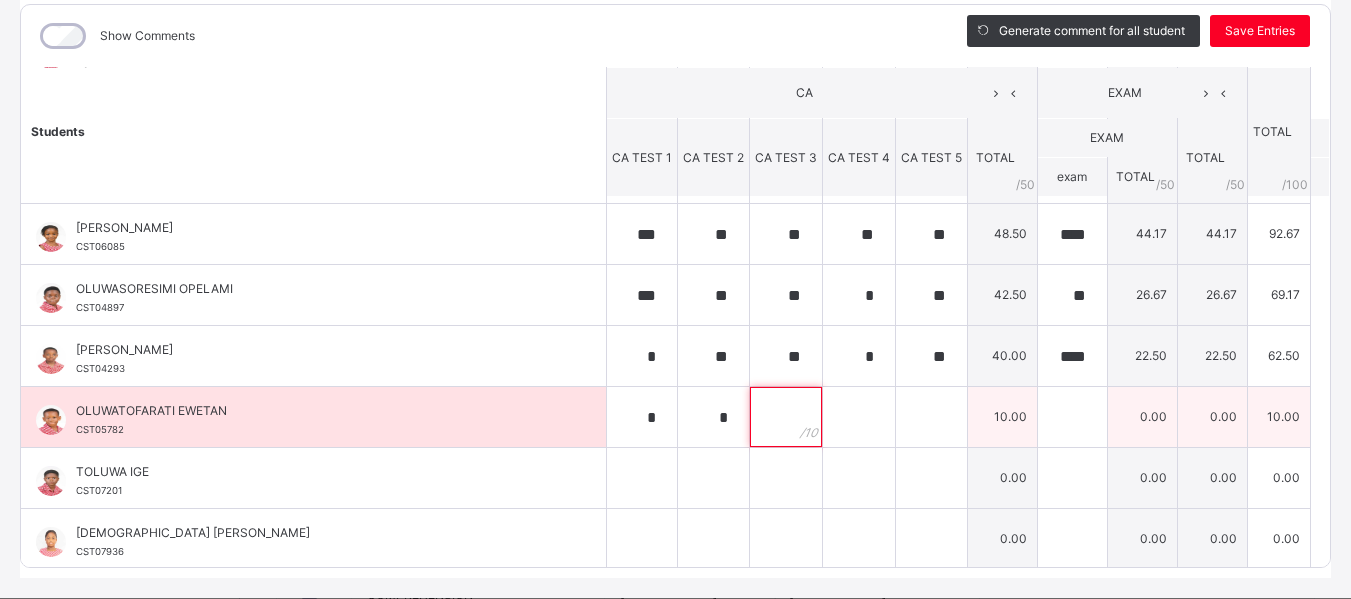 click at bounding box center (786, 417) 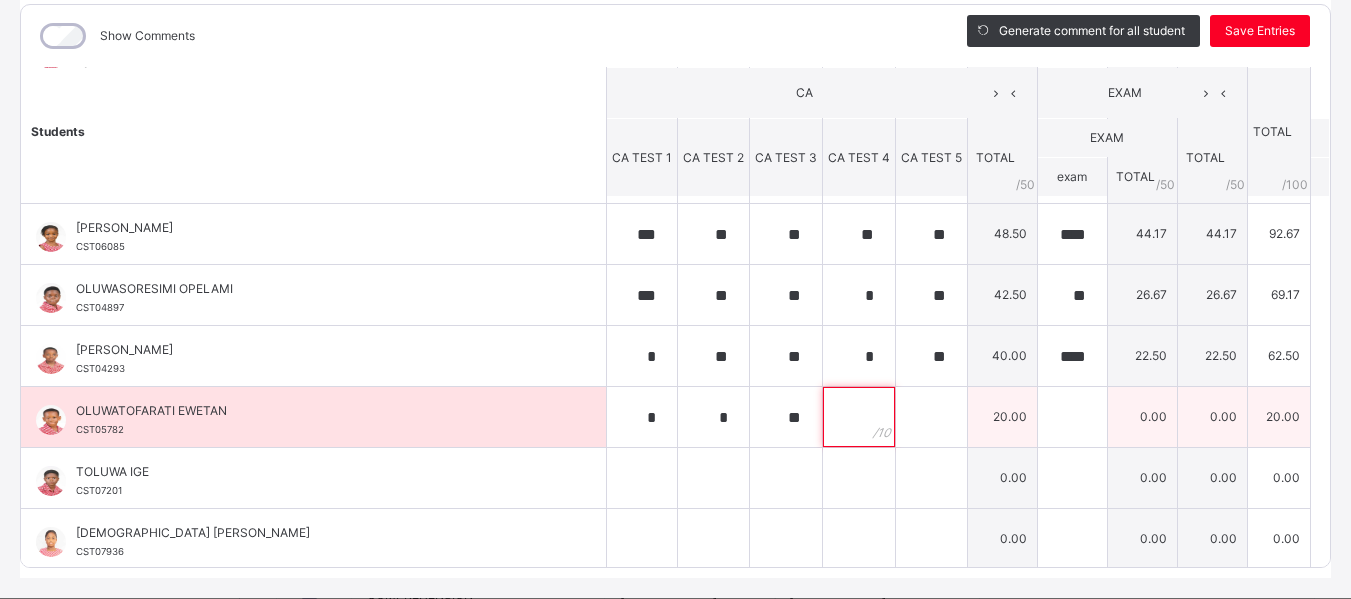 click at bounding box center [859, 417] 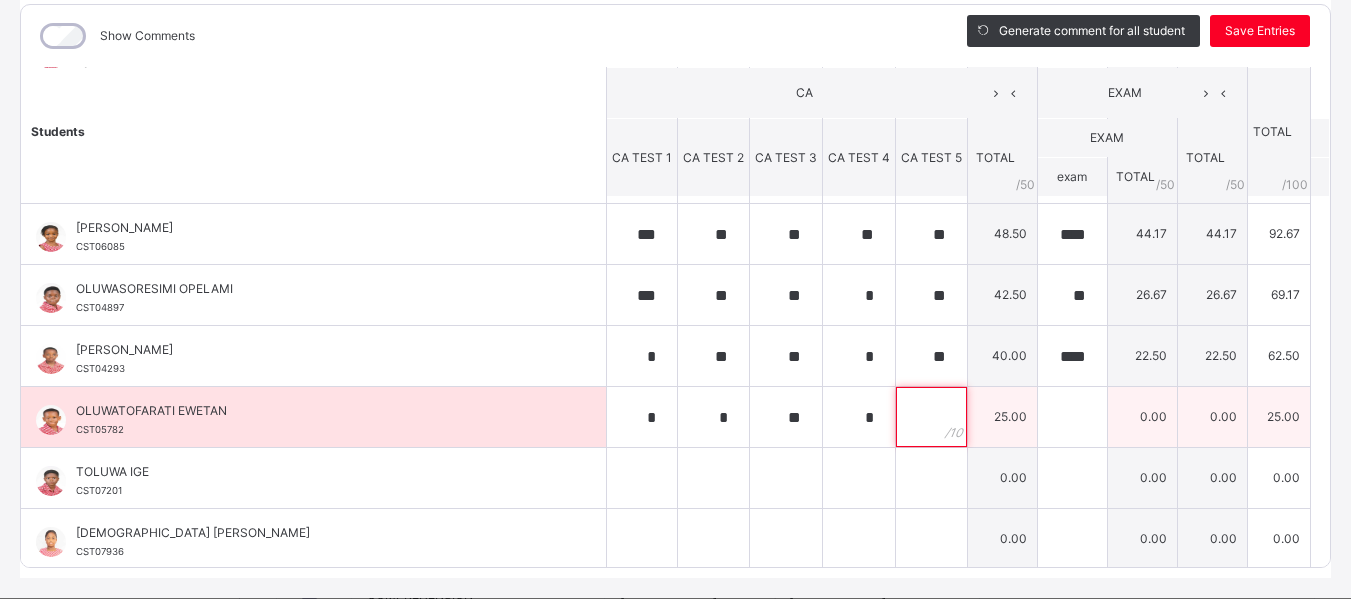 click at bounding box center (931, 417) 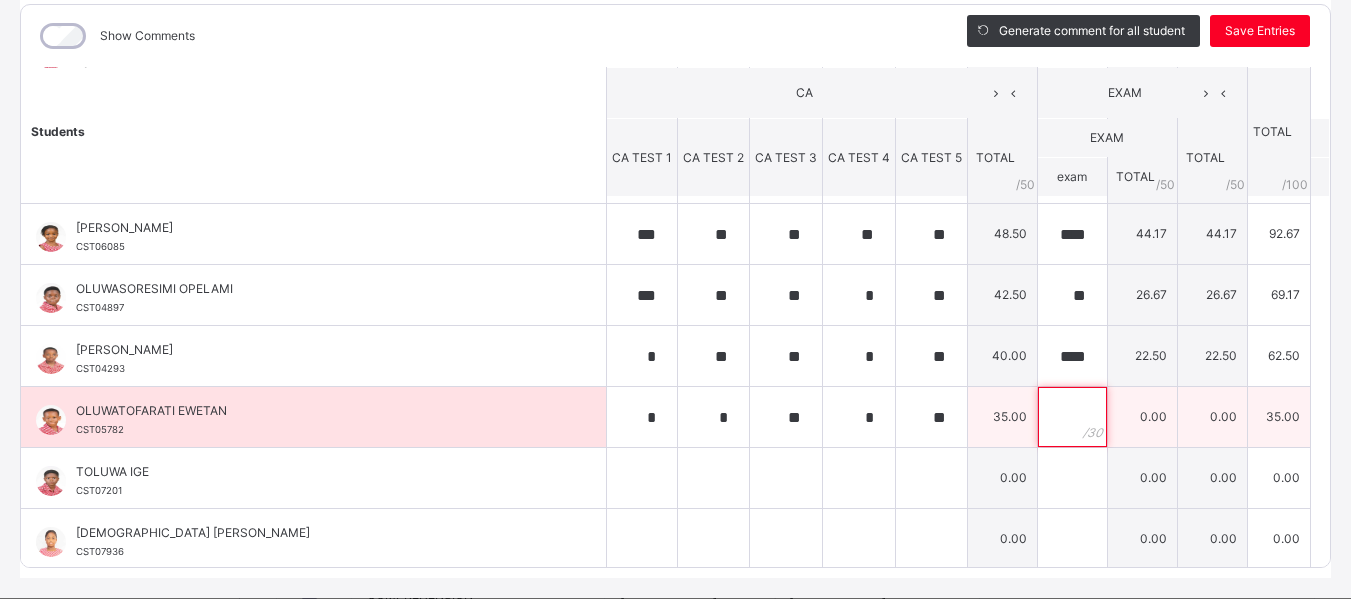 click at bounding box center (1072, 417) 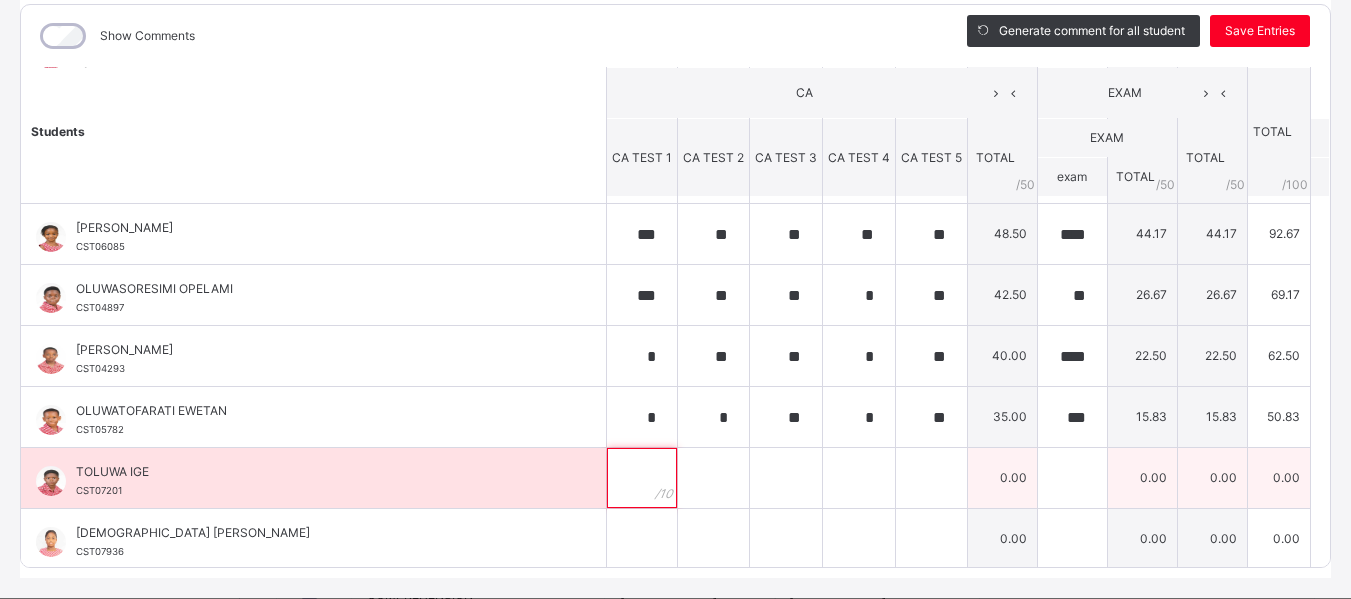 click at bounding box center (642, 478) 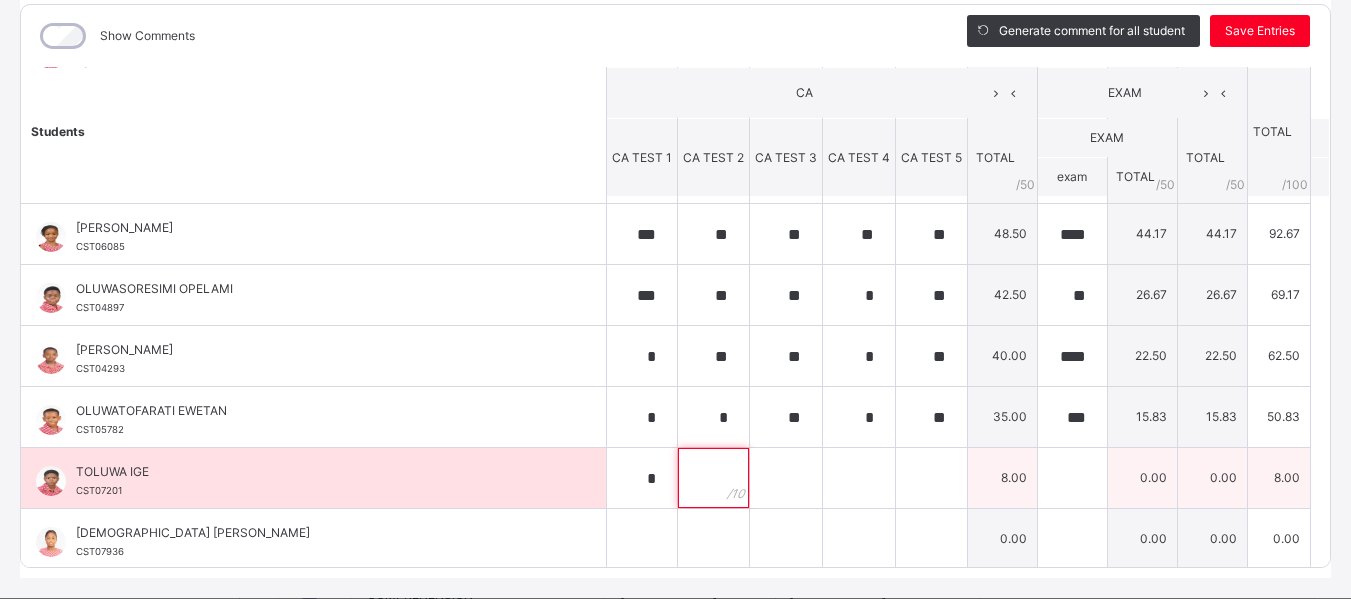 click at bounding box center (713, 478) 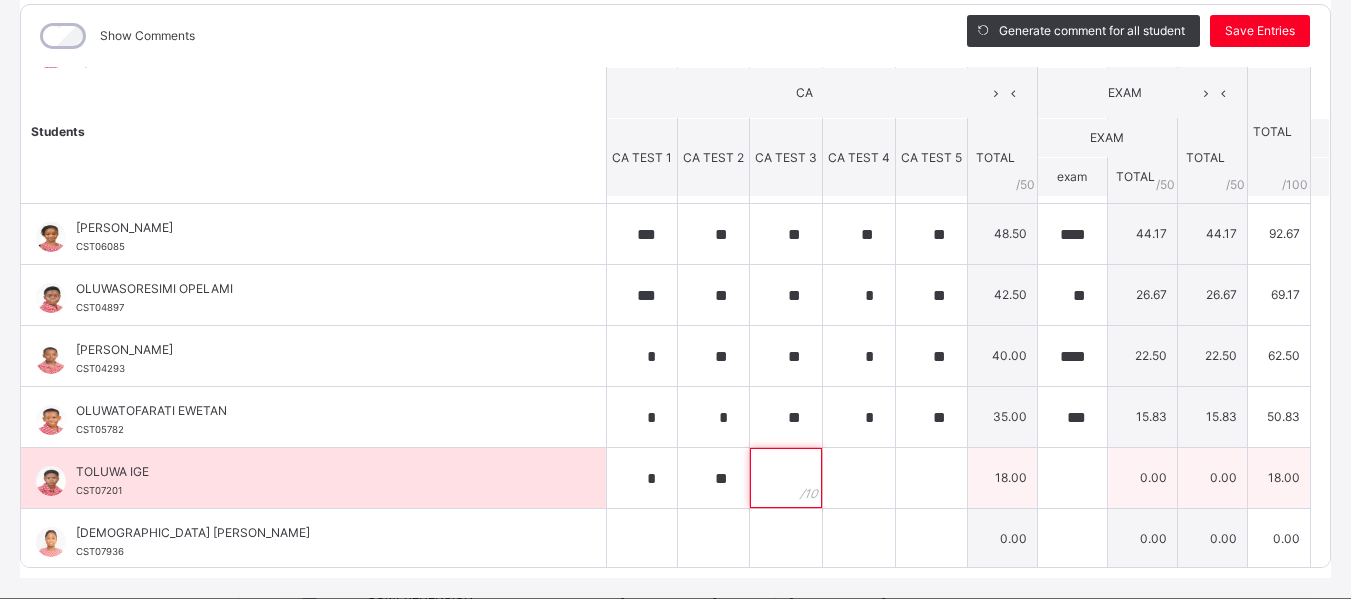 click at bounding box center (786, 478) 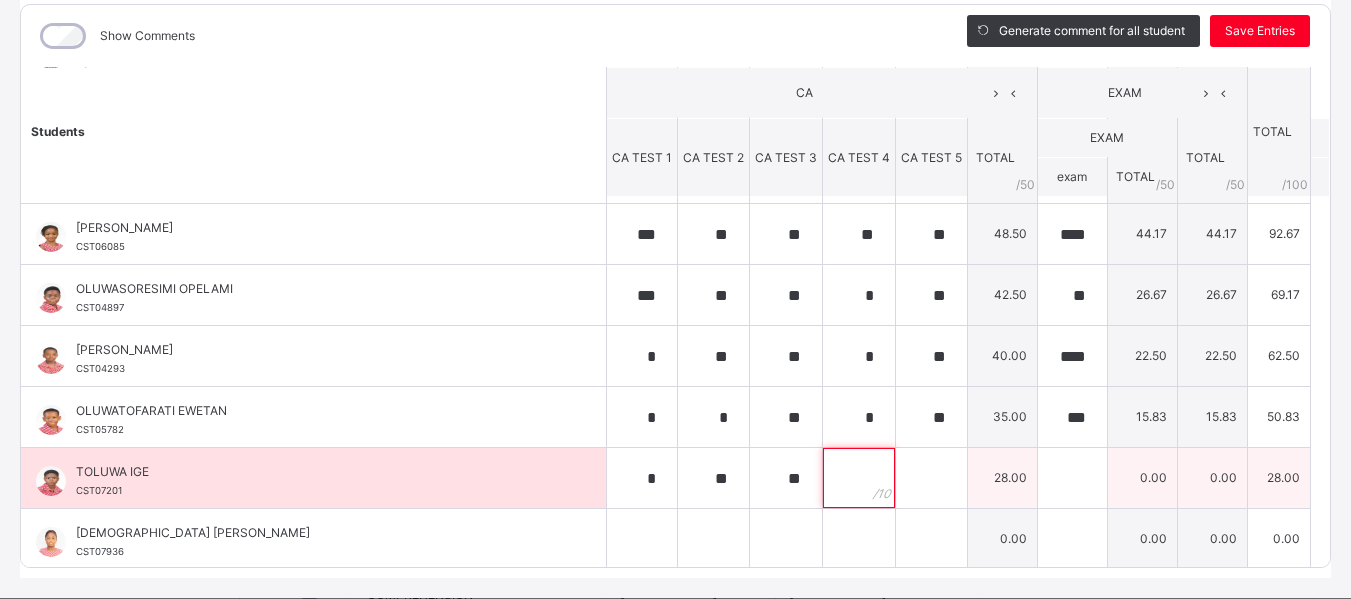 click at bounding box center (859, 478) 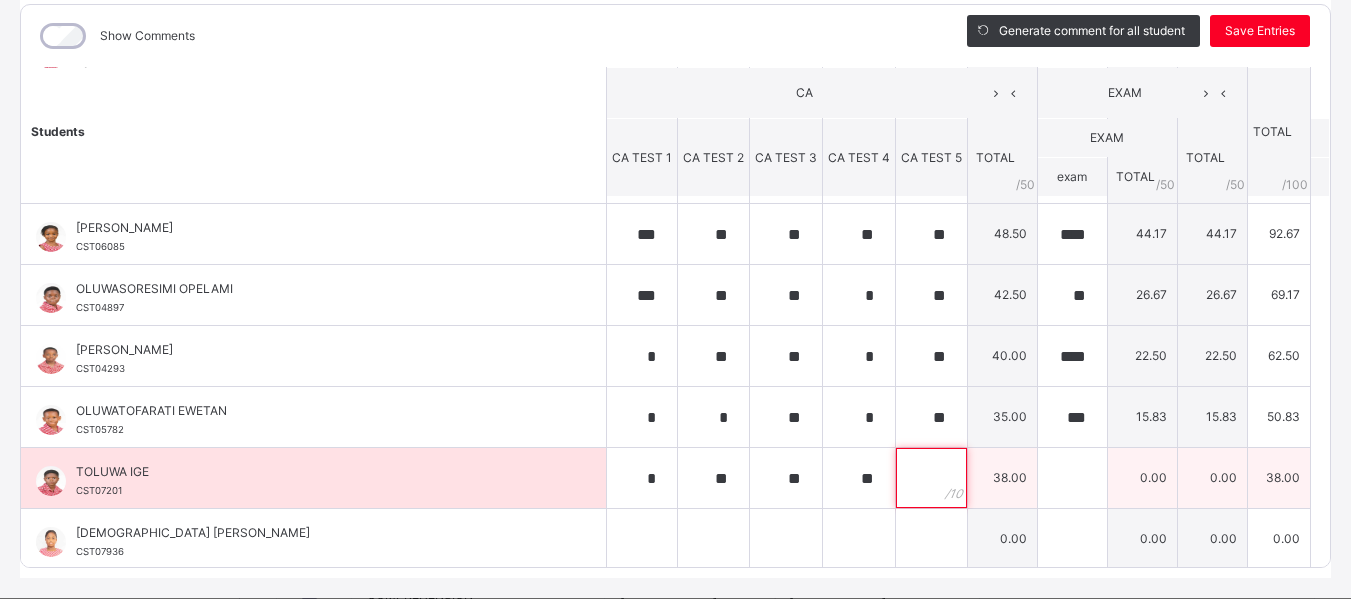 click at bounding box center (931, 478) 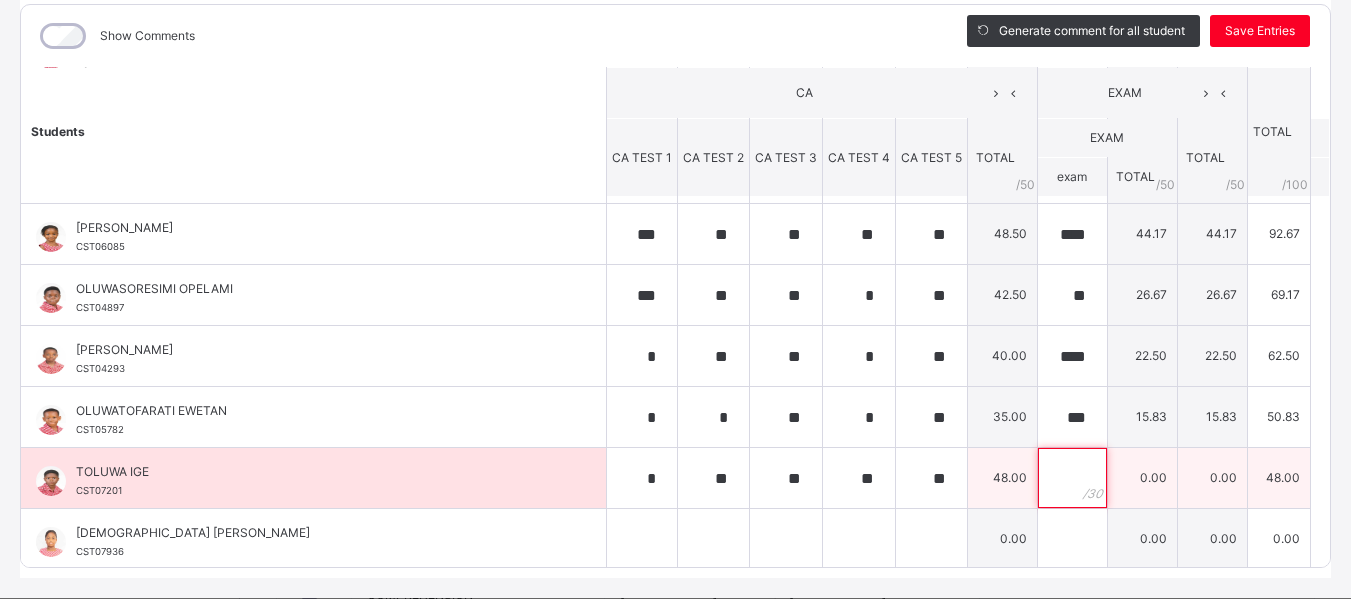 click at bounding box center [1072, 478] 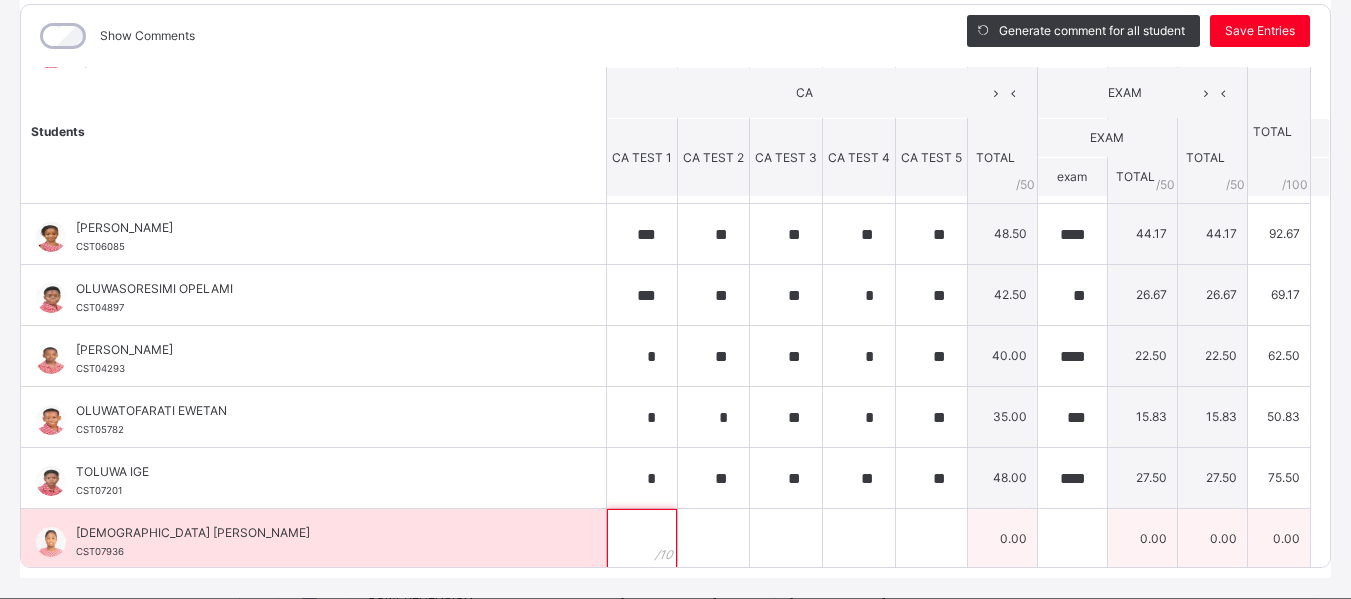 click at bounding box center [642, 539] 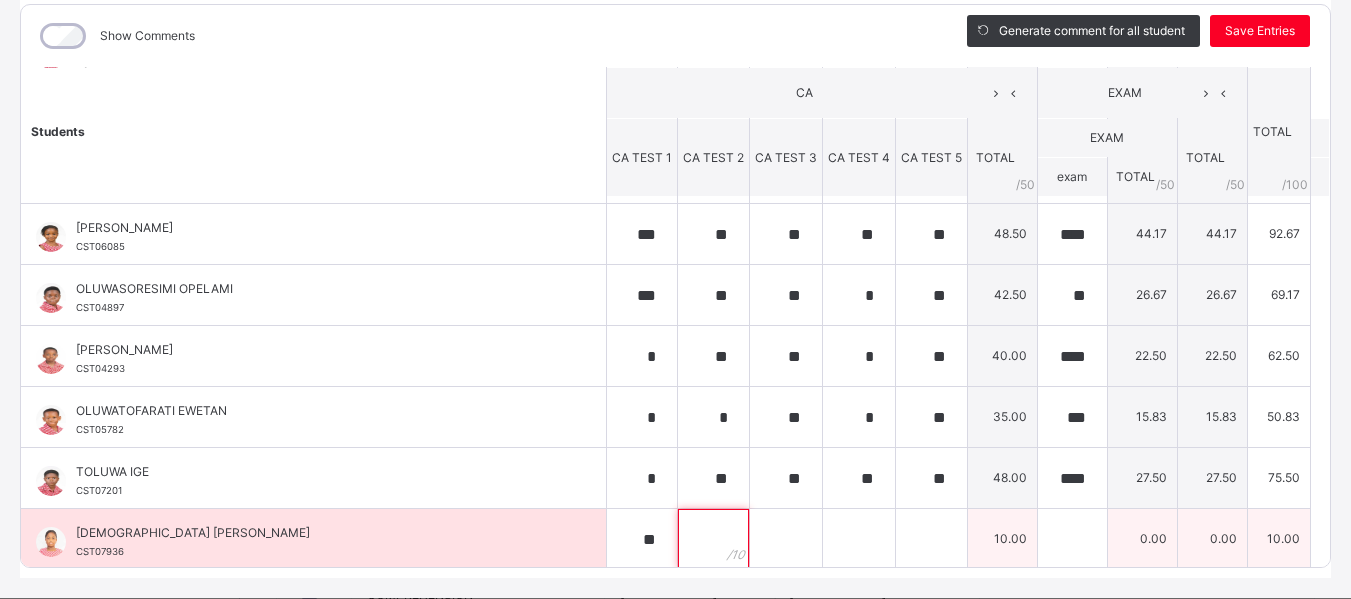 click at bounding box center [713, 539] 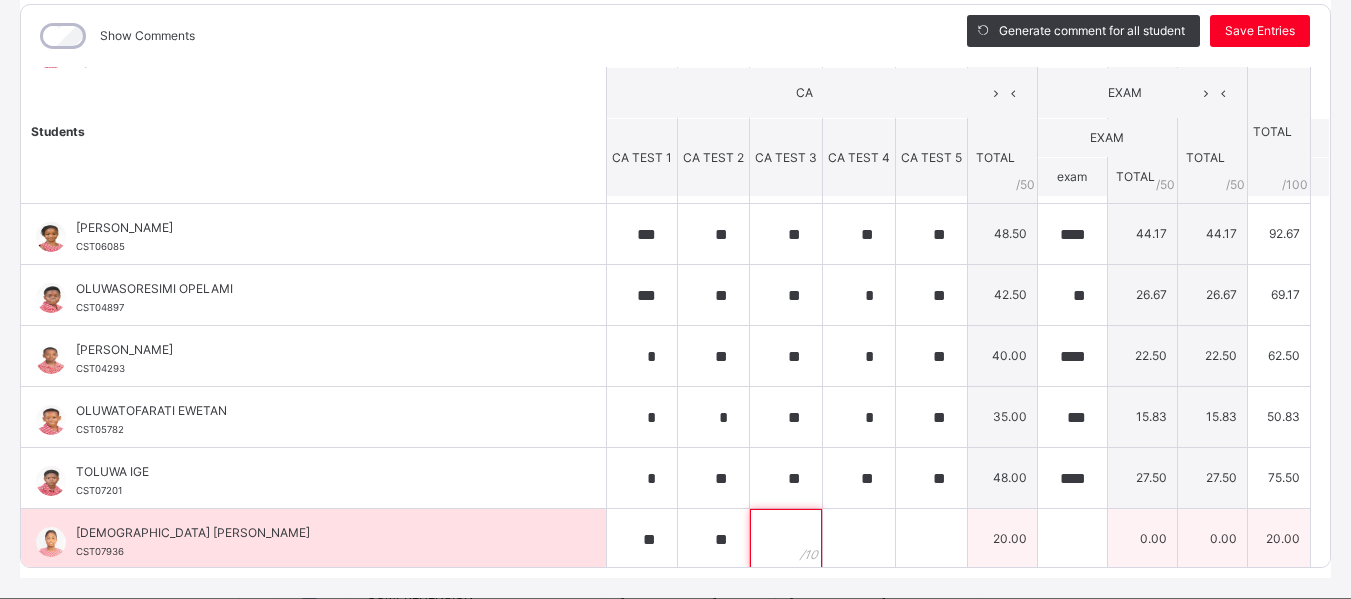 click at bounding box center [786, 539] 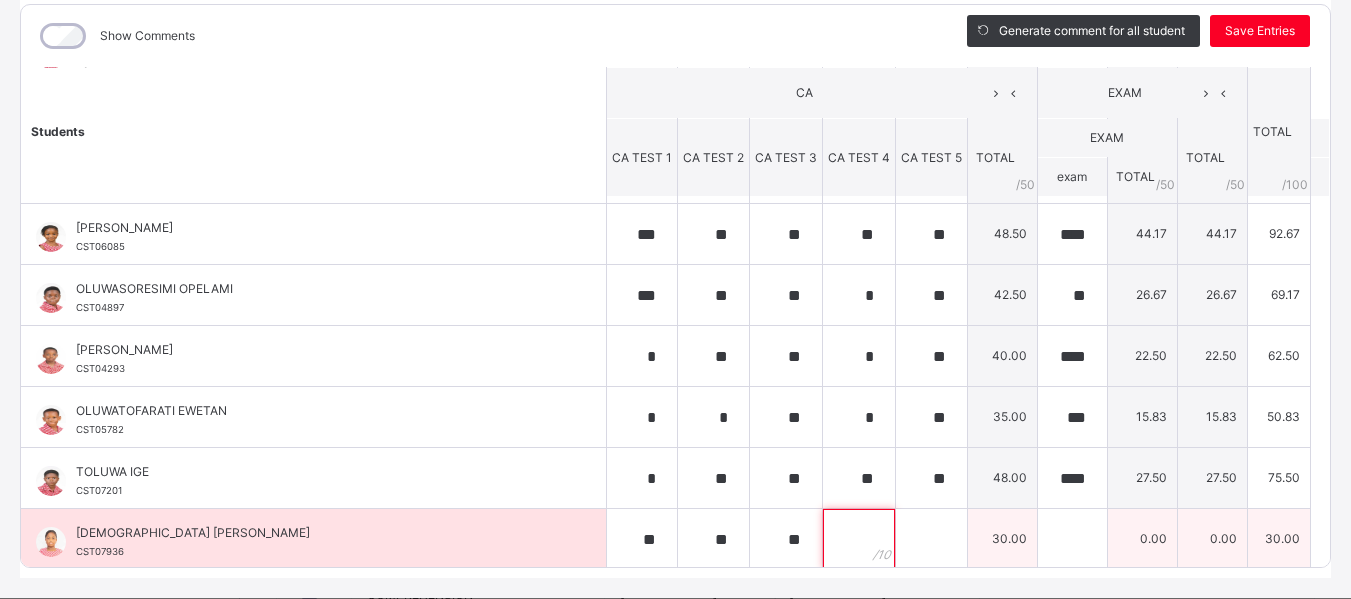 click at bounding box center [859, 539] 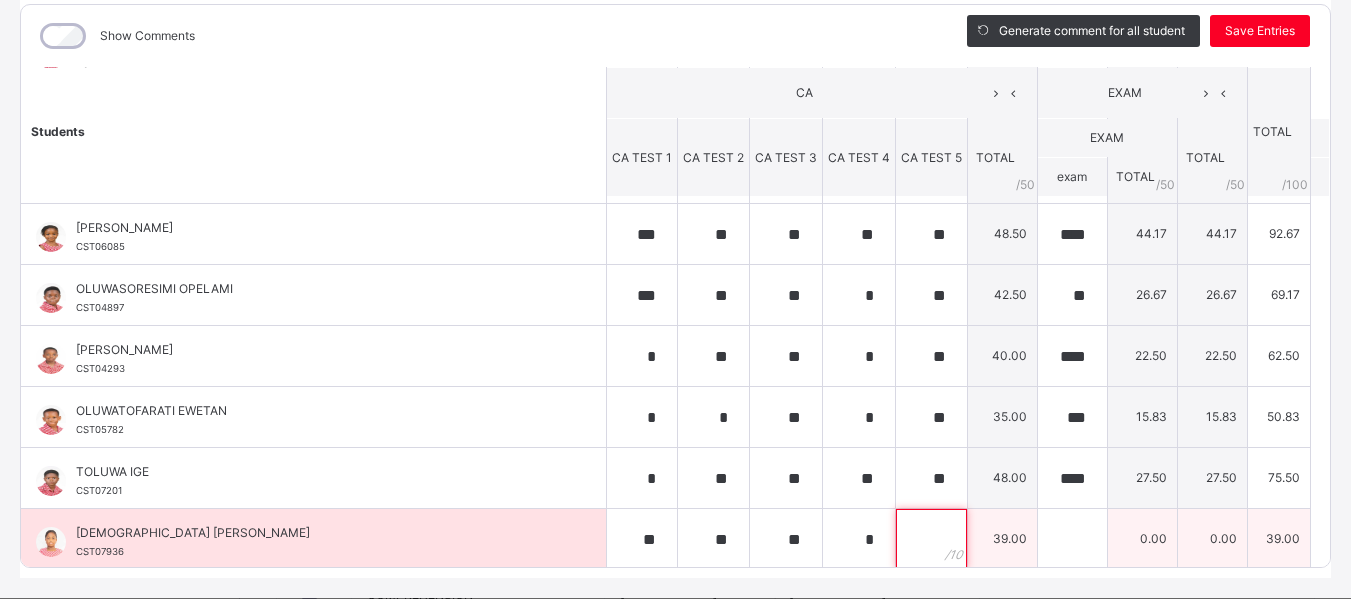 click at bounding box center (931, 539) 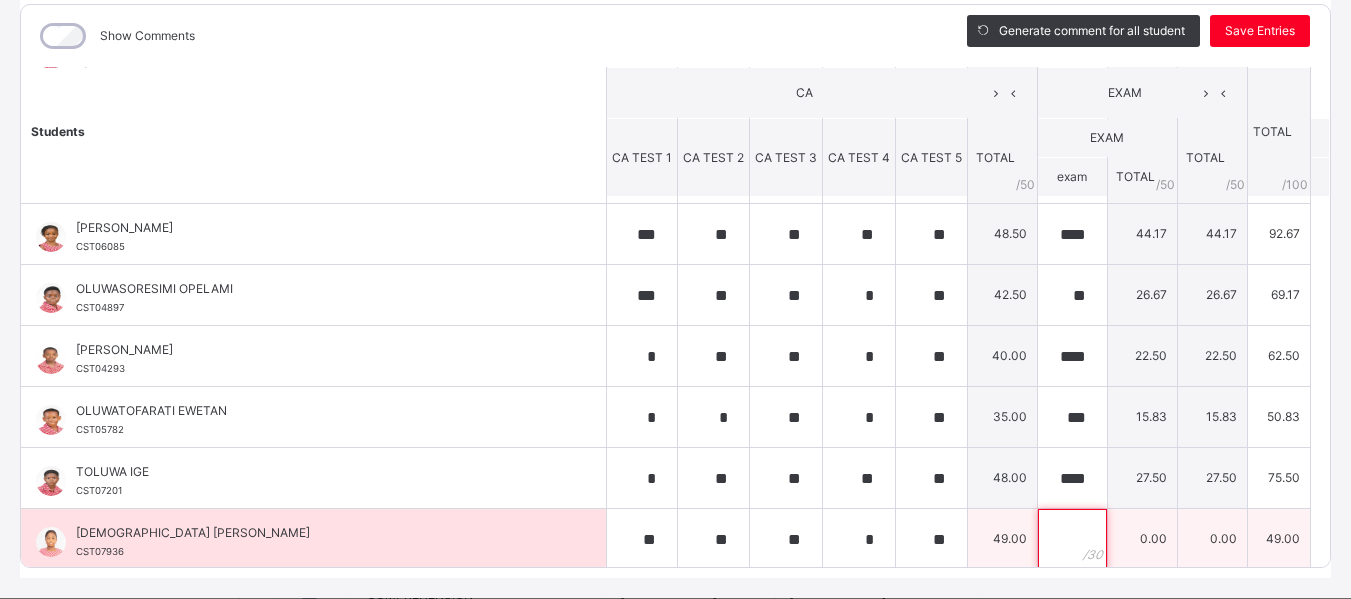 click at bounding box center [1072, 539] 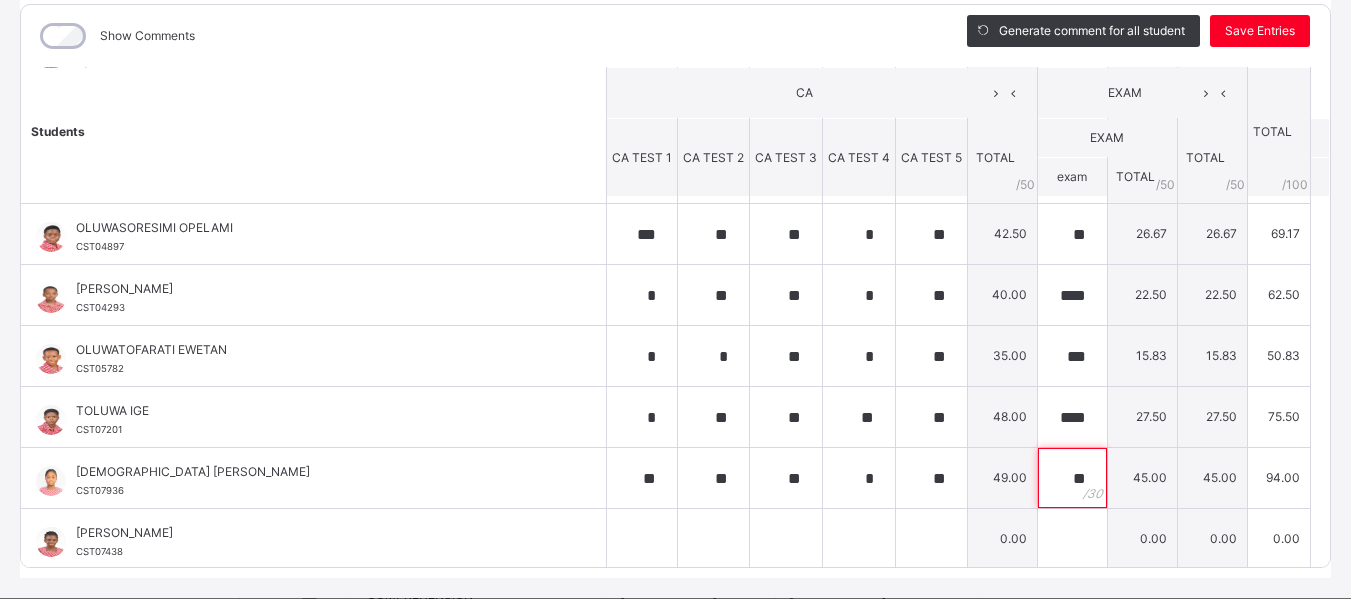 scroll, scrollTop: 972, scrollLeft: 0, axis: vertical 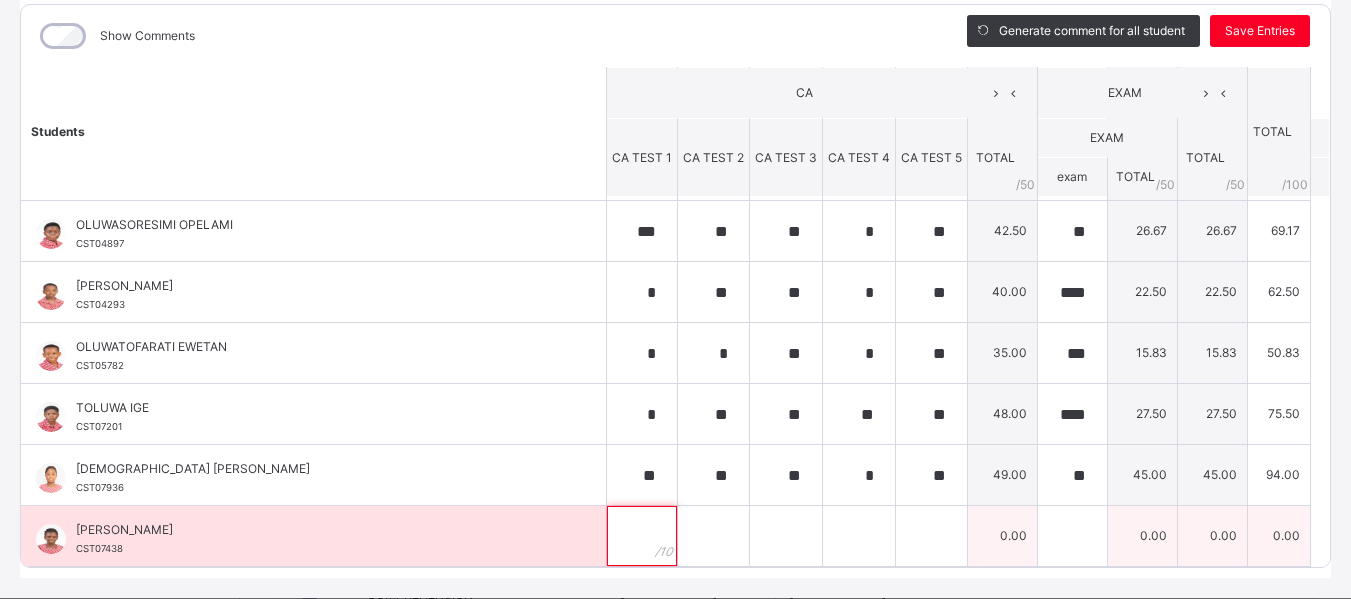 click at bounding box center [642, 536] 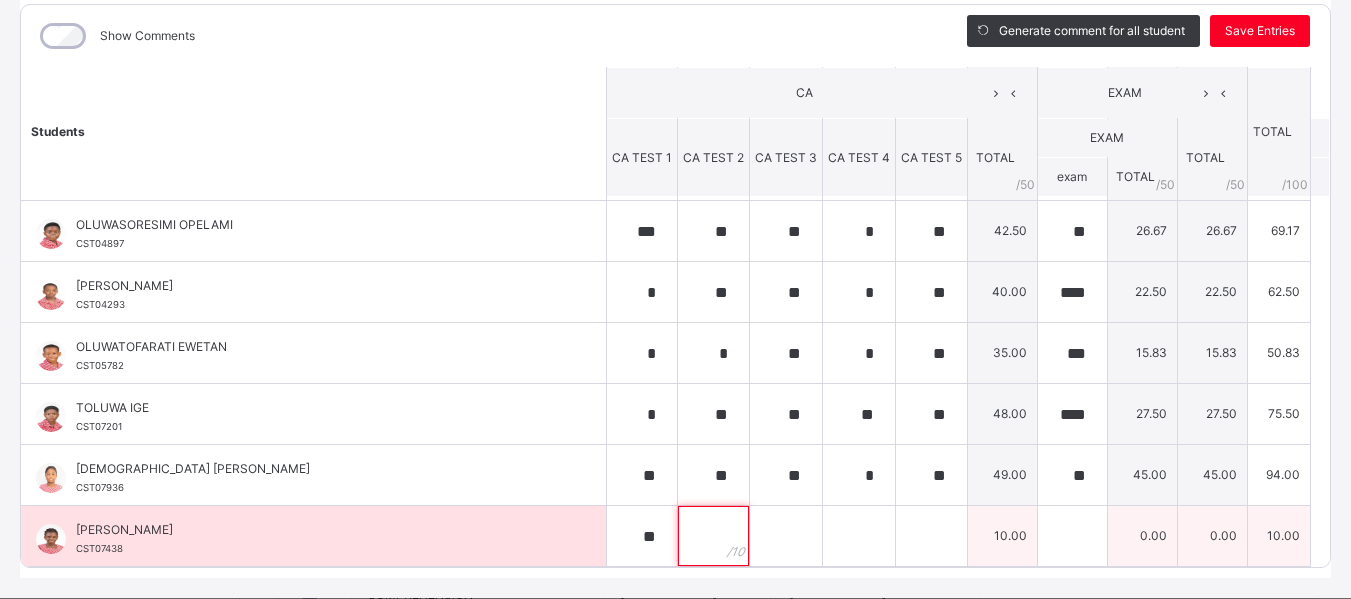 click at bounding box center (713, 536) 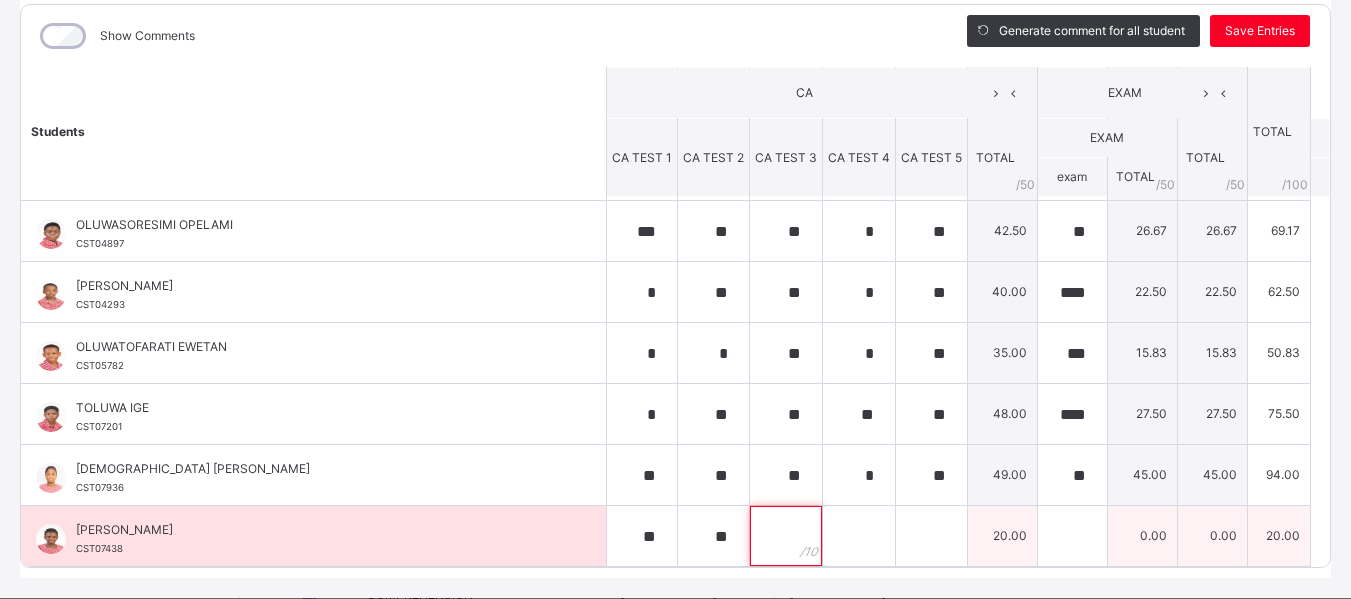 click at bounding box center [786, 536] 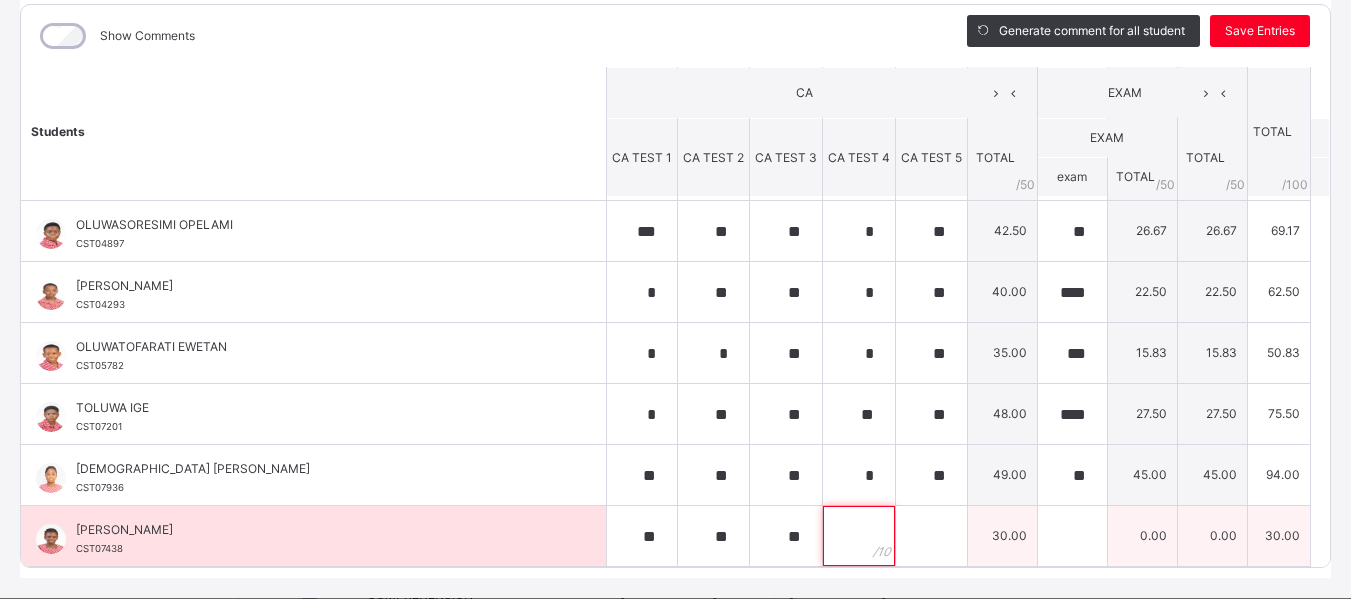 click at bounding box center [859, 536] 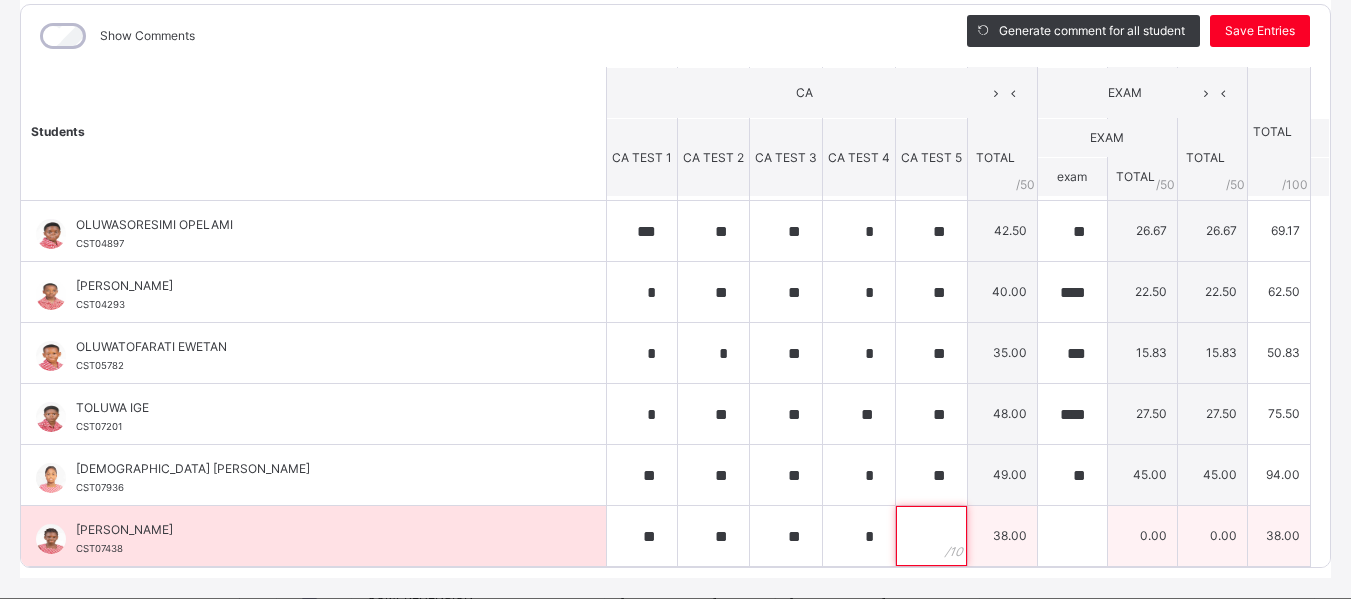 click at bounding box center (931, 536) 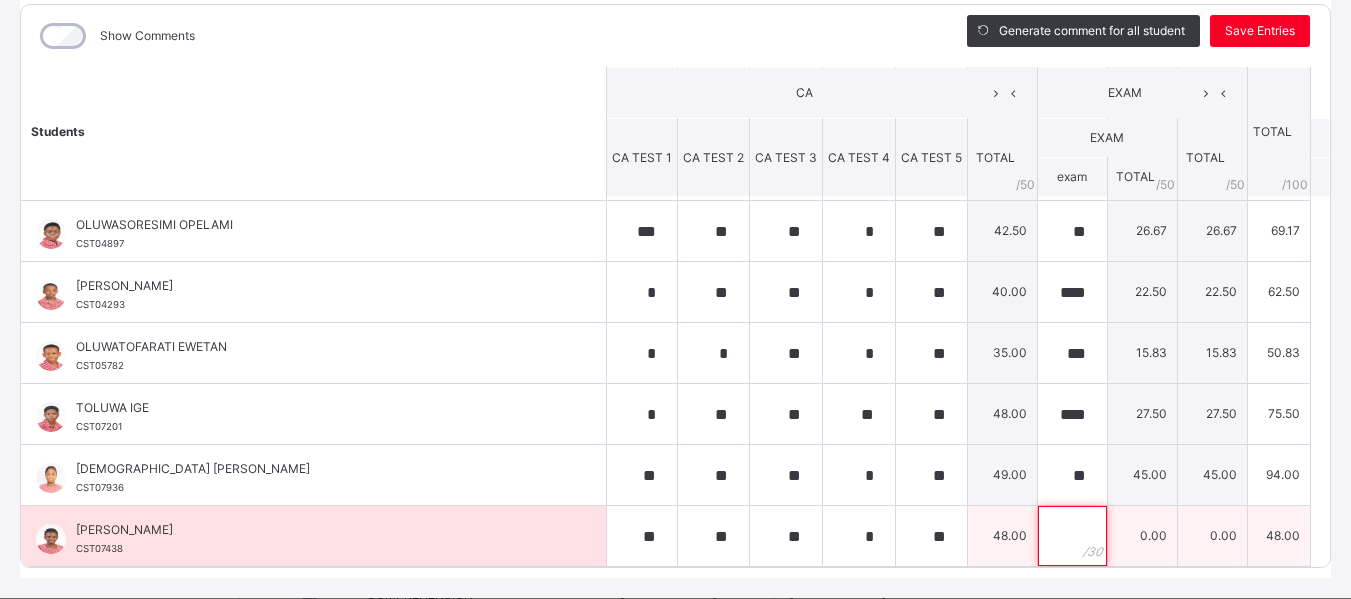 click at bounding box center [1072, 536] 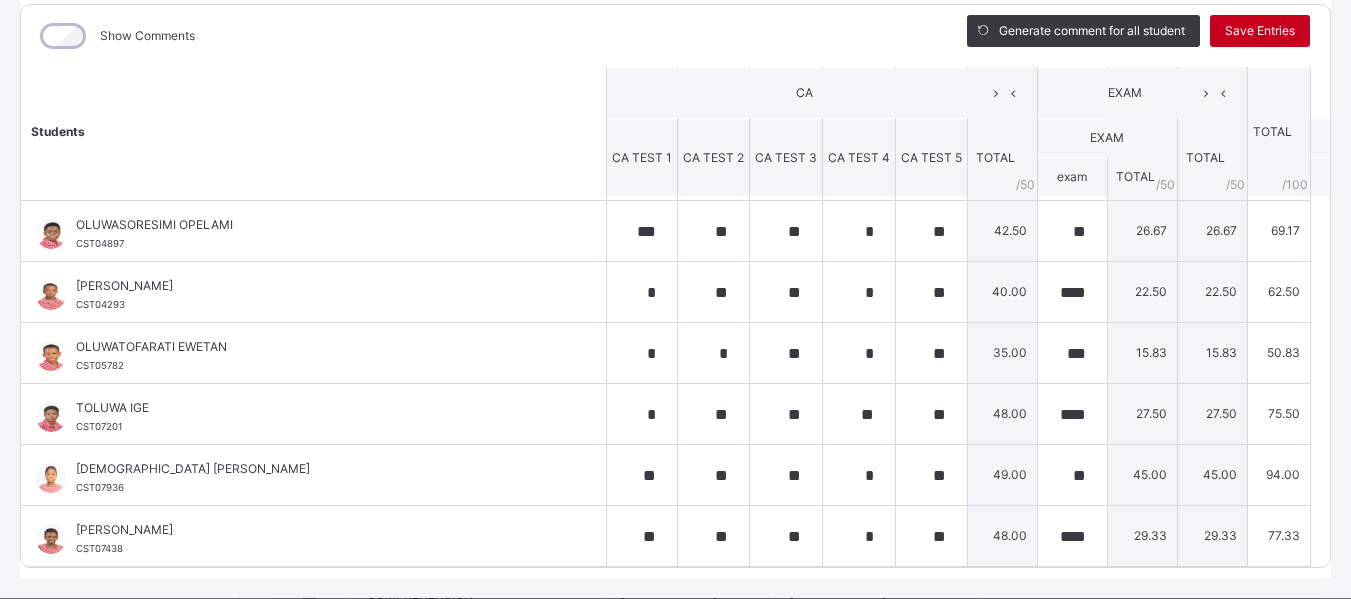 click on "Save Entries" at bounding box center [1260, 31] 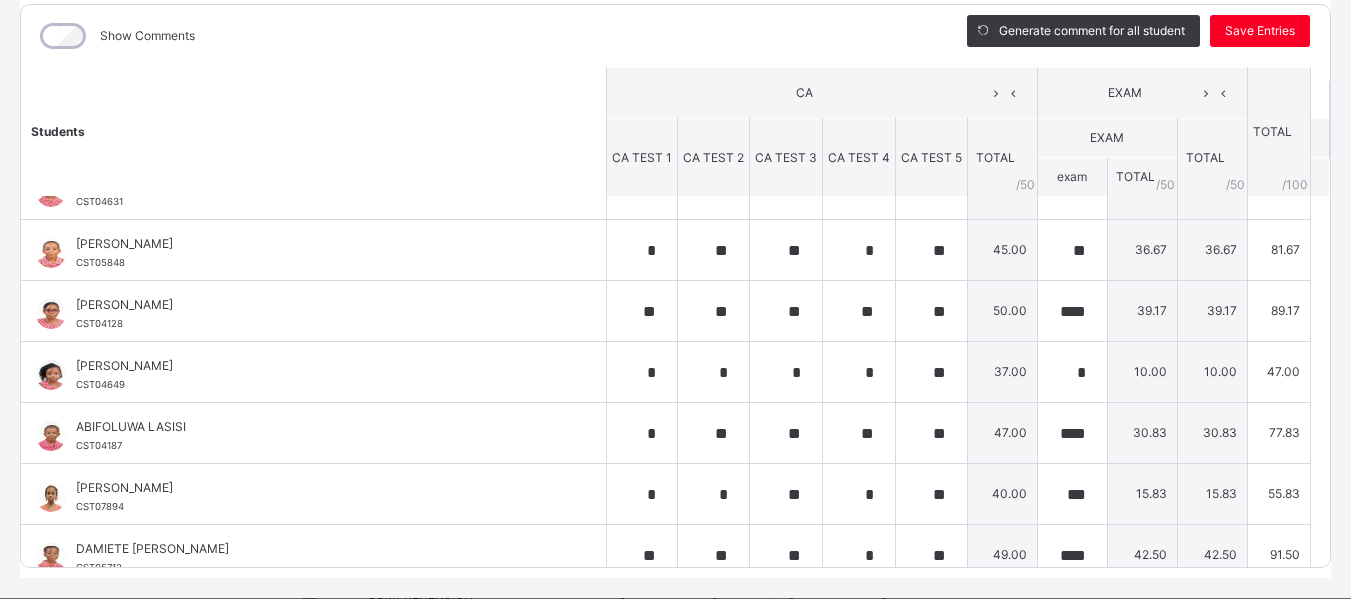 scroll, scrollTop: 0, scrollLeft: 0, axis: both 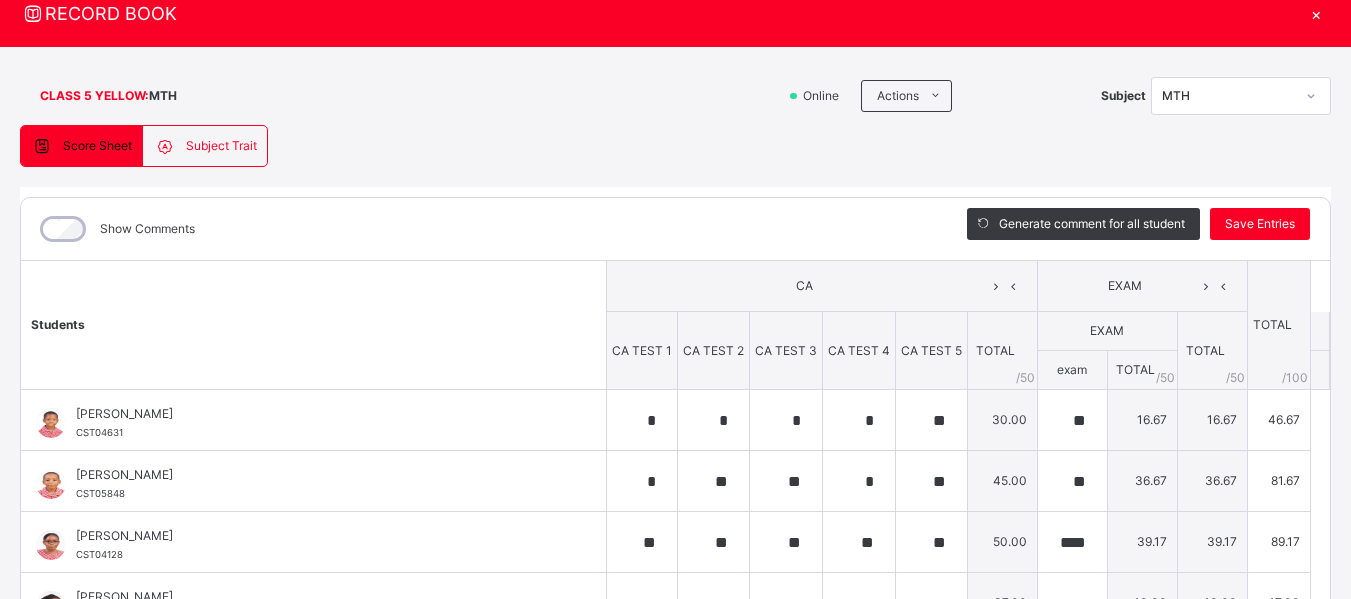 click 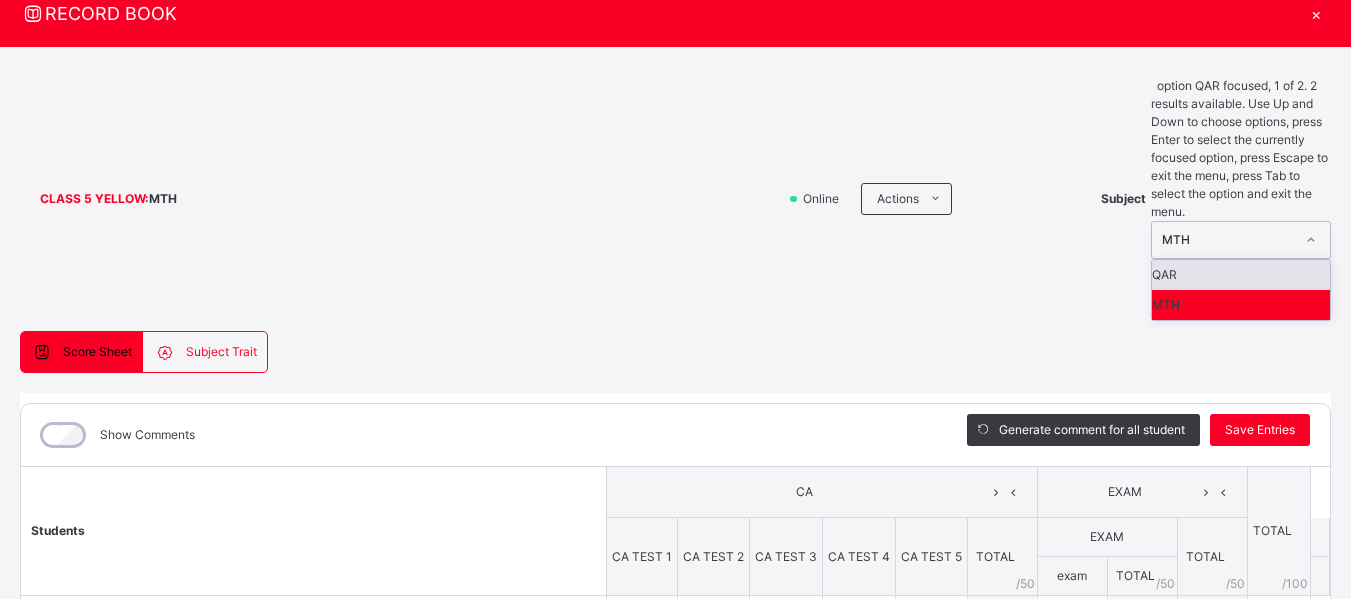click on "QAR" at bounding box center (1241, 275) 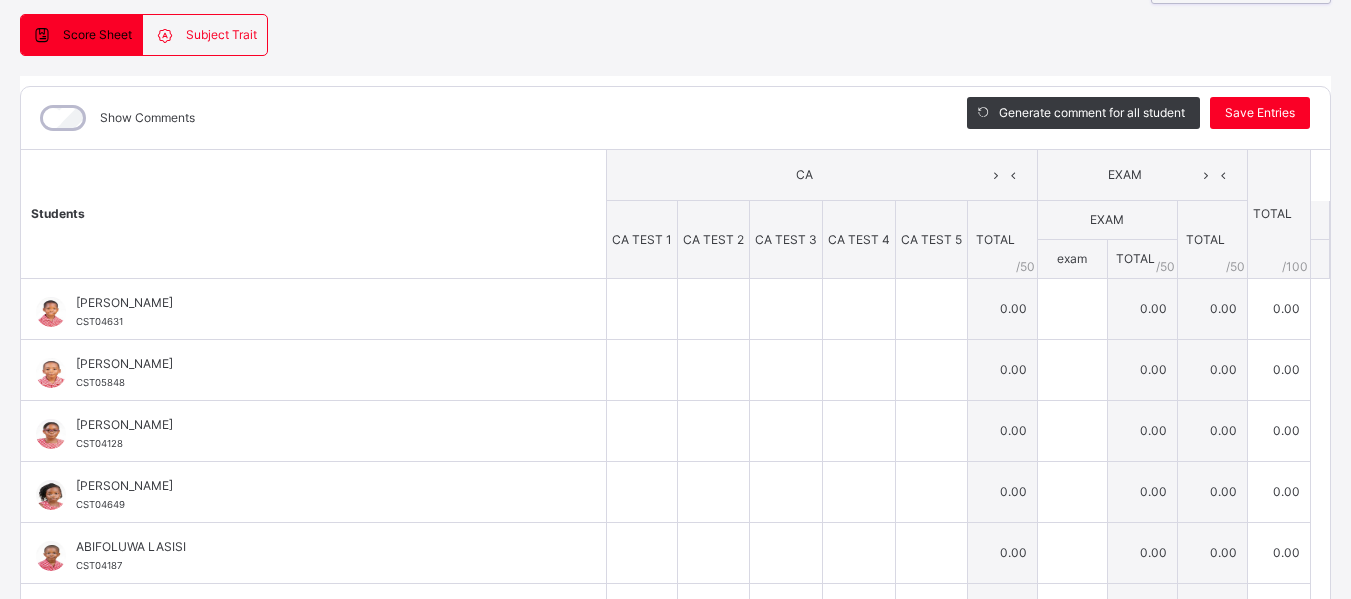 scroll, scrollTop: 254, scrollLeft: 0, axis: vertical 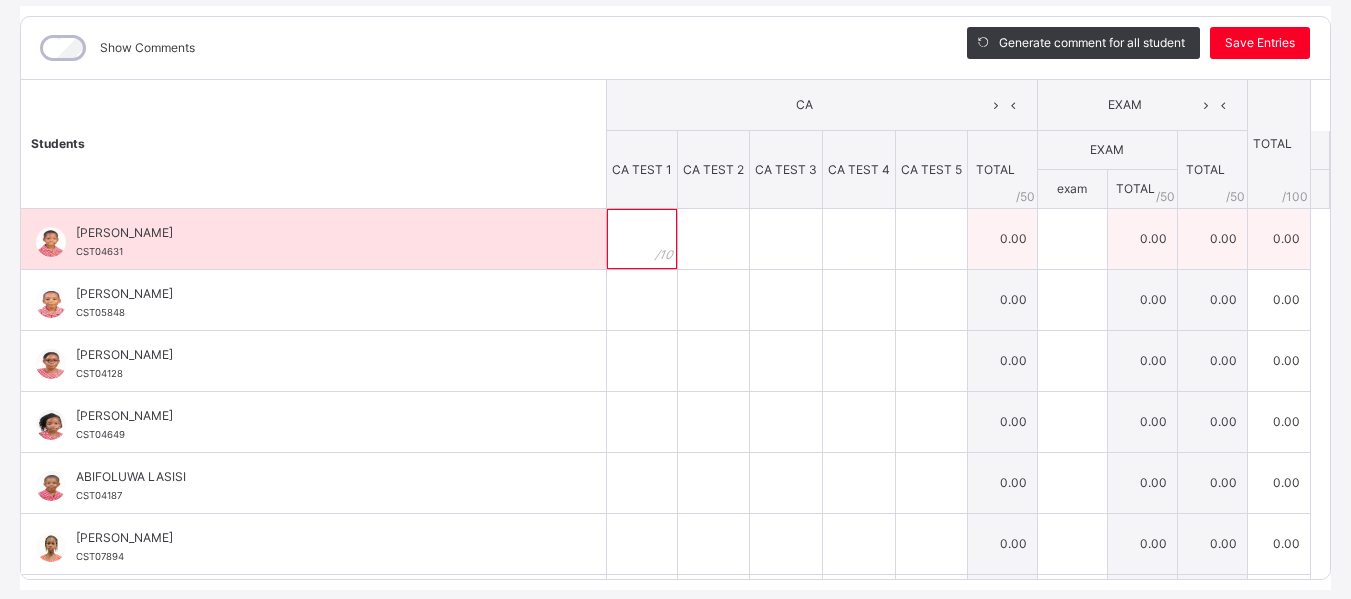 click at bounding box center [642, 239] 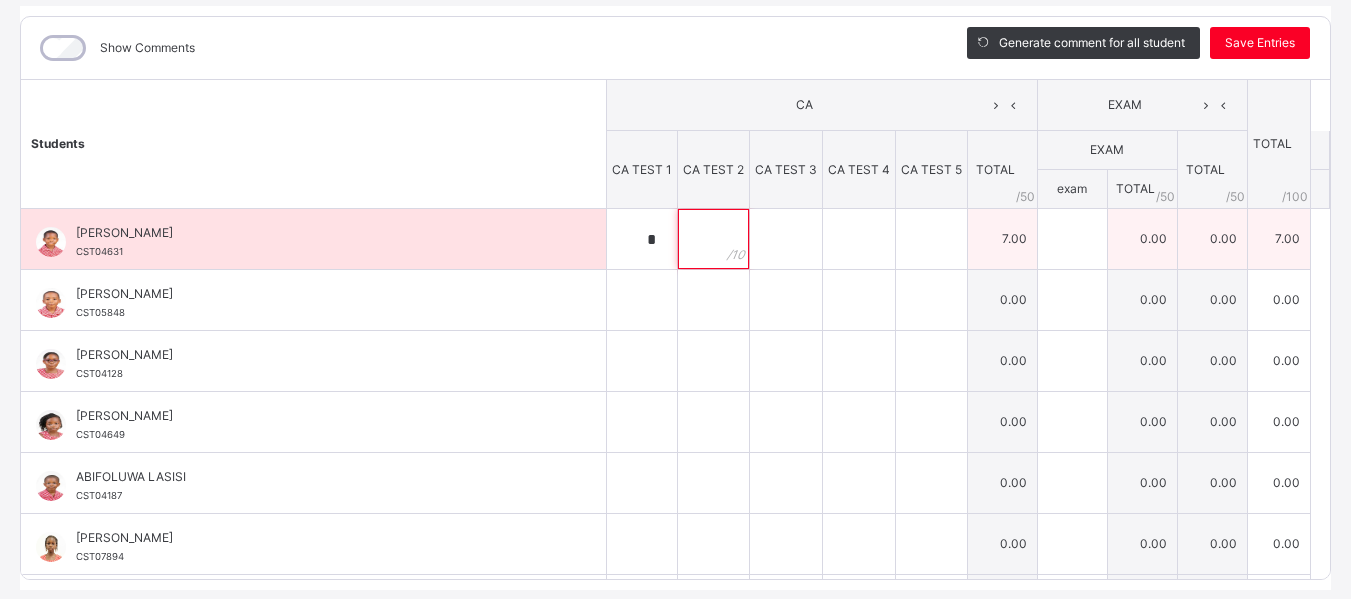 click at bounding box center [713, 239] 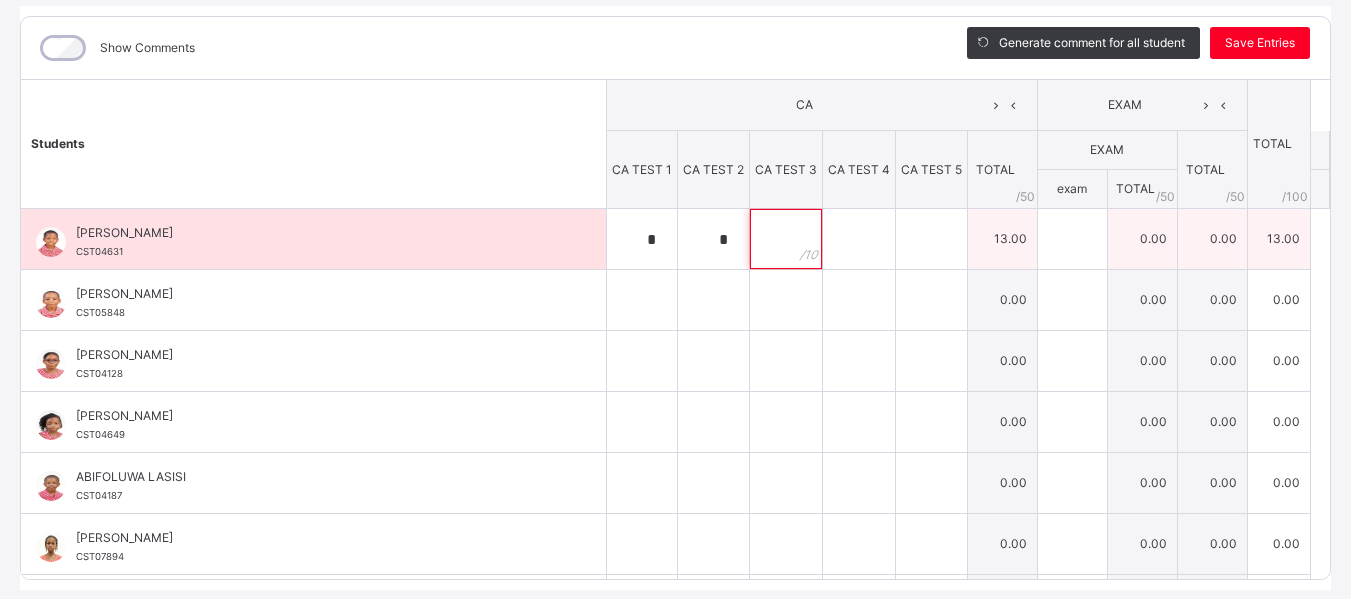 click at bounding box center [786, 239] 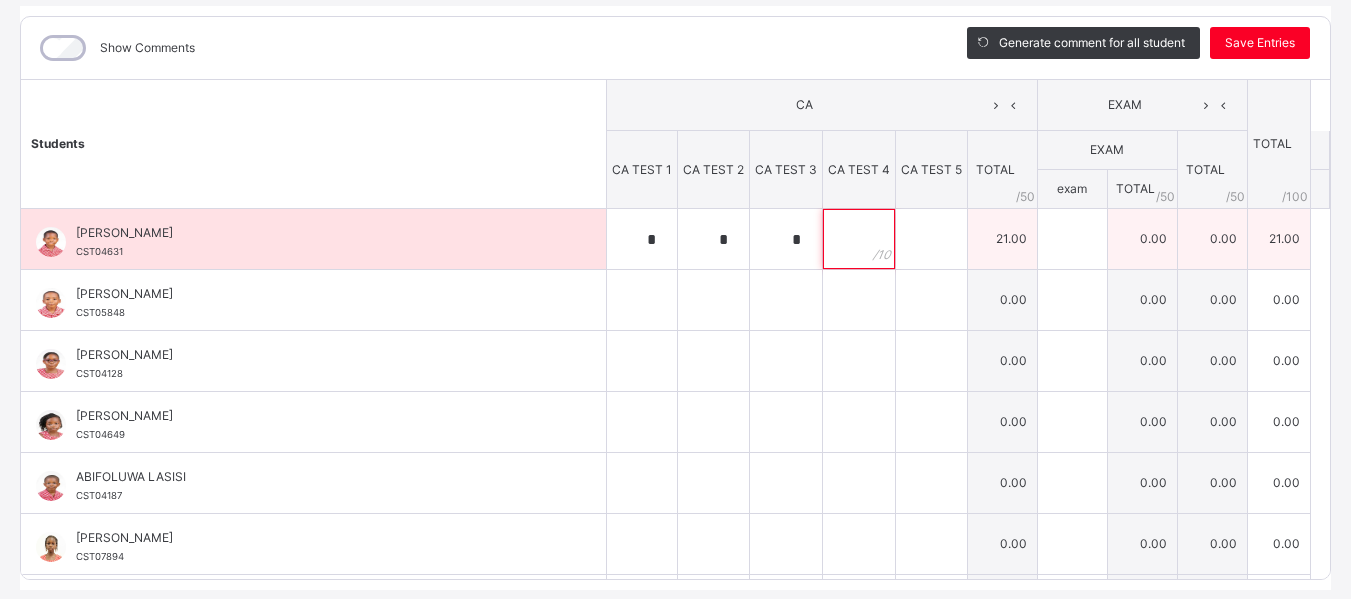 click at bounding box center [859, 239] 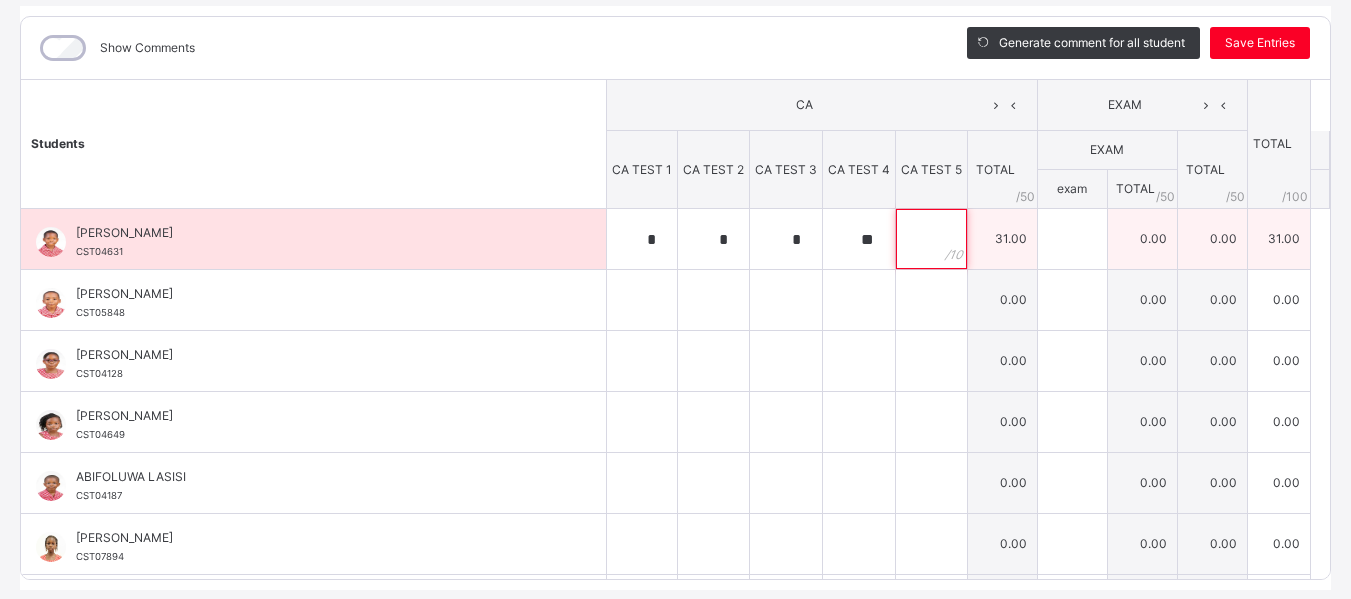 click at bounding box center (931, 239) 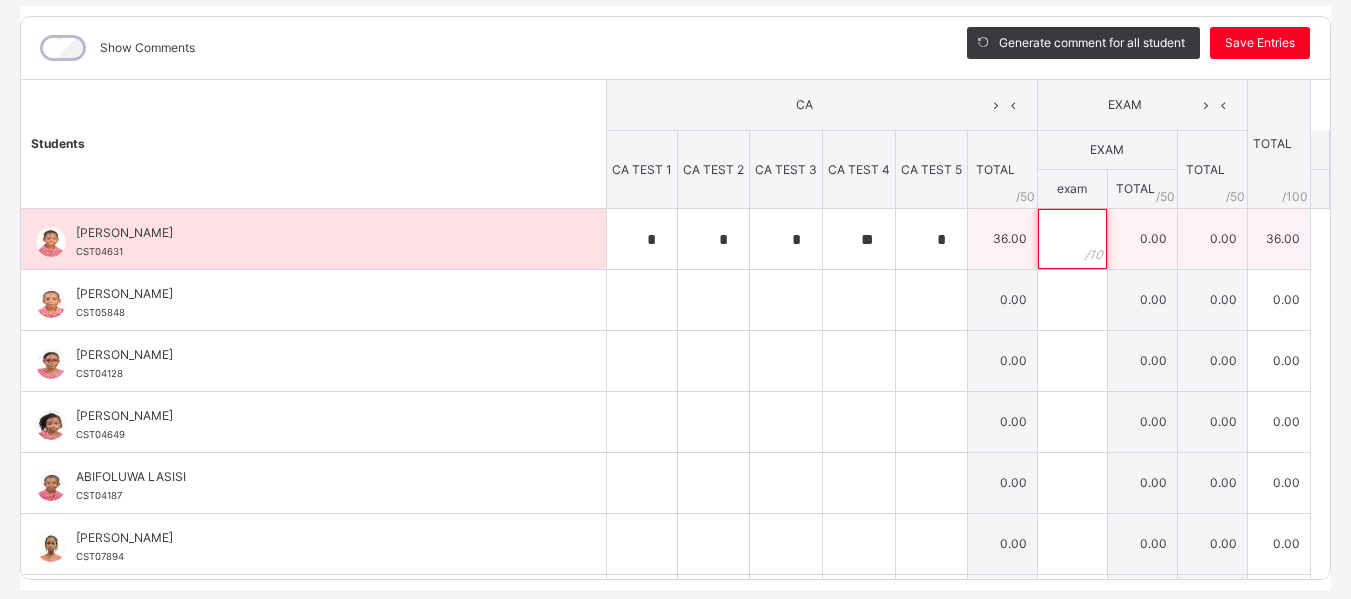 click at bounding box center (1072, 239) 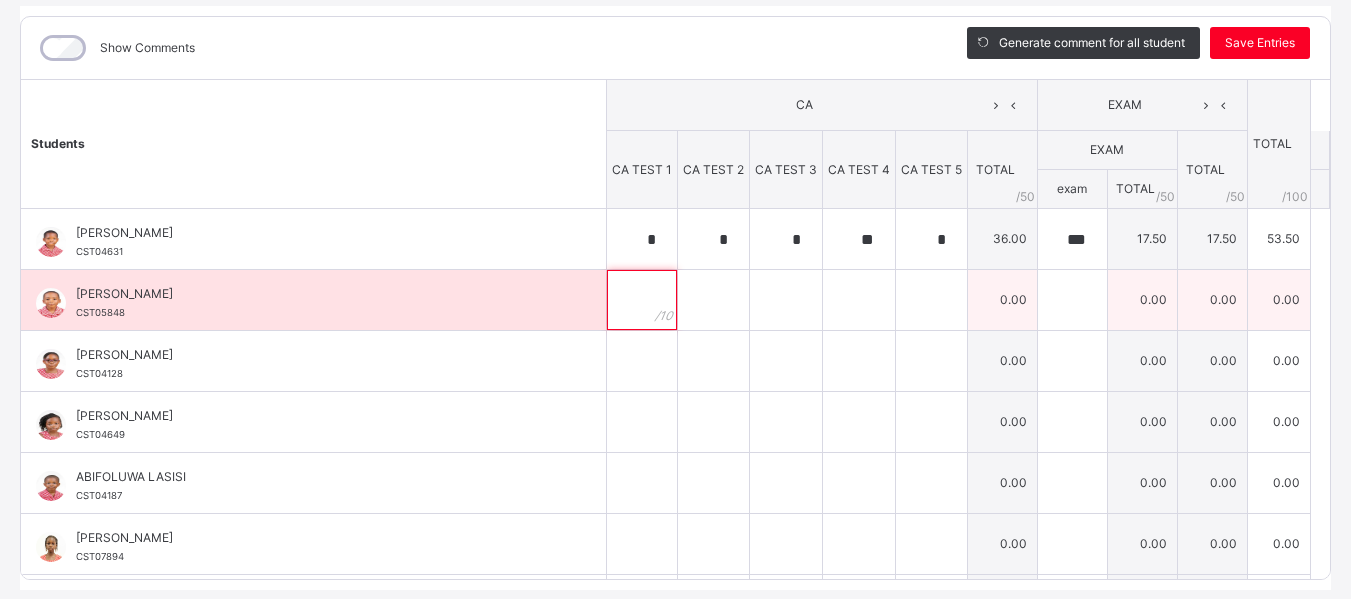 click at bounding box center (642, 300) 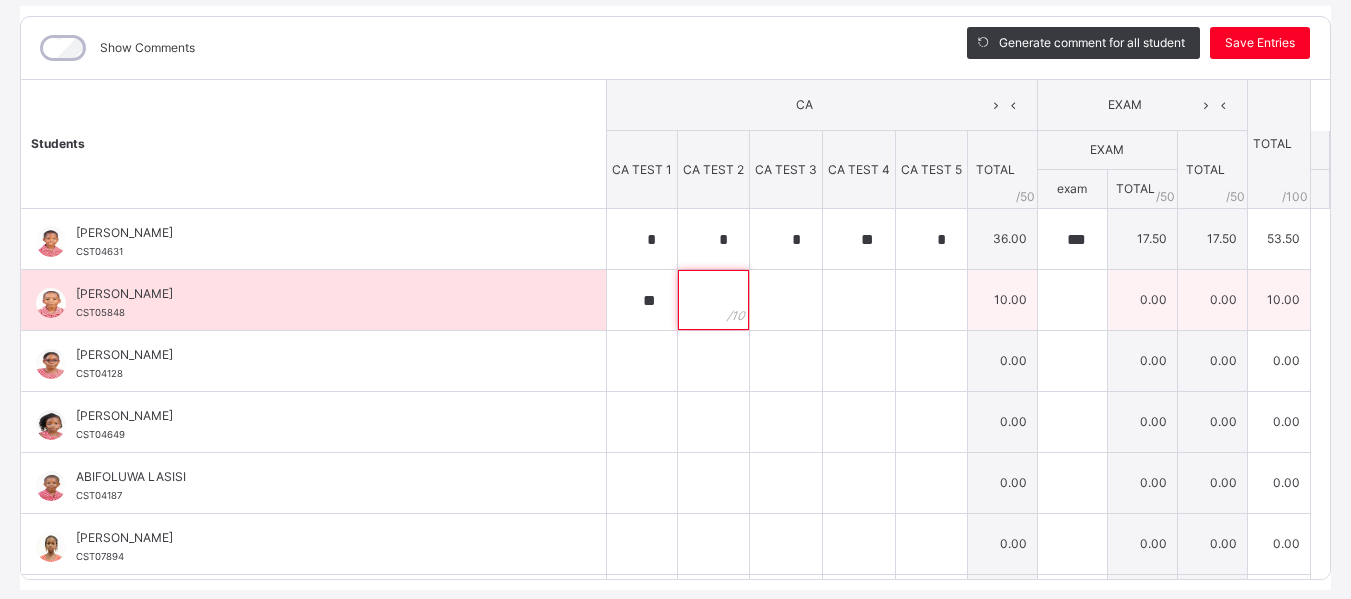 click at bounding box center [713, 300] 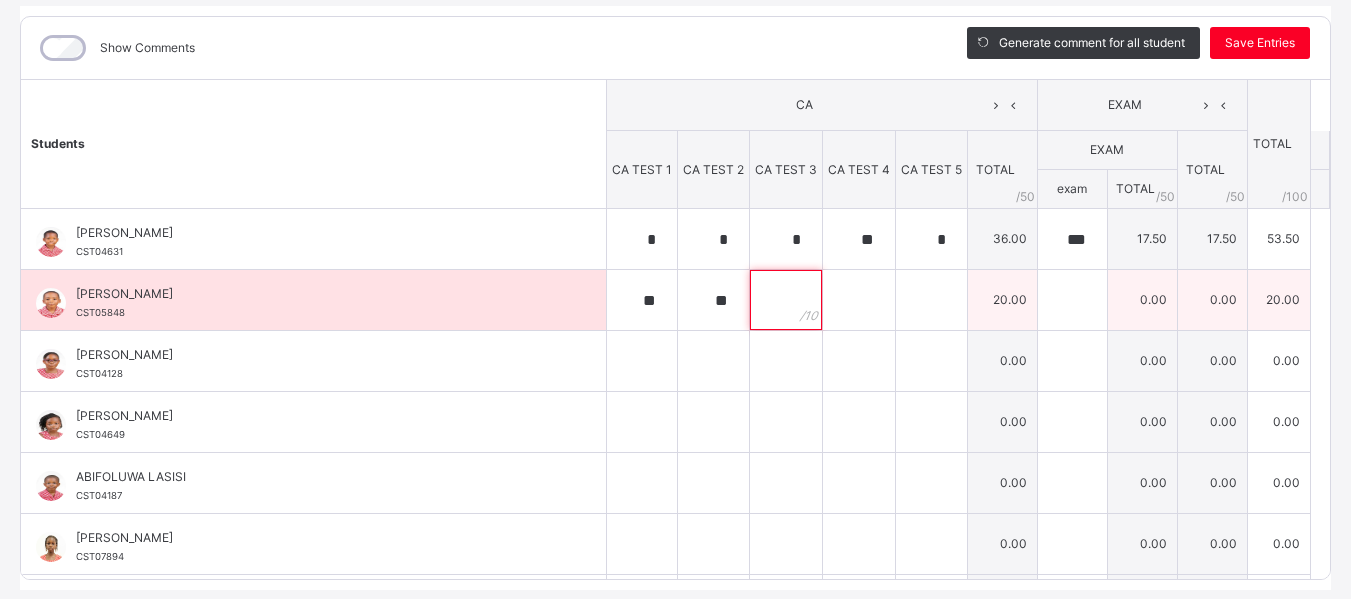 click at bounding box center (786, 300) 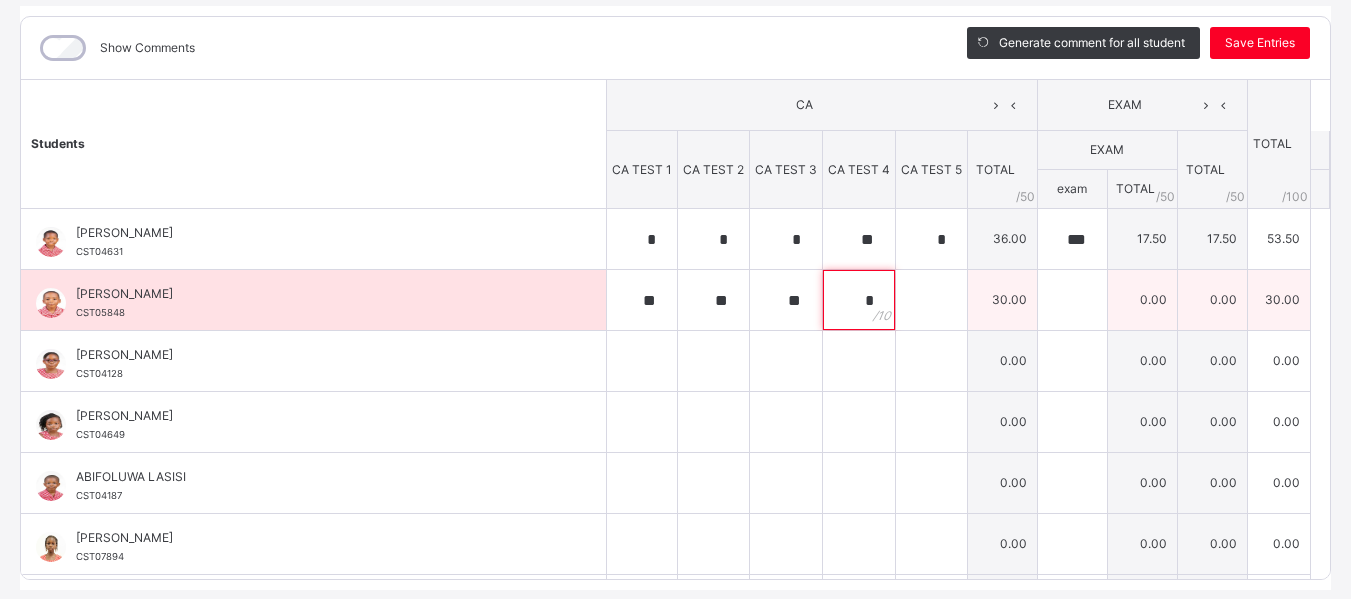 click on "*" at bounding box center [859, 300] 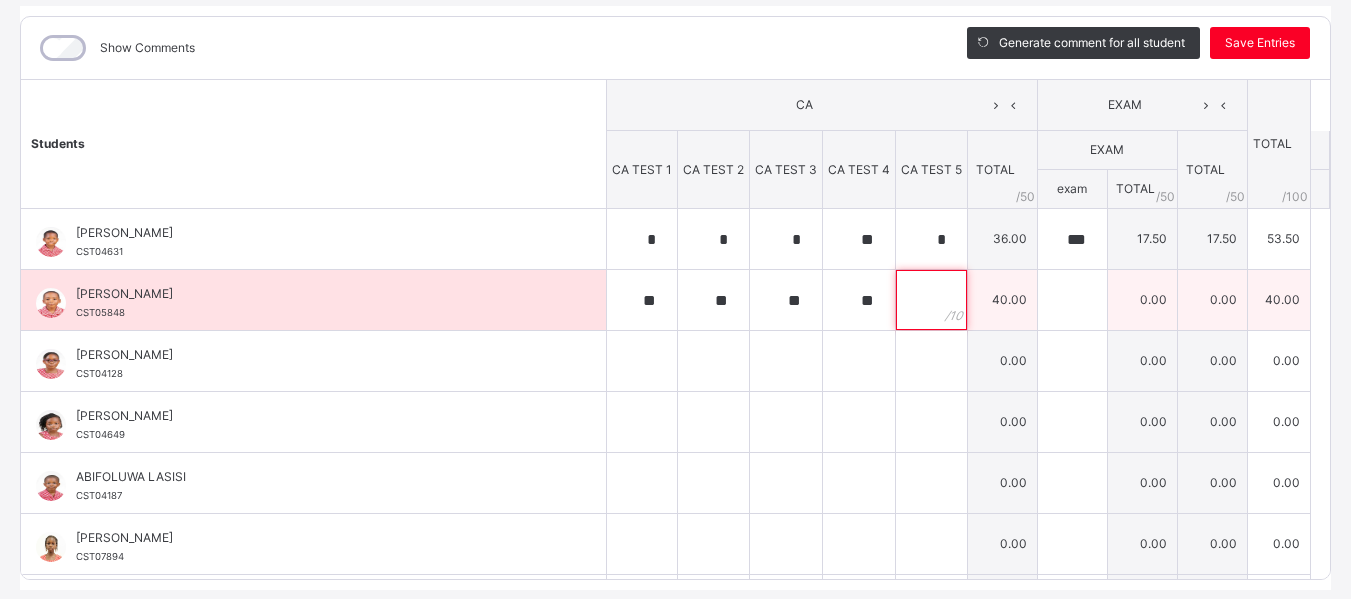 click at bounding box center [931, 300] 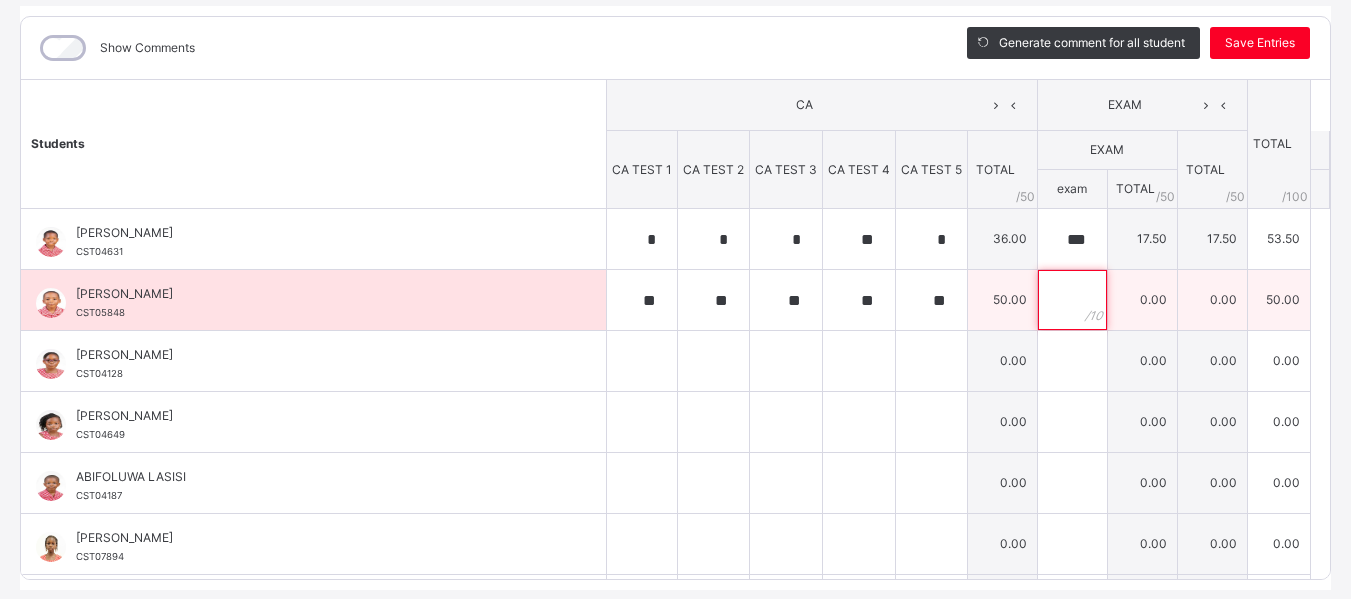 click at bounding box center [1072, 300] 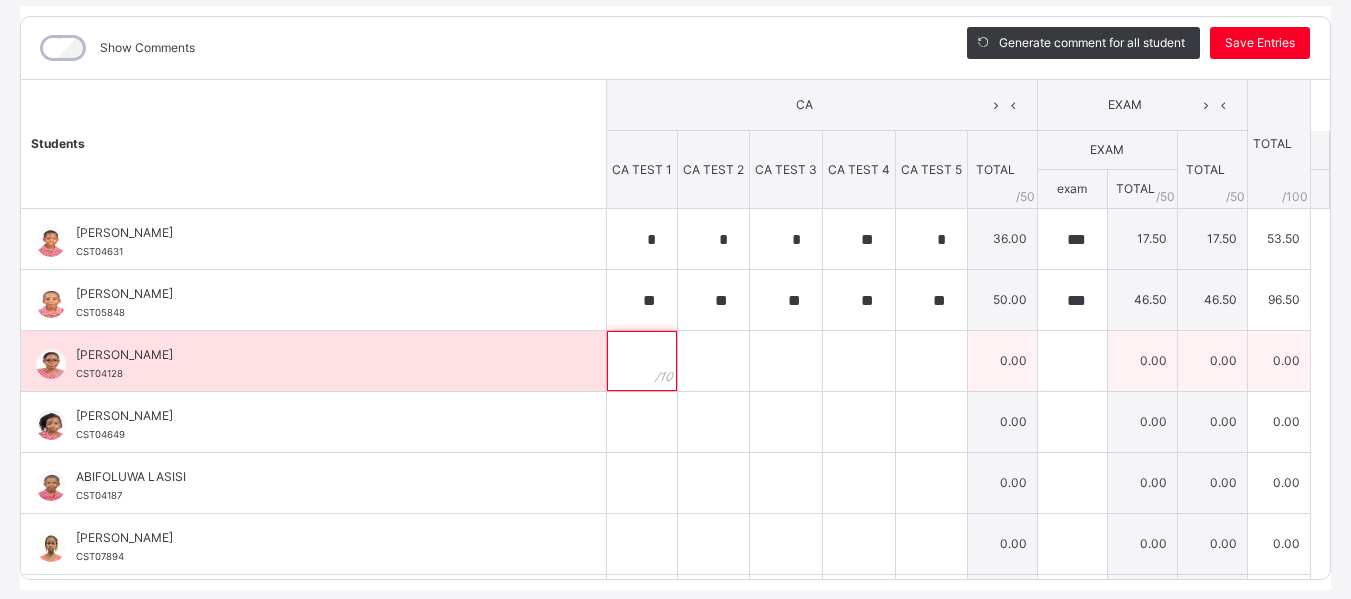 click at bounding box center (642, 361) 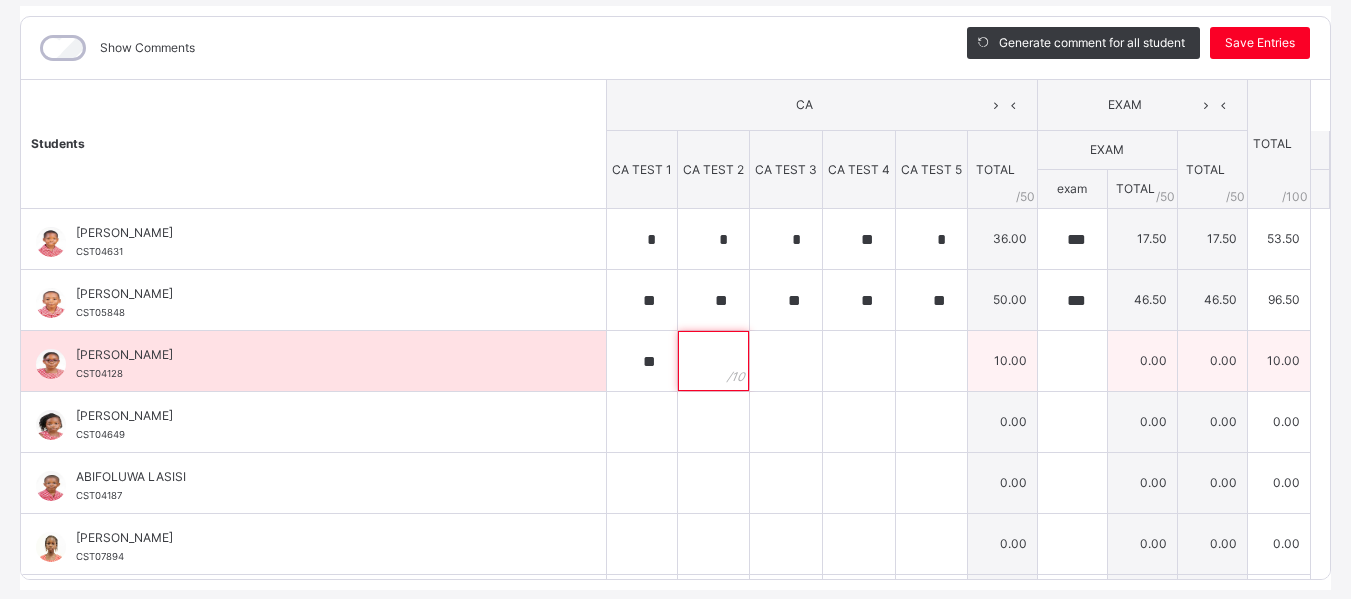 click at bounding box center (713, 361) 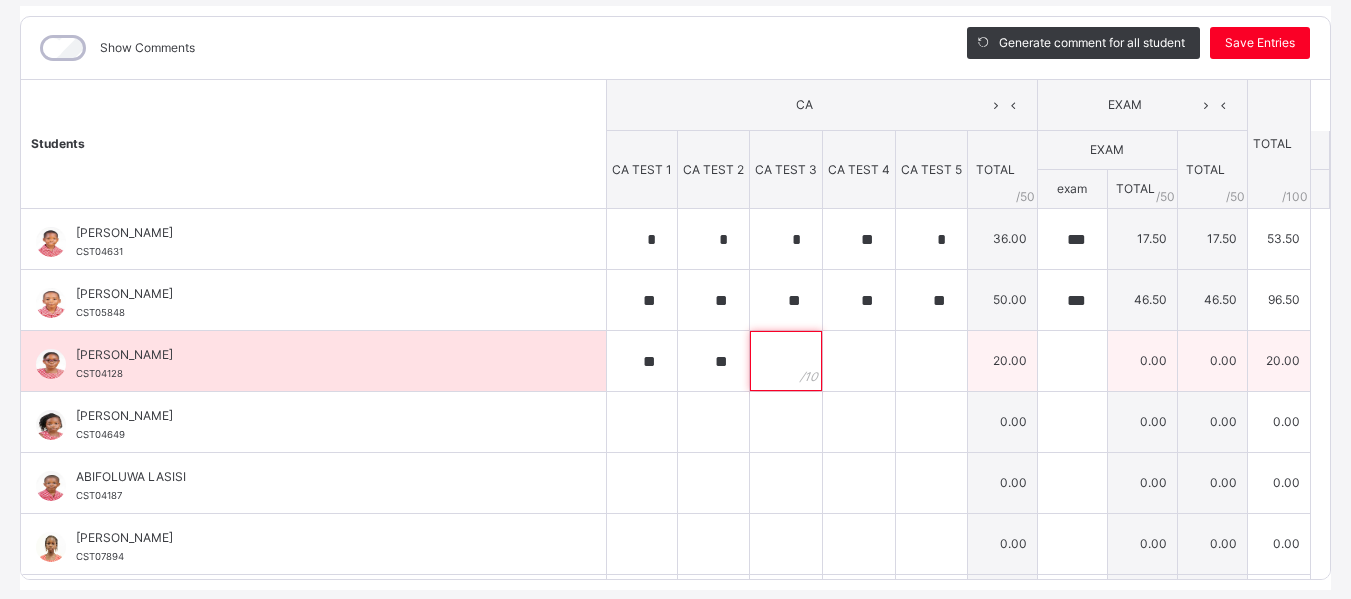 click at bounding box center (786, 361) 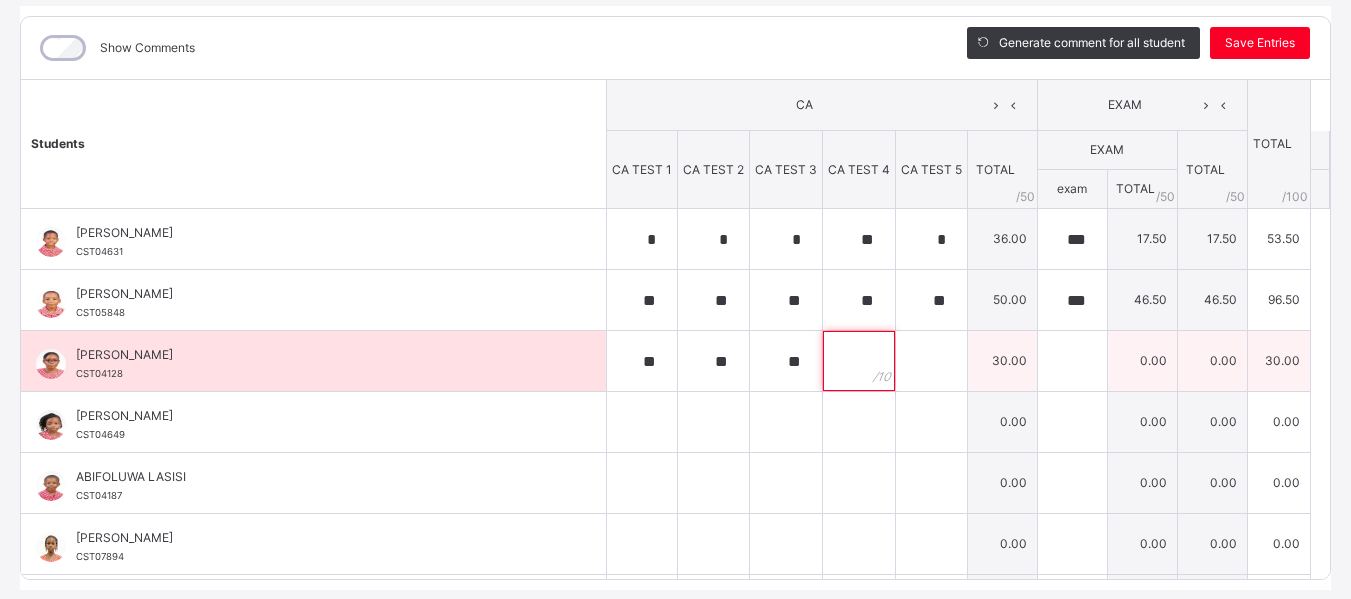 click at bounding box center (859, 361) 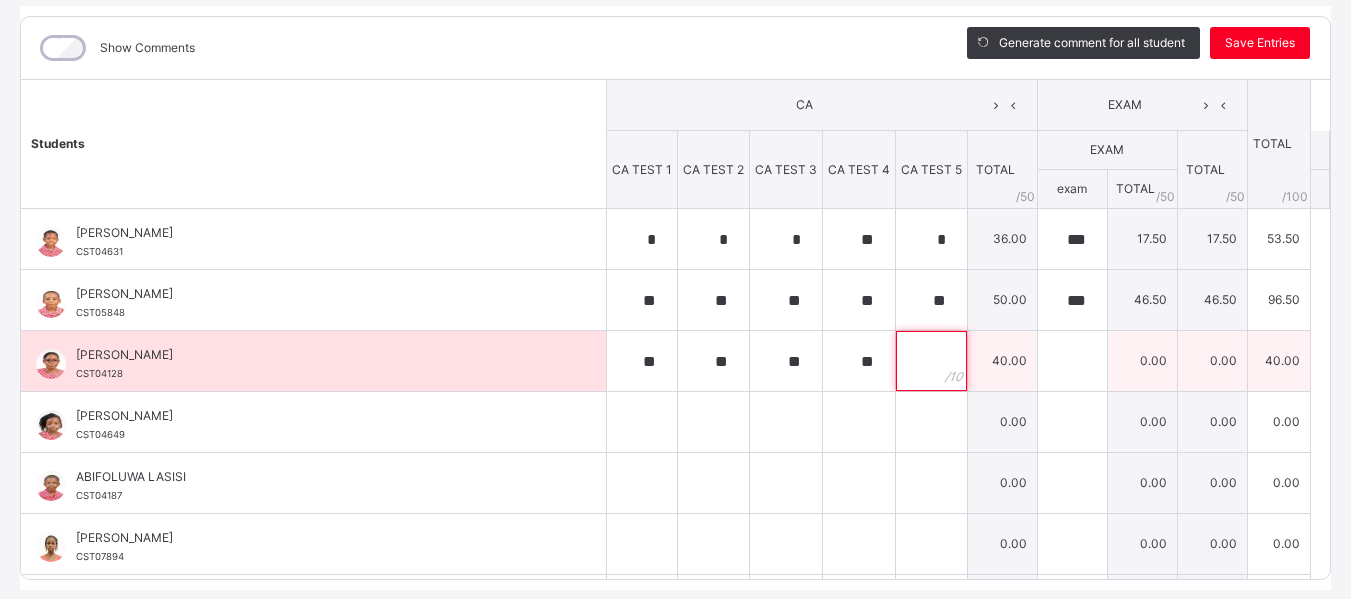 click at bounding box center (931, 361) 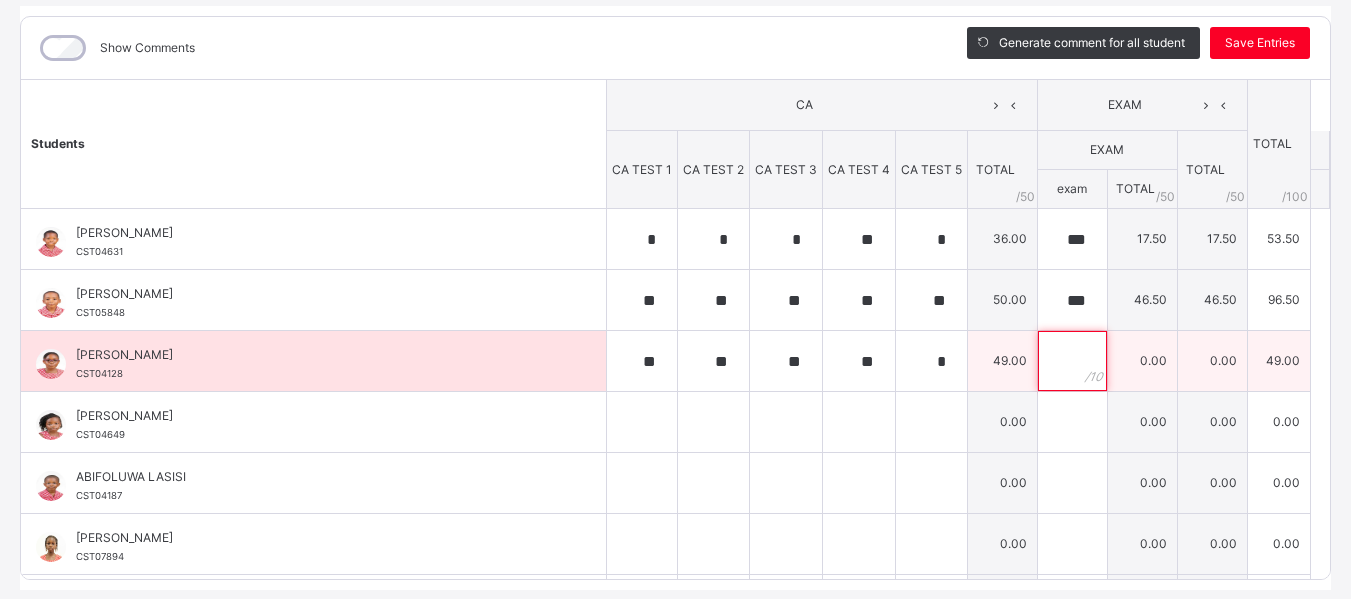 click at bounding box center [1072, 361] 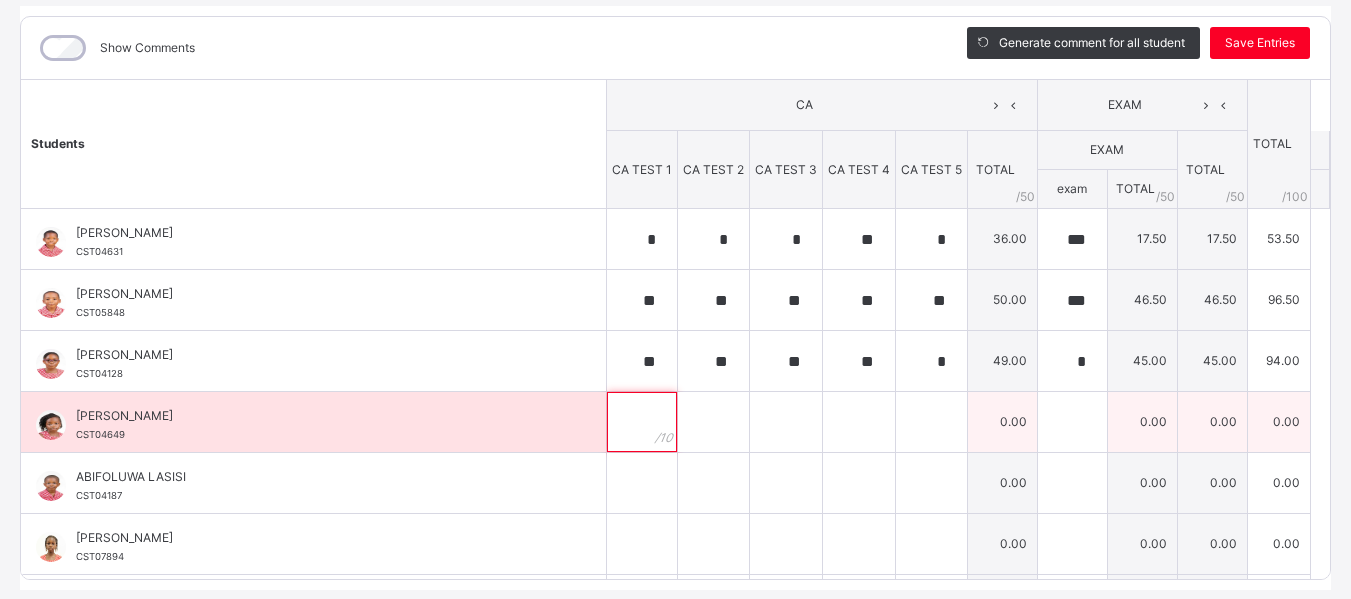 click at bounding box center (642, 422) 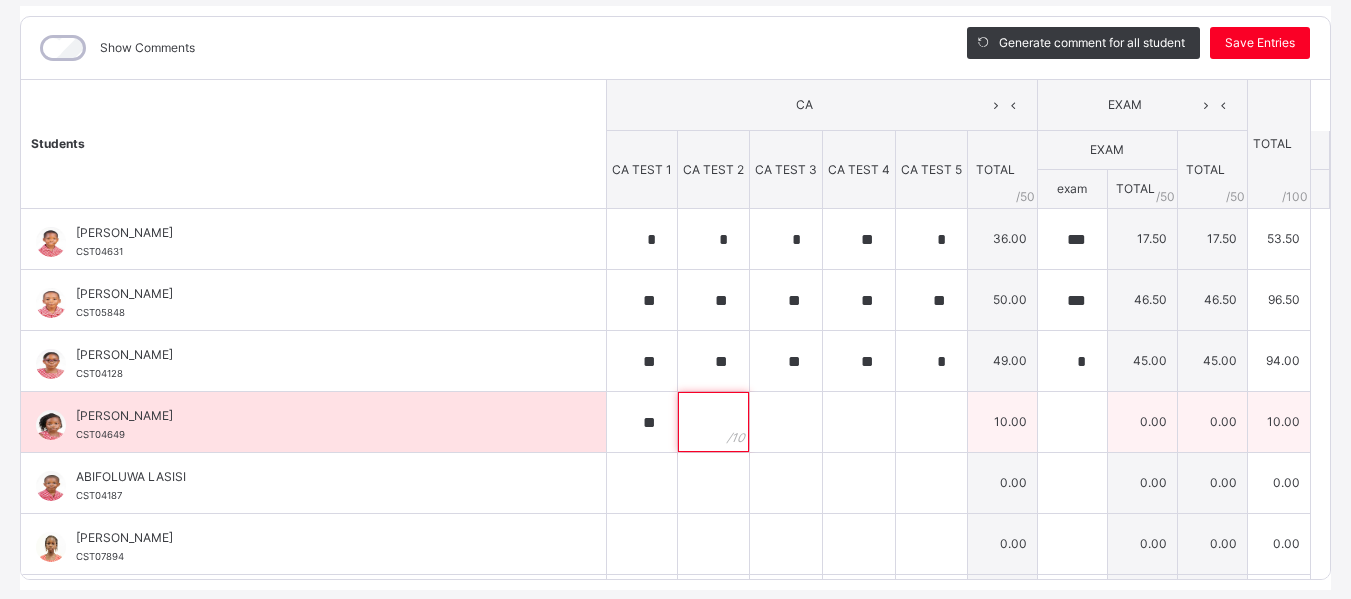 click at bounding box center [713, 422] 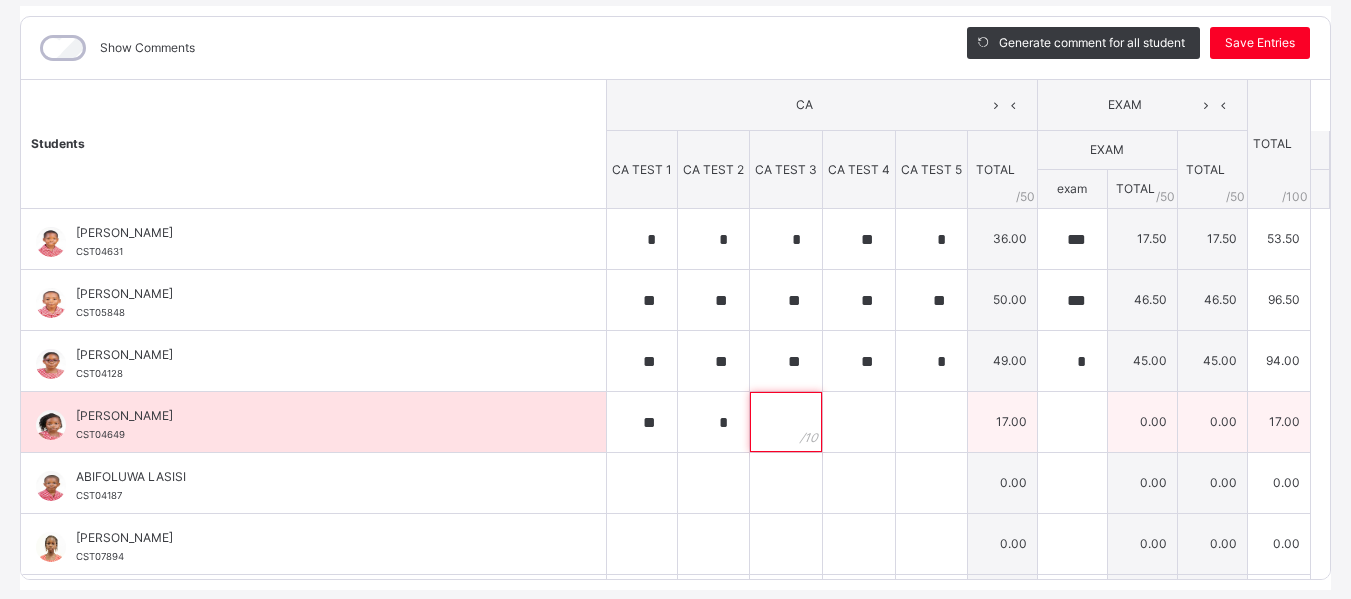 click at bounding box center [786, 422] 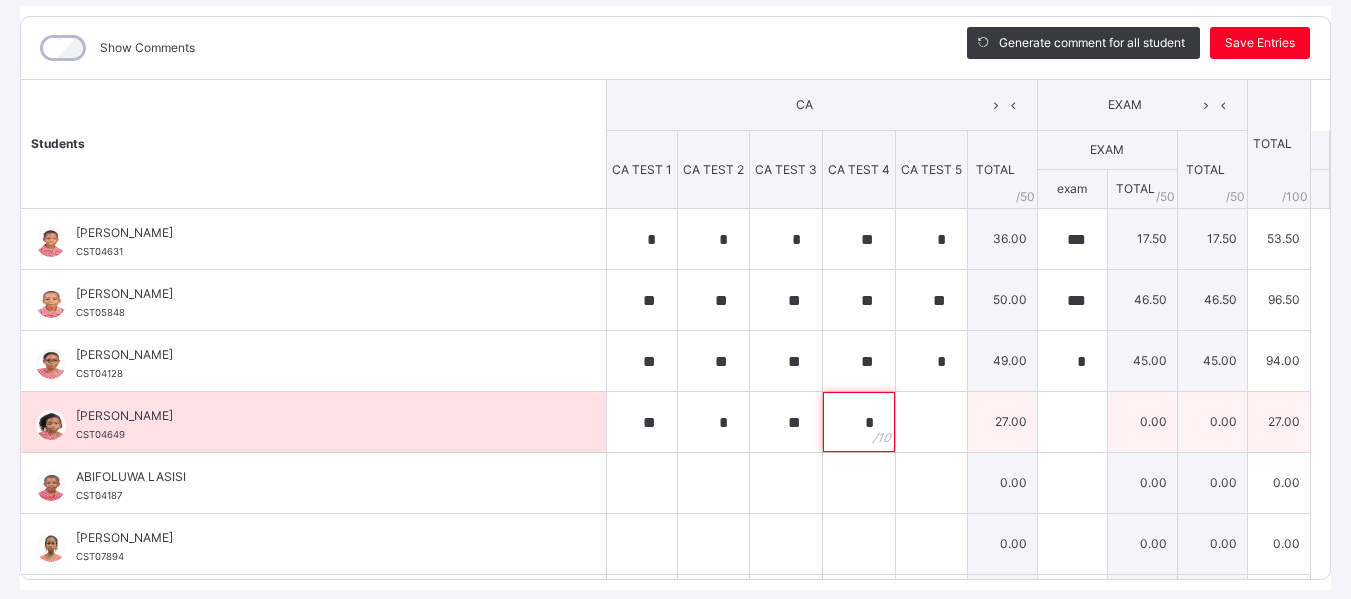 click on "*" at bounding box center [859, 422] 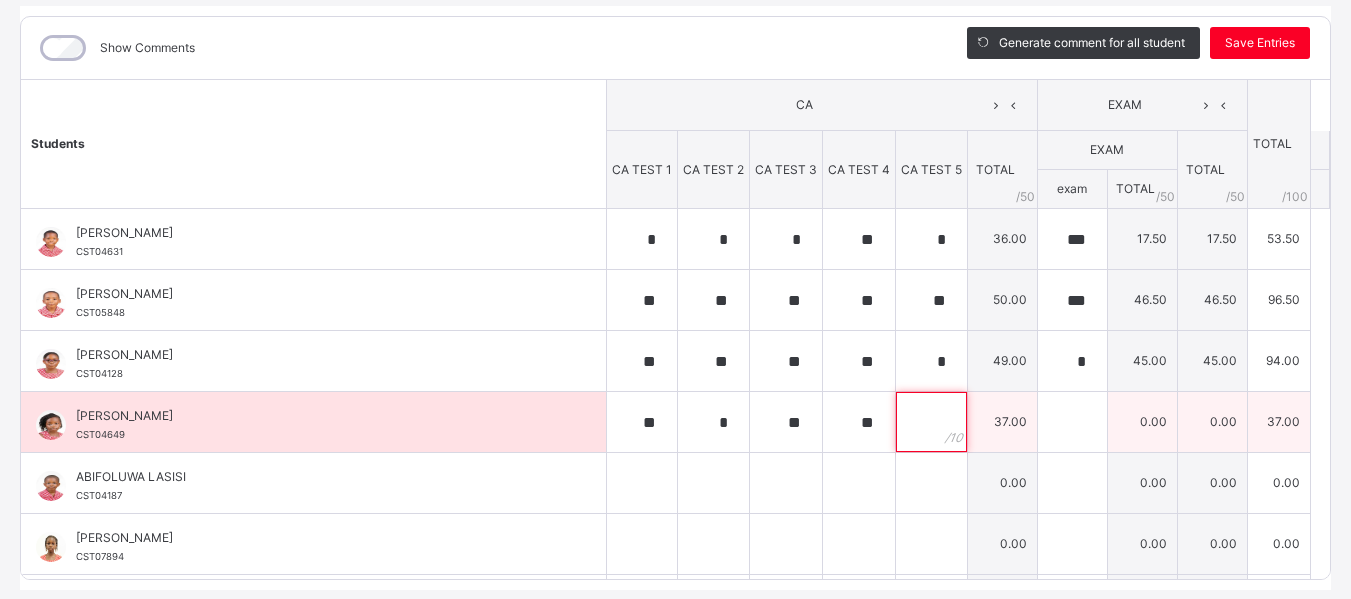 click at bounding box center [931, 422] 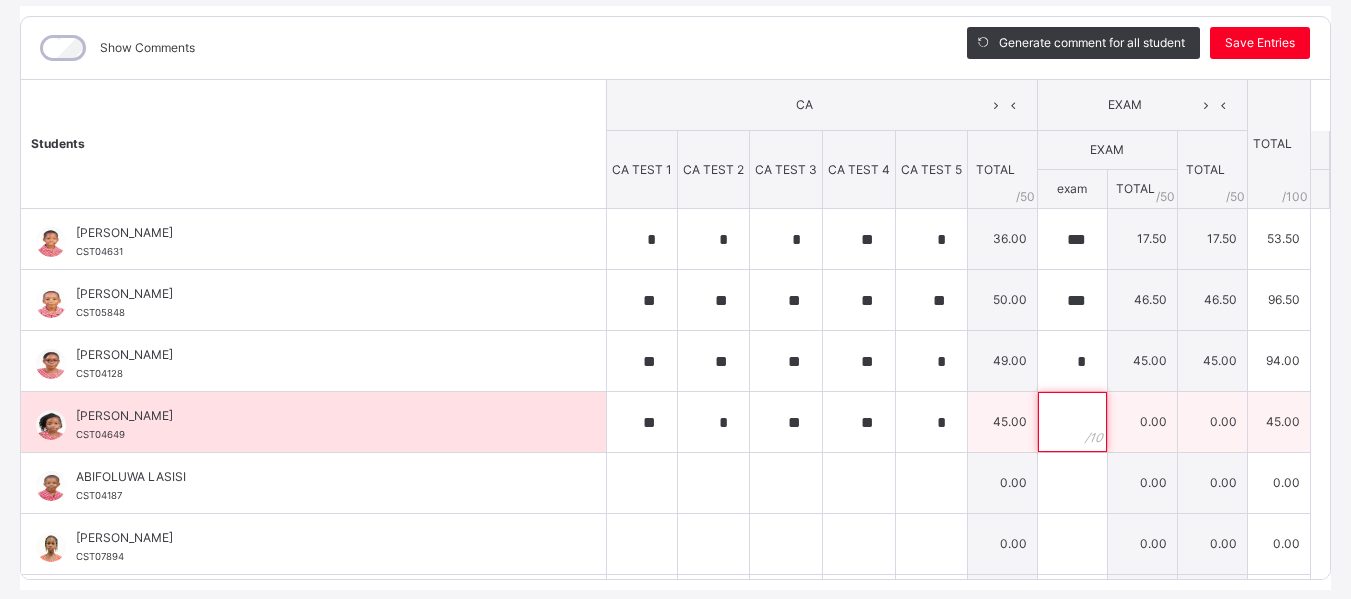 click at bounding box center (1072, 422) 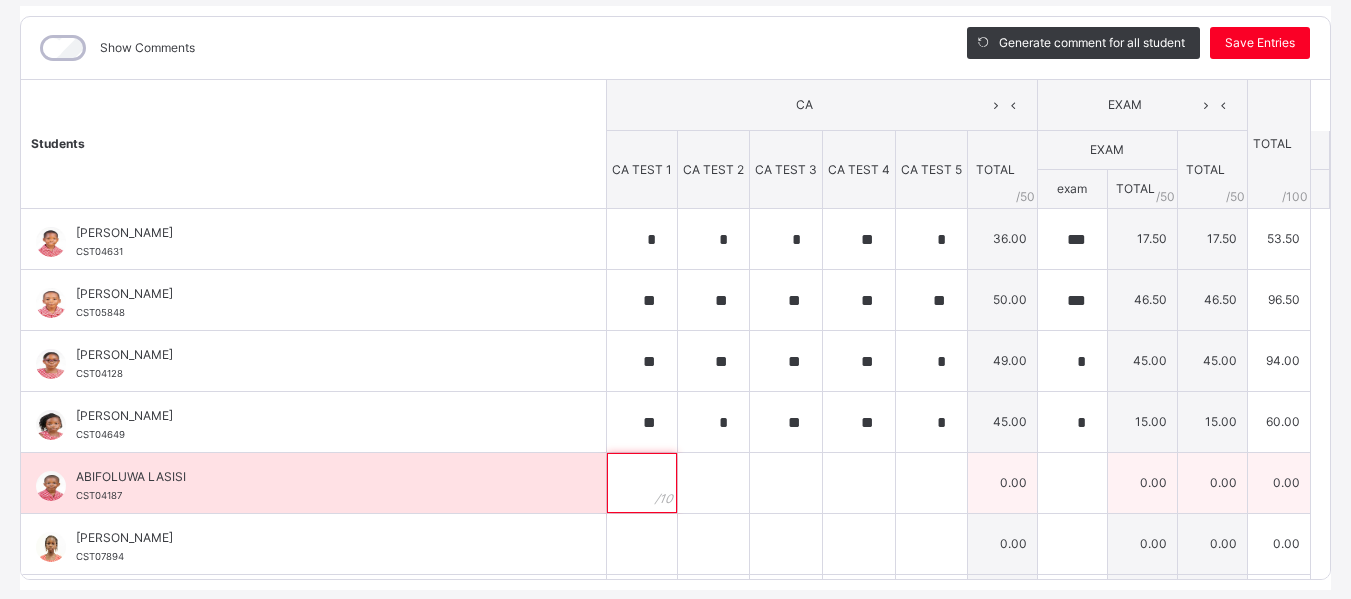 click at bounding box center (642, 483) 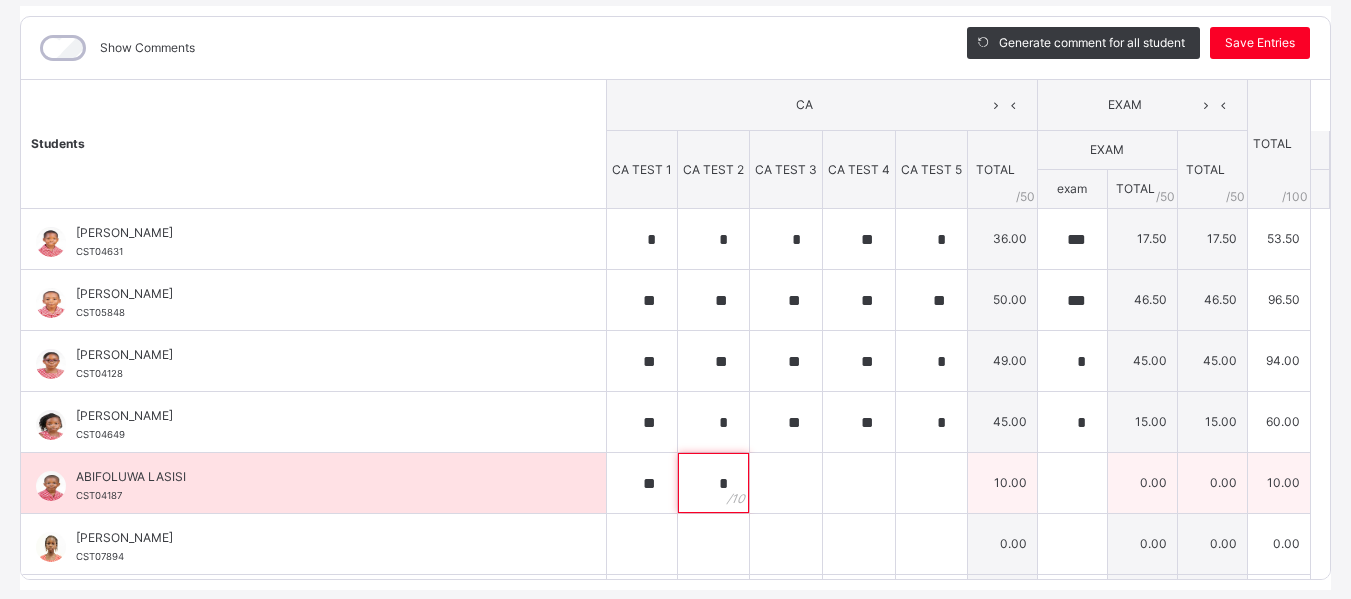 click on "*" at bounding box center [713, 483] 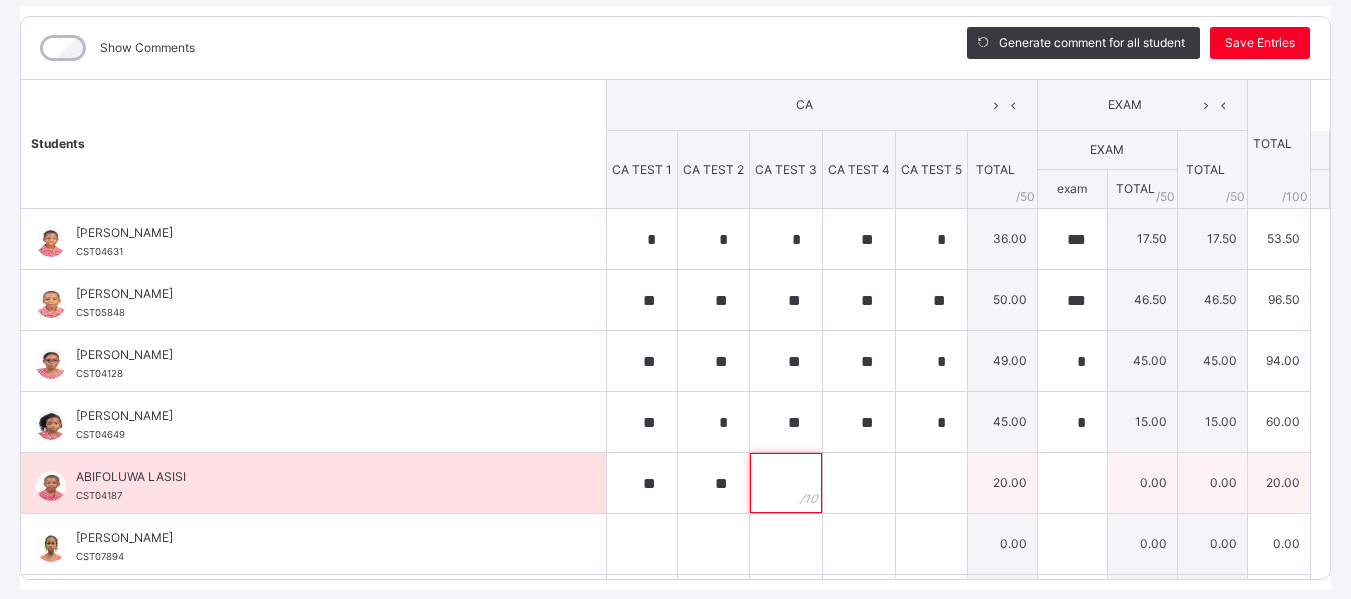 click at bounding box center [786, 483] 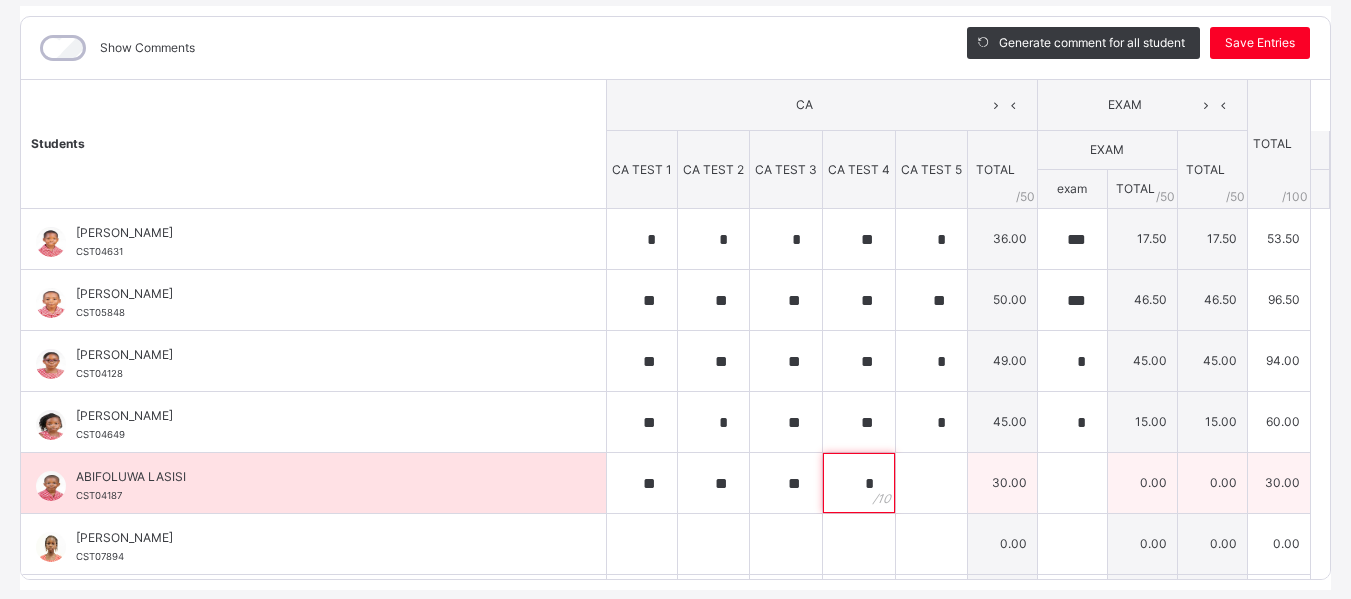 click on "*" at bounding box center [859, 483] 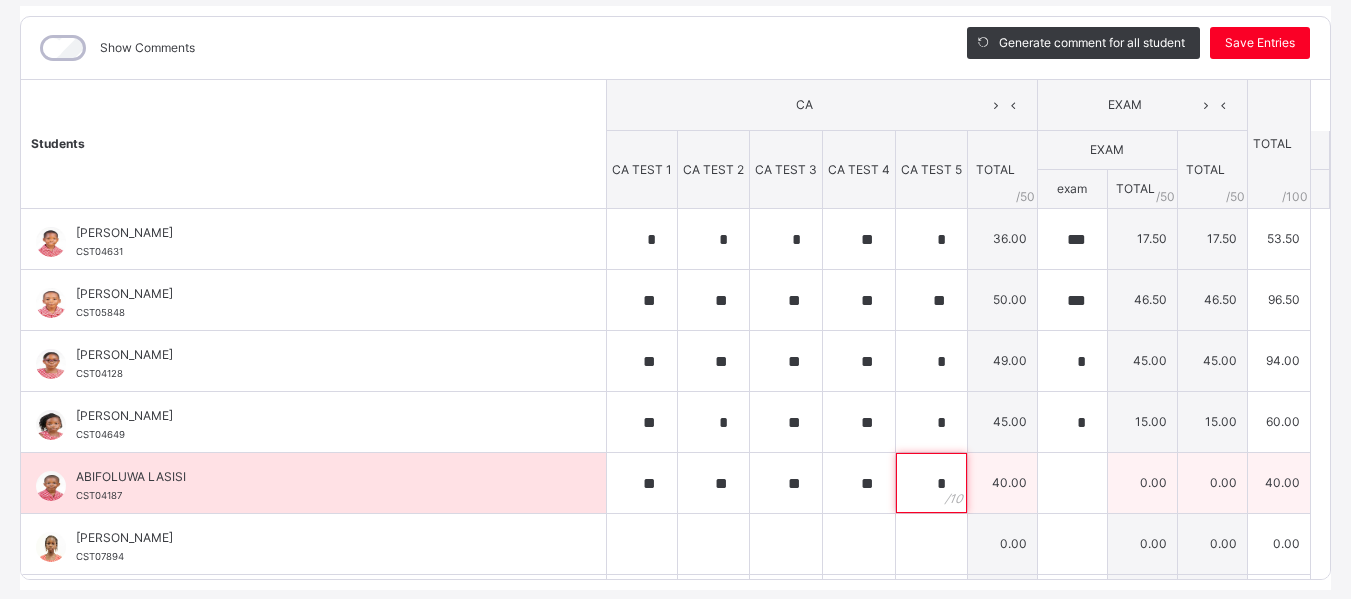 click on "*" at bounding box center [931, 483] 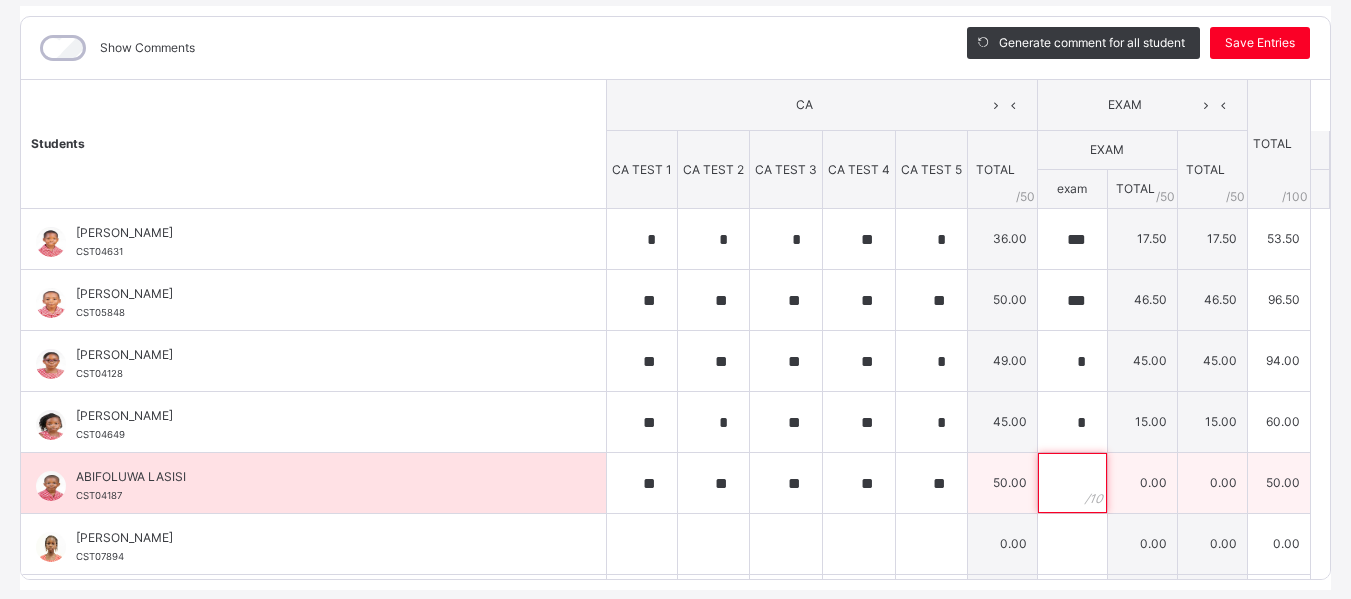 click at bounding box center [1072, 483] 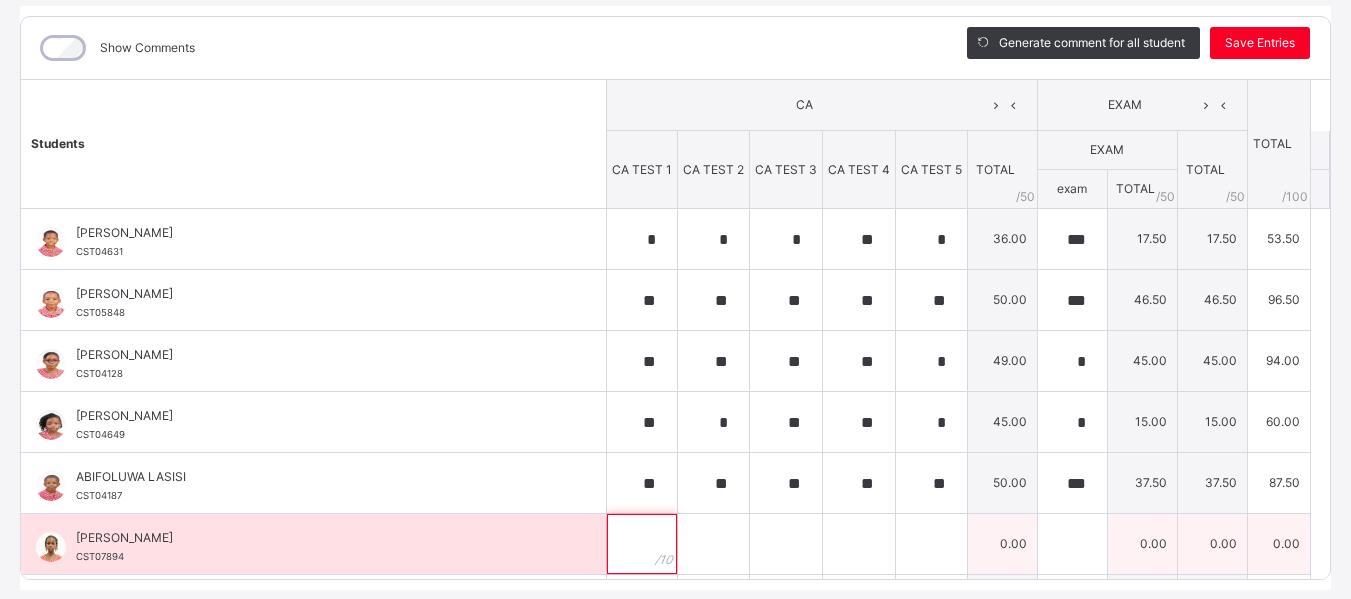 click at bounding box center [642, 544] 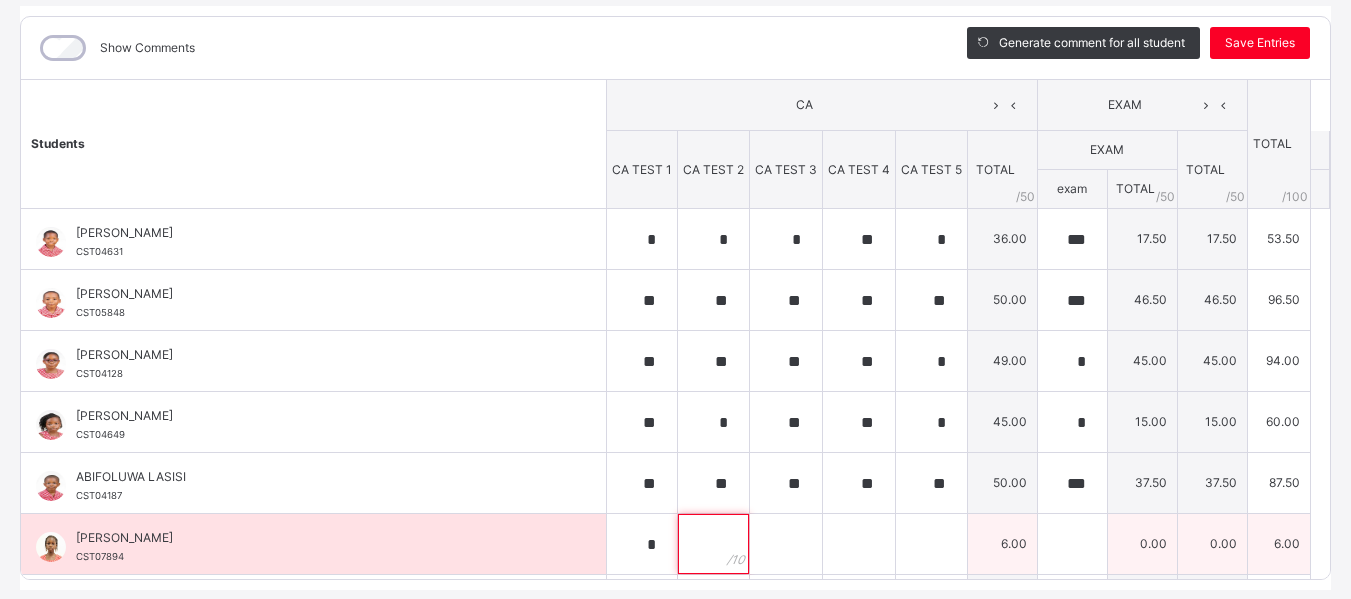 click at bounding box center (713, 544) 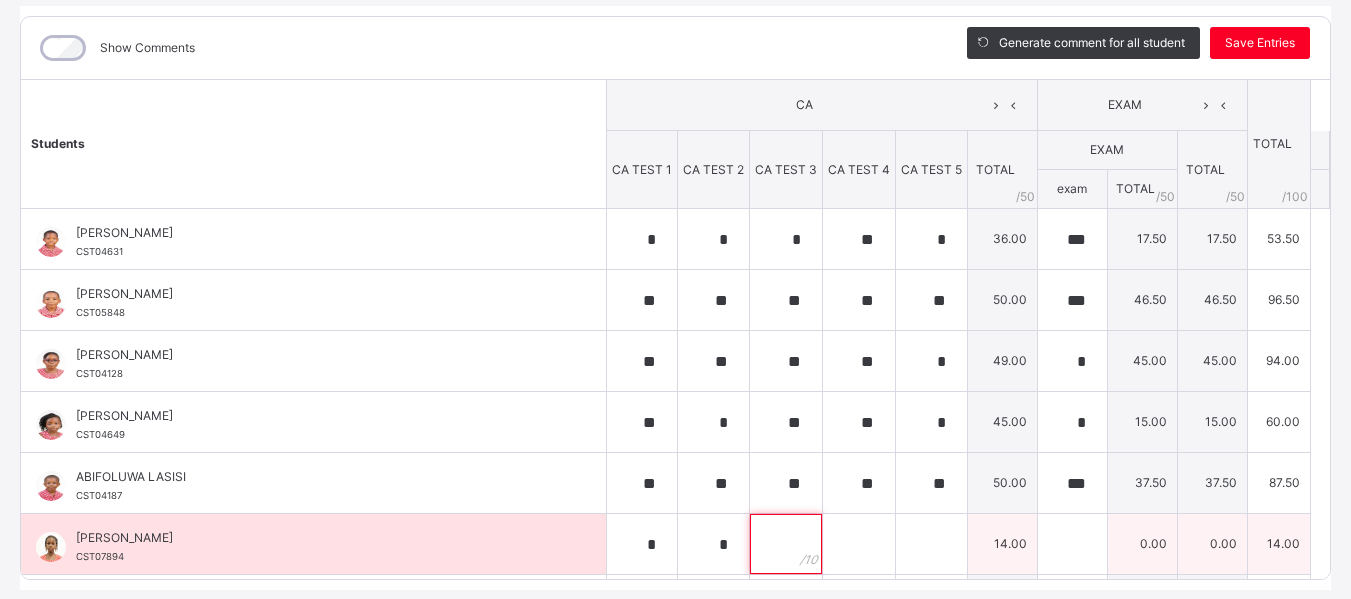 click at bounding box center [786, 544] 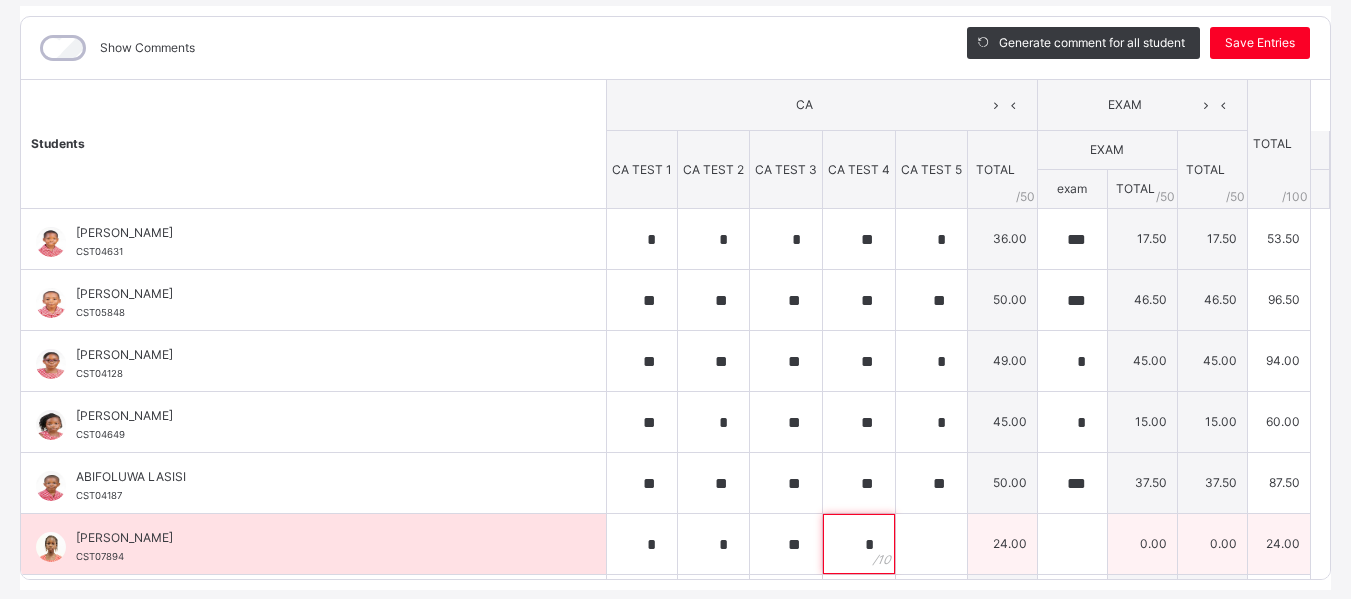 click on "*" at bounding box center [859, 544] 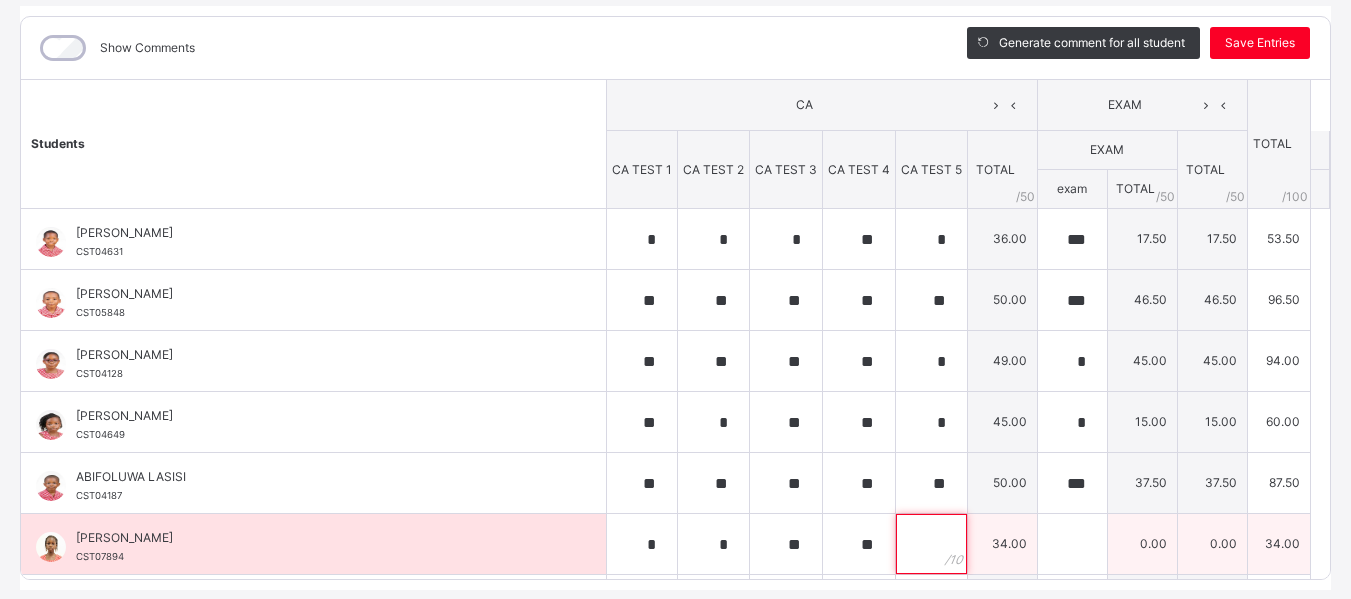 click at bounding box center [931, 544] 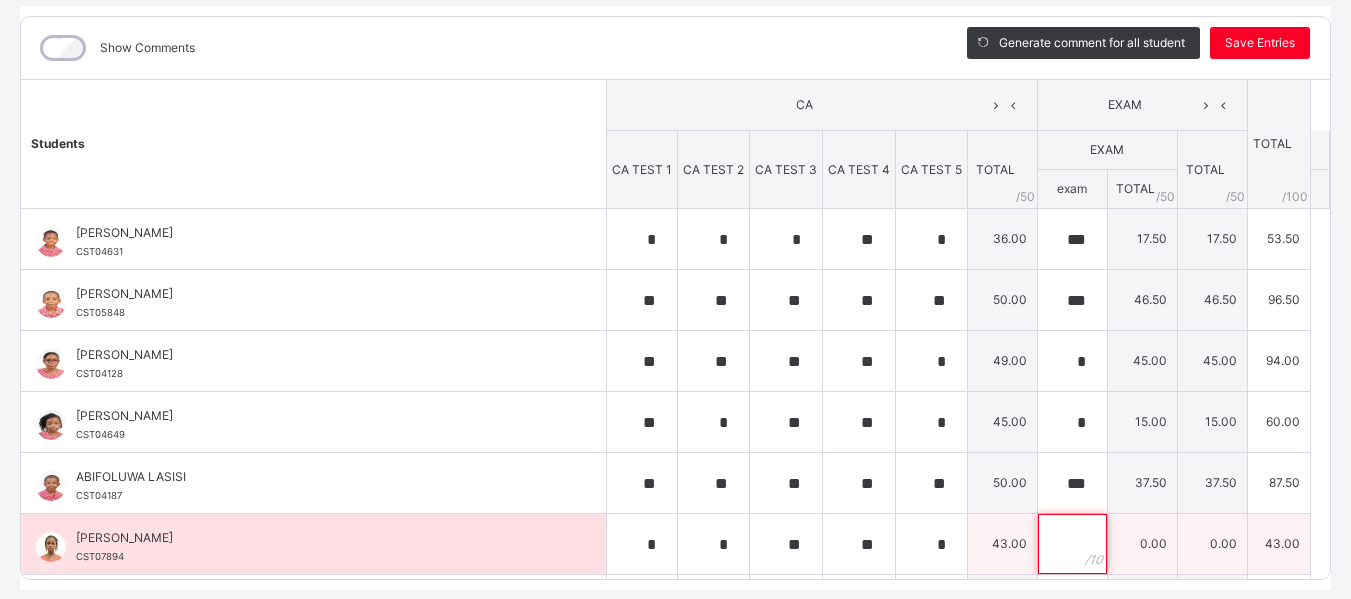 click at bounding box center [1072, 544] 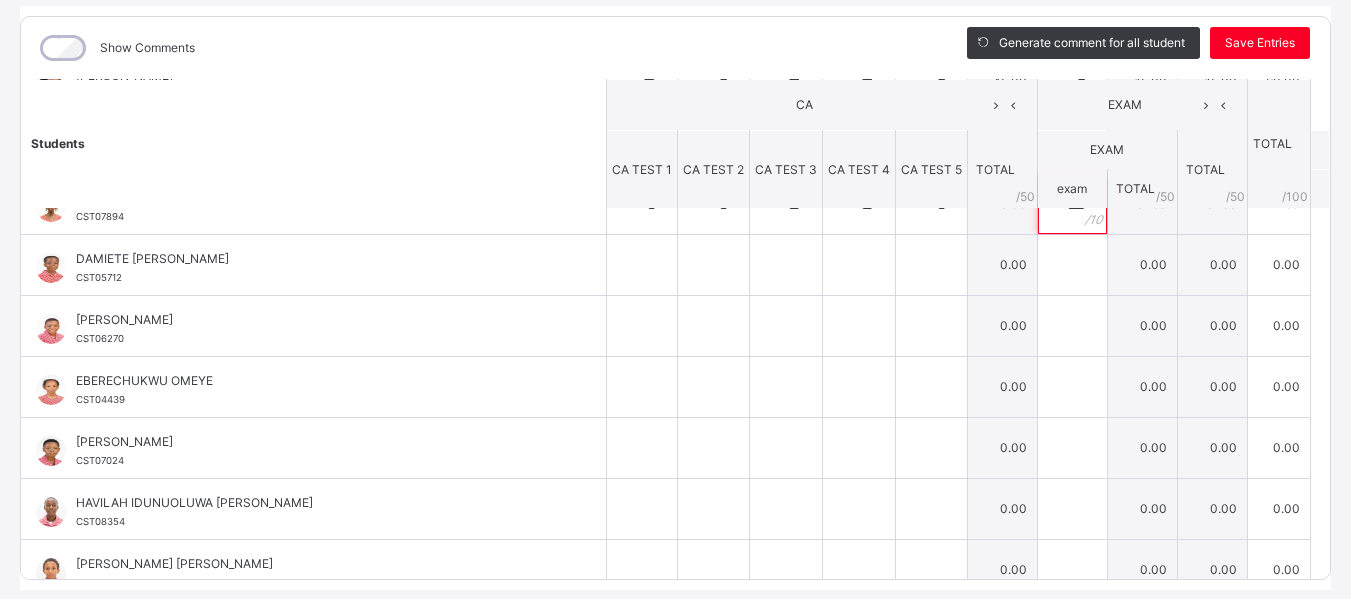 scroll, scrollTop: 343, scrollLeft: 0, axis: vertical 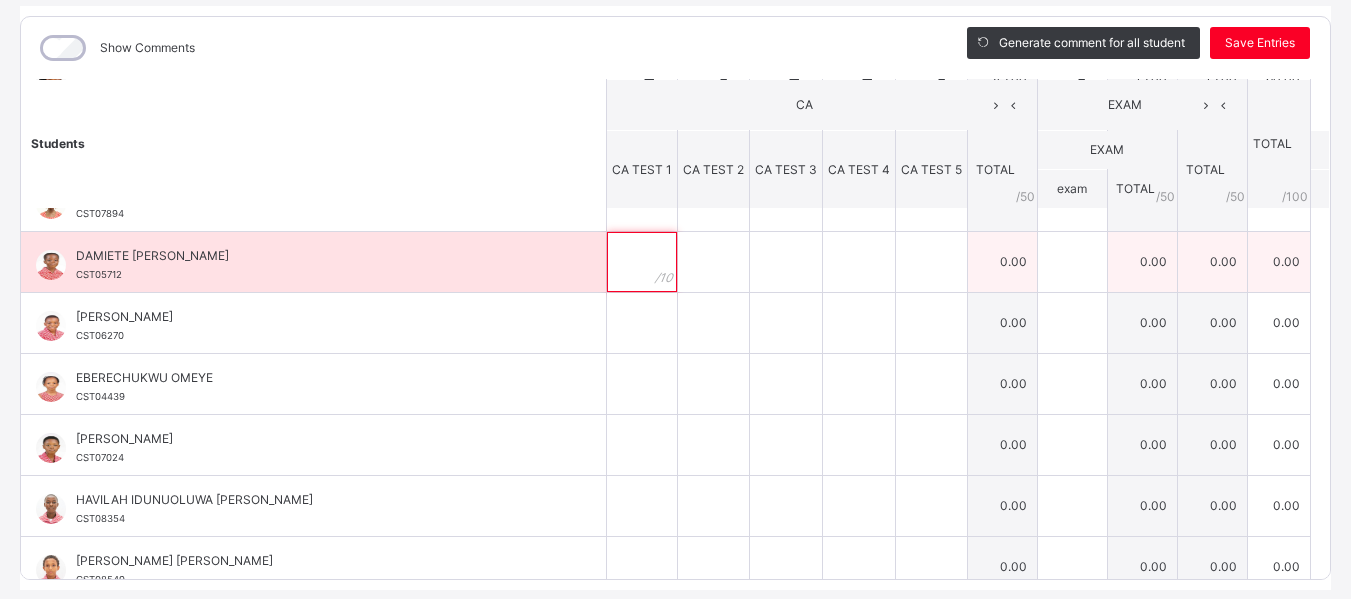 click at bounding box center [642, 262] 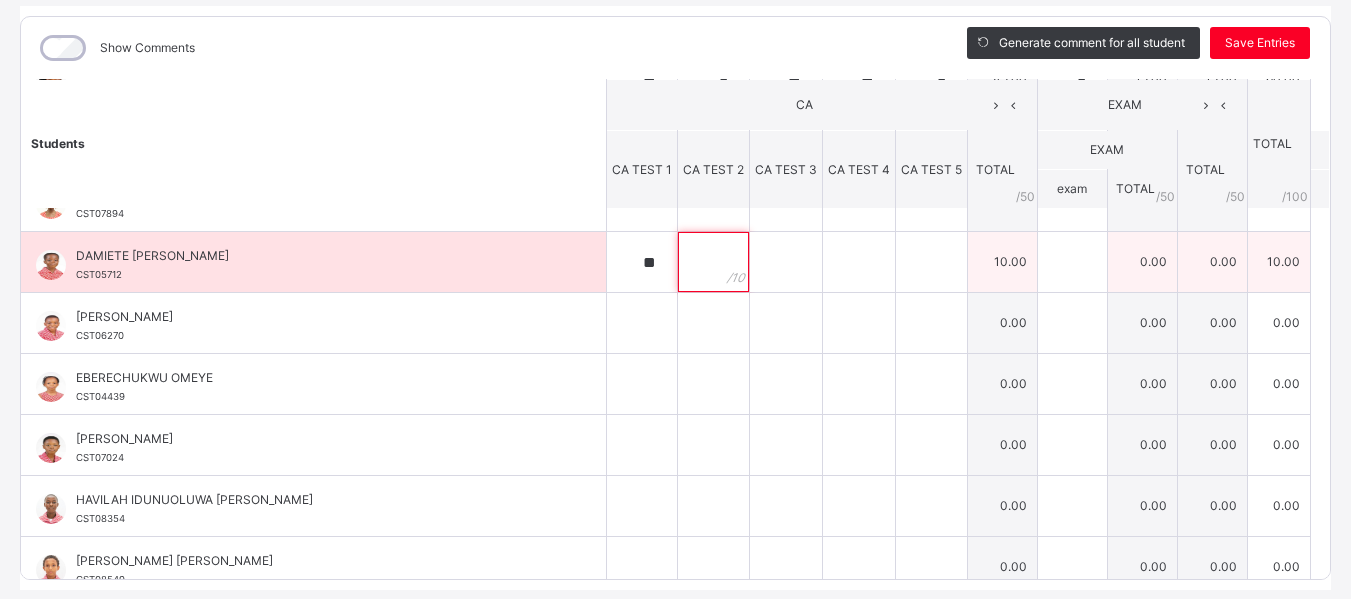 click at bounding box center (713, 262) 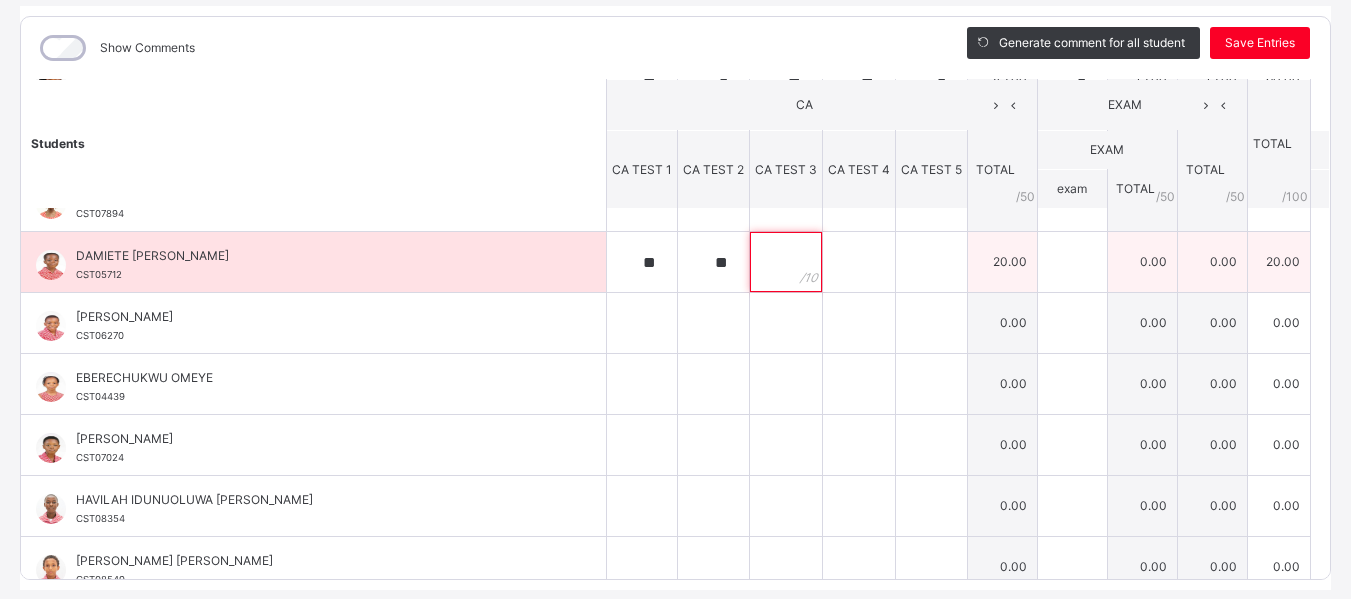 click at bounding box center [786, 262] 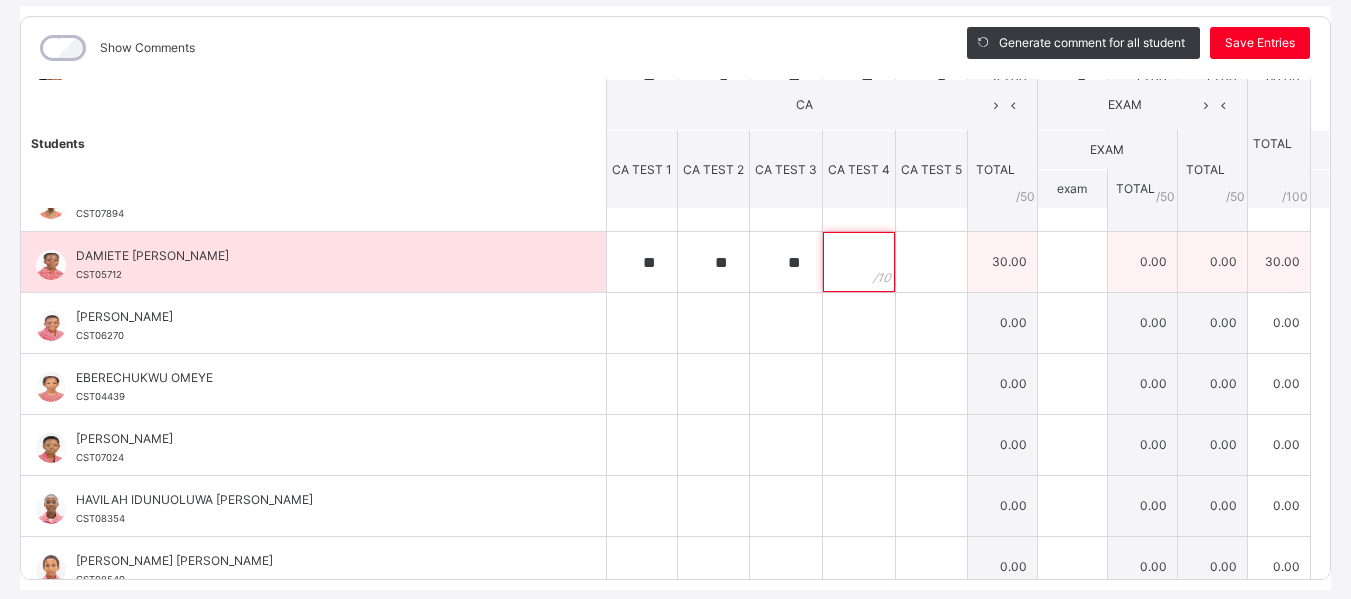 click at bounding box center [859, 262] 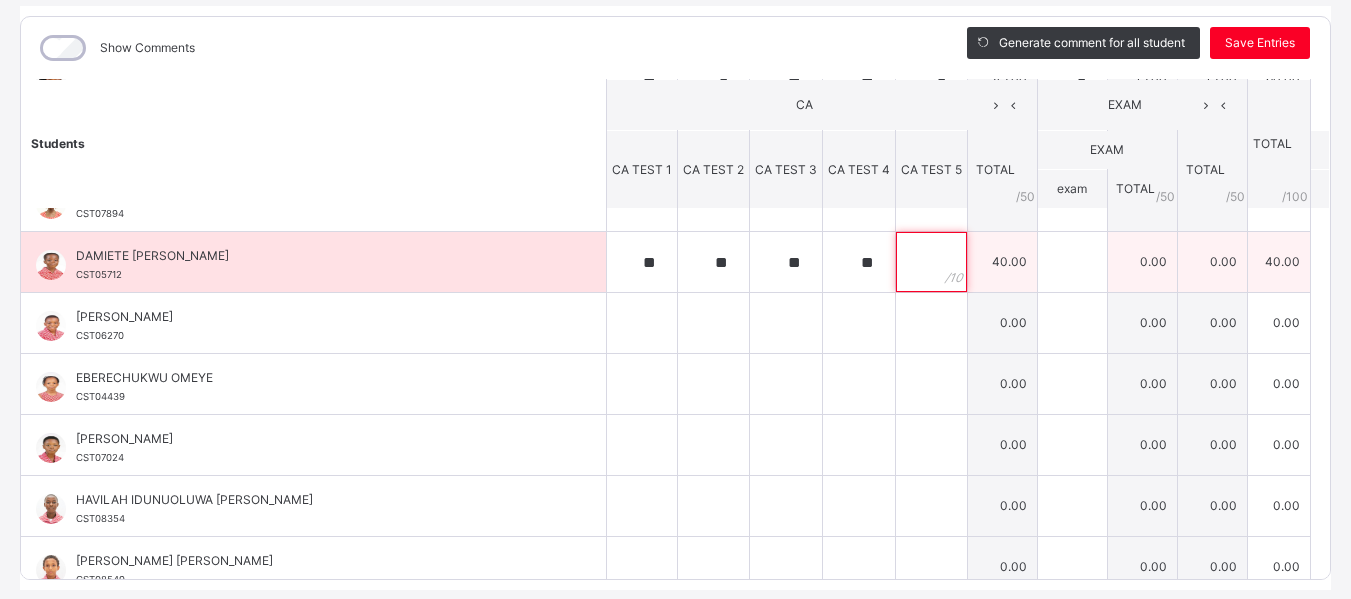 click at bounding box center [931, 262] 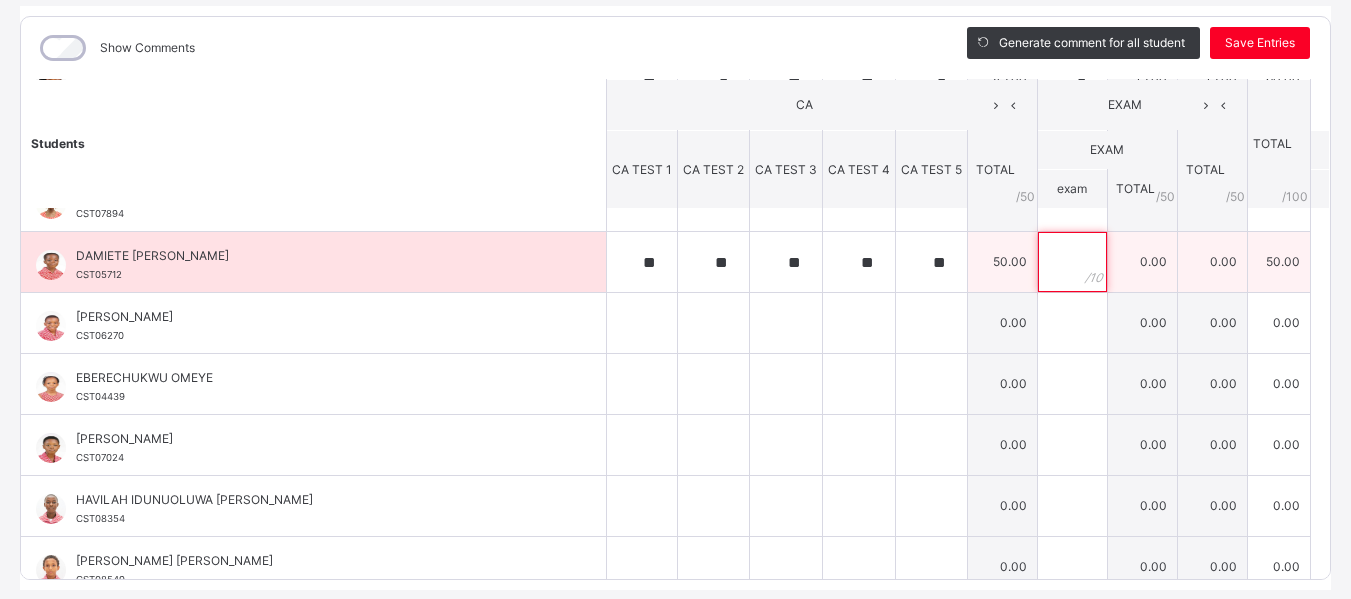 click at bounding box center [1072, 262] 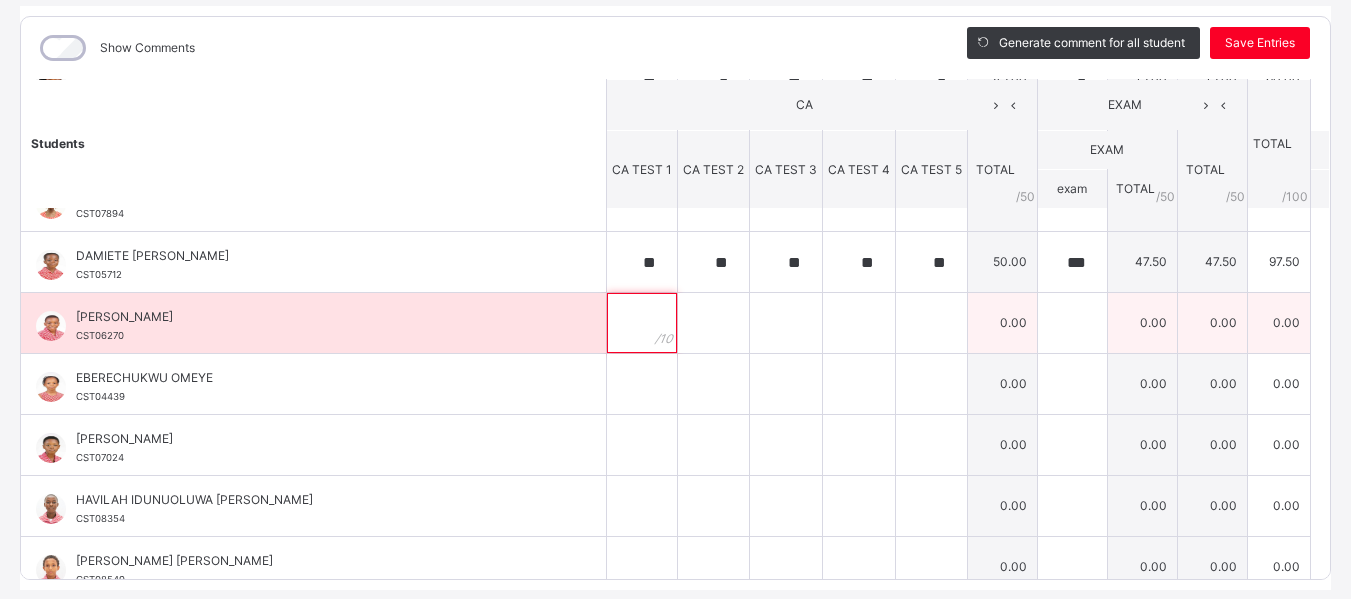 click at bounding box center [642, 323] 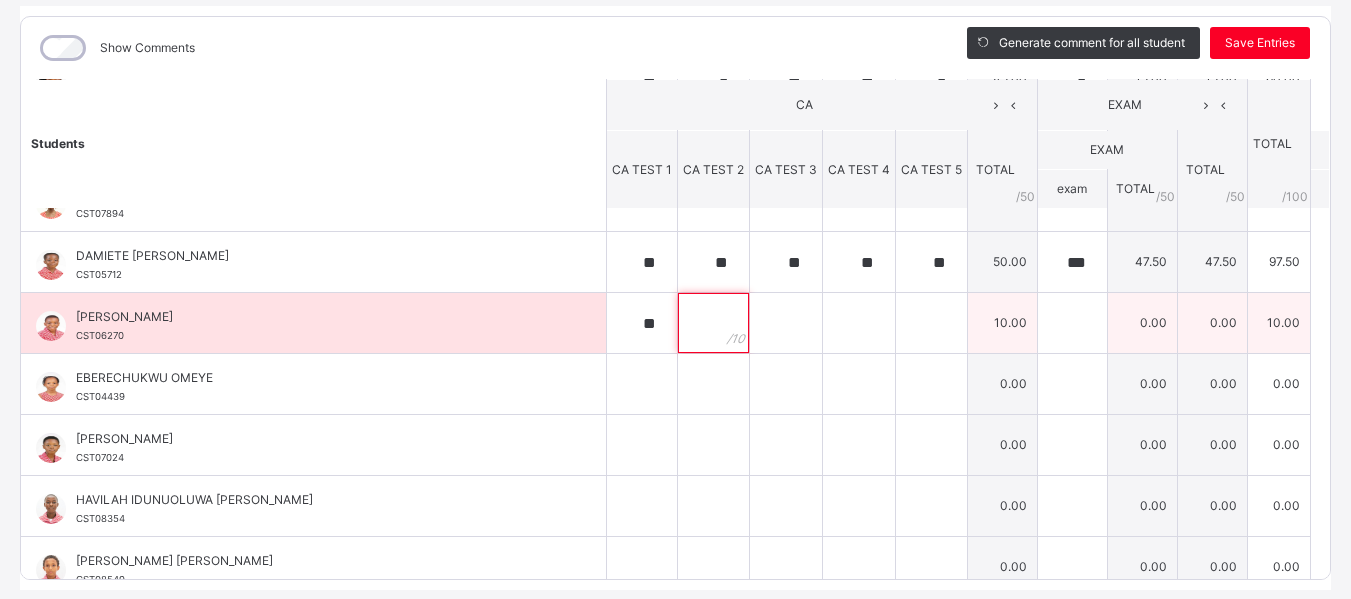 click at bounding box center (713, 323) 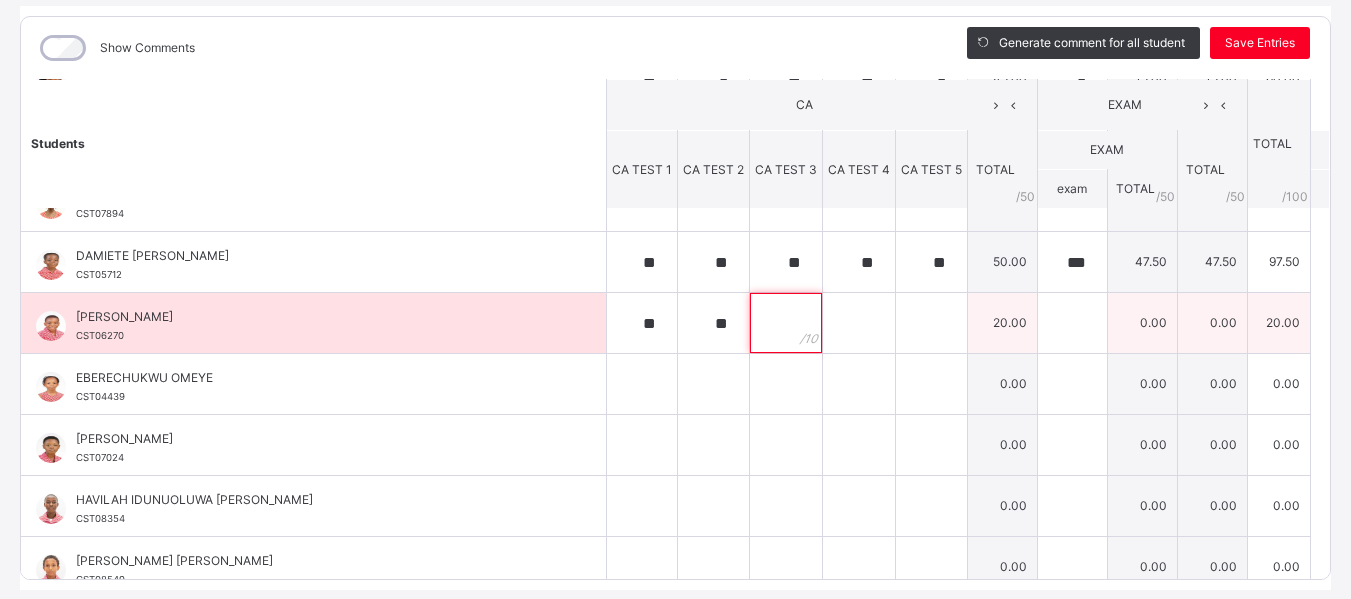 click at bounding box center [786, 323] 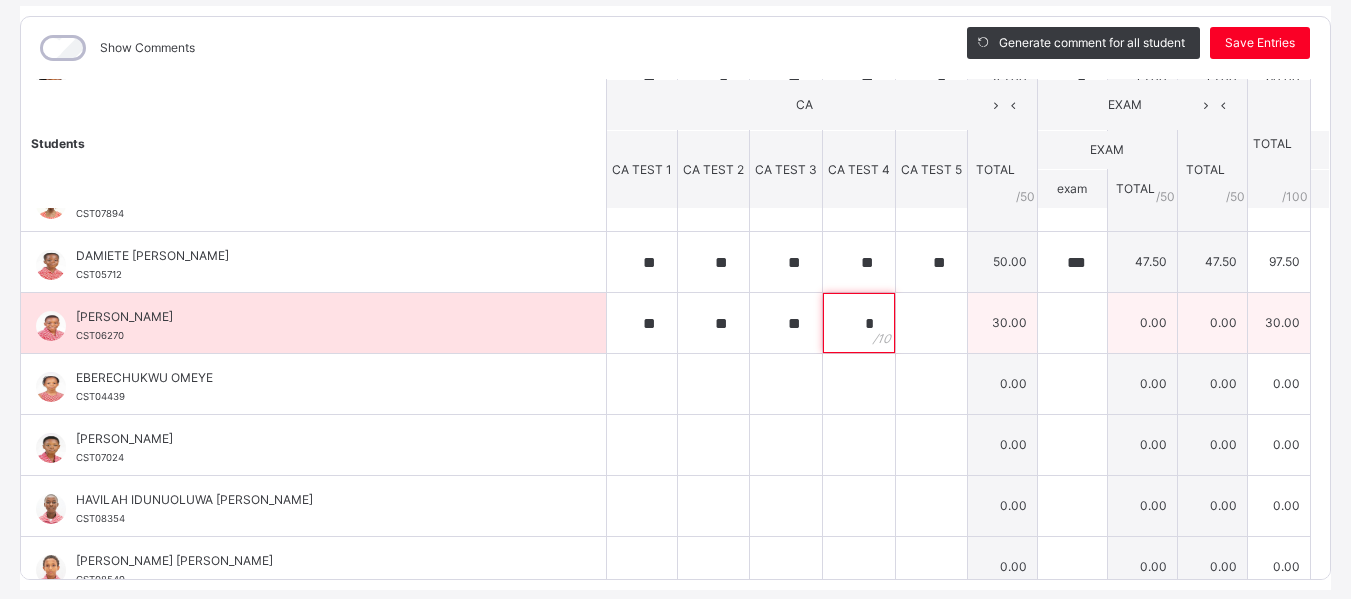 click on "*" at bounding box center [859, 323] 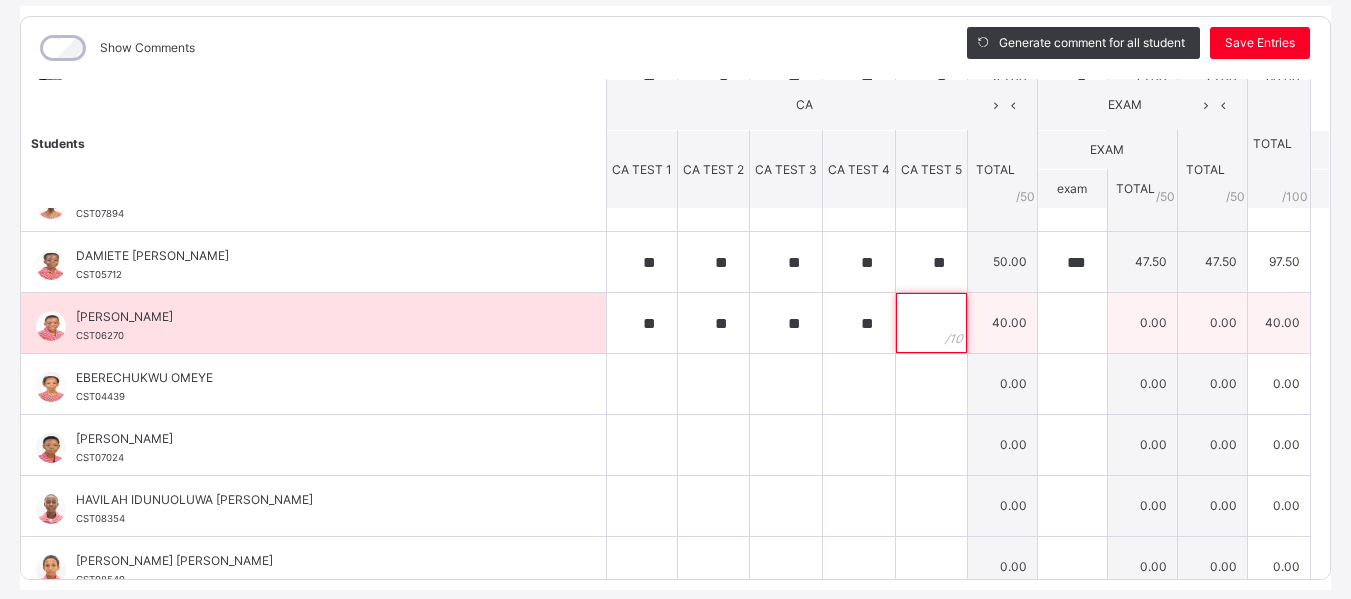 click at bounding box center [931, 323] 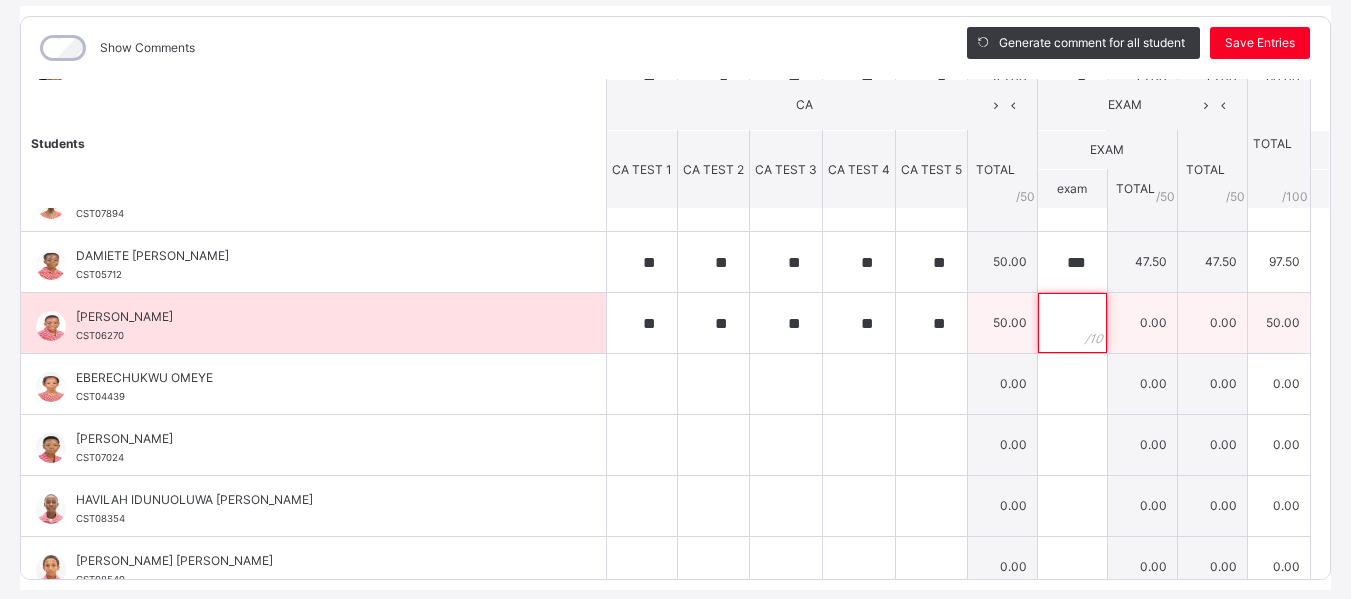 click at bounding box center [1072, 323] 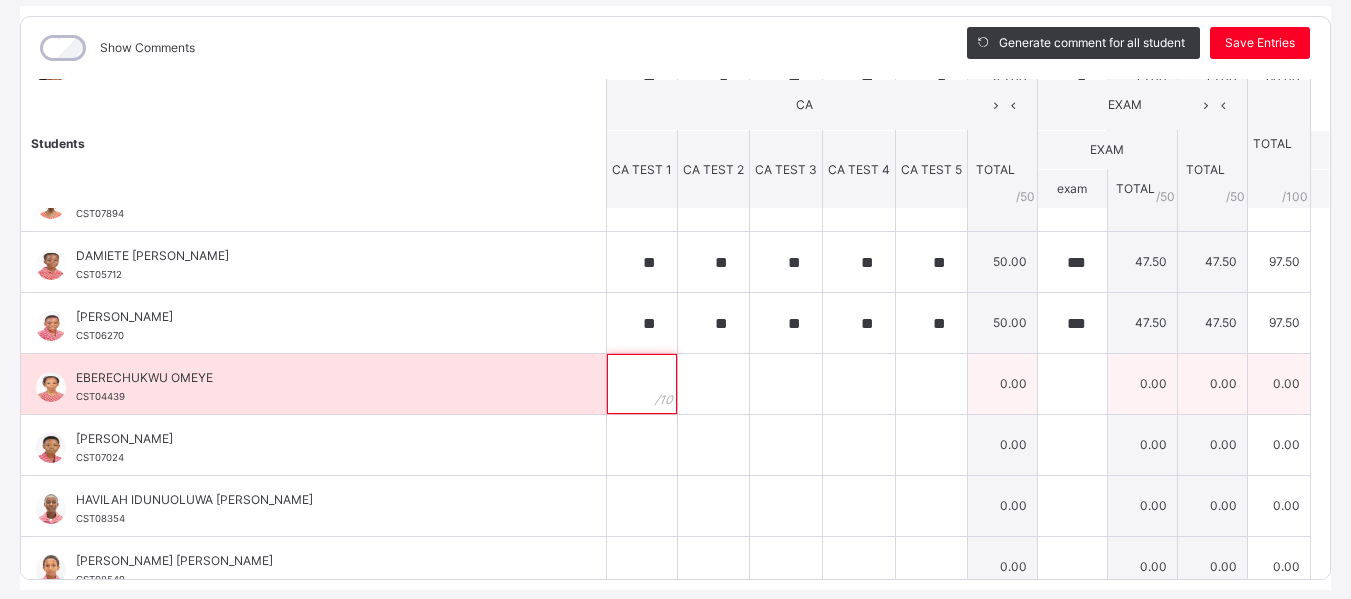 click at bounding box center [642, 384] 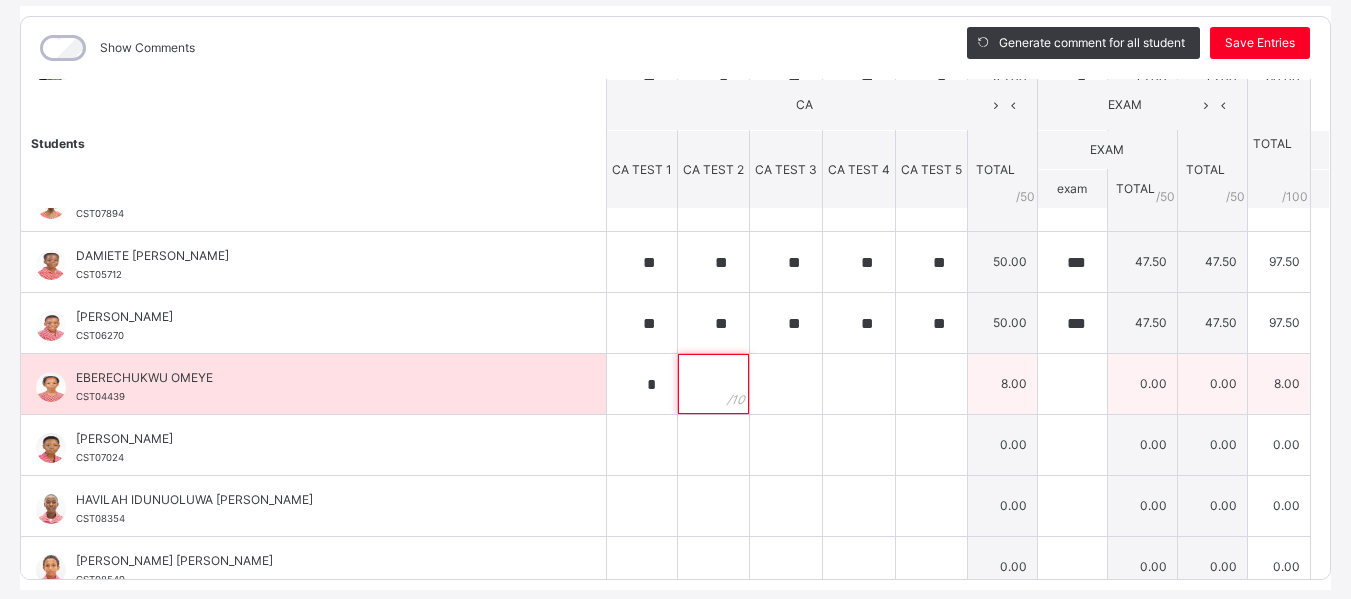 click at bounding box center [713, 384] 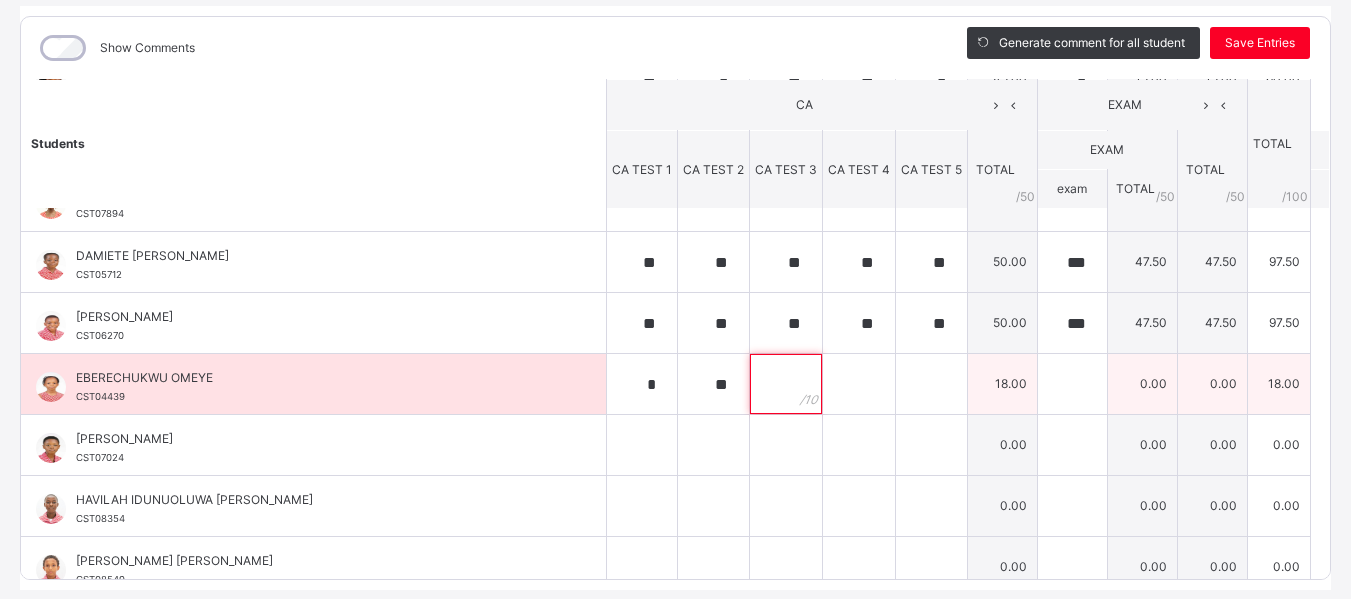 click at bounding box center (786, 384) 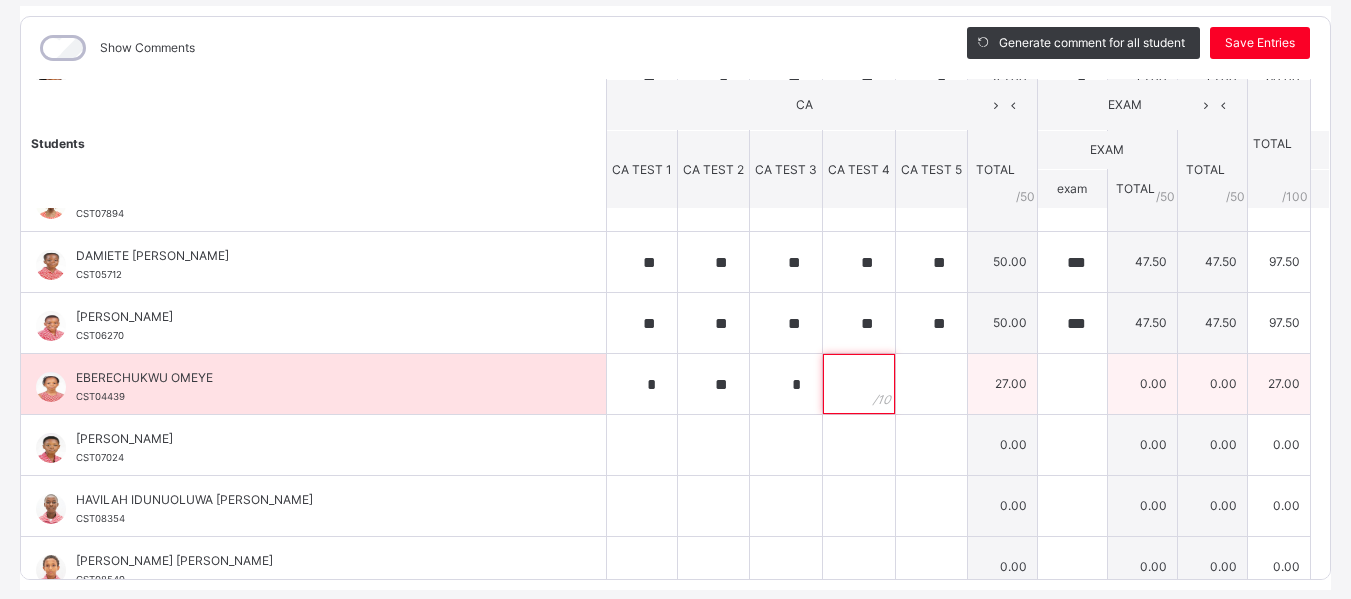 click at bounding box center [859, 384] 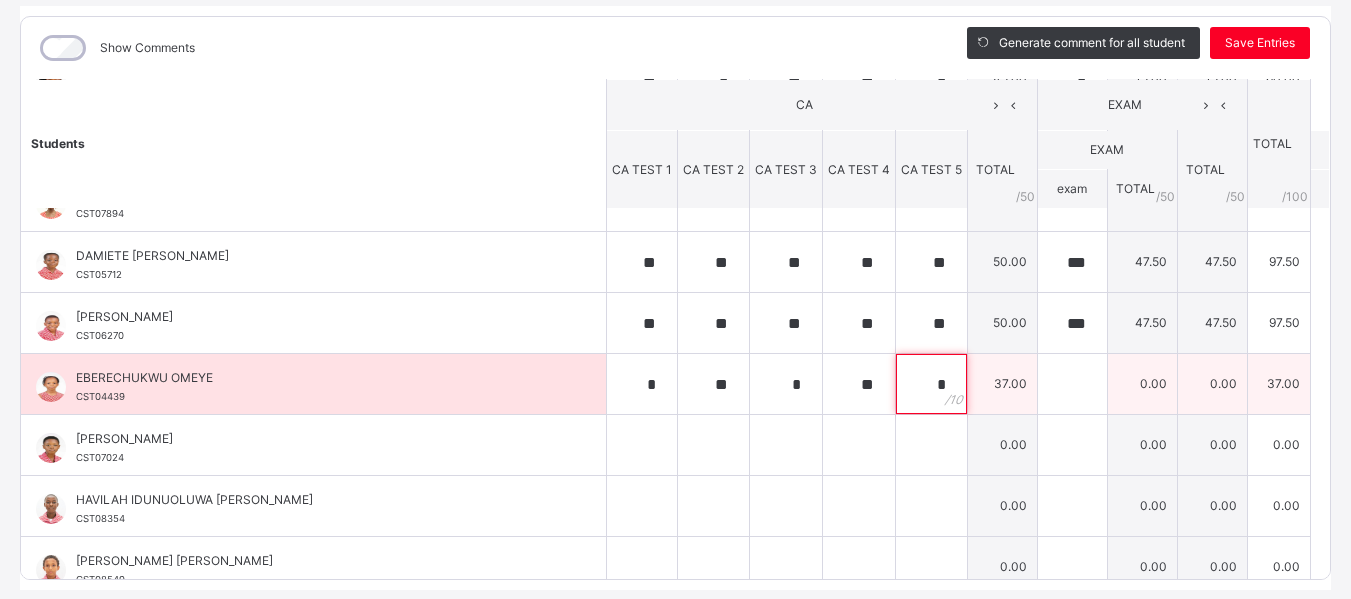 click on "*" at bounding box center (931, 384) 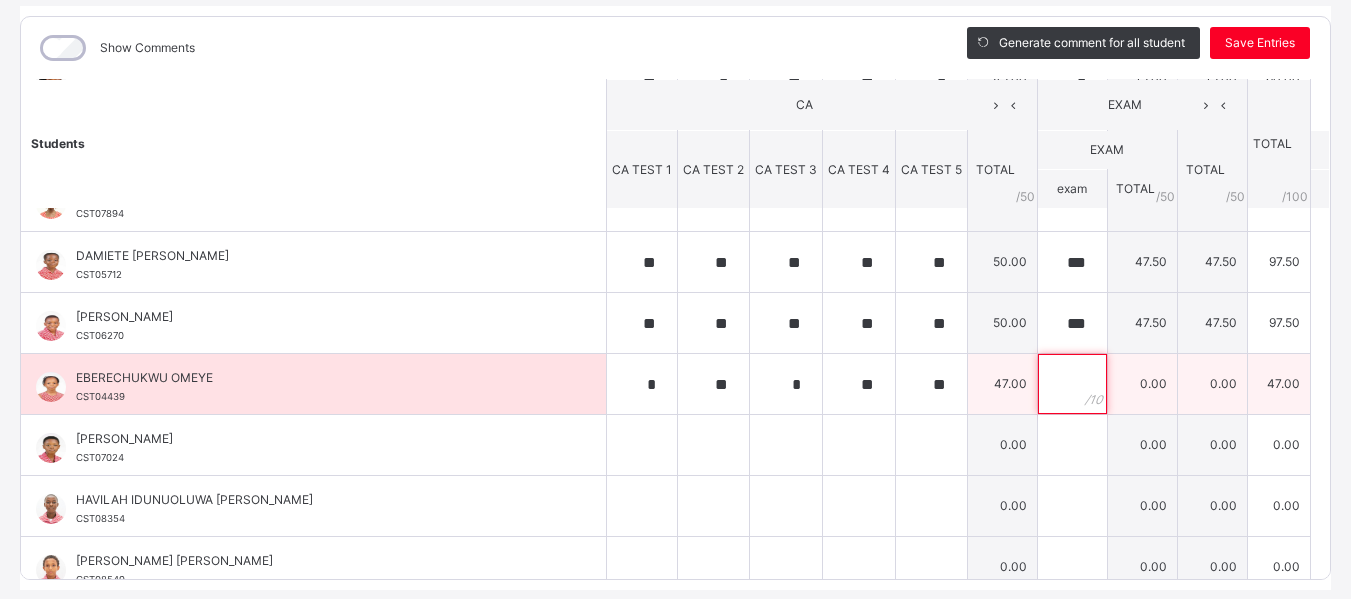 click at bounding box center (1072, 384) 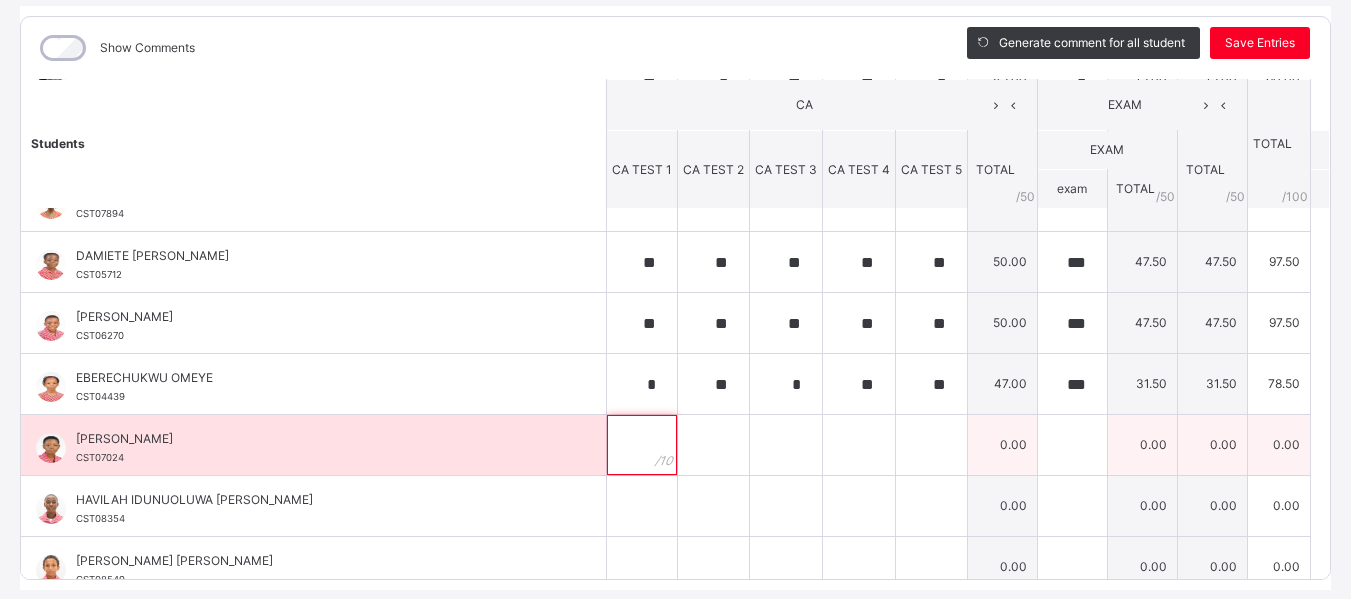 click at bounding box center [642, 445] 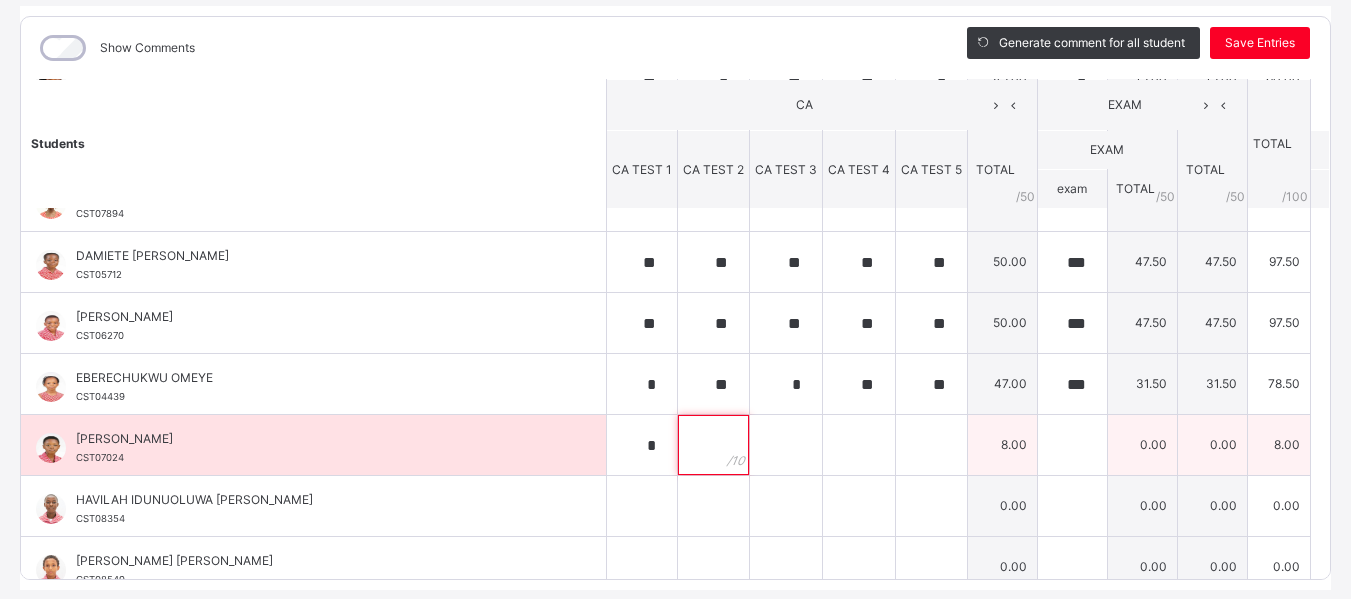 click at bounding box center [713, 445] 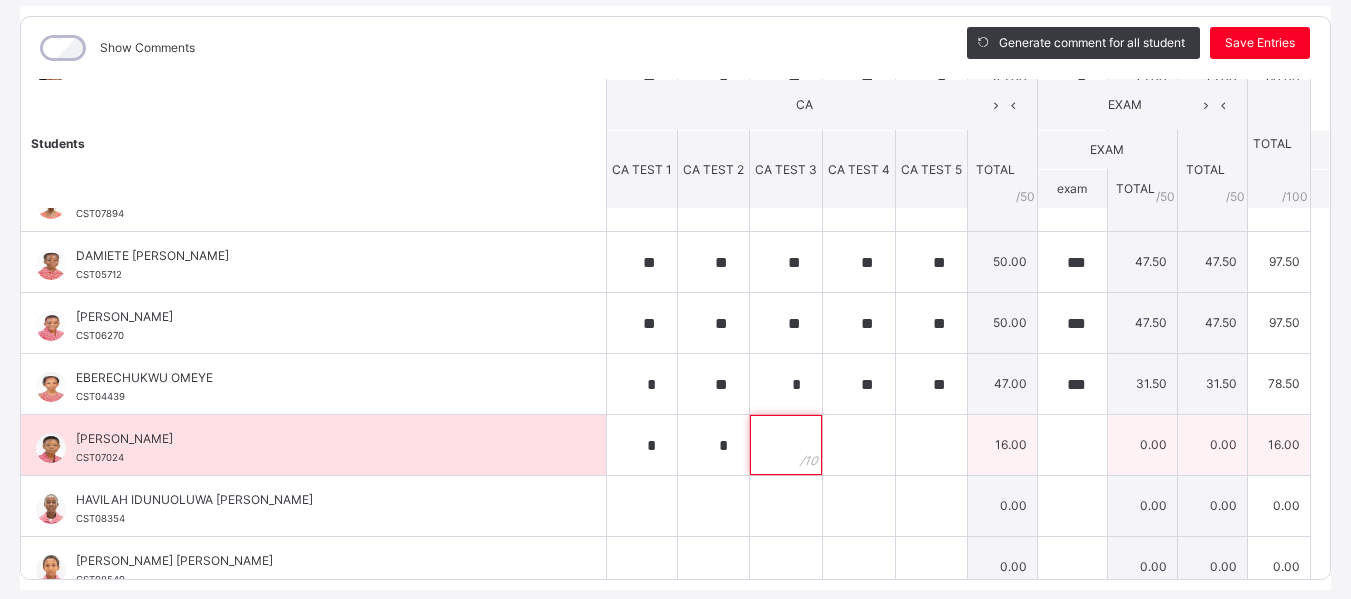 click at bounding box center [786, 445] 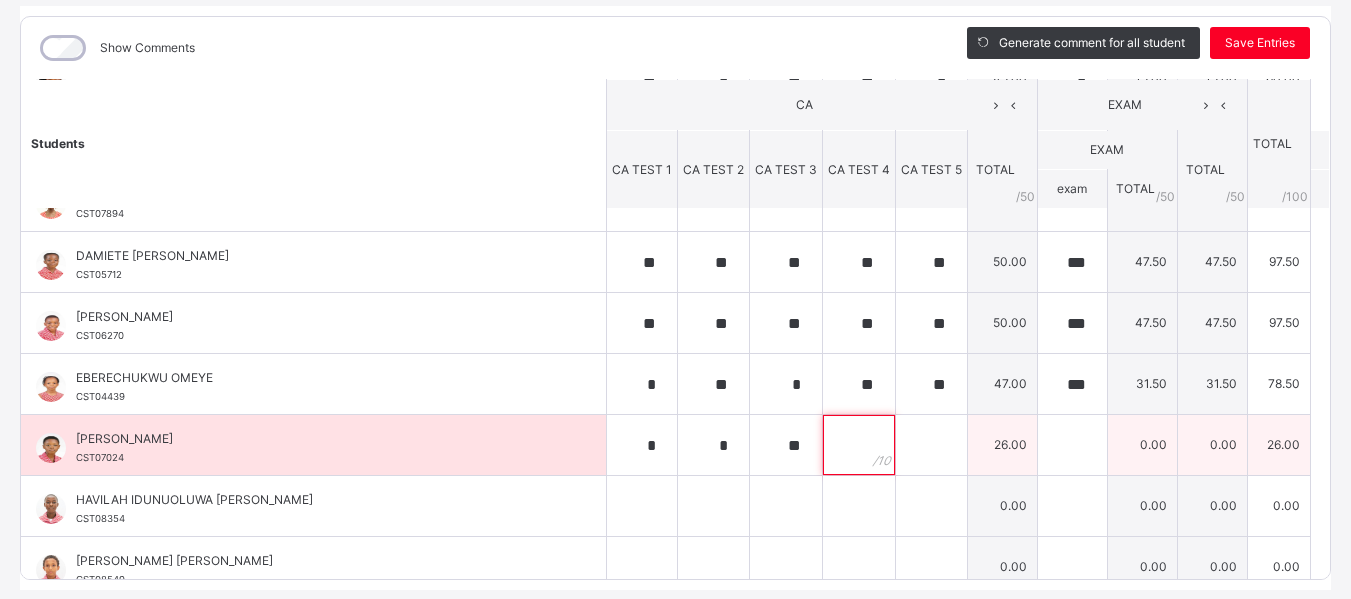 click at bounding box center [859, 445] 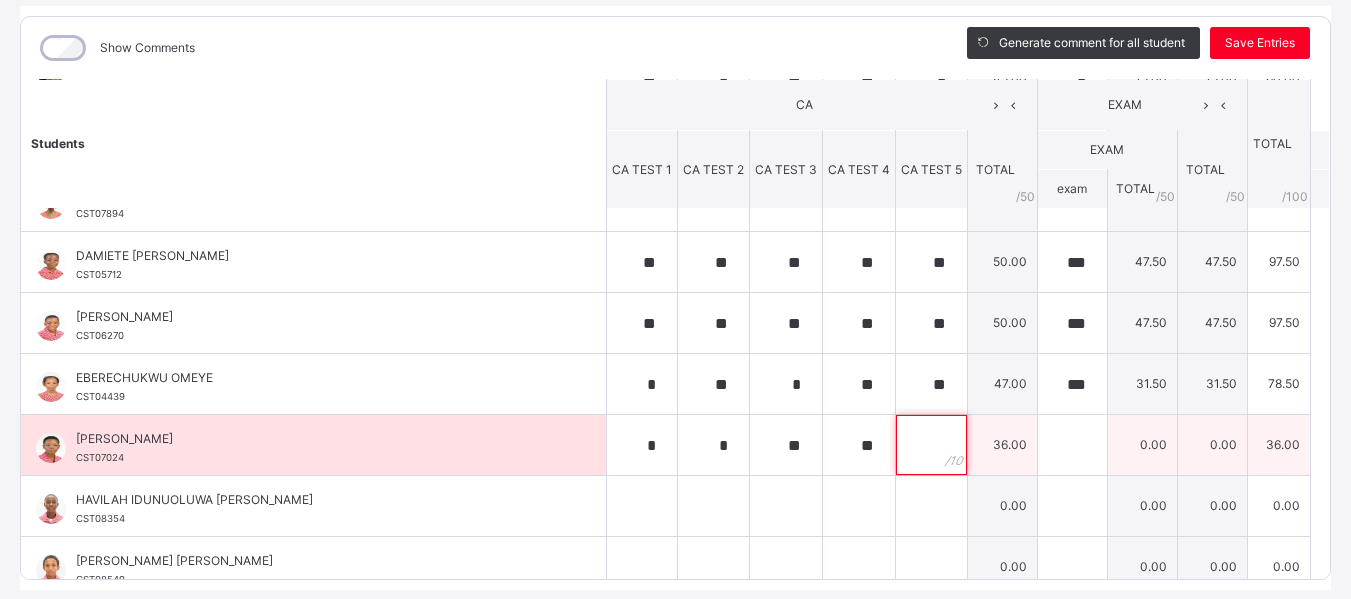 click at bounding box center [931, 445] 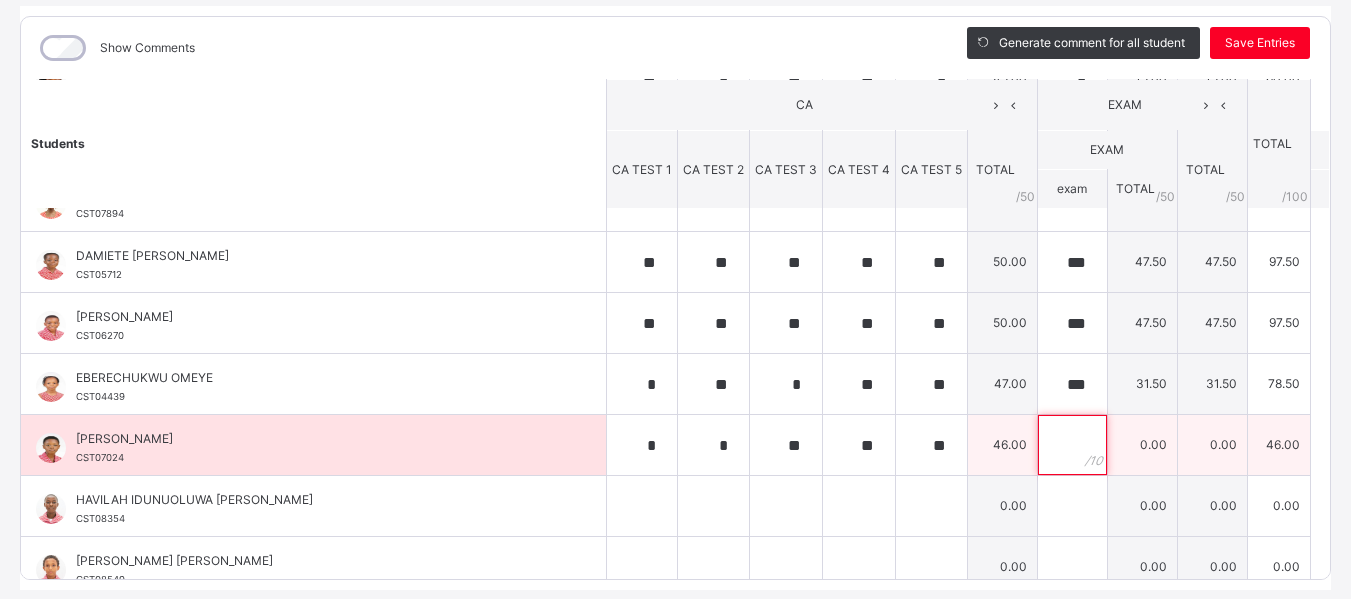 click at bounding box center [1072, 445] 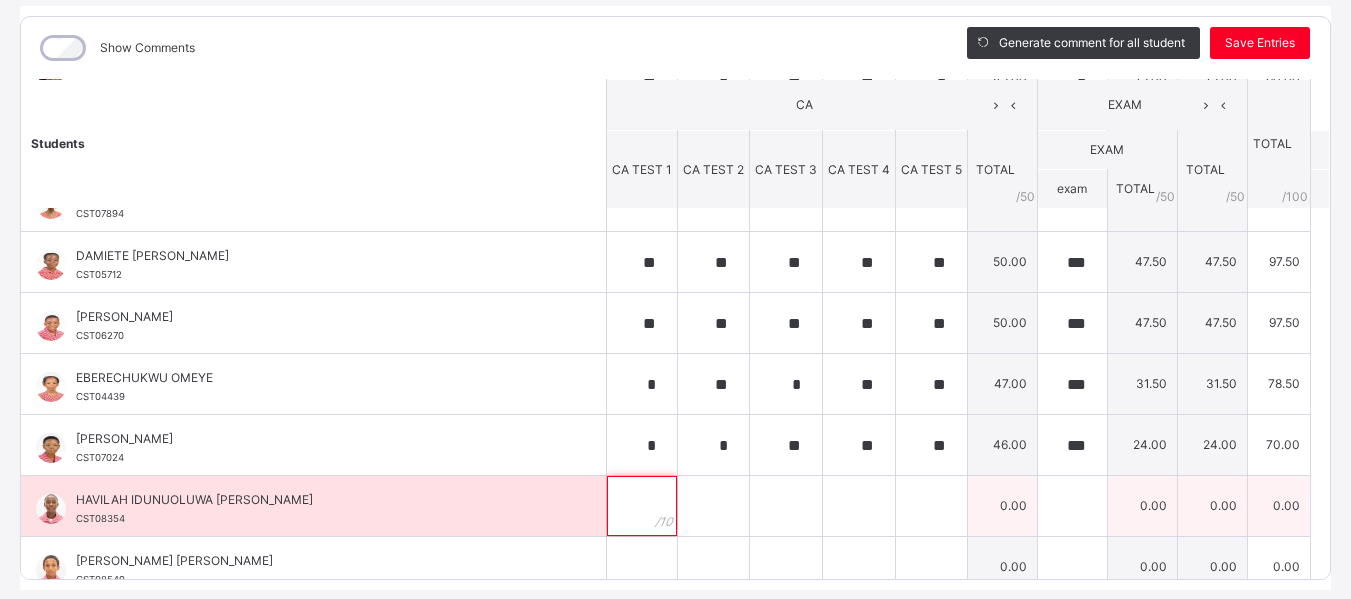 click at bounding box center (642, 506) 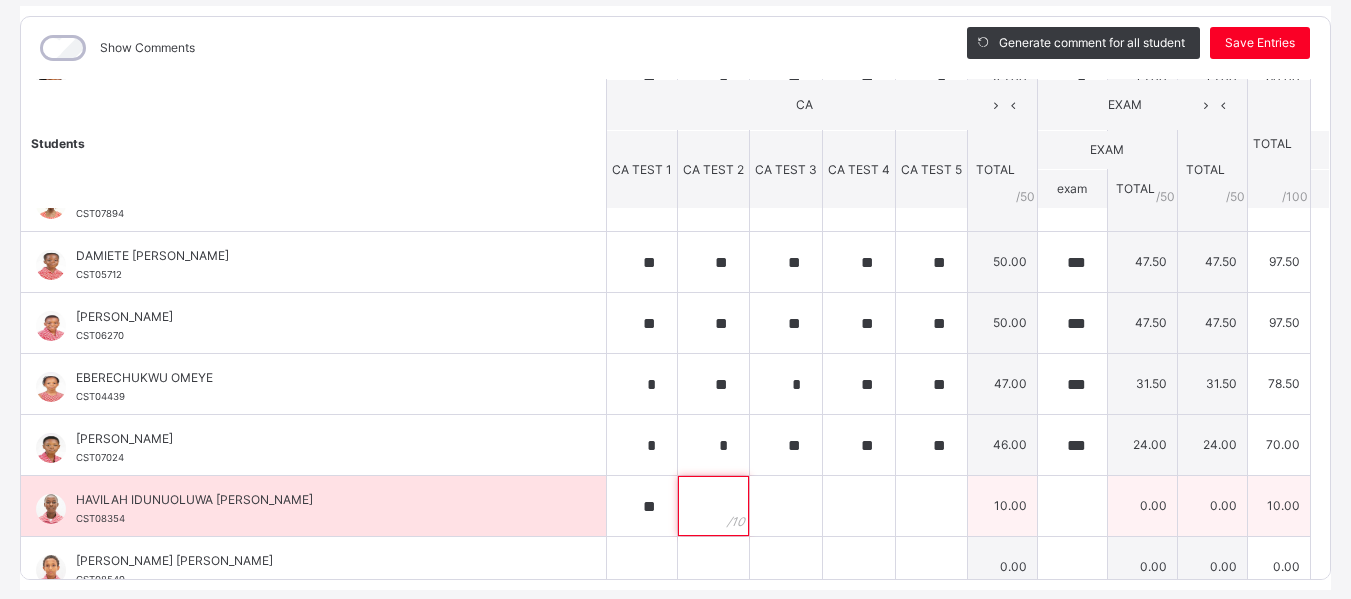 click at bounding box center [713, 506] 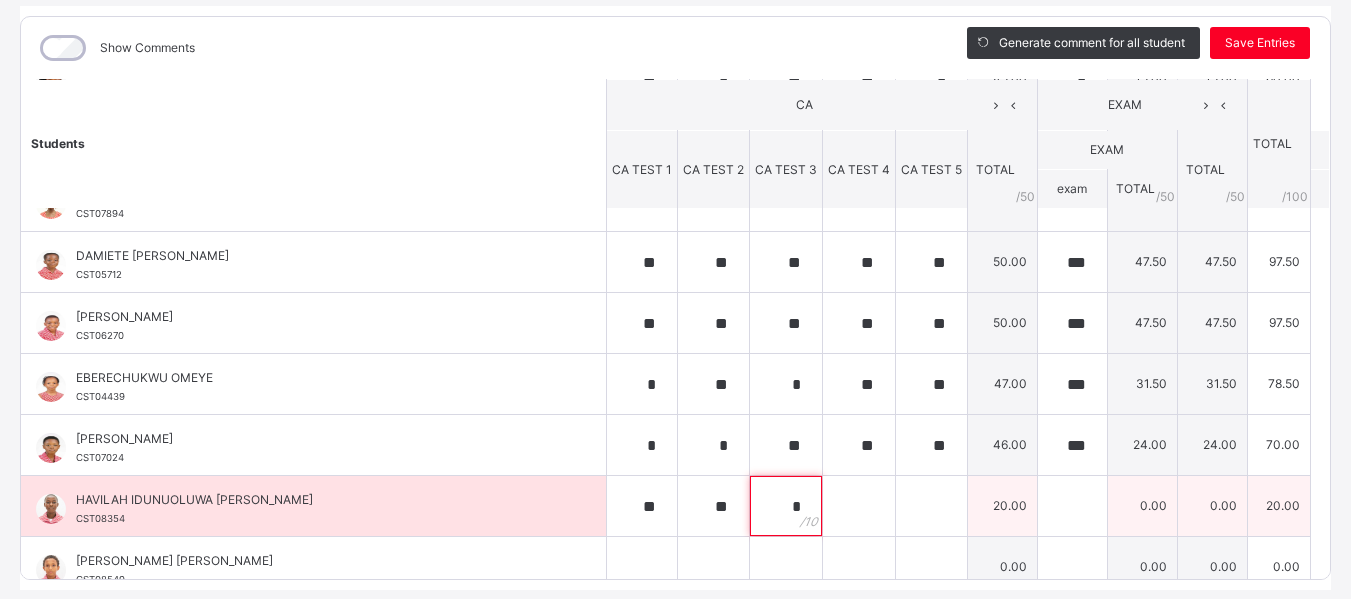 click on "*" at bounding box center [786, 506] 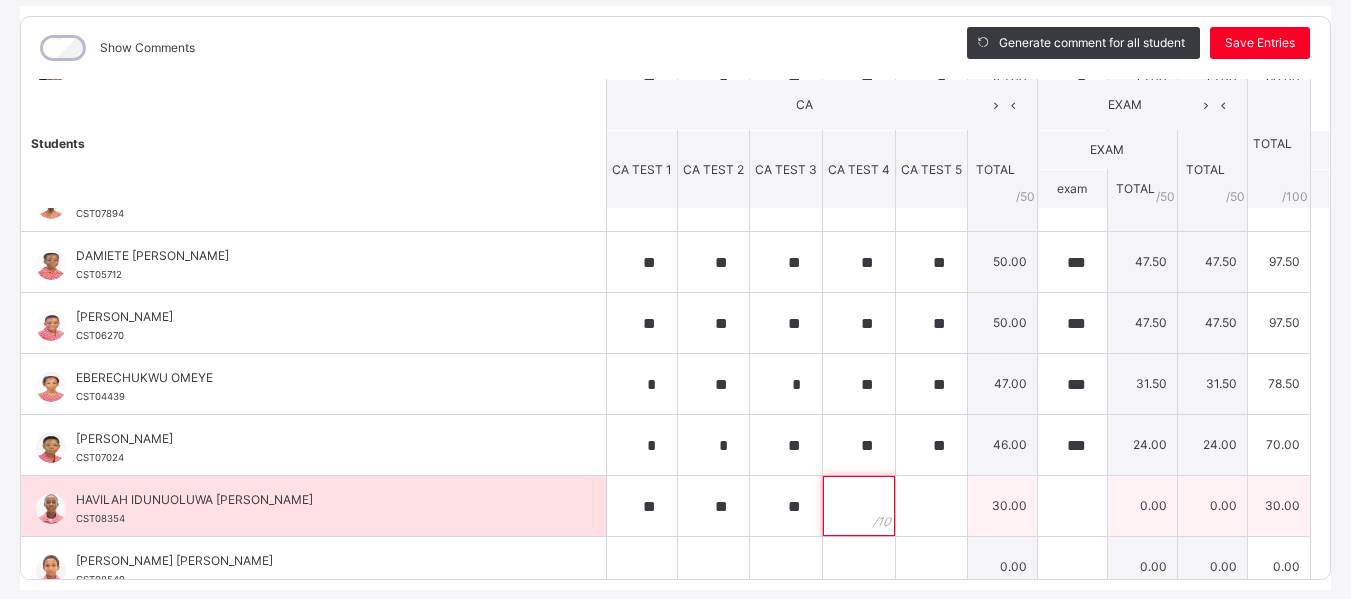 click at bounding box center (859, 506) 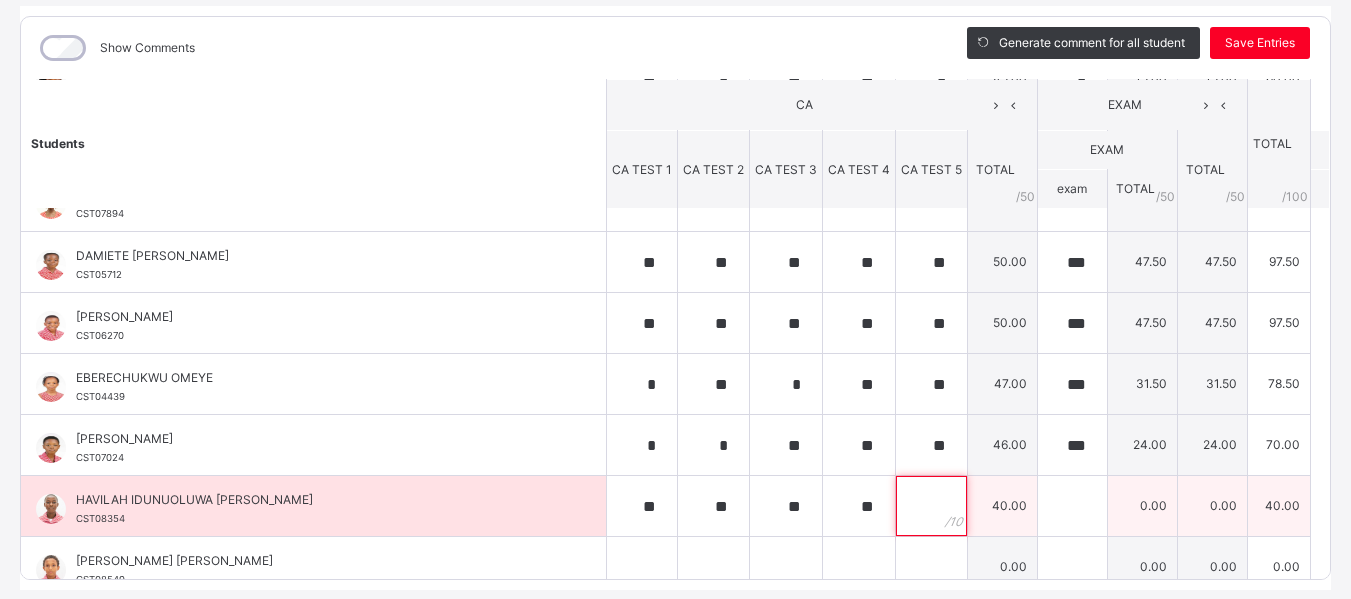 click at bounding box center (931, 506) 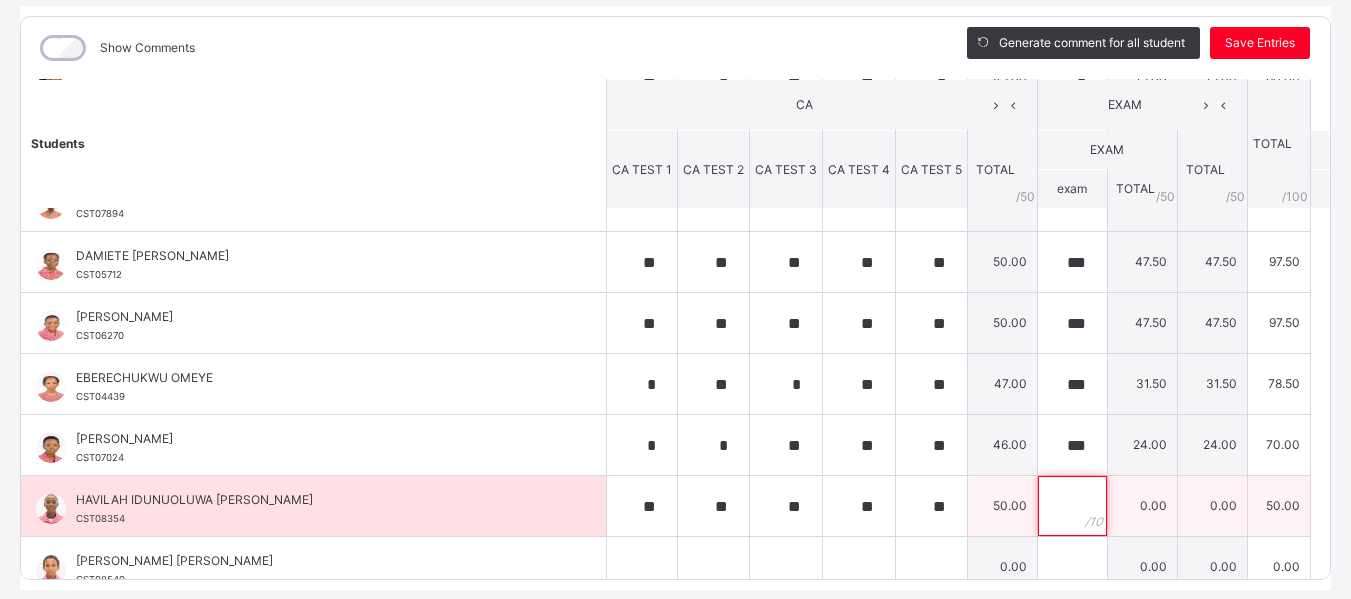 click at bounding box center [1072, 506] 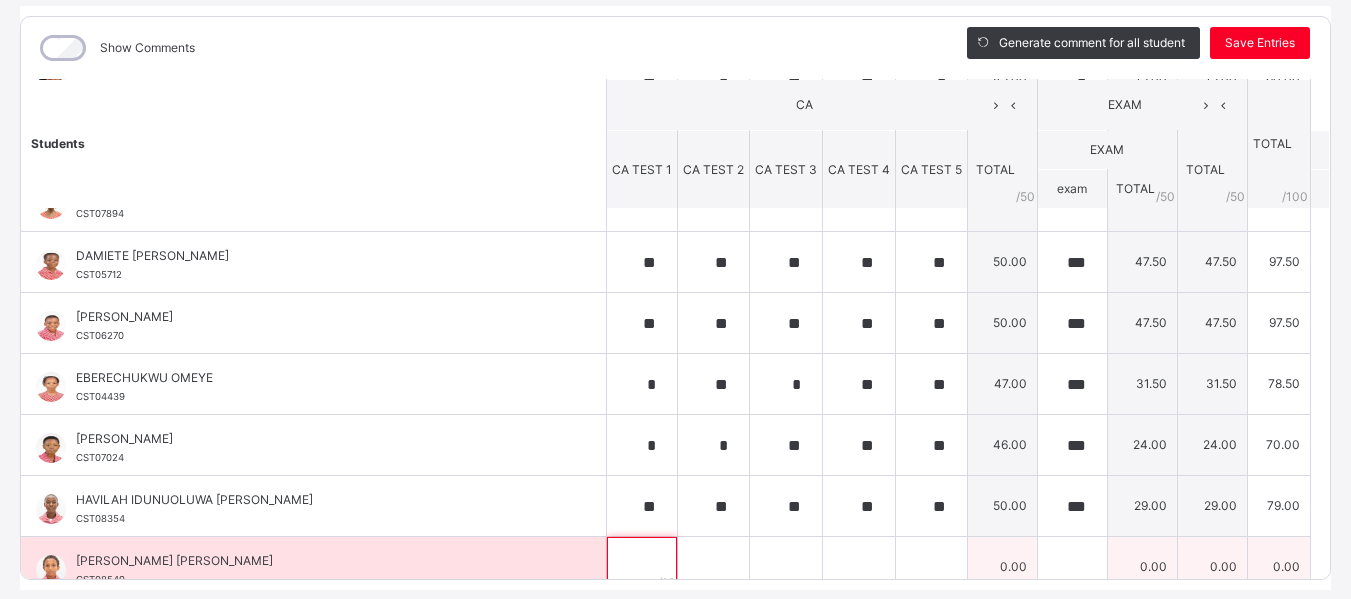 click at bounding box center (642, 567) 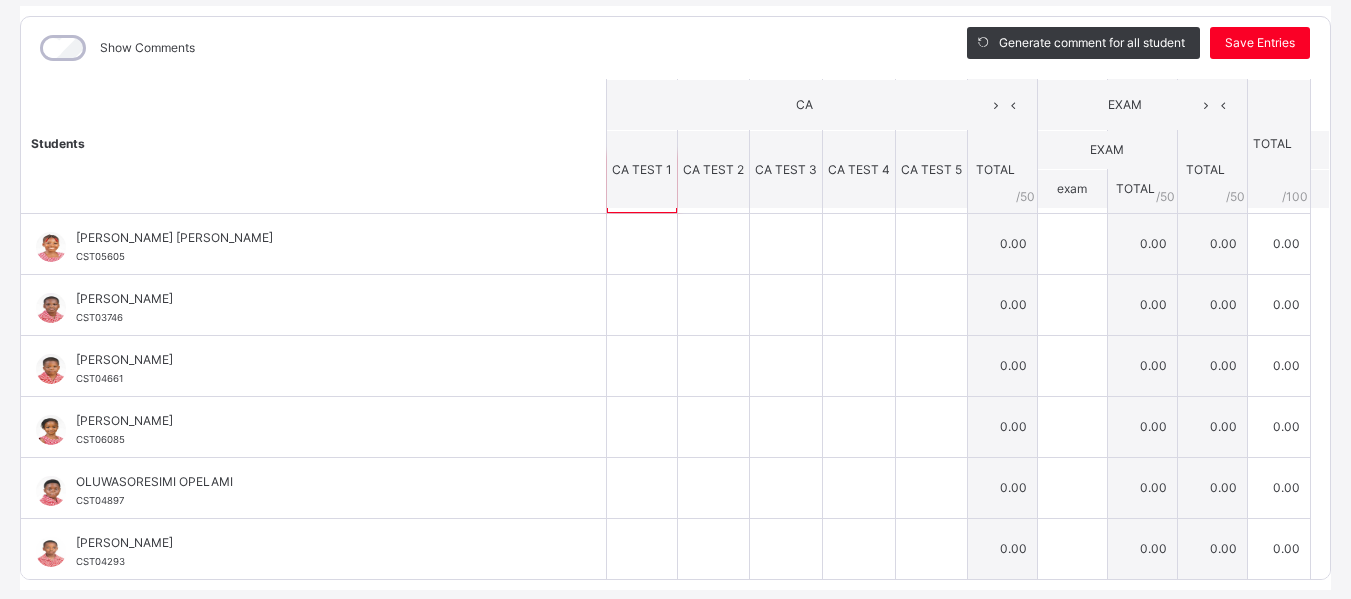 scroll, scrollTop: 734, scrollLeft: 0, axis: vertical 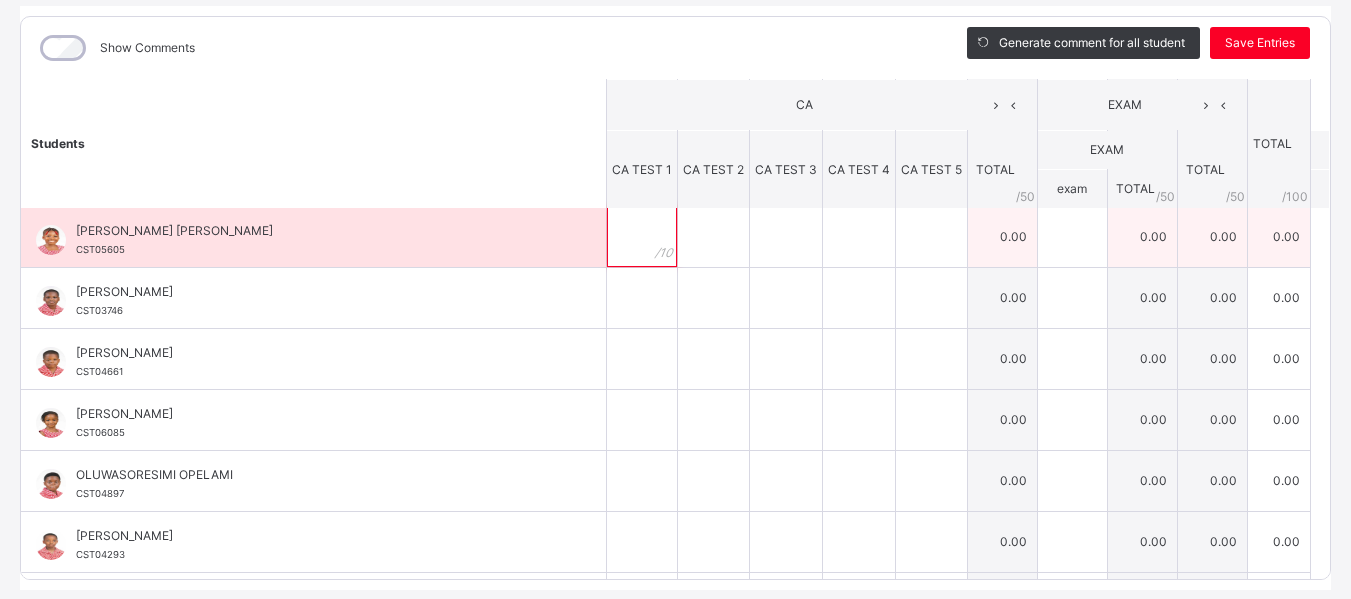 click at bounding box center (642, 237) 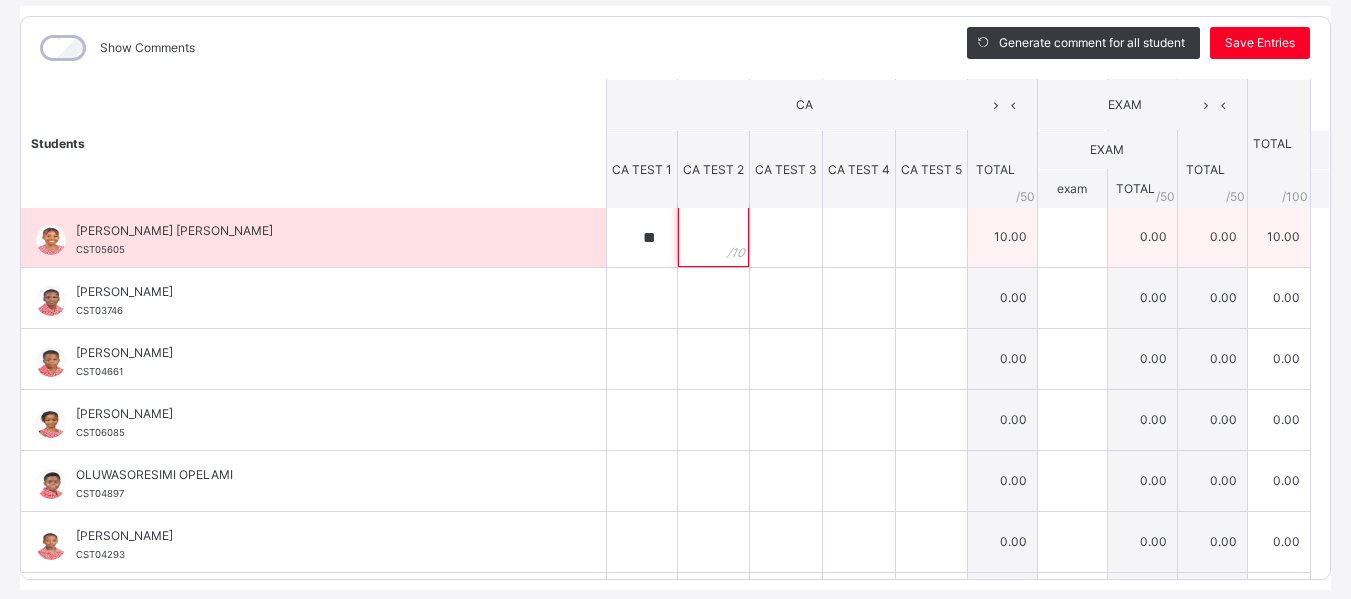 click at bounding box center [713, 237] 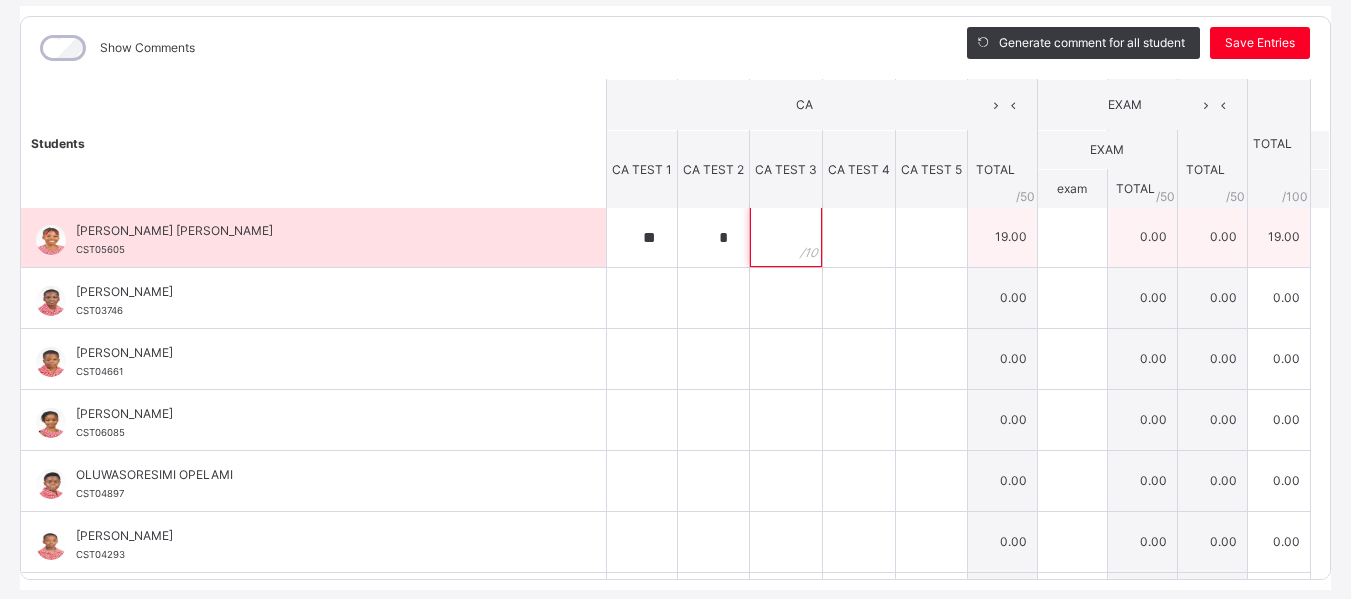click at bounding box center [786, 237] 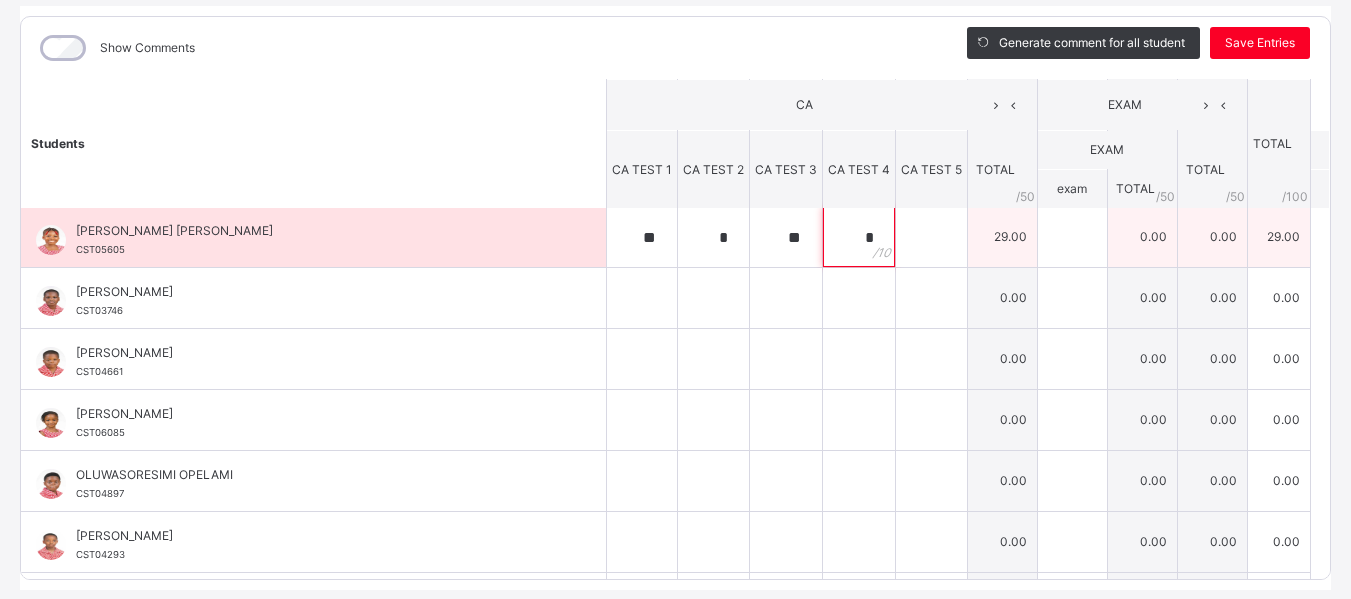click on "*" at bounding box center [859, 237] 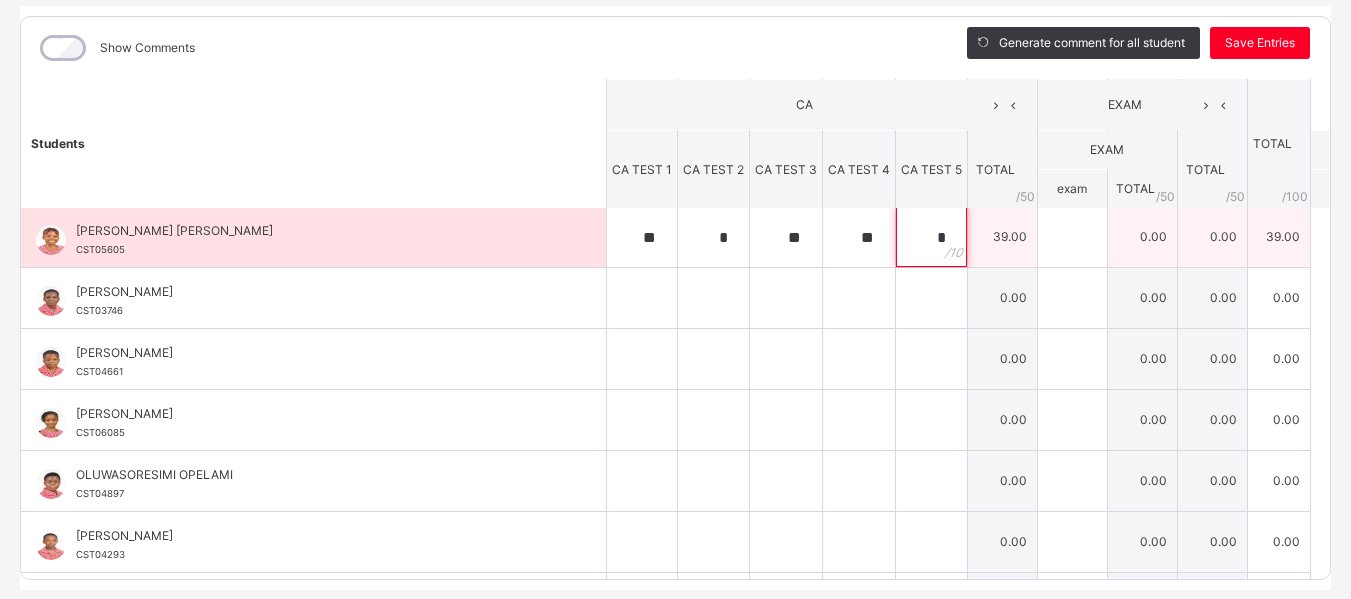 click on "*" at bounding box center [931, 237] 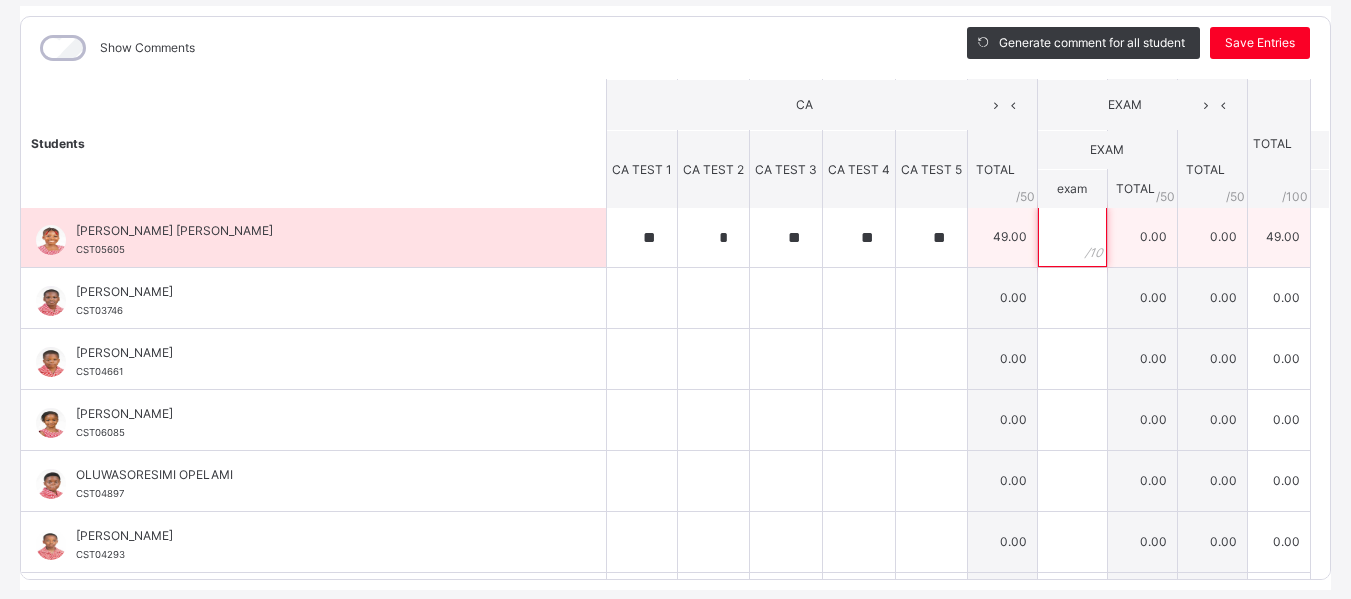 click at bounding box center (1072, 237) 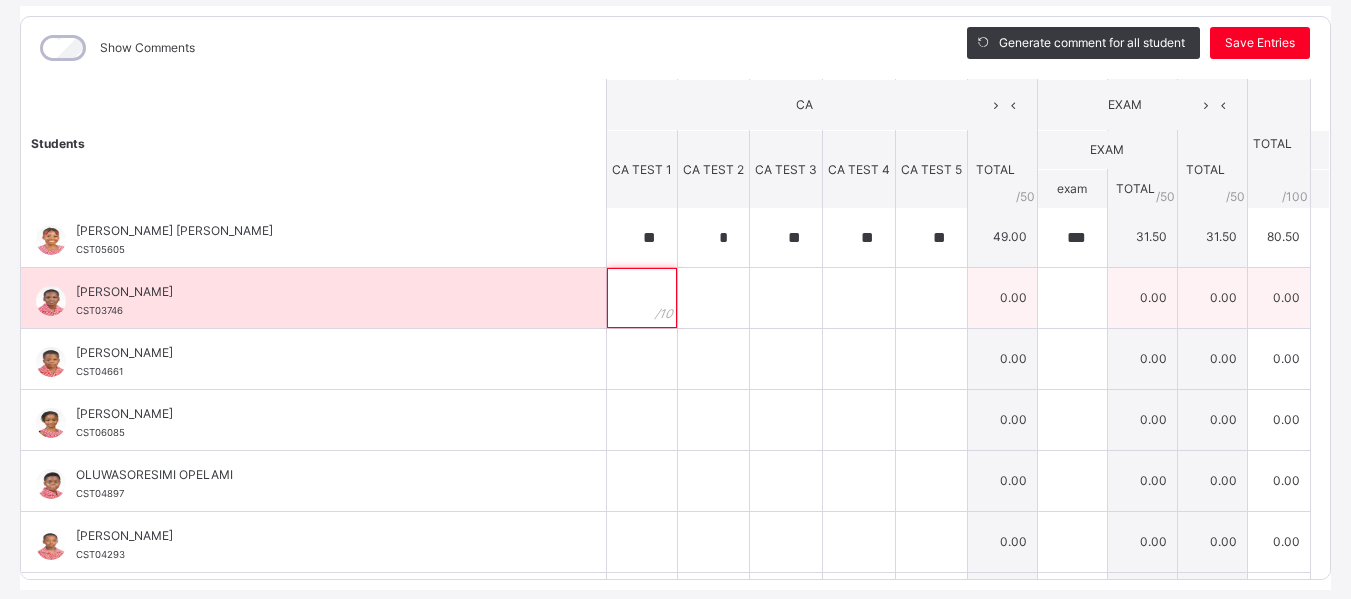 click at bounding box center (642, 298) 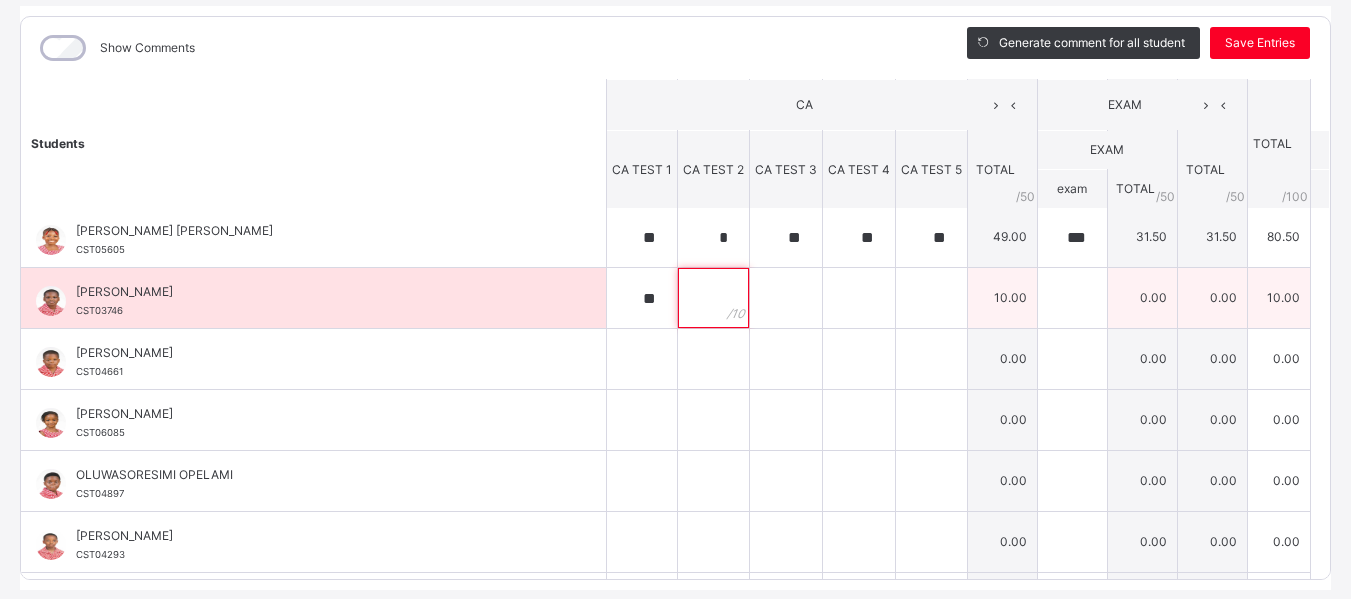 click at bounding box center [713, 298] 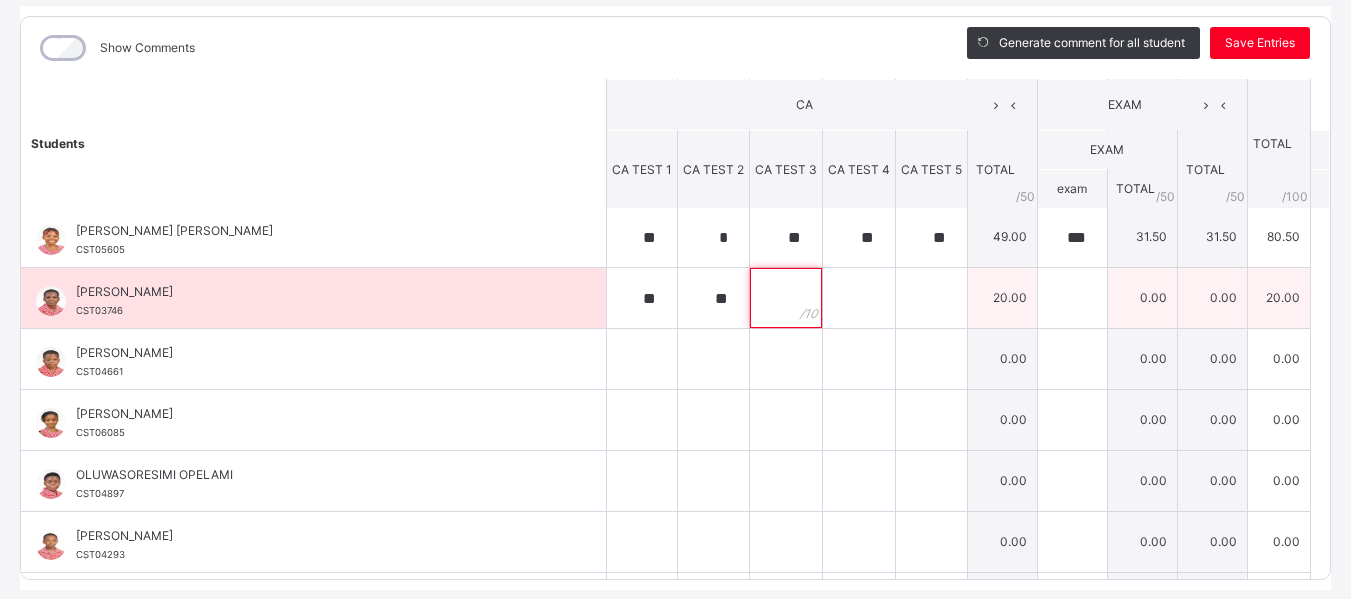 click at bounding box center [786, 298] 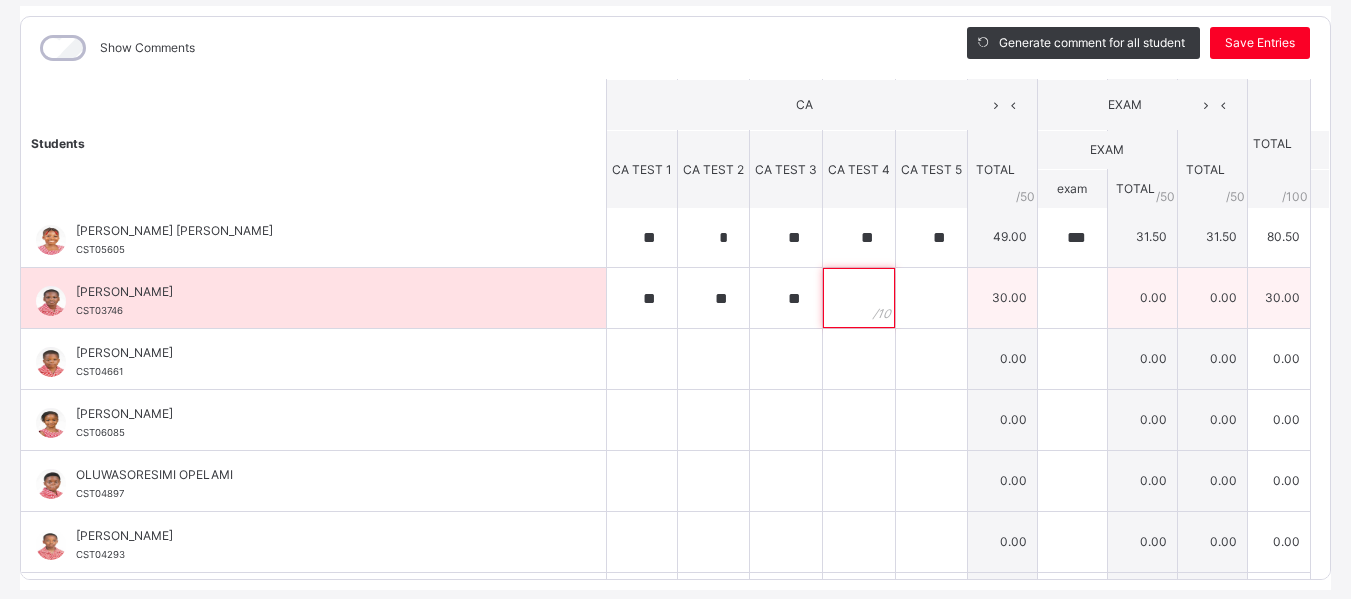 click at bounding box center (859, 298) 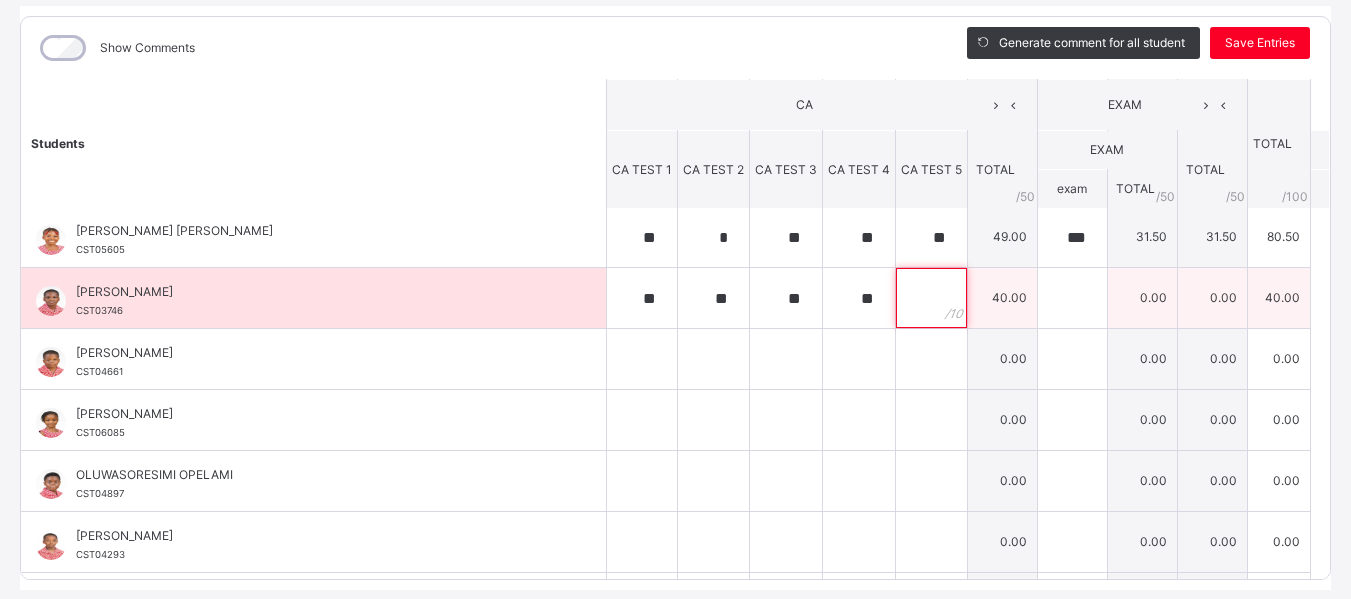 click at bounding box center (931, 298) 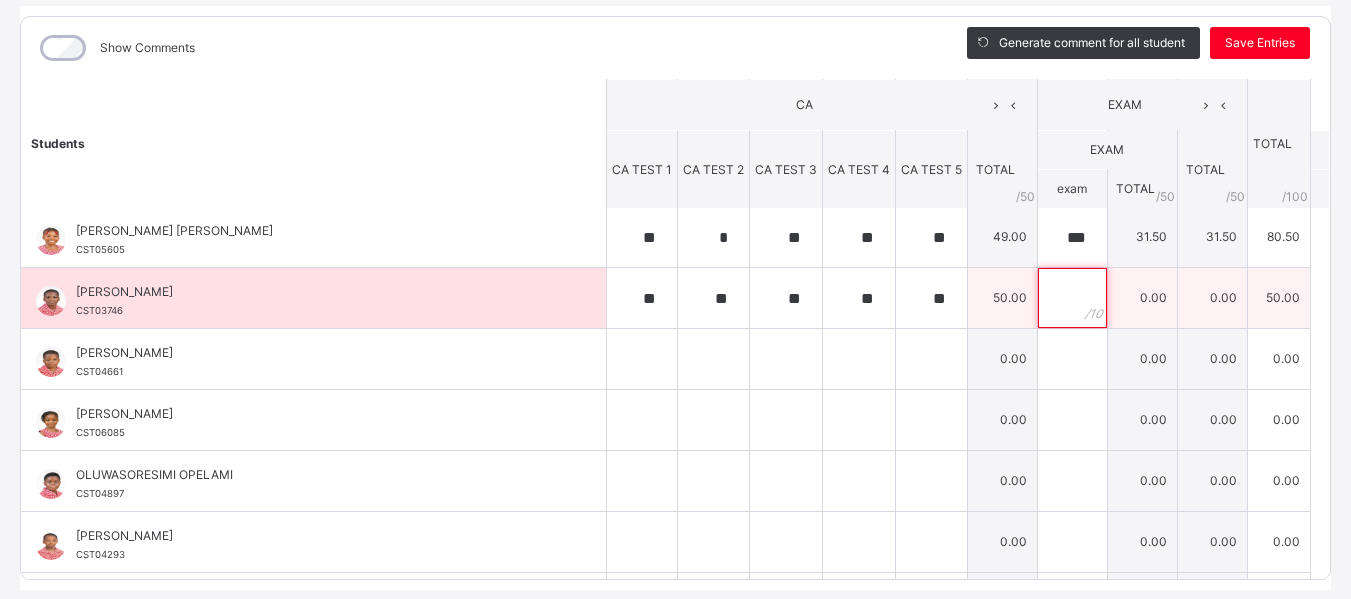 click at bounding box center (1072, 298) 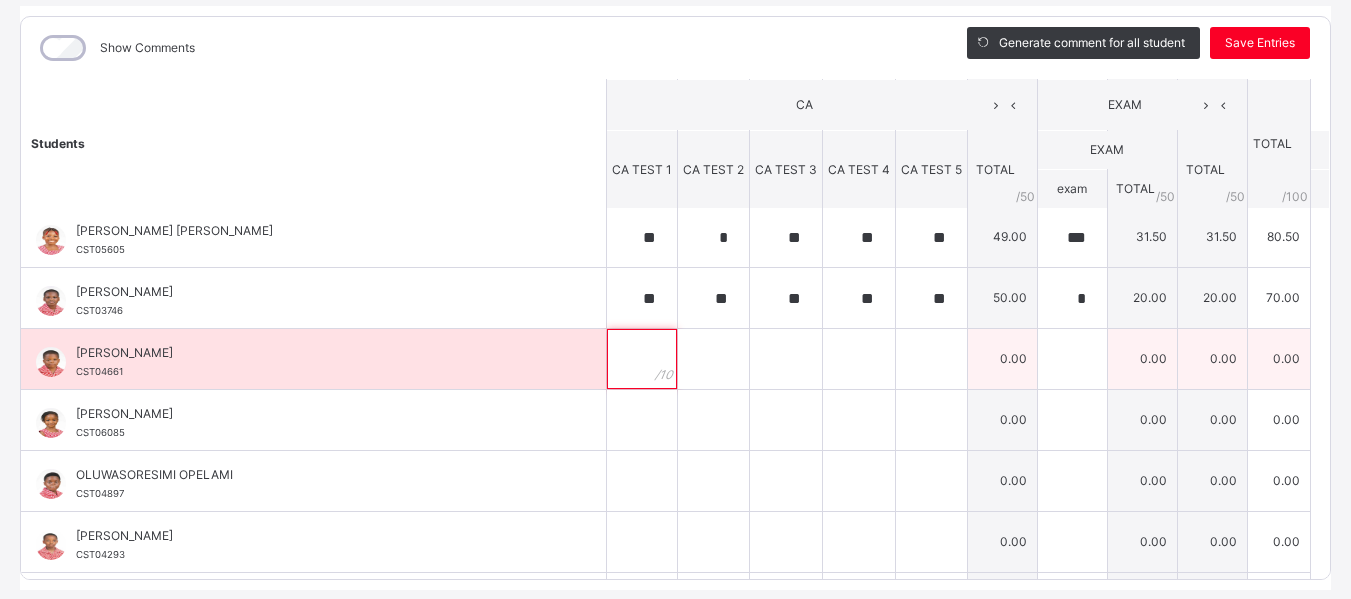 click at bounding box center (642, 359) 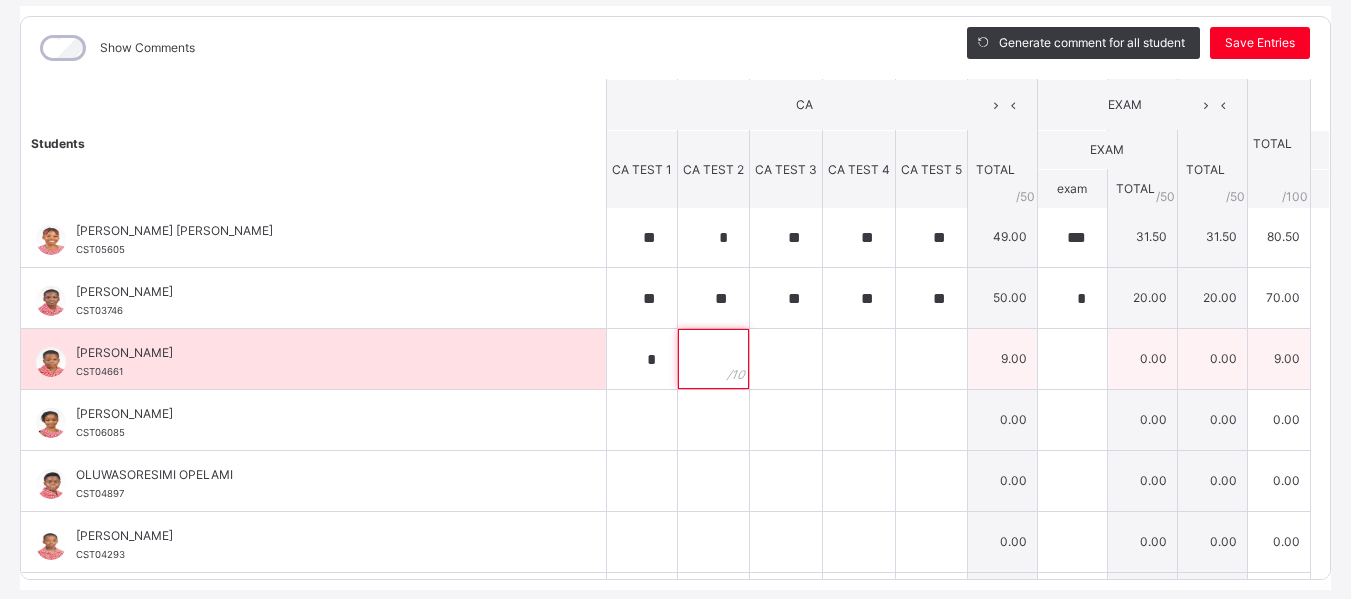 click at bounding box center [713, 359] 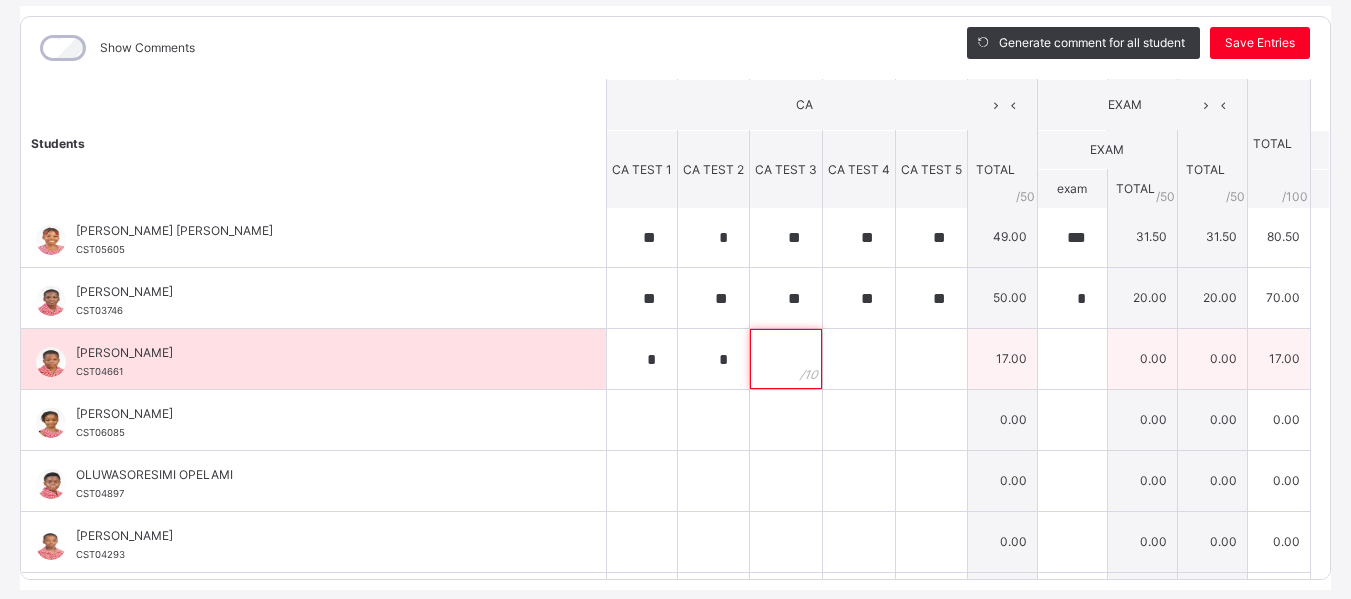 click at bounding box center (786, 359) 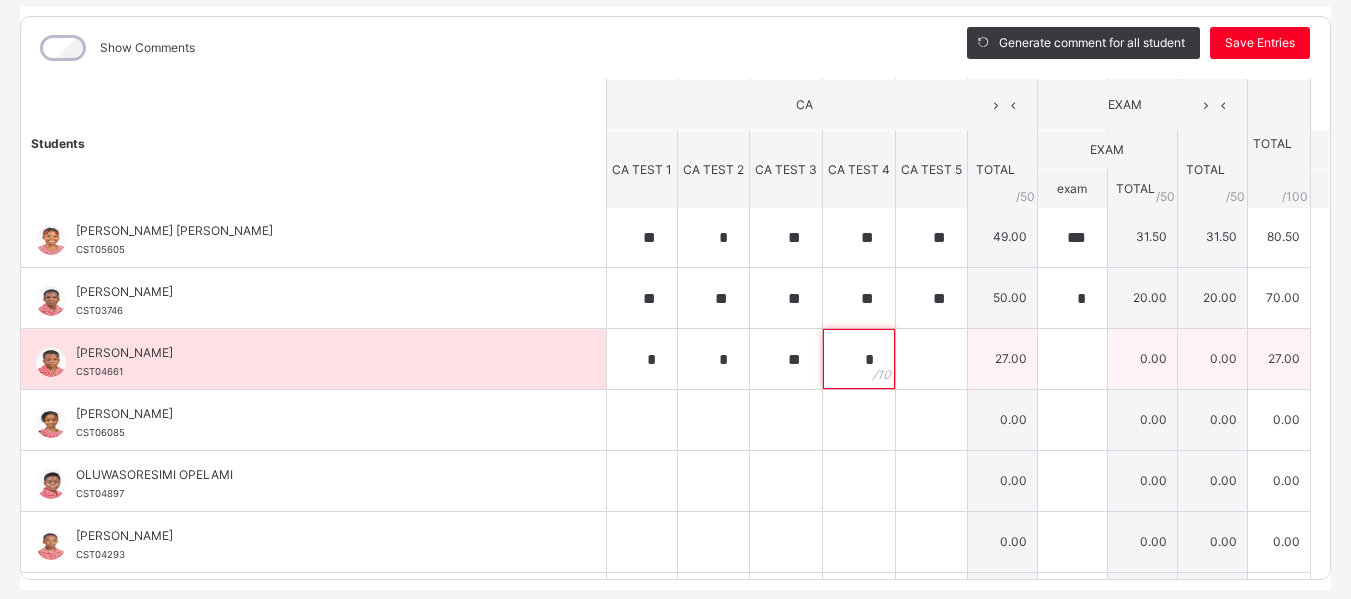 click on "*" at bounding box center [859, 359] 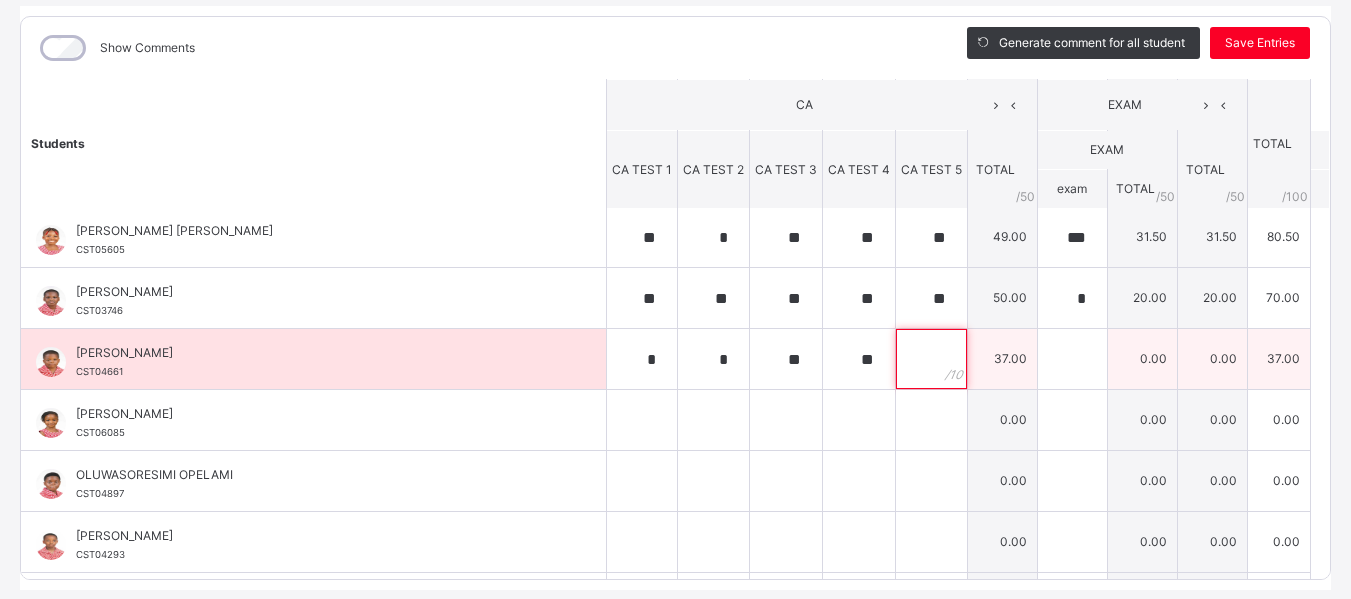 click at bounding box center (931, 359) 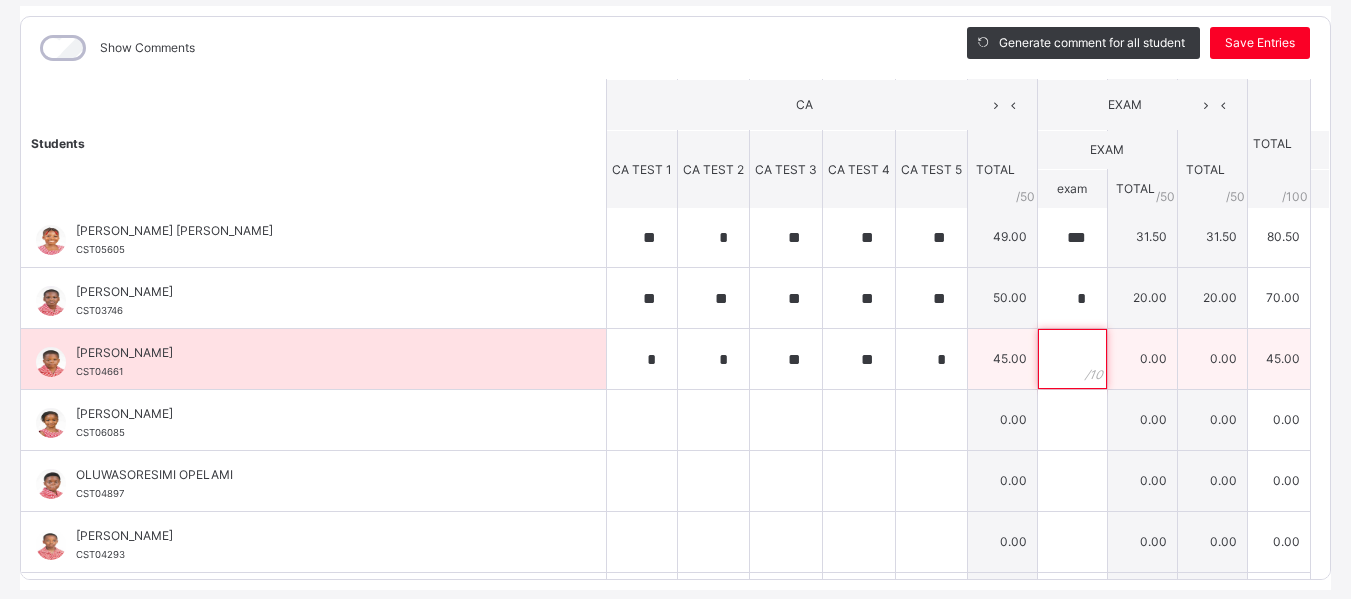 click at bounding box center (1072, 359) 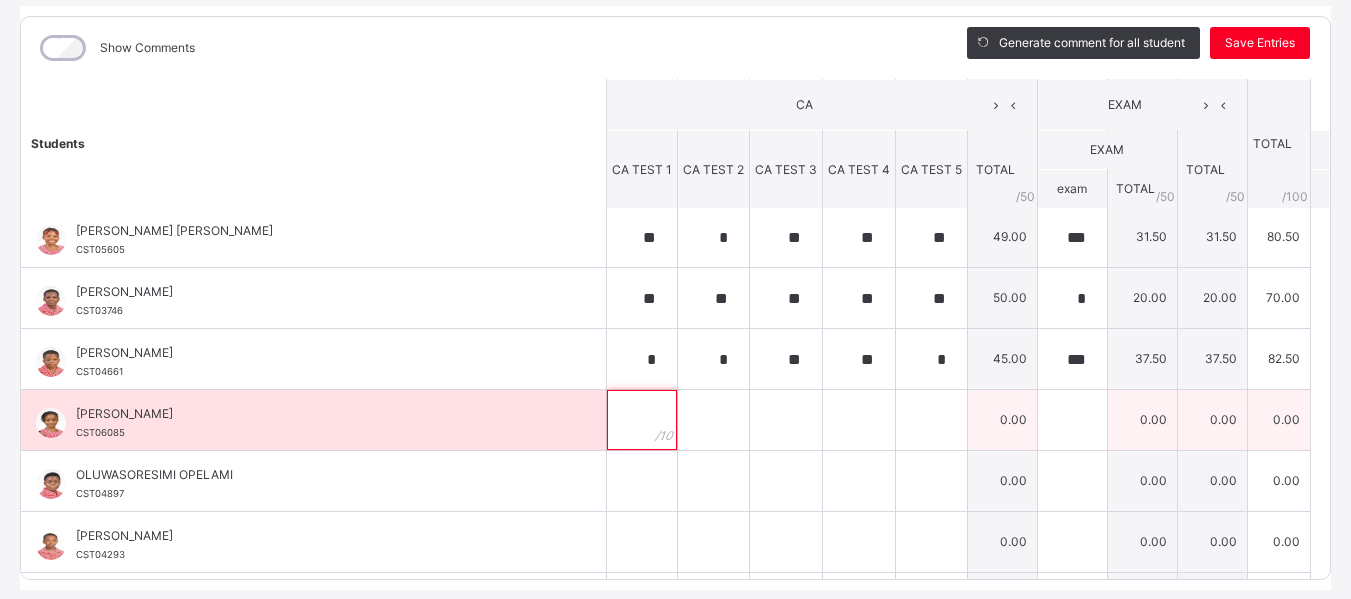 click at bounding box center [642, 420] 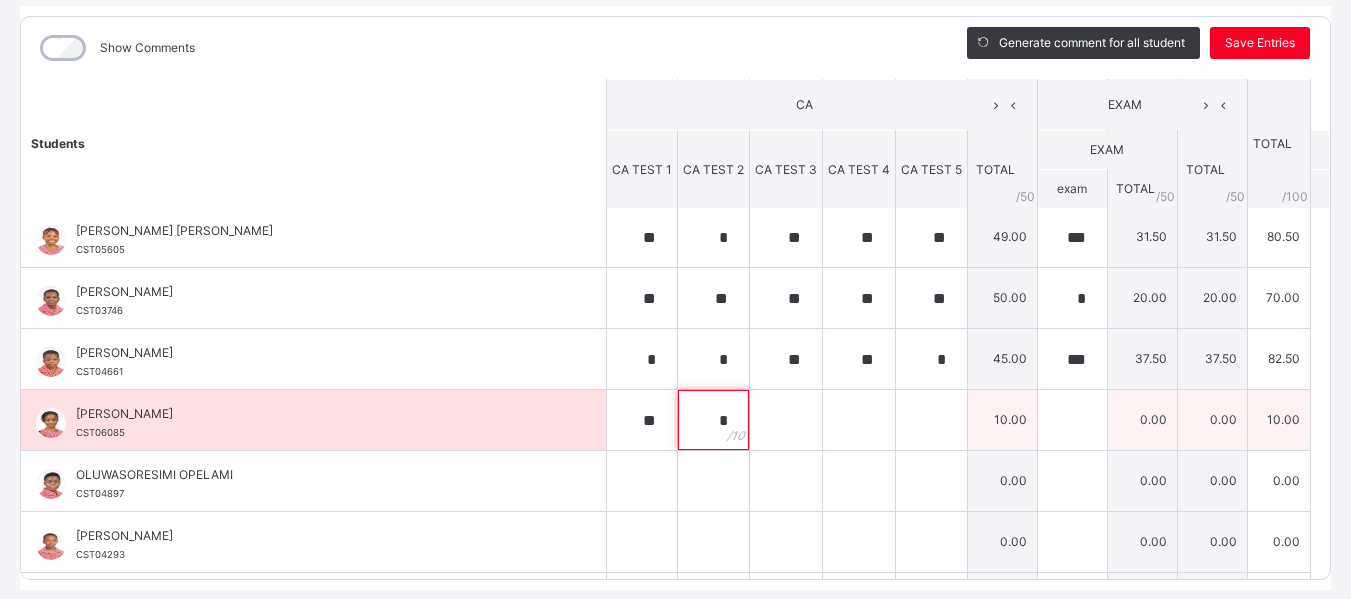 click on "*" at bounding box center (713, 420) 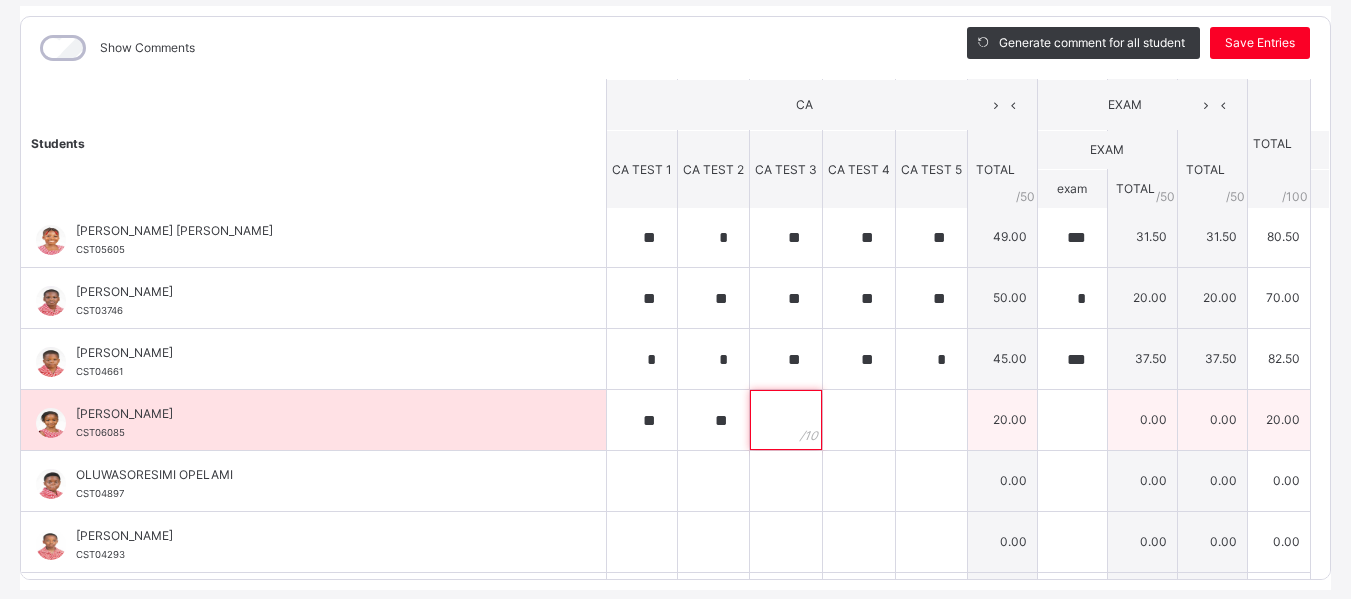 click at bounding box center (786, 420) 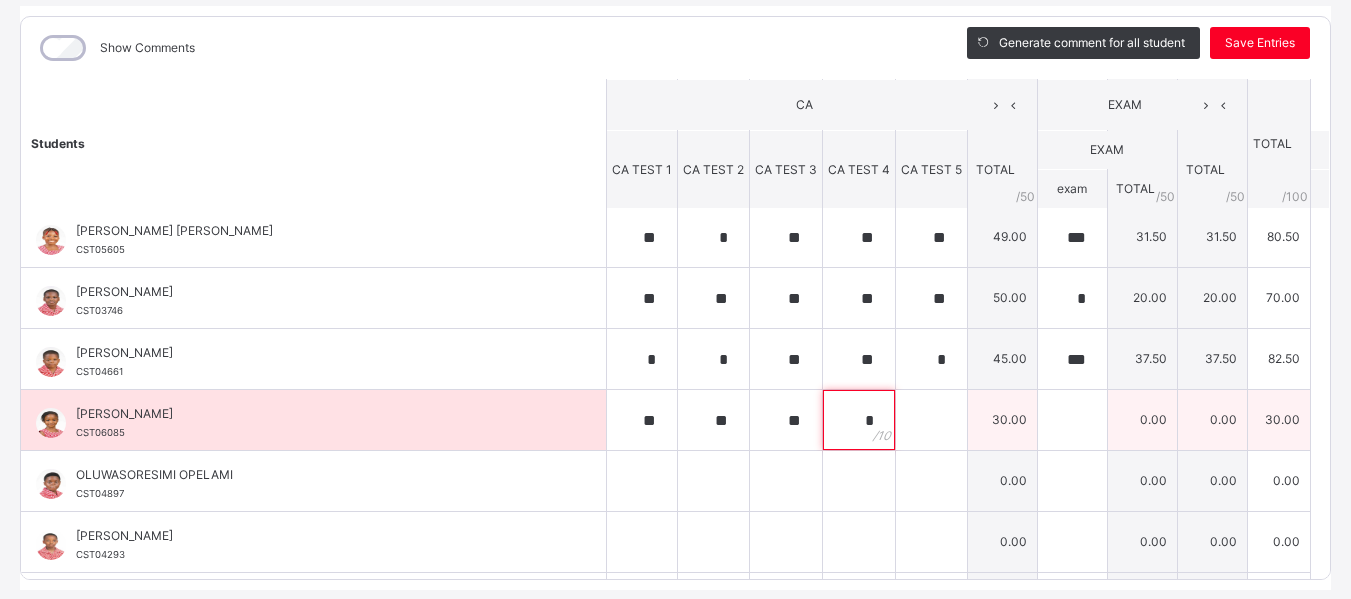 click on "*" at bounding box center (859, 420) 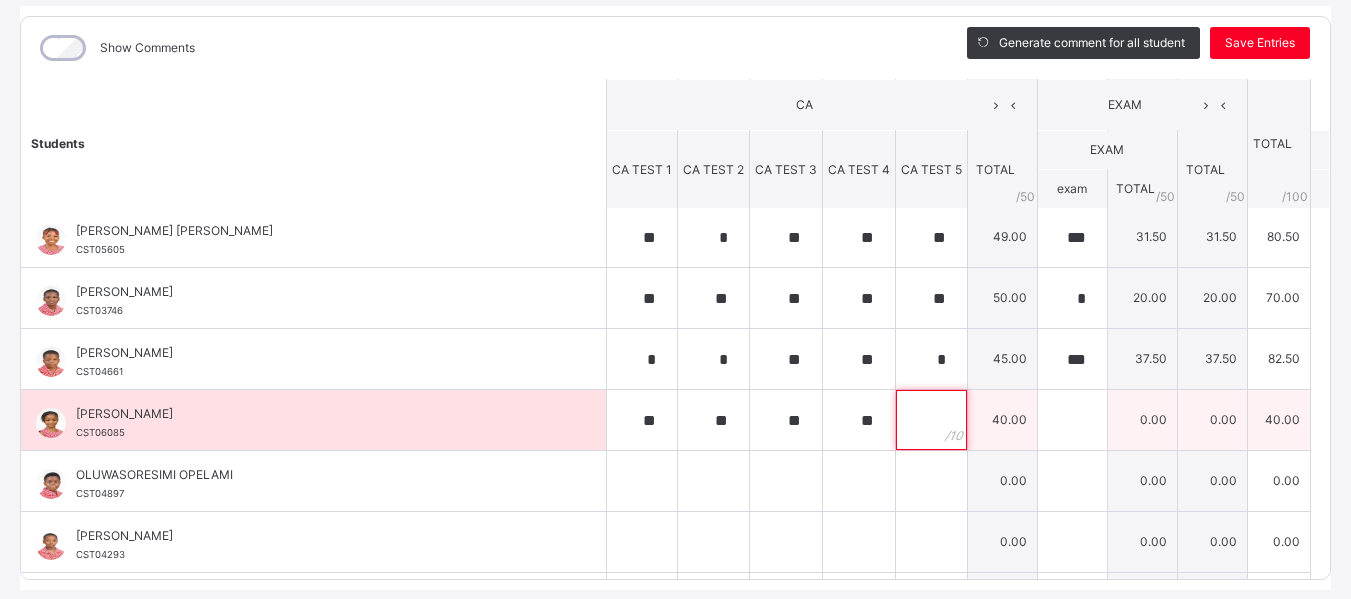 click at bounding box center (931, 420) 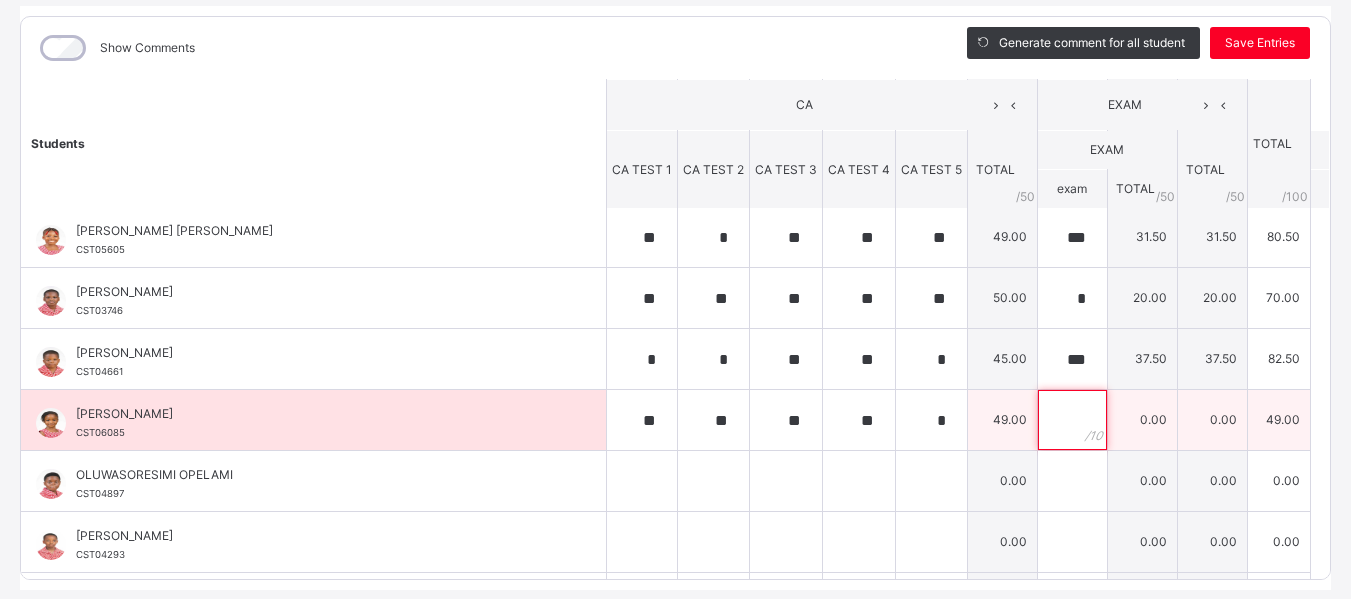 click at bounding box center [1072, 420] 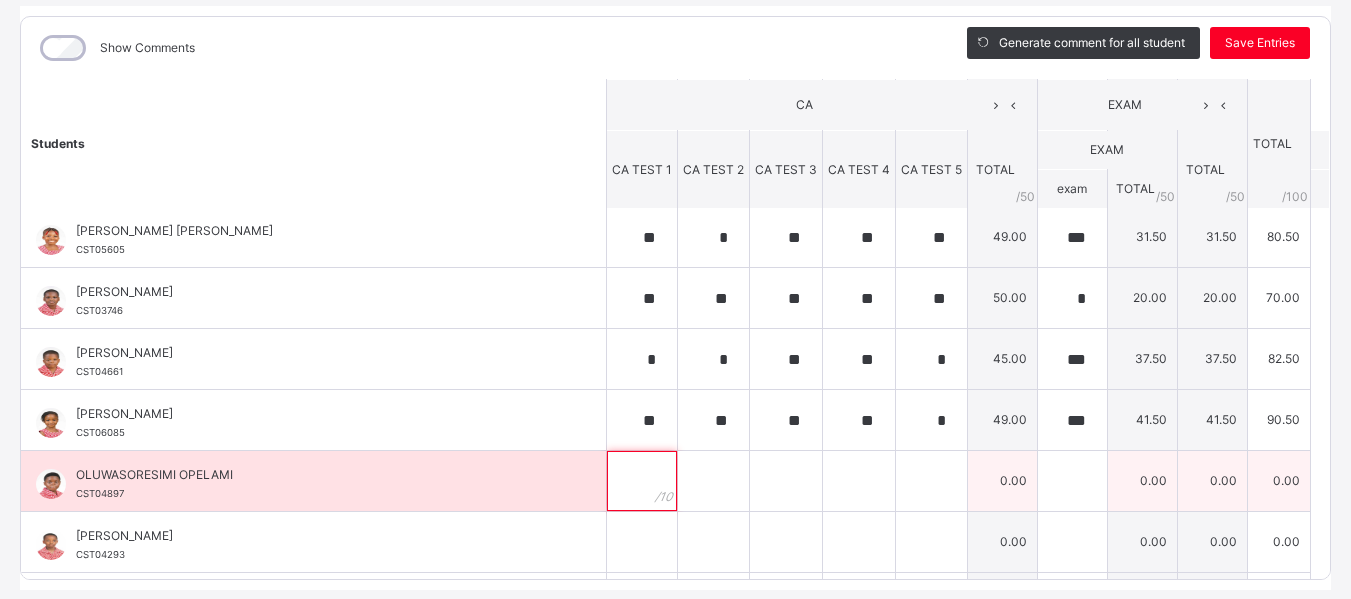 click at bounding box center [642, 481] 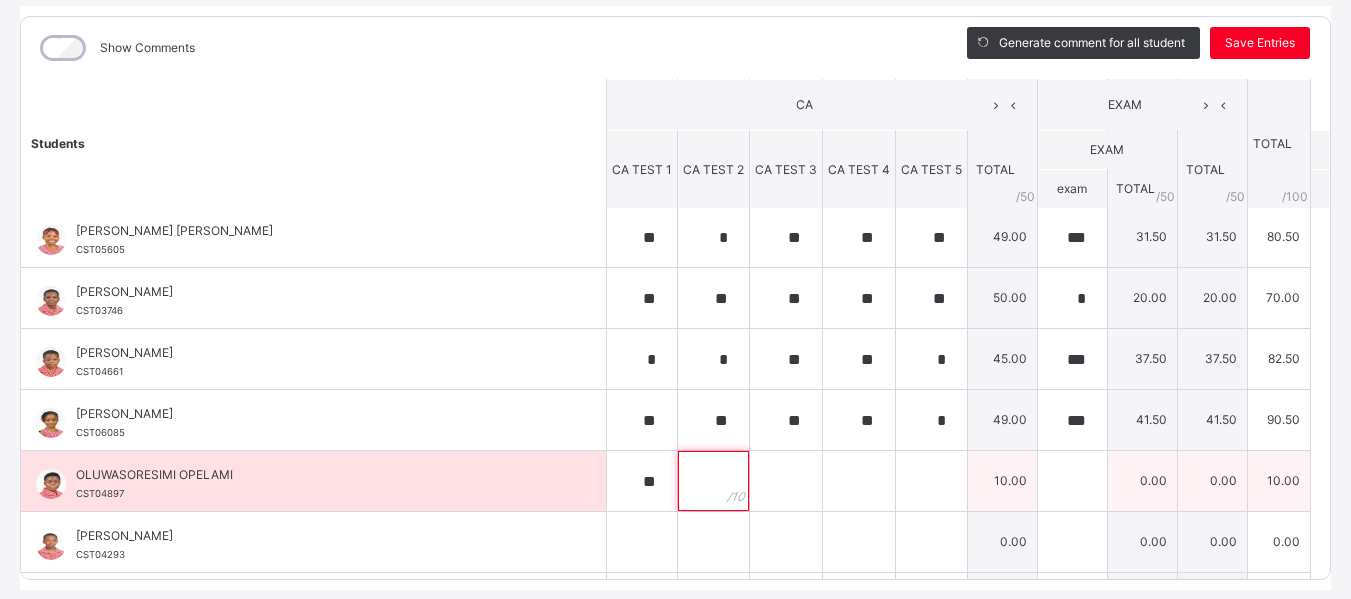 click at bounding box center (713, 481) 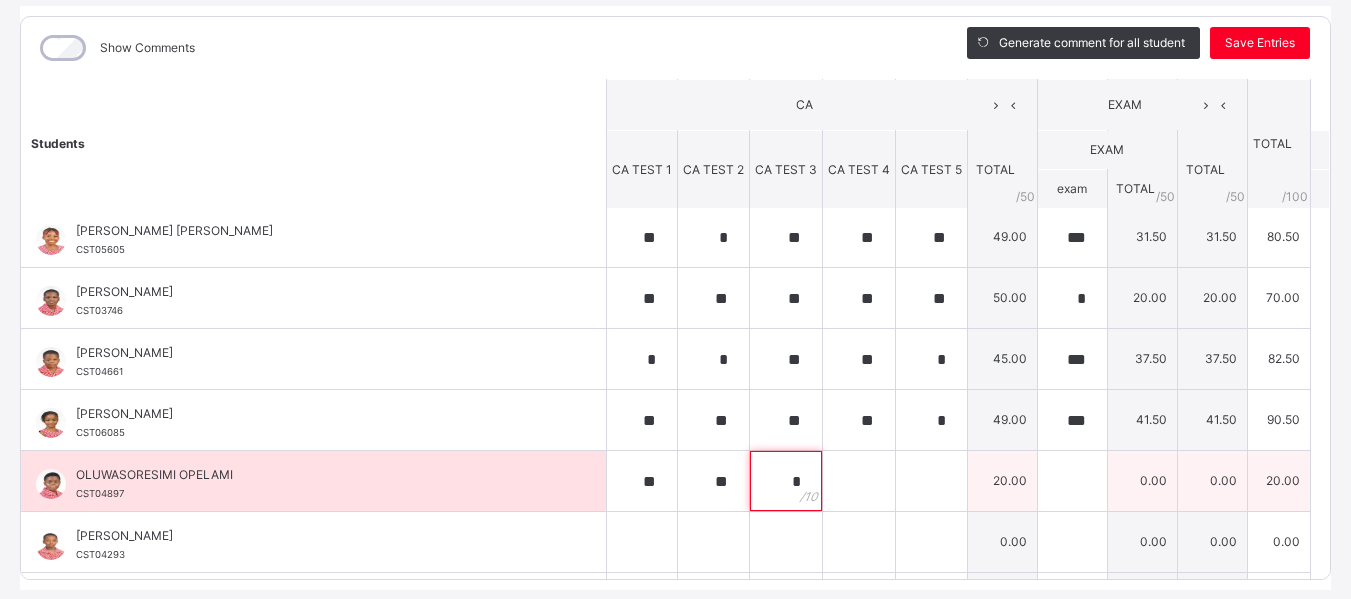 click on "*" at bounding box center [786, 481] 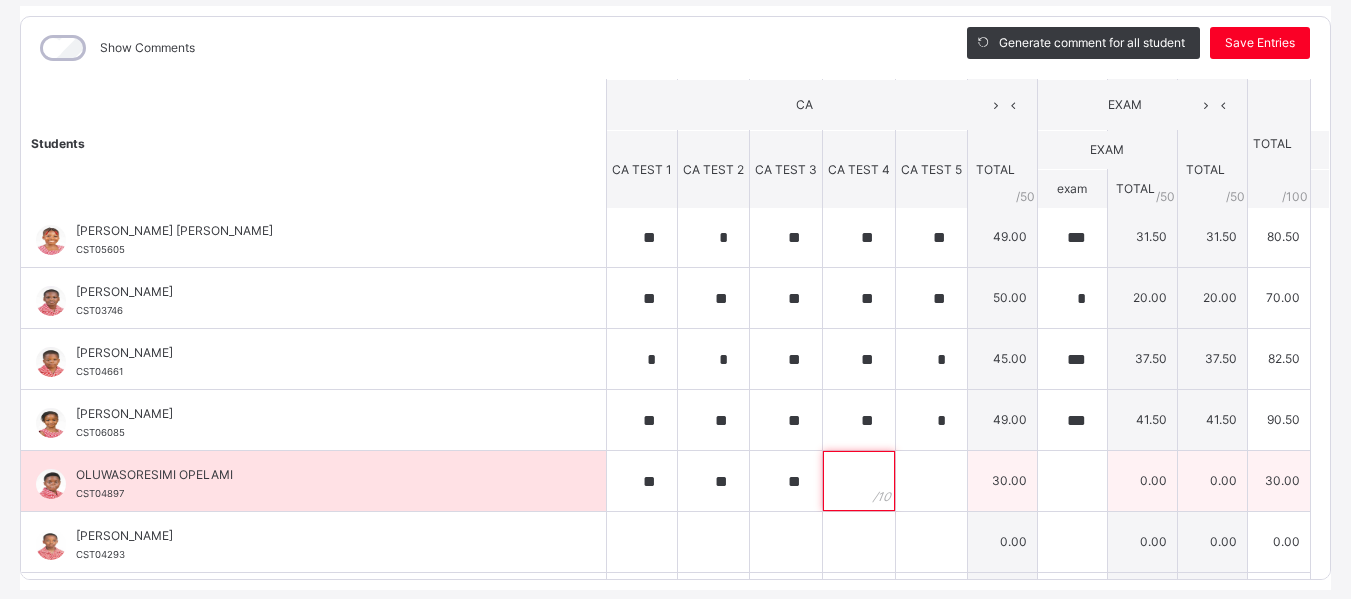 click at bounding box center [859, 481] 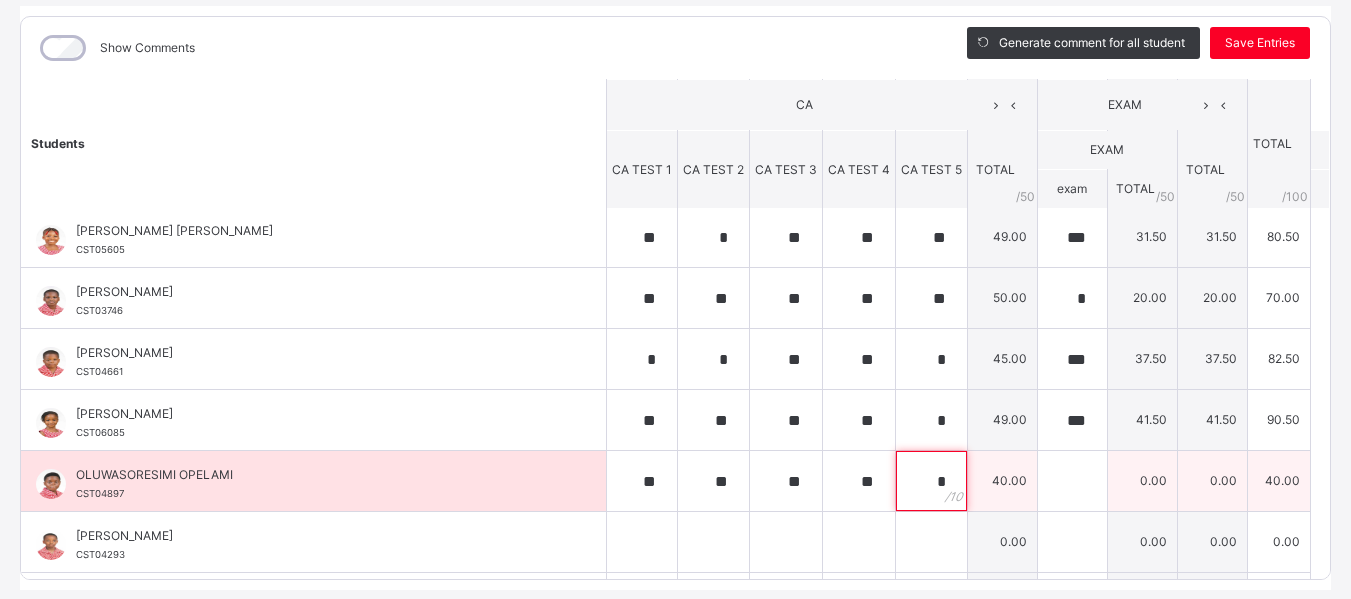 click on "*" at bounding box center [931, 481] 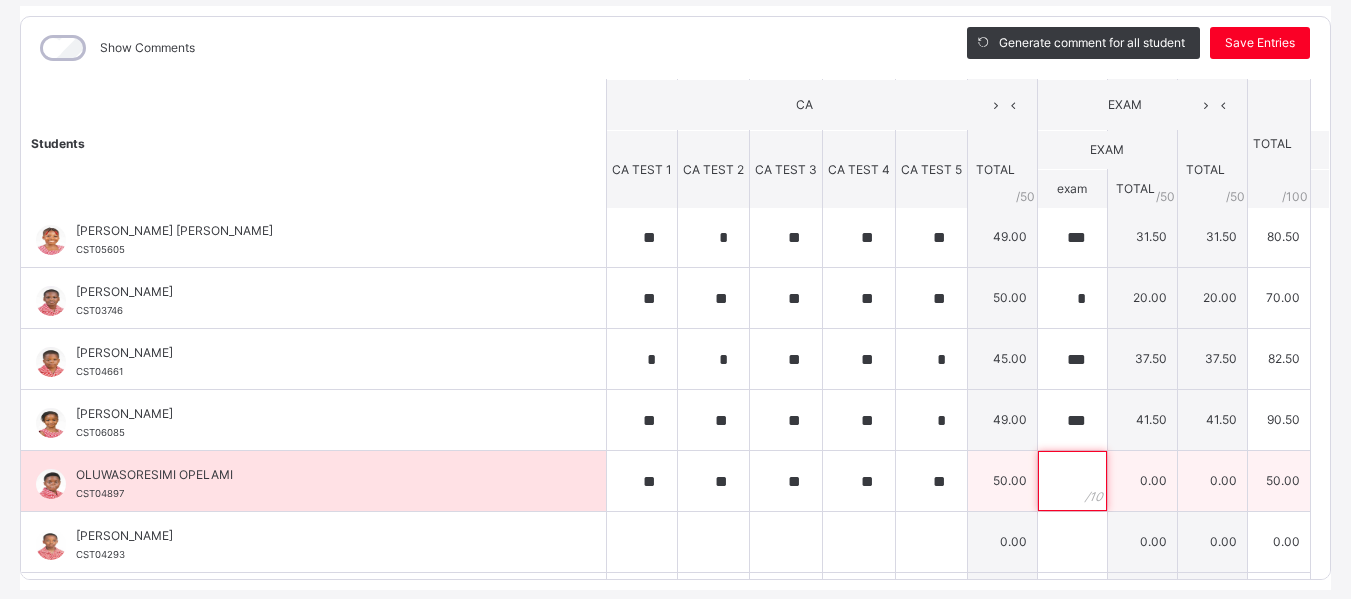 click at bounding box center (1072, 481) 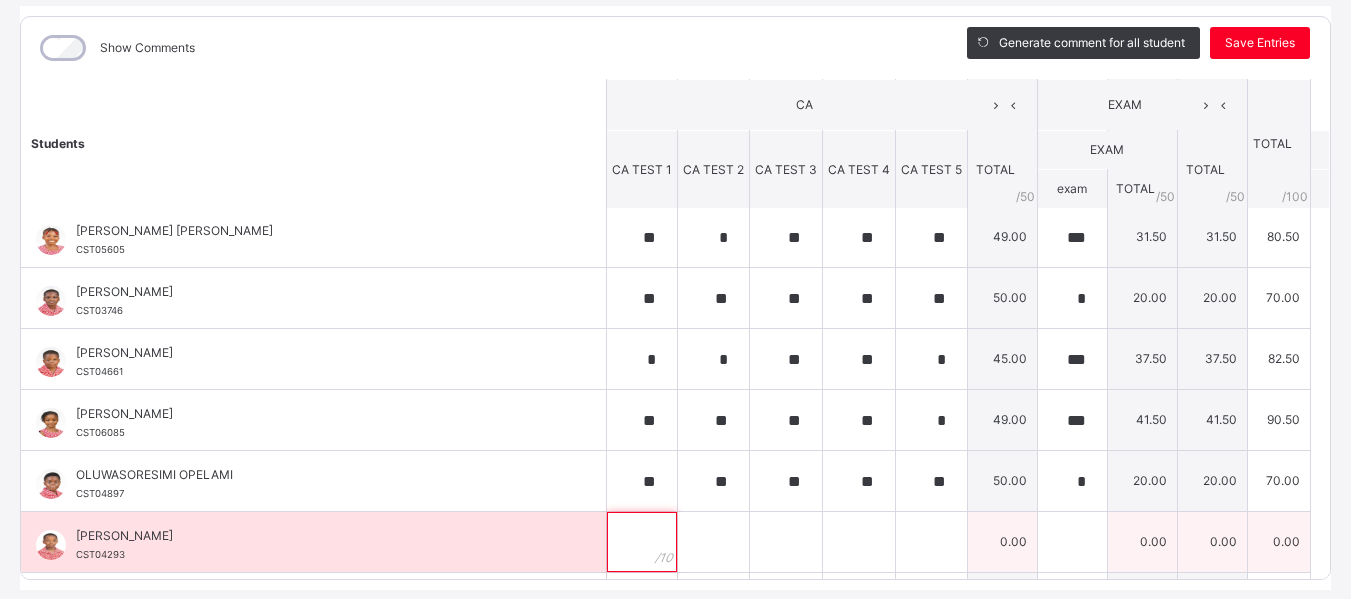 click at bounding box center (642, 542) 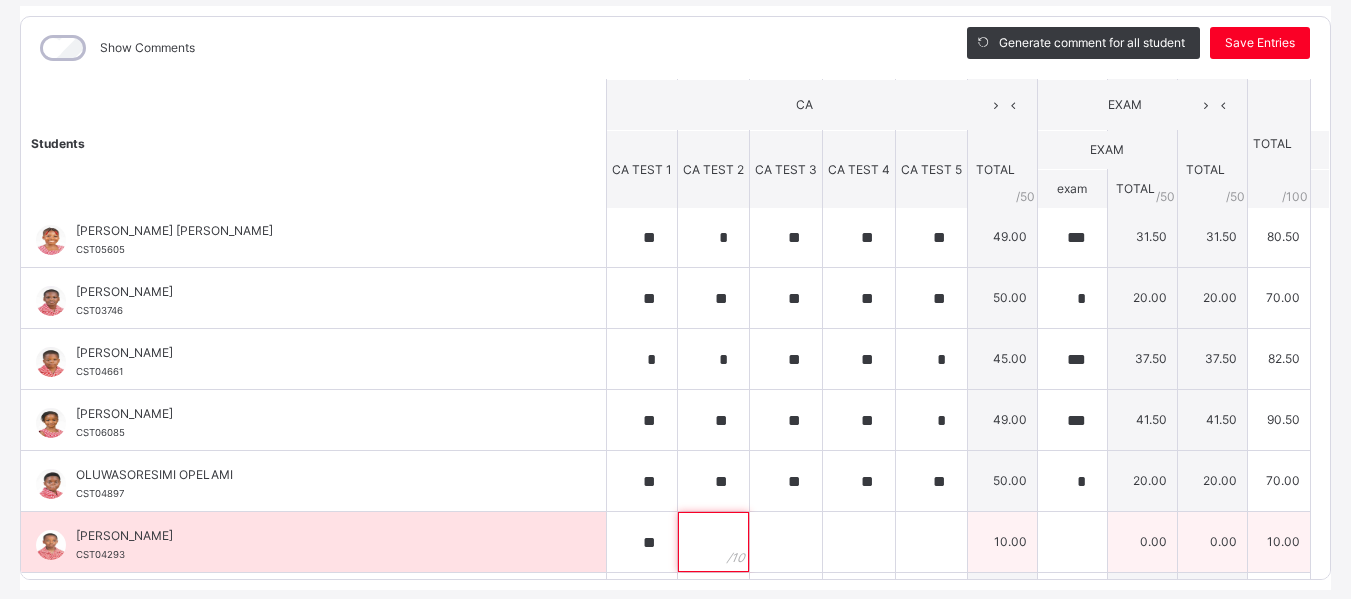 click at bounding box center [713, 542] 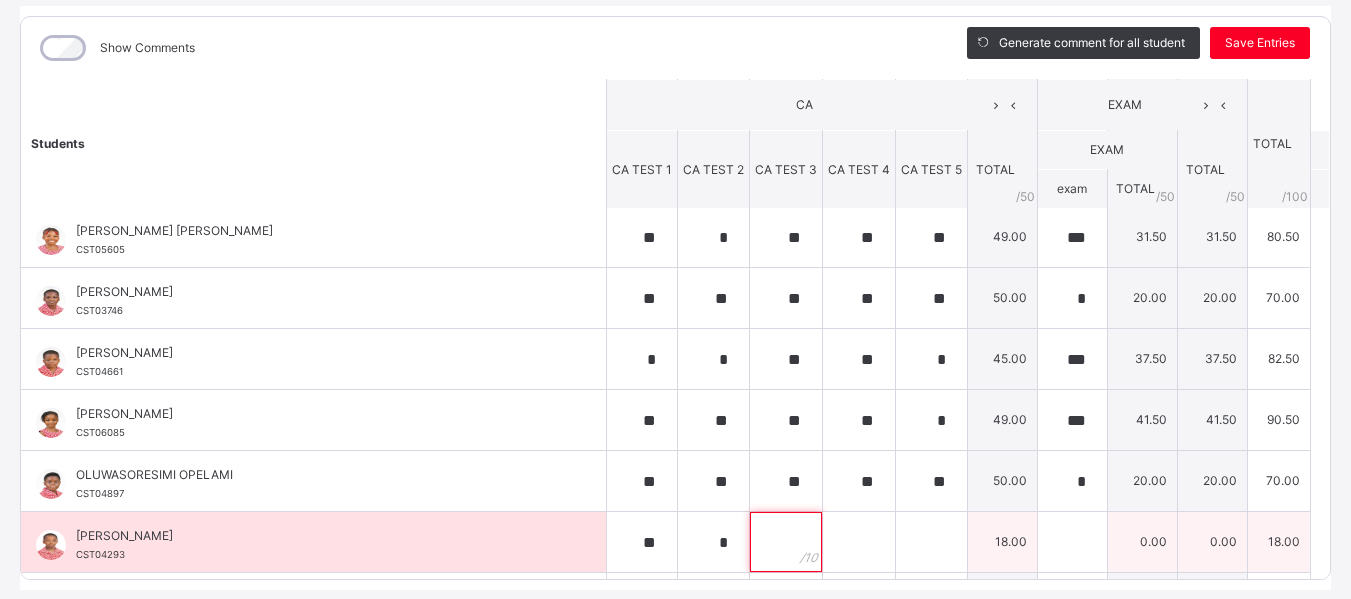 click at bounding box center (786, 542) 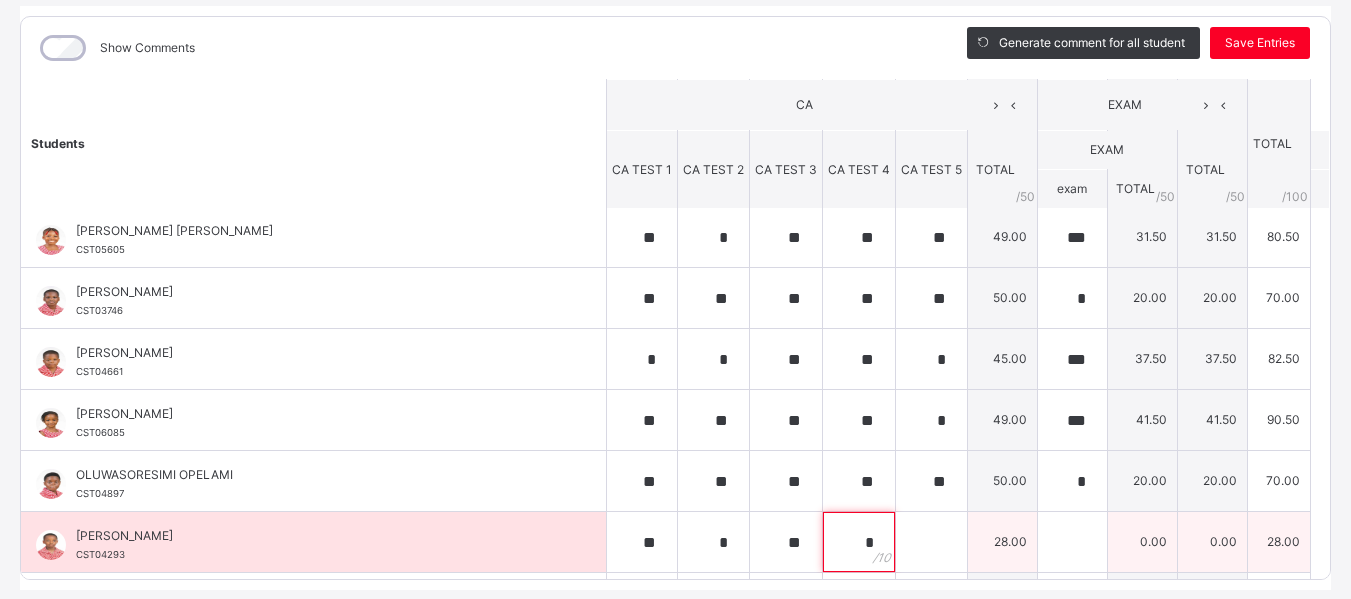 click on "*" at bounding box center [859, 542] 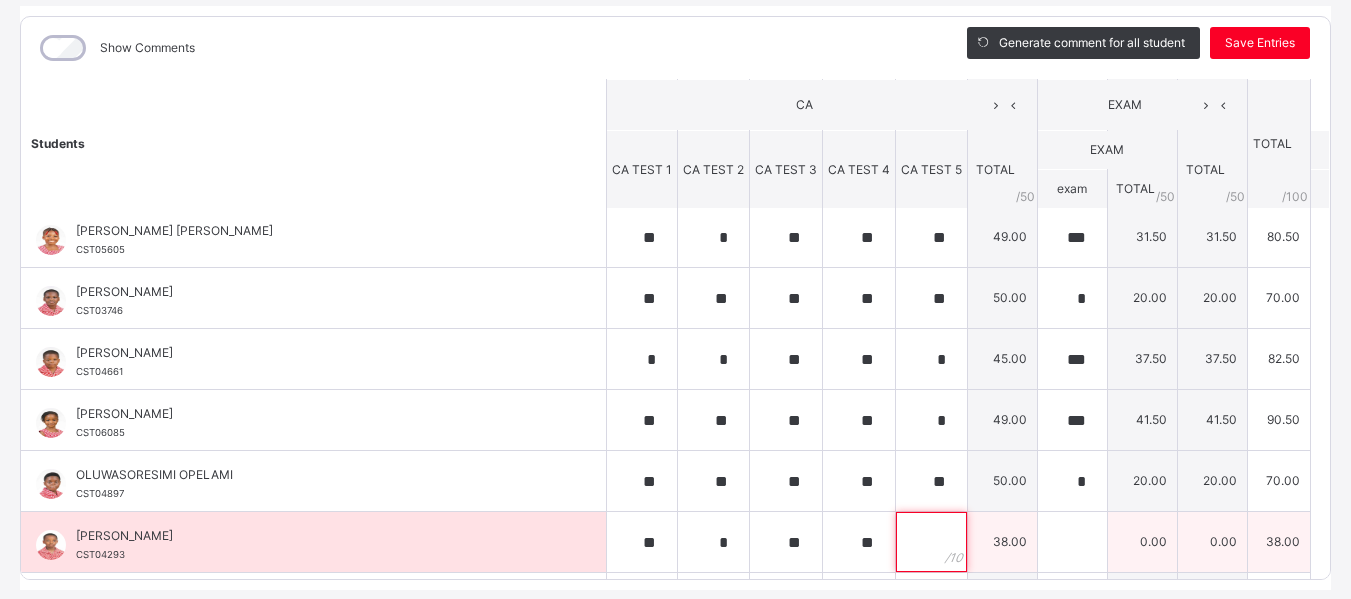 click at bounding box center [931, 542] 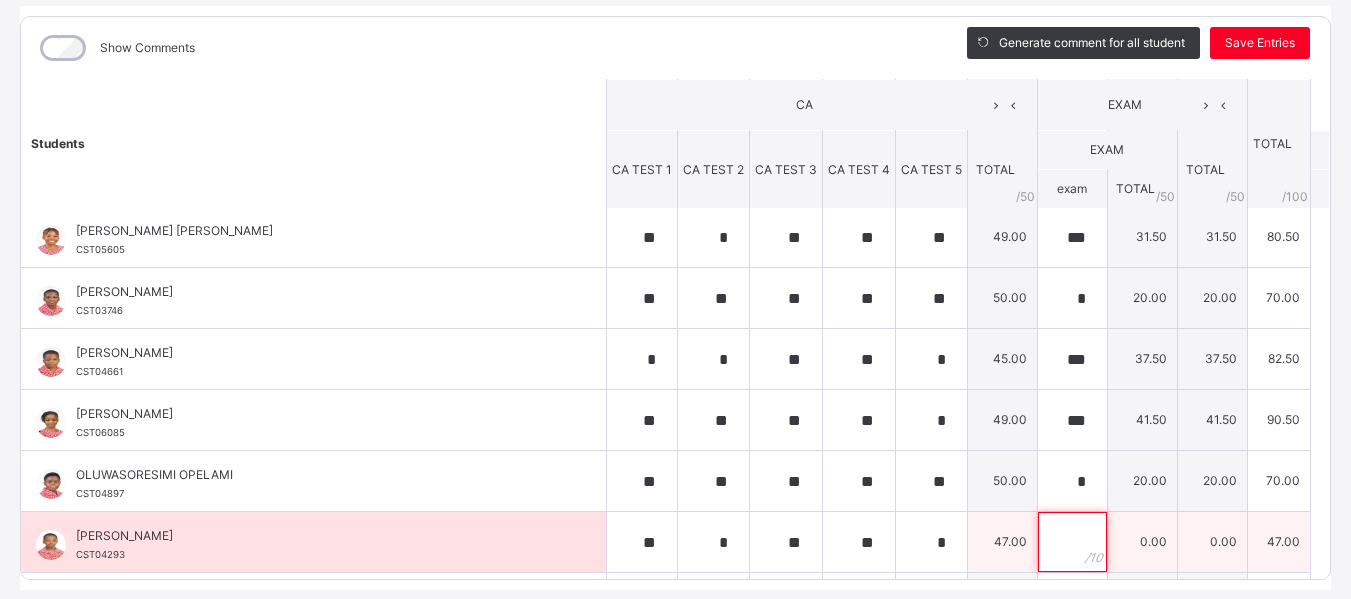 click at bounding box center (1072, 542) 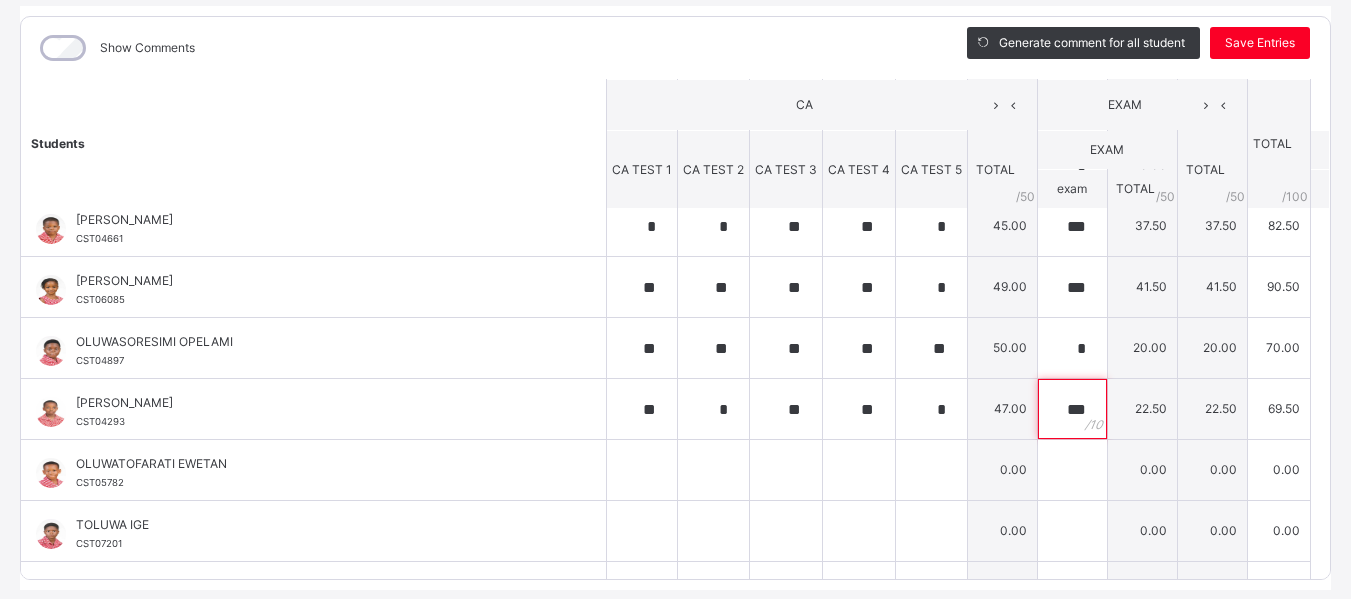scroll, scrollTop: 972, scrollLeft: 0, axis: vertical 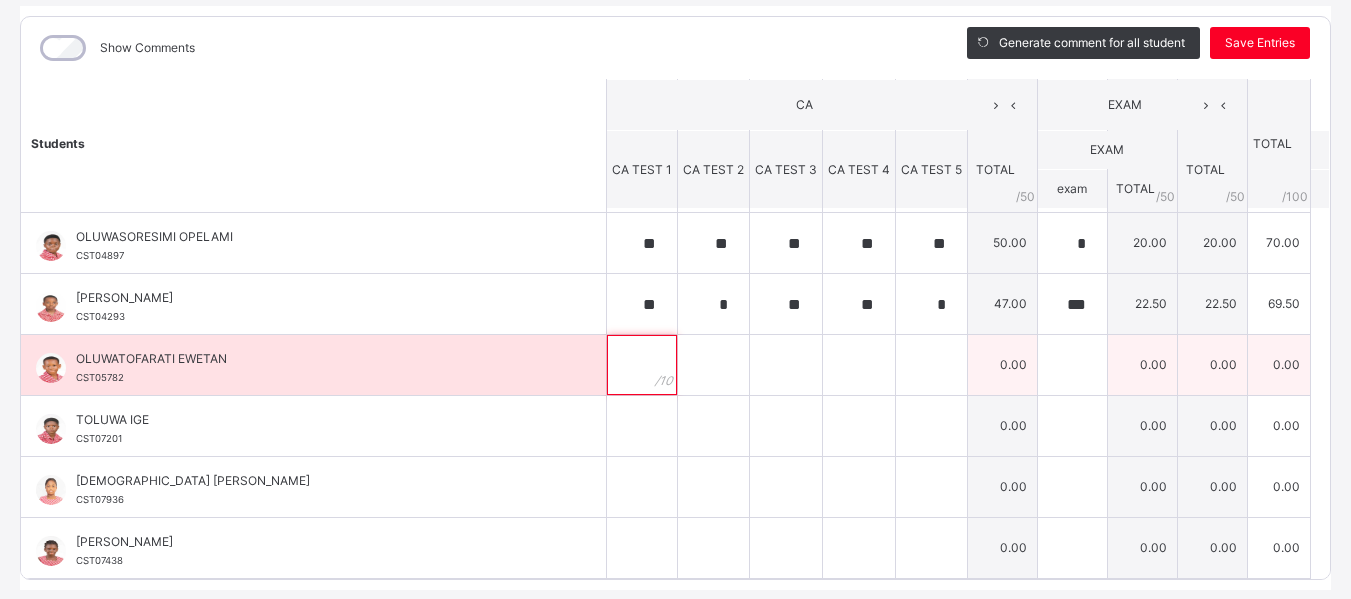 click at bounding box center [642, 365] 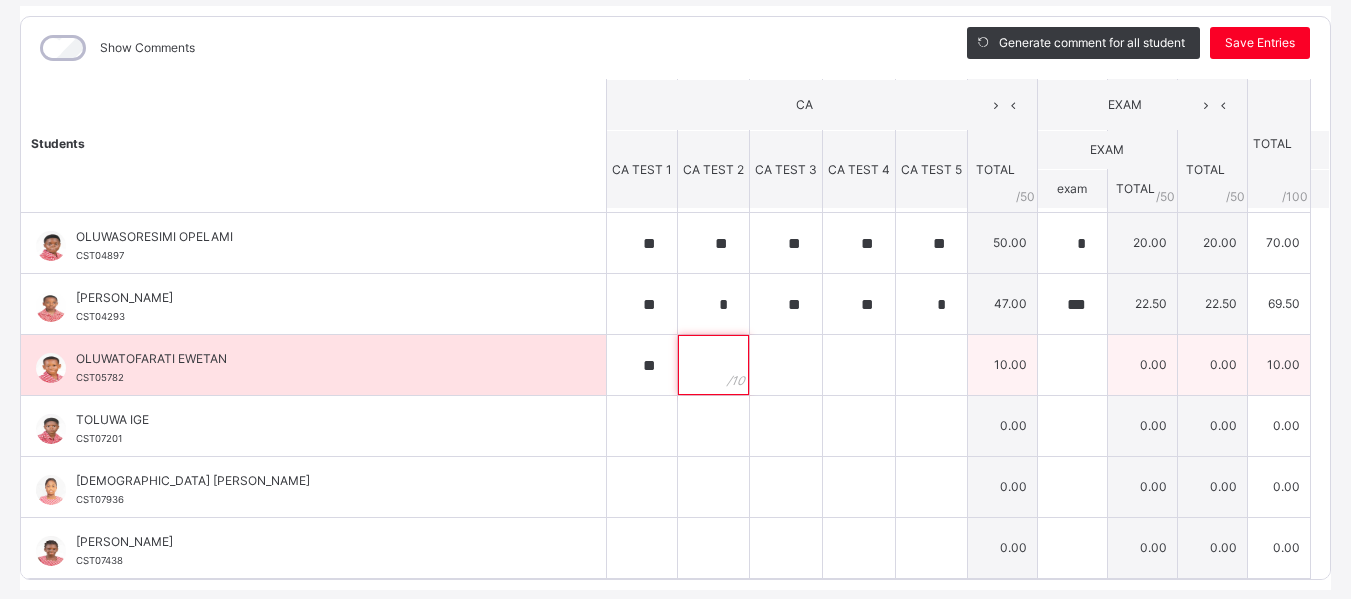 click at bounding box center [713, 365] 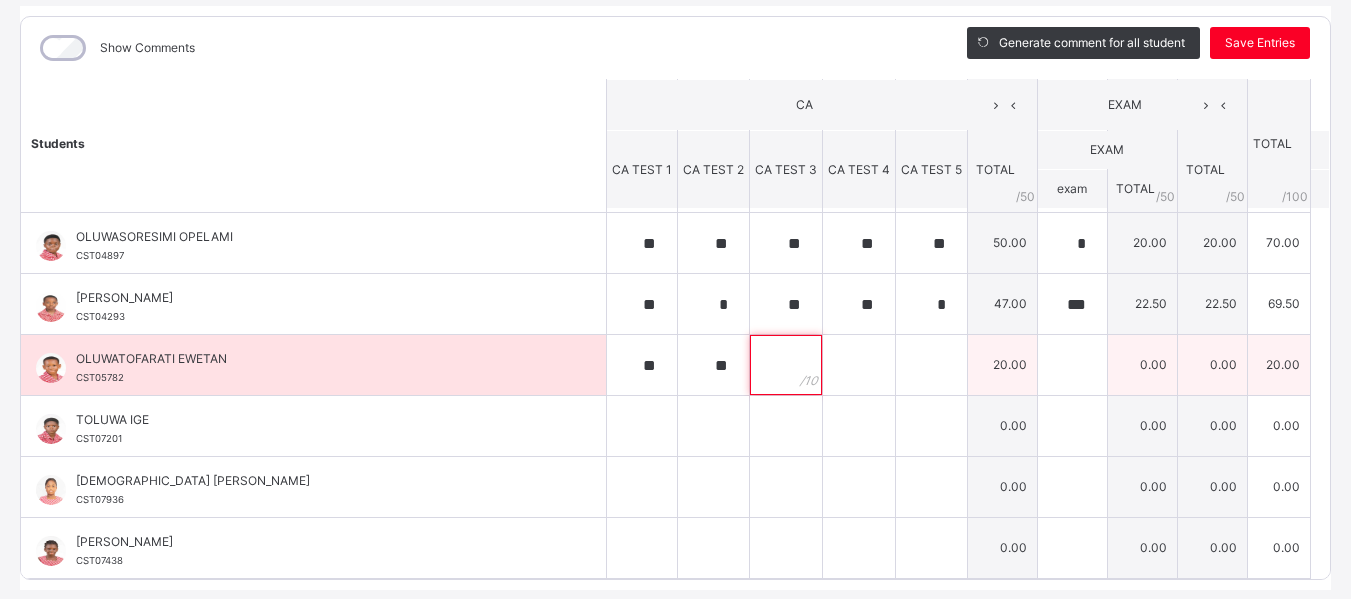 click at bounding box center [786, 365] 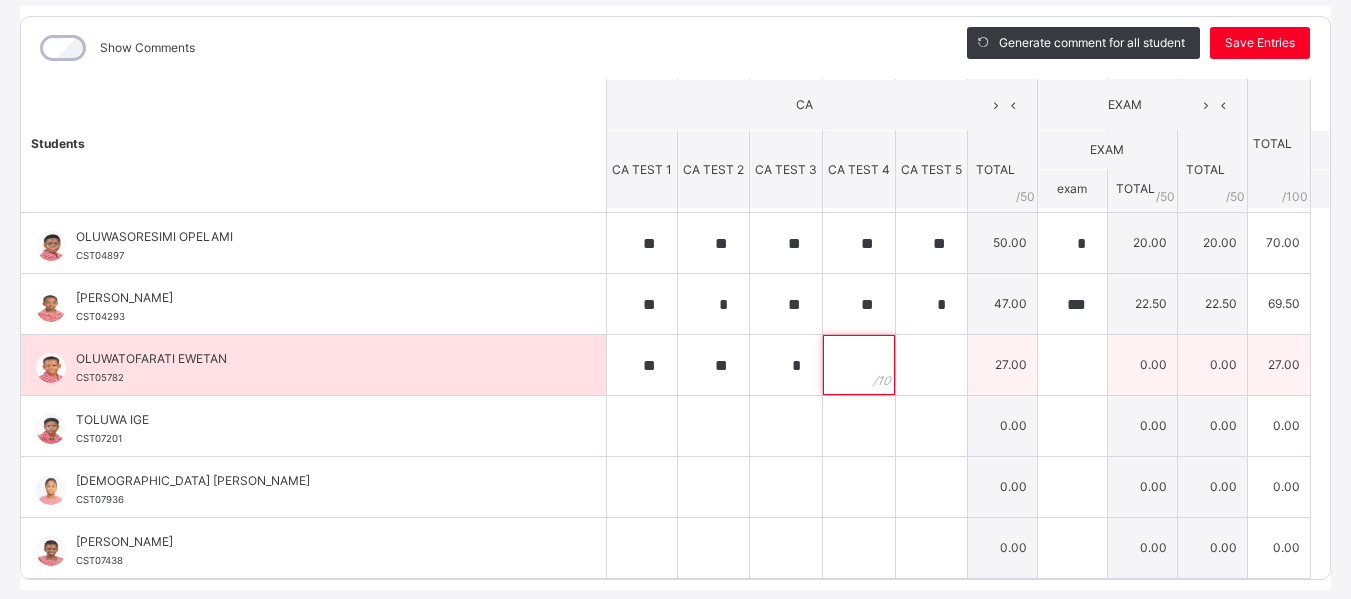 click at bounding box center (859, 365) 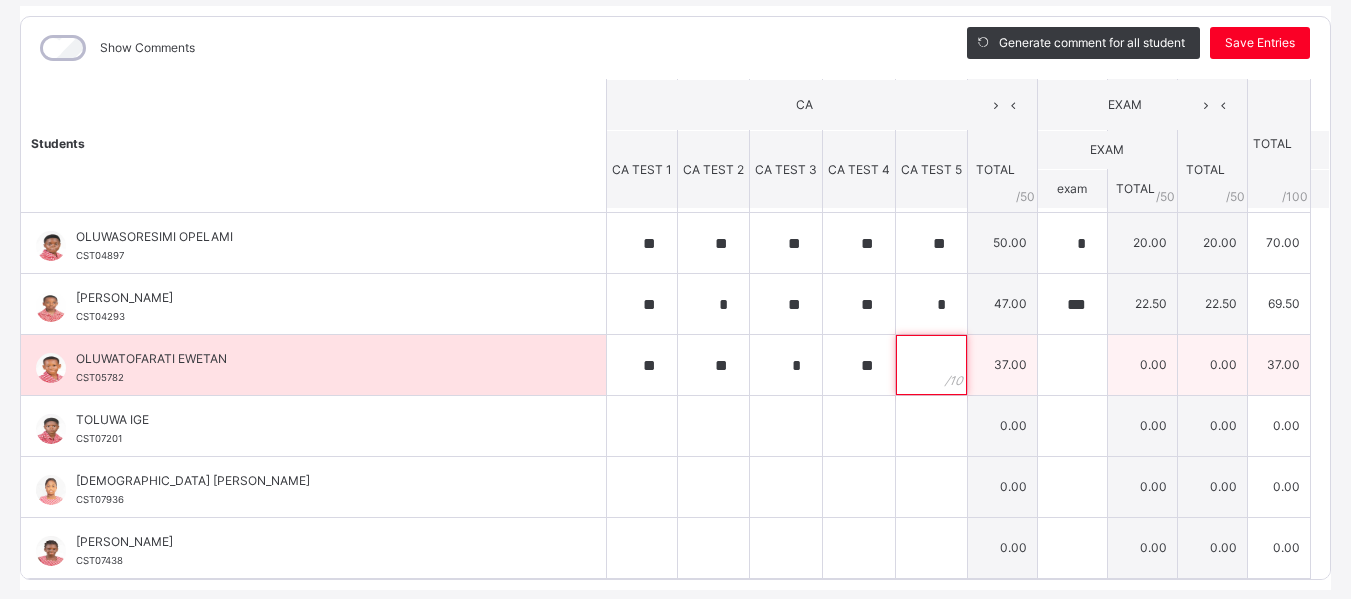 click at bounding box center [931, 365] 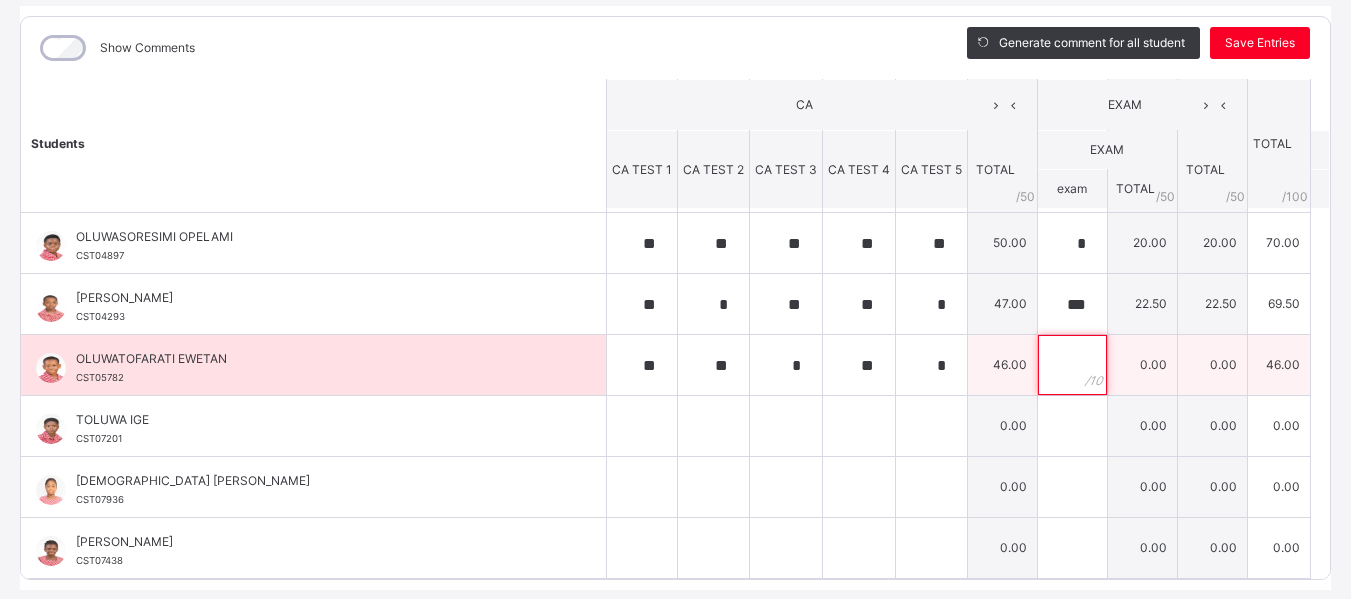 click at bounding box center [1072, 365] 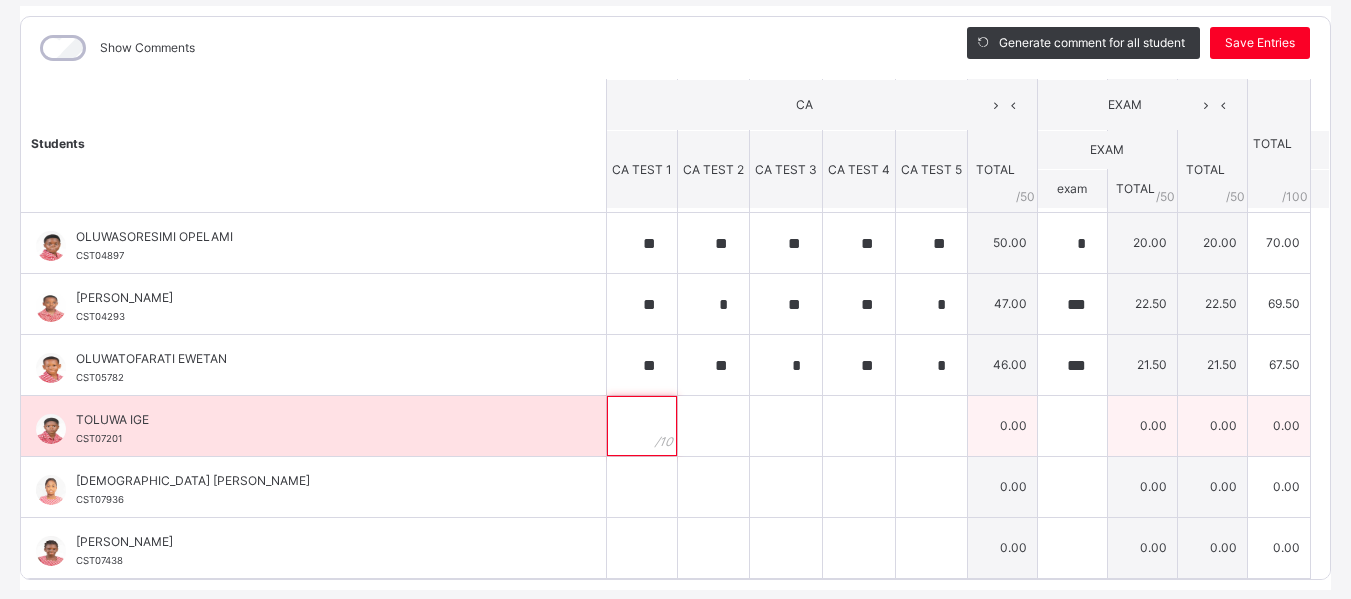 click at bounding box center [642, 426] 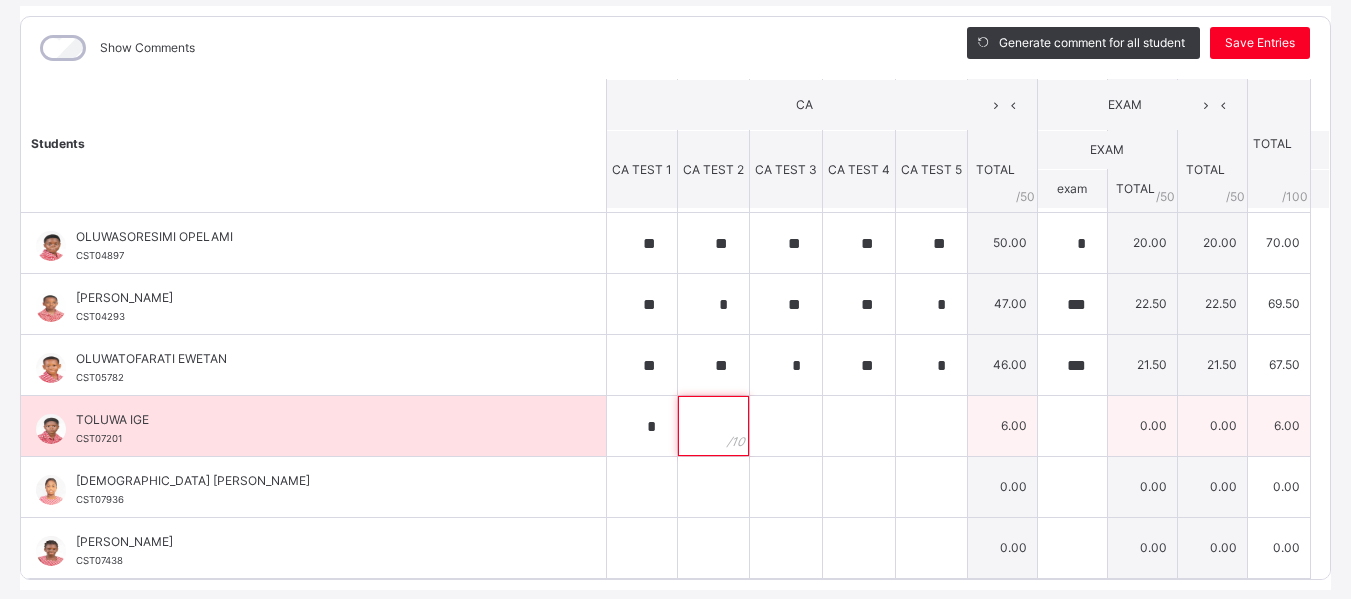 click at bounding box center [713, 426] 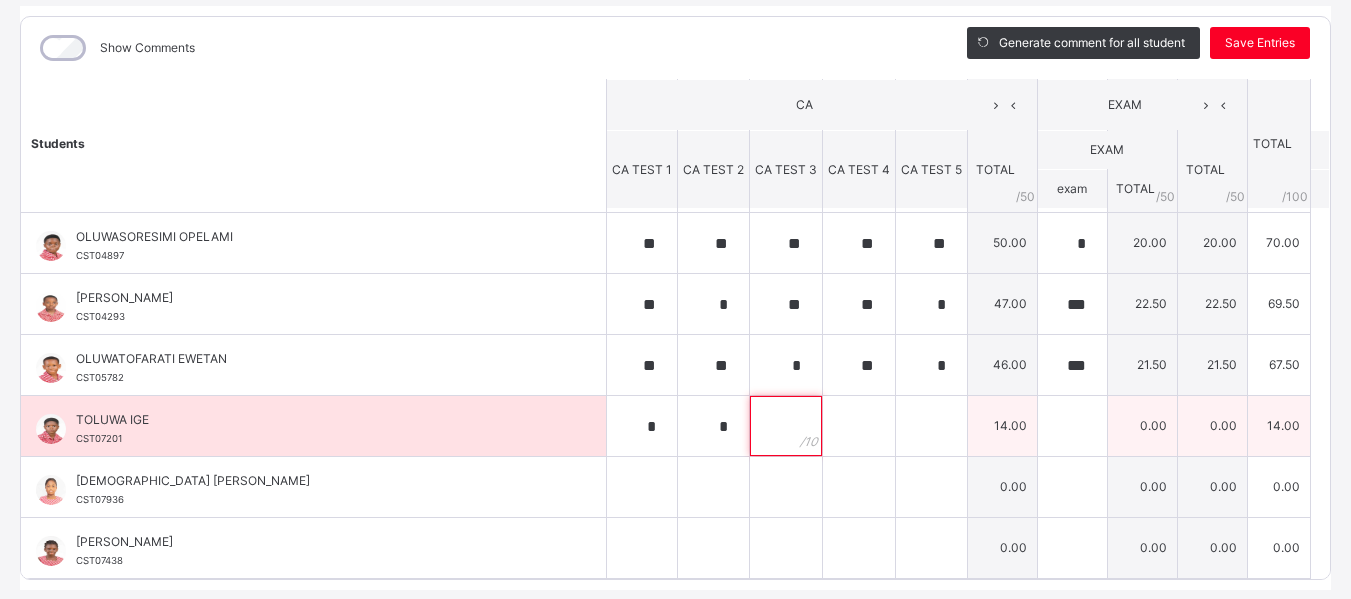 click at bounding box center [786, 426] 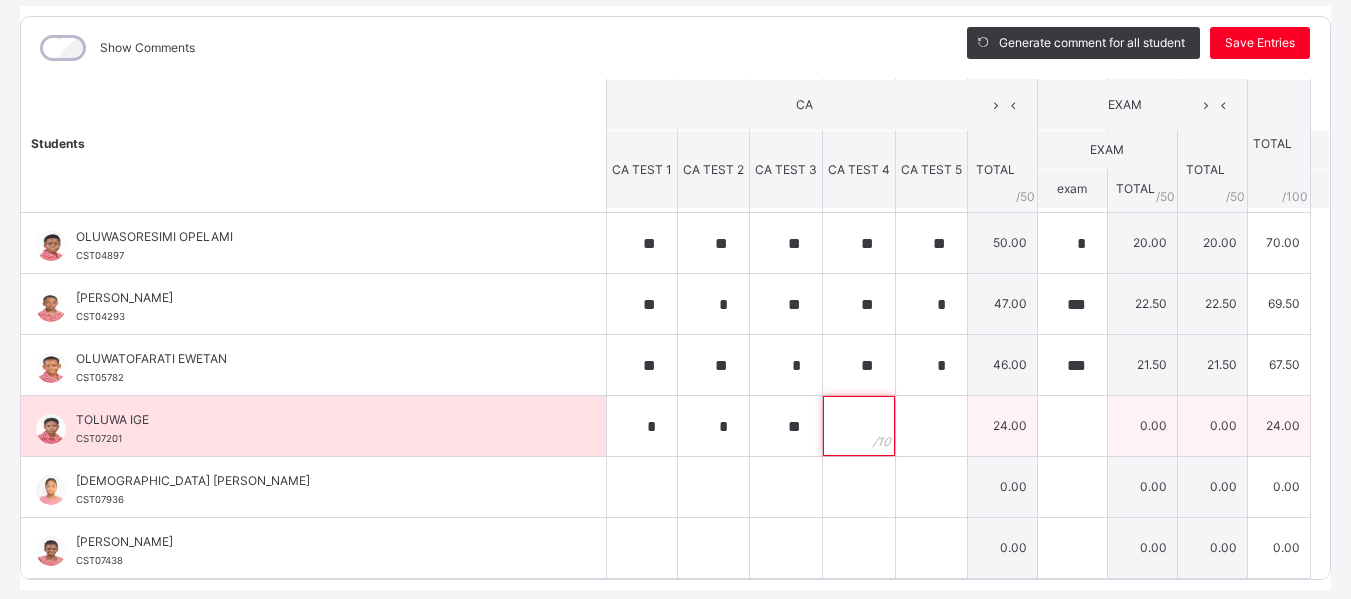 click at bounding box center [859, 426] 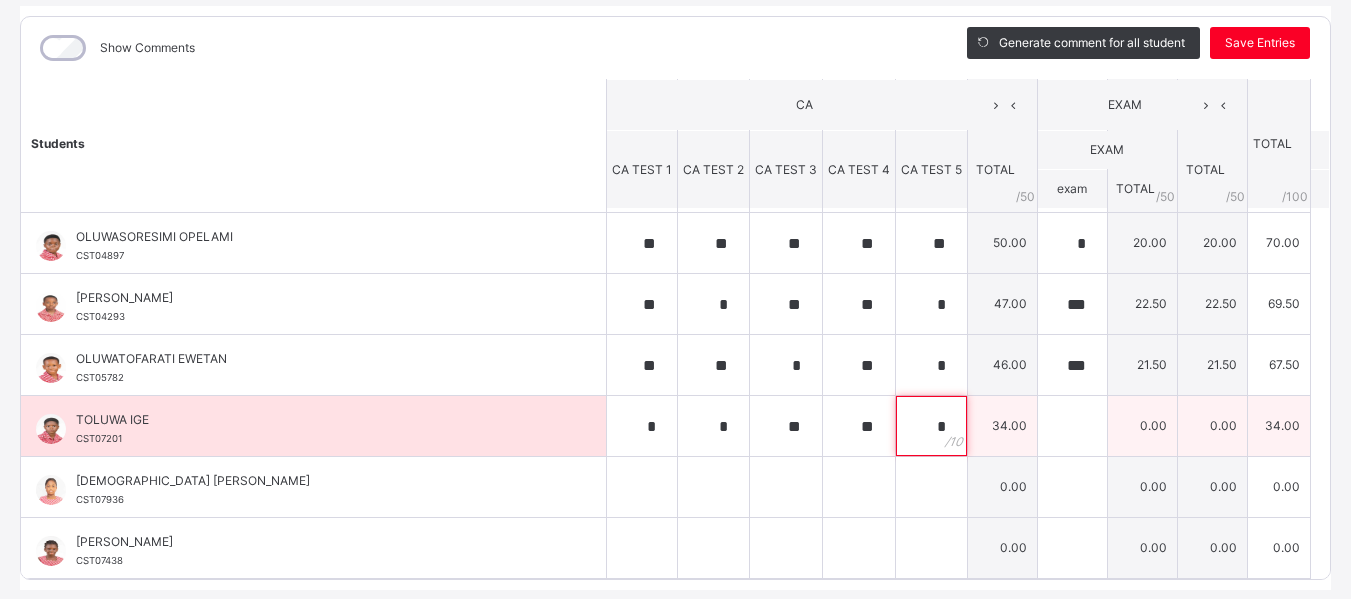 click on "*" at bounding box center (931, 426) 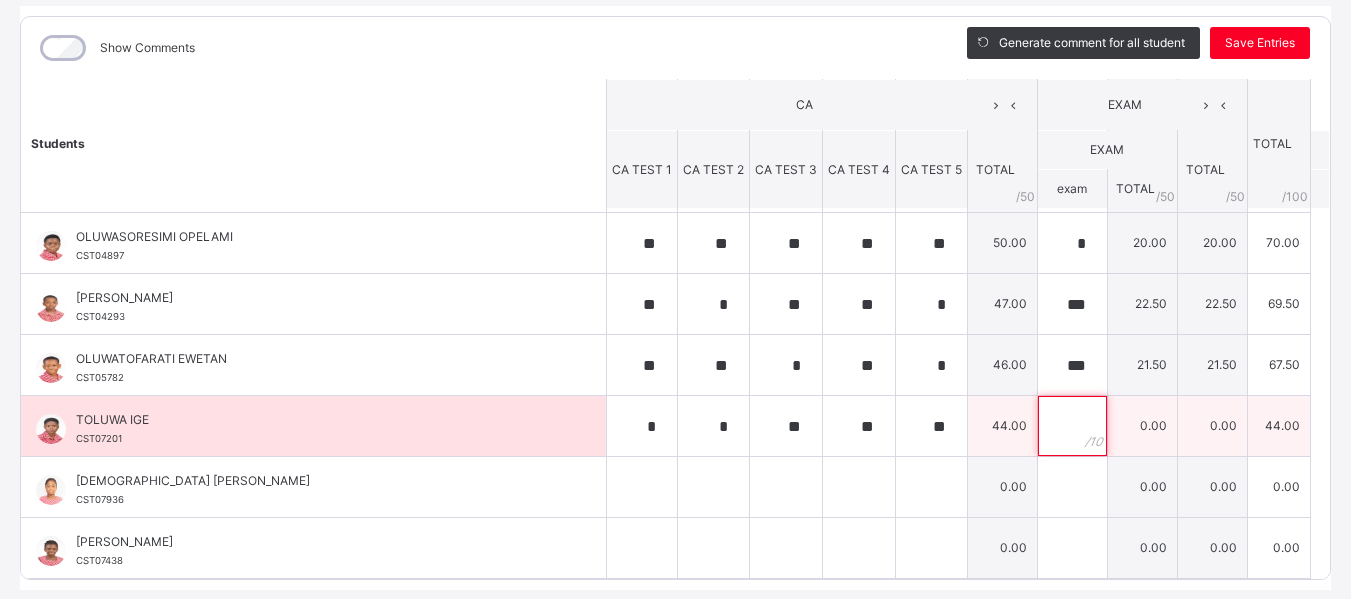 click at bounding box center (1072, 426) 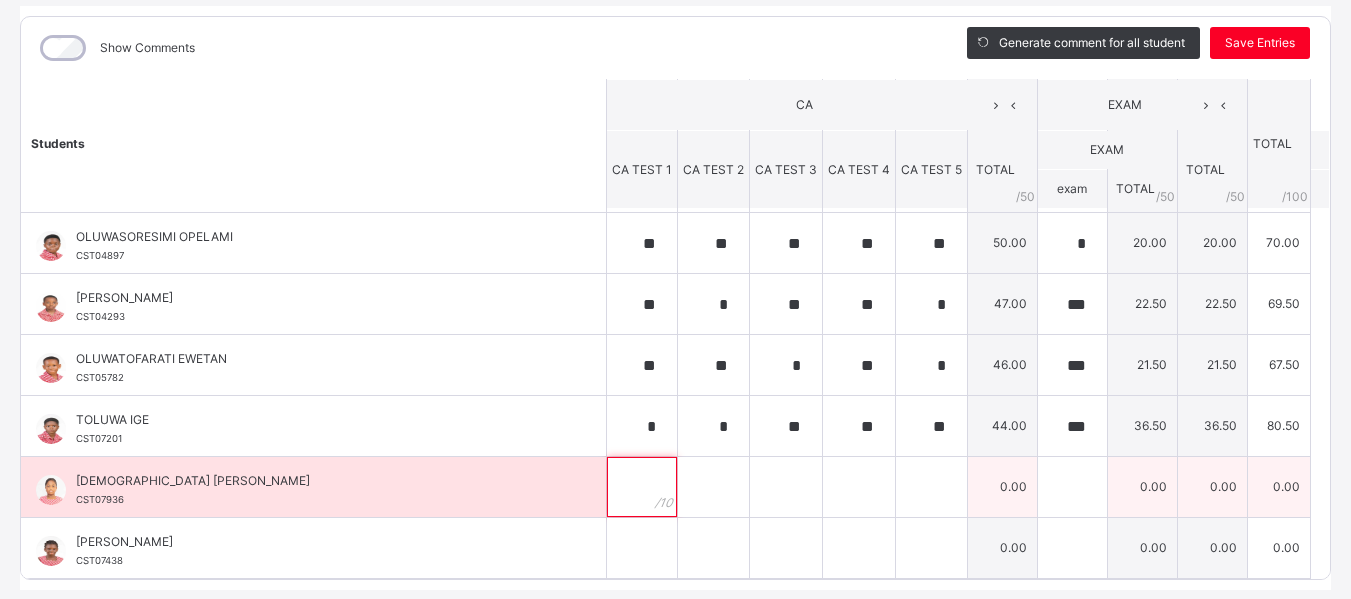 click at bounding box center [642, 487] 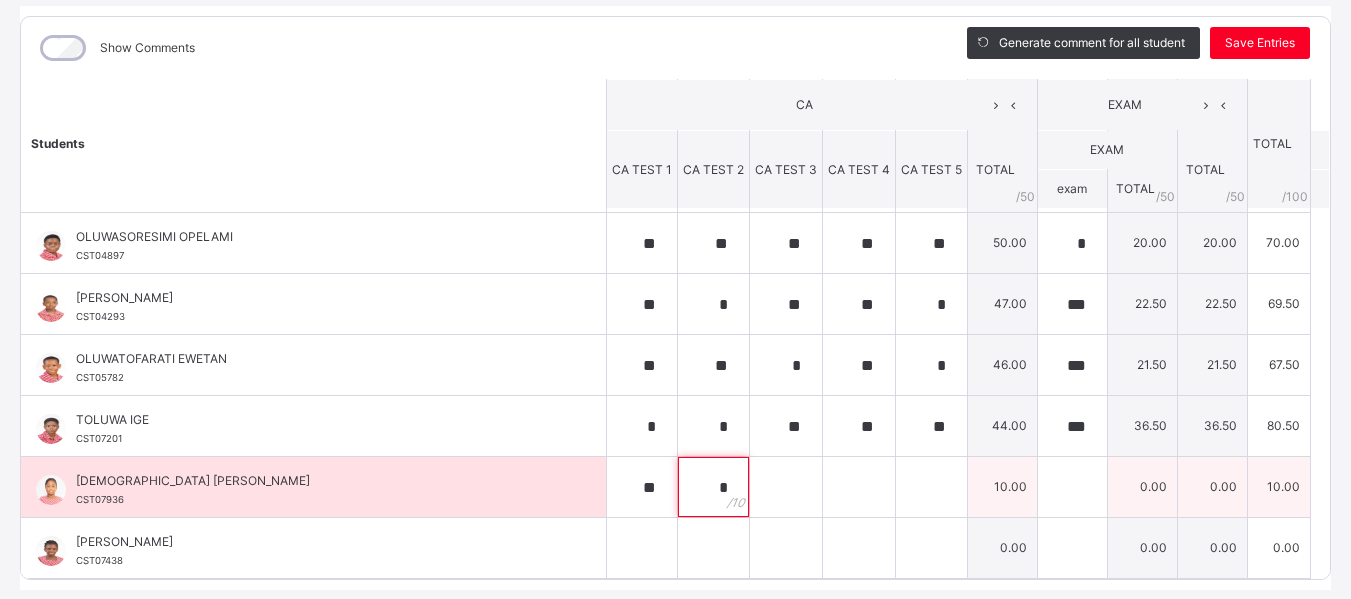 click on "*" at bounding box center [713, 487] 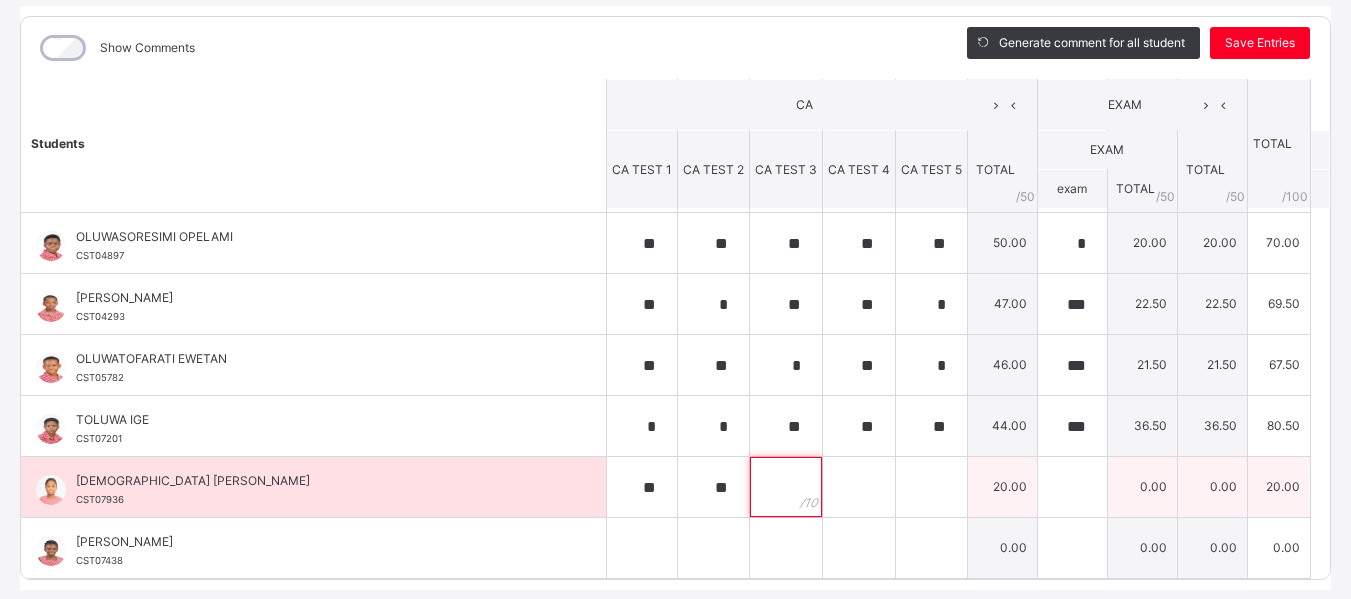 click at bounding box center [786, 487] 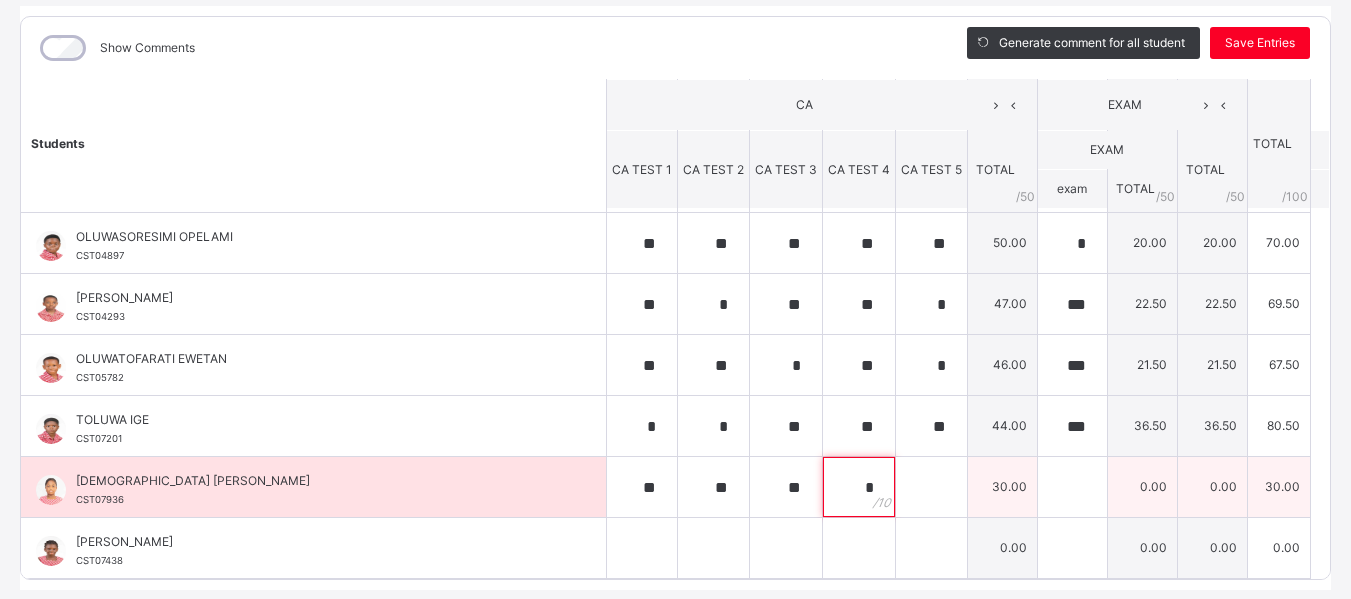 click on "*" at bounding box center [859, 487] 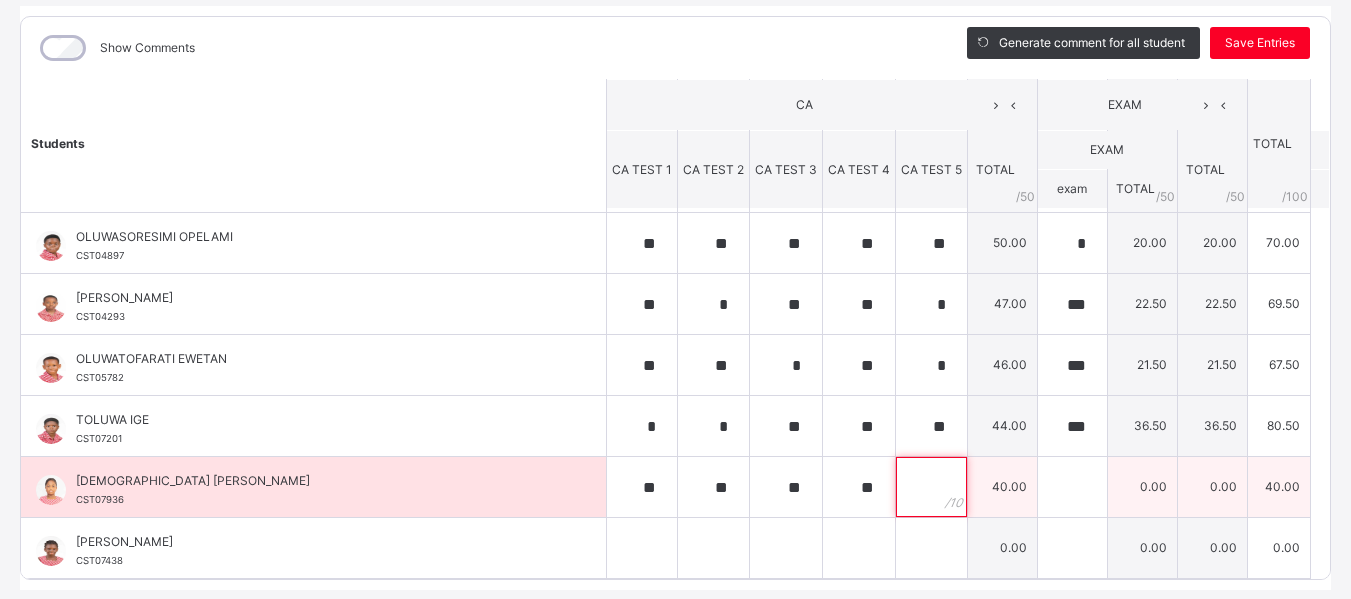 click at bounding box center (931, 487) 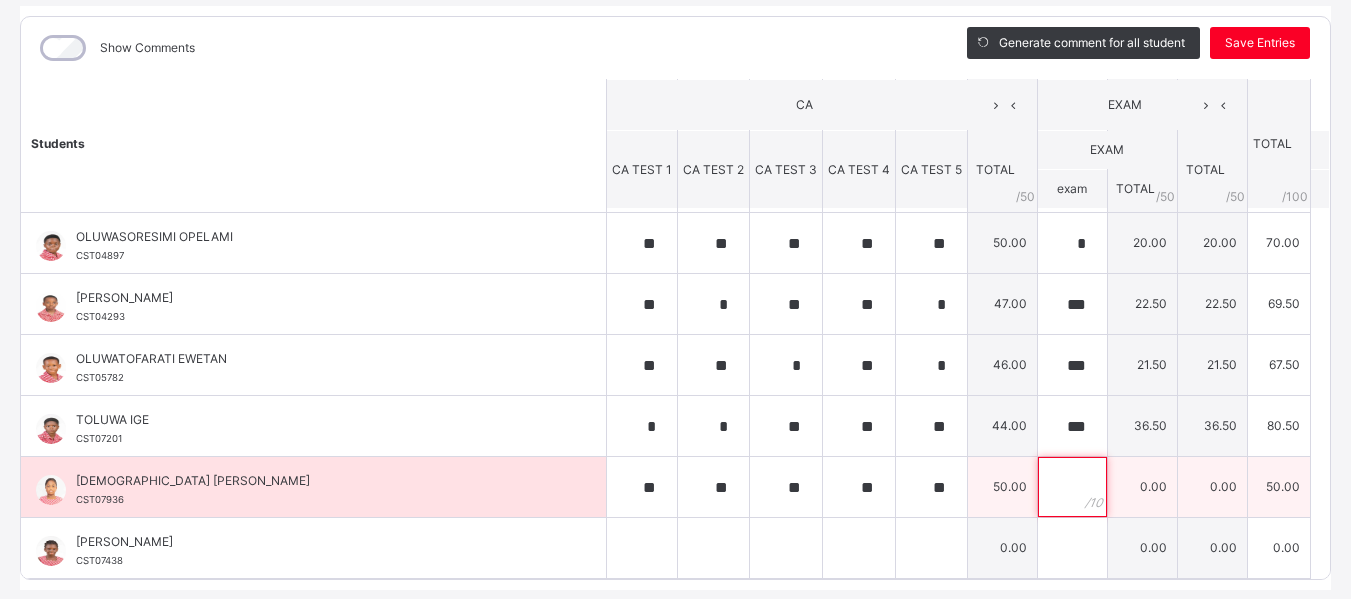 click at bounding box center (1072, 487) 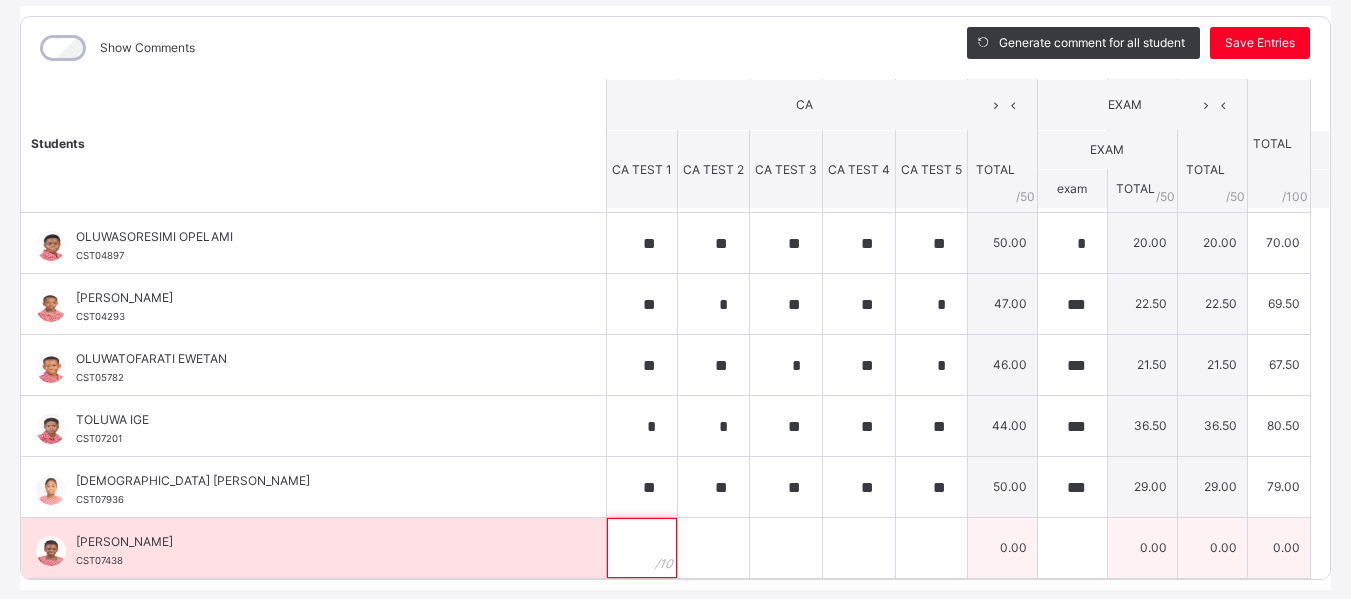 click at bounding box center (642, 548) 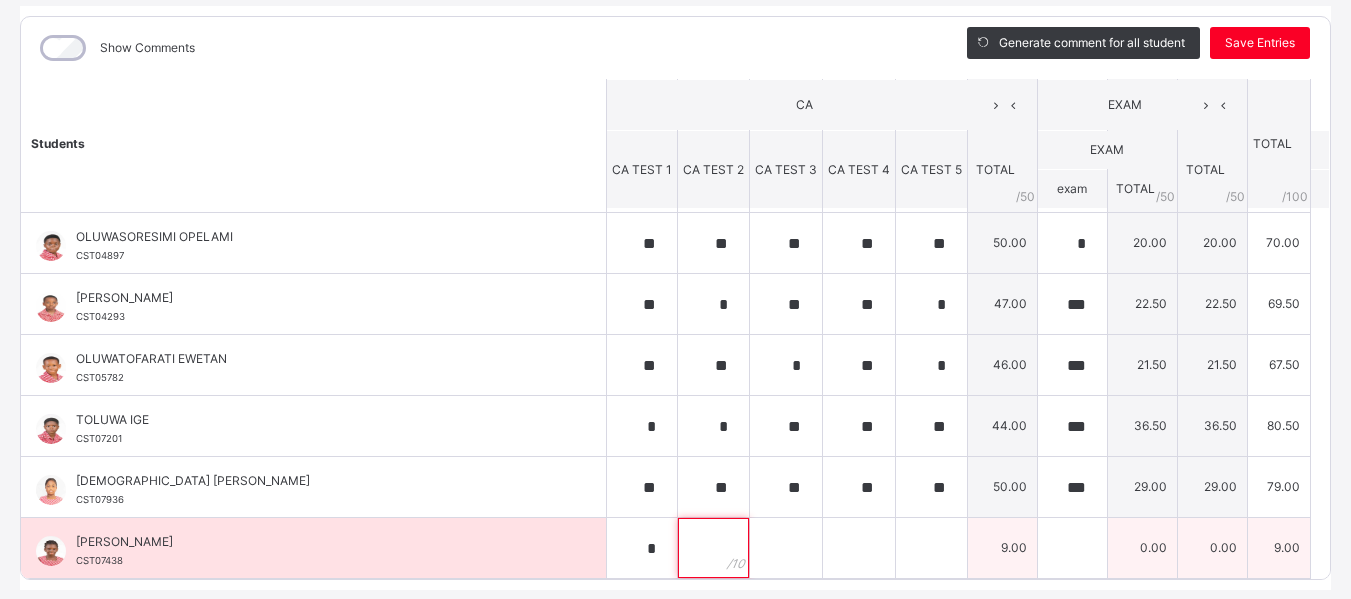 click at bounding box center [713, 548] 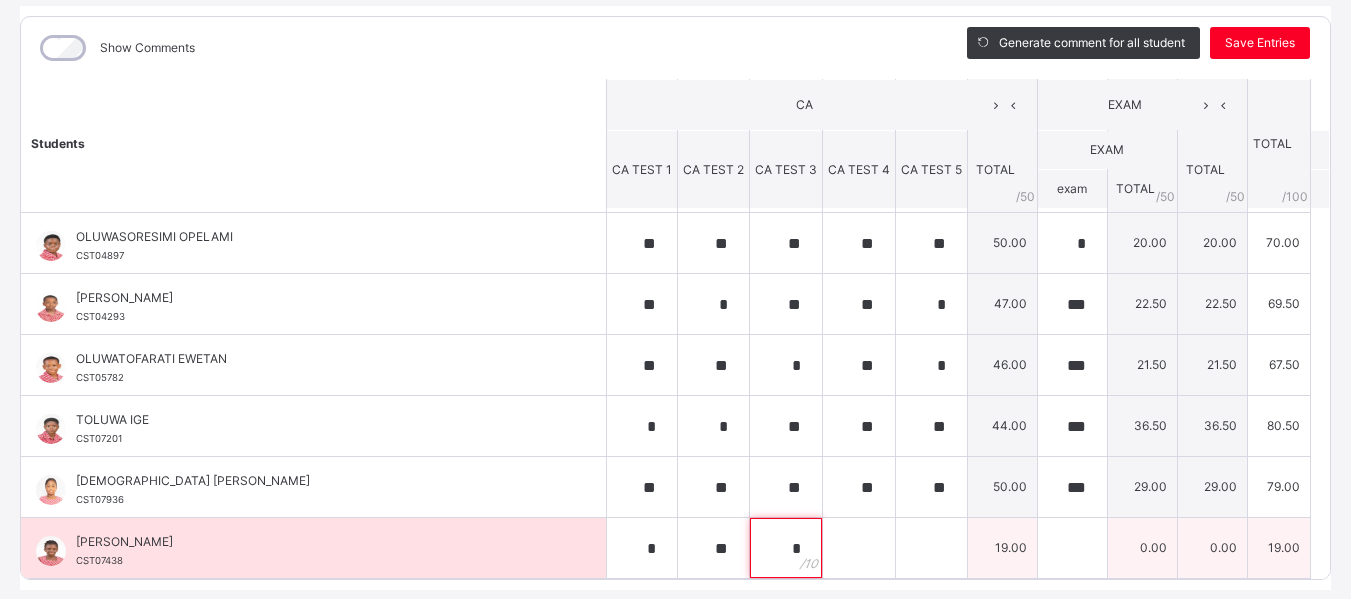 click on "*" at bounding box center [786, 548] 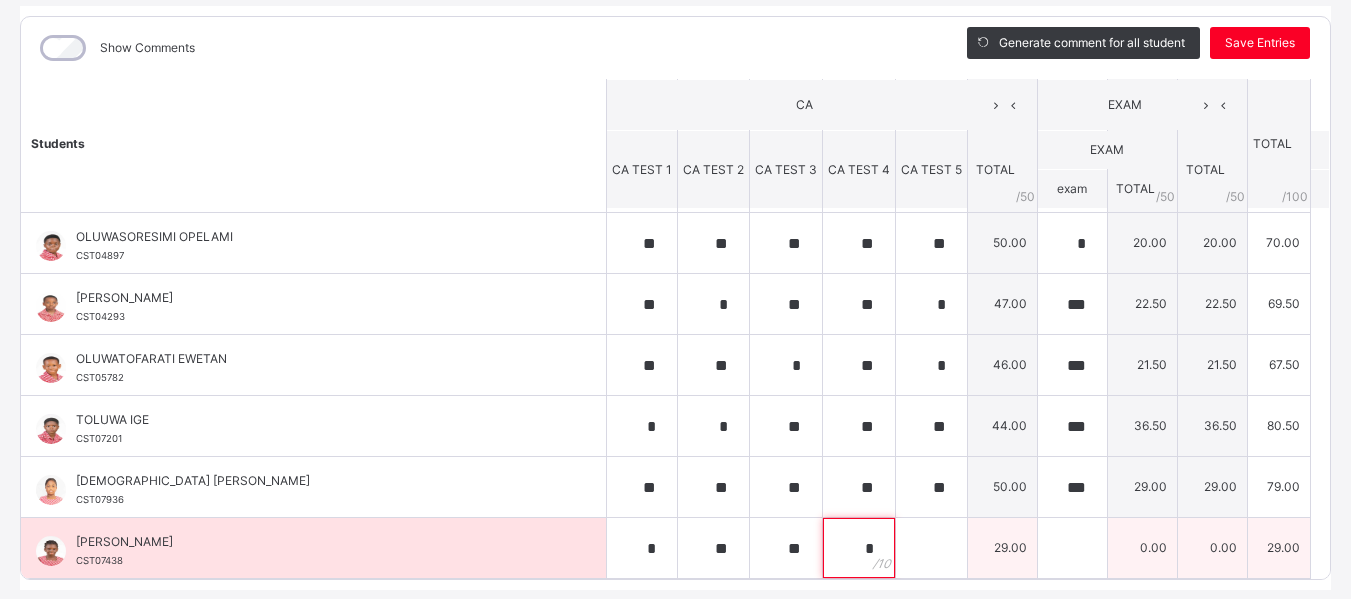 click on "*" at bounding box center [859, 548] 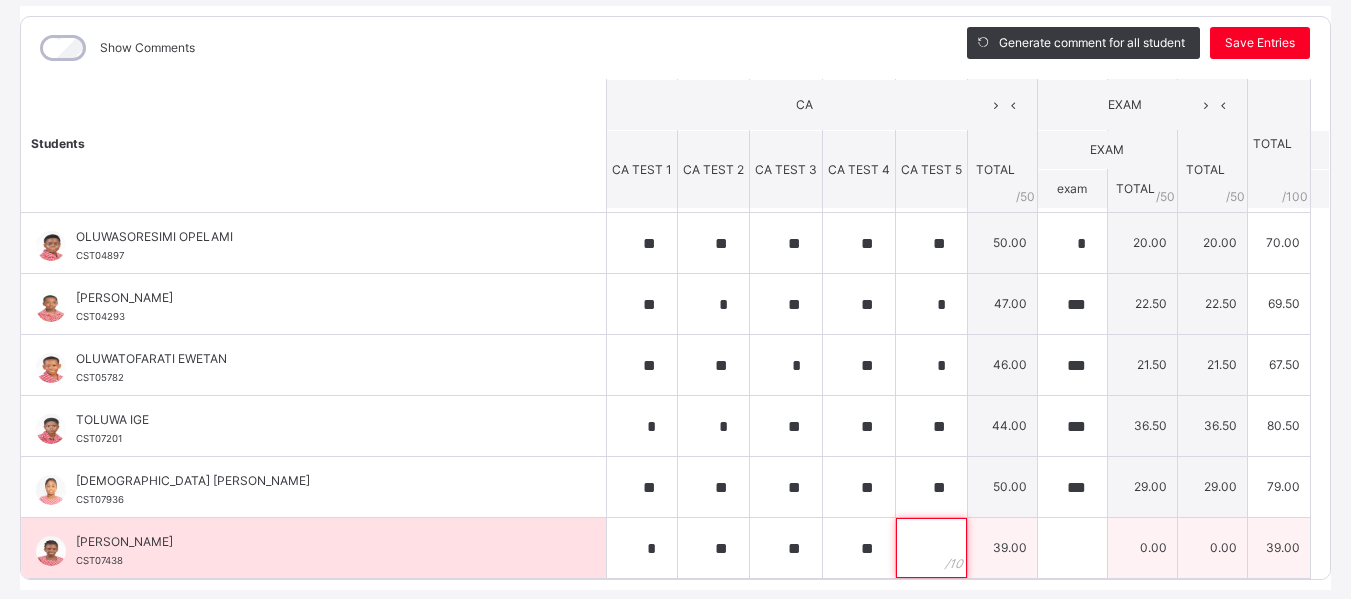 click at bounding box center [931, 548] 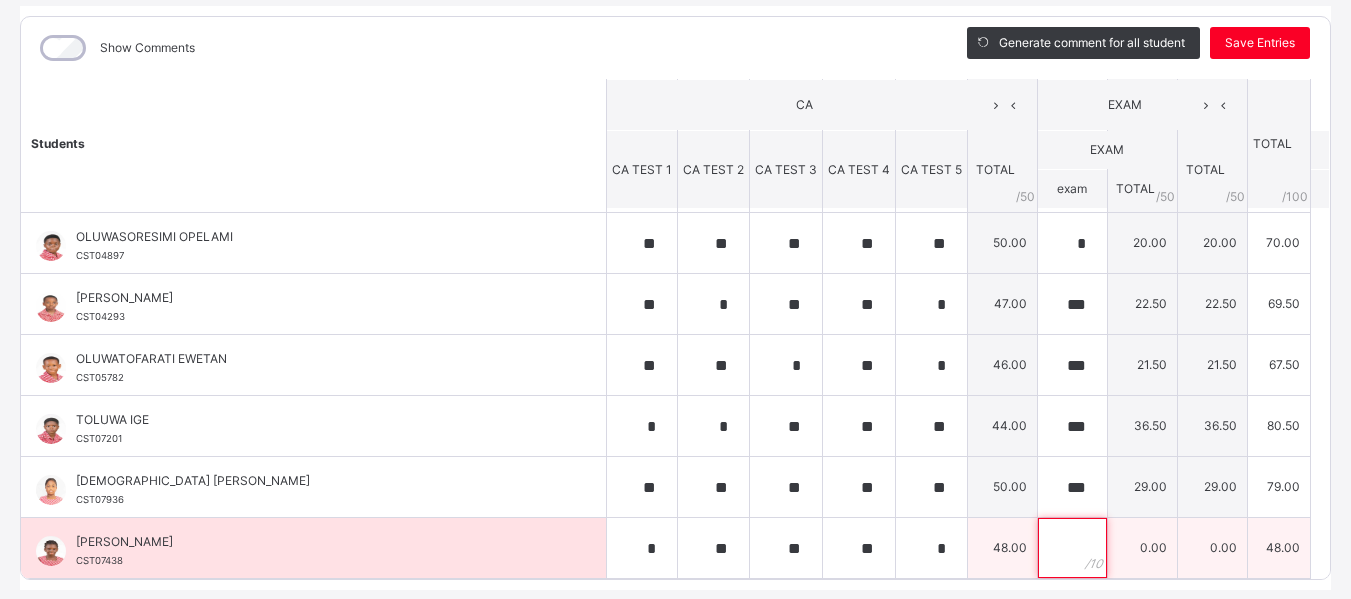 click at bounding box center (1072, 548) 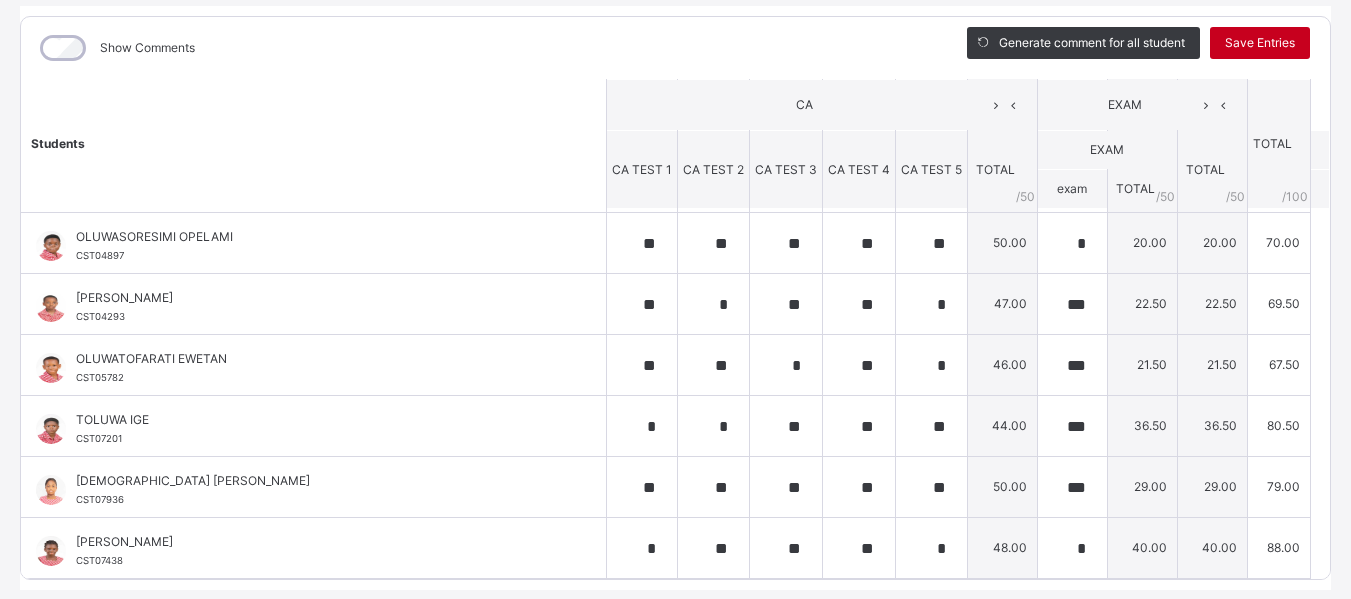 click on "Save Entries" at bounding box center [1260, 43] 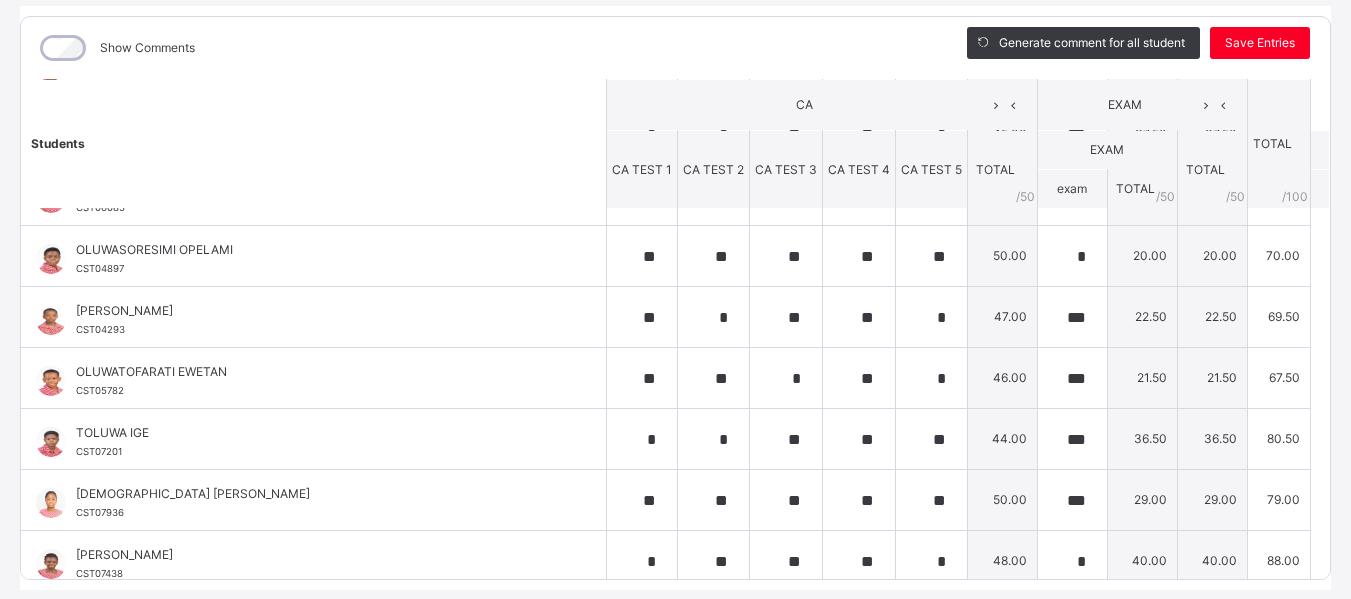 scroll, scrollTop: 972, scrollLeft: 0, axis: vertical 